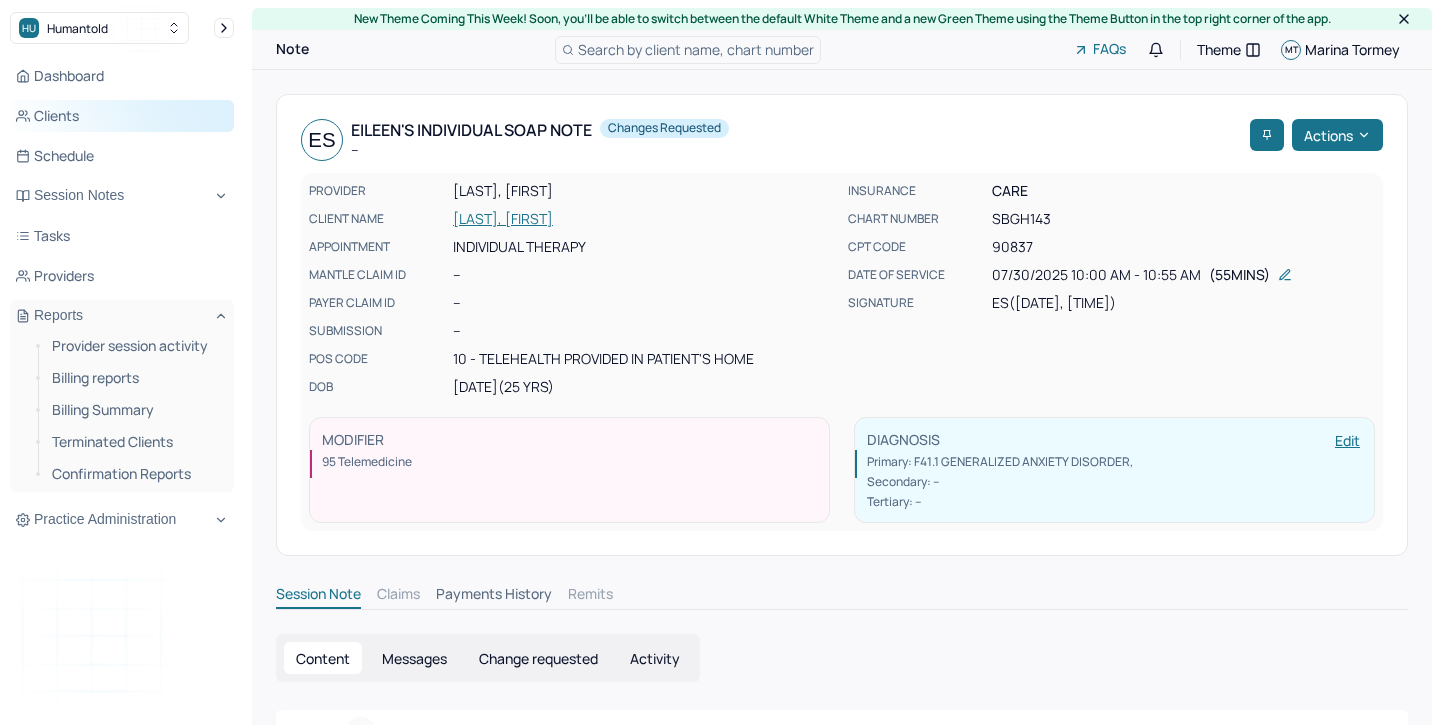 scroll, scrollTop: 0, scrollLeft: 0, axis: both 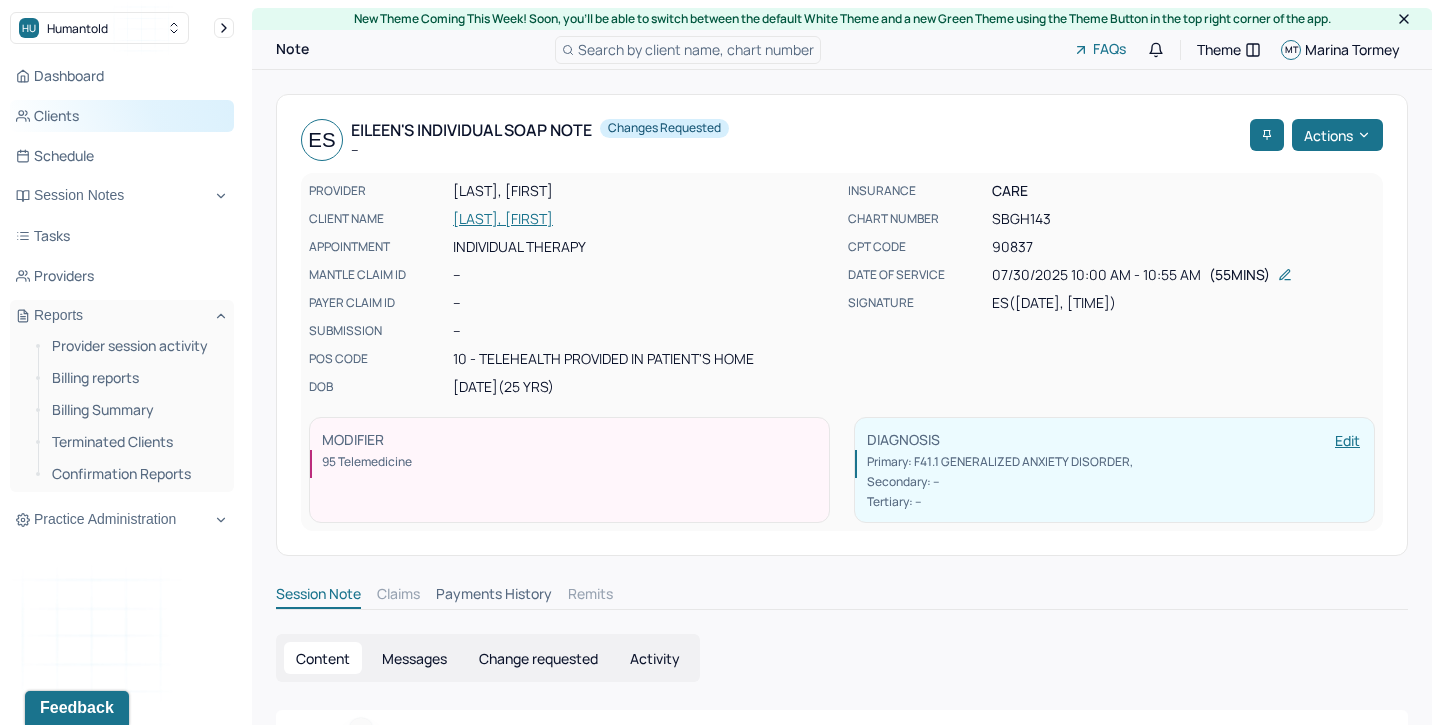 click on "Clients" at bounding box center (122, 116) 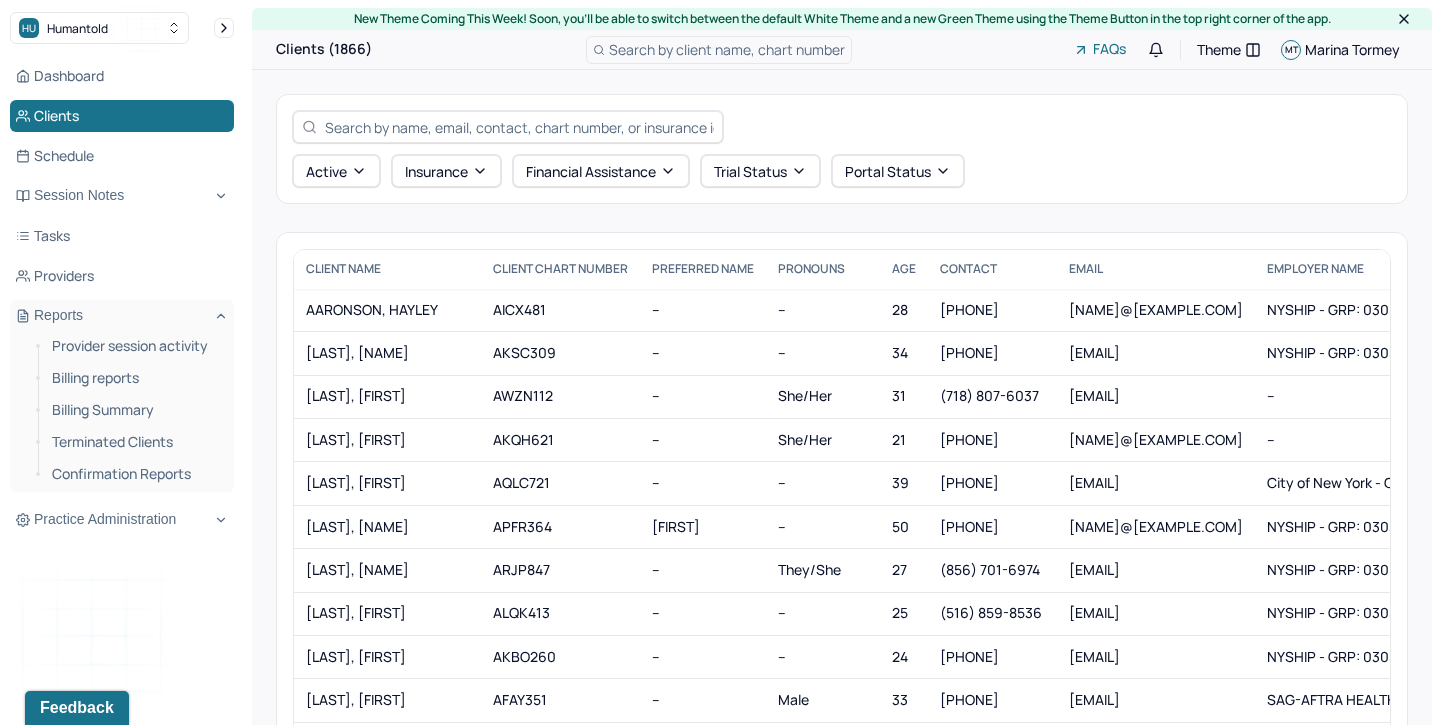 click at bounding box center [519, 127] 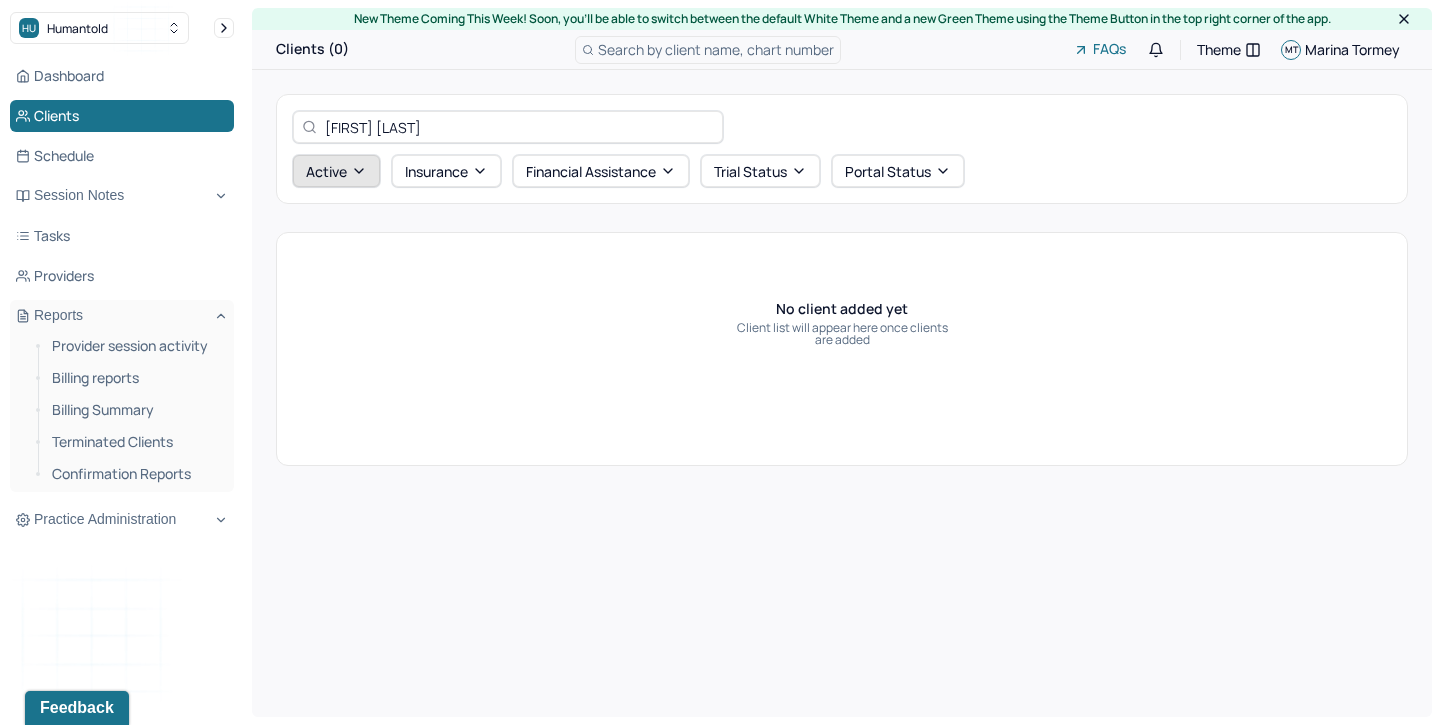 type on "Dana Duong" 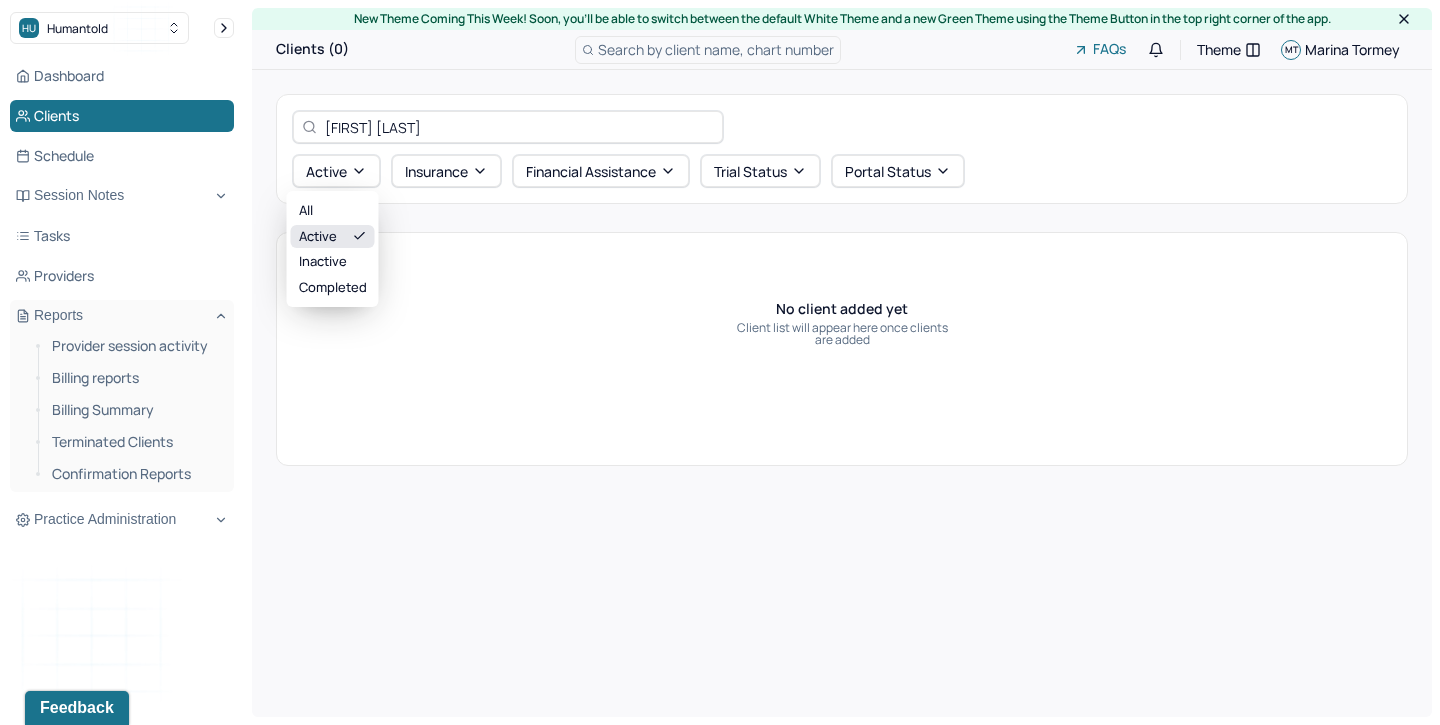 click on "All active inactive completed" at bounding box center (333, 249) 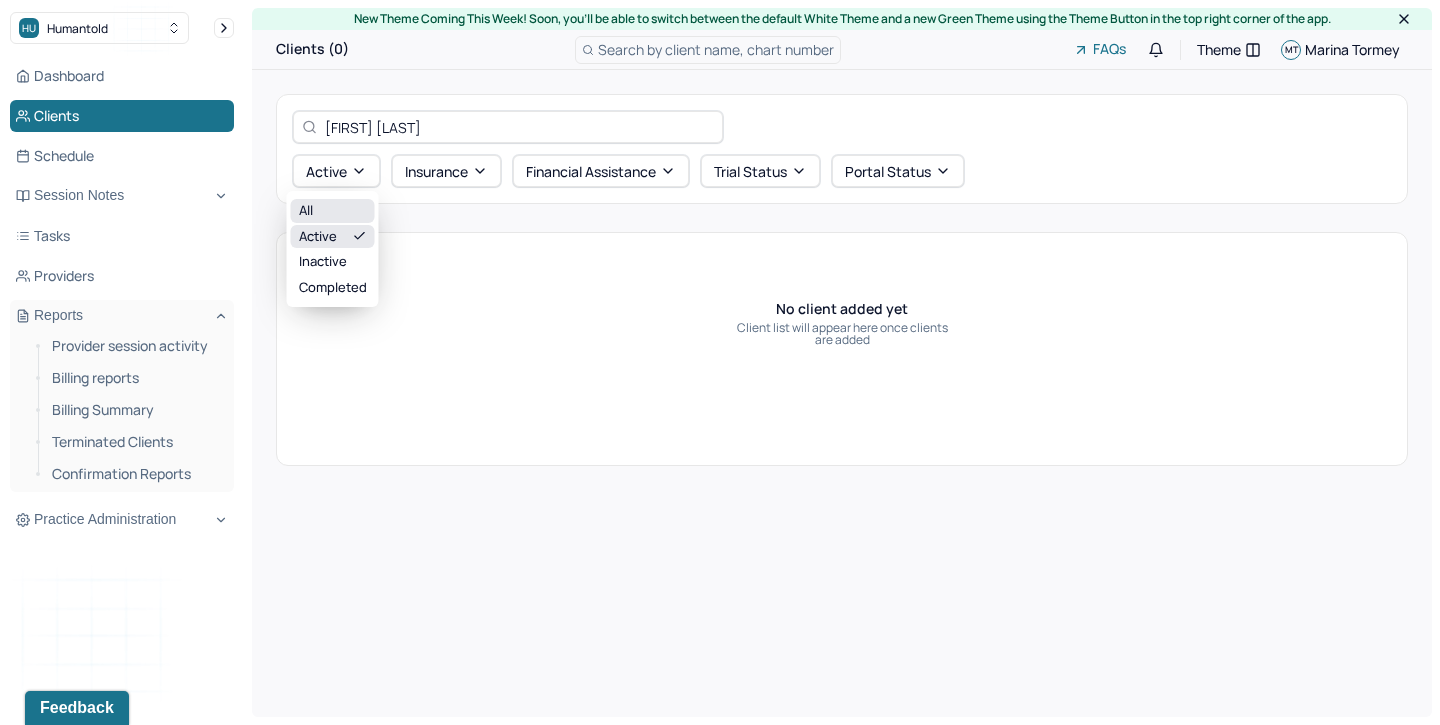 click on "All" at bounding box center [333, 211] 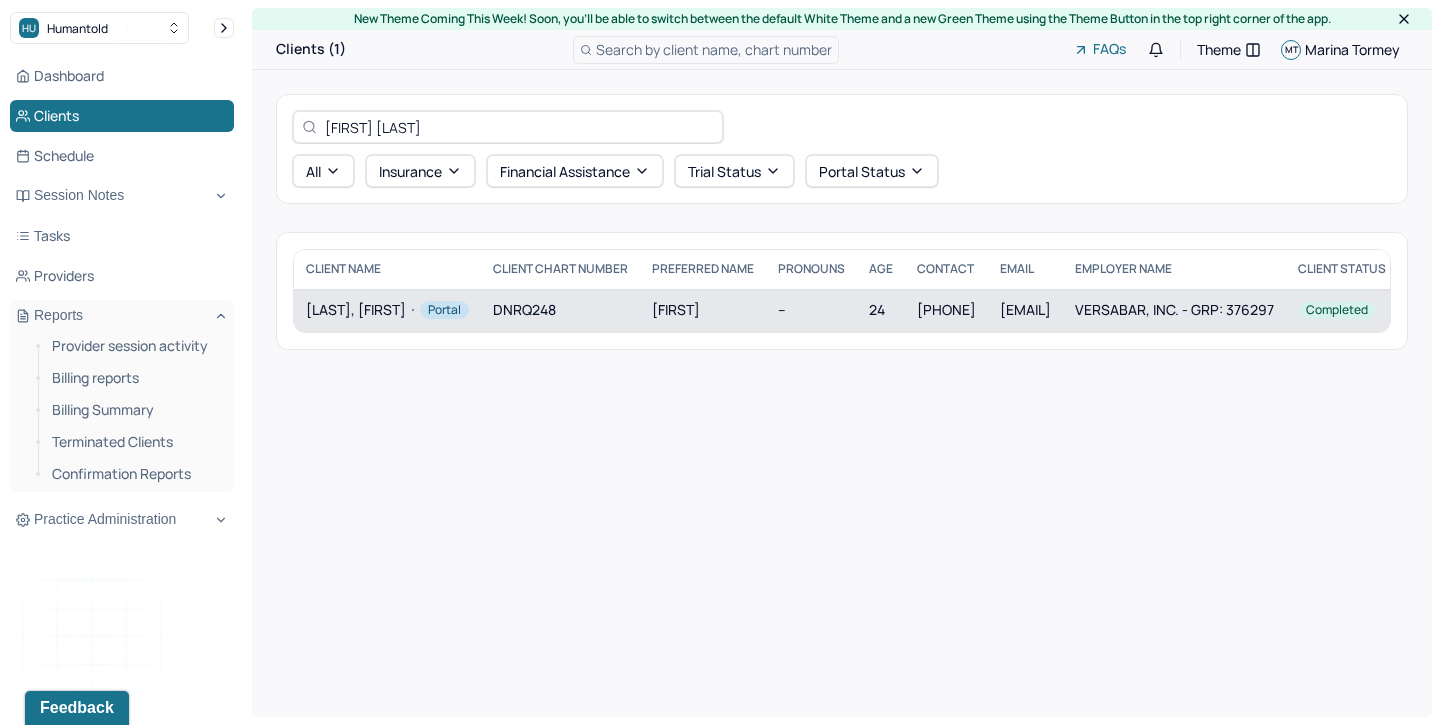 click on "DUONG, DANA Portal" at bounding box center (387, 310) 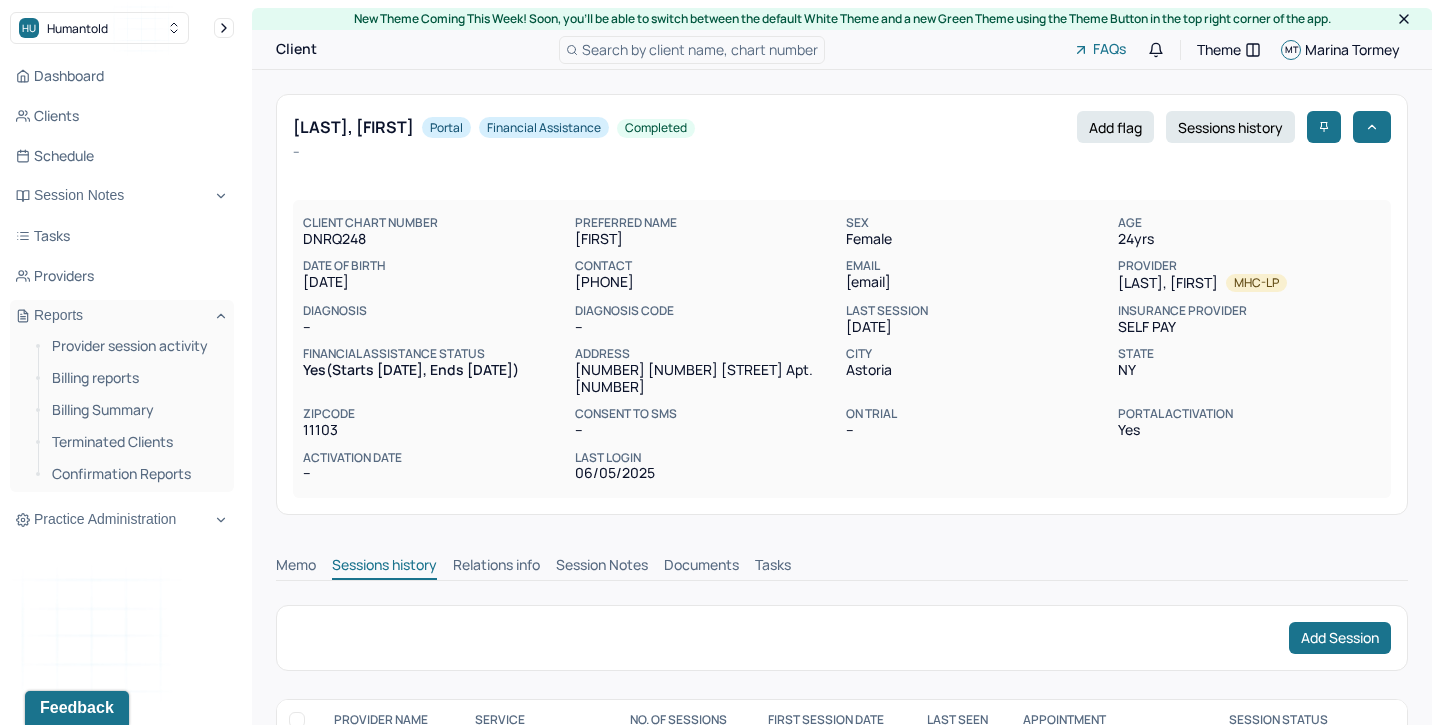 click on "Session Notes" at bounding box center (602, 567) 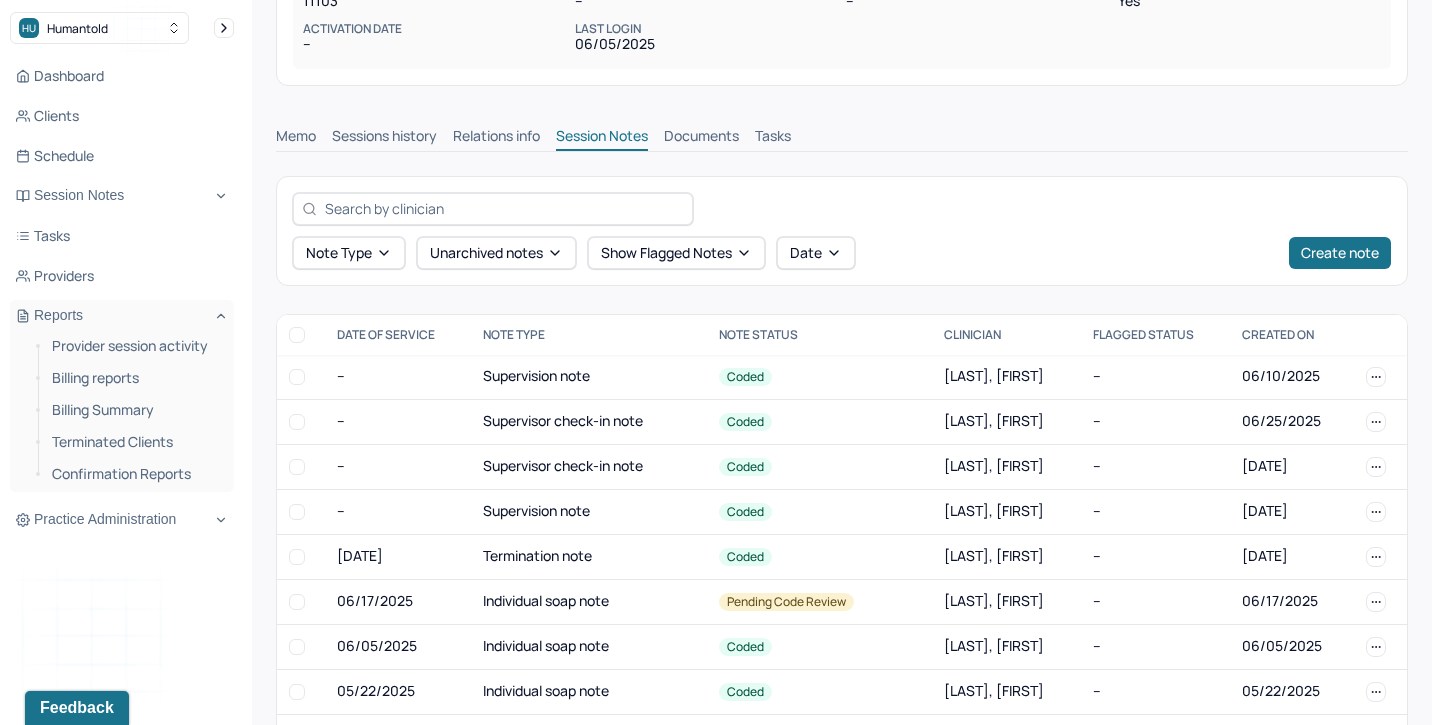 scroll, scrollTop: 453, scrollLeft: 0, axis: vertical 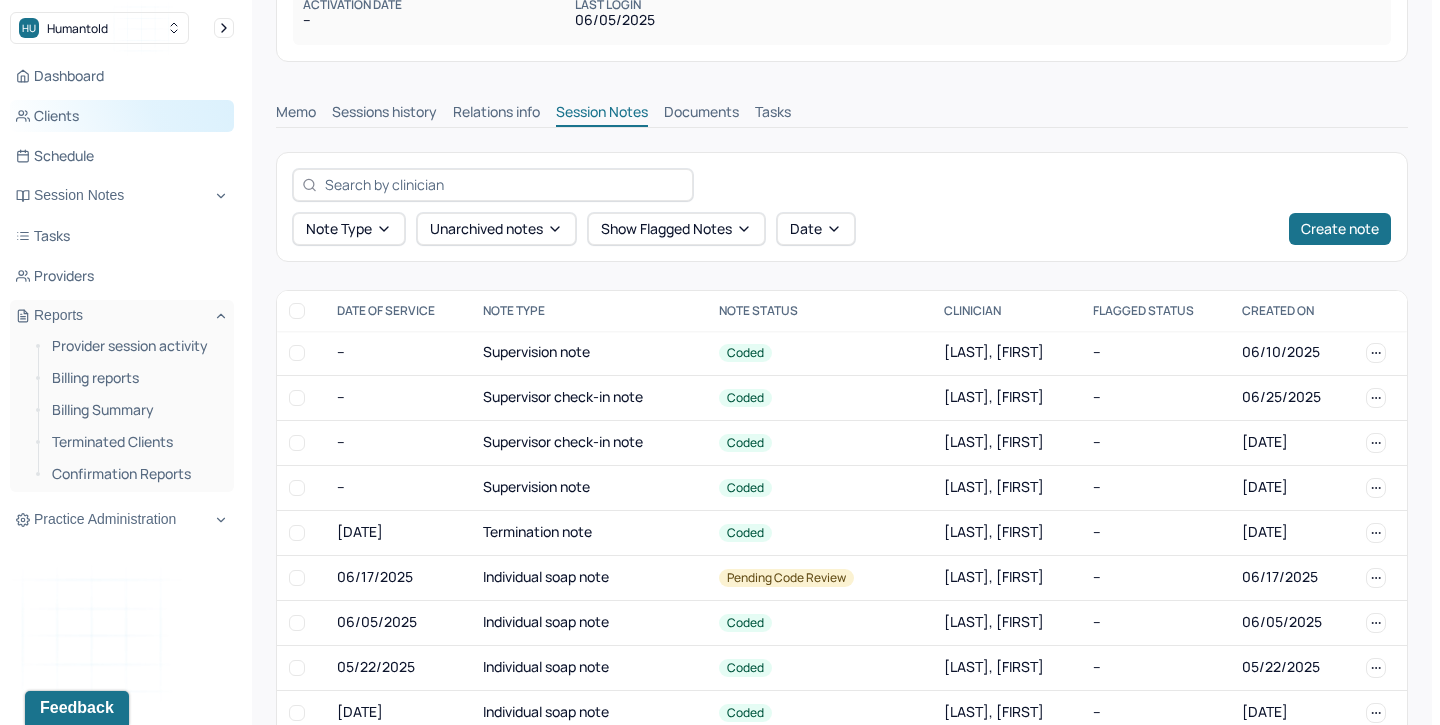 click on "Clients" at bounding box center (122, 116) 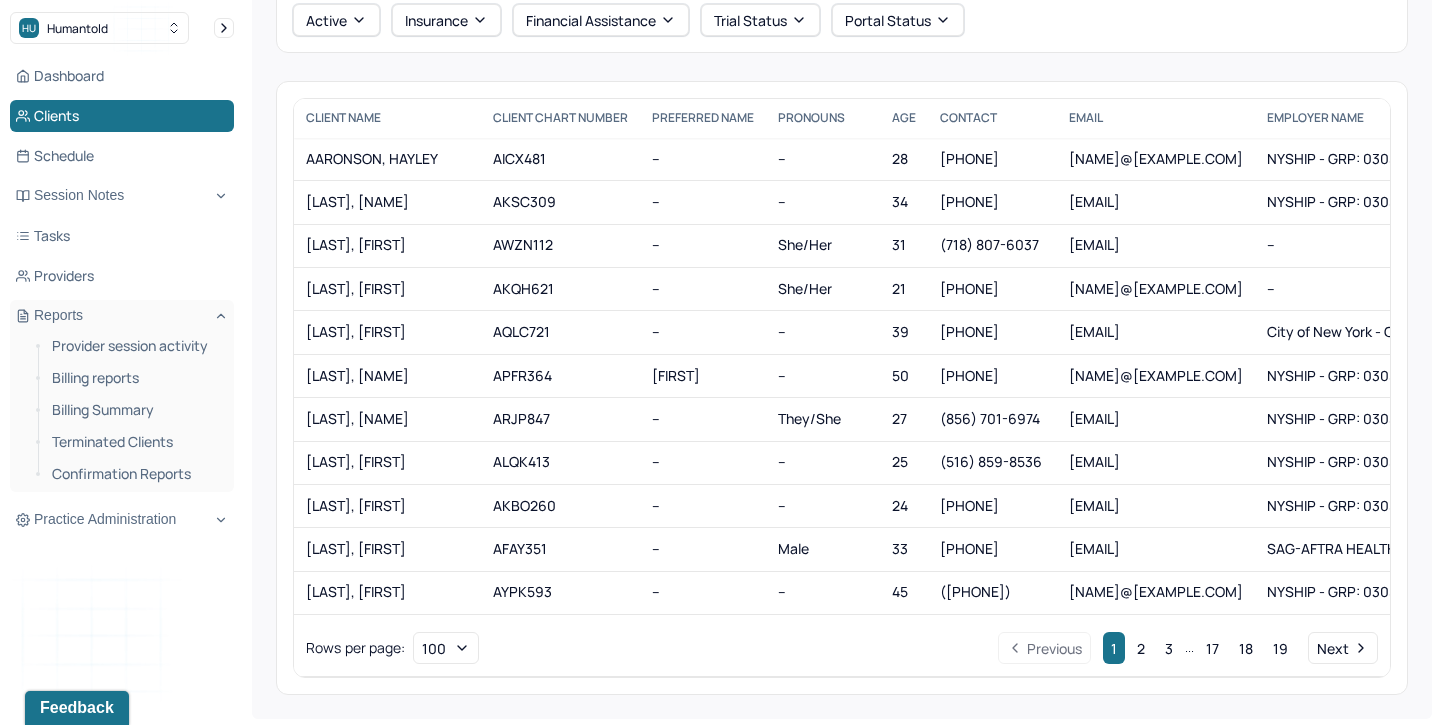 scroll, scrollTop: 44, scrollLeft: 0, axis: vertical 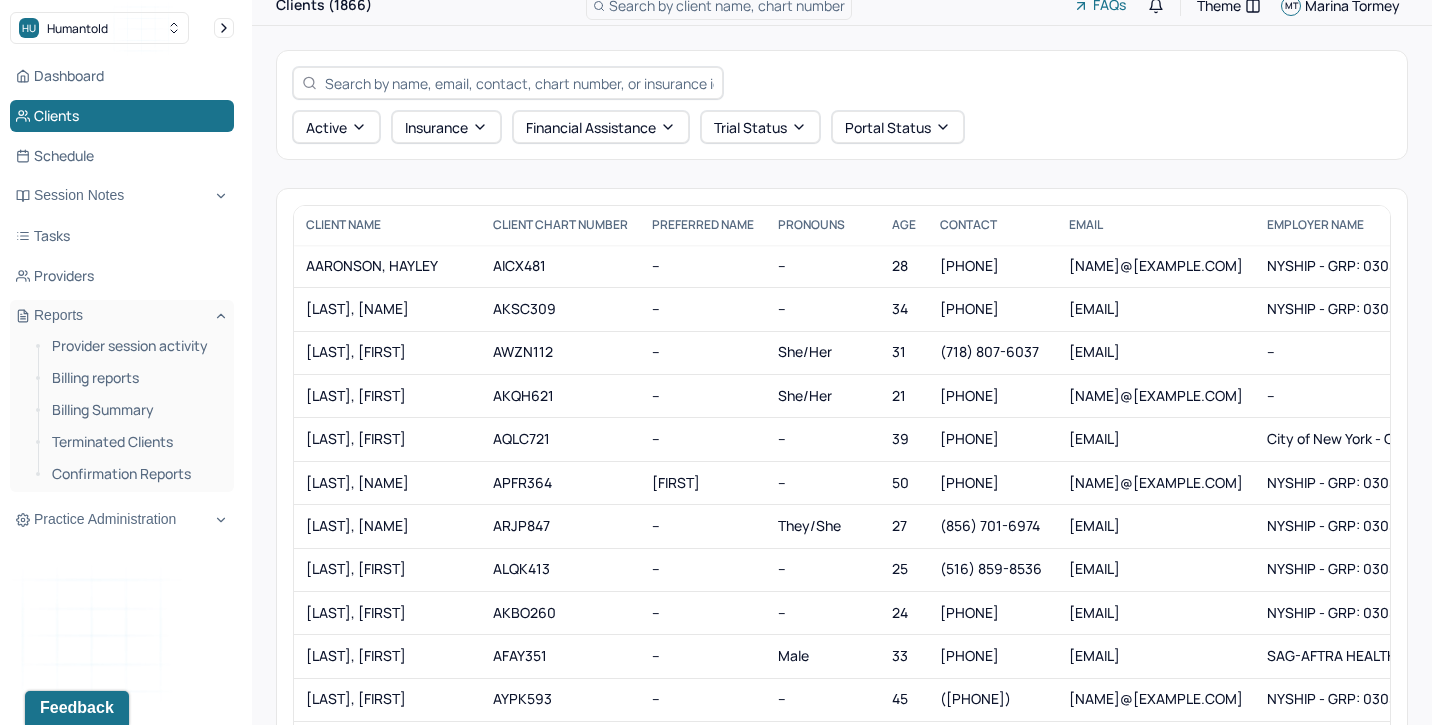 click at bounding box center (519, 83) 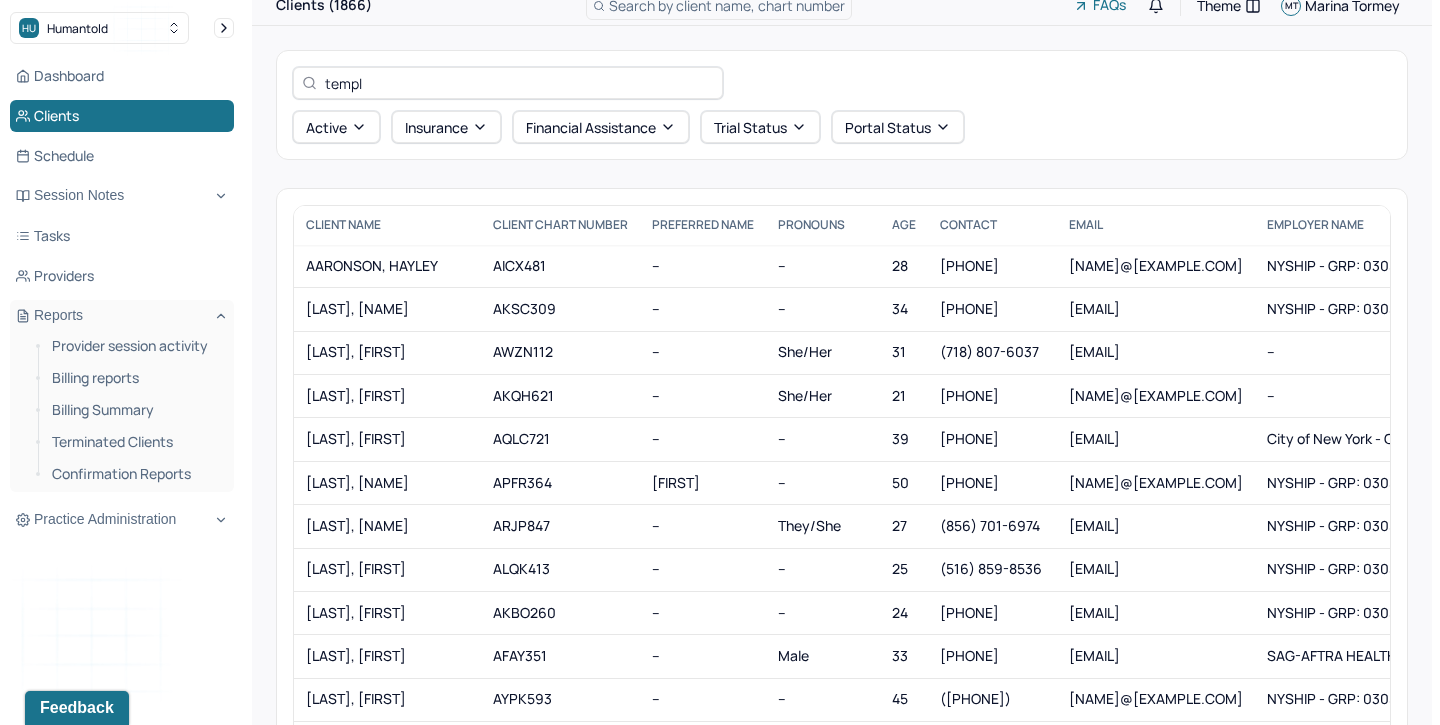 type on "temple" 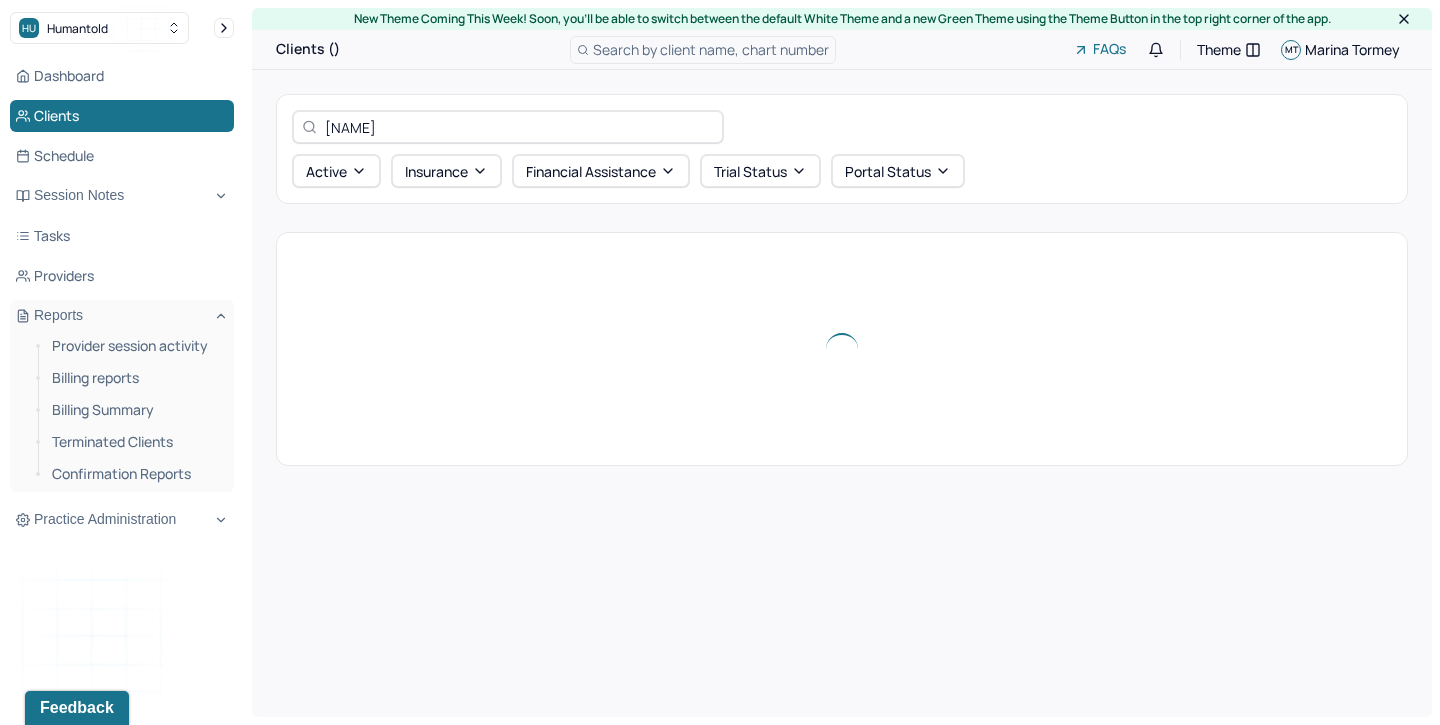 scroll, scrollTop: 0, scrollLeft: 0, axis: both 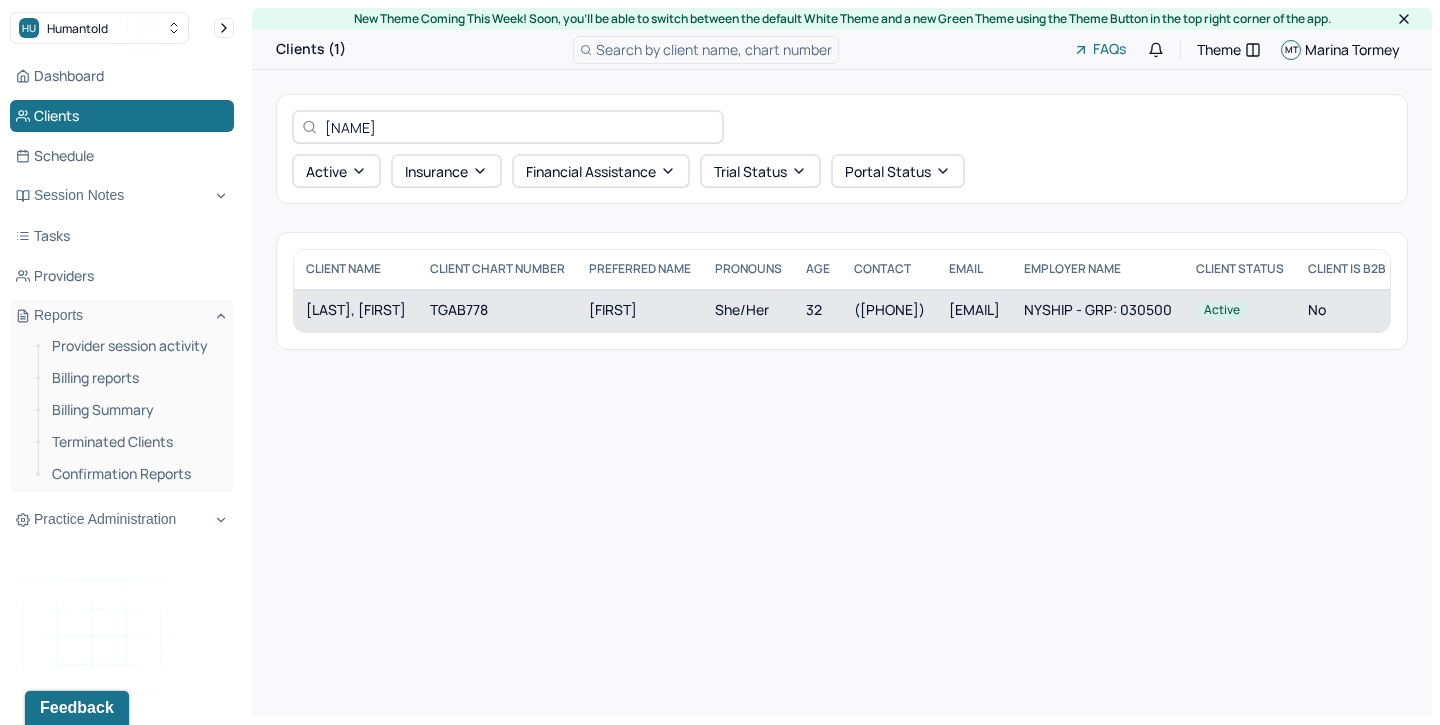 click on "TEMPLE-FEIGENBAUM, WENDY" at bounding box center (356, 310) 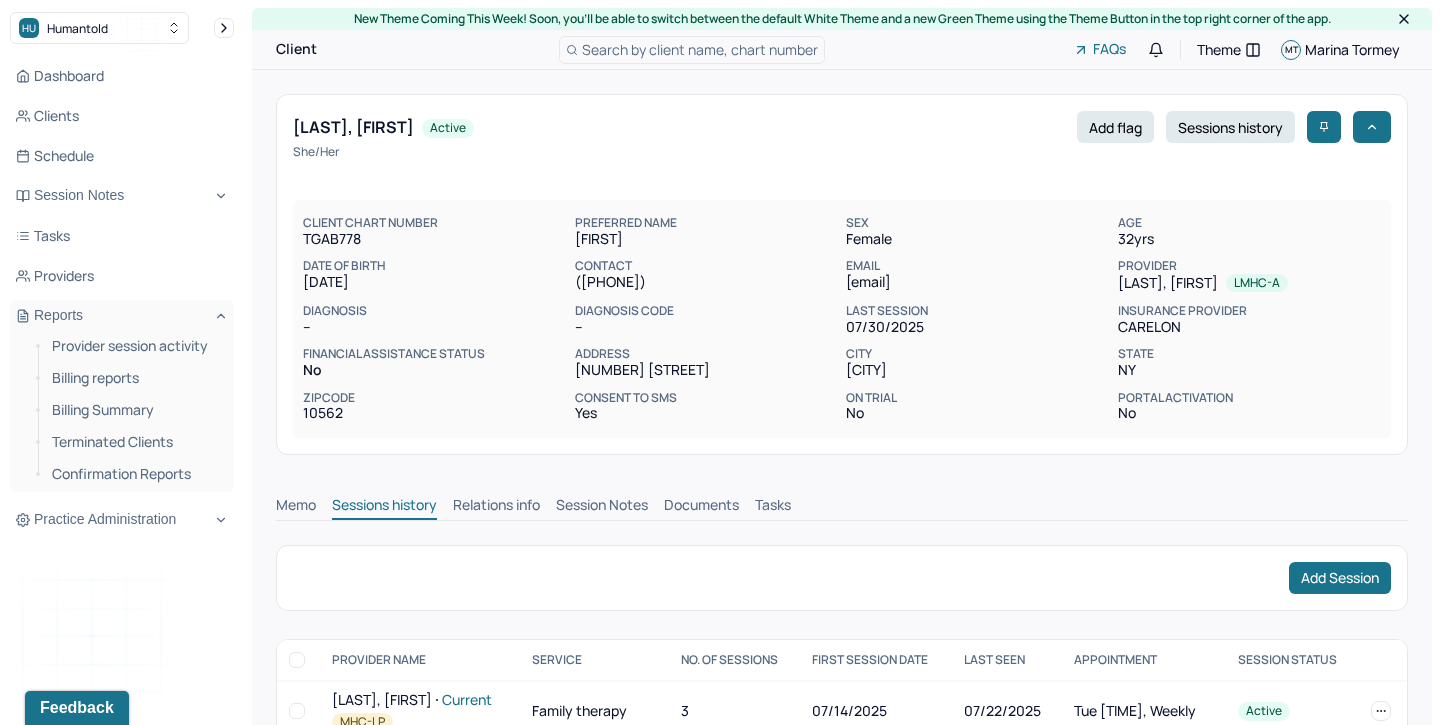 scroll, scrollTop: 0, scrollLeft: 0, axis: both 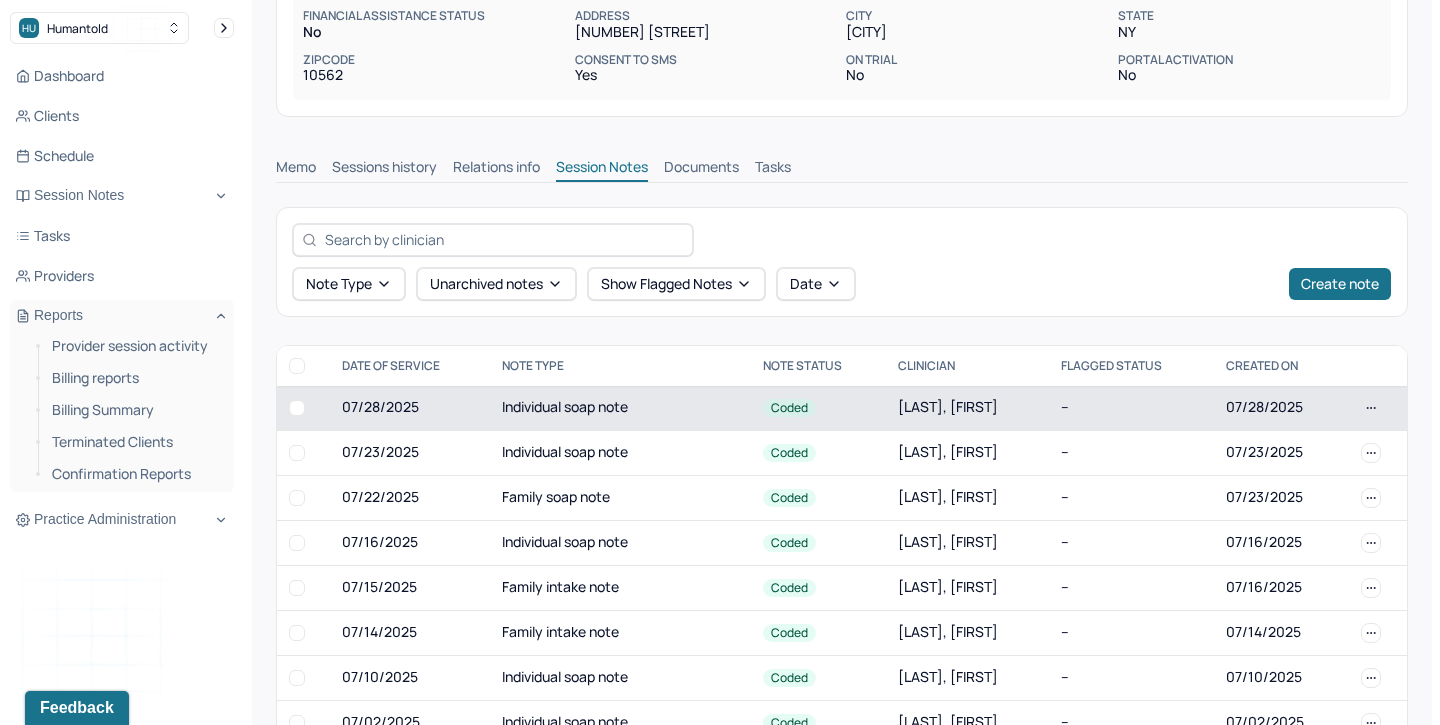 click on "Individual soap note" at bounding box center [620, 408] 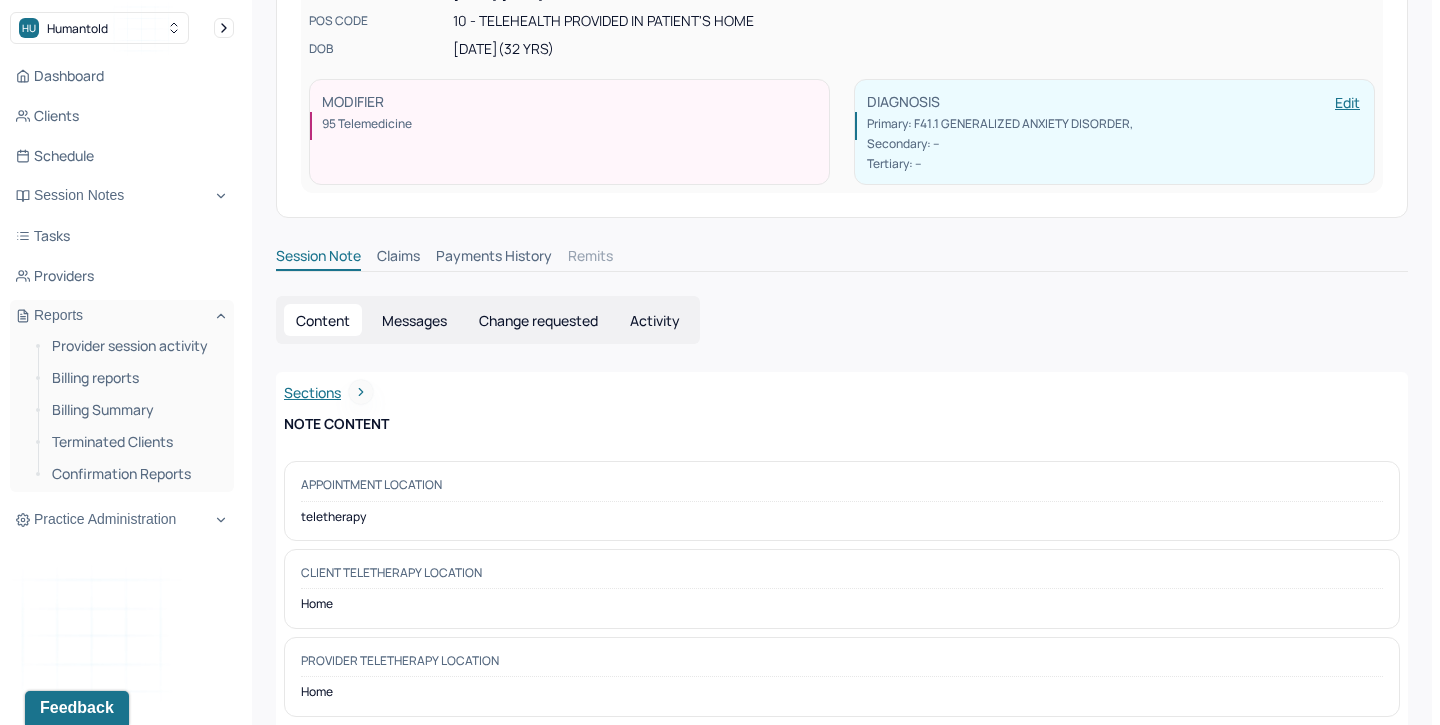 scroll, scrollTop: 0, scrollLeft: 0, axis: both 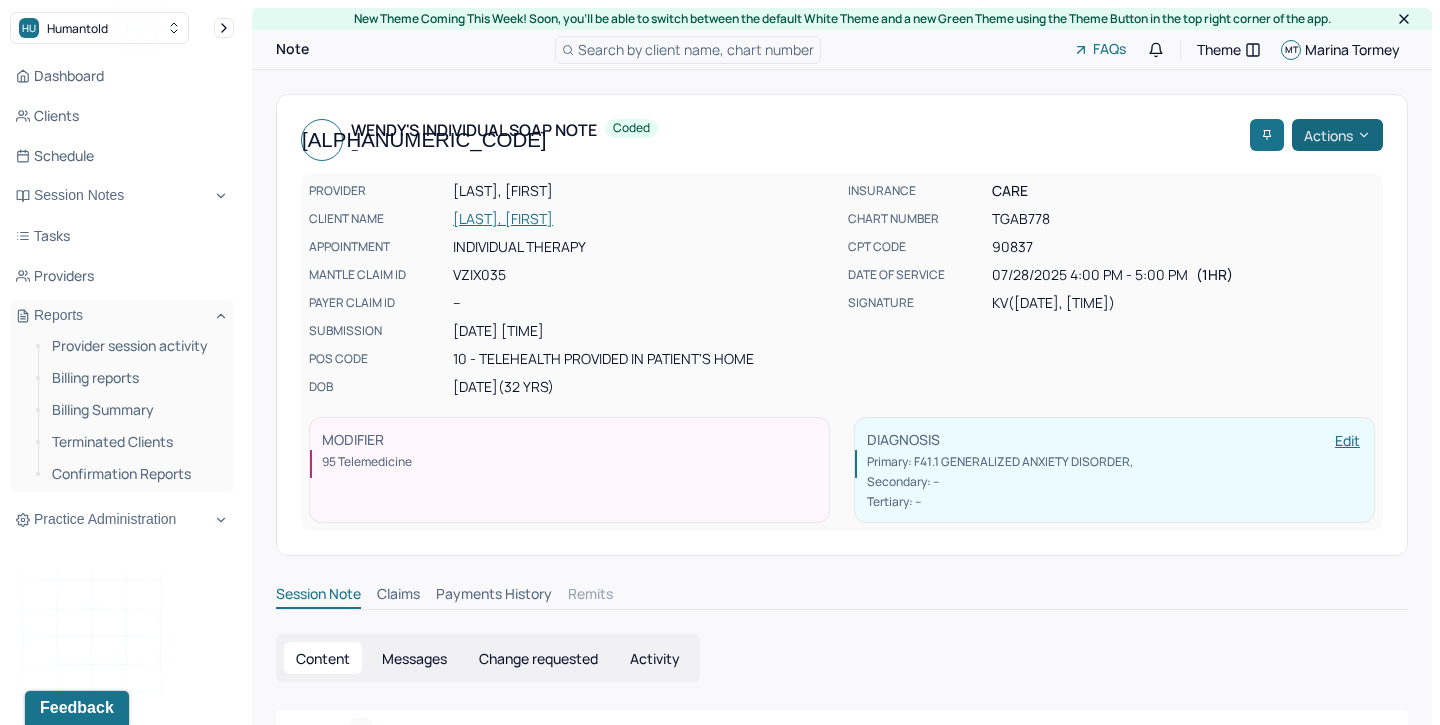click on "Actions" at bounding box center [1337, 135] 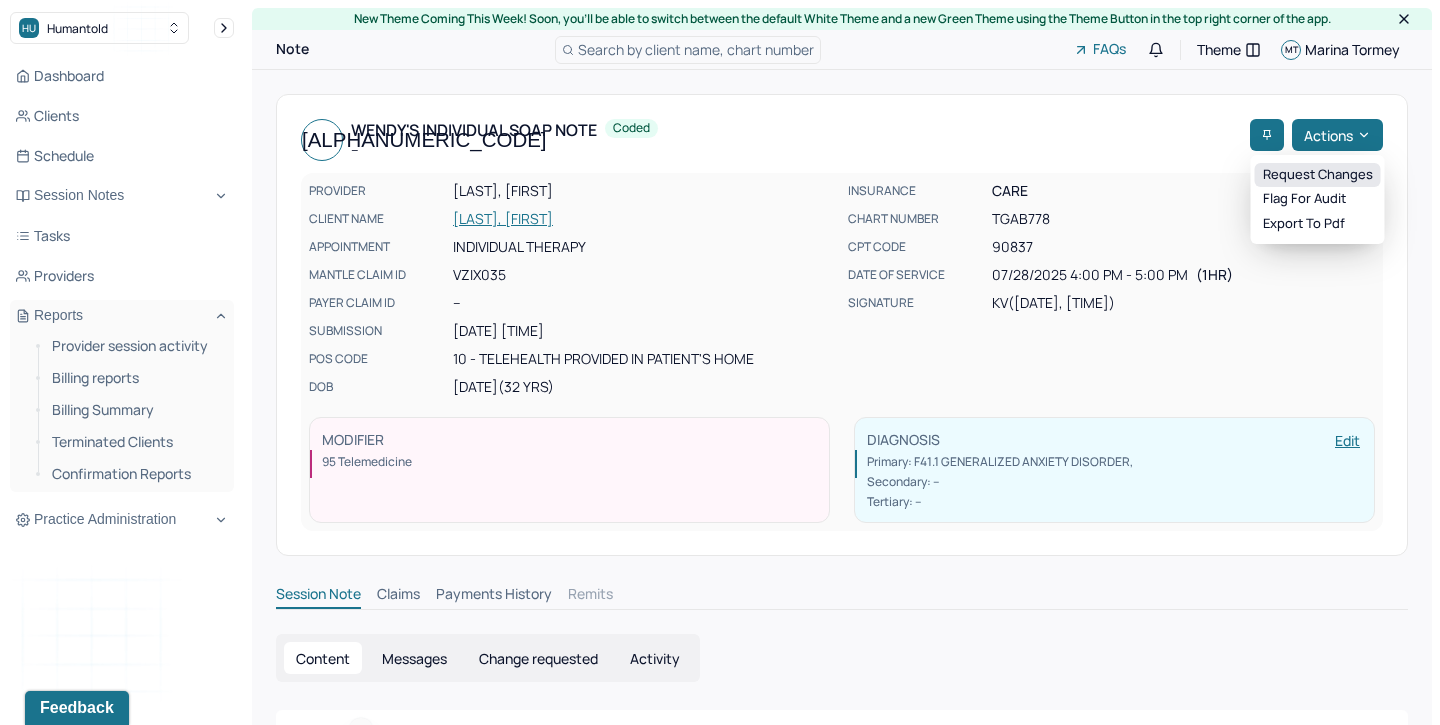 click on "Request changes" at bounding box center (1318, 175) 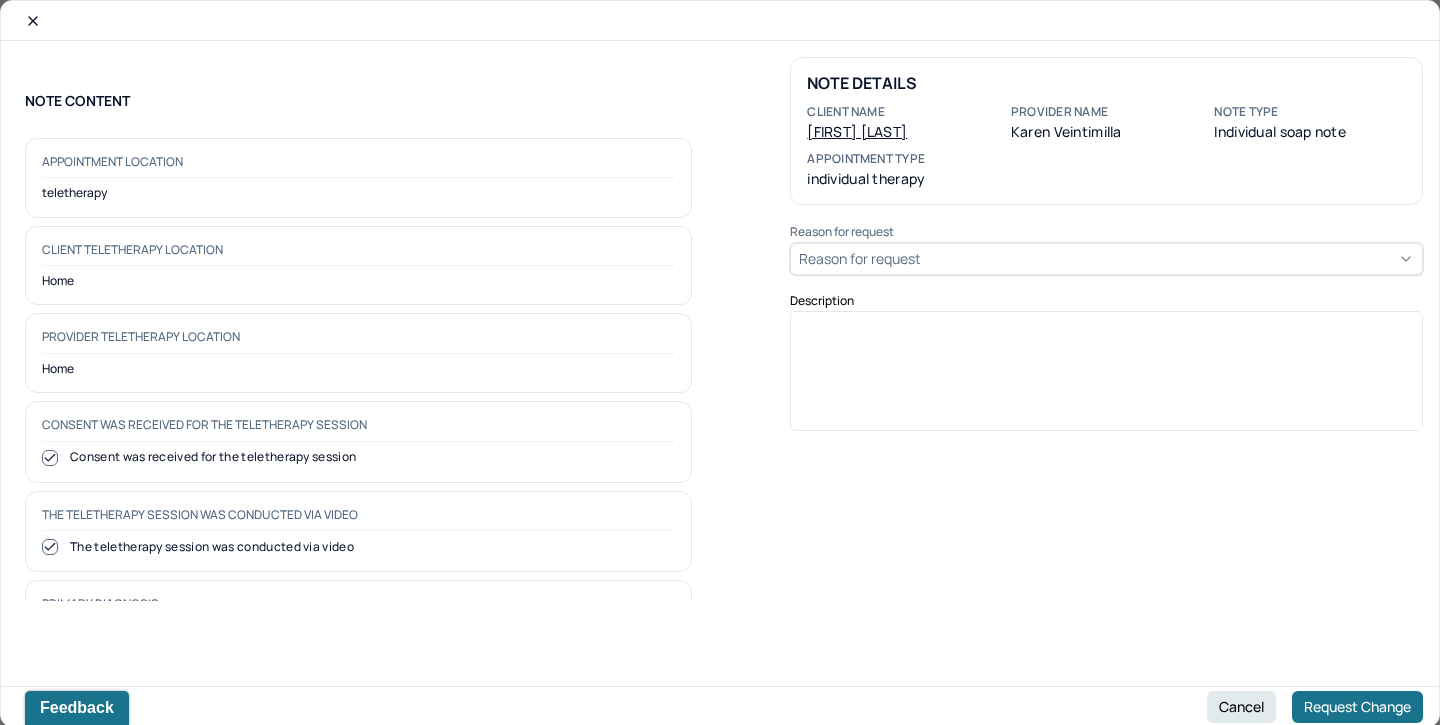click on "Reason for request" at bounding box center [1106, 259] 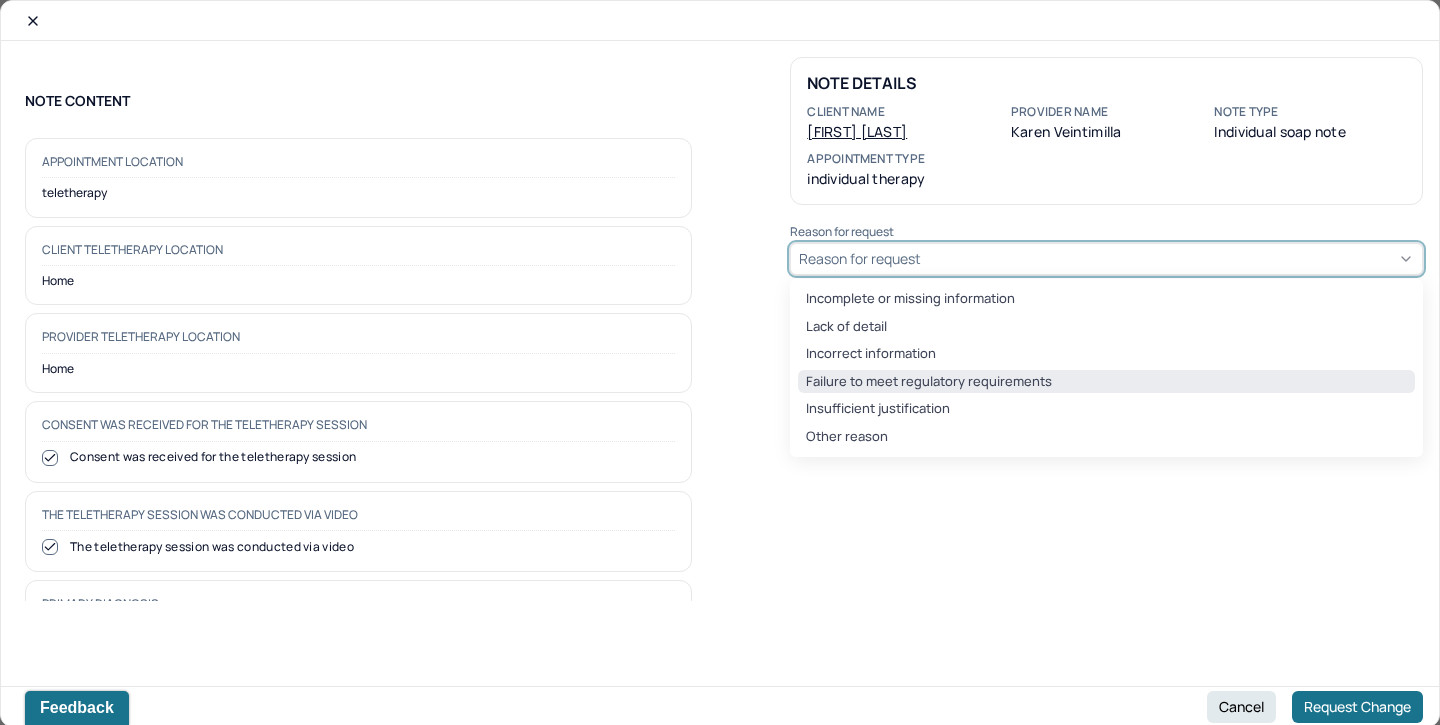 click on "Failure to meet regulatory requirements" at bounding box center [1106, 382] 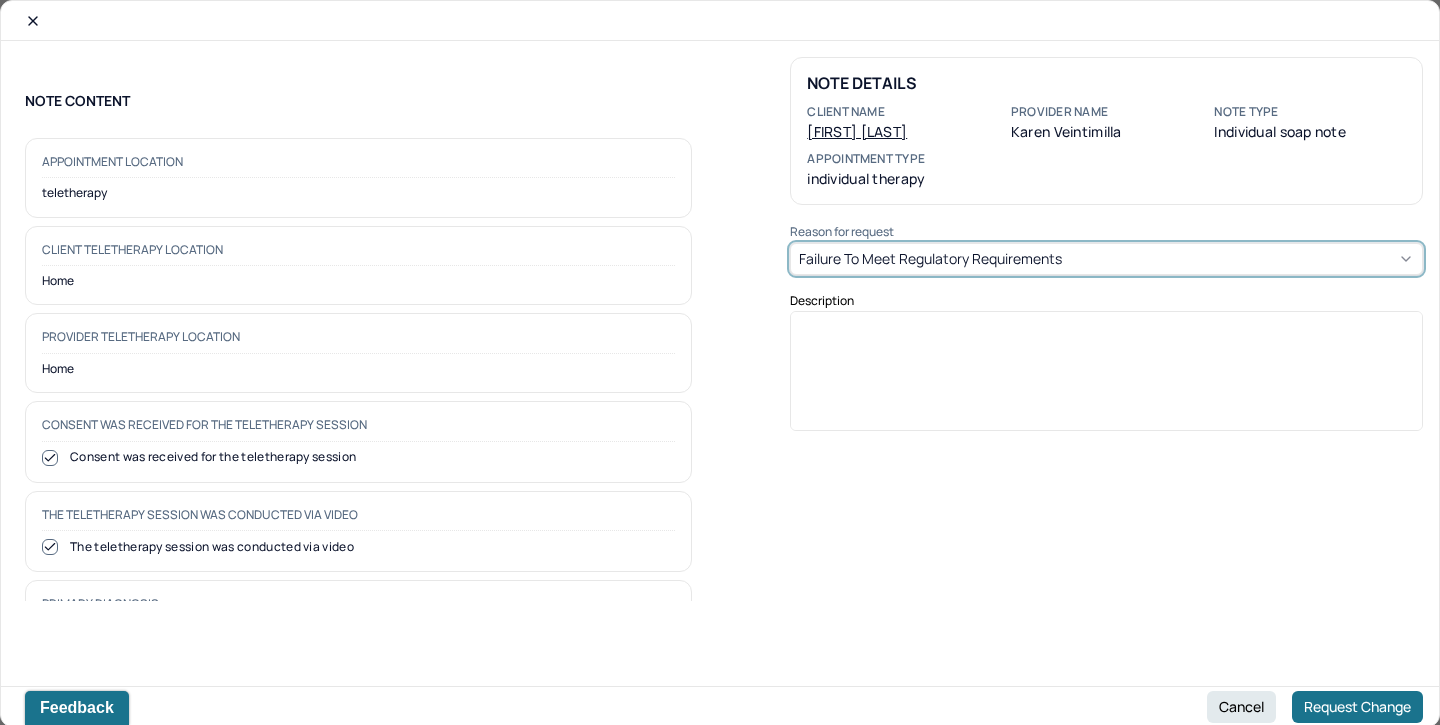 click at bounding box center (1107, 378) 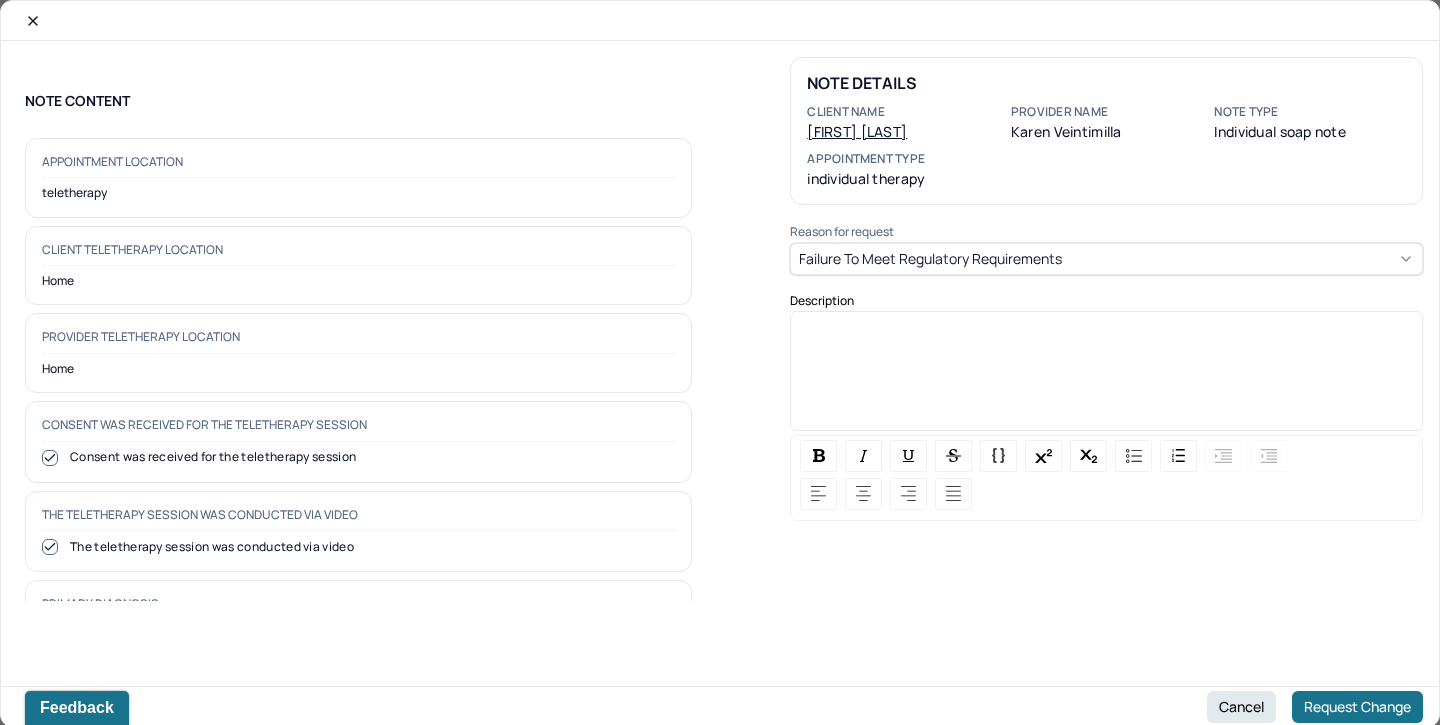type 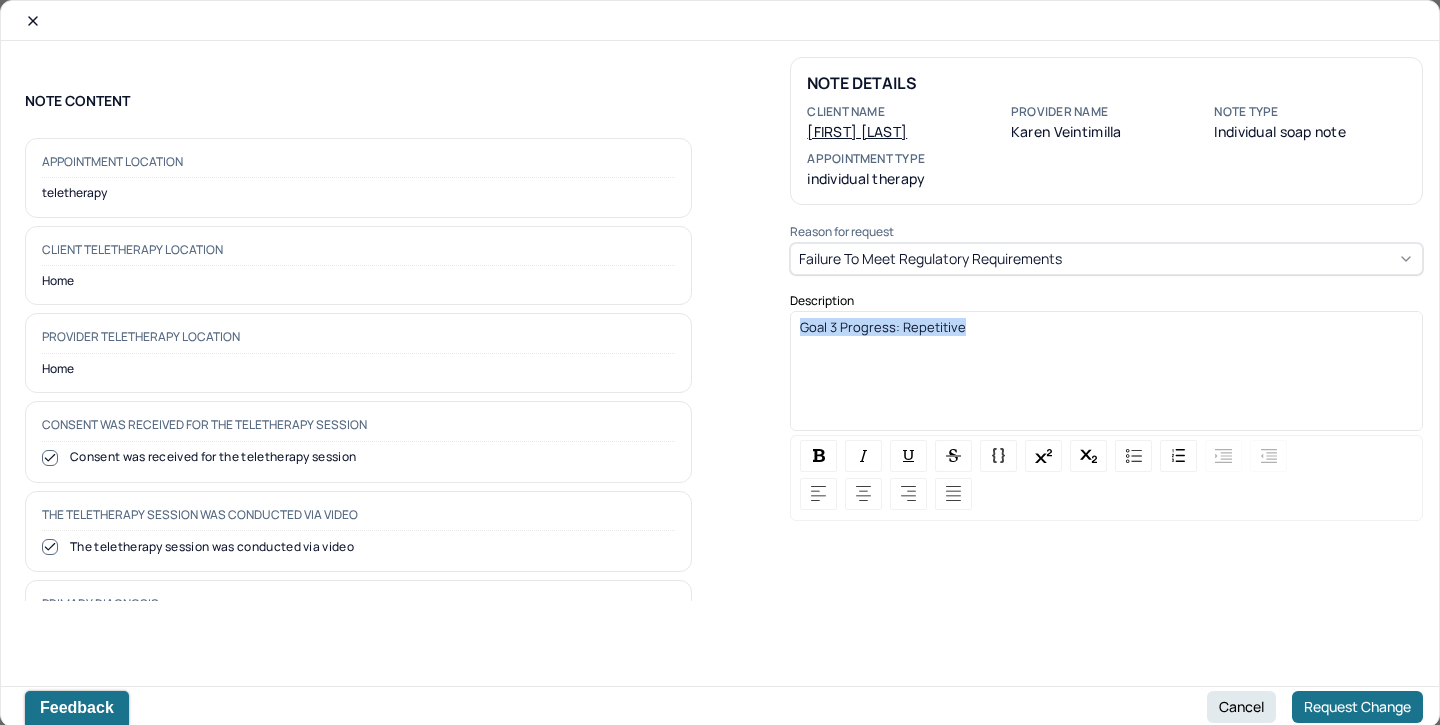 drag, startPoint x: 969, startPoint y: 330, endPoint x: 786, endPoint y: 329, distance: 183.00273 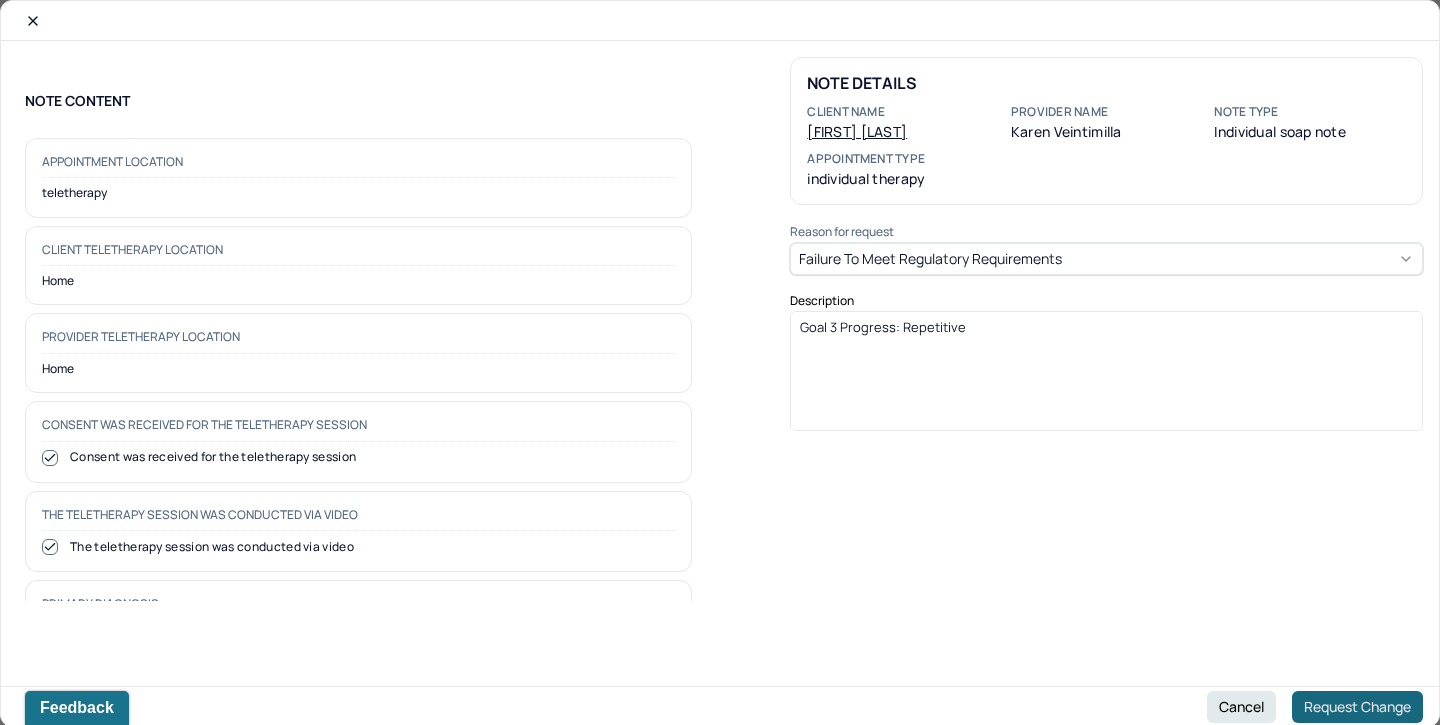 click on "Request Change" at bounding box center (1357, 707) 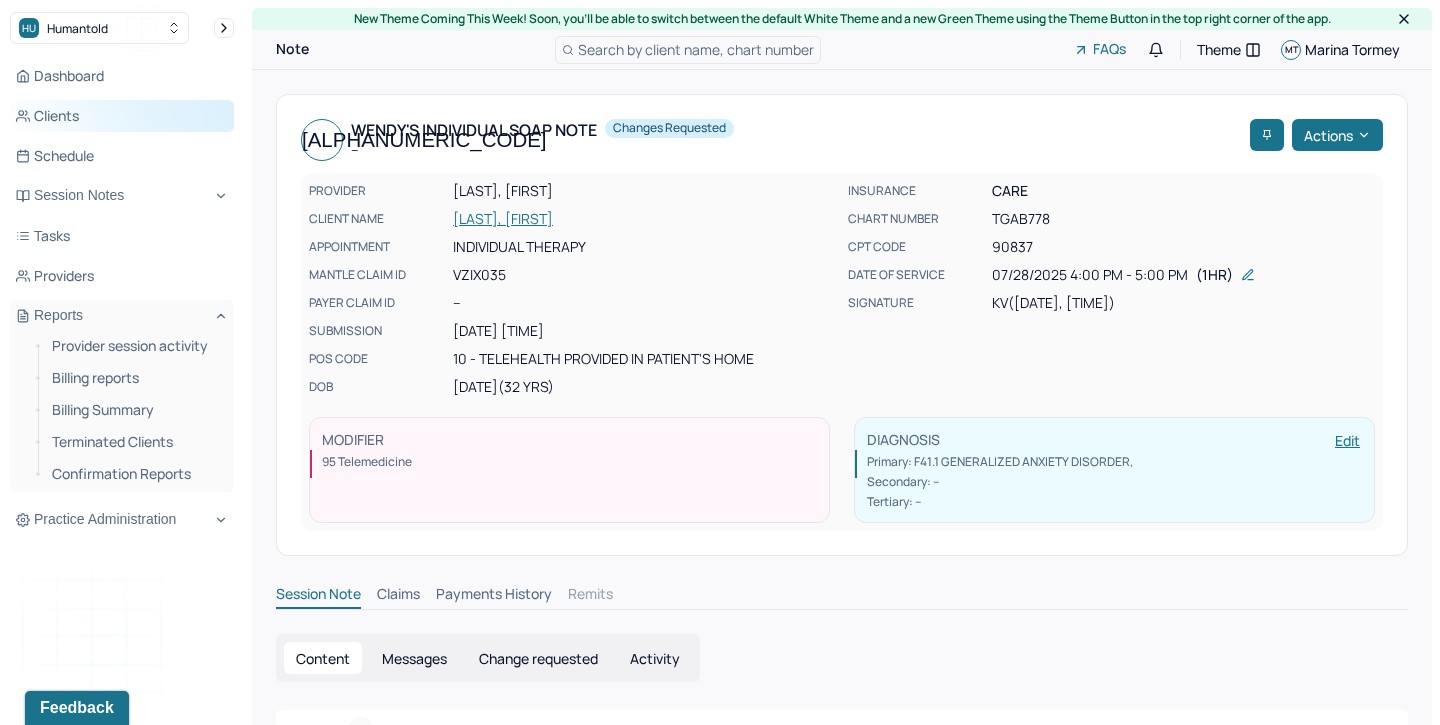 click on "Clients" at bounding box center [122, 116] 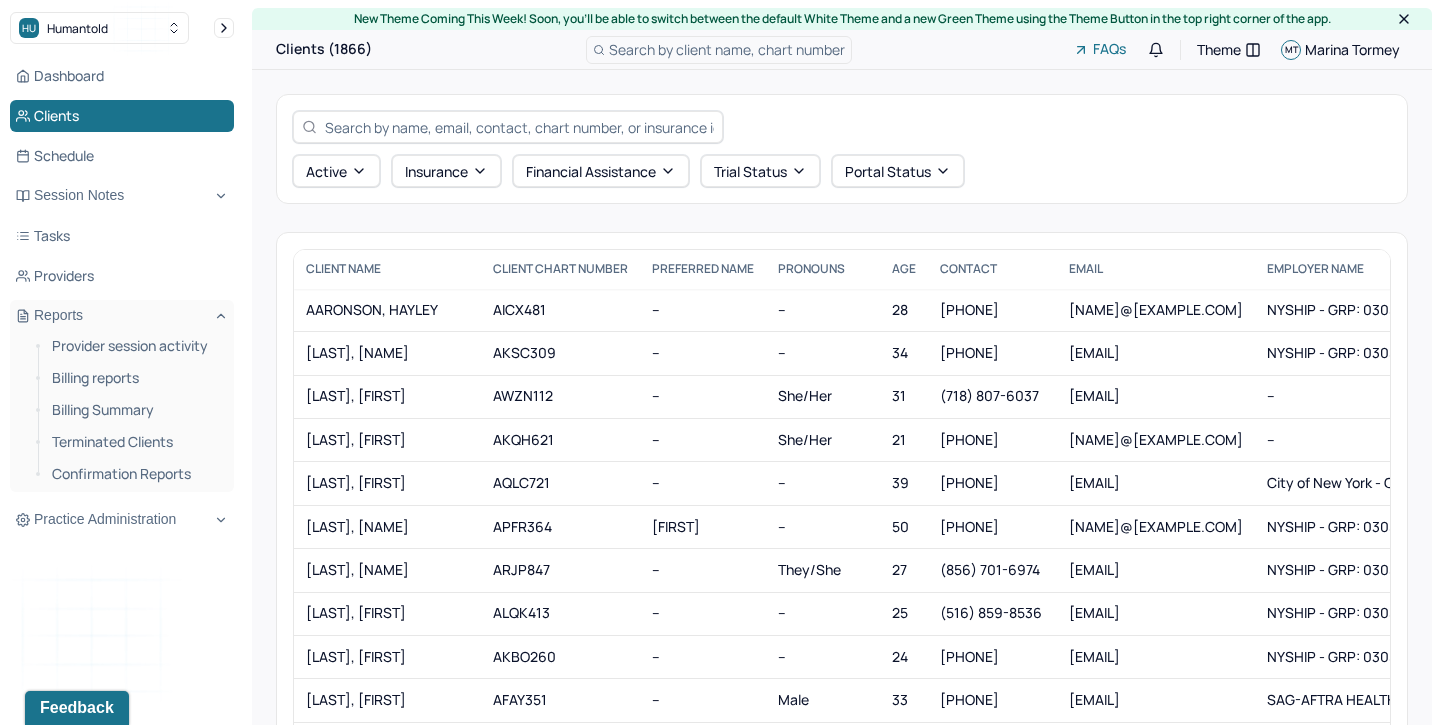 click at bounding box center [519, 127] 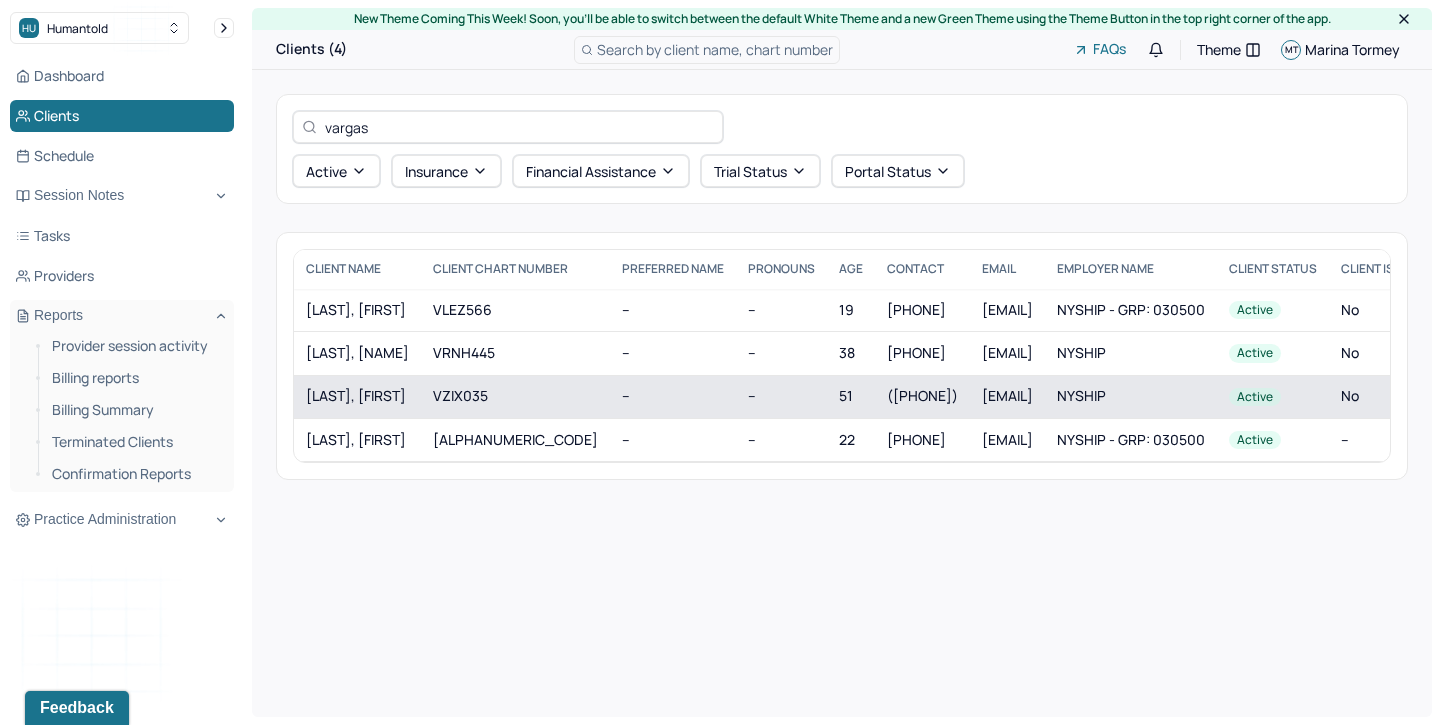 type on "vargas" 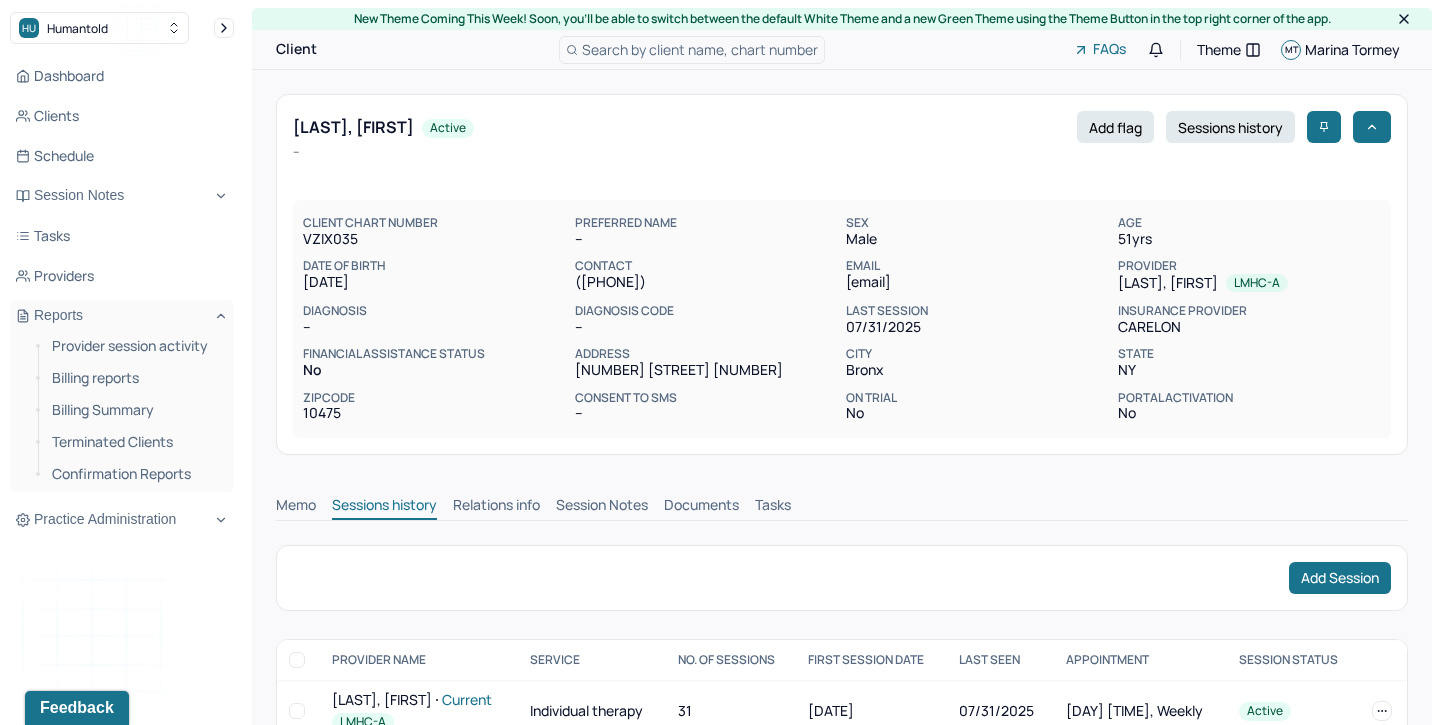 click on "Session Notes" at bounding box center [602, 507] 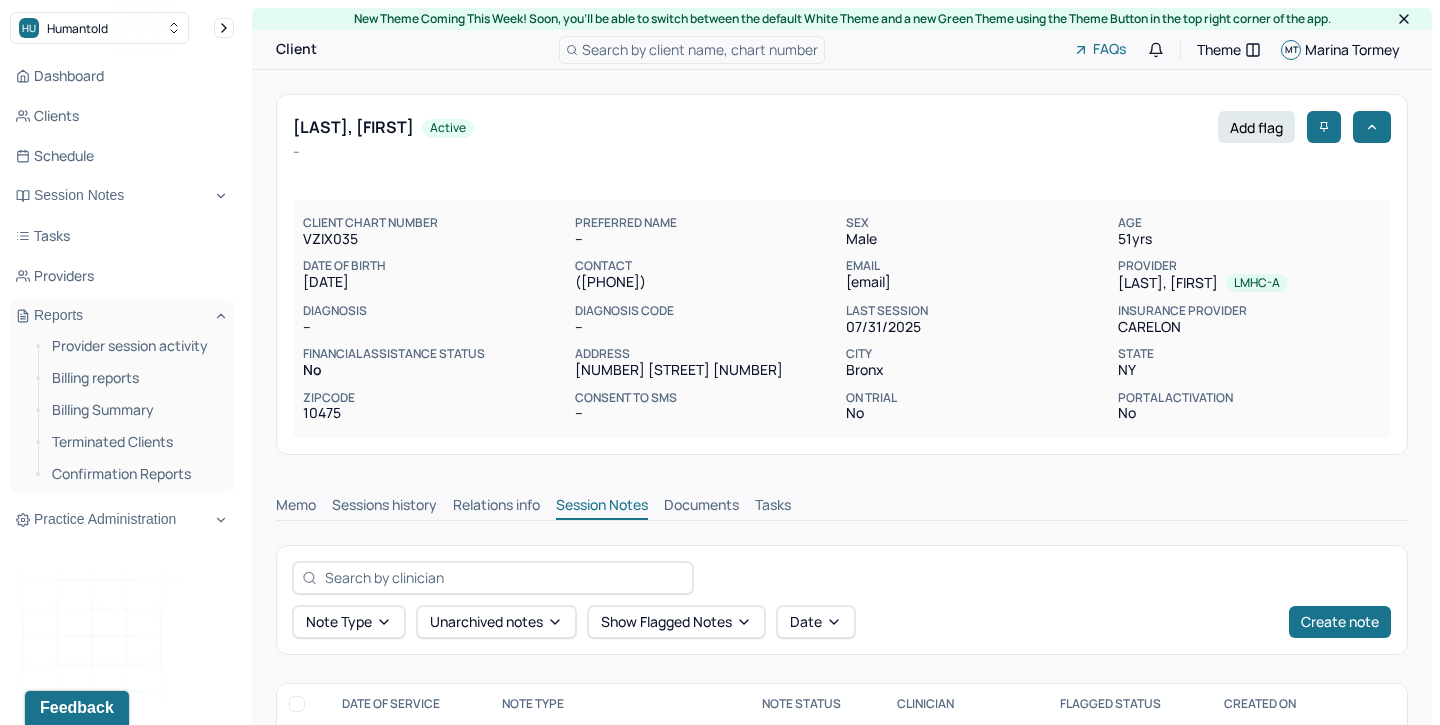 scroll, scrollTop: 0, scrollLeft: 0, axis: both 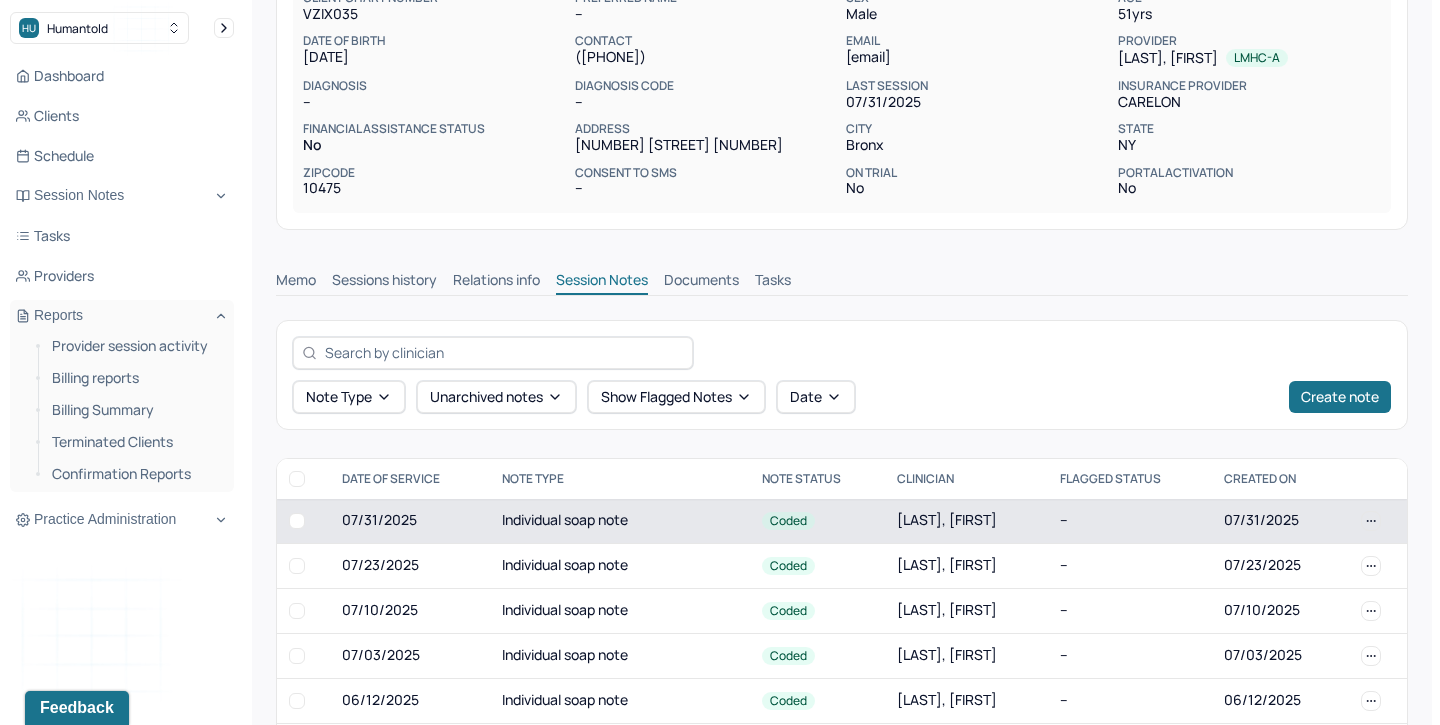 click on "07/31/2025" at bounding box center (410, 521) 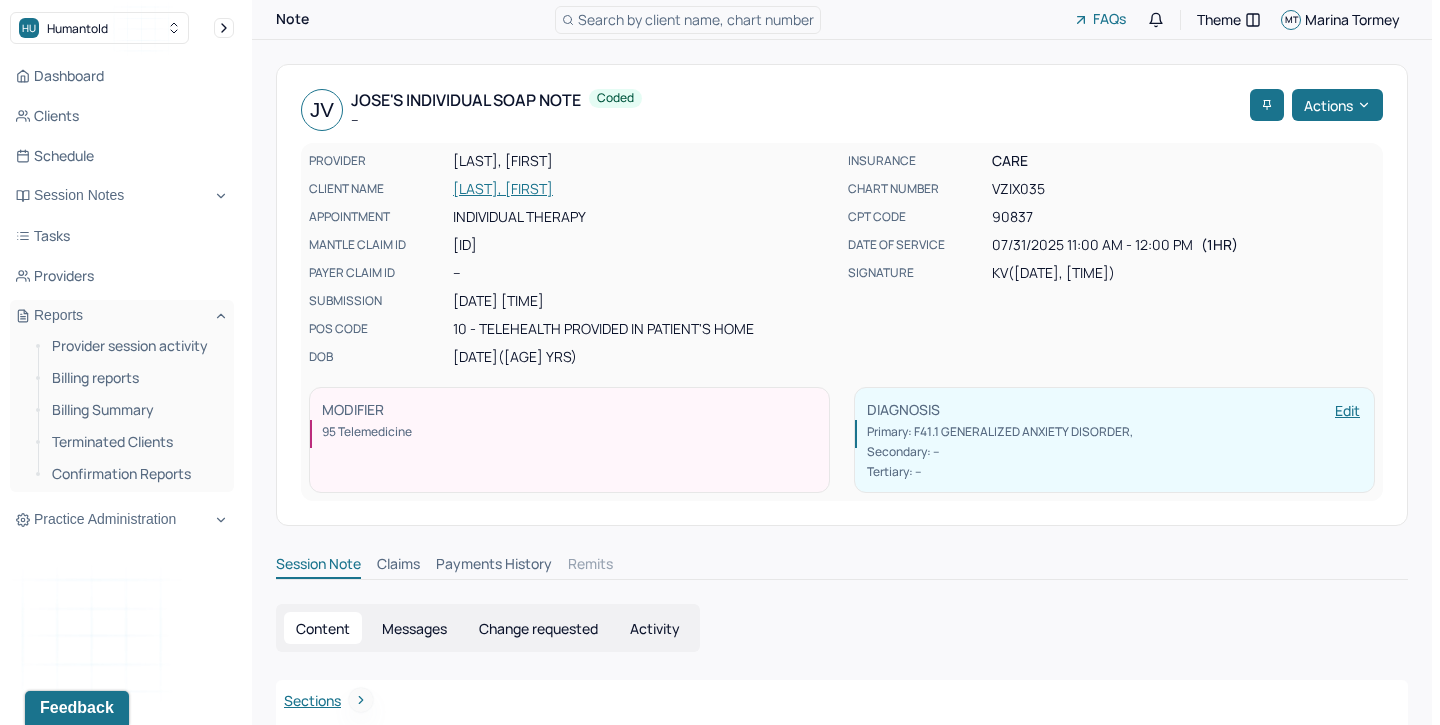 scroll, scrollTop: 26, scrollLeft: 0, axis: vertical 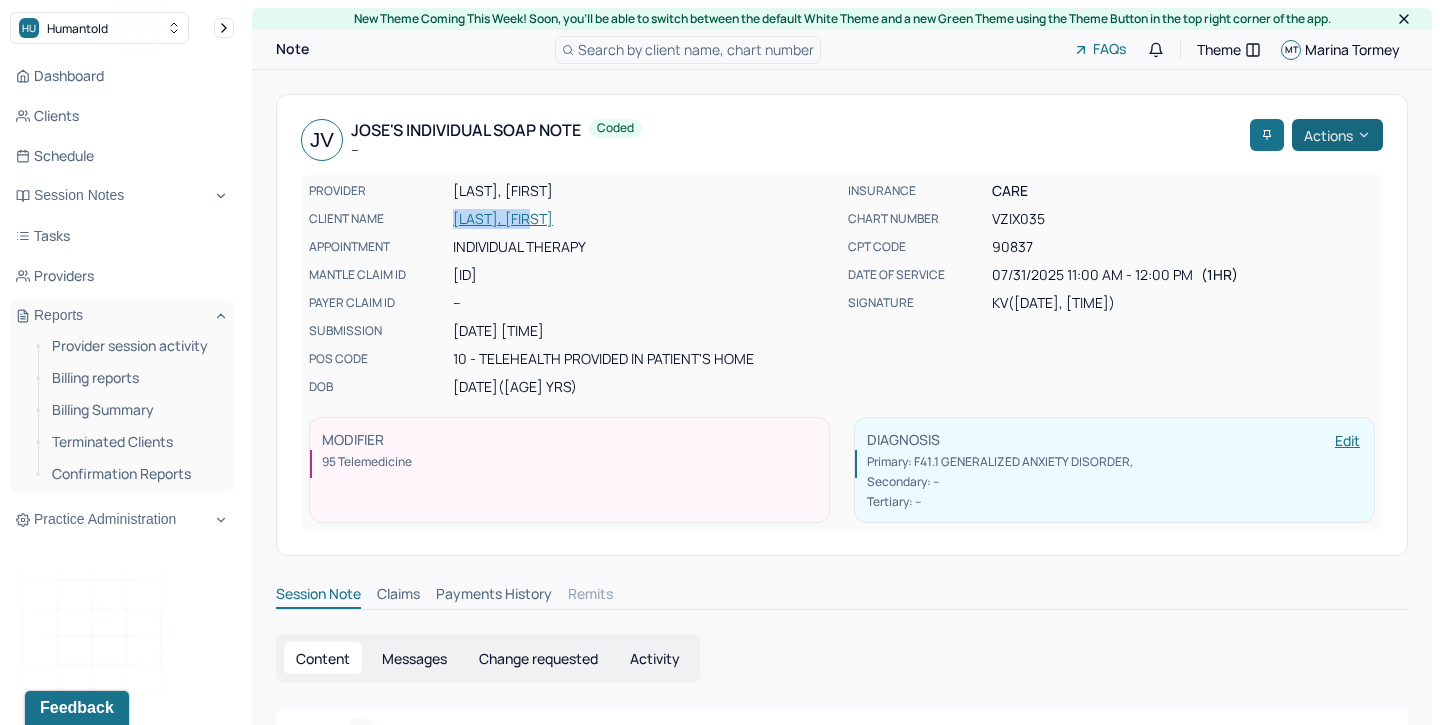 click on "Actions" at bounding box center (1337, 135) 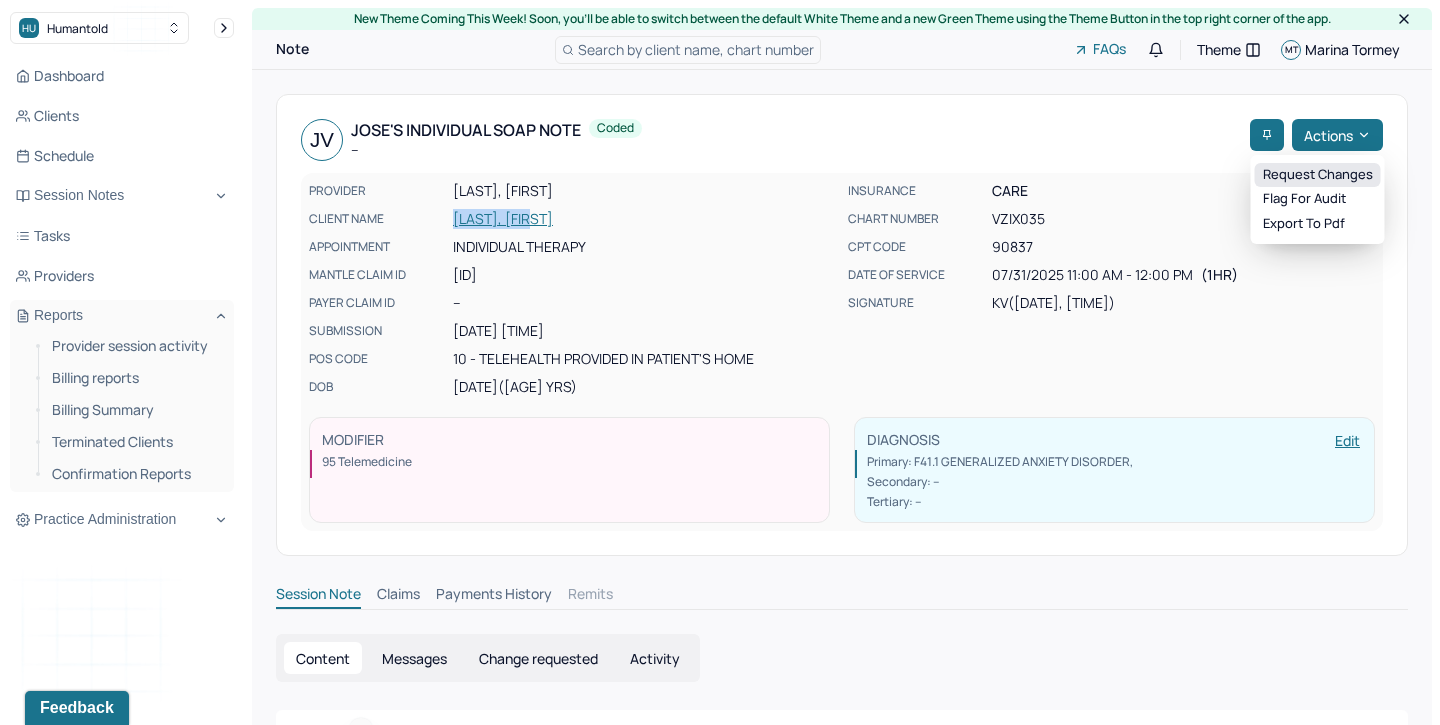click on "Request changes" at bounding box center (1318, 175) 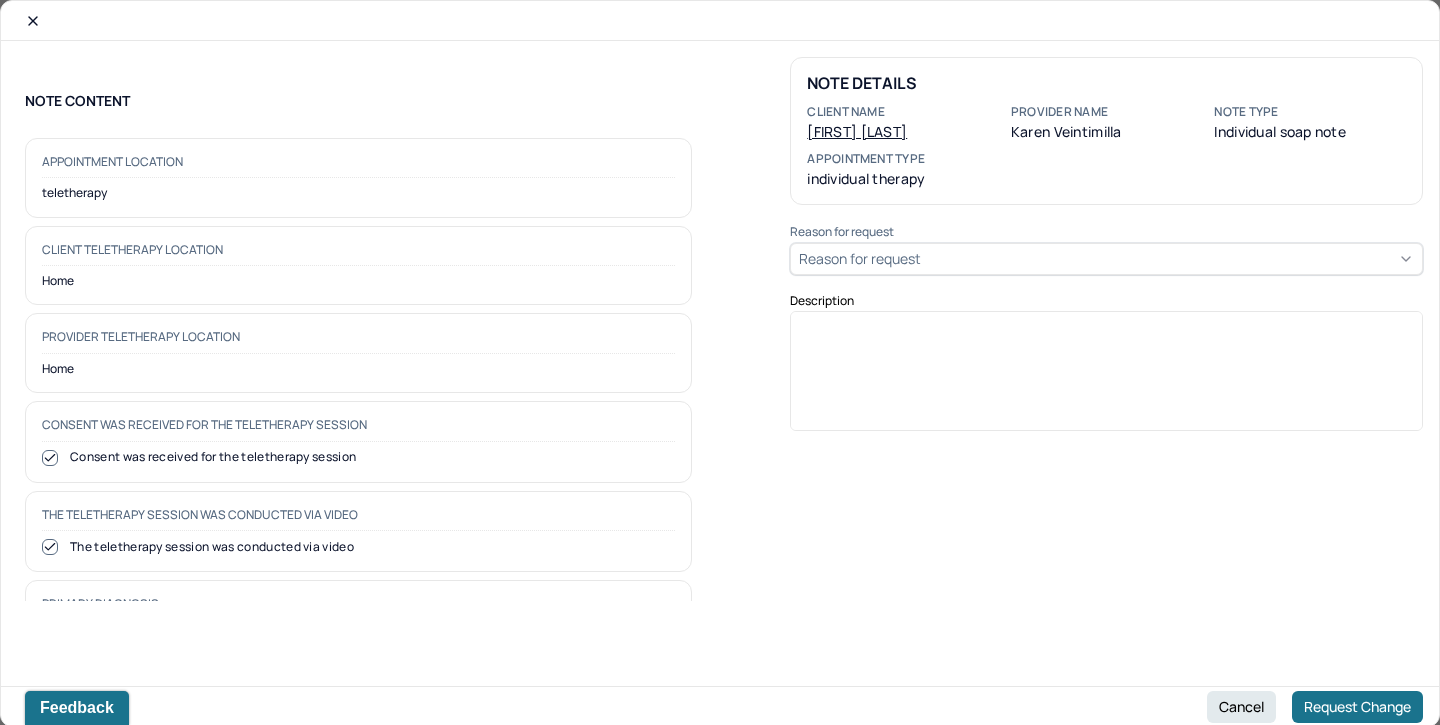 click on "Reason for request" at bounding box center [860, 258] 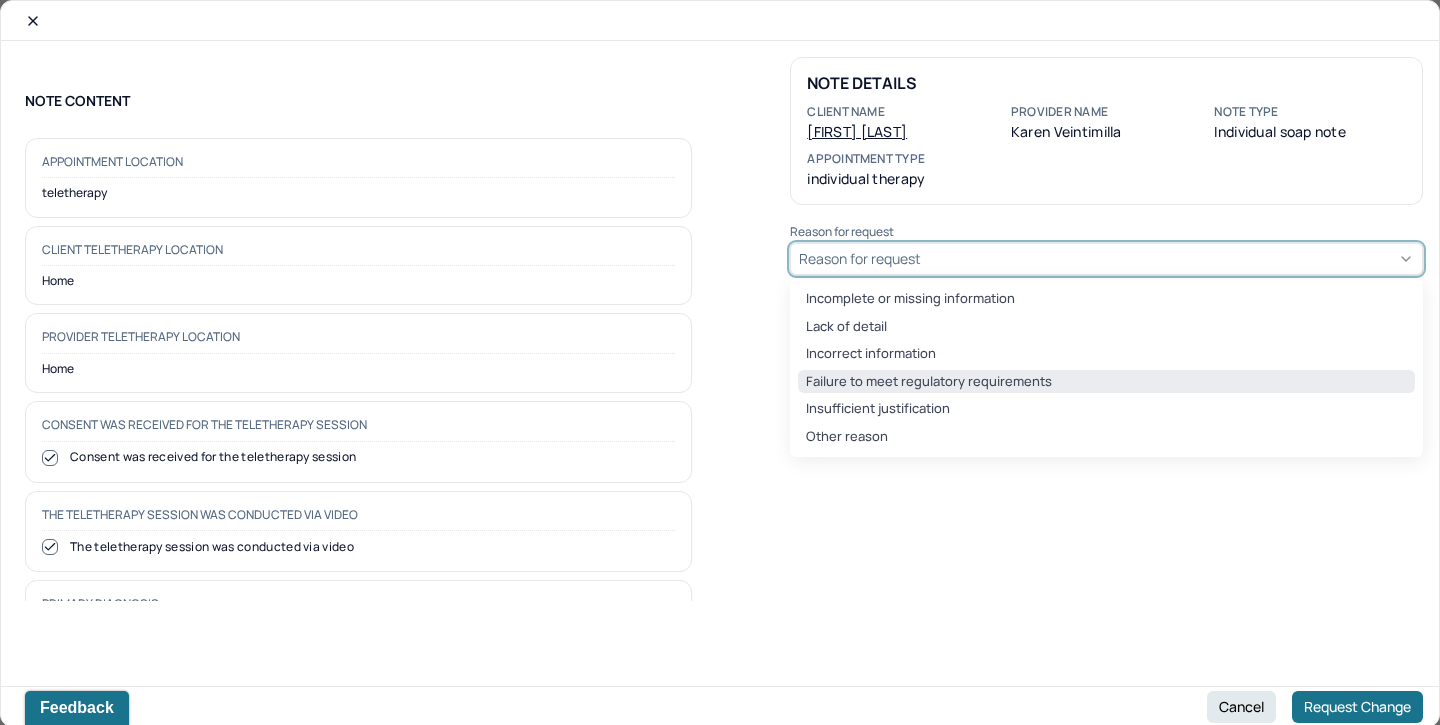click on "Failure to meet regulatory requirements" at bounding box center (1106, 382) 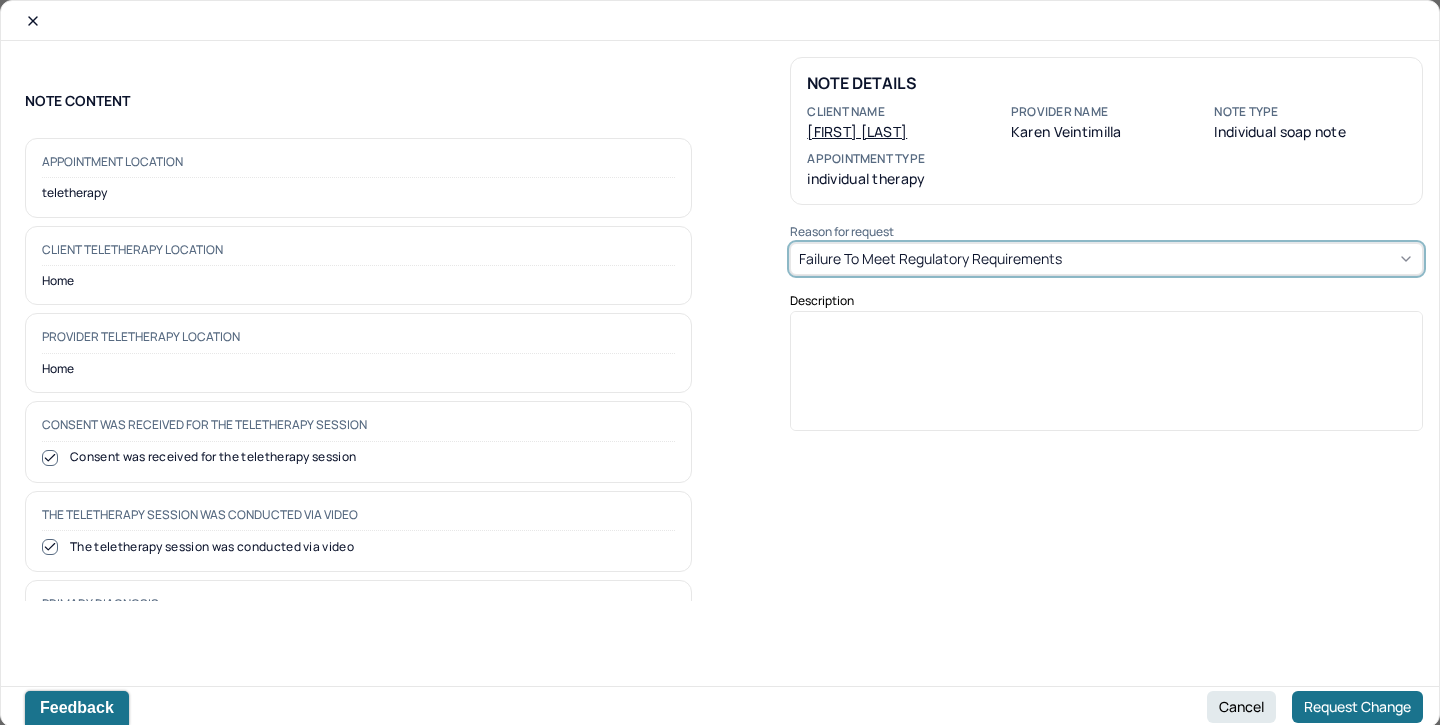 click at bounding box center (1107, 378) 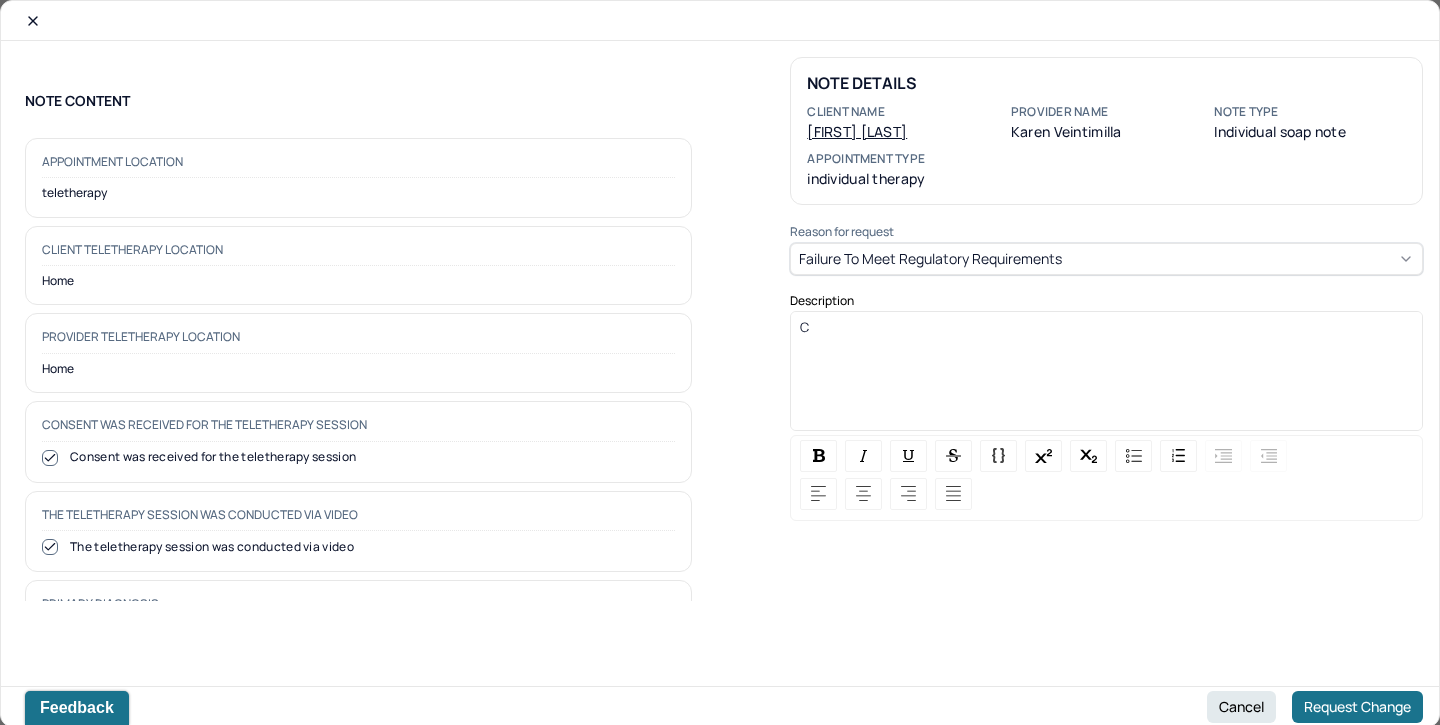 type 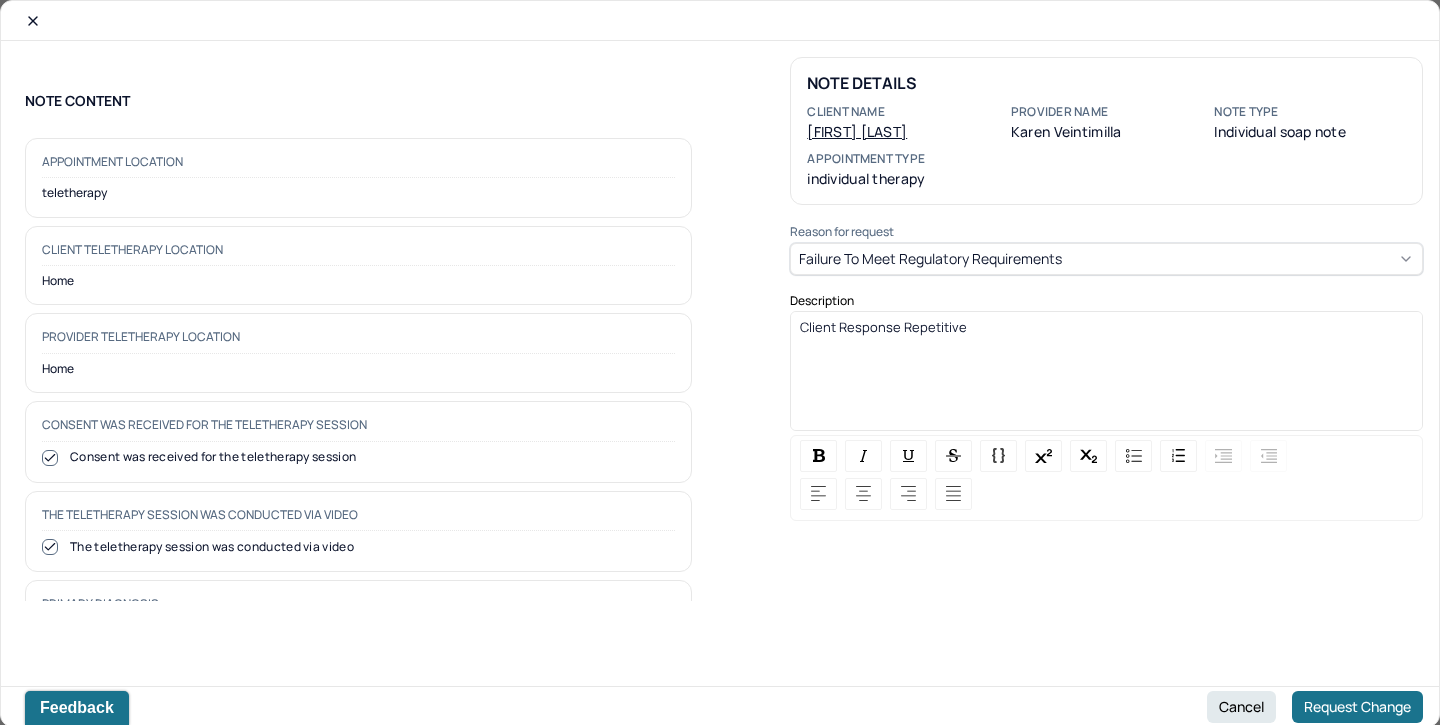 drag, startPoint x: 977, startPoint y: 326, endPoint x: 775, endPoint y: 326, distance: 202 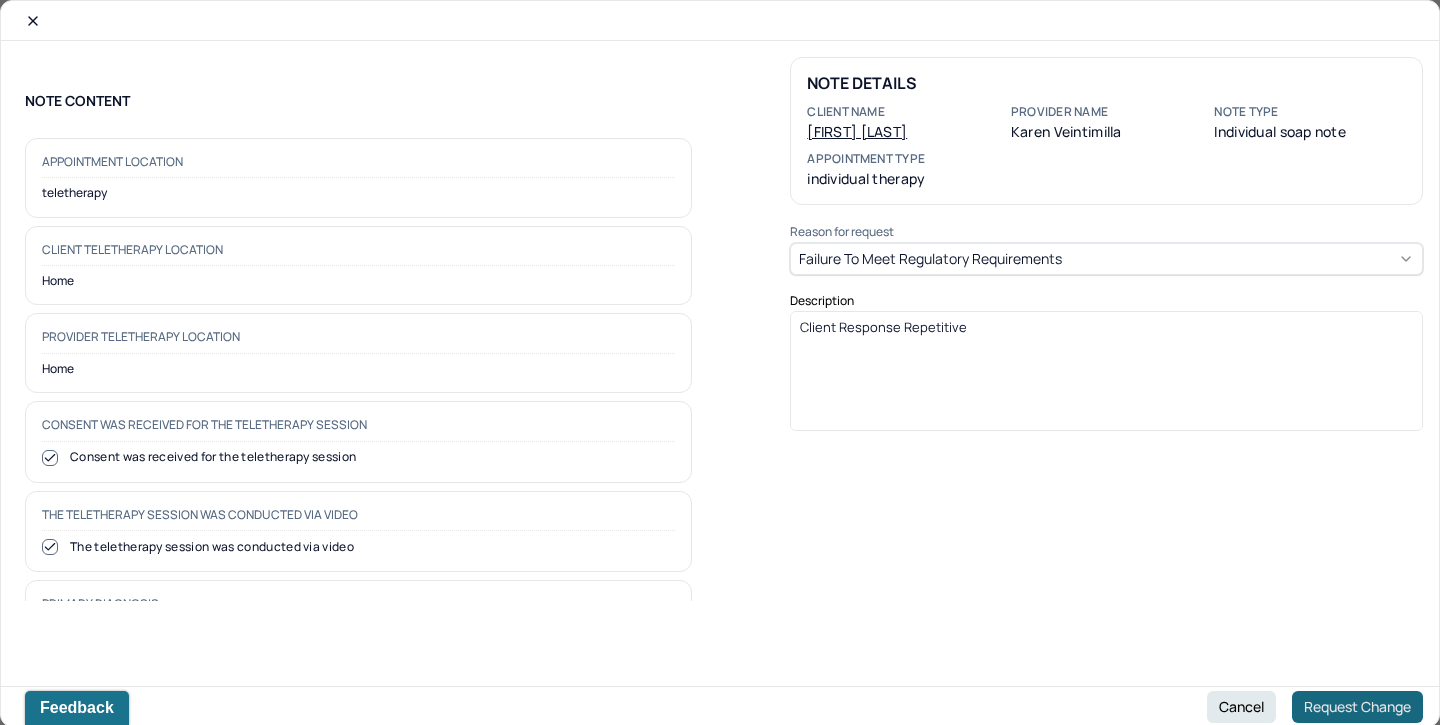 click on "Request Change" at bounding box center (1357, 707) 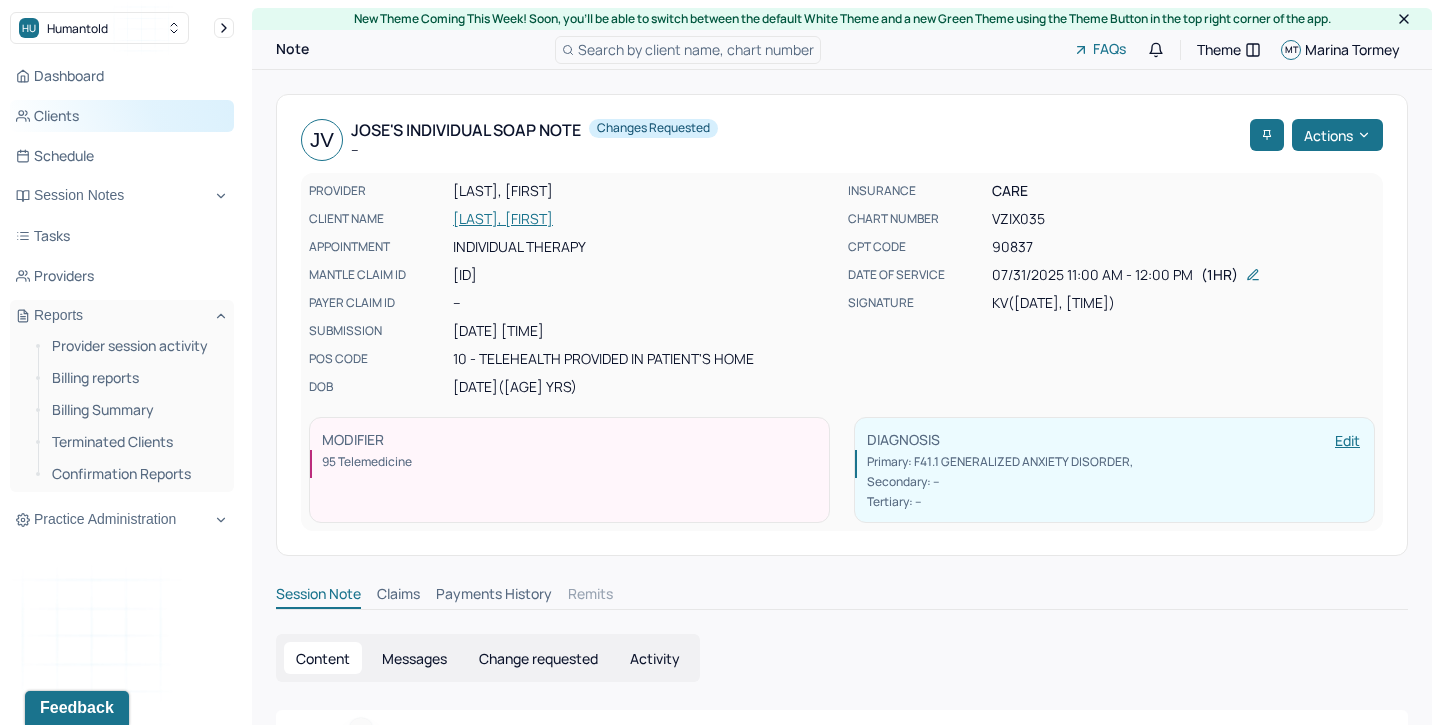 click on "Clients" at bounding box center [122, 116] 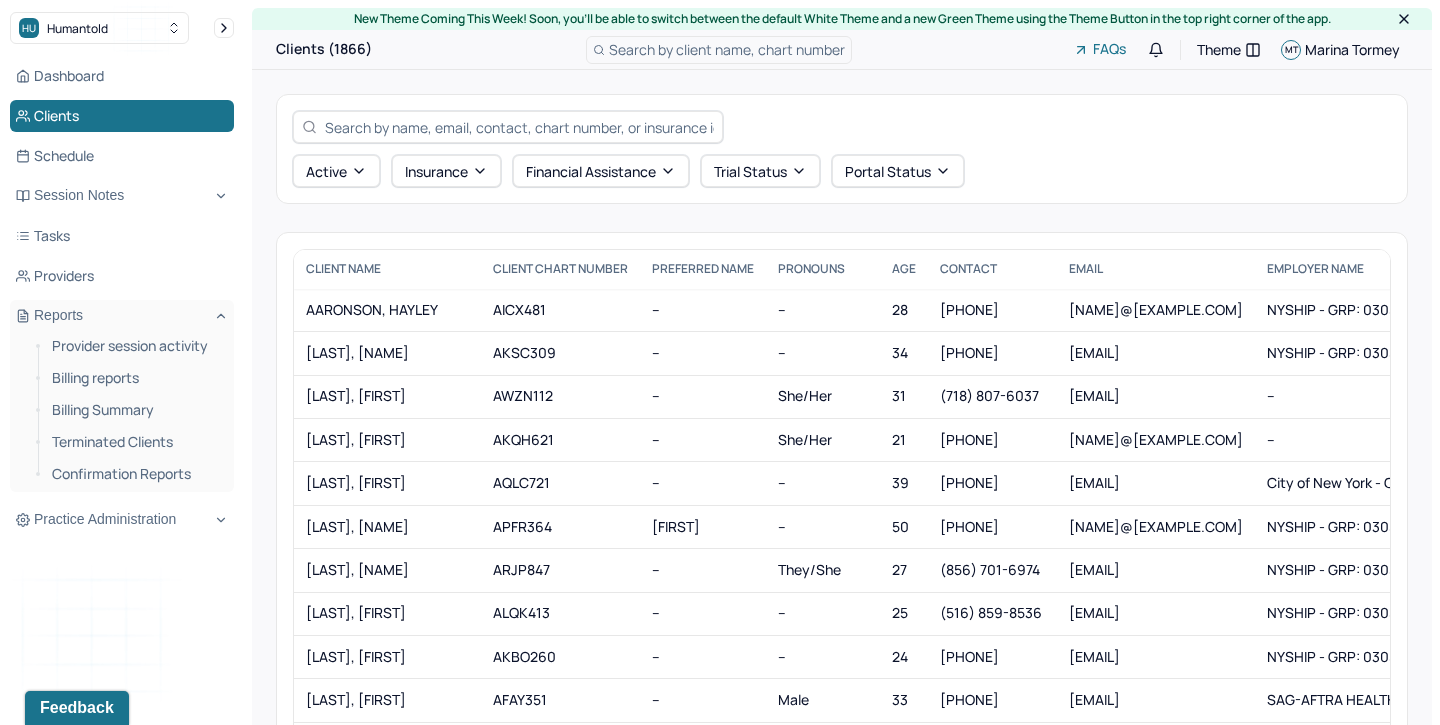 click at bounding box center (519, 127) 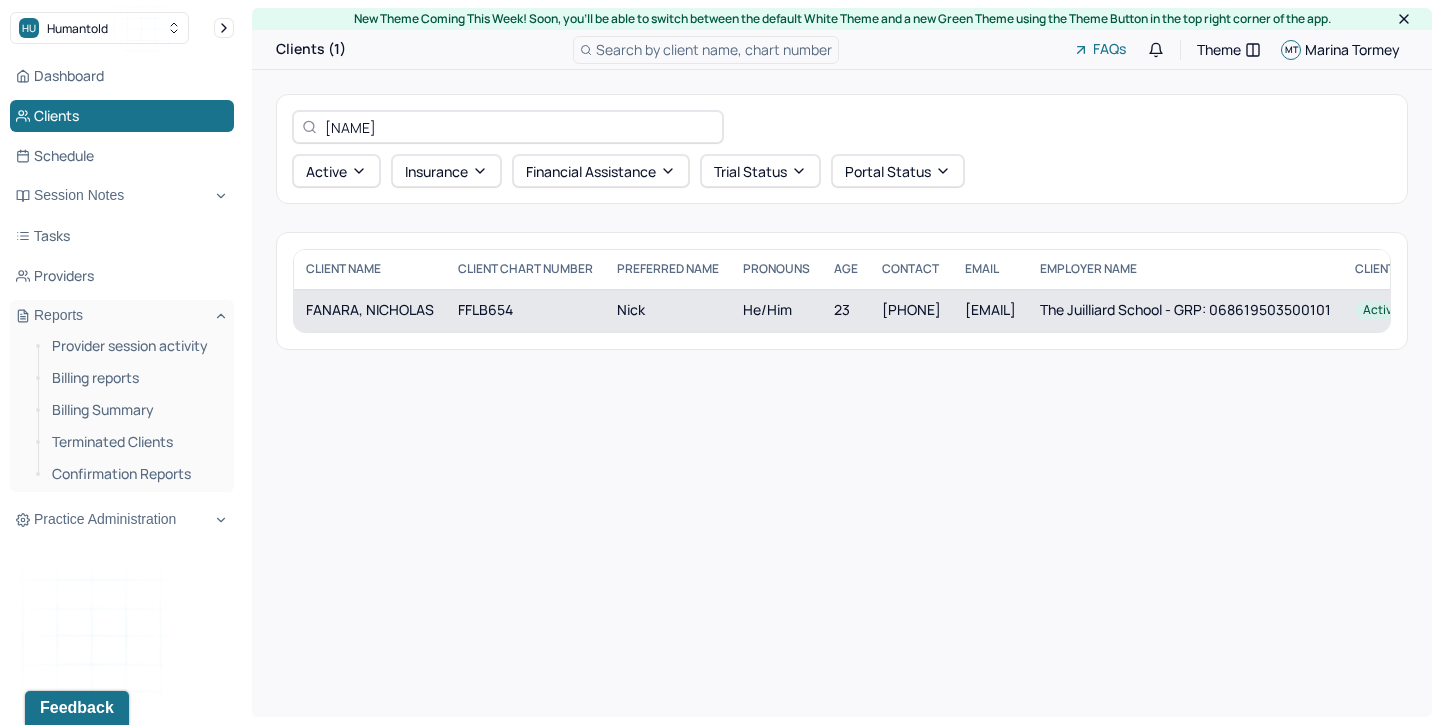type on "fanara" 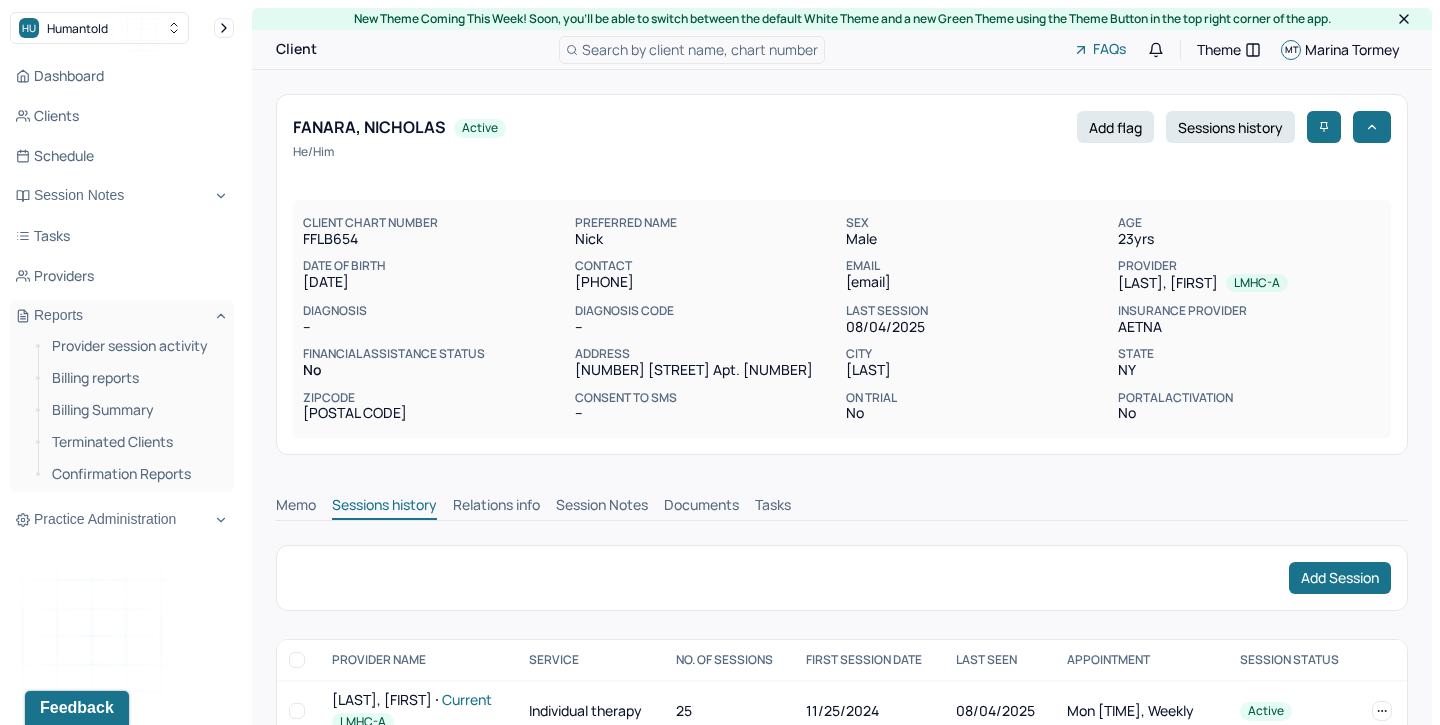 scroll, scrollTop: 25, scrollLeft: 0, axis: vertical 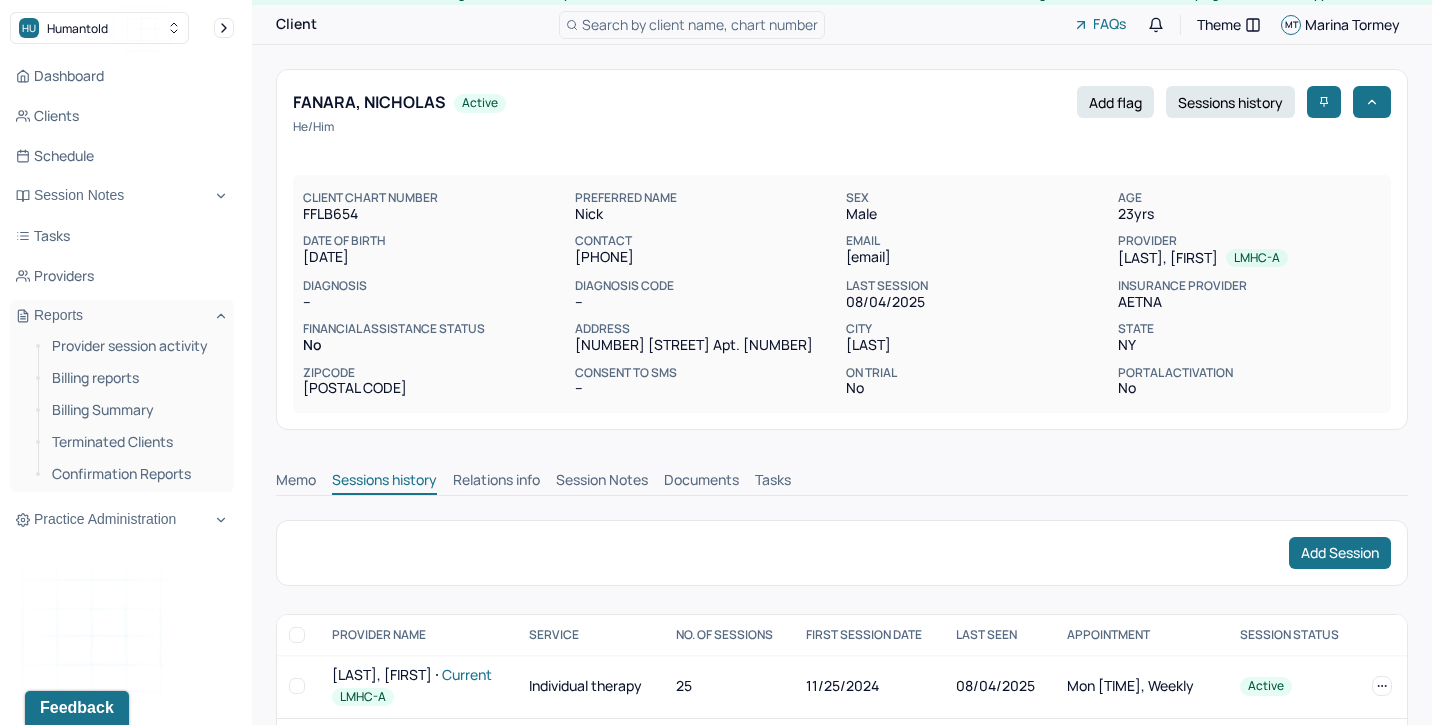 click on "Session Notes" at bounding box center [602, 482] 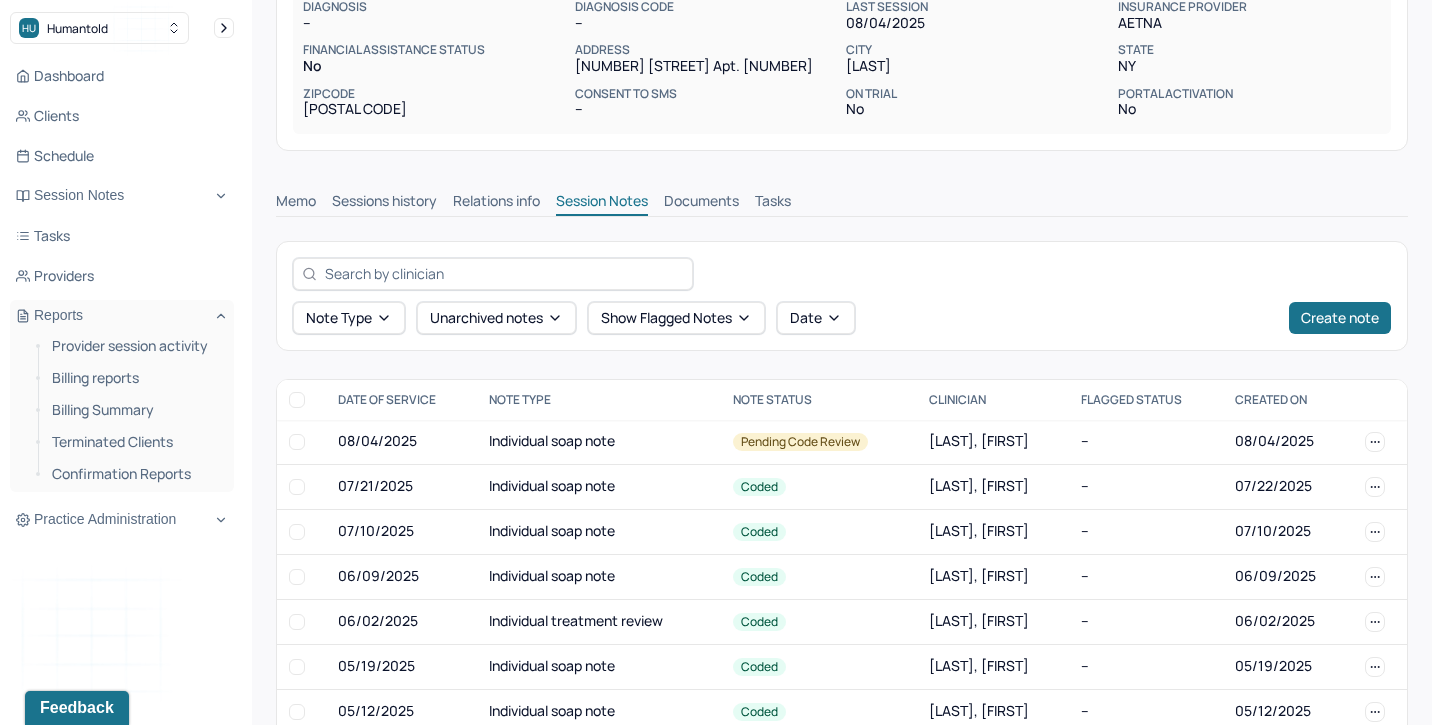 scroll, scrollTop: 321, scrollLeft: 0, axis: vertical 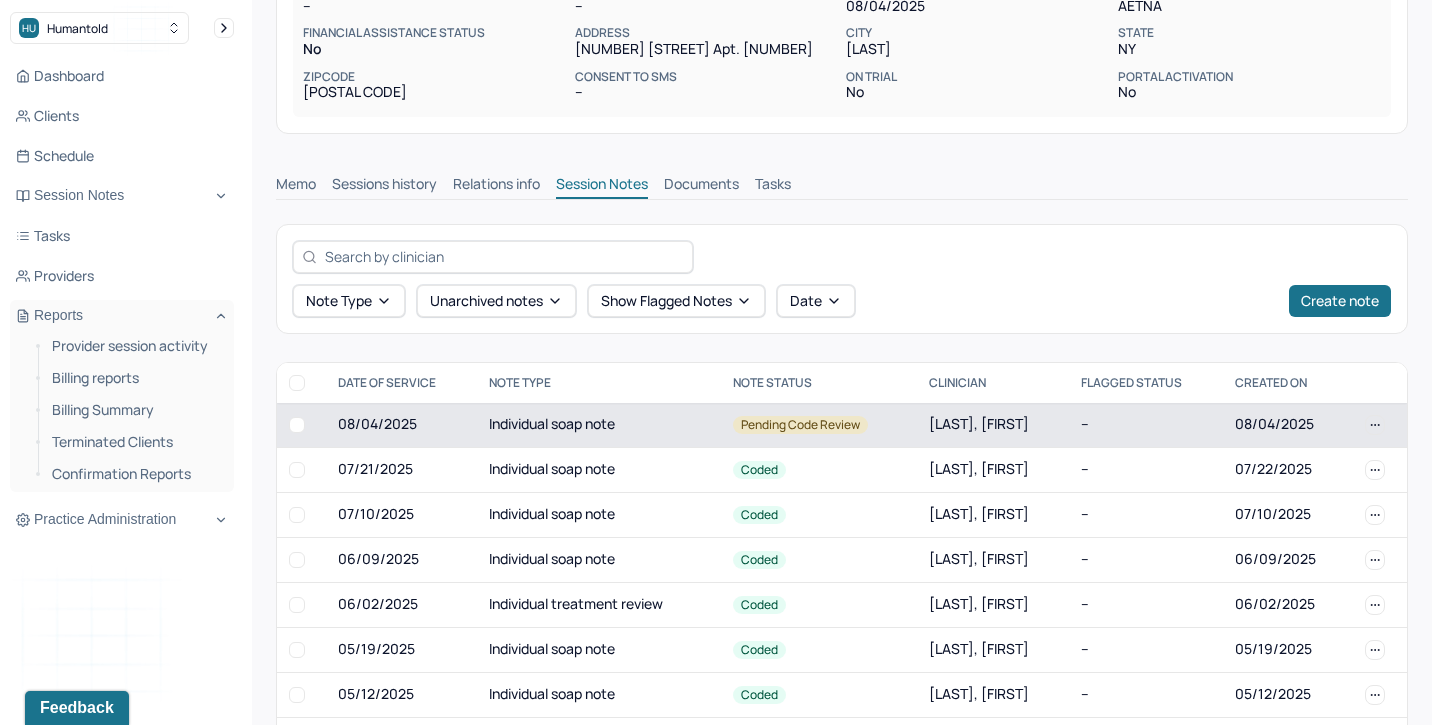 click on "Individual soap note" at bounding box center (599, 425) 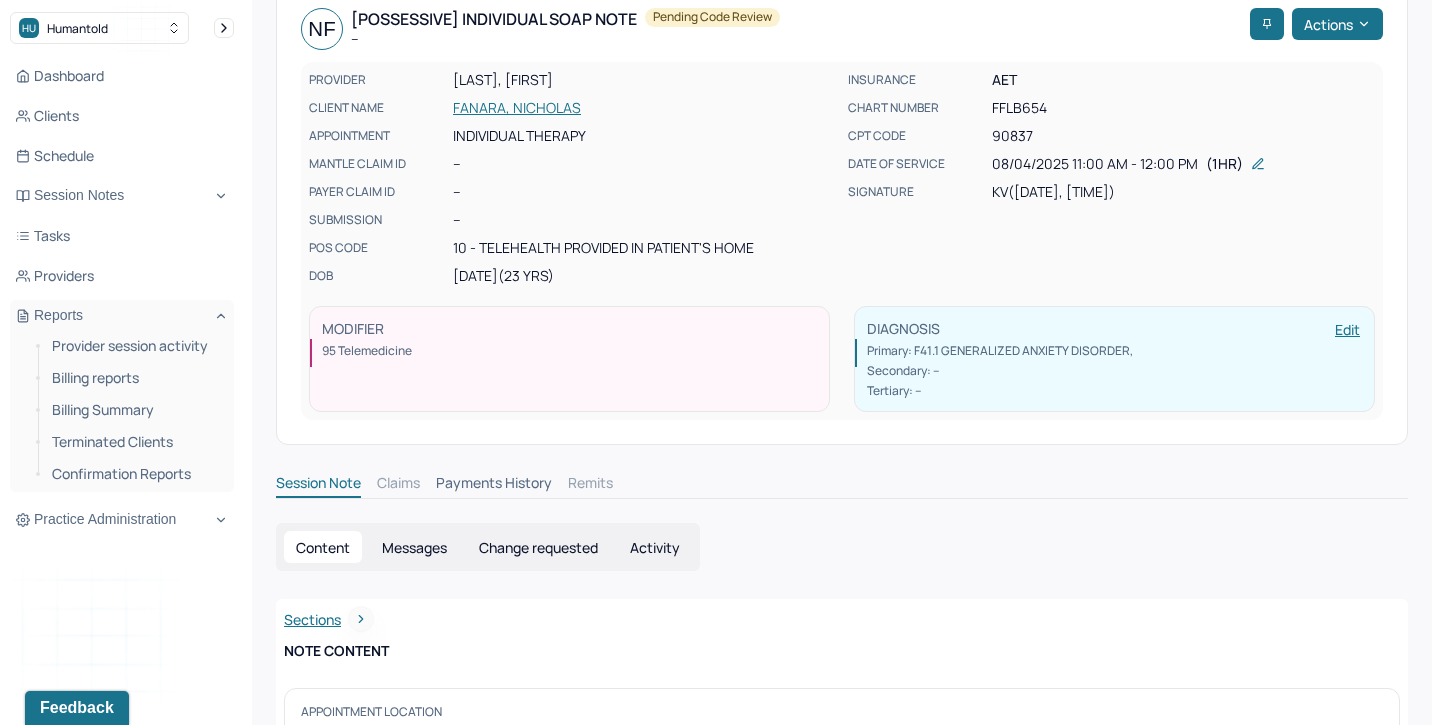 scroll, scrollTop: 107, scrollLeft: 0, axis: vertical 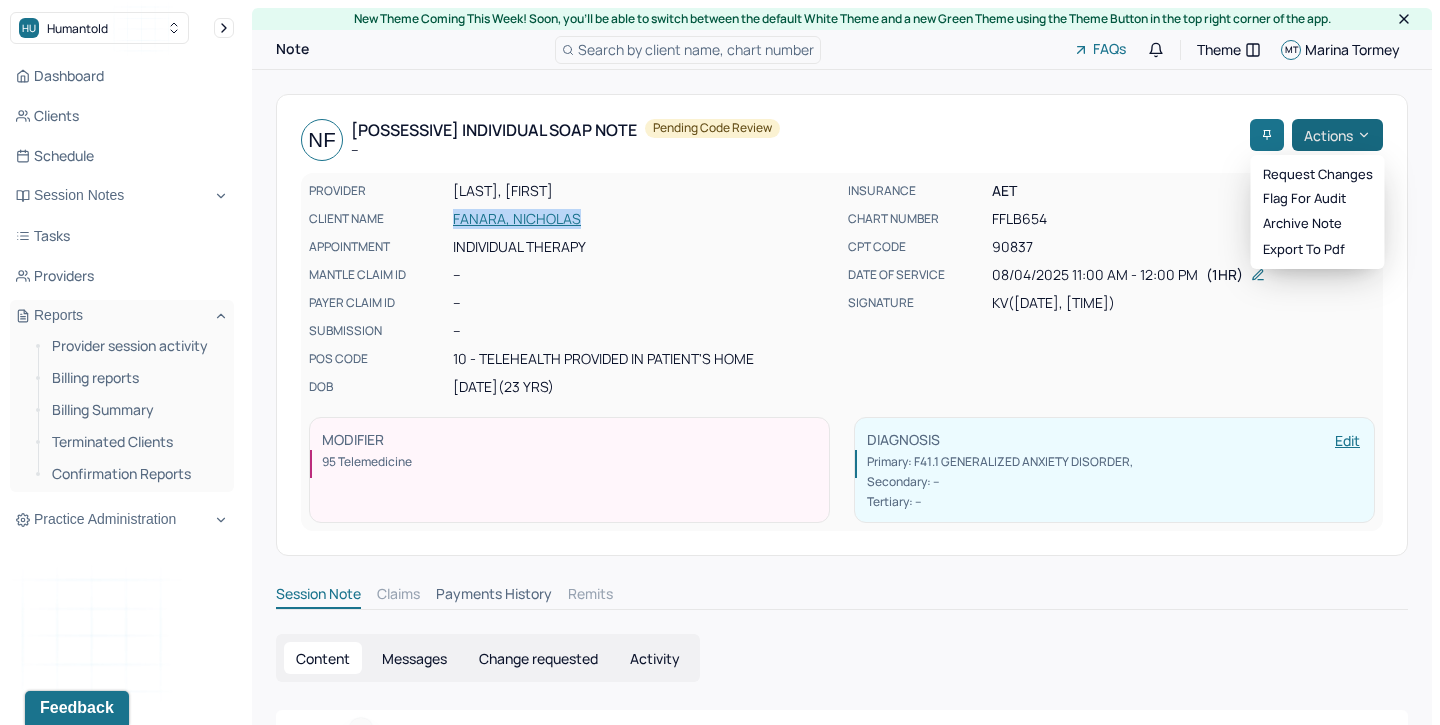 click on "Actions" at bounding box center (1337, 135) 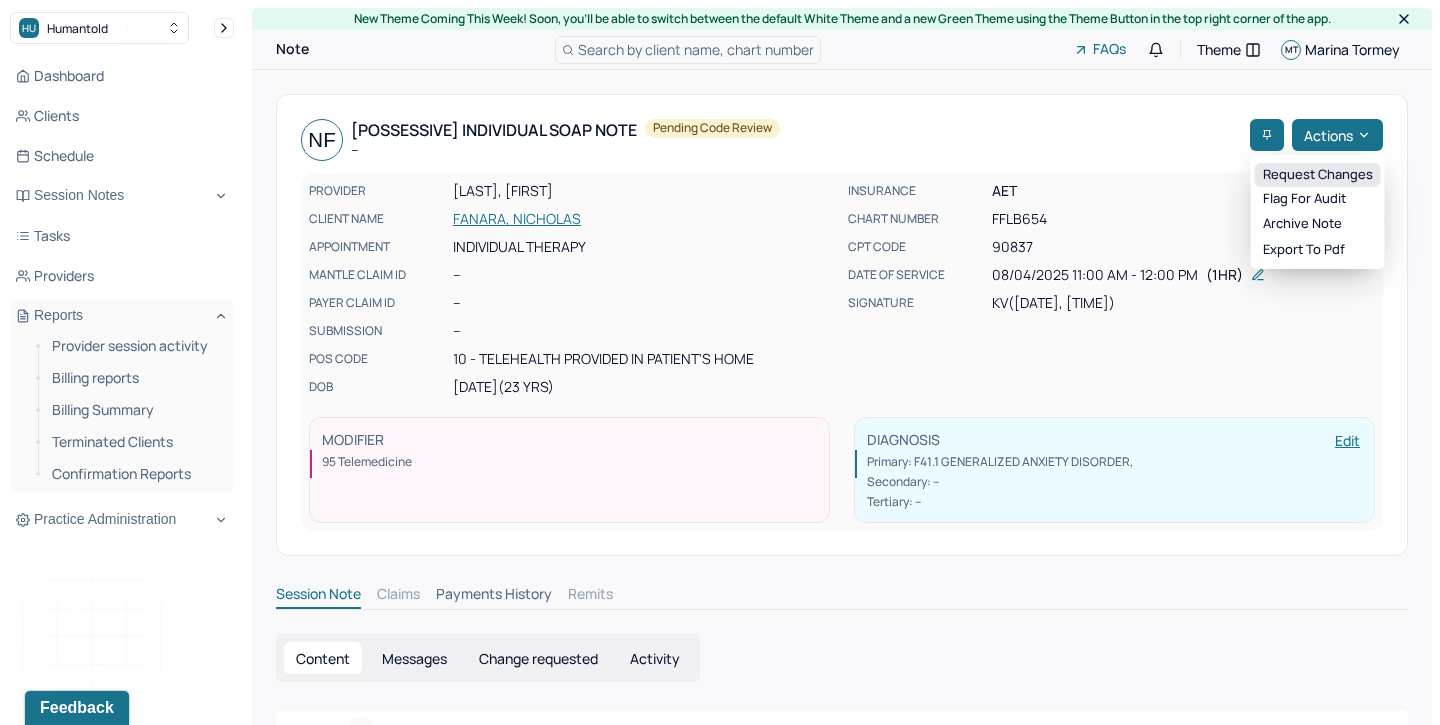 click on "Request changes" at bounding box center (1318, 175) 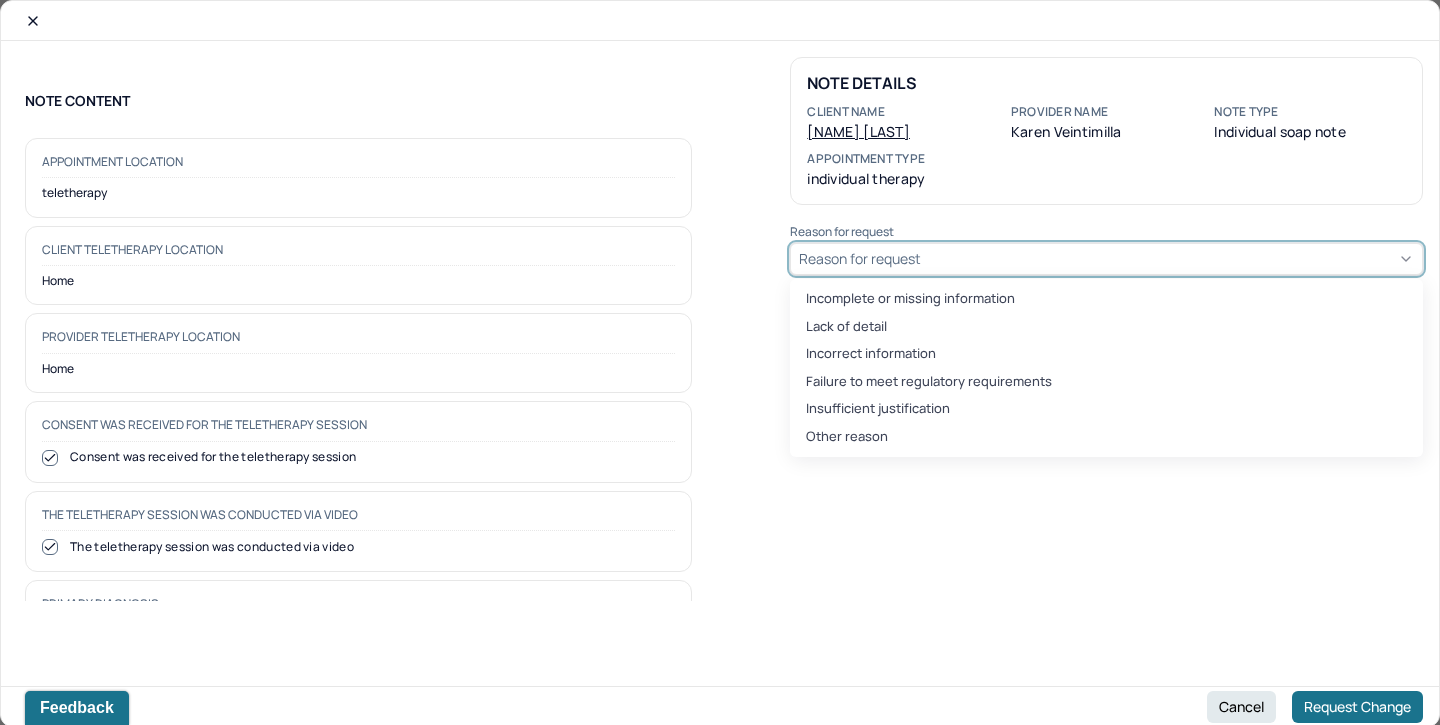 click on "Reason for request" at bounding box center [1106, 259] 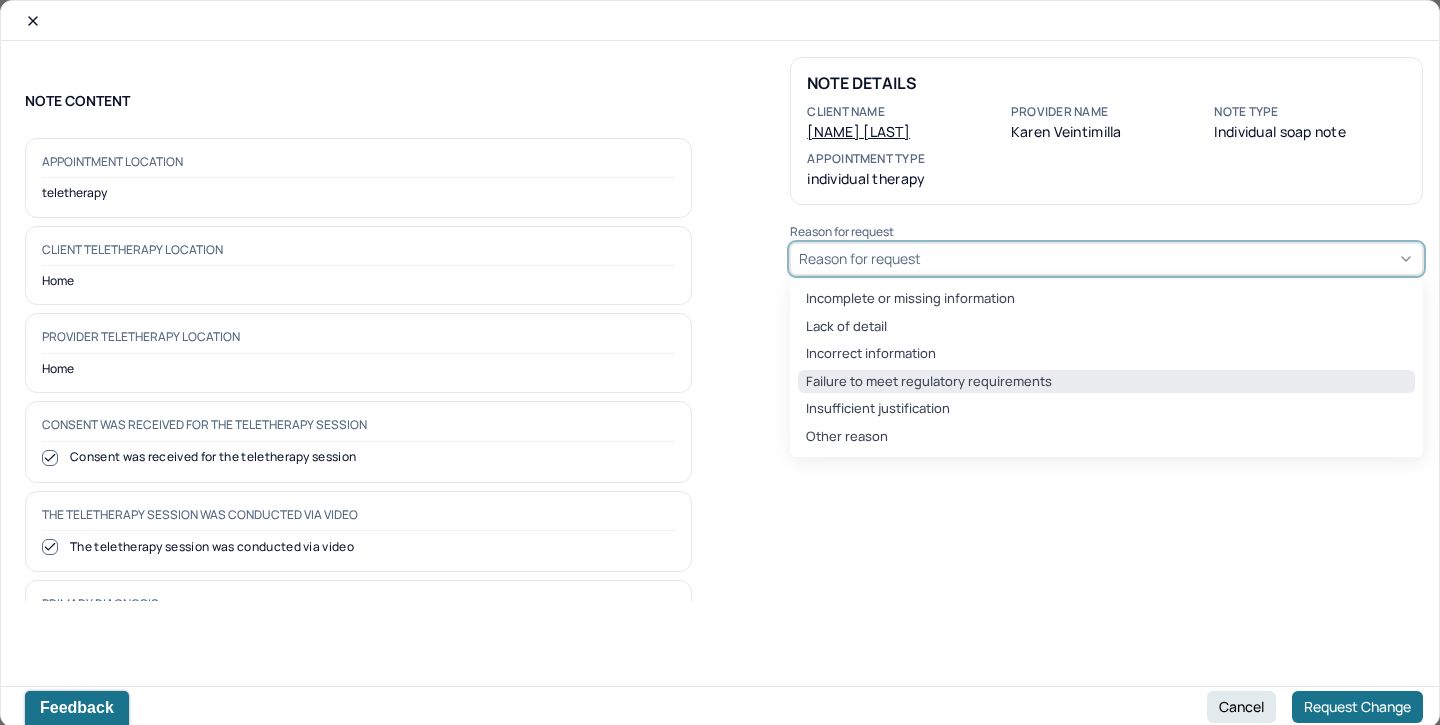 click on "Failure to meet regulatory requirements" at bounding box center [1106, 382] 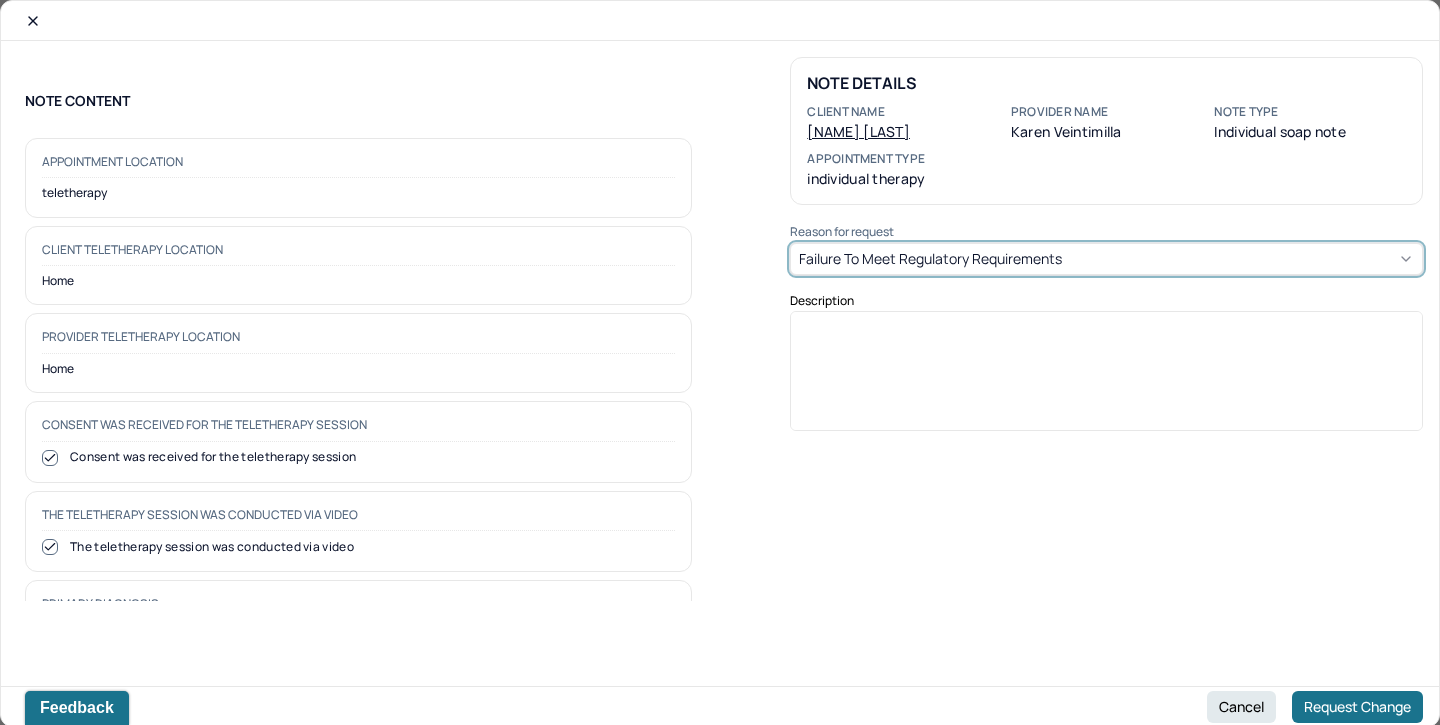 click at bounding box center (1107, 378) 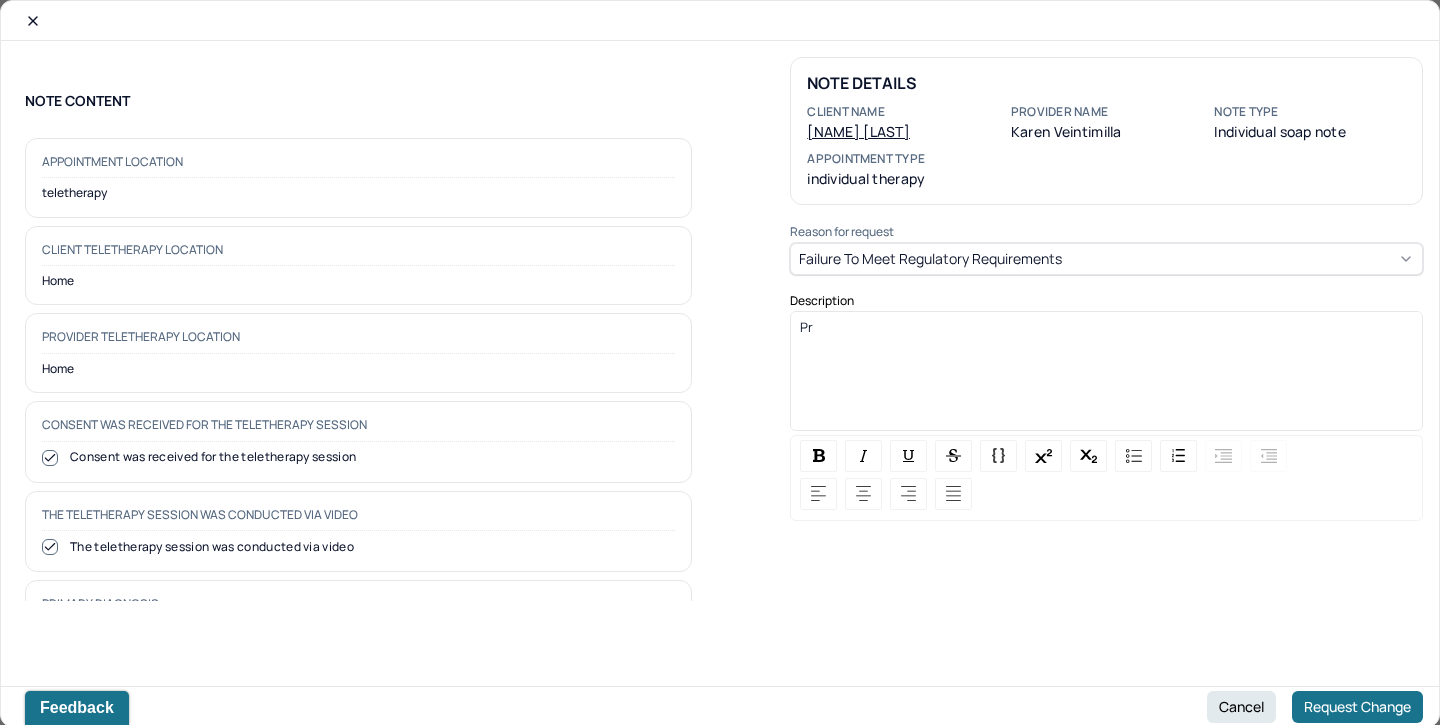 type 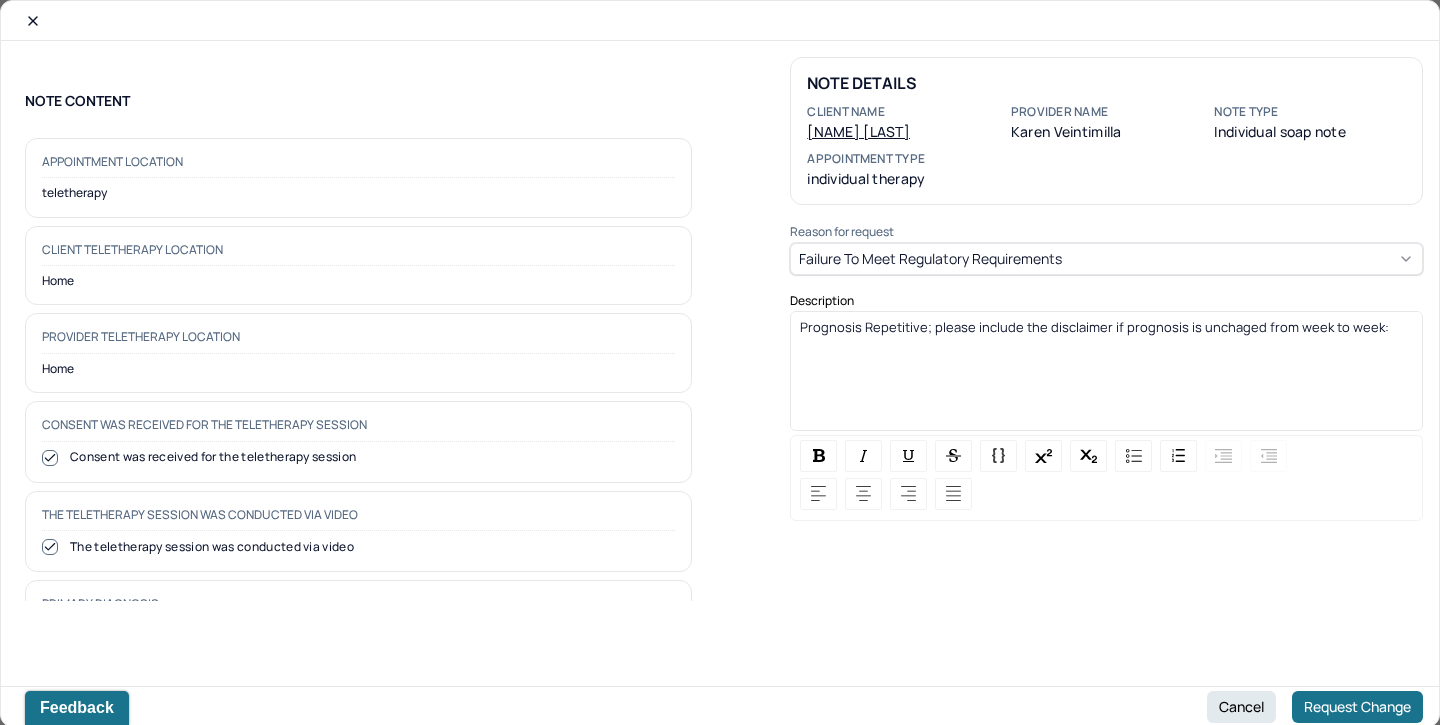 click on "Prognosis Repetitive; please include the disclaimer if prognosis is unchaged from week to week:" at bounding box center [1094, 327] 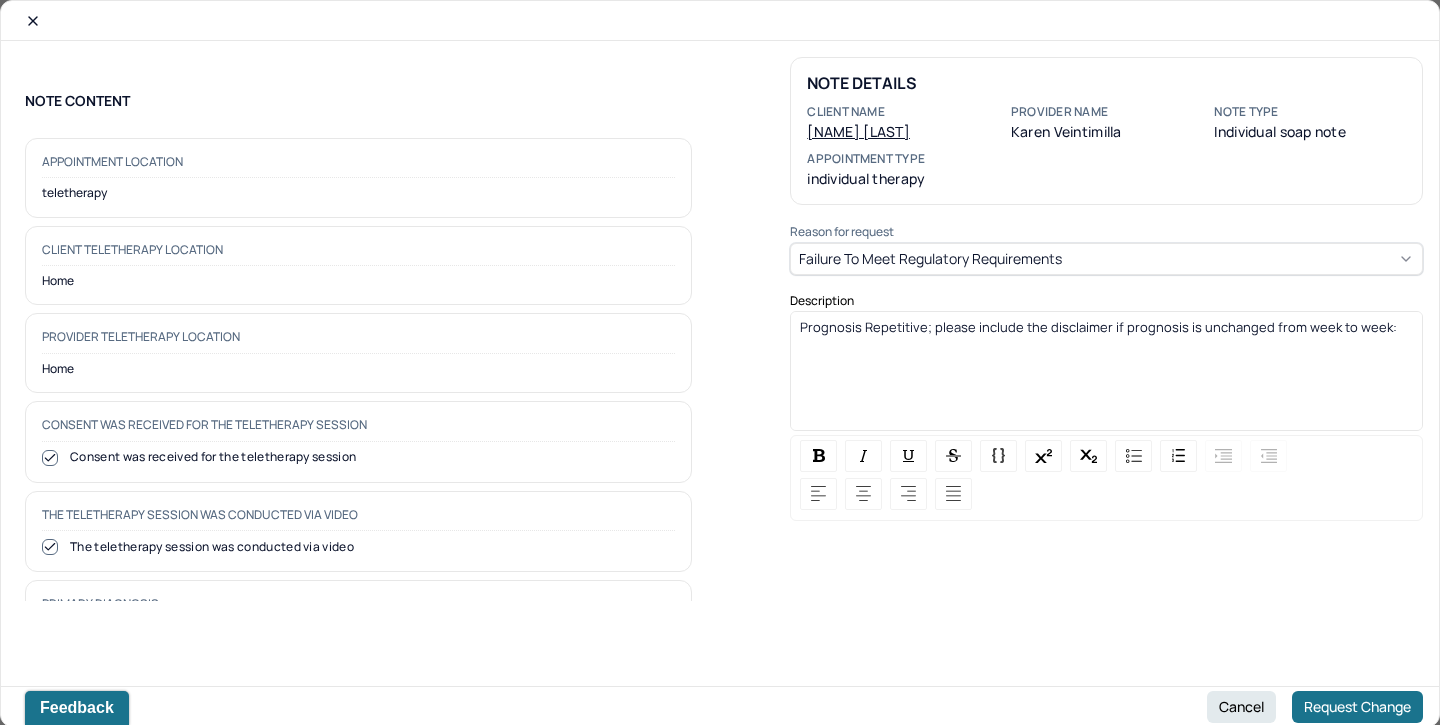 click on "Prognosis Repetitive; please include the disclaimer if prognosis is unchanged from week to week:" at bounding box center [1107, 327] 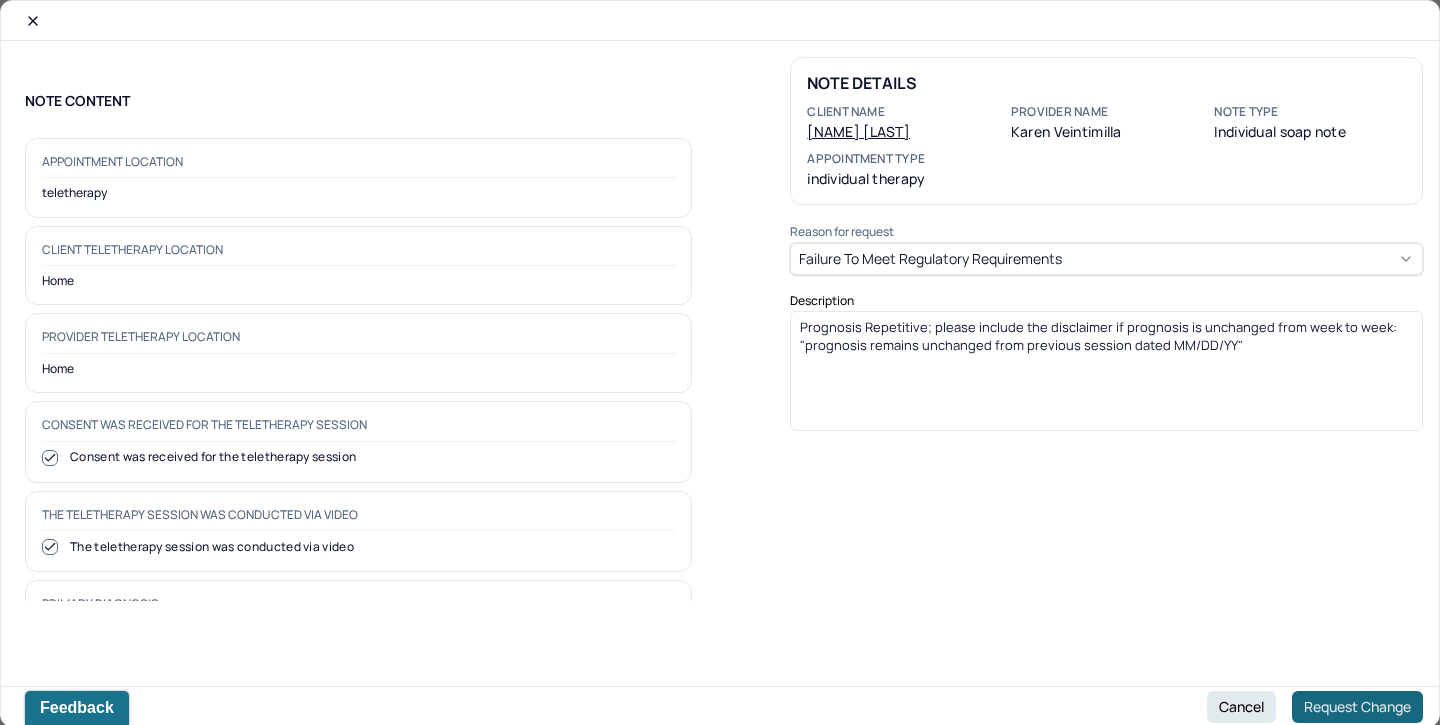 click on "Request Change" at bounding box center [1357, 707] 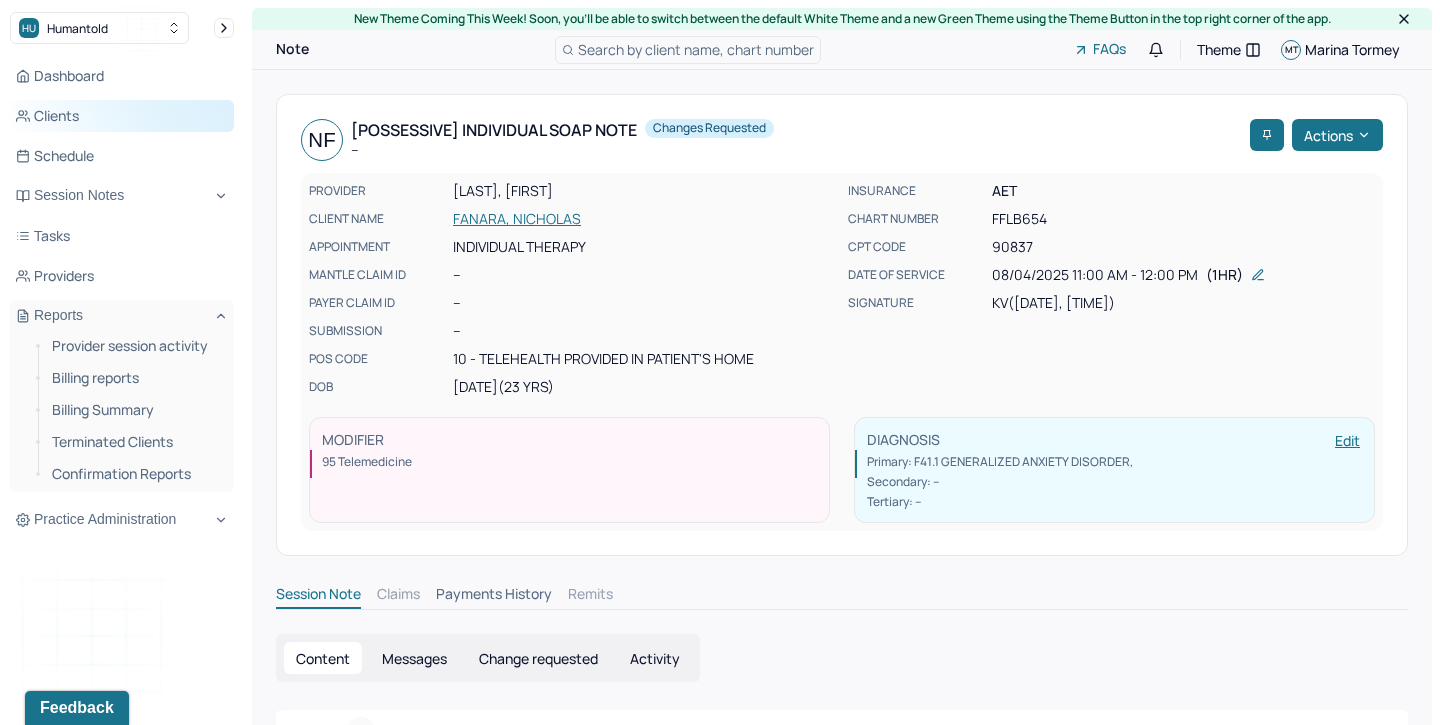 click on "Clients" at bounding box center [122, 116] 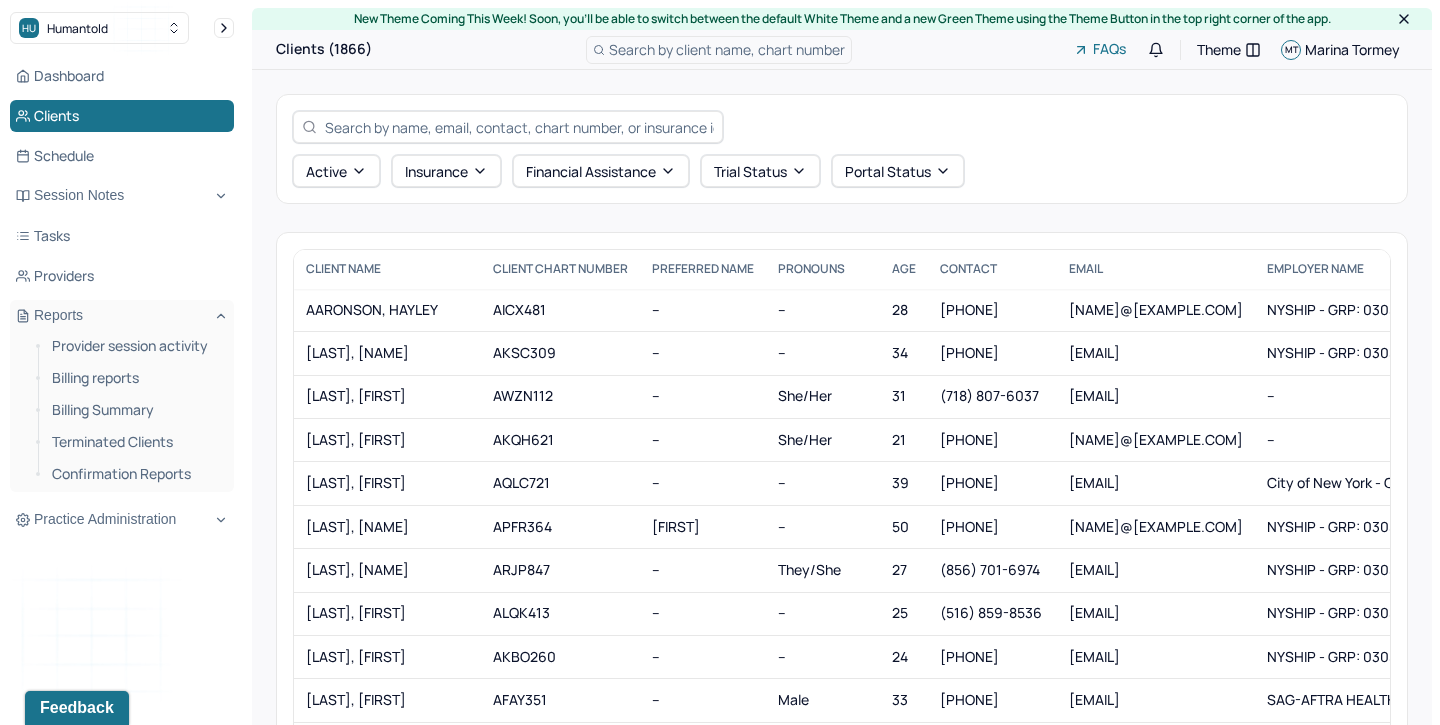 click at bounding box center (519, 127) 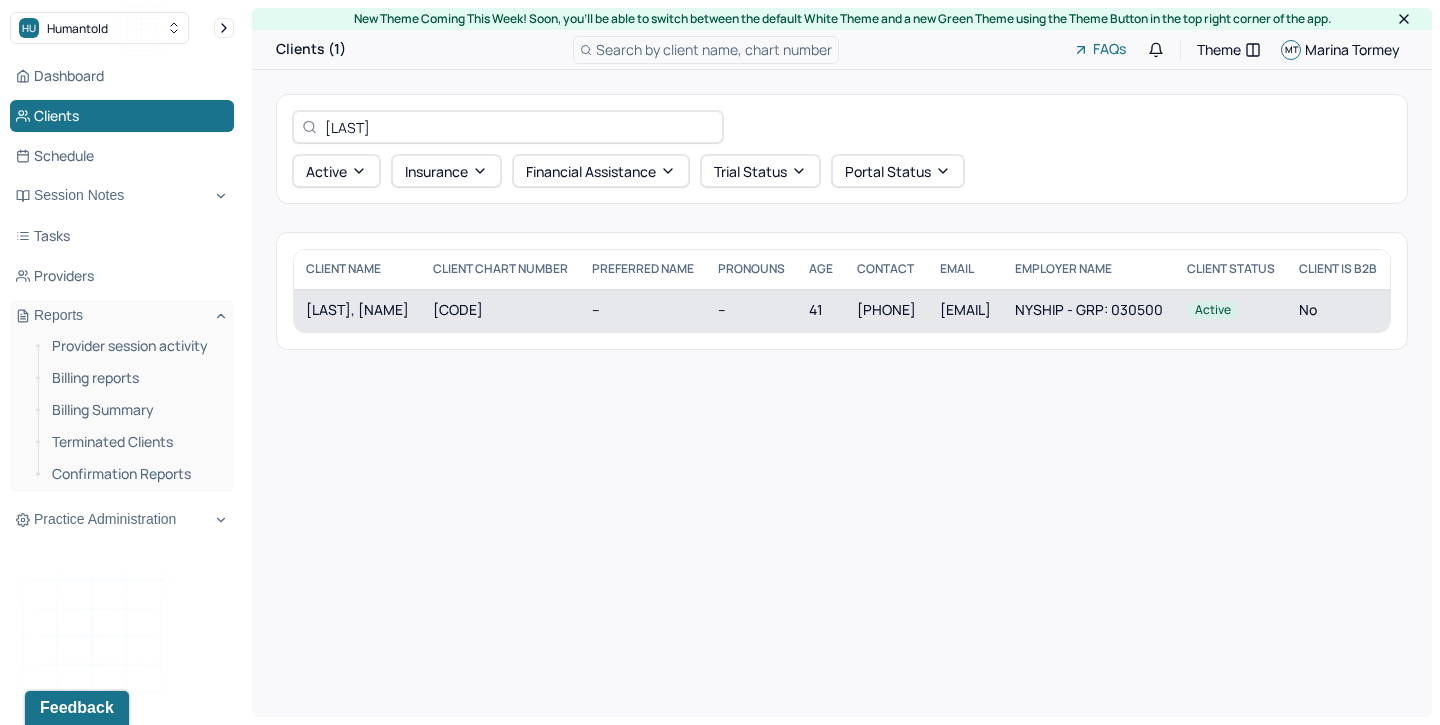type on "romero" 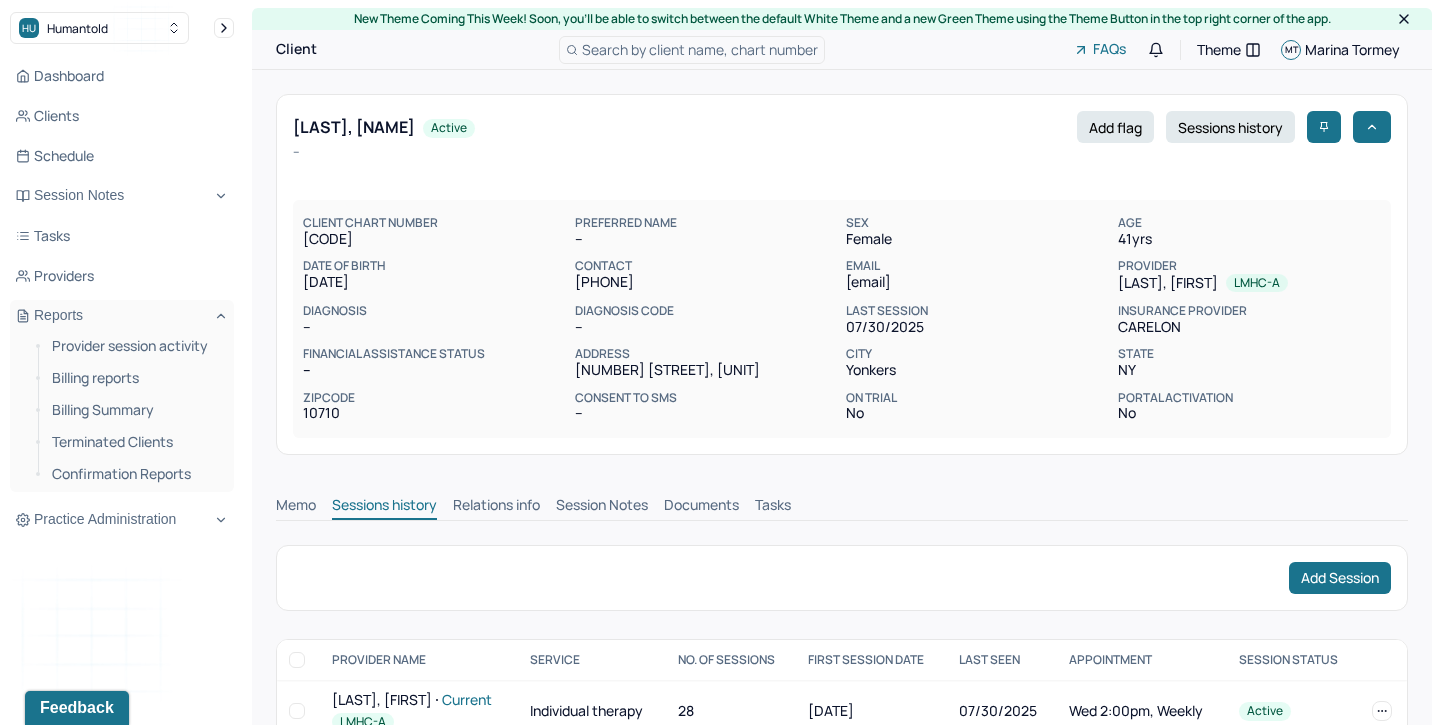 click on "Session Notes" at bounding box center (602, 507) 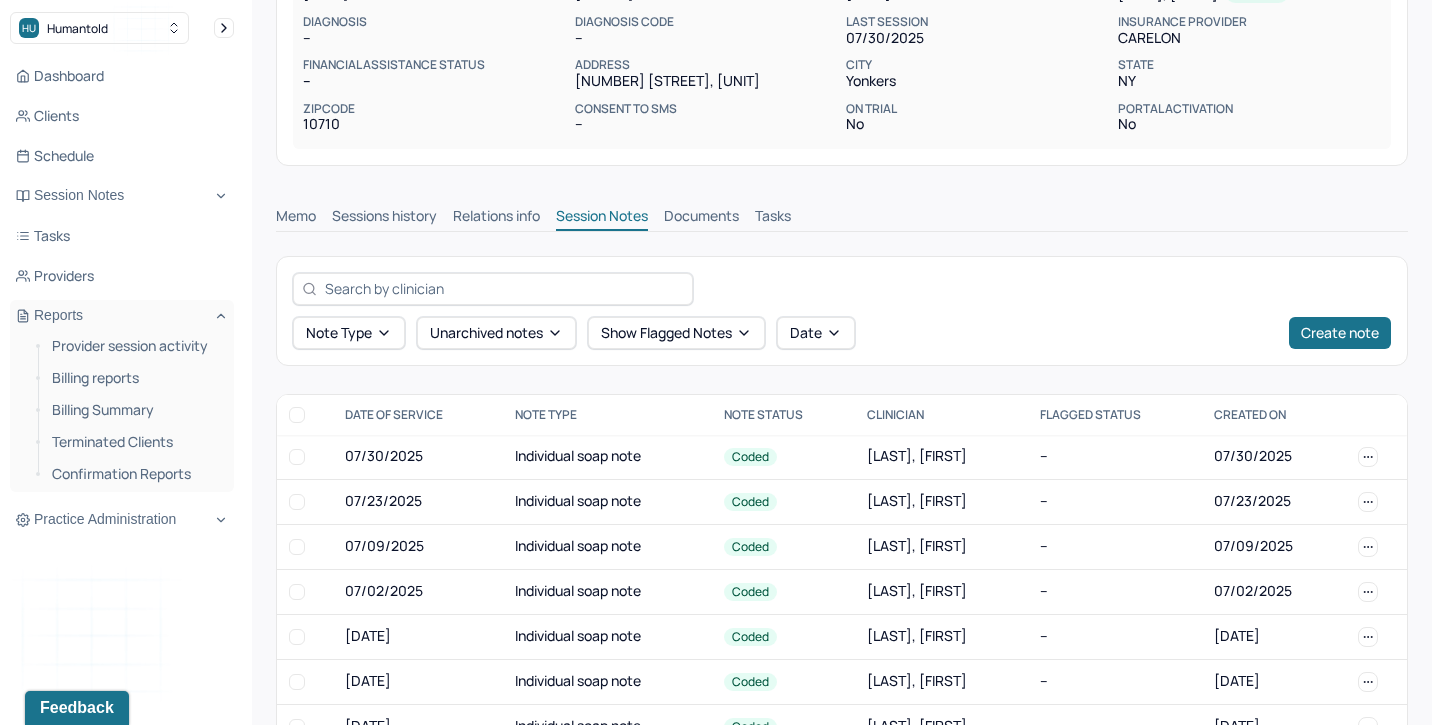 scroll, scrollTop: 292, scrollLeft: 0, axis: vertical 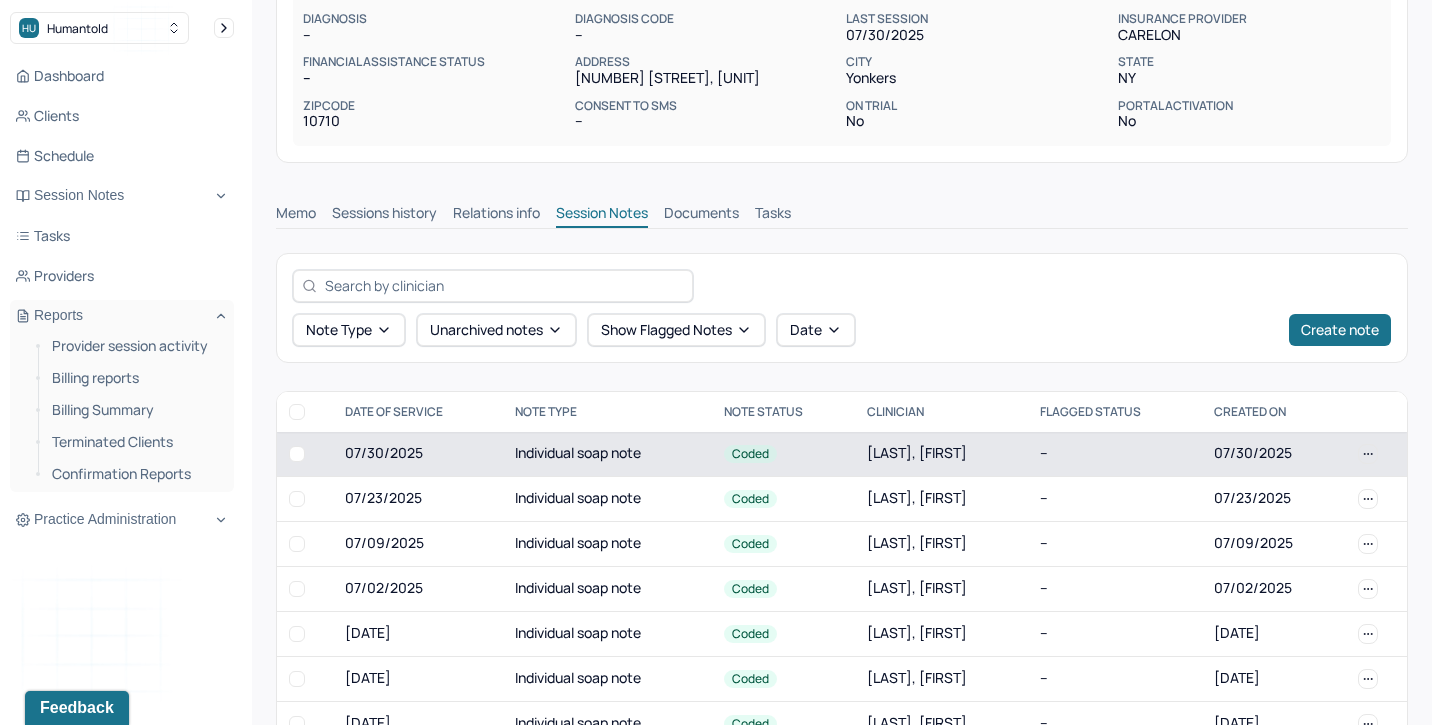 click on "Individual soap note" at bounding box center (607, 454) 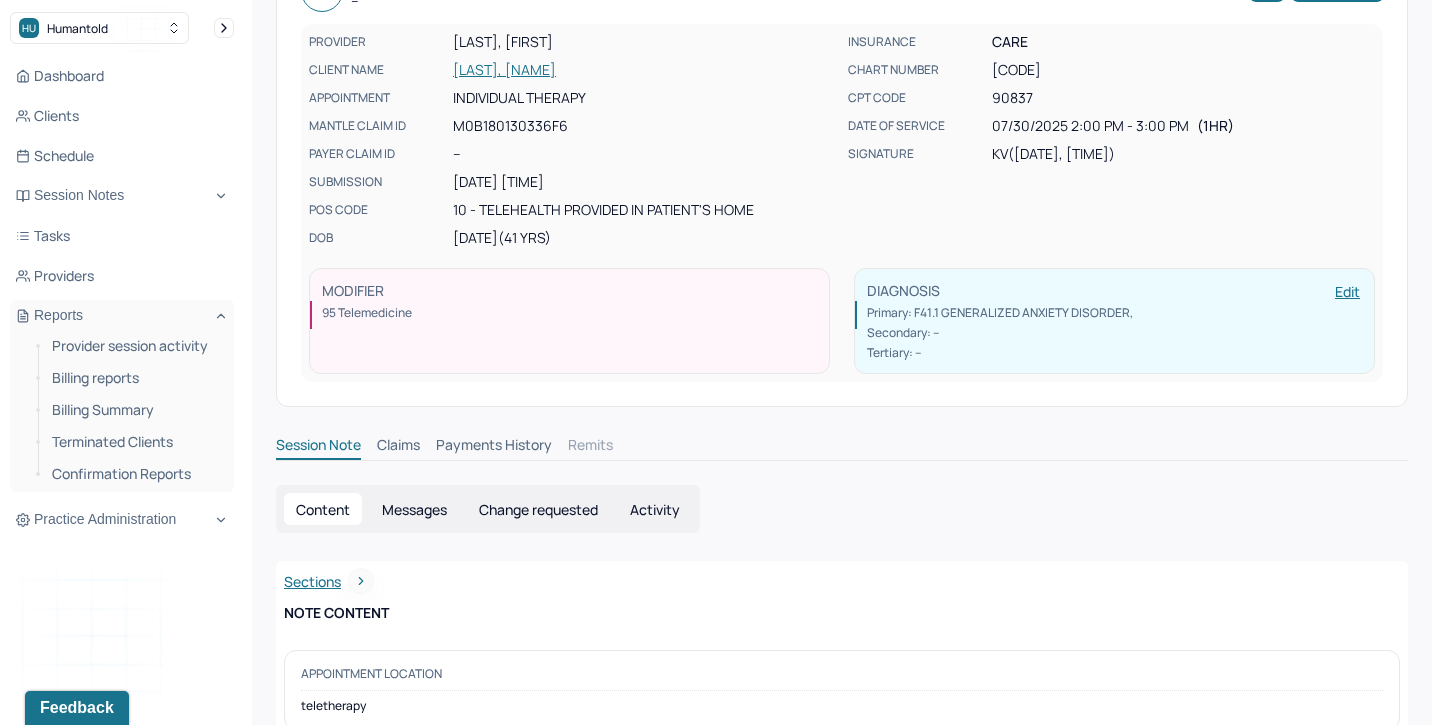 scroll, scrollTop: 88, scrollLeft: 0, axis: vertical 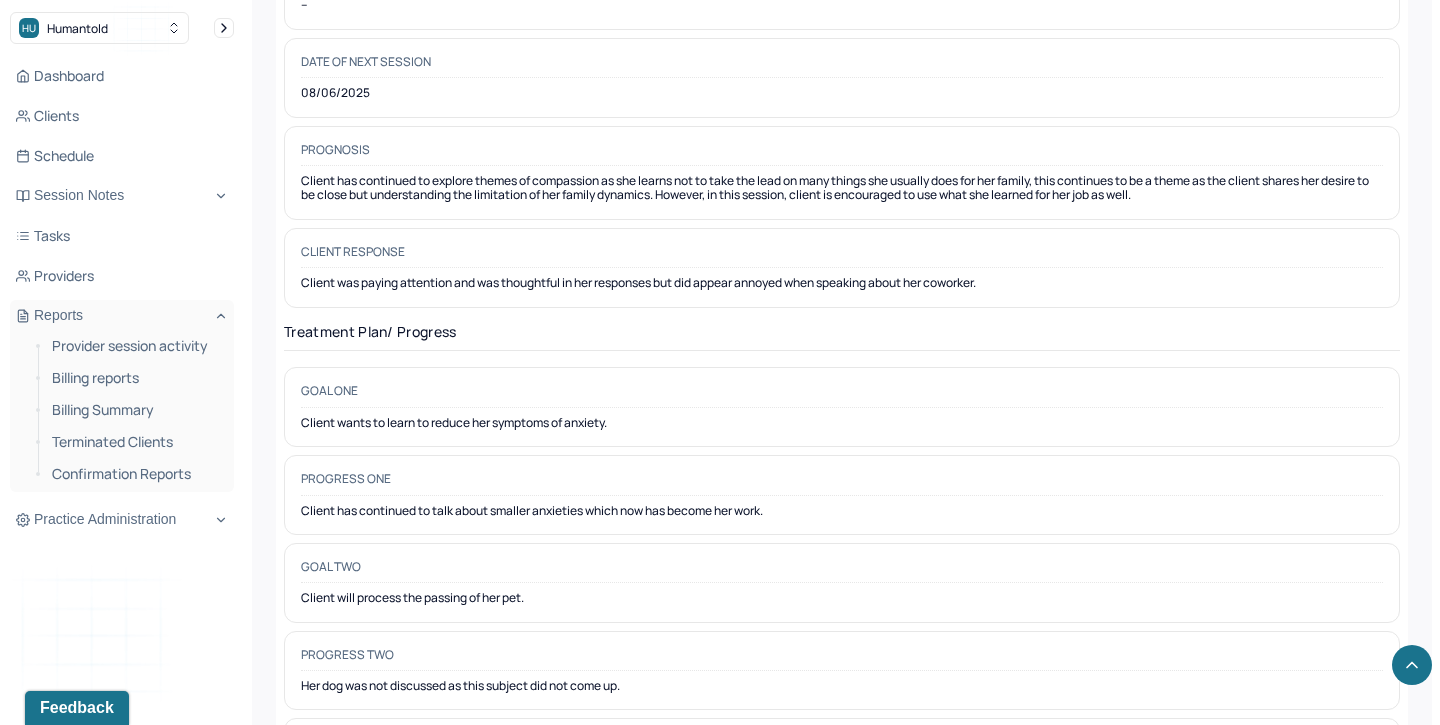 click on "Goal one Client will learn to reduce her symptoms of anxiety." at bounding box center (842, 407) 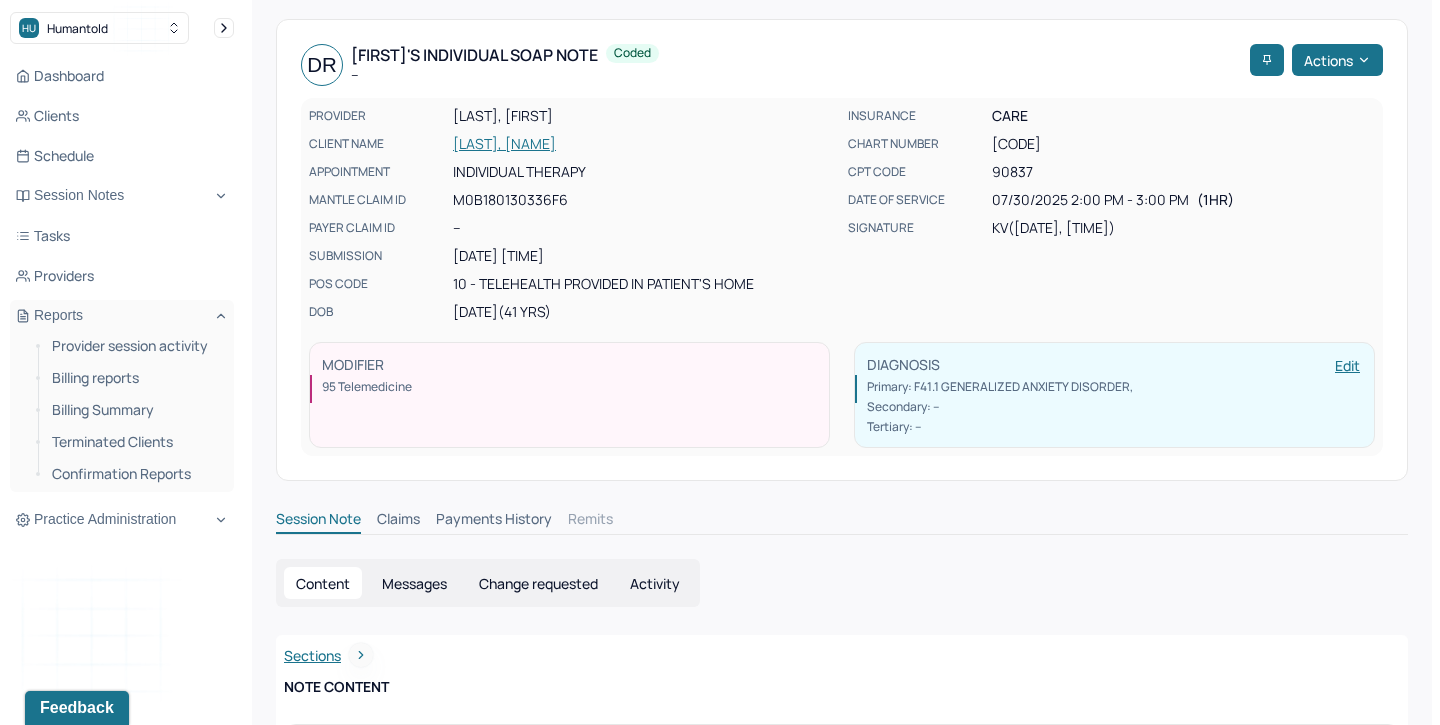 scroll, scrollTop: 0, scrollLeft: 0, axis: both 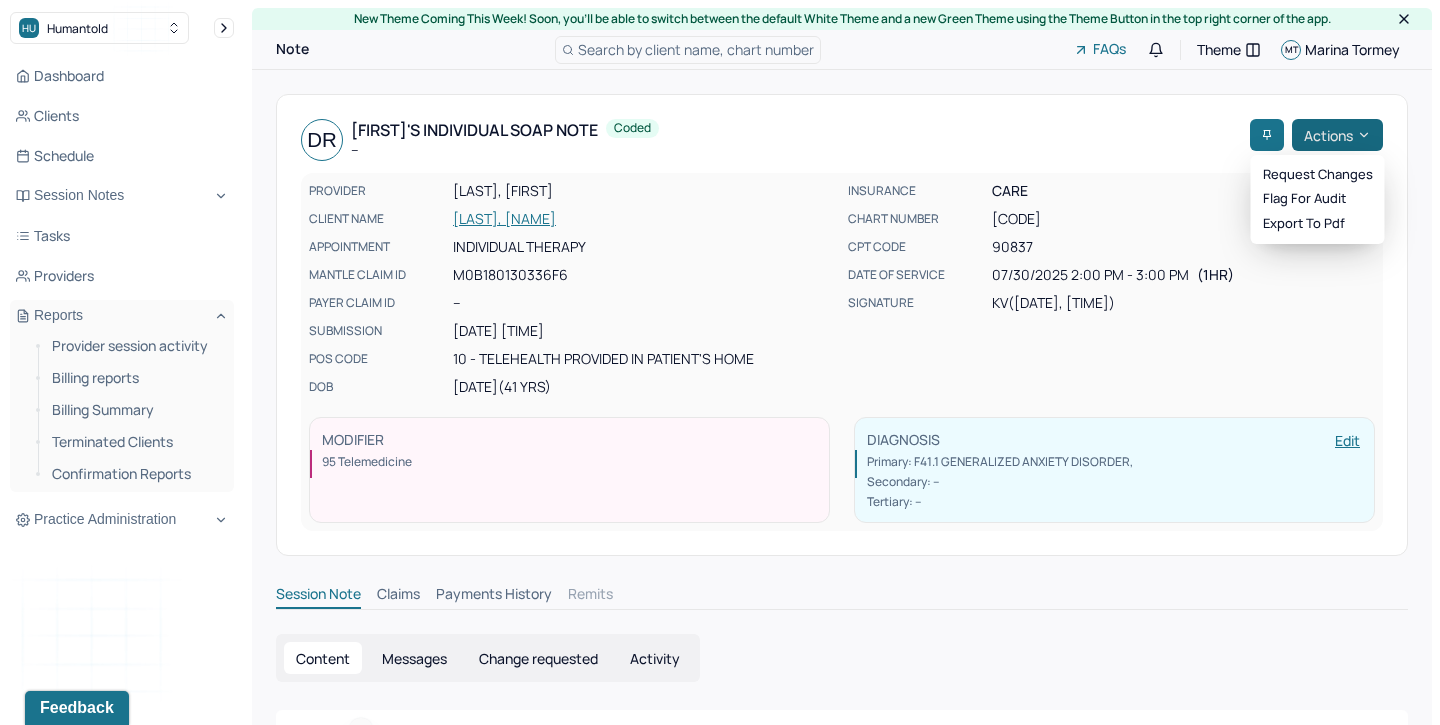 click on "Actions" at bounding box center [1337, 135] 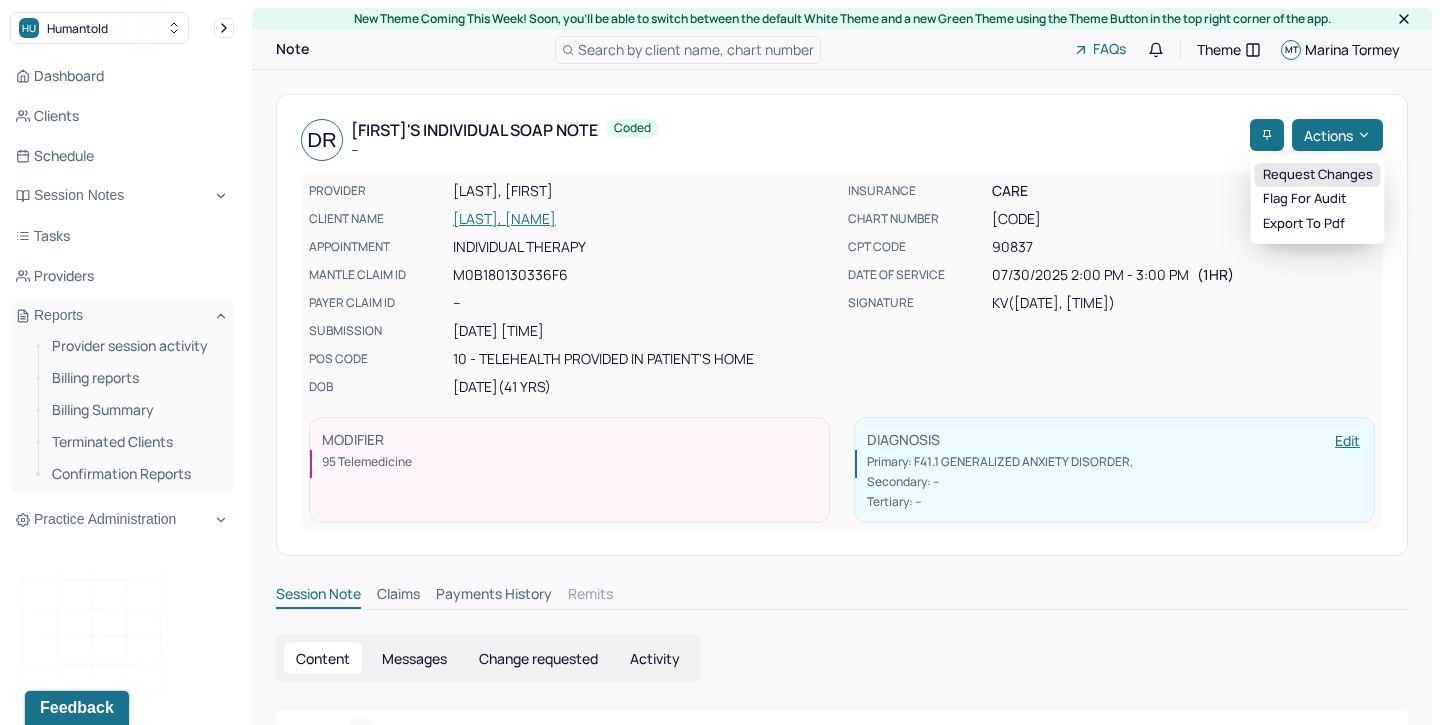 click on "Request changes" at bounding box center [1318, 175] 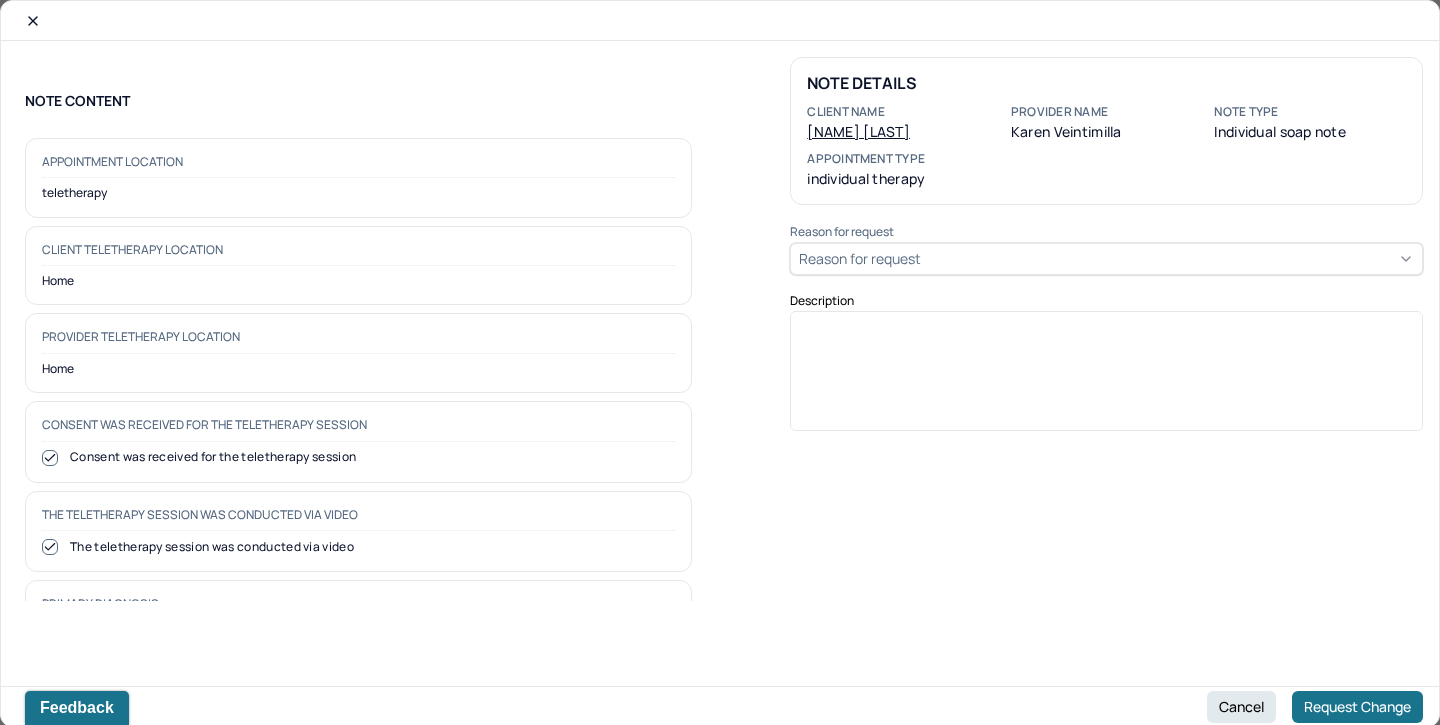click at bounding box center [1107, 378] 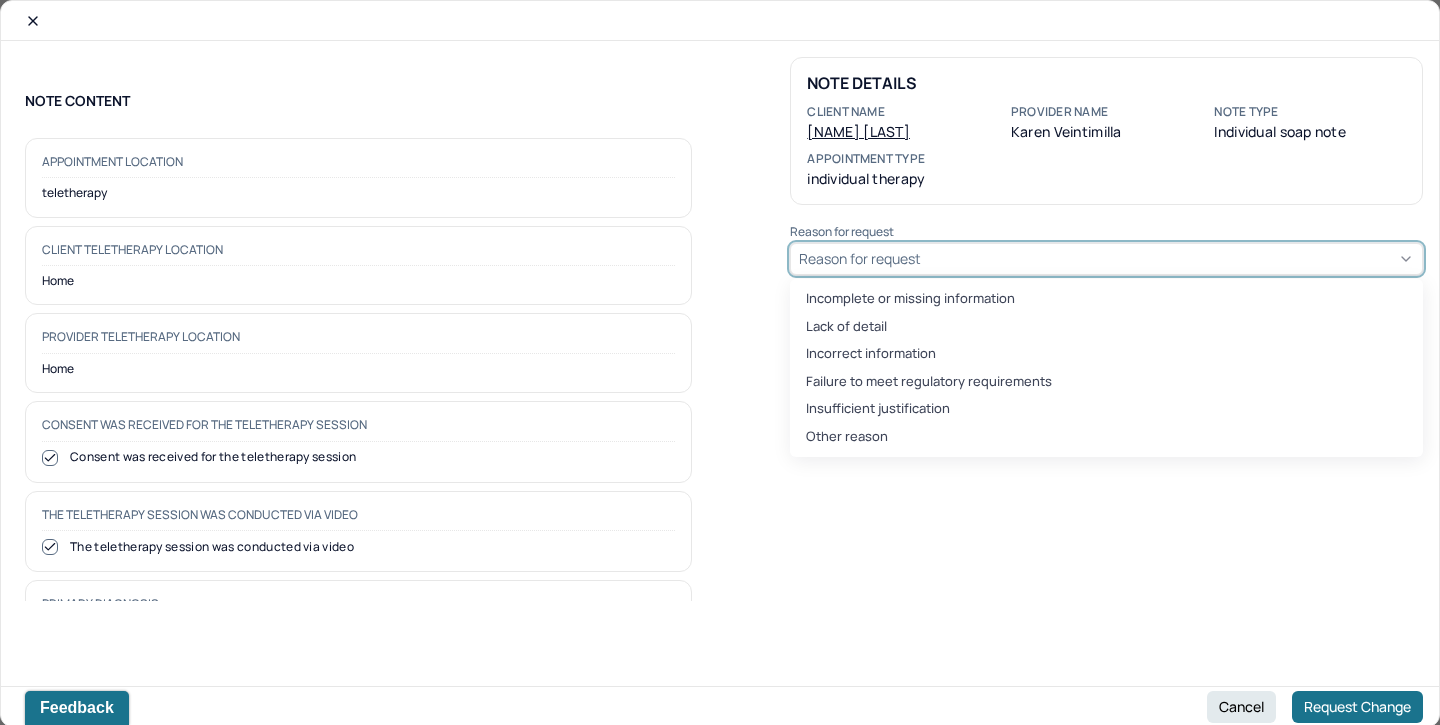 click on "Reason for request" at bounding box center (860, 258) 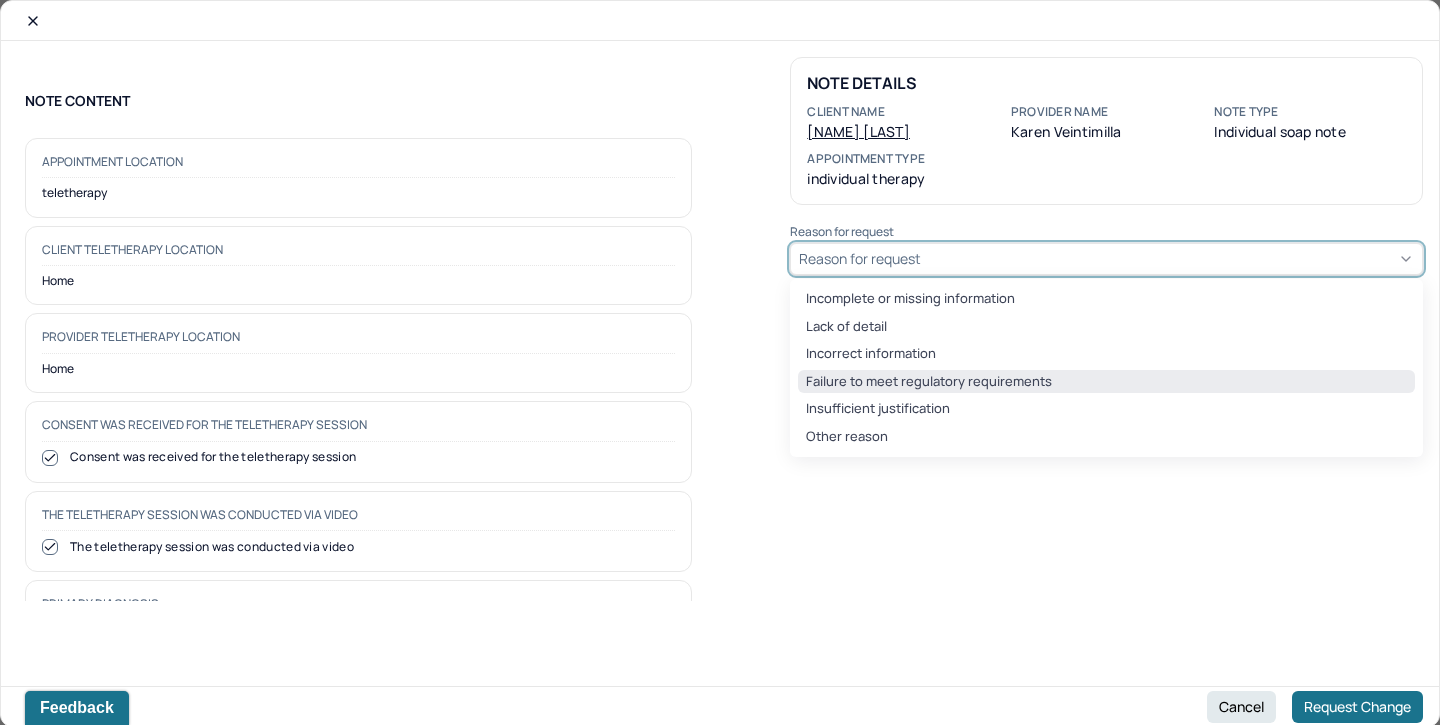 click on "Failure to meet regulatory requirements" at bounding box center (1106, 382) 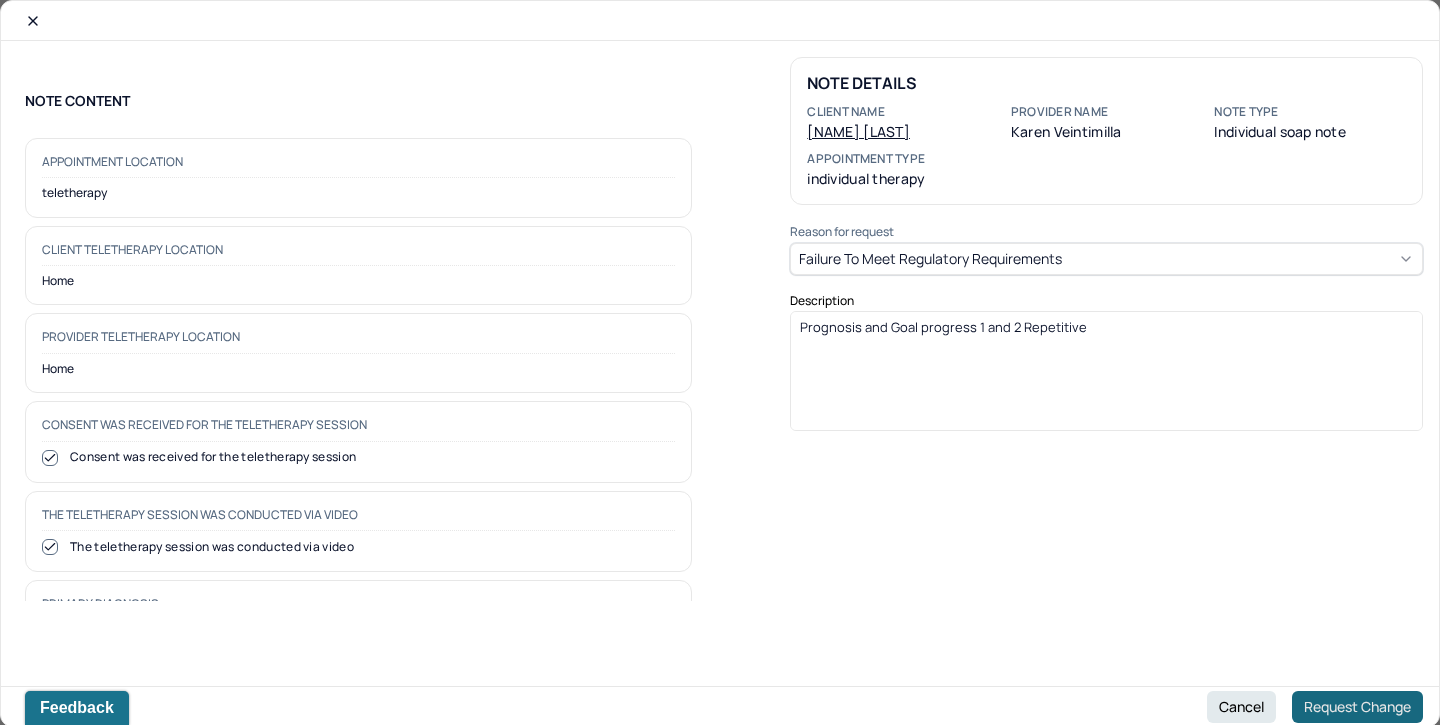 click on "Request Change" at bounding box center [1357, 707] 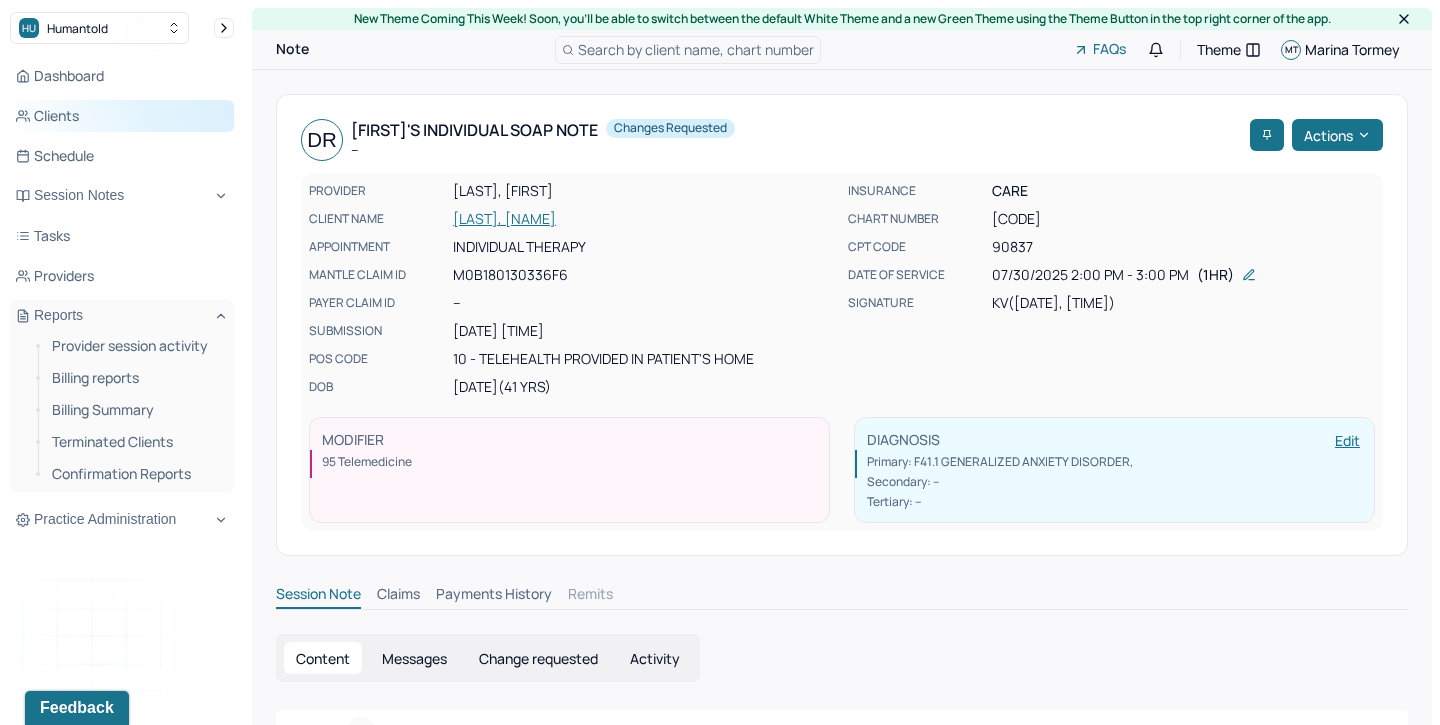 click on "Clients" at bounding box center [122, 116] 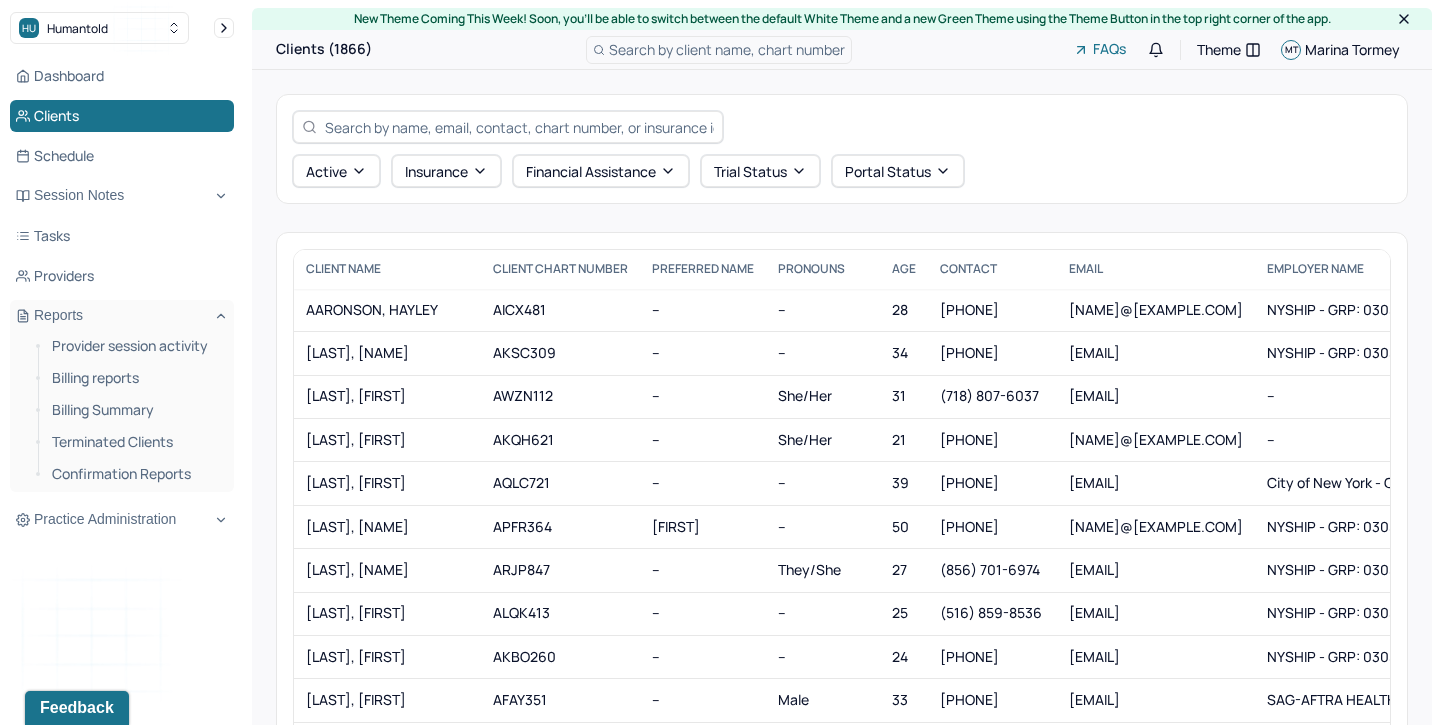 click at bounding box center (519, 127) 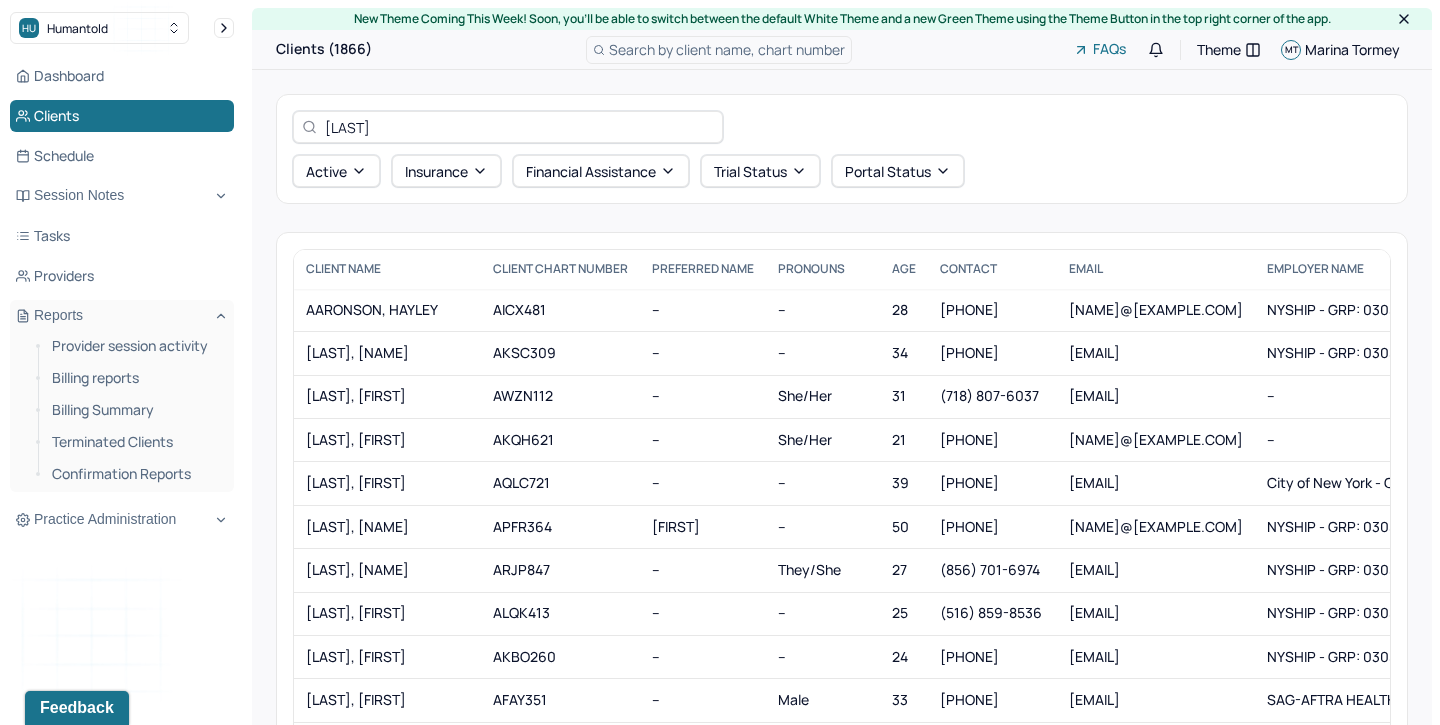 type on "griffin" 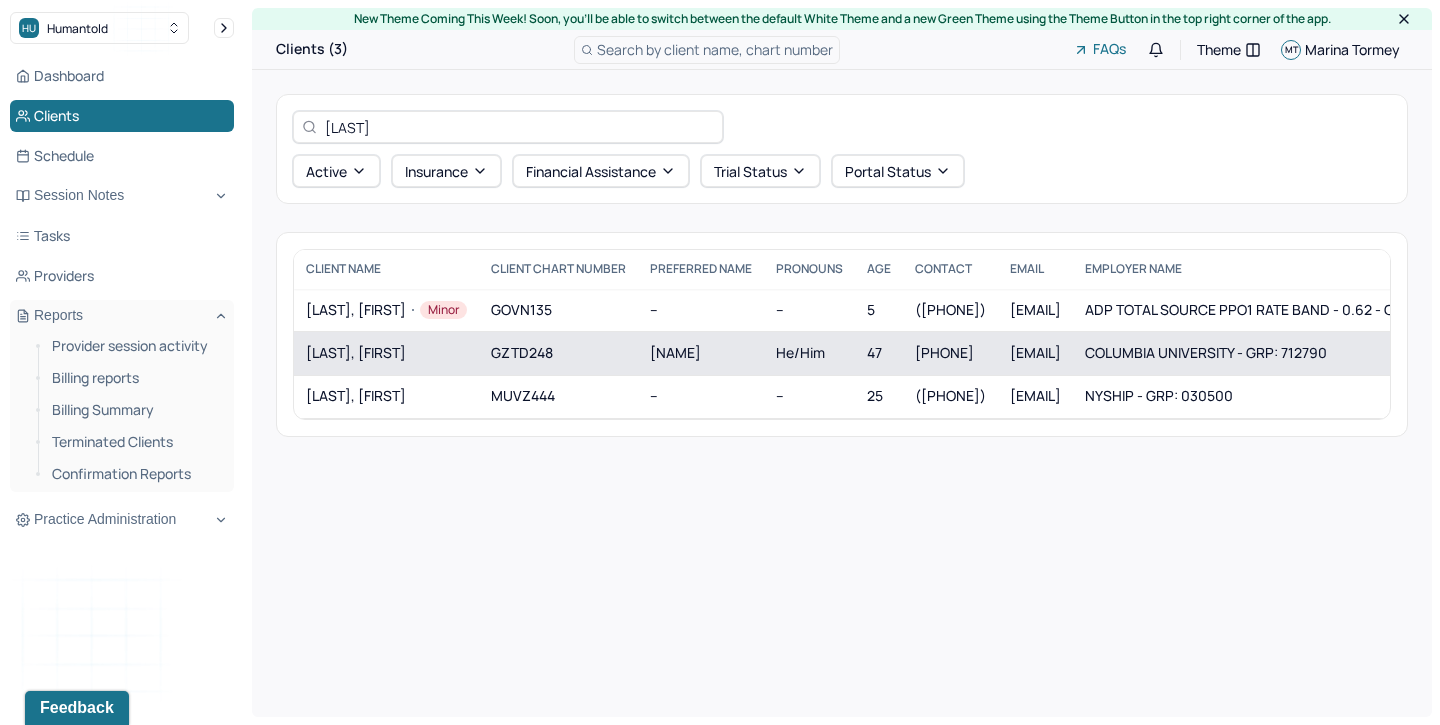 click on "GRIFFIN, MATTHEW" at bounding box center [386, 353] 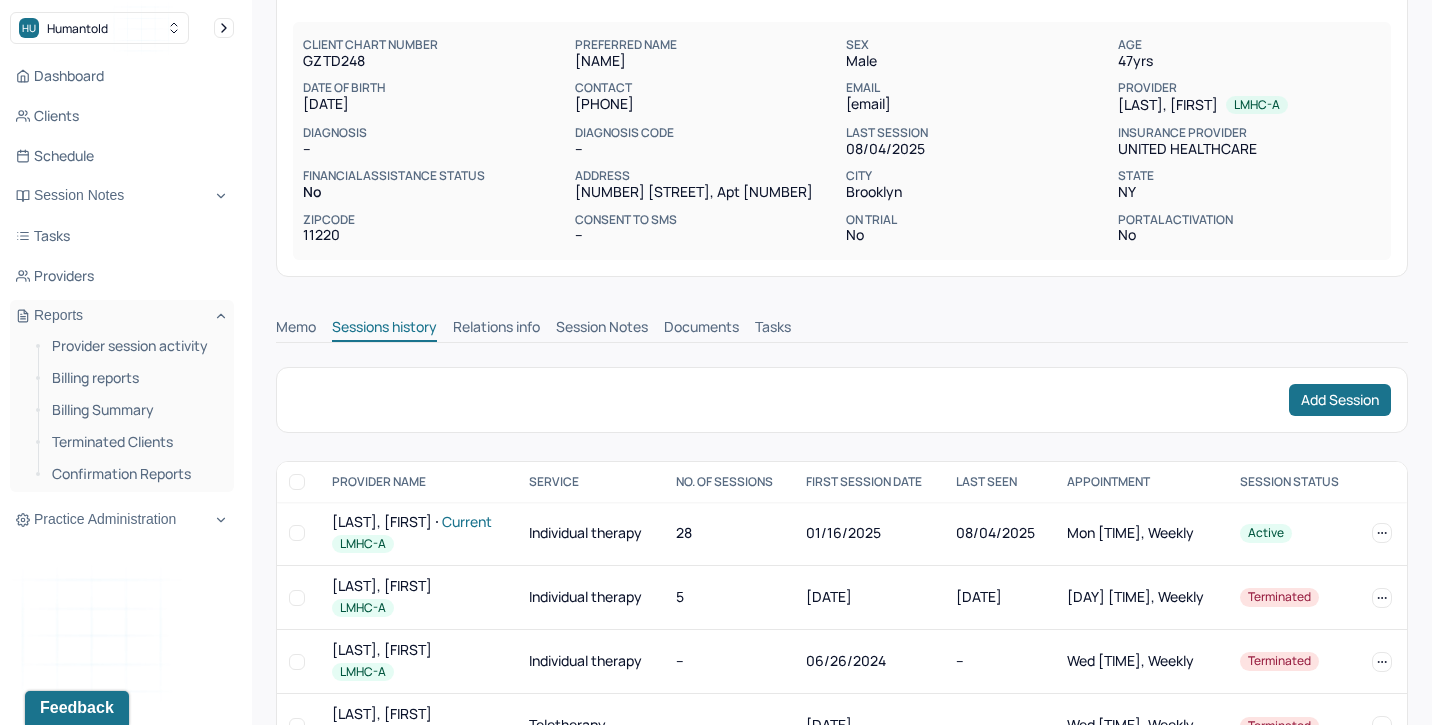 scroll, scrollTop: 179, scrollLeft: 0, axis: vertical 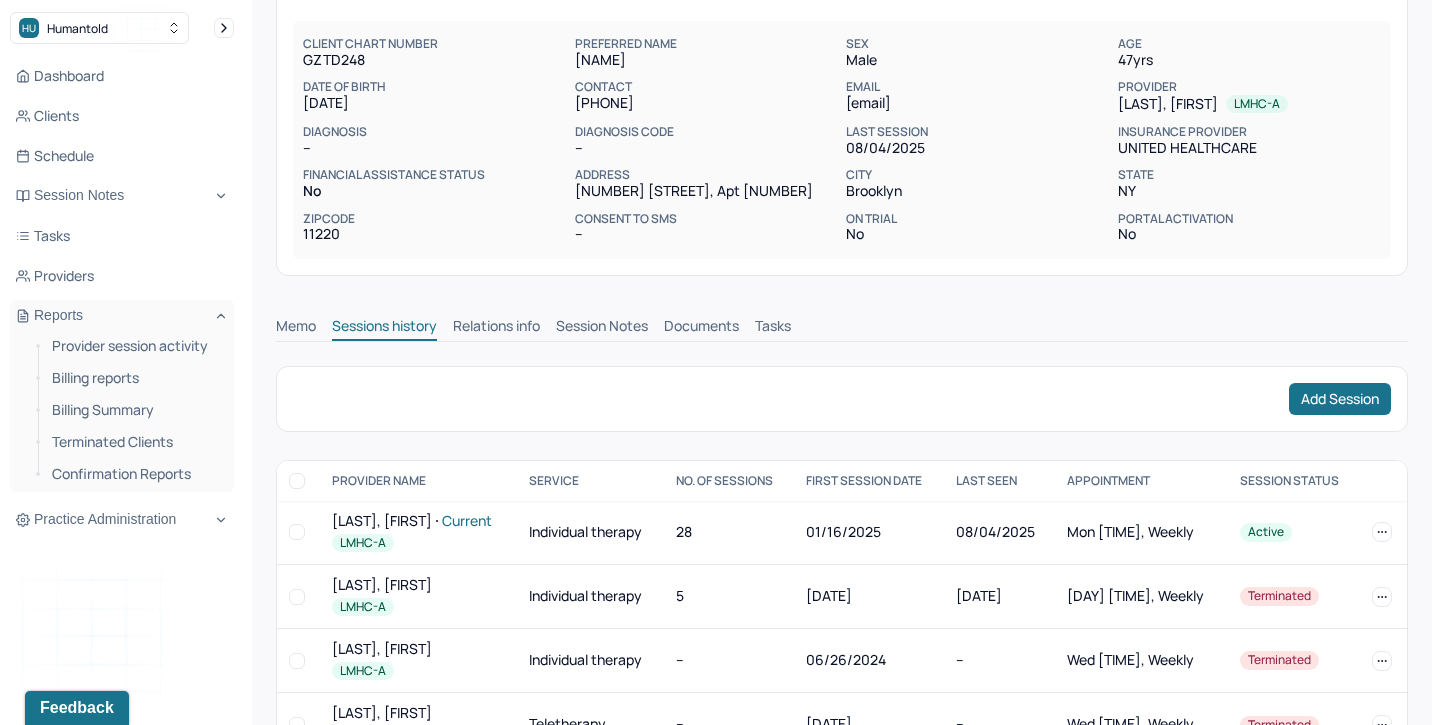 click on "Session Notes" at bounding box center (602, 328) 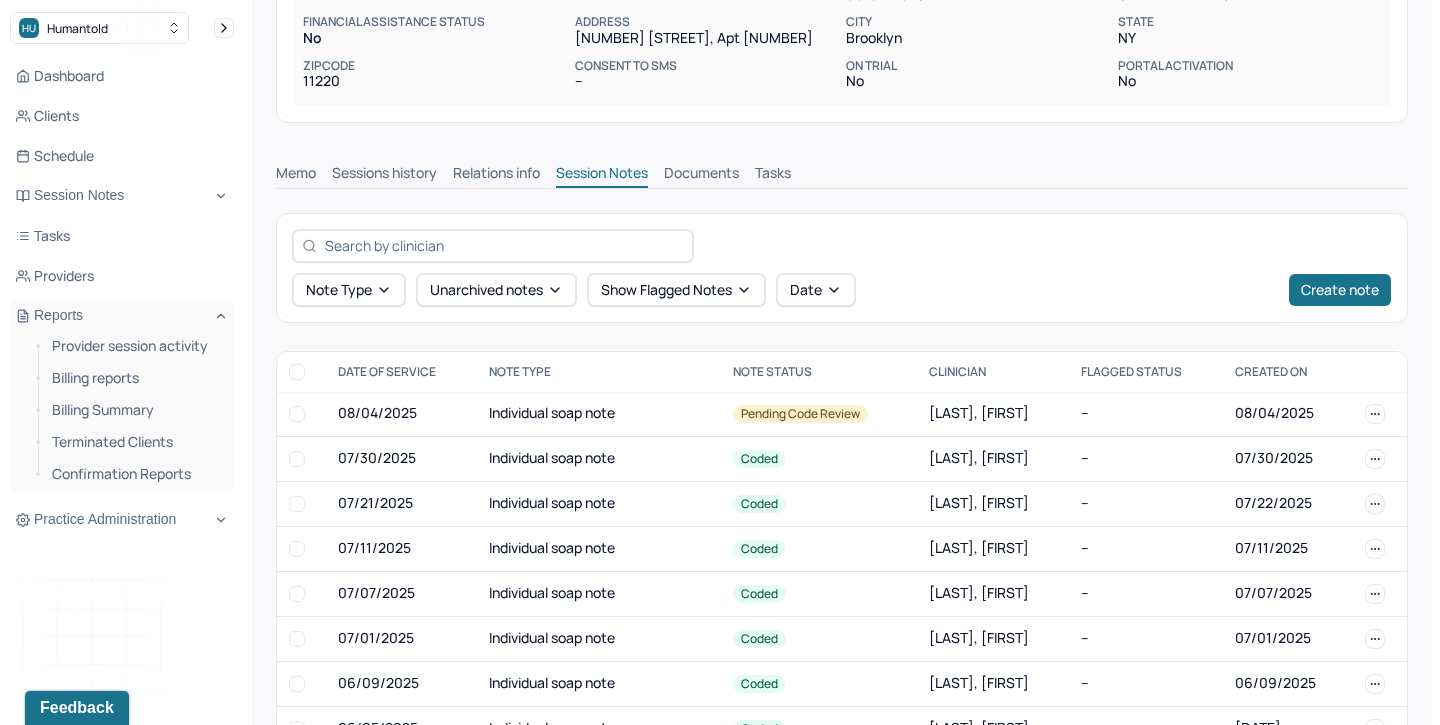 scroll, scrollTop: 333, scrollLeft: 0, axis: vertical 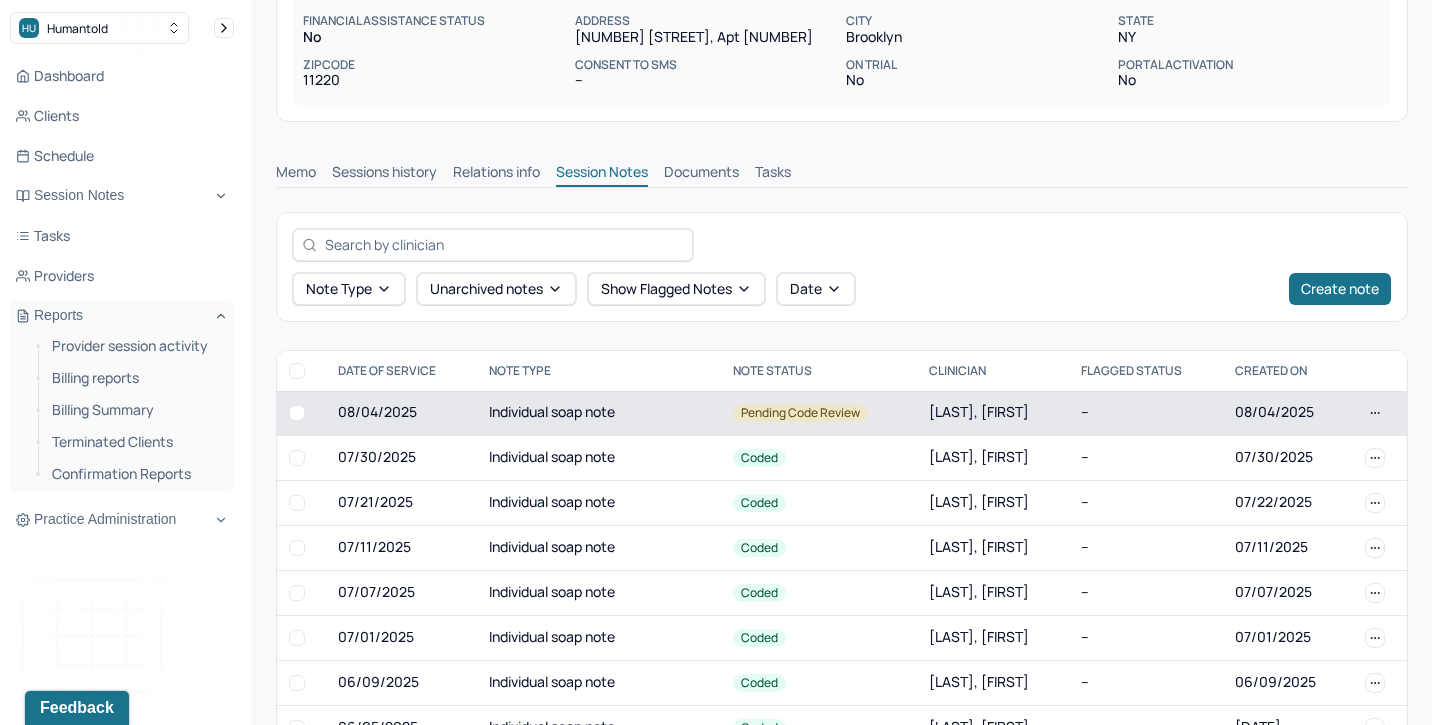 click on "Individual soap note" at bounding box center [599, 413] 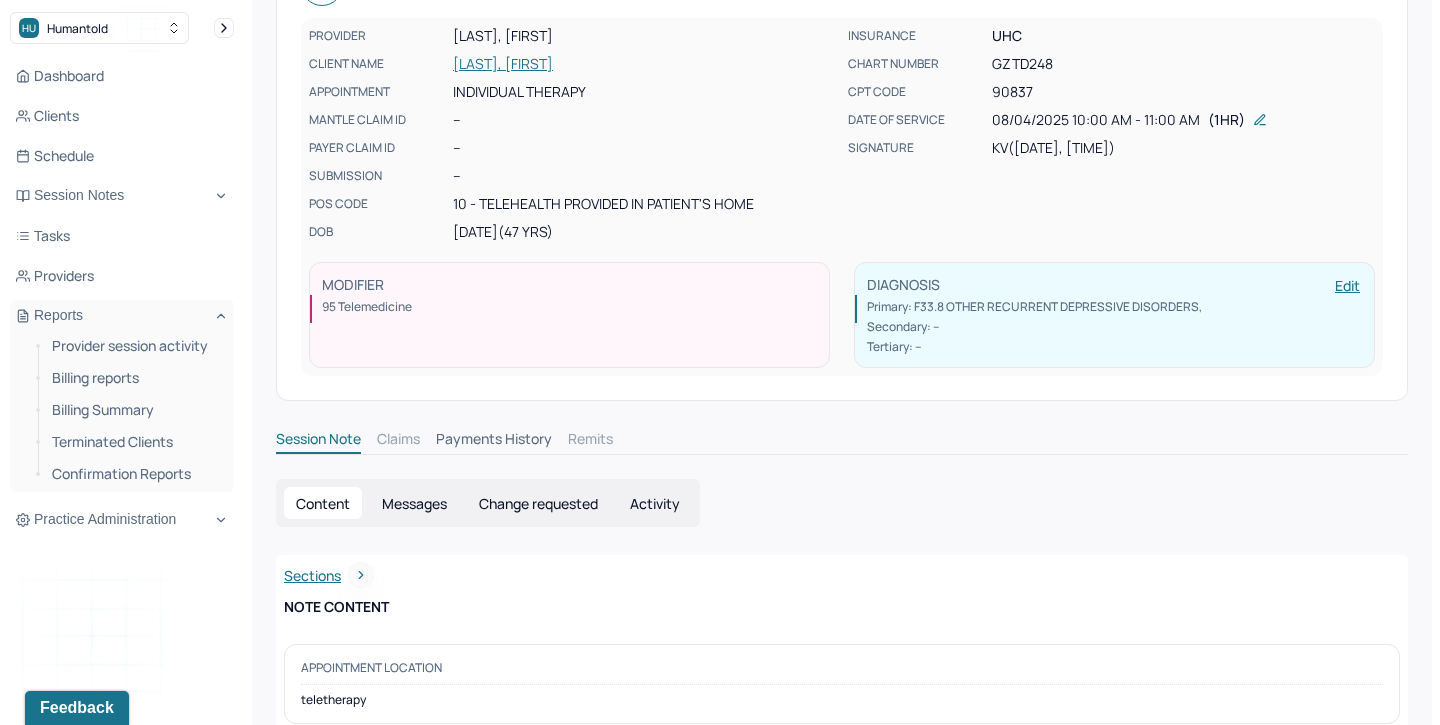 scroll, scrollTop: 146, scrollLeft: 0, axis: vertical 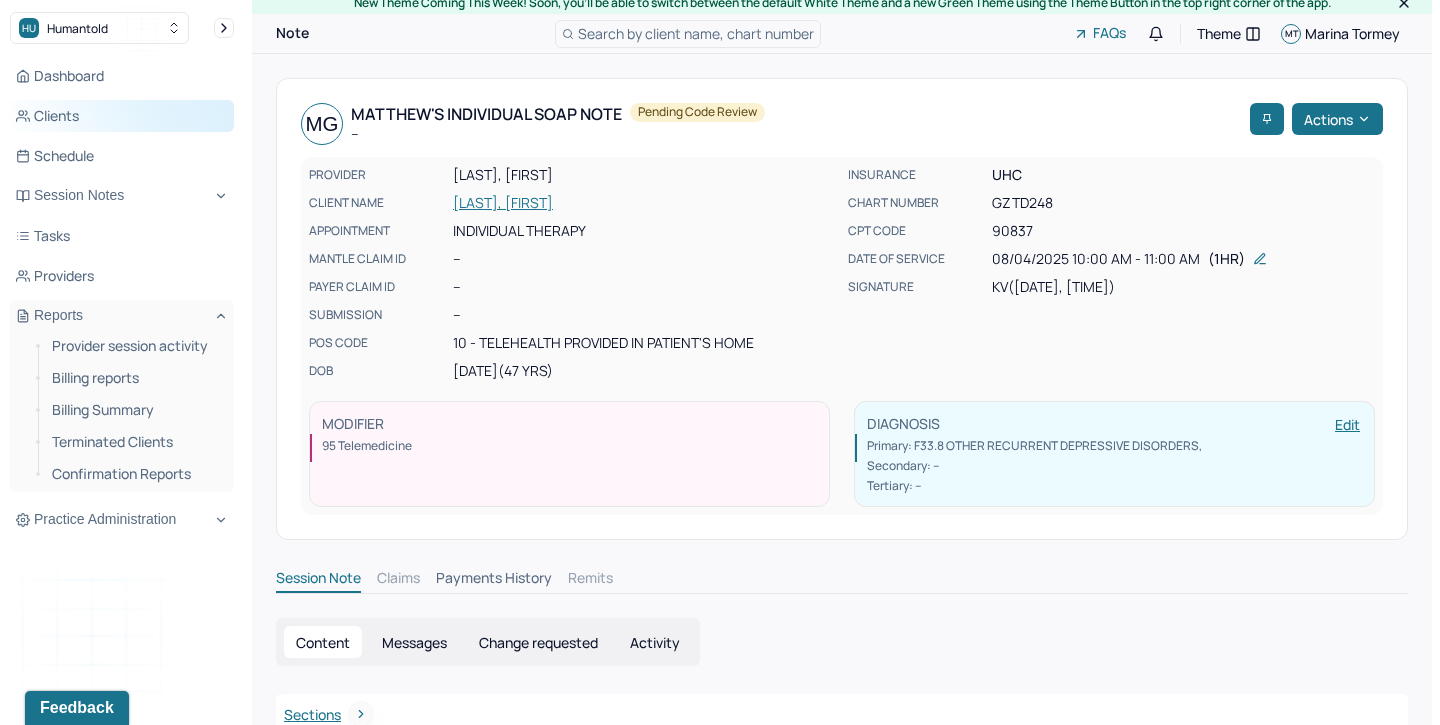 click on "Clients" at bounding box center (122, 116) 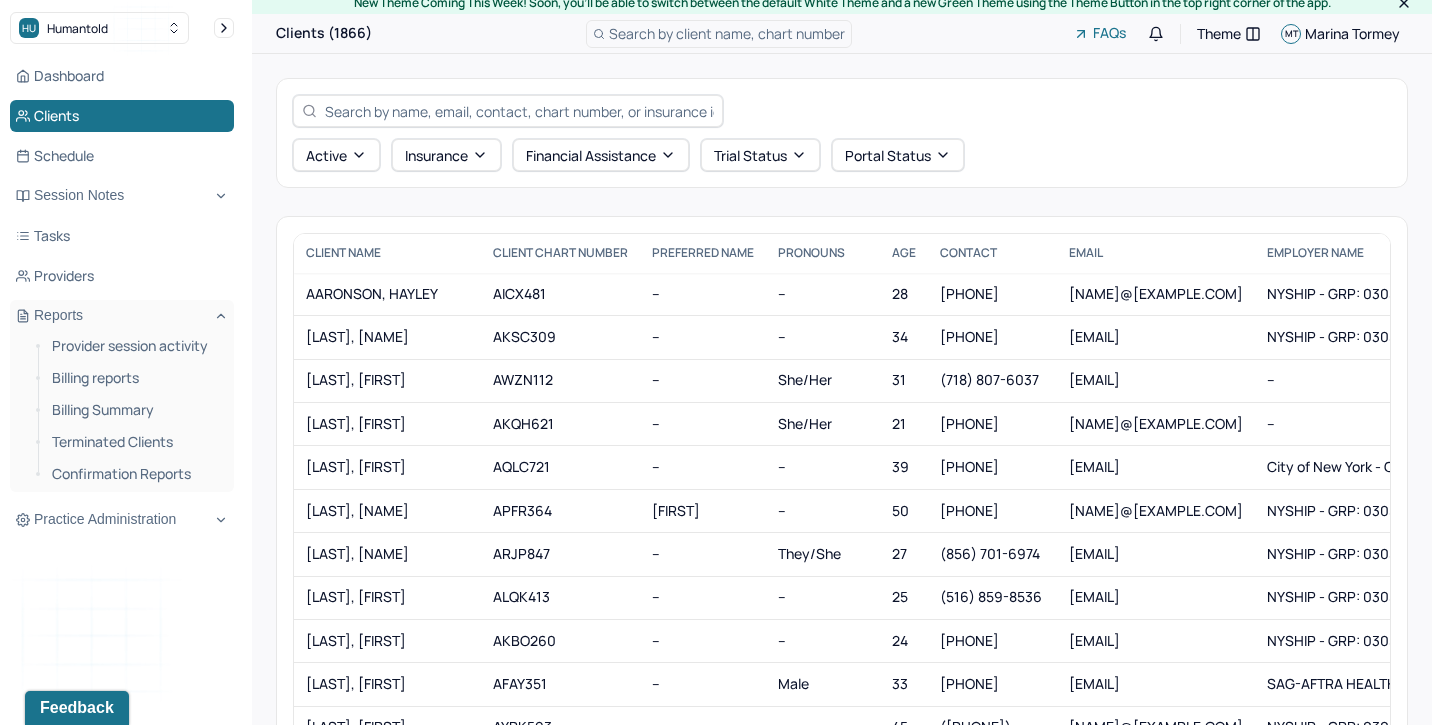 click at bounding box center (519, 111) 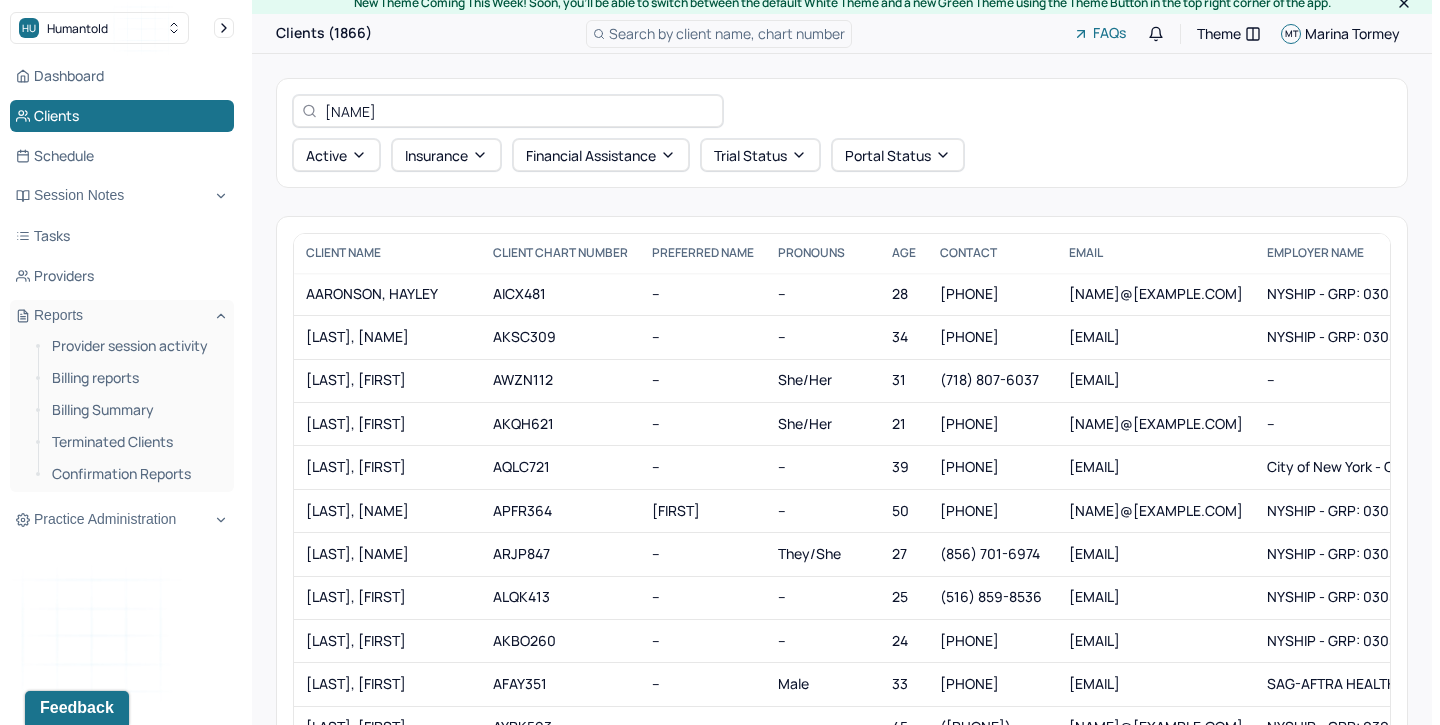 scroll, scrollTop: 0, scrollLeft: 0, axis: both 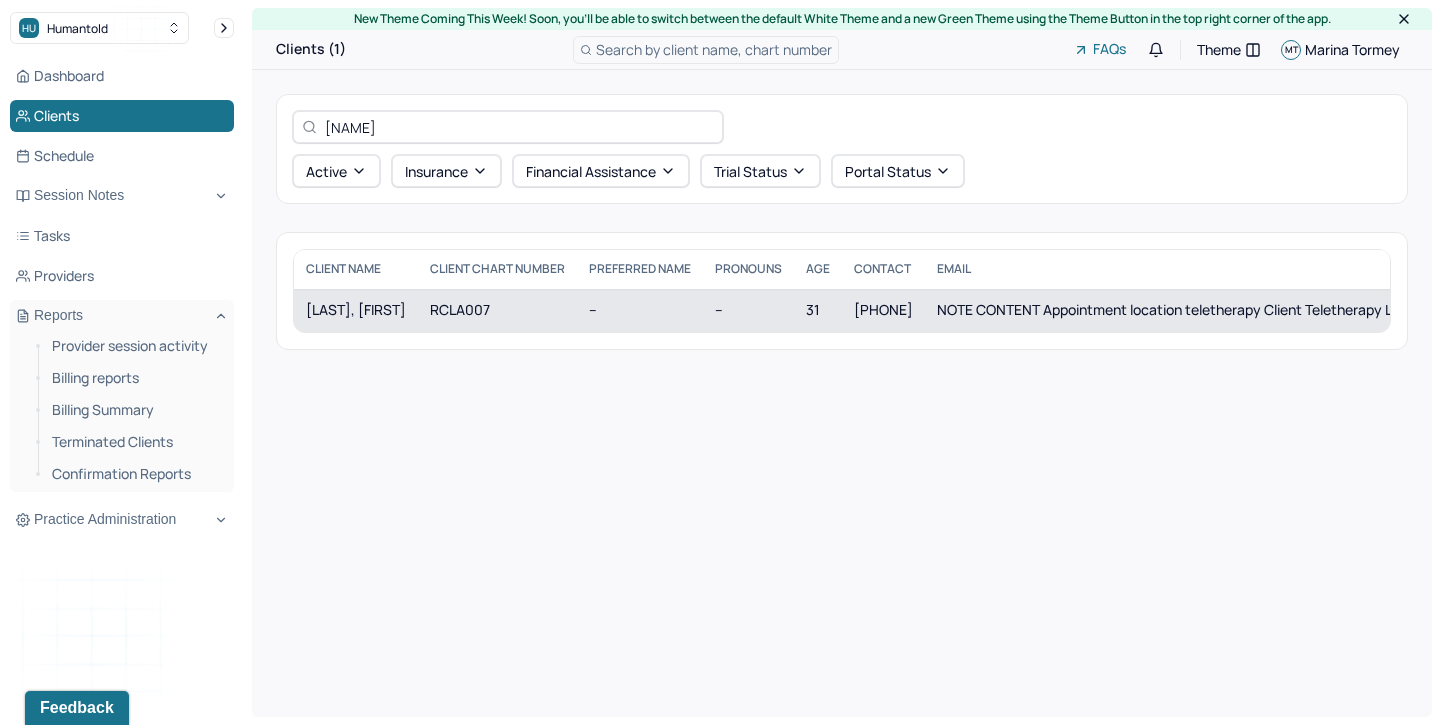 type on "jiso" 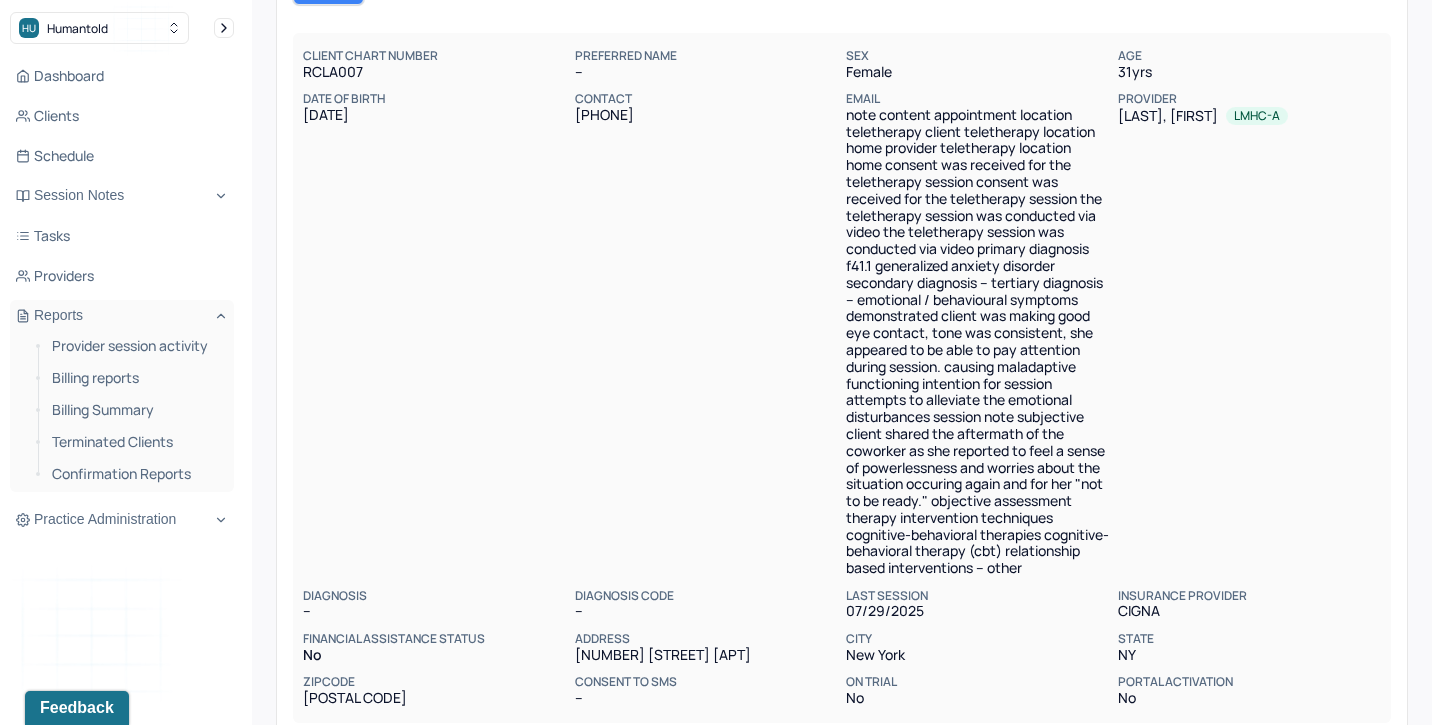 scroll, scrollTop: 212, scrollLeft: 0, axis: vertical 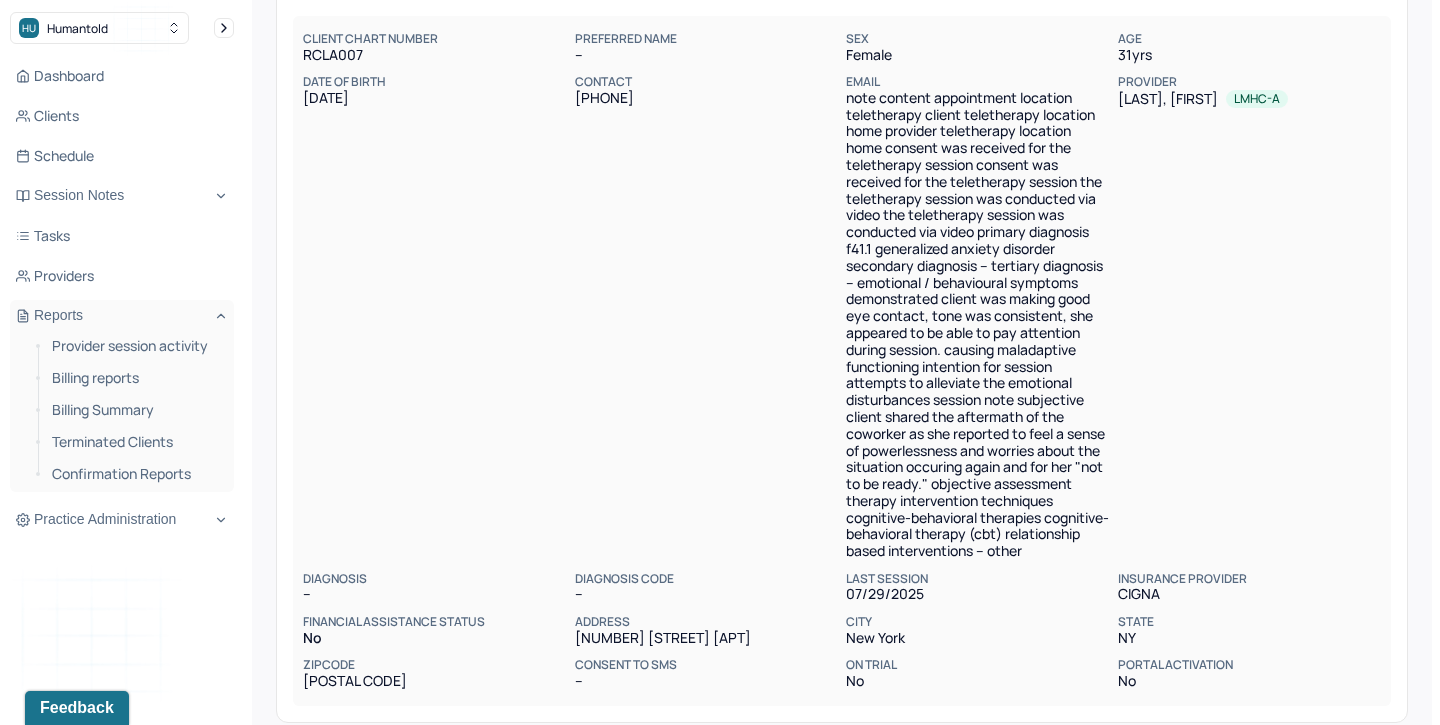 click on "Session Notes" at bounding box center (602, 775) 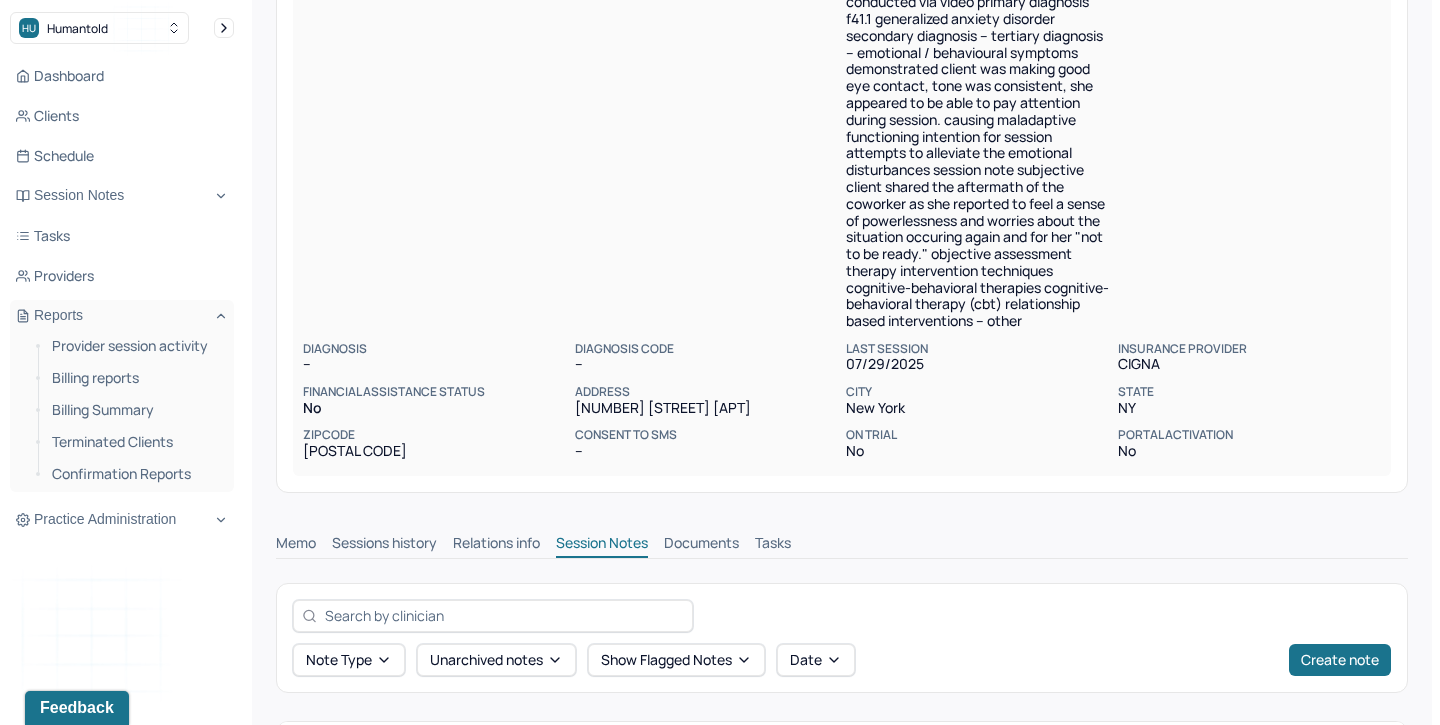 scroll, scrollTop: 447, scrollLeft: 0, axis: vertical 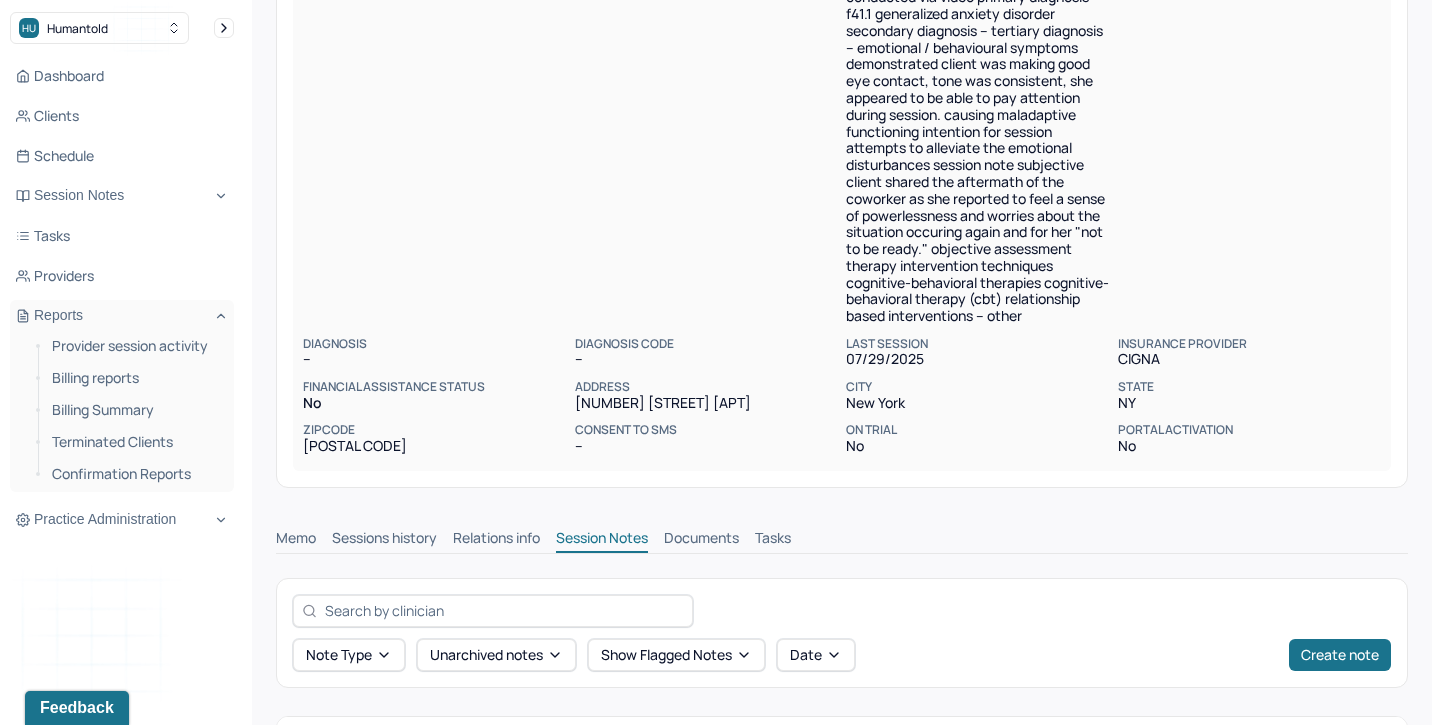 click on "Individual soap note" at bounding box center (607, 779) 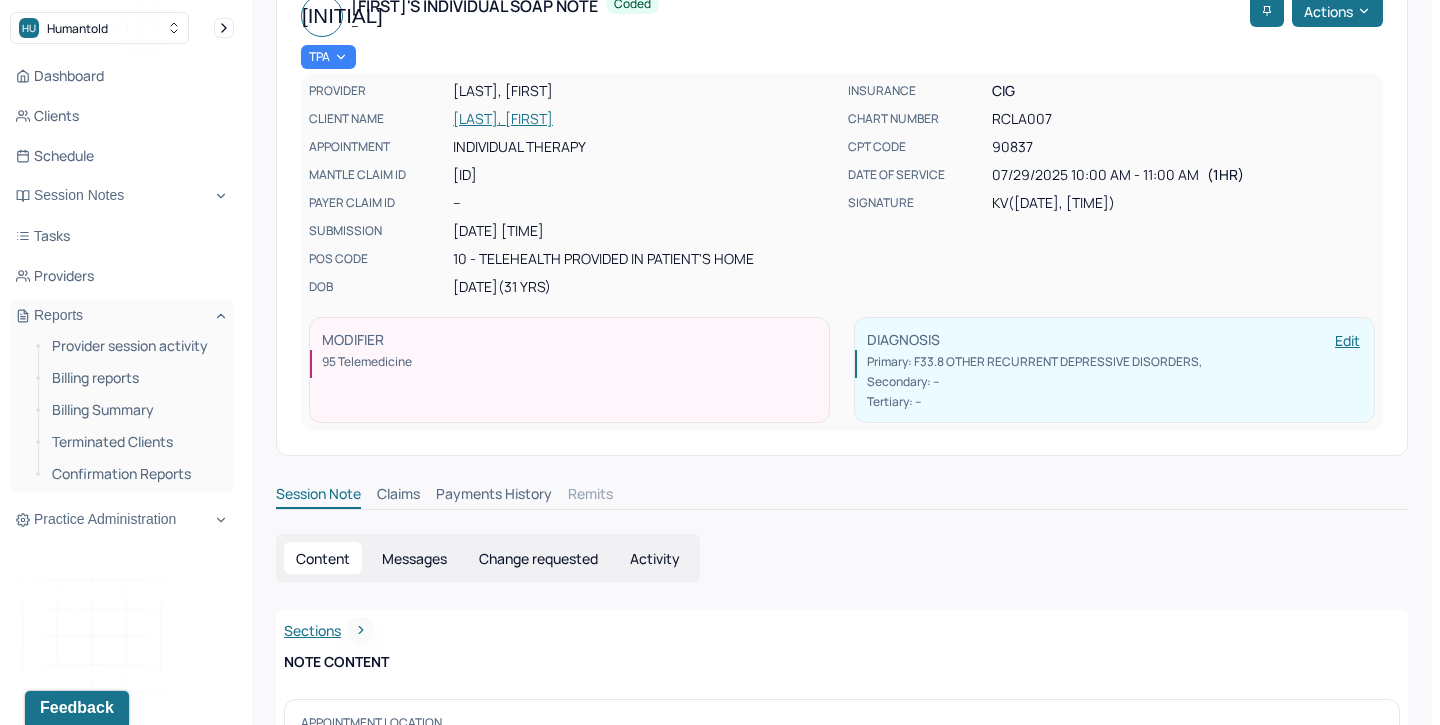 scroll, scrollTop: 121, scrollLeft: 0, axis: vertical 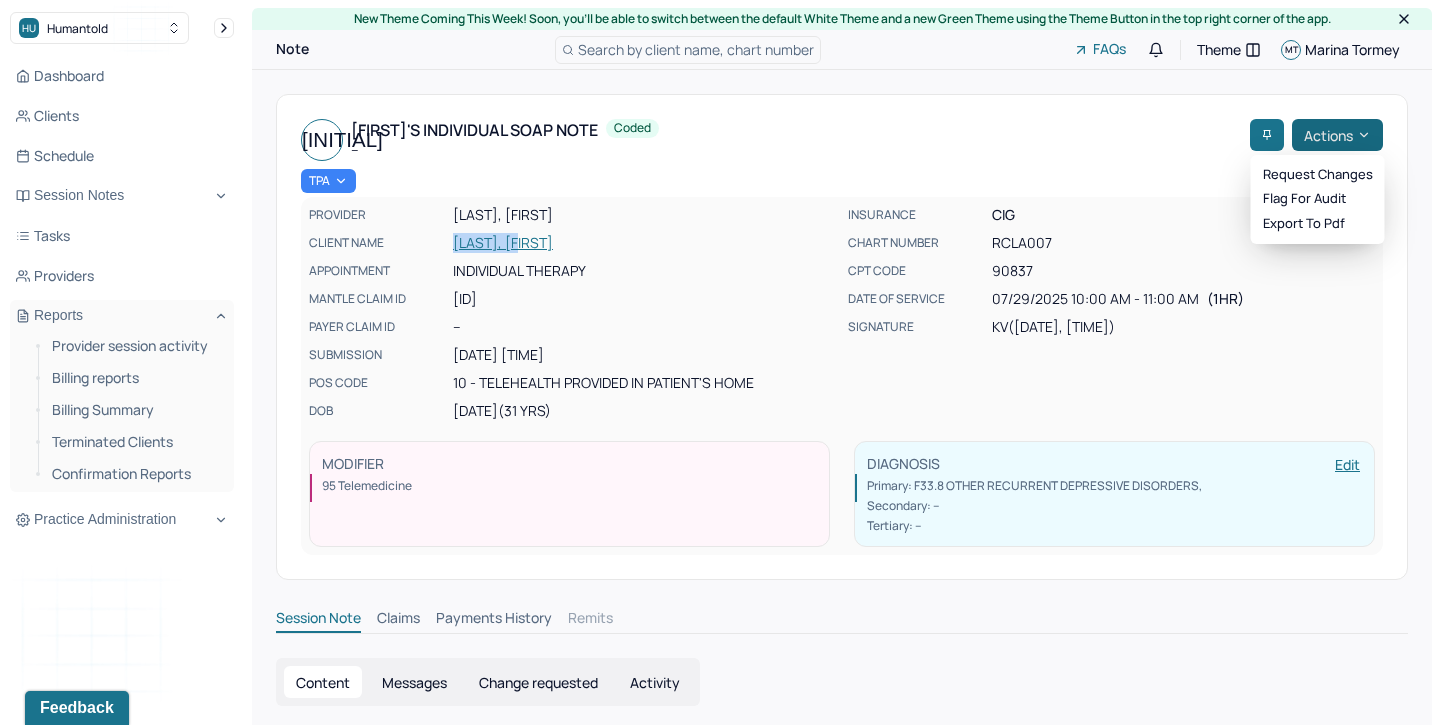 click on "Actions" at bounding box center [1337, 135] 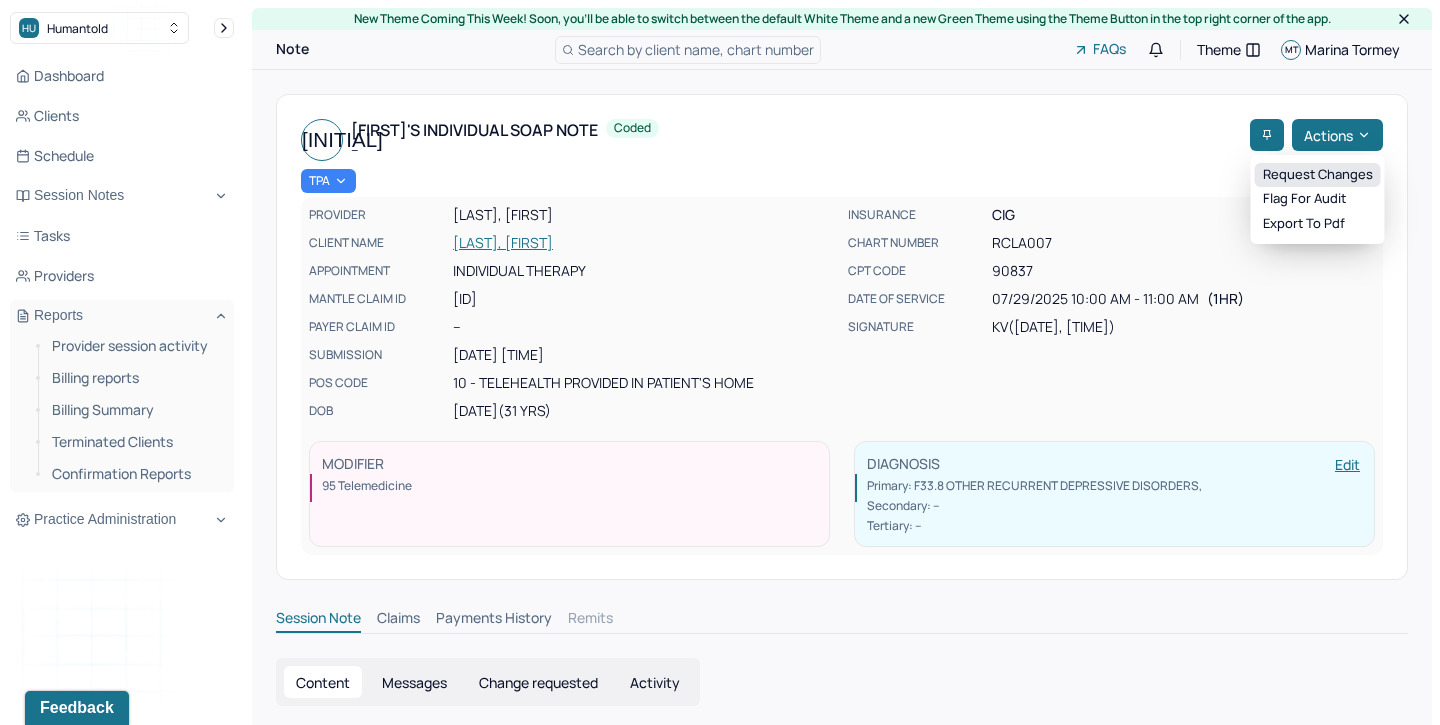 click on "Request changes" at bounding box center [1318, 175] 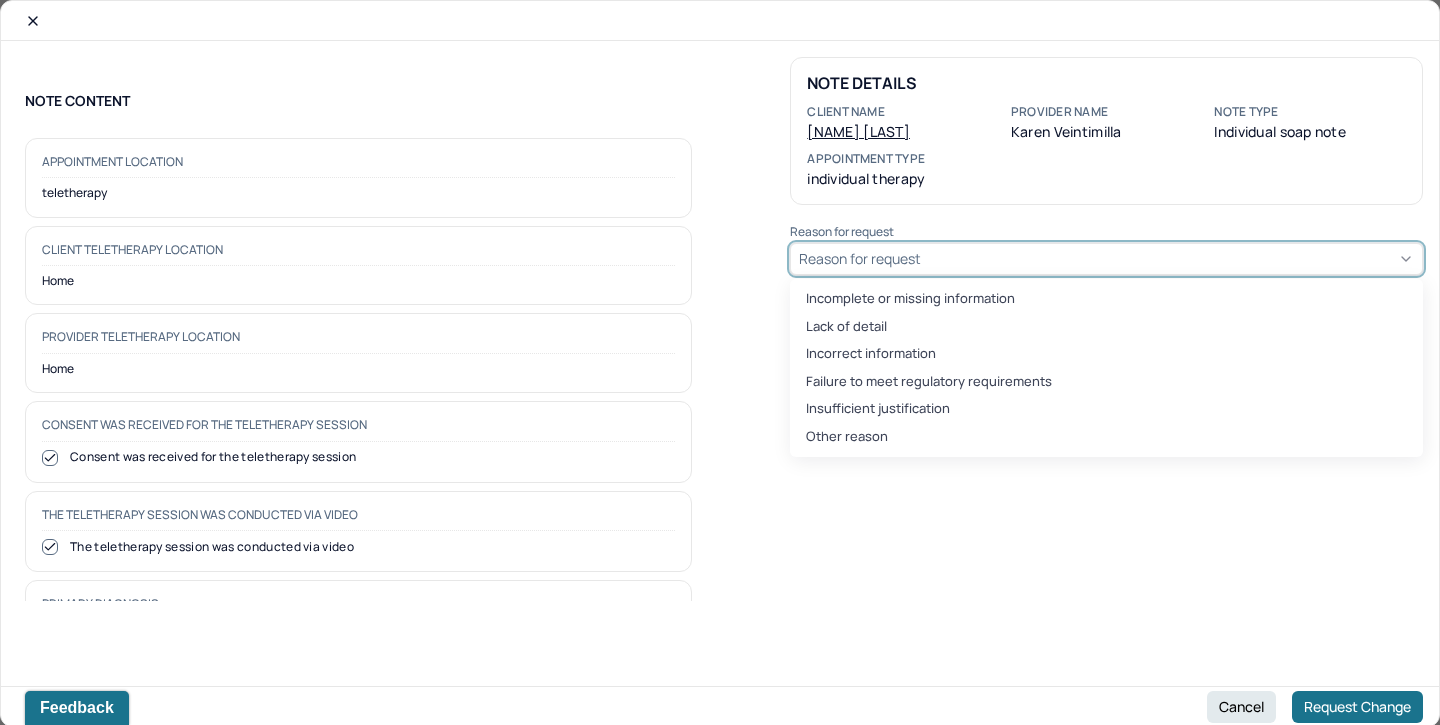 click on "Reason for request" at bounding box center [1106, 259] 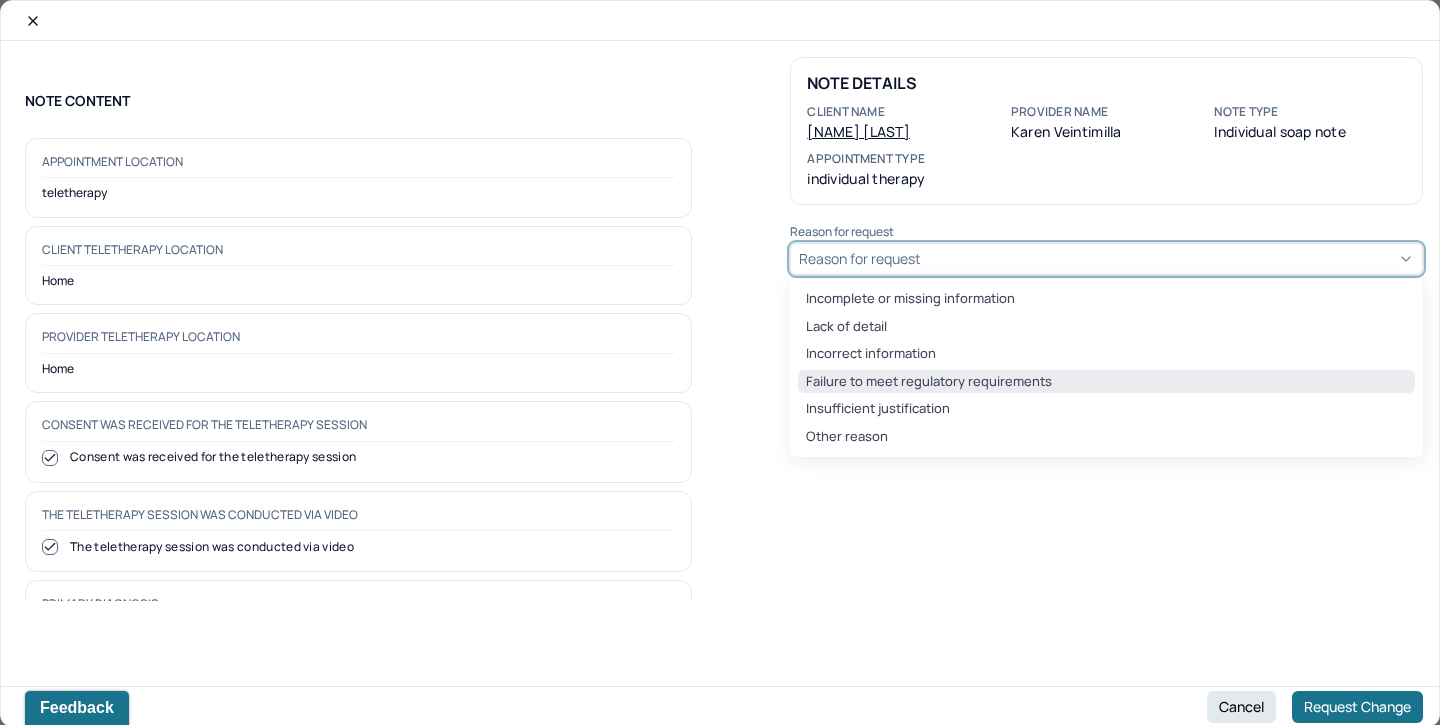 click on "Failure to meet regulatory requirements" at bounding box center [1106, 382] 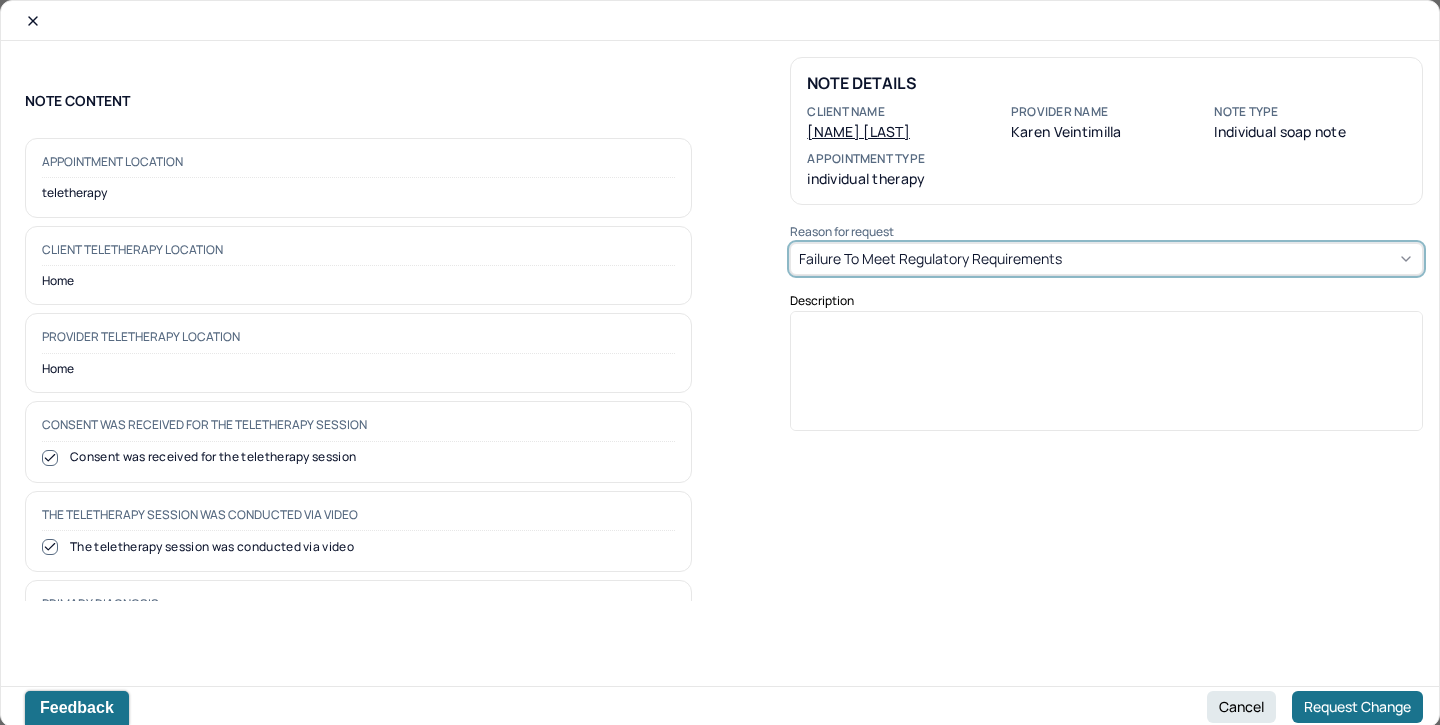 click at bounding box center [1107, 378] 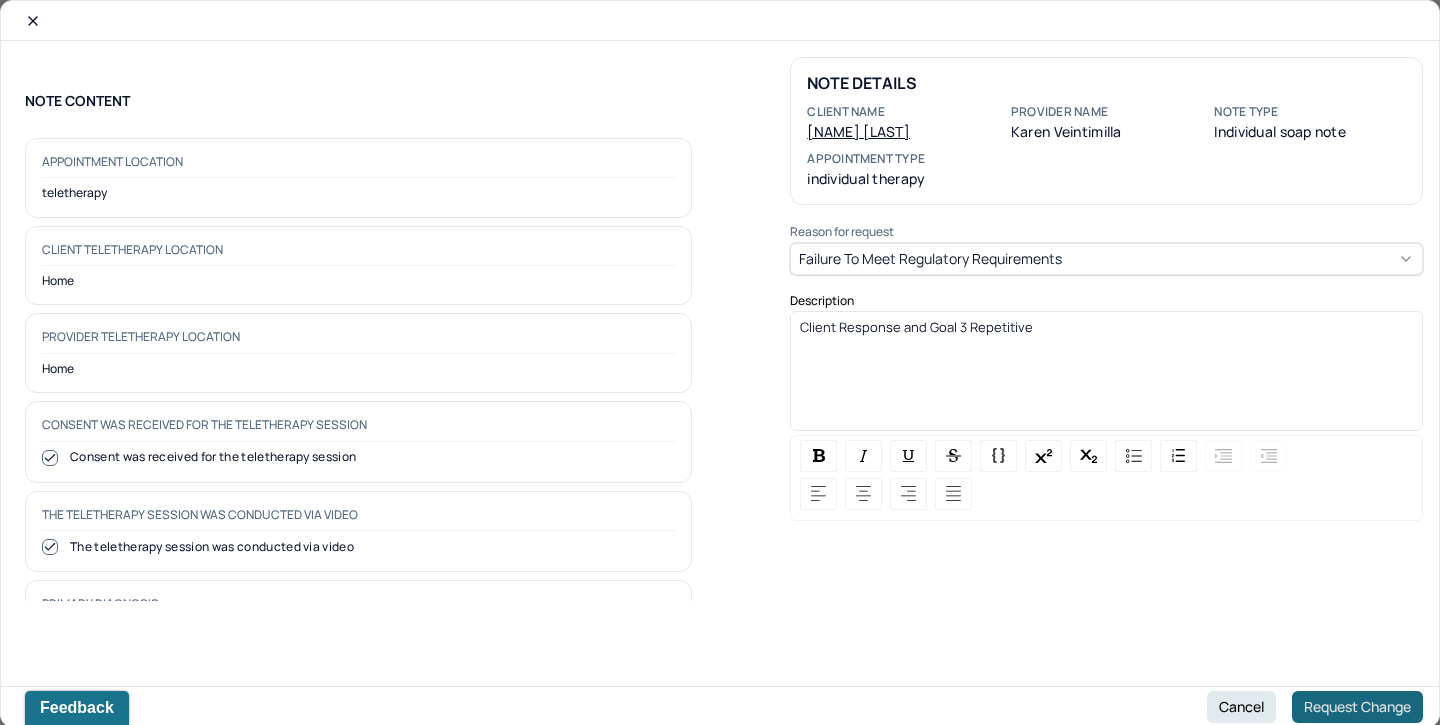 click on "Request Change" at bounding box center (1357, 707) 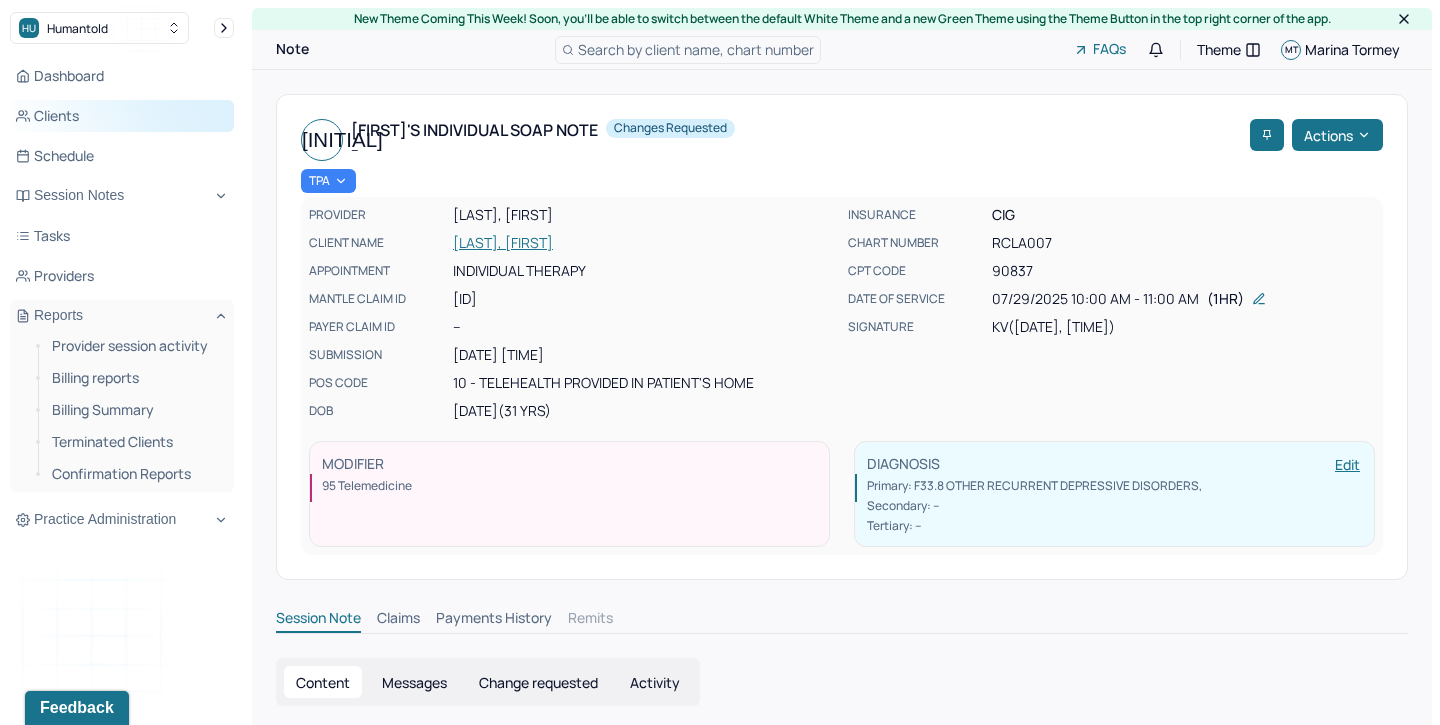 click on "Clients" at bounding box center (122, 116) 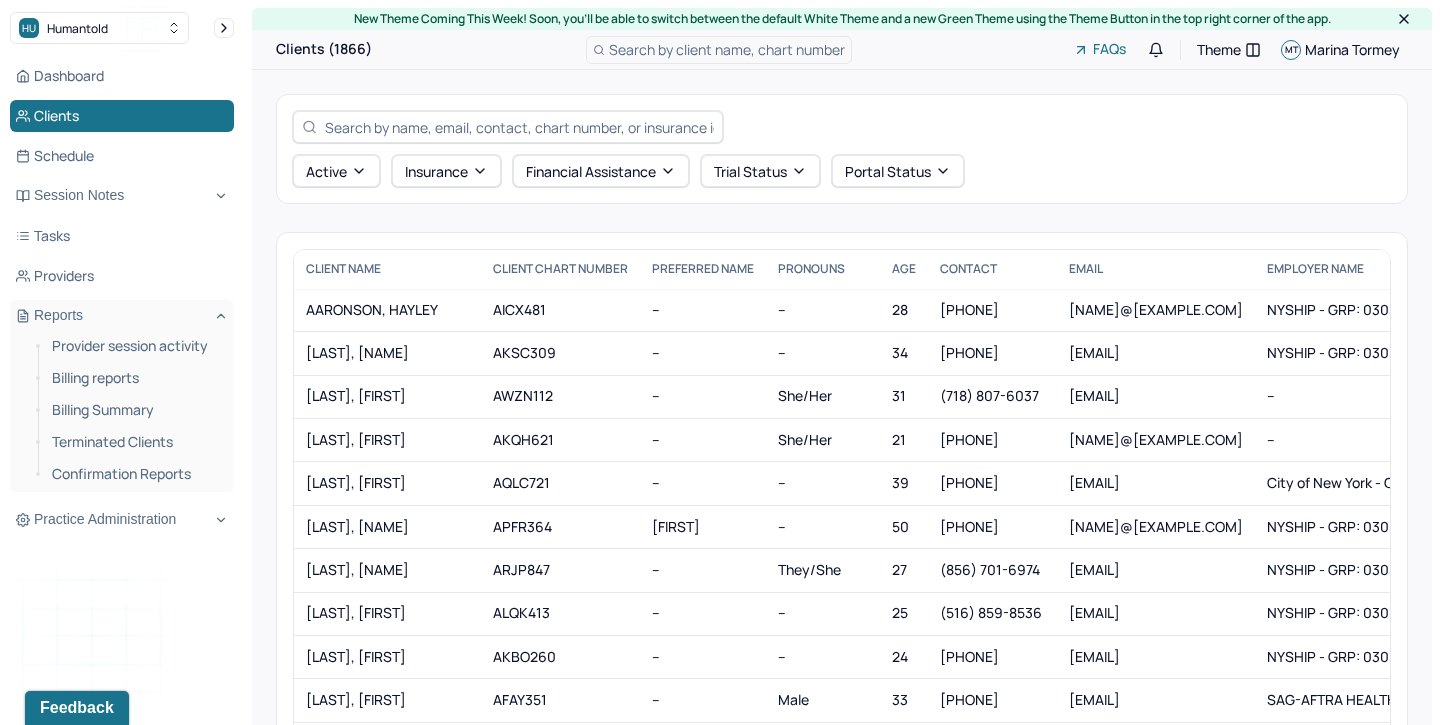 click at bounding box center (519, 127) 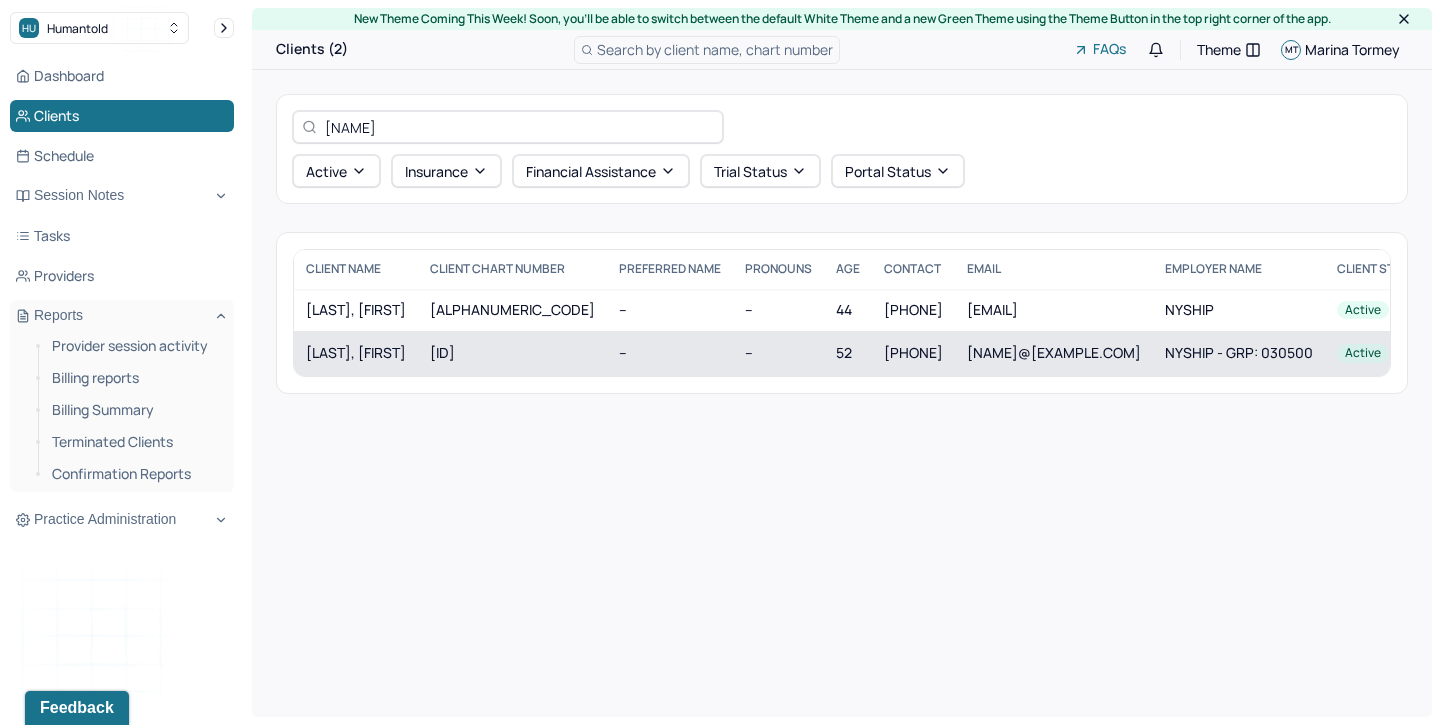type on "gumm" 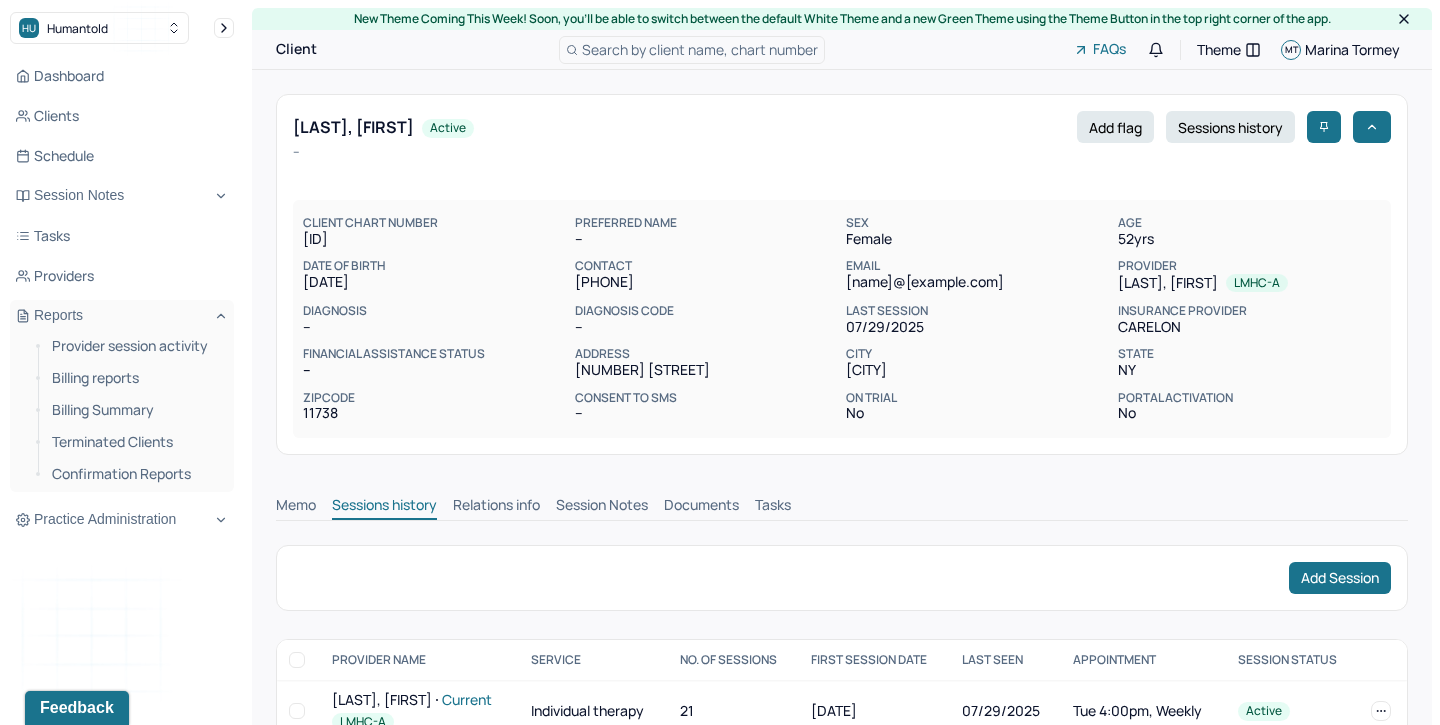 scroll, scrollTop: 49, scrollLeft: 0, axis: vertical 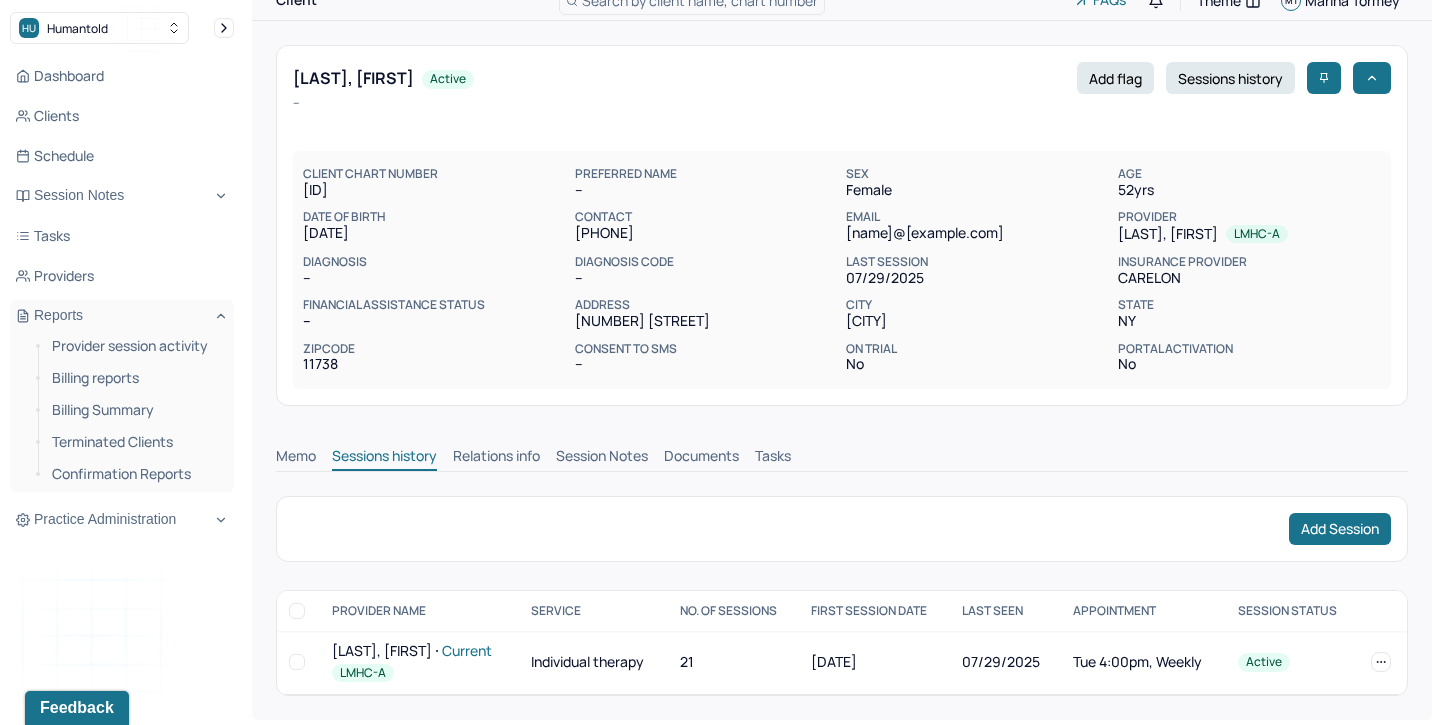 click on "Session Notes" at bounding box center [602, 458] 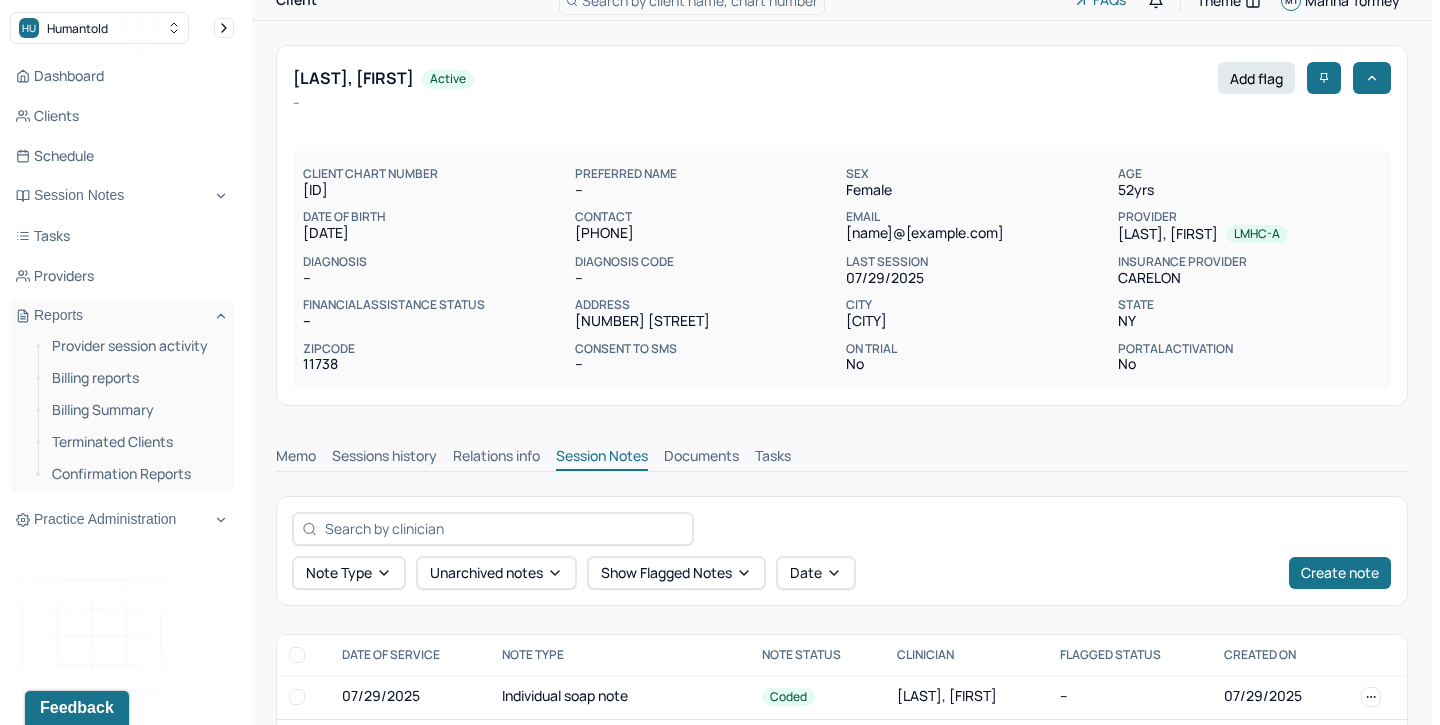 scroll, scrollTop: 50, scrollLeft: 0, axis: vertical 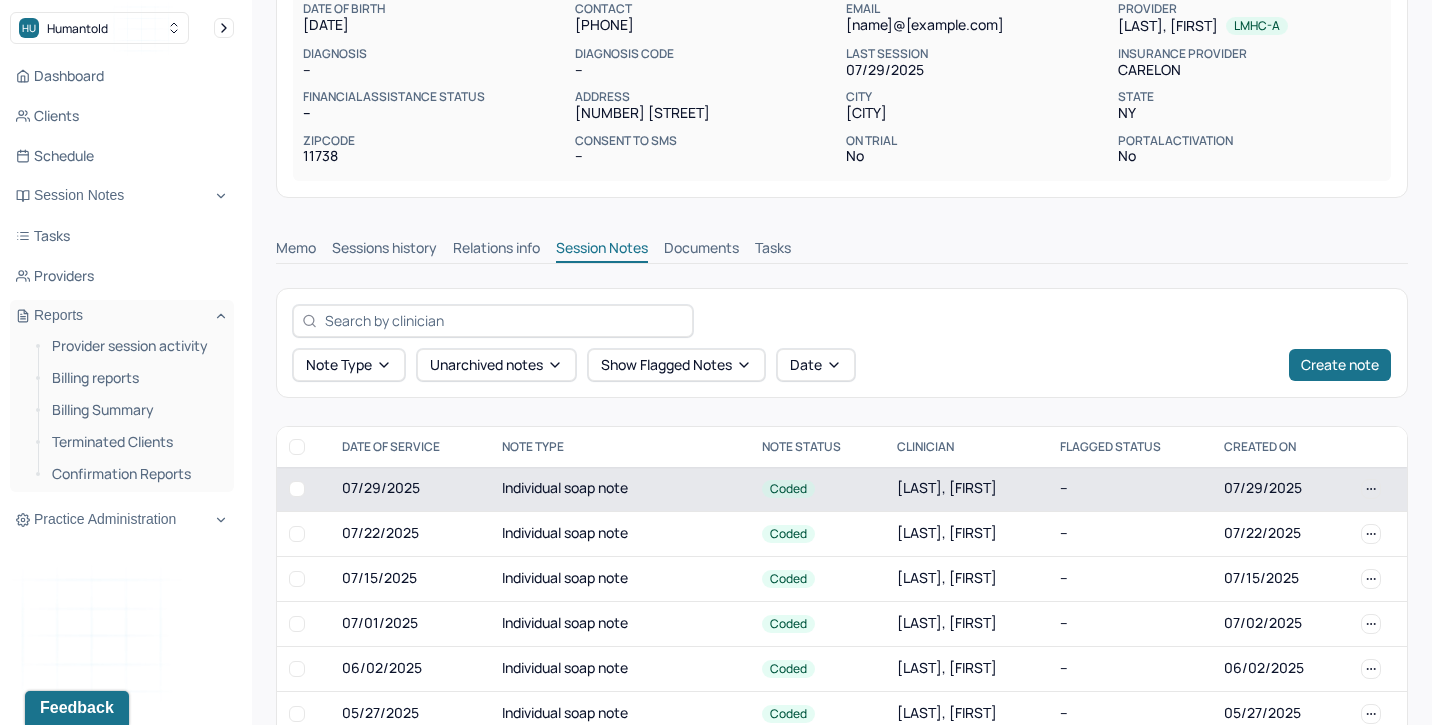 click on "Individual soap note" at bounding box center (620, 489) 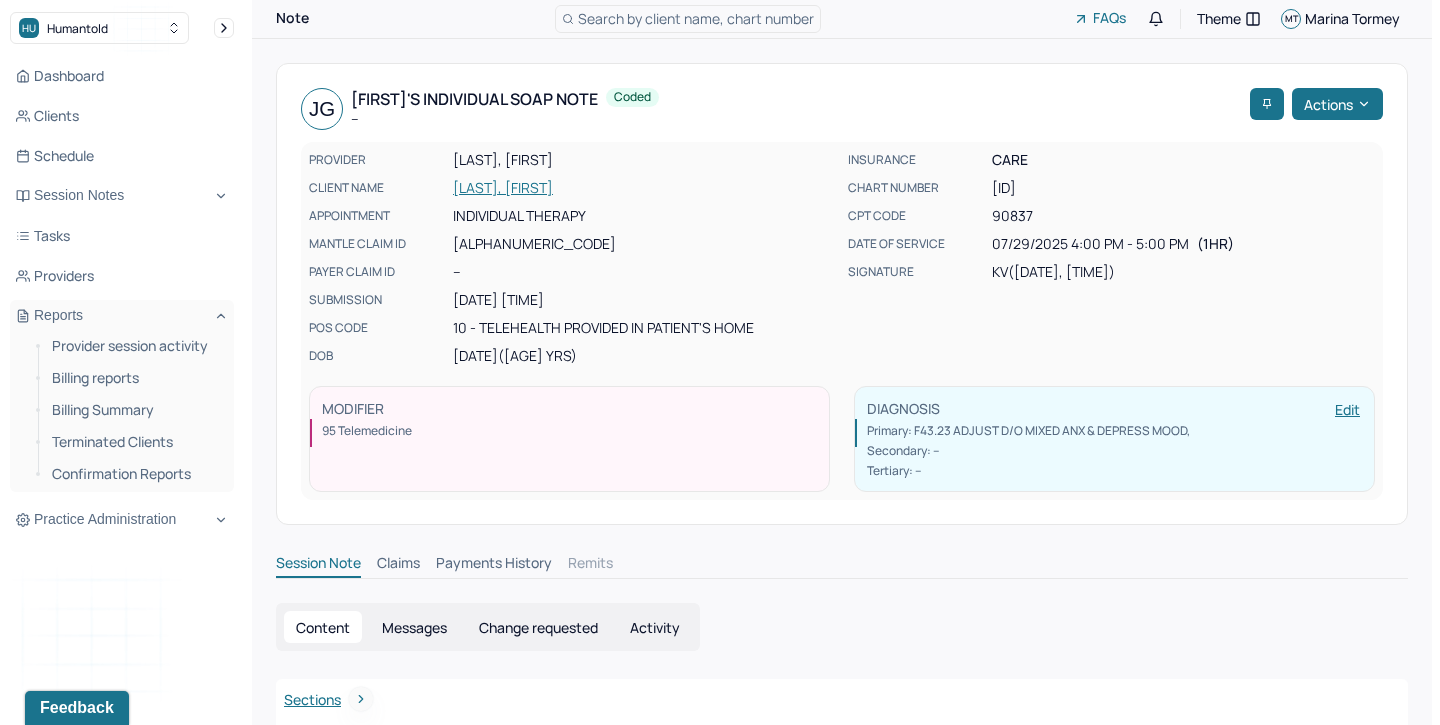 scroll, scrollTop: 30, scrollLeft: 0, axis: vertical 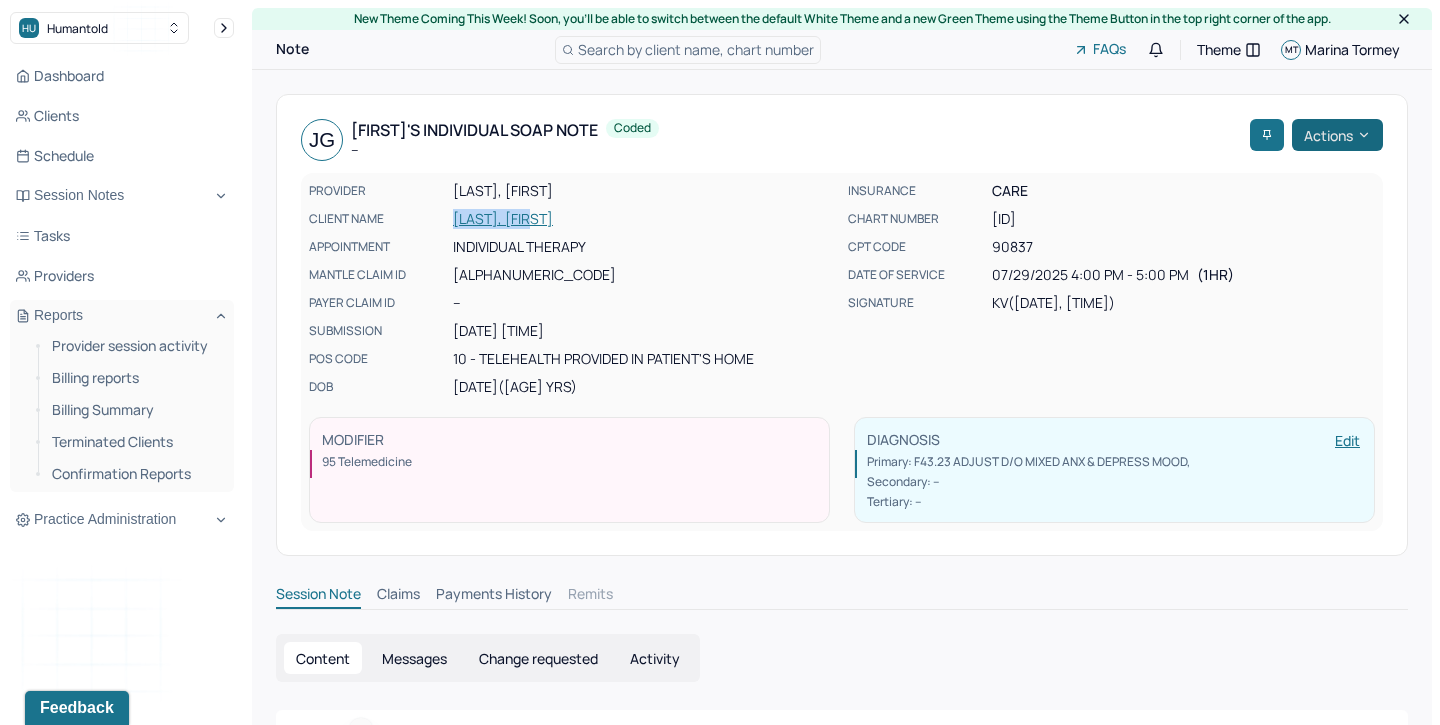 click on "Actions" at bounding box center [1337, 135] 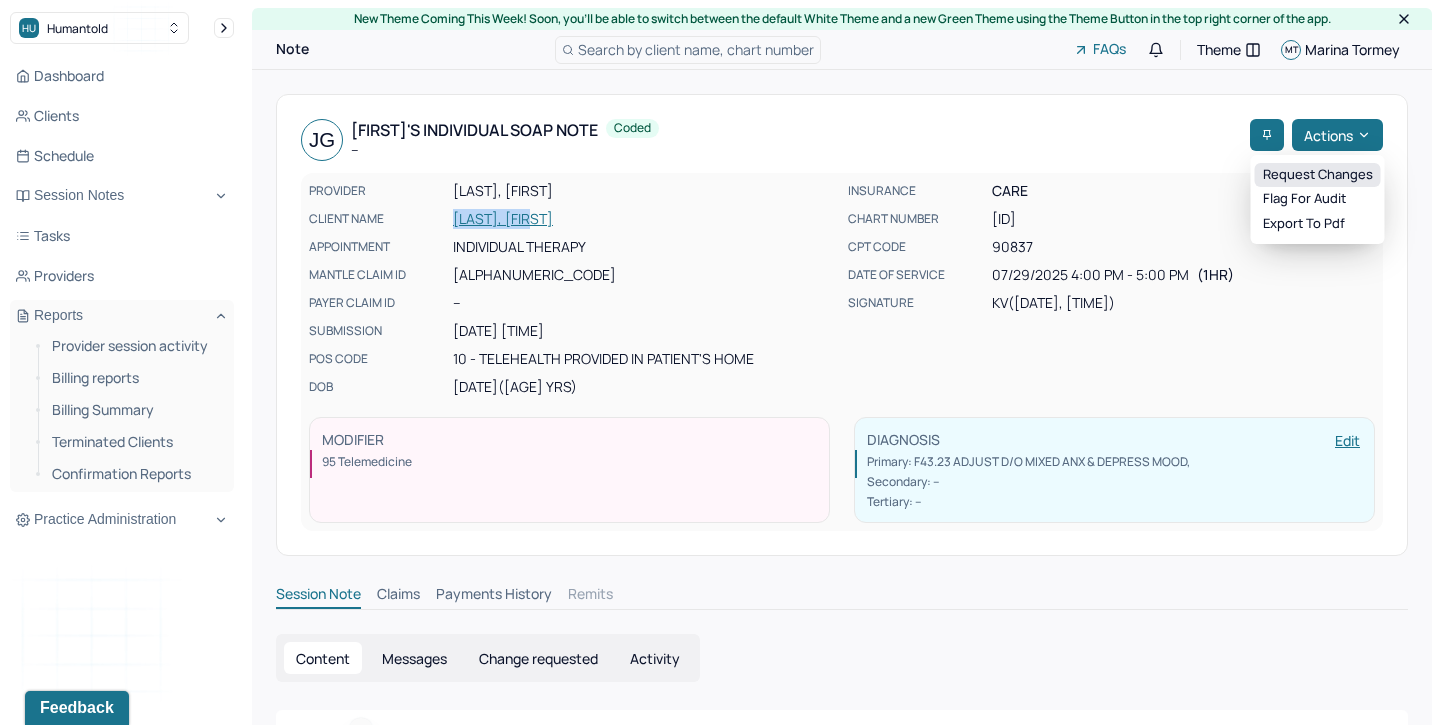 click on "Request changes" at bounding box center [1318, 175] 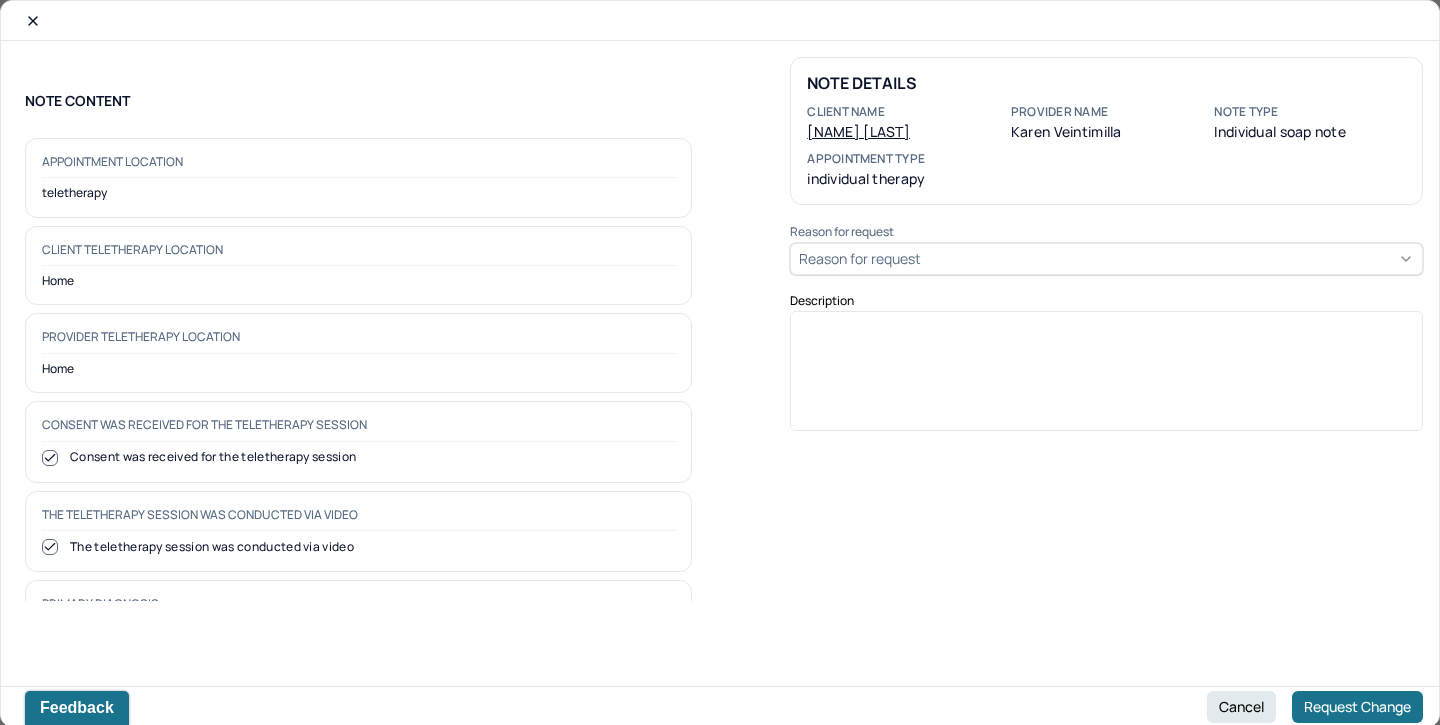 click on "Reason for request" at bounding box center (1106, 259) 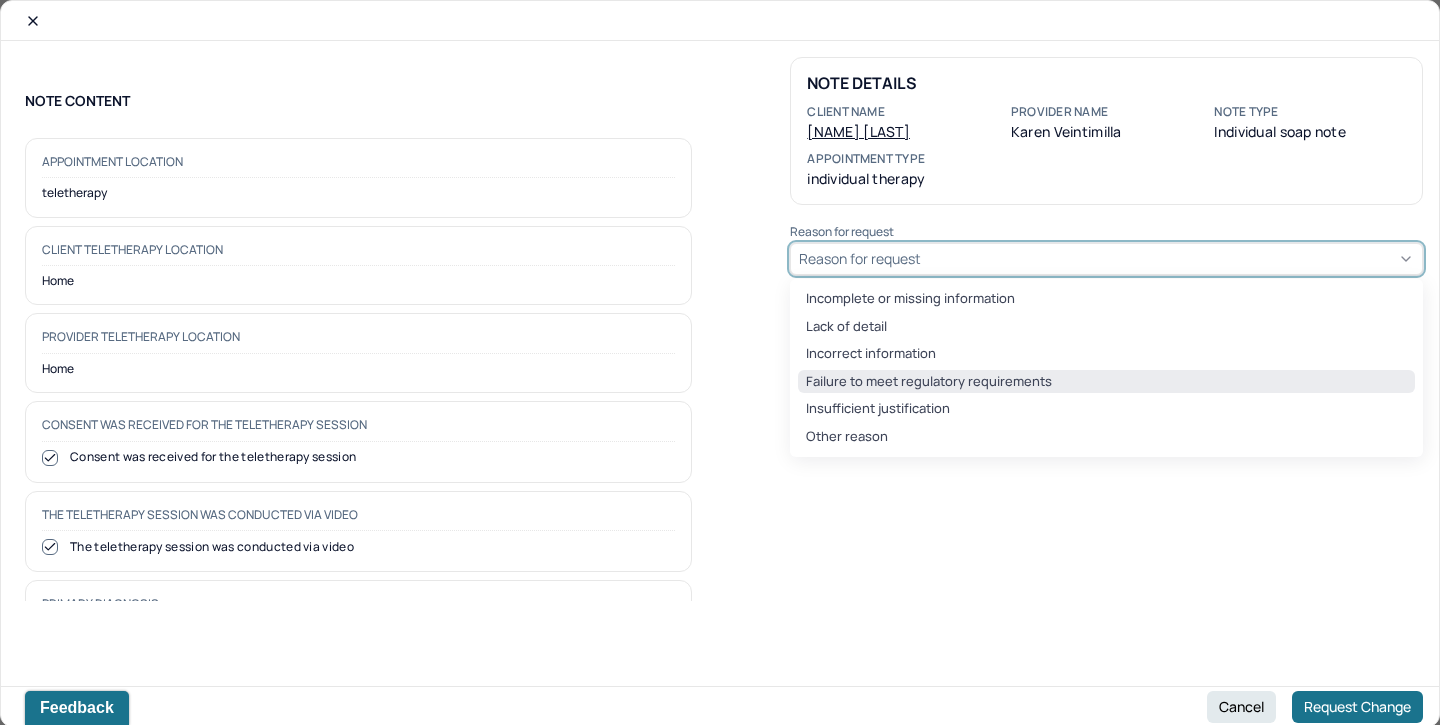 click on "Failure to meet regulatory requirements" at bounding box center (1106, 382) 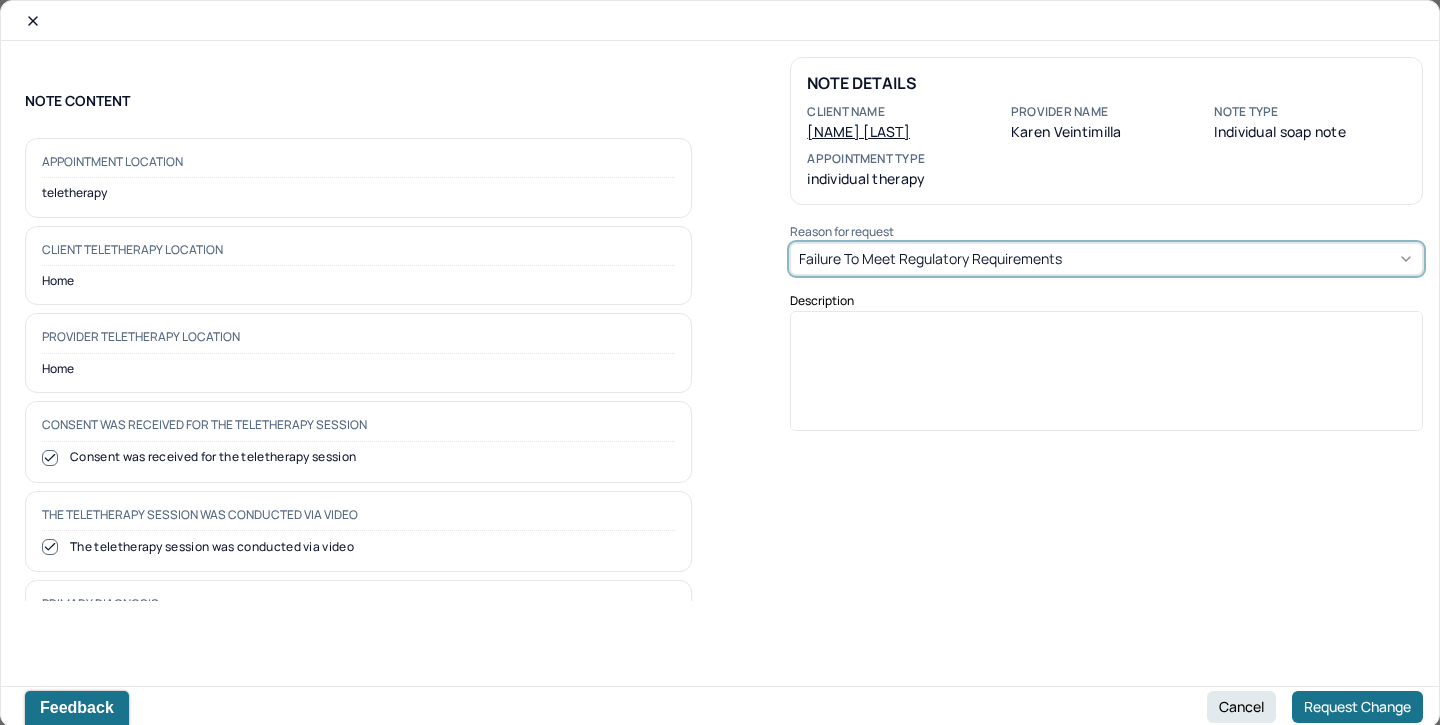 click at bounding box center [1107, 378] 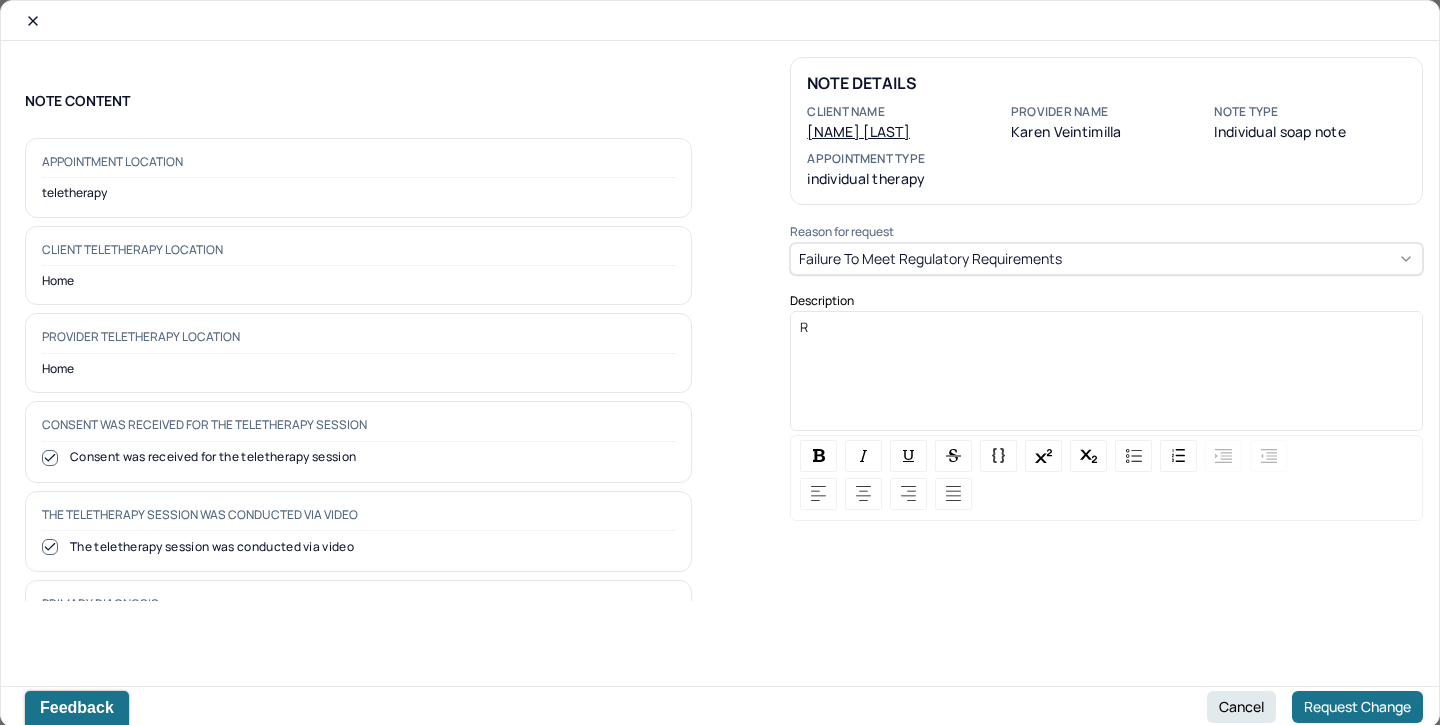 type 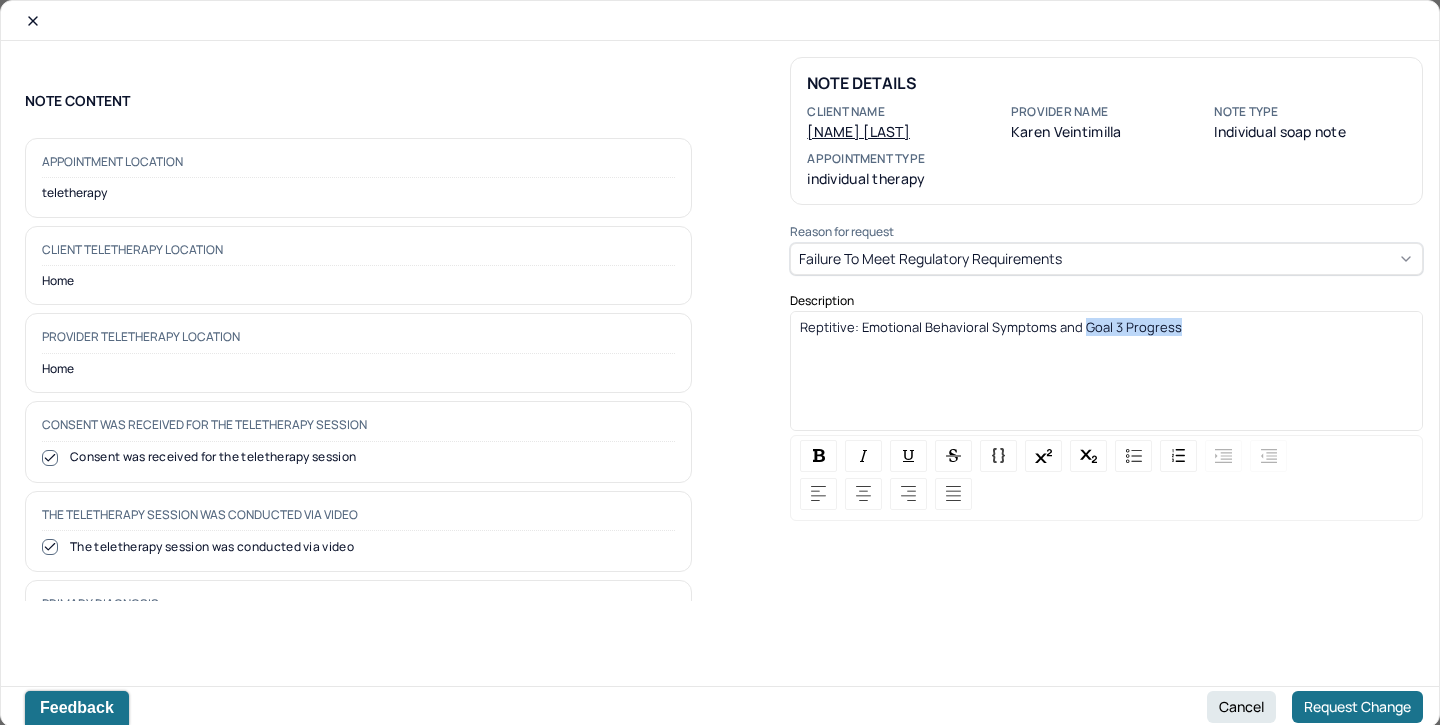 drag, startPoint x: 1176, startPoint y: 322, endPoint x: 1080, endPoint y: 327, distance: 96.13012 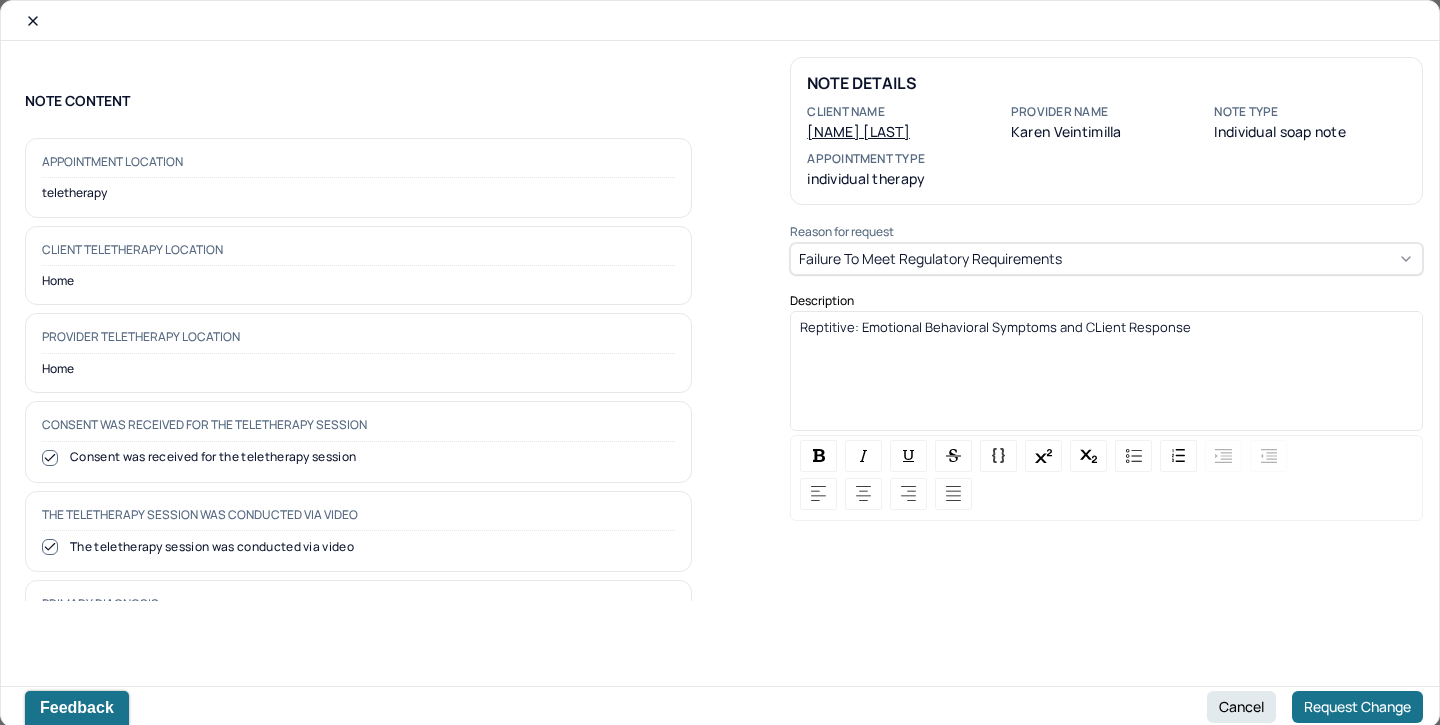 click on "Reptitive: Emotional Behavioral Symptoms and CLient Response" at bounding box center (995, 327) 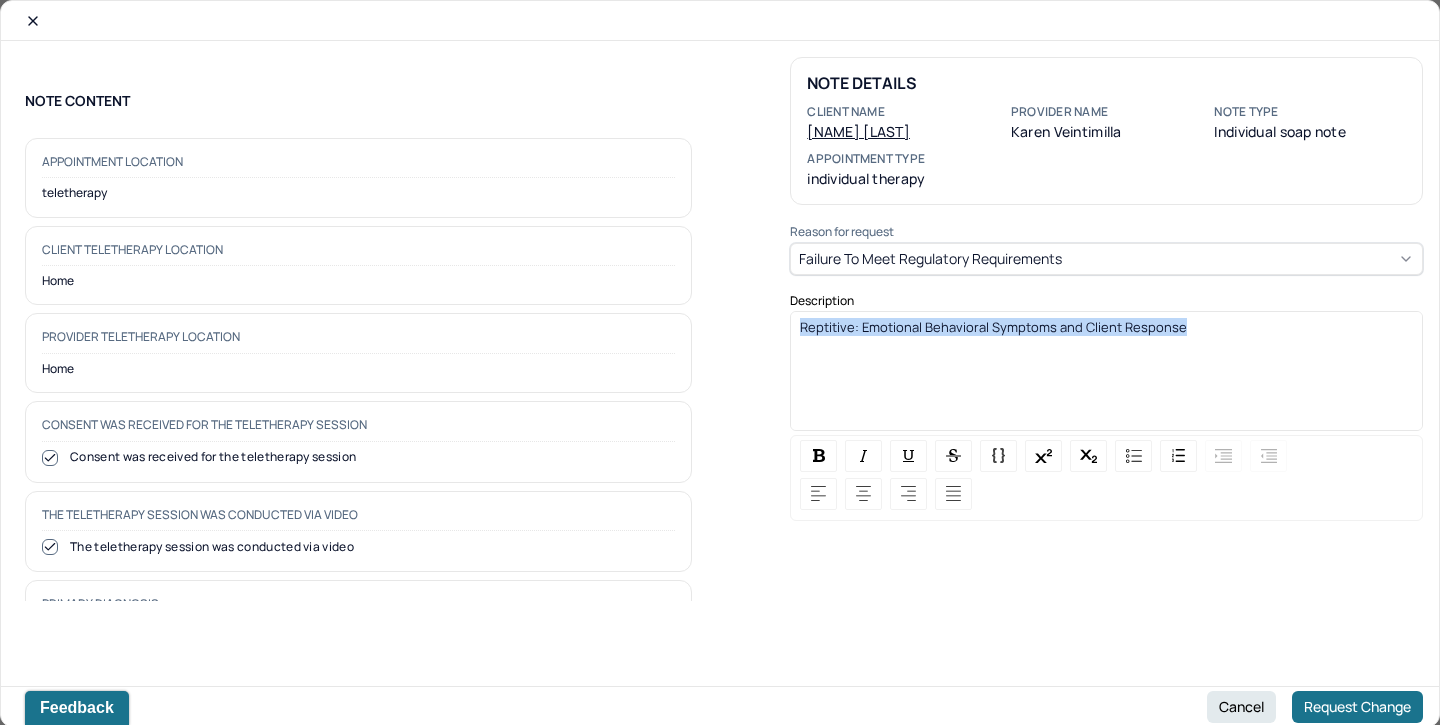 drag, startPoint x: 1199, startPoint y: 332, endPoint x: 764, endPoint y: 318, distance: 435.22522 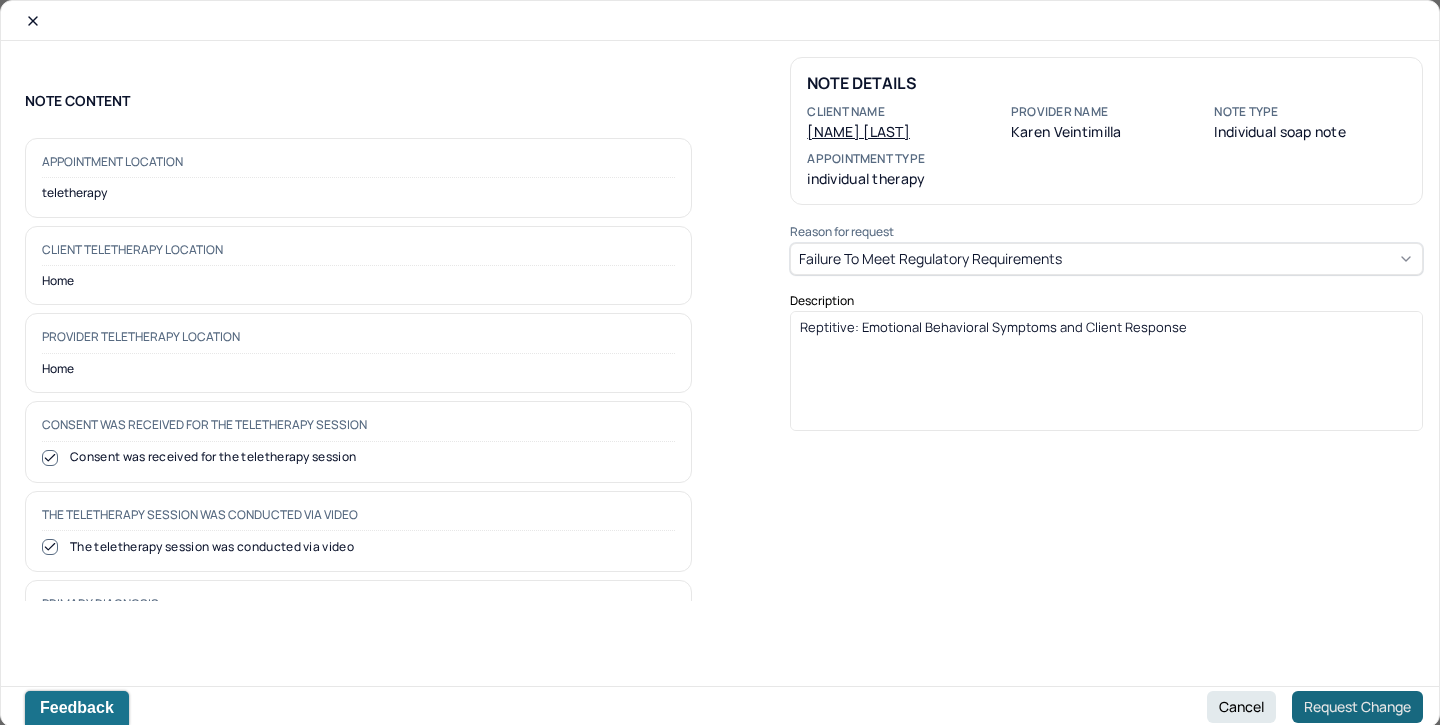 click on "Request Change" at bounding box center (1357, 707) 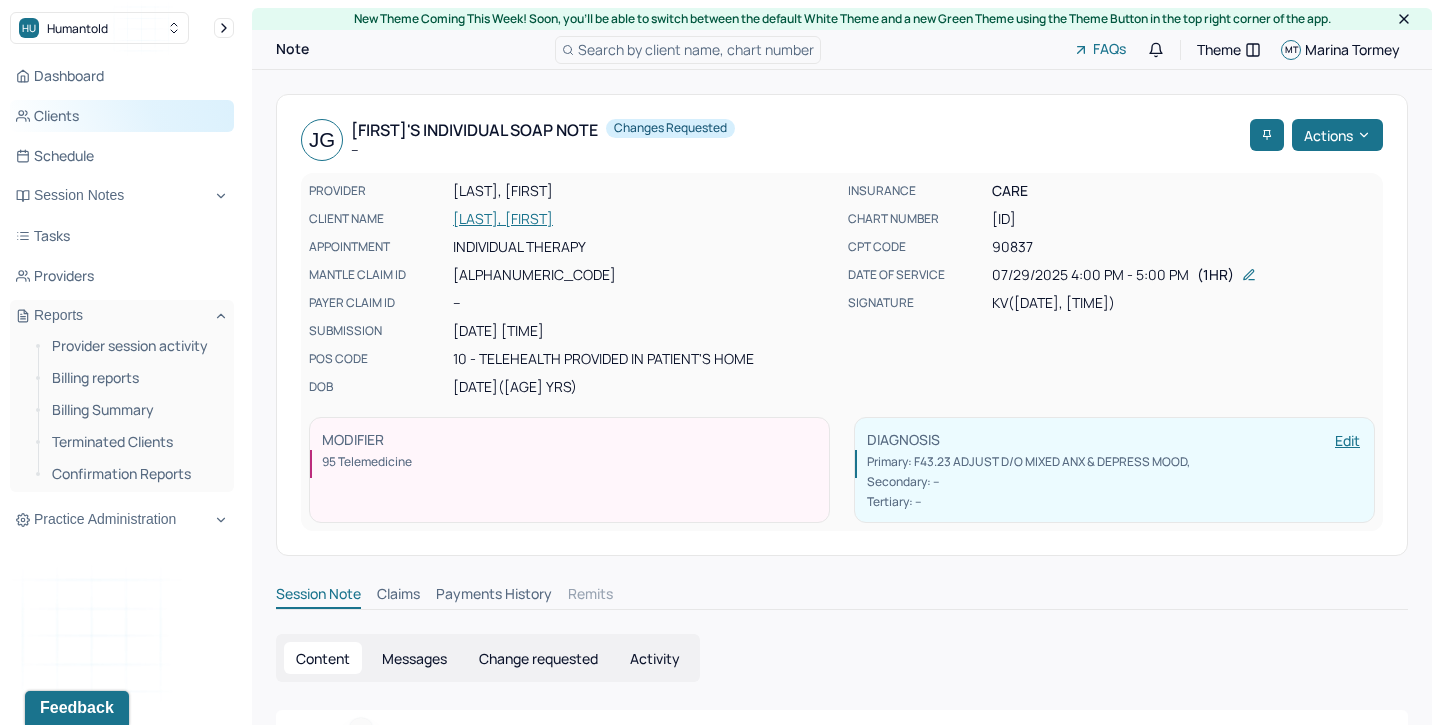 click on "Clients" at bounding box center [122, 116] 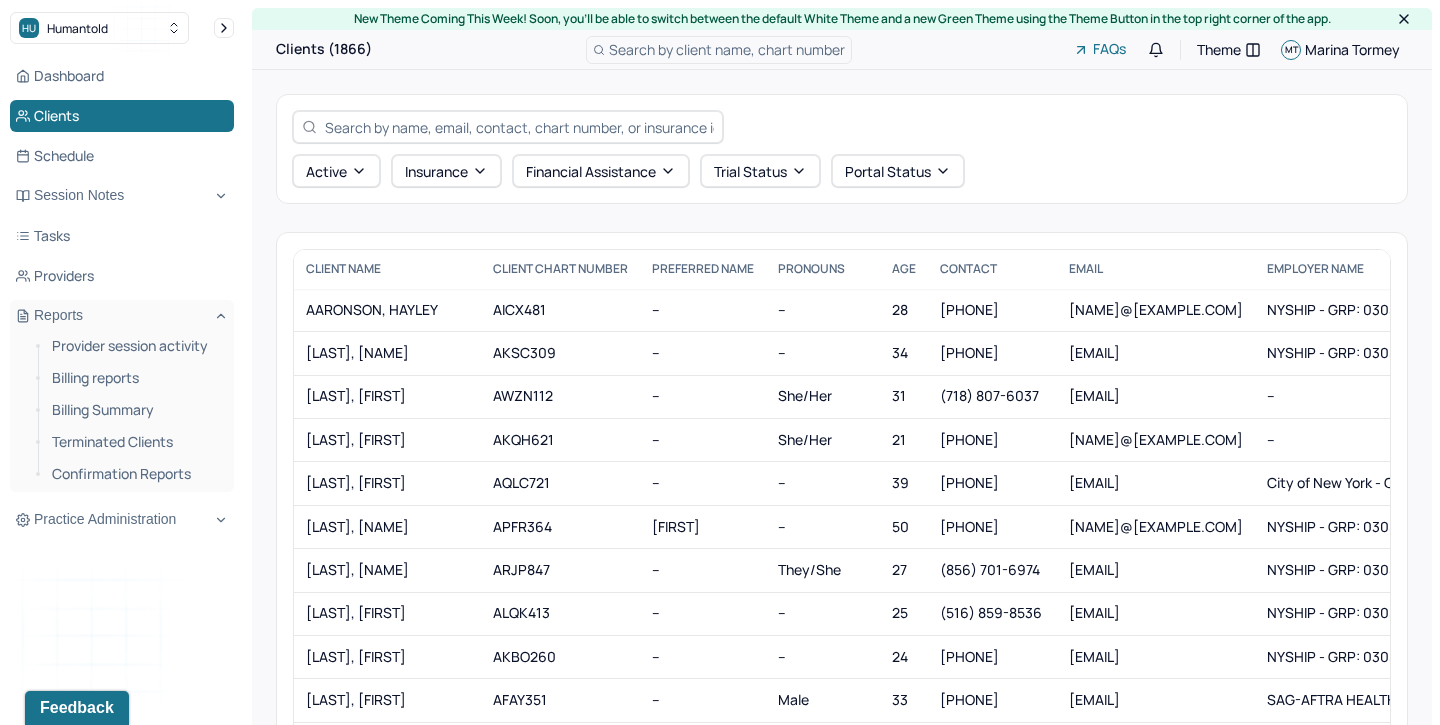click at bounding box center [519, 127] 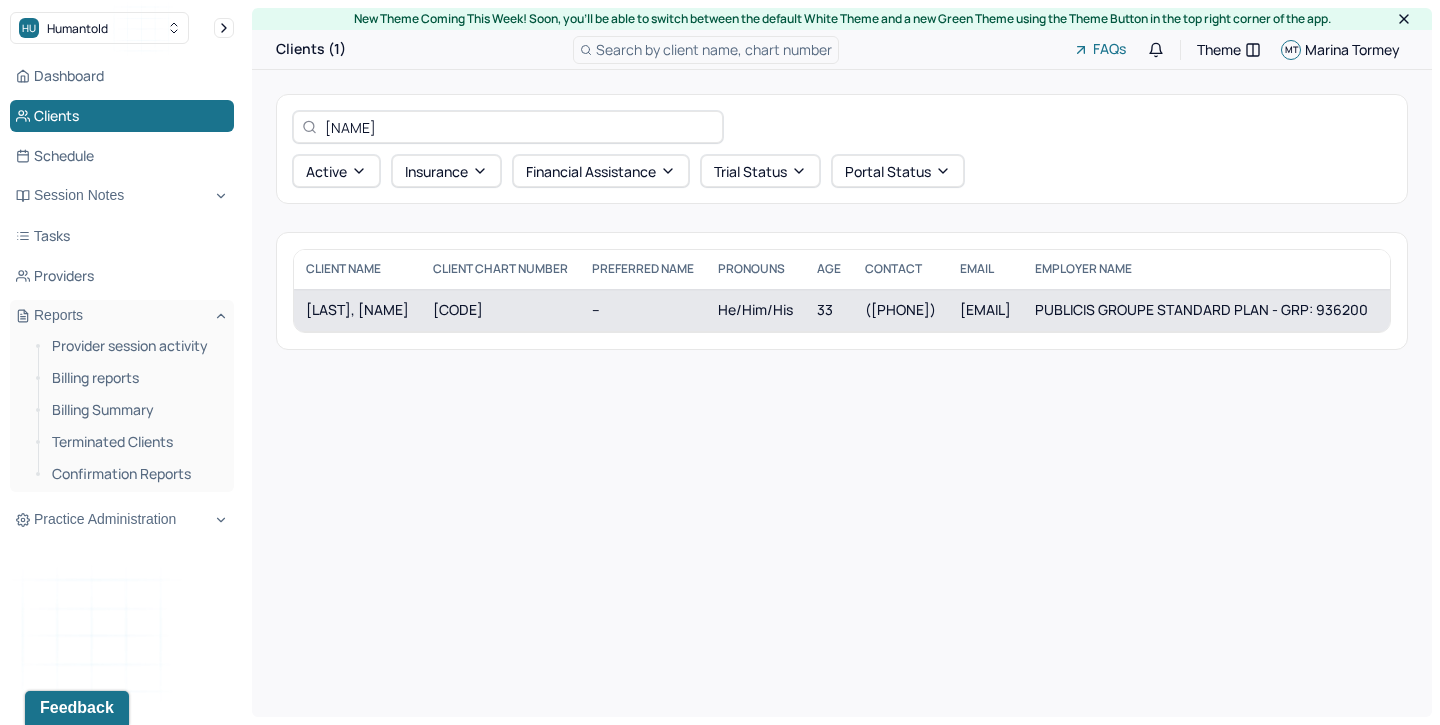 type on "rory" 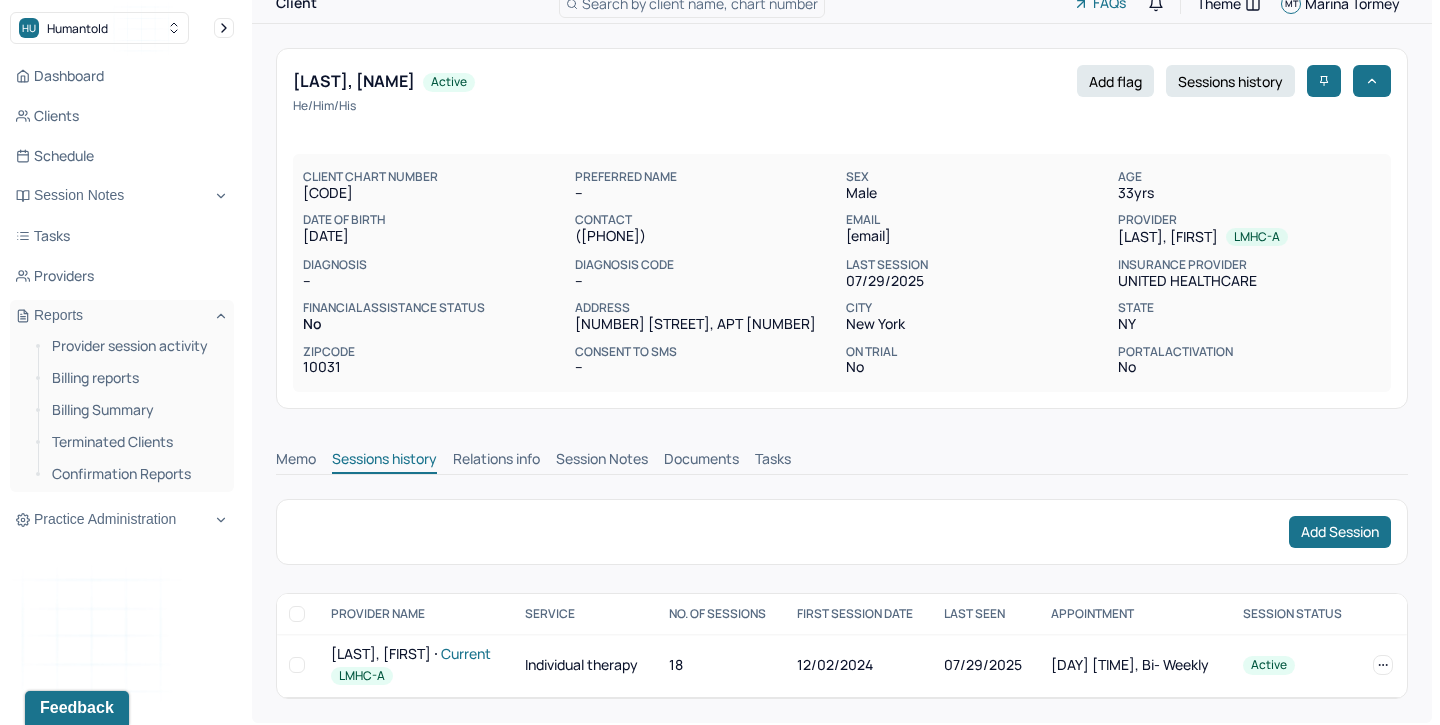 scroll, scrollTop: 49, scrollLeft: 0, axis: vertical 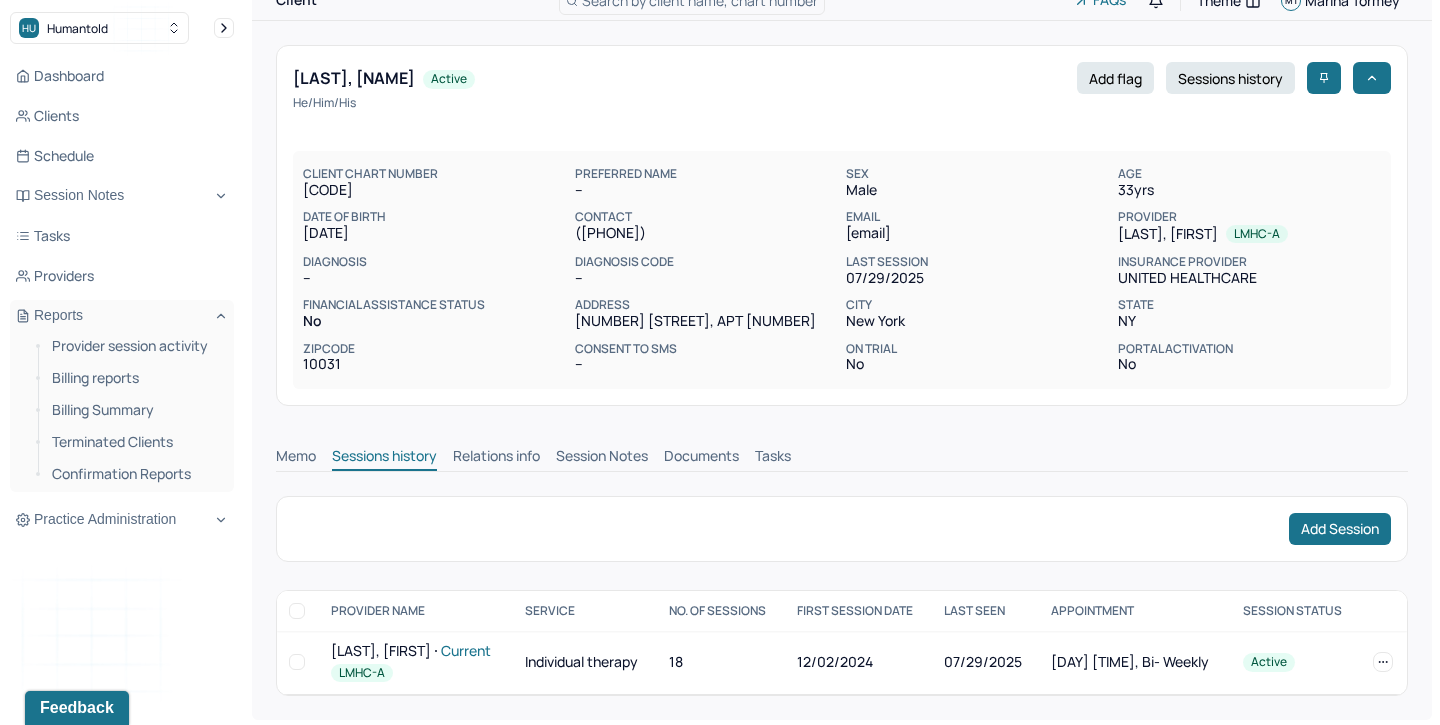 click on "Session Notes" at bounding box center [602, 458] 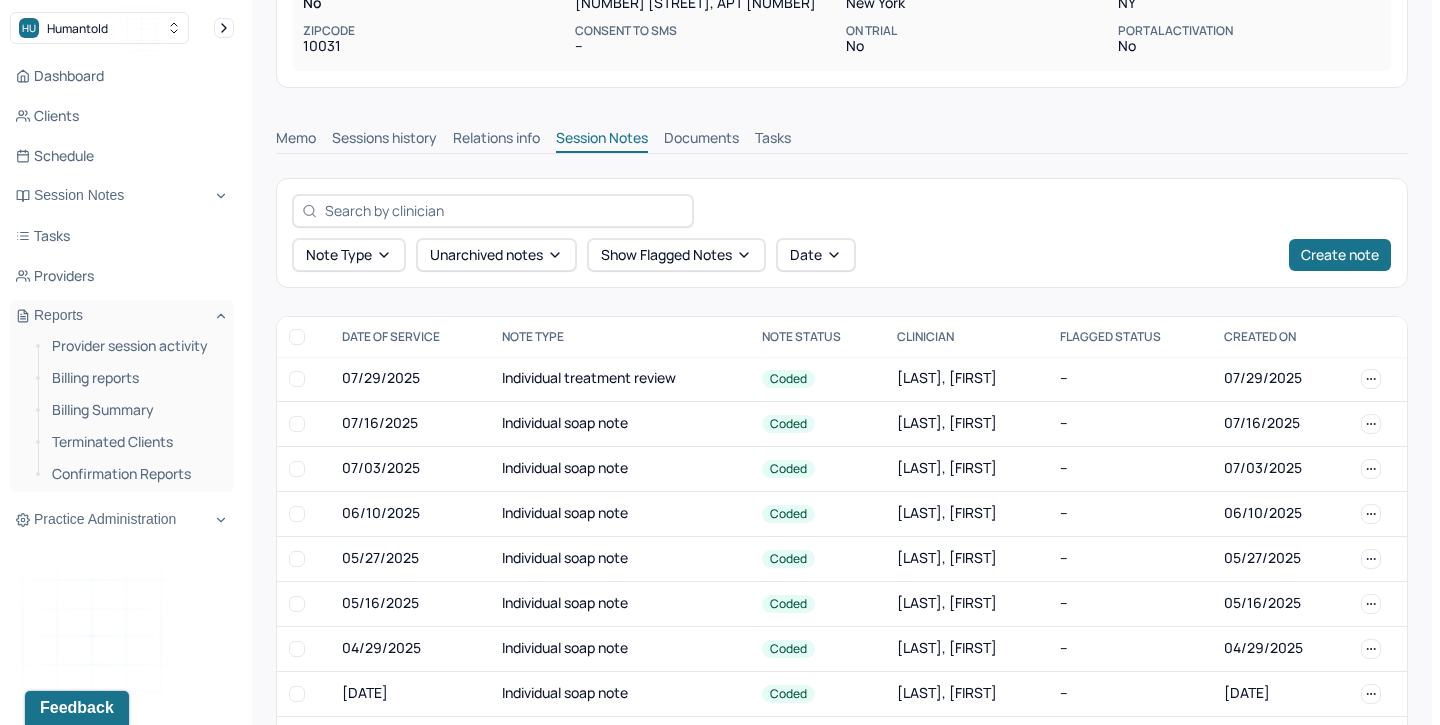 scroll, scrollTop: 369, scrollLeft: 0, axis: vertical 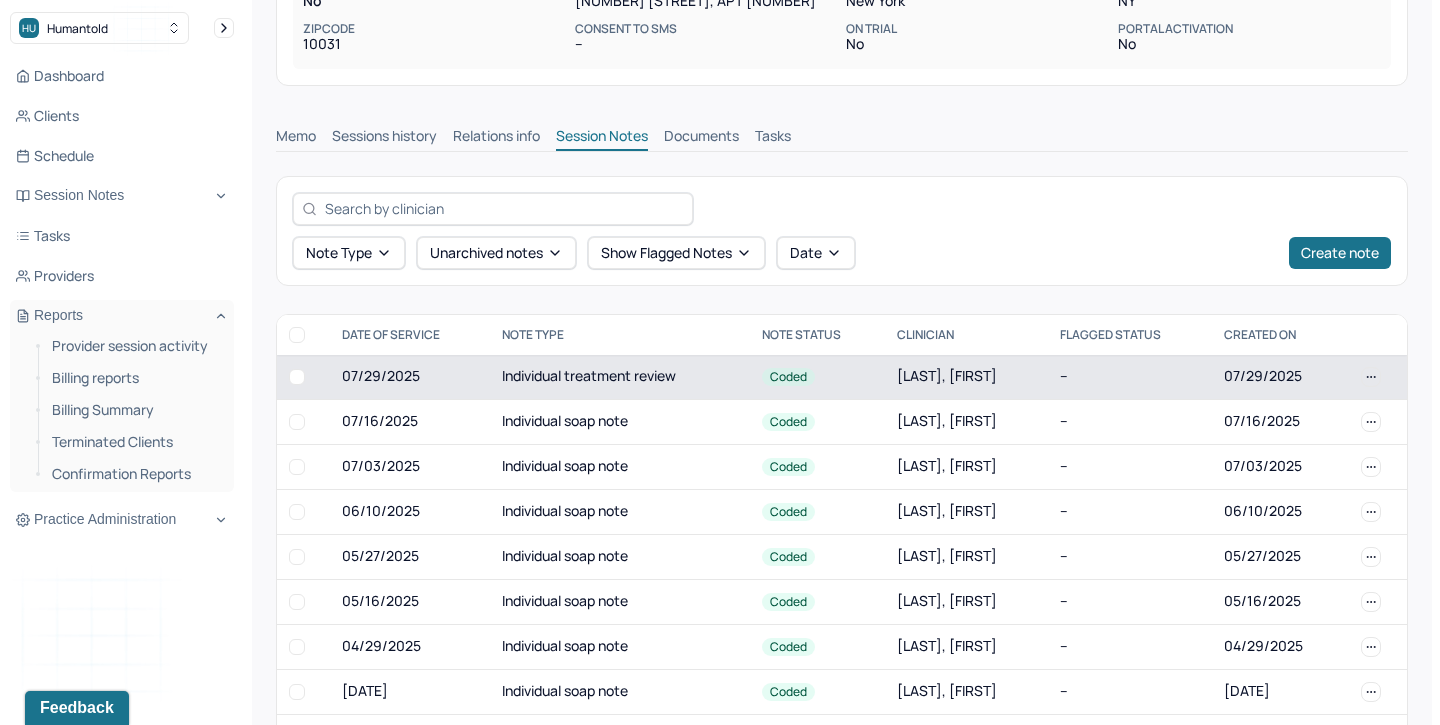 click on "Individual treatment review" at bounding box center [620, 377] 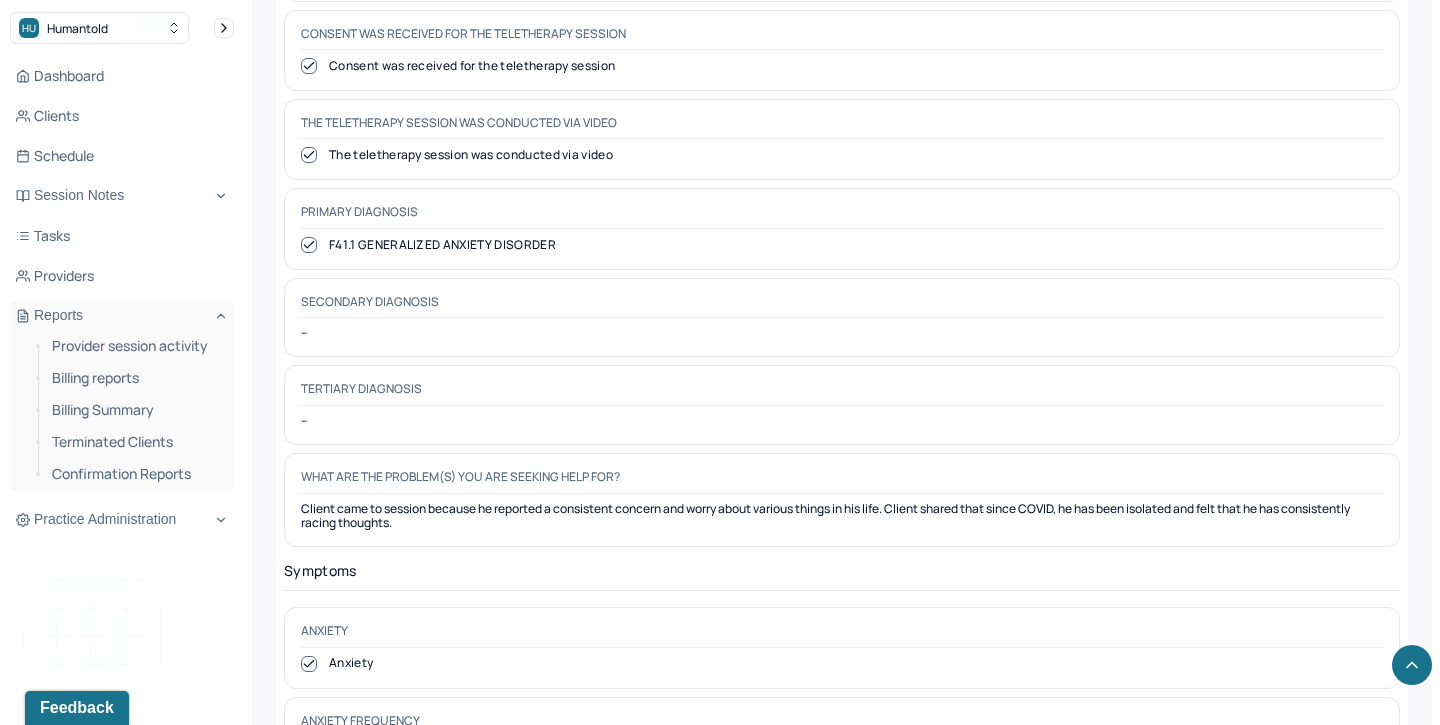 scroll, scrollTop: 828, scrollLeft: 0, axis: vertical 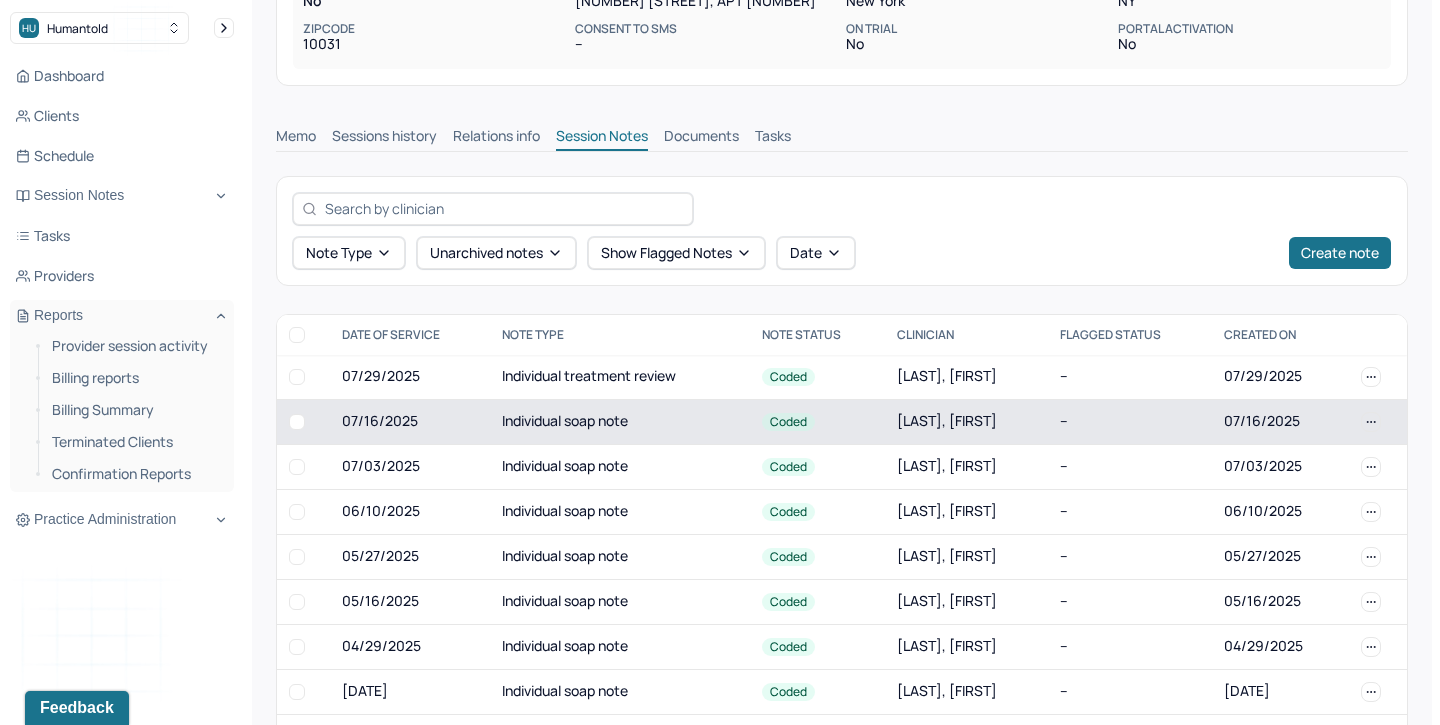 click on "Individual soap note" at bounding box center [620, 421] 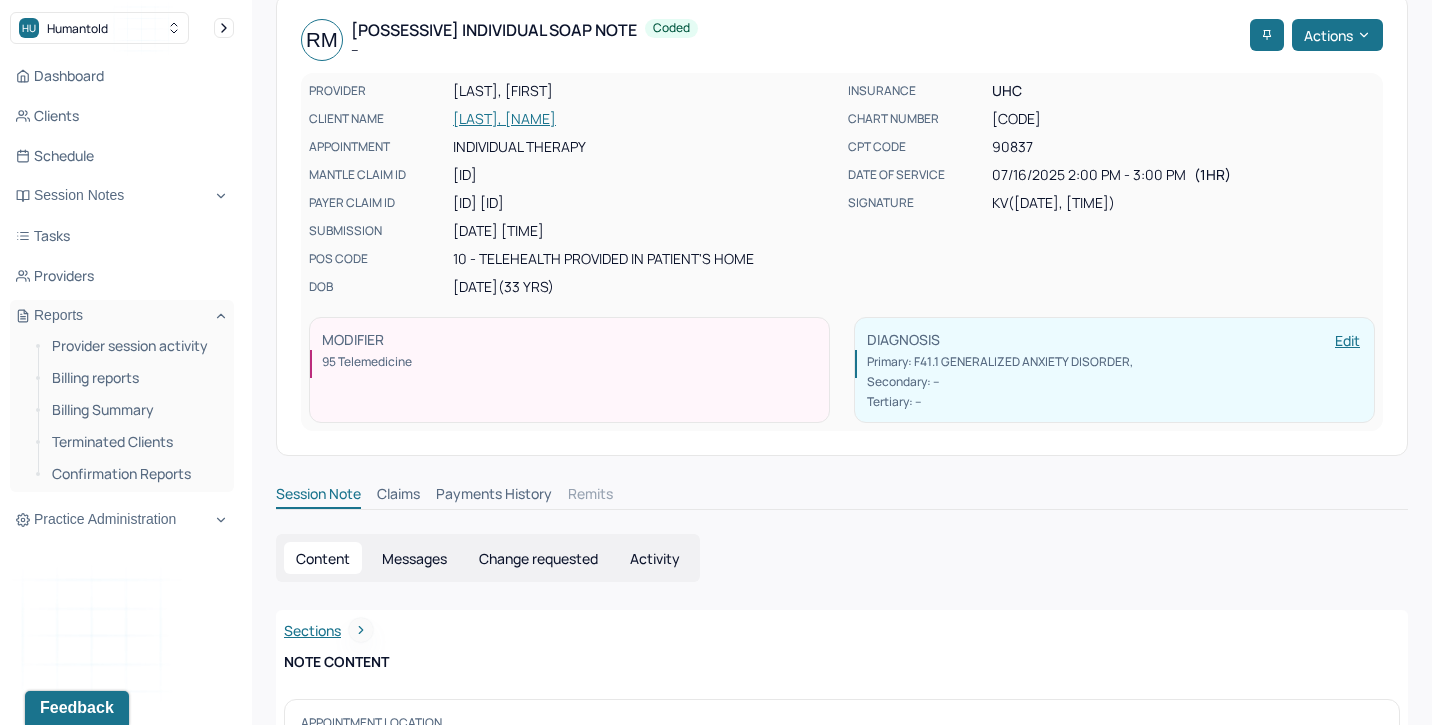 scroll, scrollTop: 0, scrollLeft: 0, axis: both 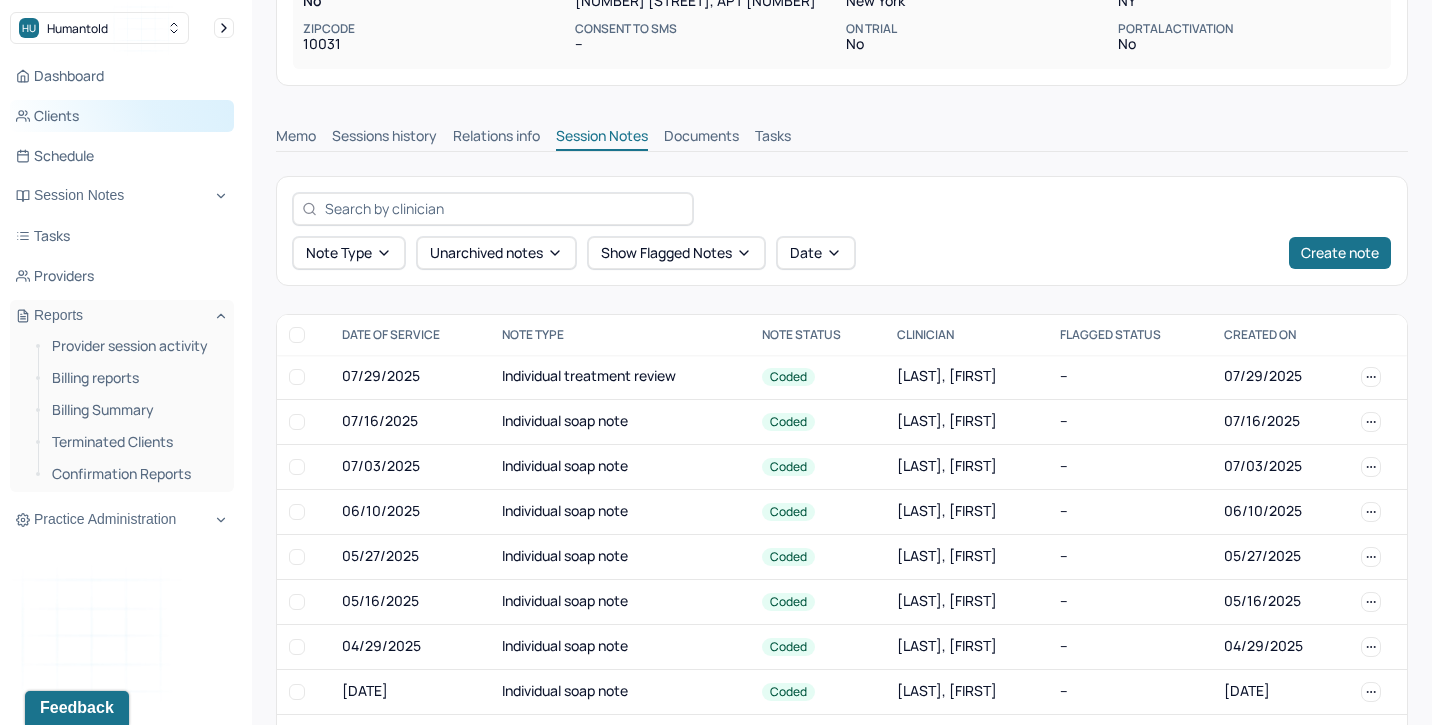 click on "Clients" at bounding box center [122, 116] 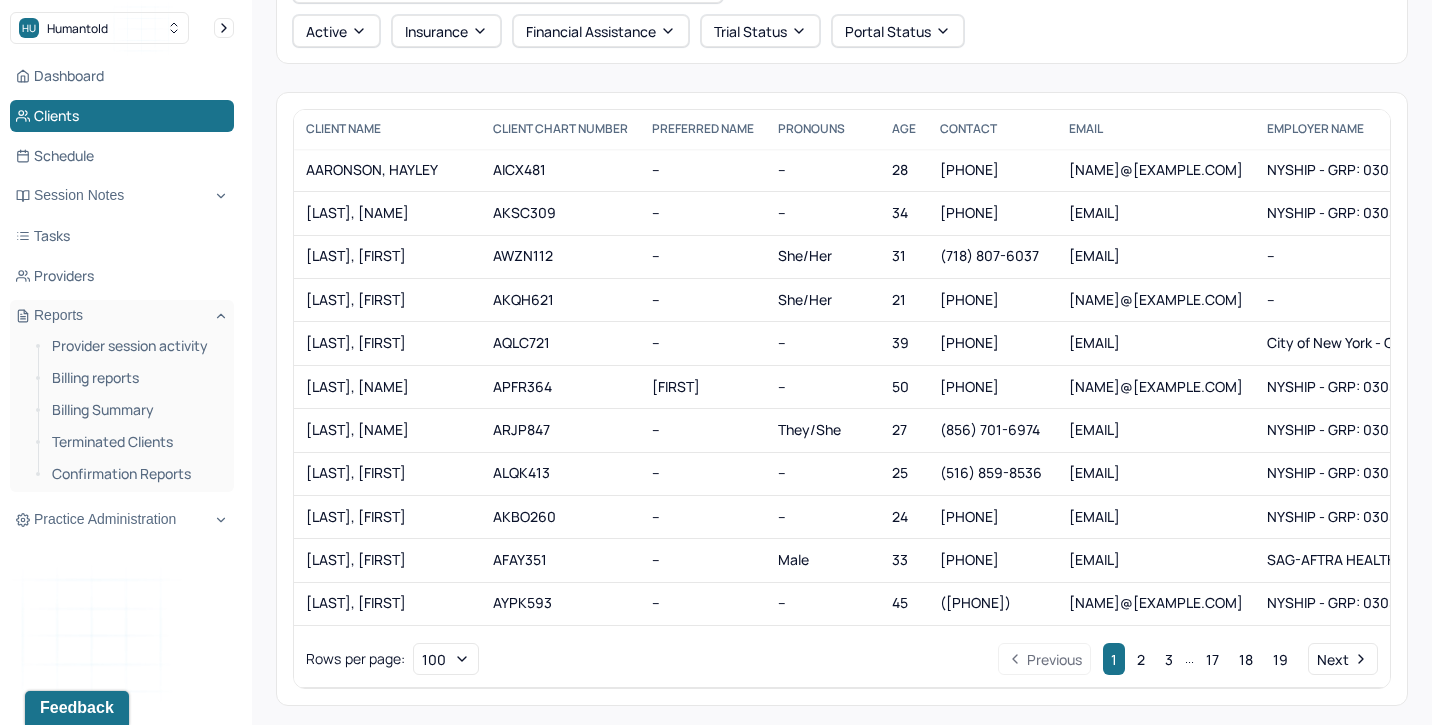 scroll, scrollTop: 69, scrollLeft: 0, axis: vertical 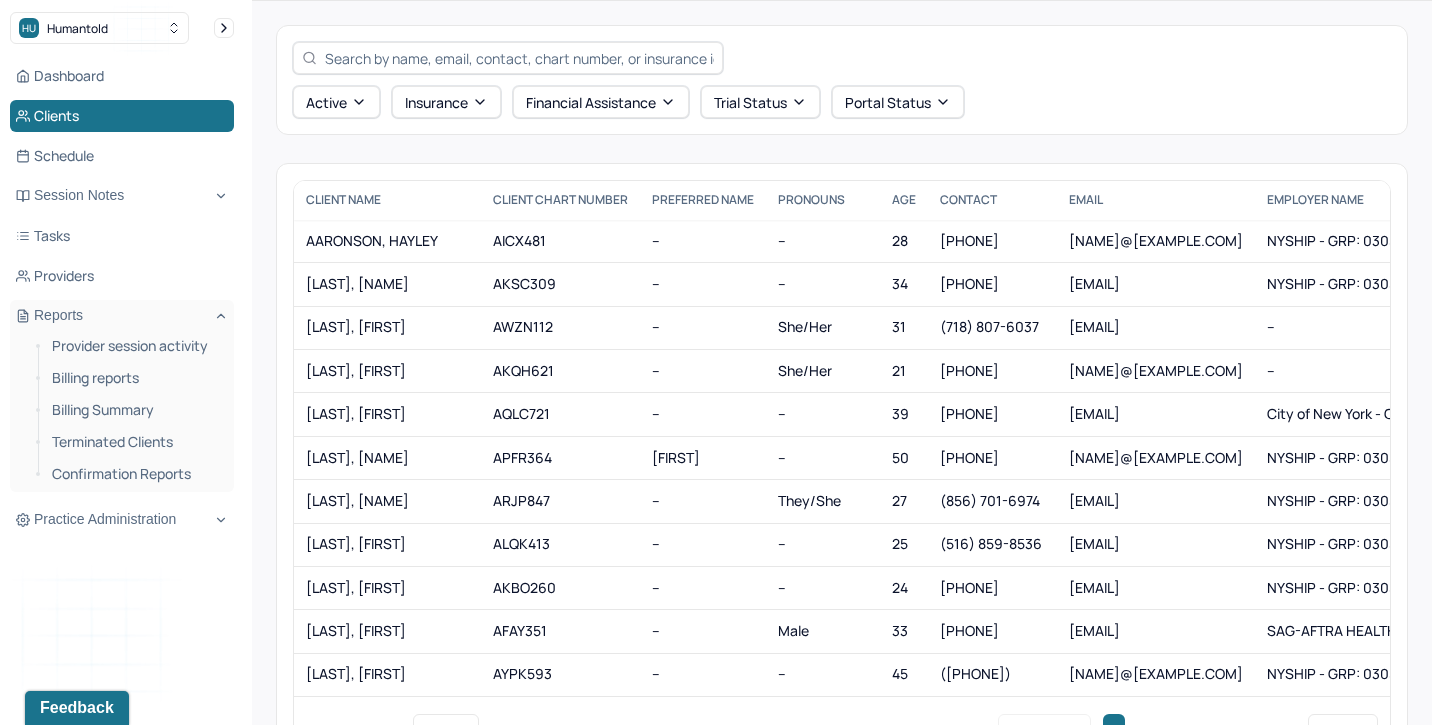 click at bounding box center (519, 58) 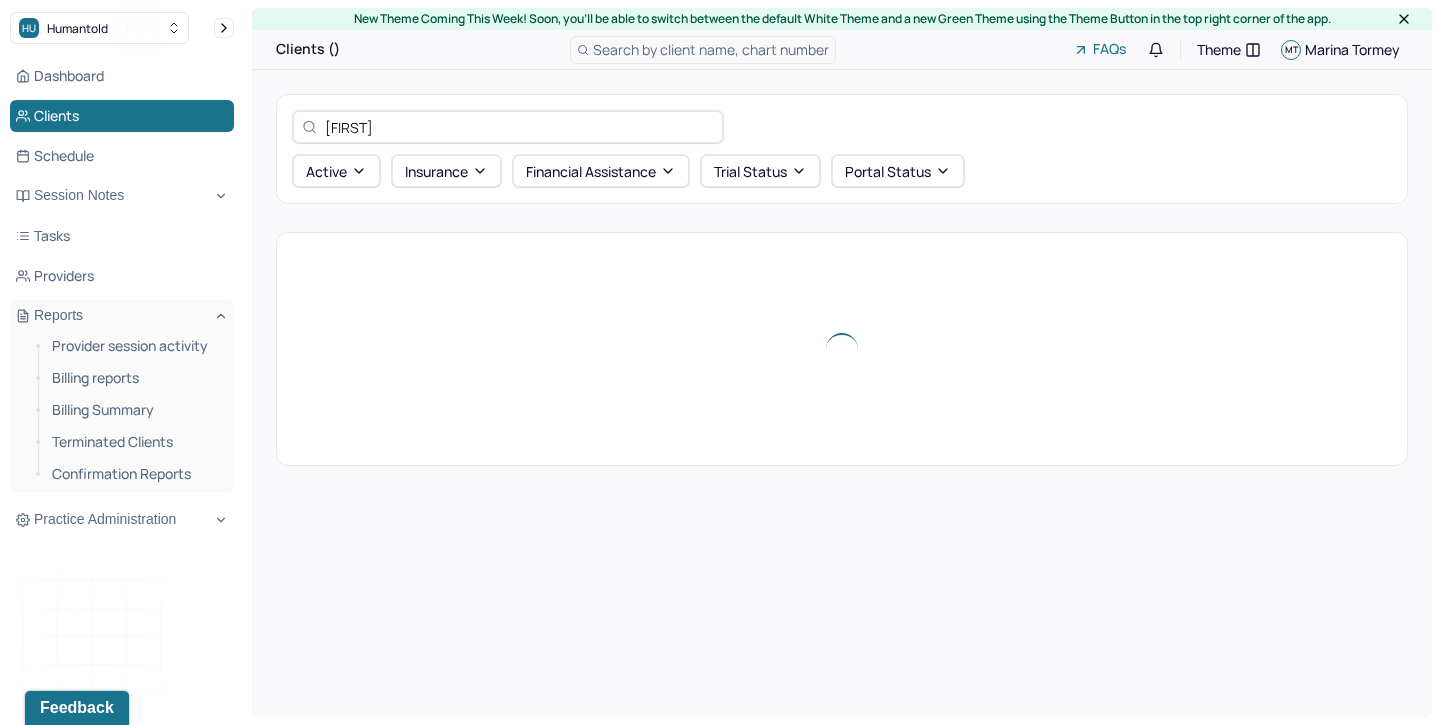 scroll, scrollTop: 0, scrollLeft: 0, axis: both 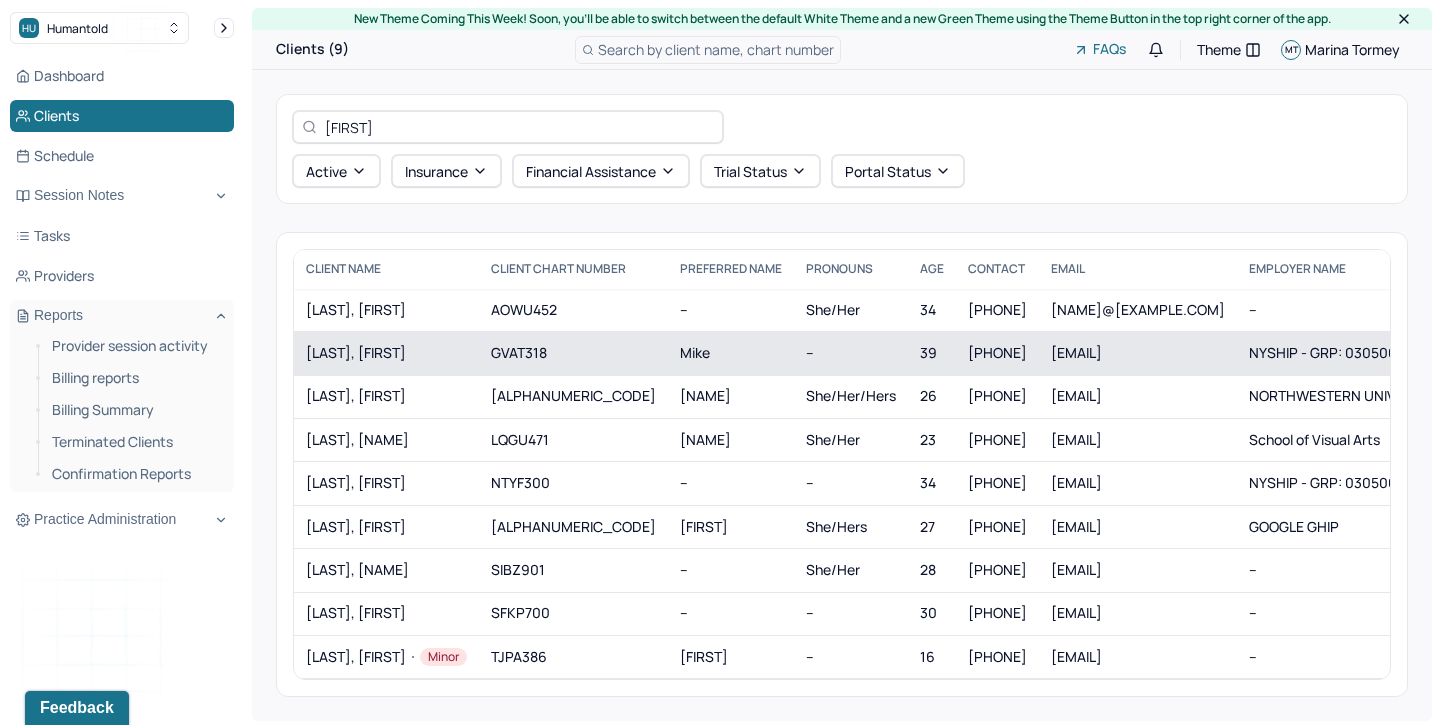 type on "gabriel" 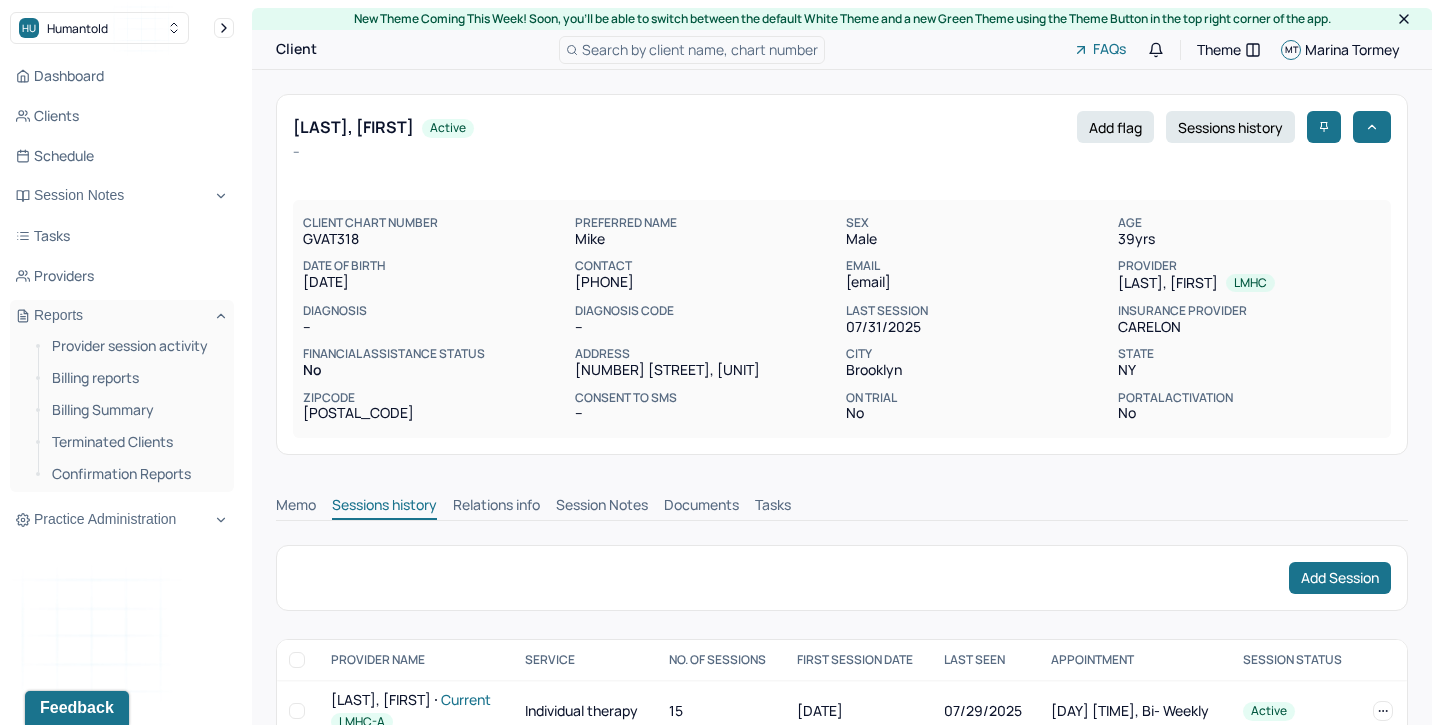 click on "Session Notes" at bounding box center (602, 507) 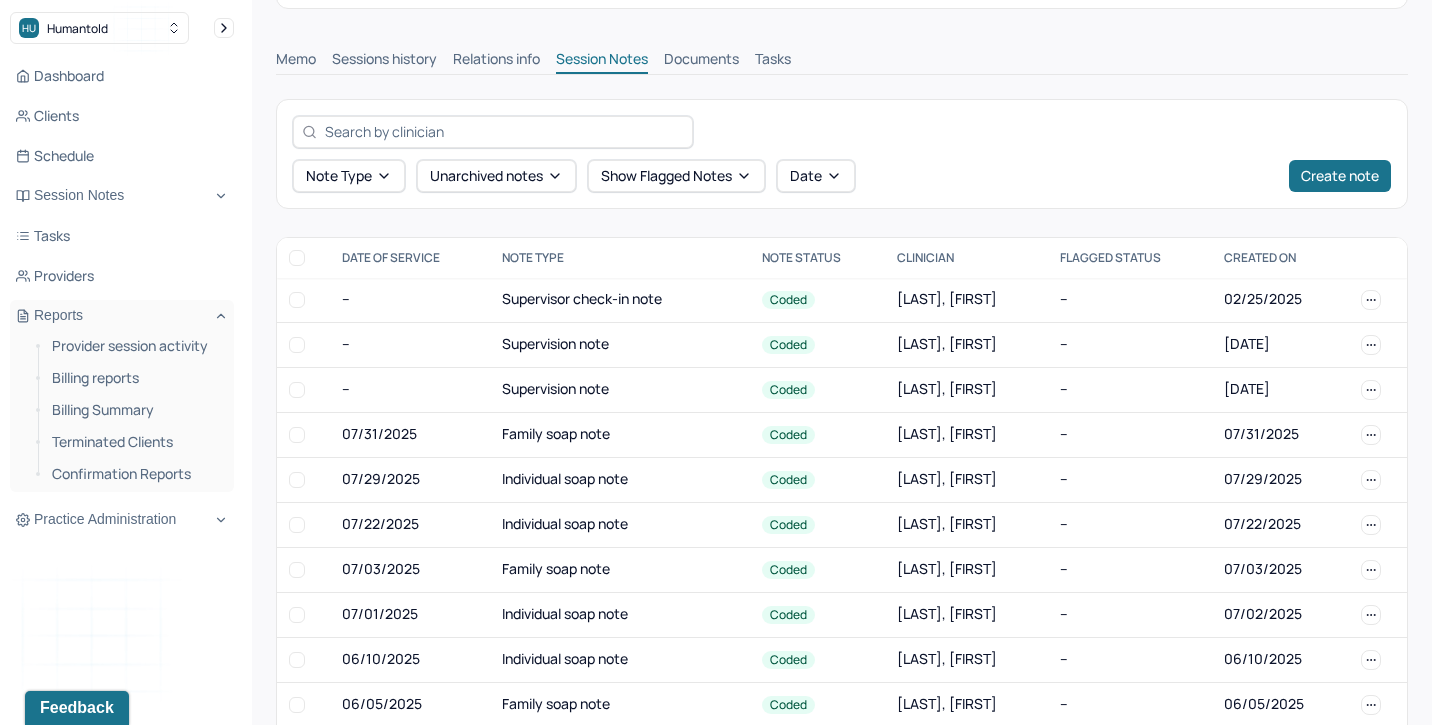scroll, scrollTop: 447, scrollLeft: 0, axis: vertical 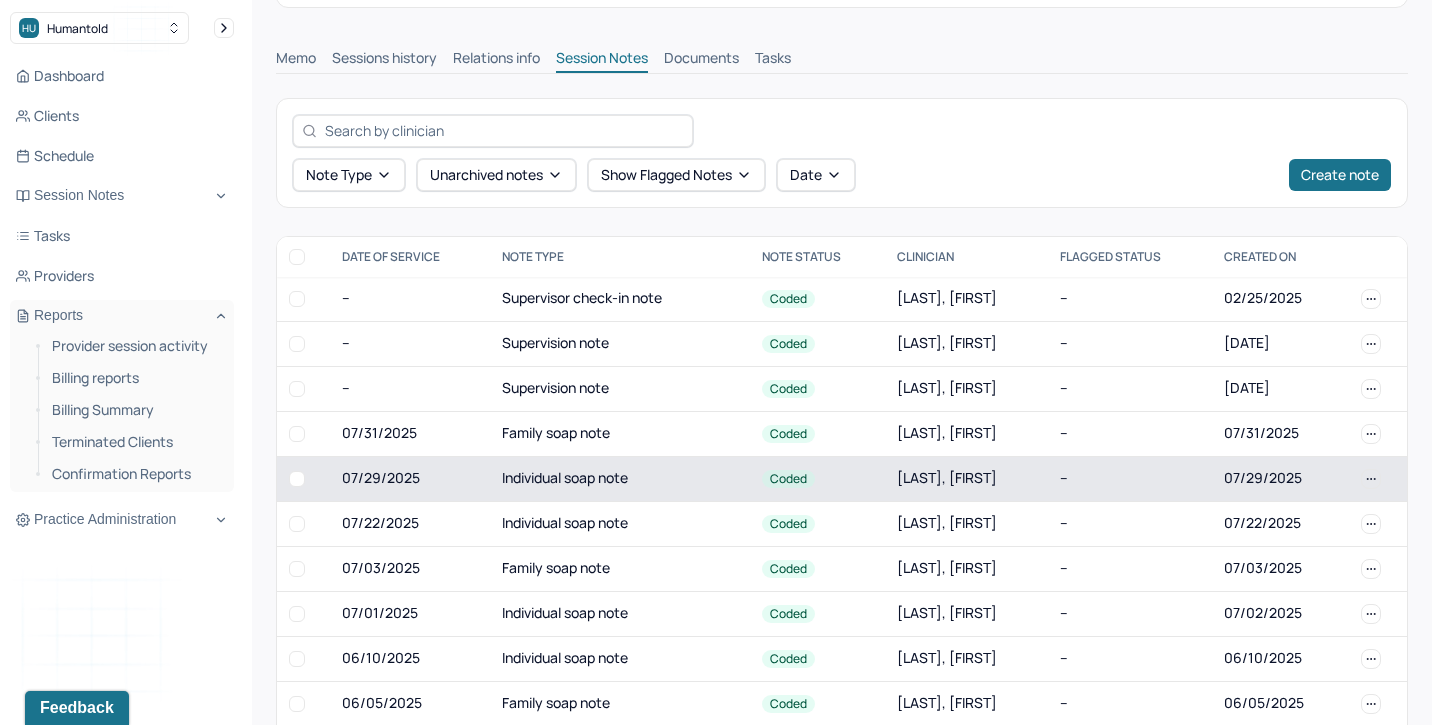 click on "Individual soap note" at bounding box center (620, 478) 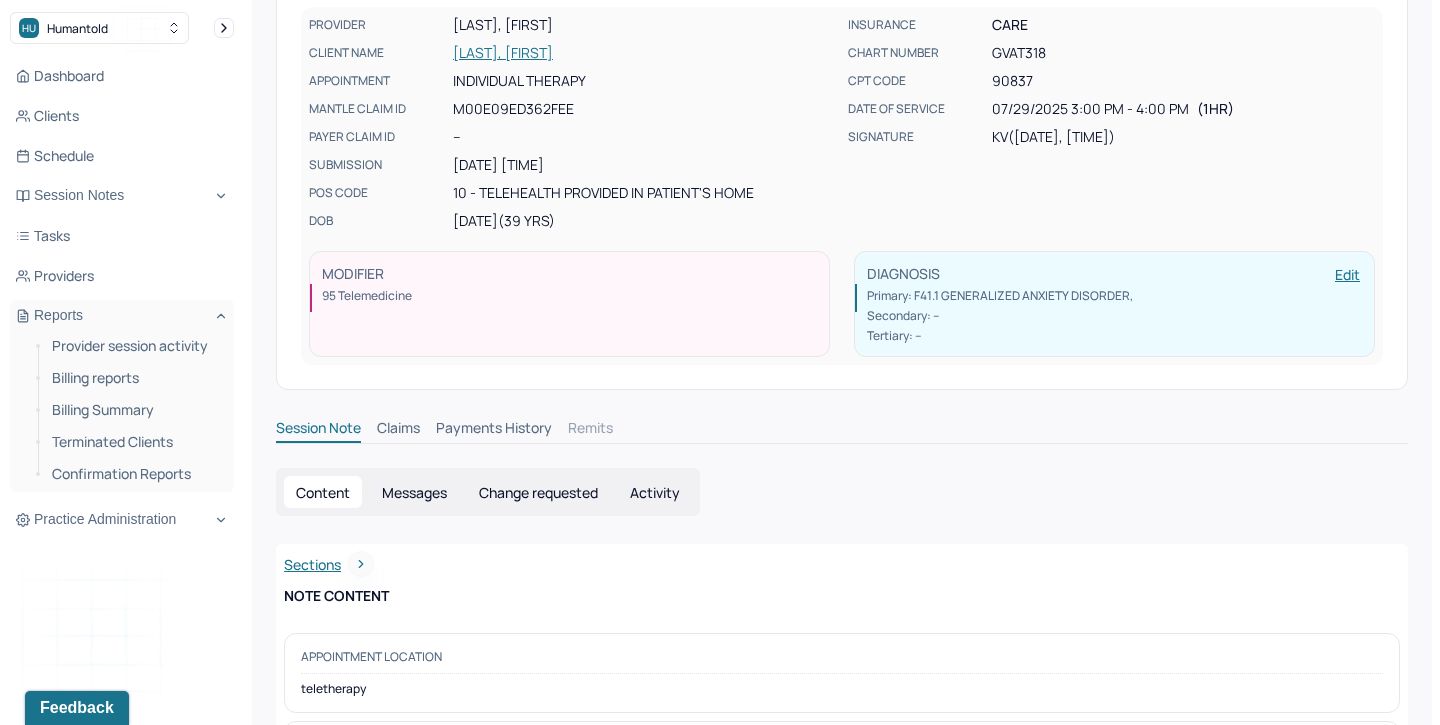 scroll, scrollTop: 163, scrollLeft: 0, axis: vertical 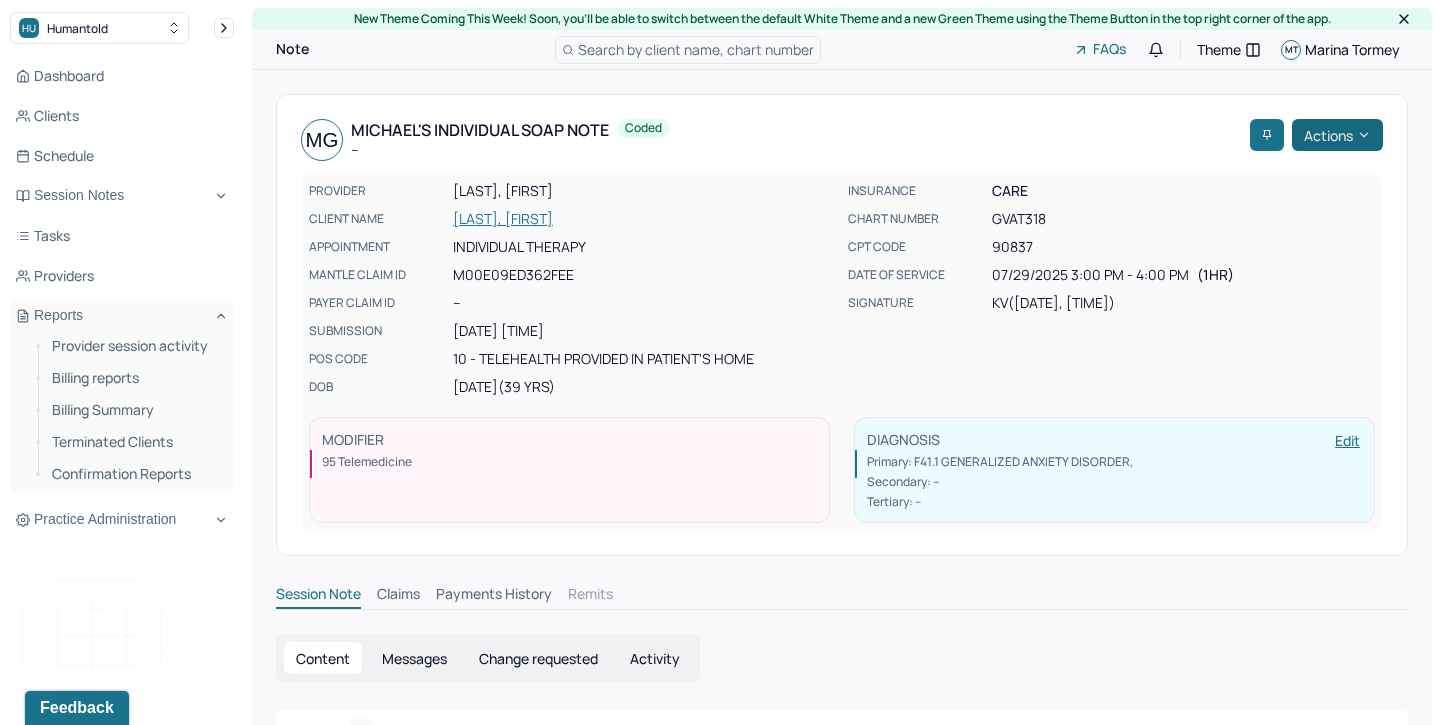 click on "Actions" at bounding box center [1337, 135] 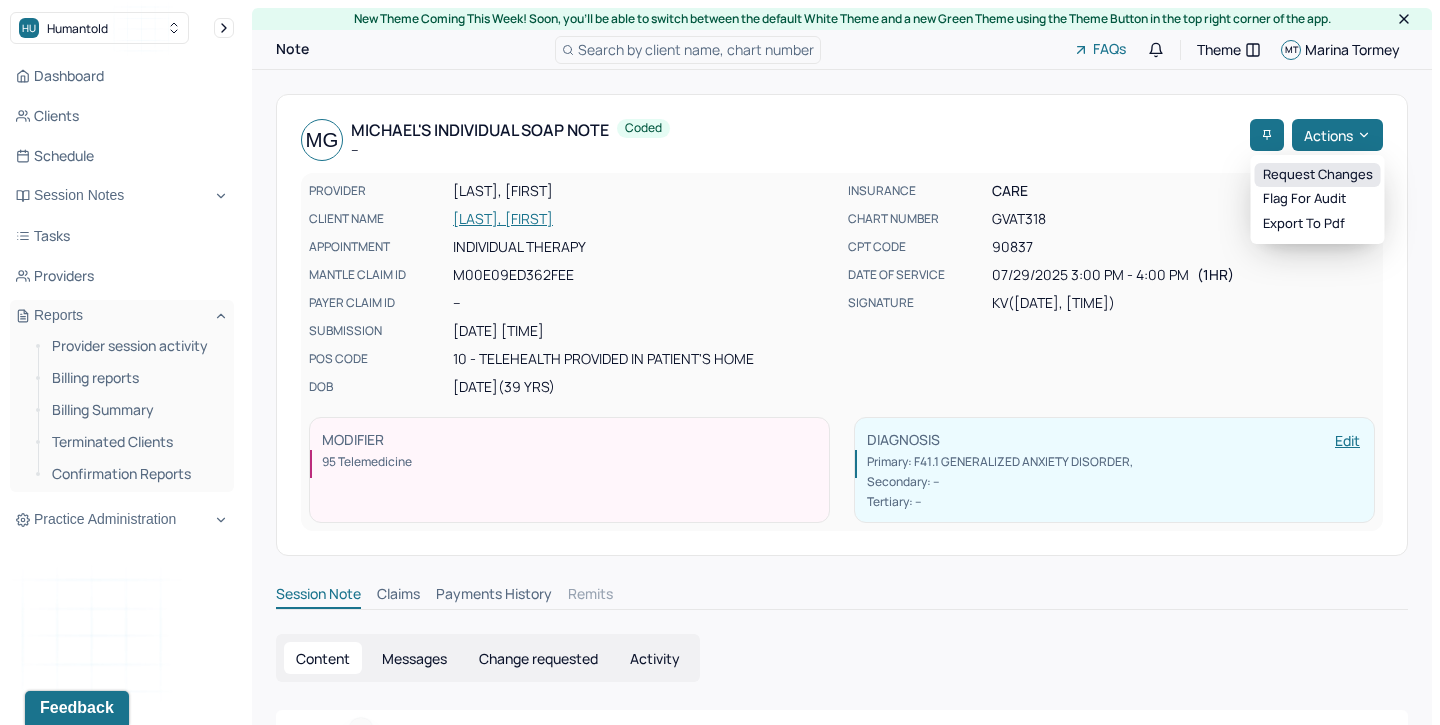 click on "Request changes" at bounding box center [1318, 175] 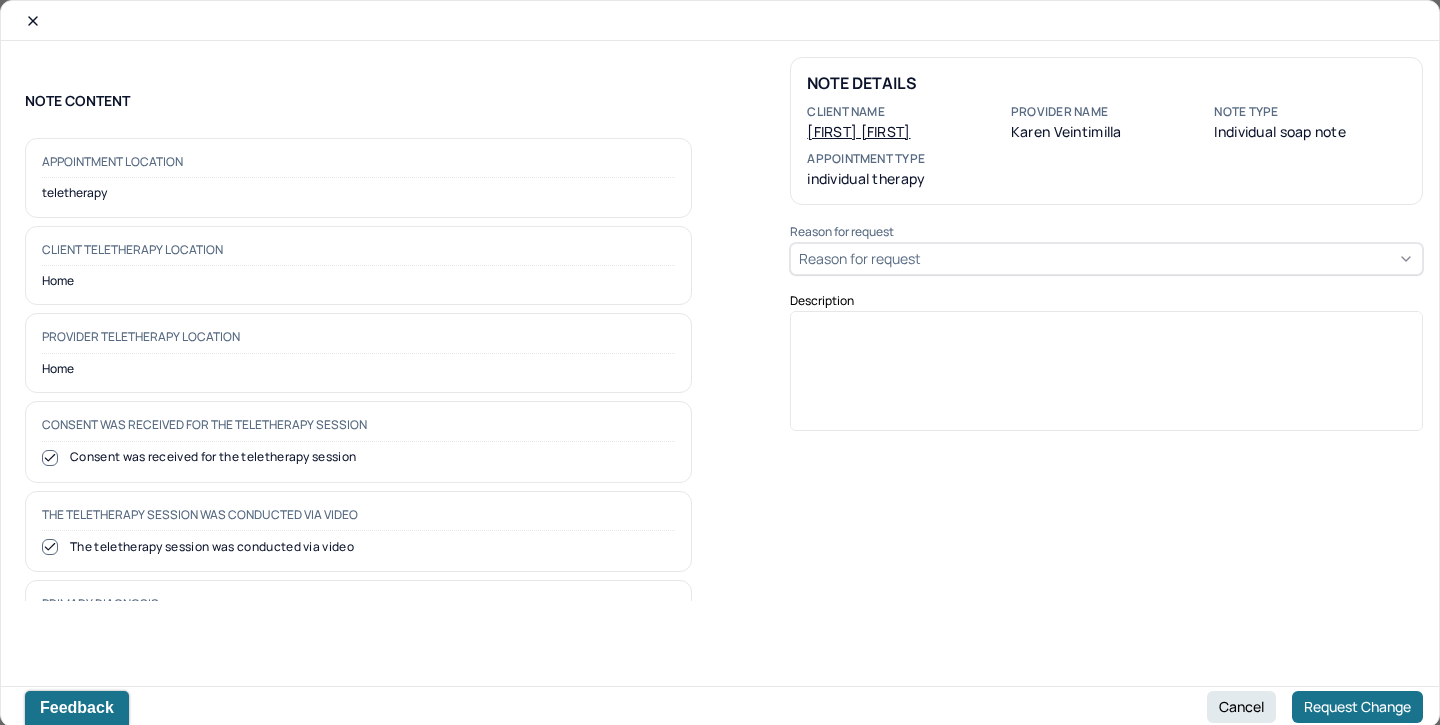 click on "Reason for request" at bounding box center (1106, 259) 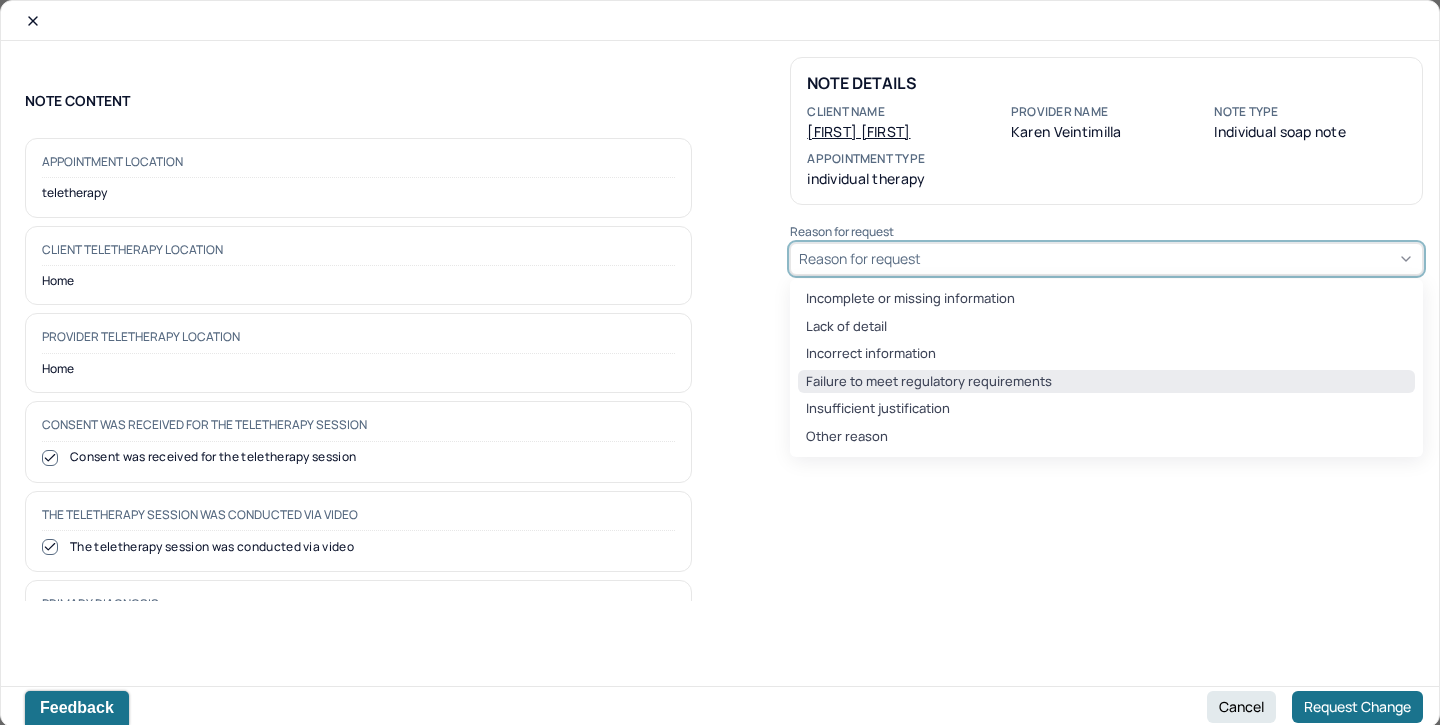 click on "Failure to meet regulatory requirements" at bounding box center [1106, 382] 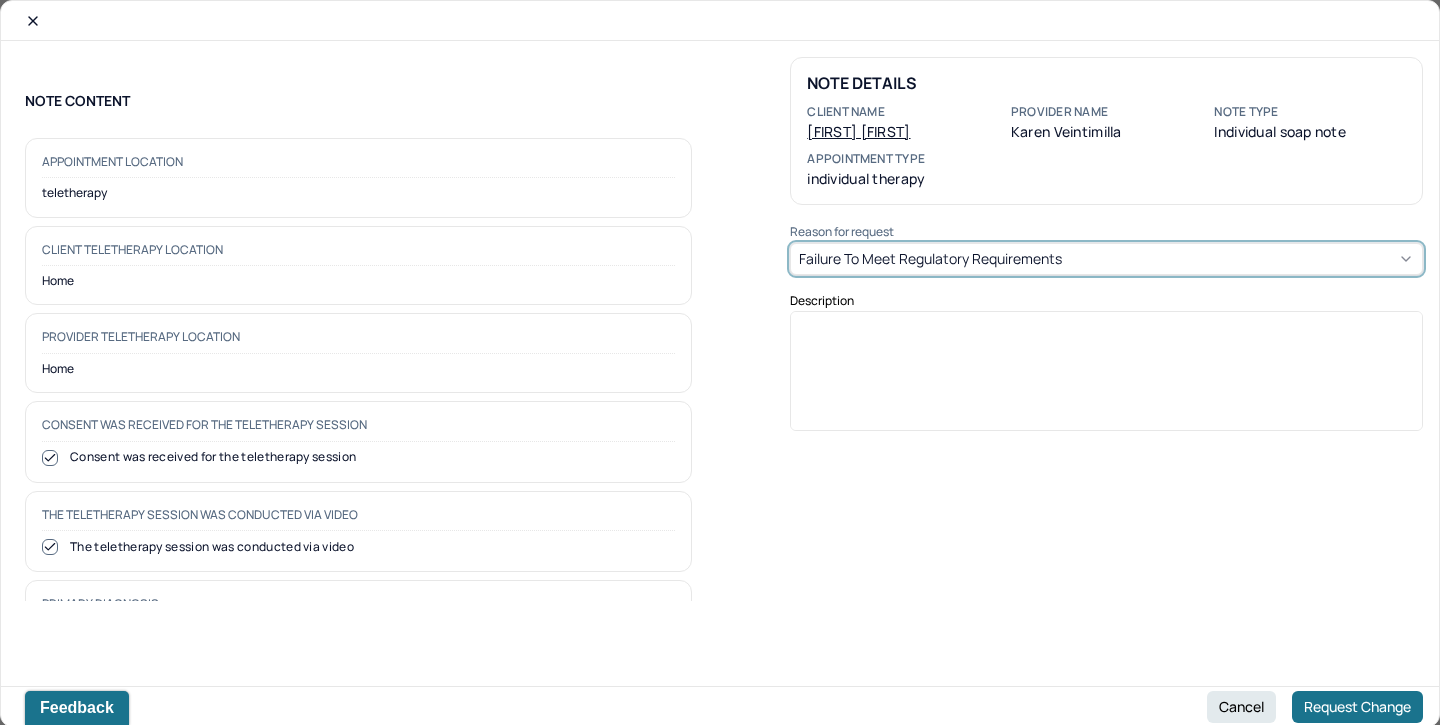 click at bounding box center (1107, 378) 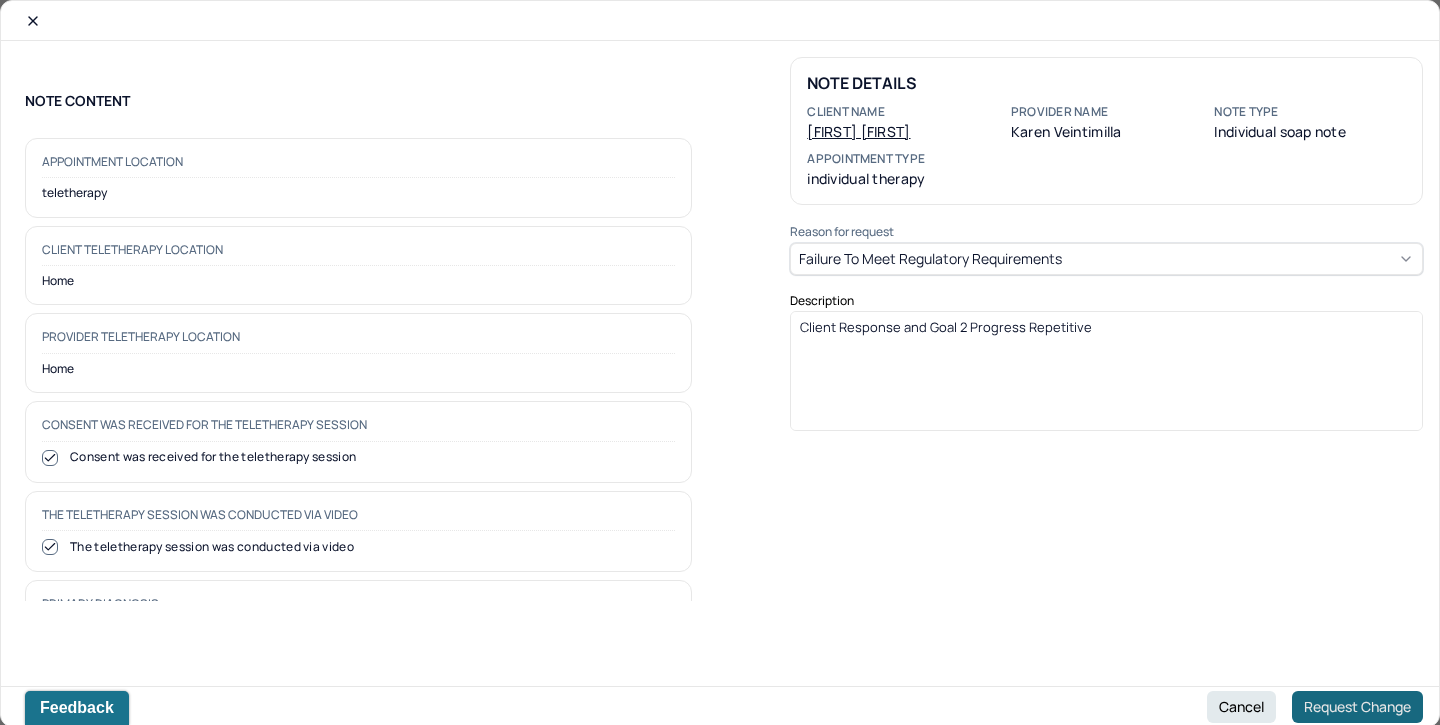 click on "Request Change" at bounding box center [1357, 707] 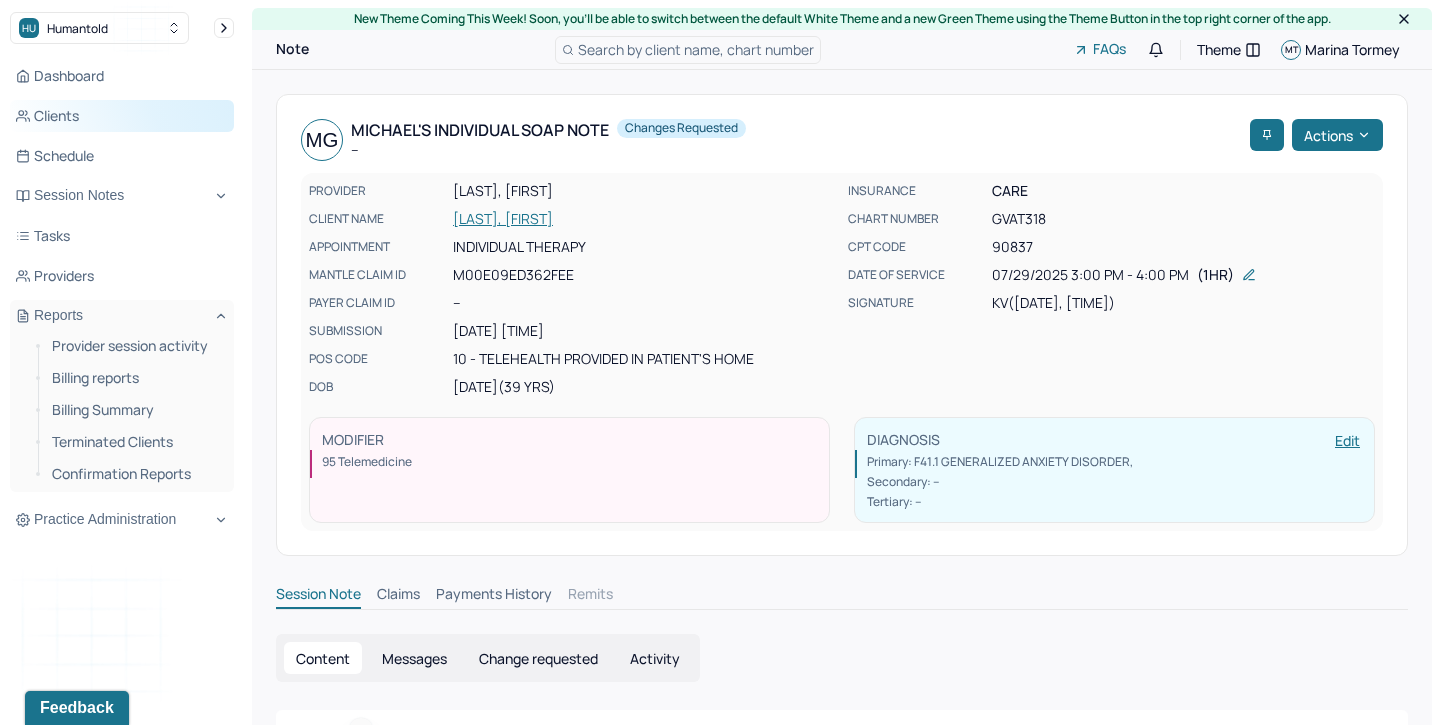click on "Clients" at bounding box center [122, 116] 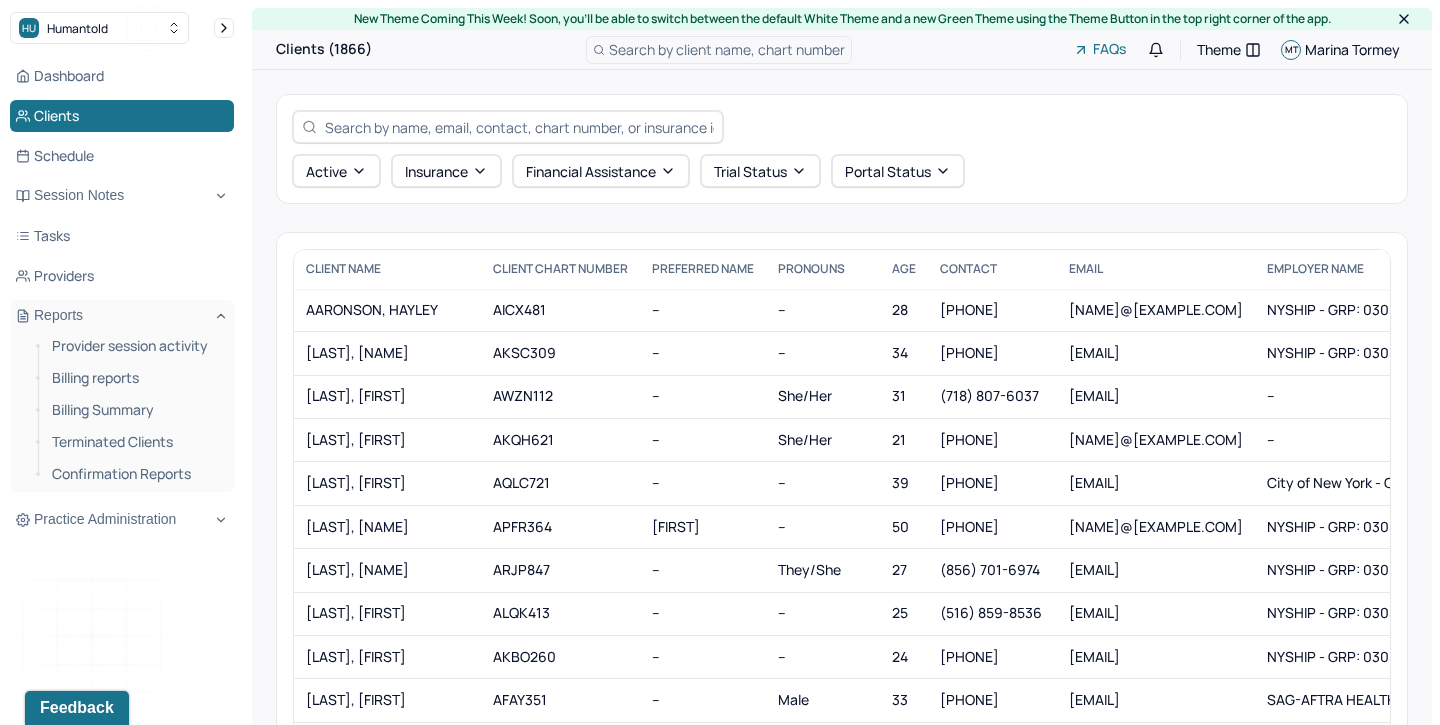 click at bounding box center (519, 127) 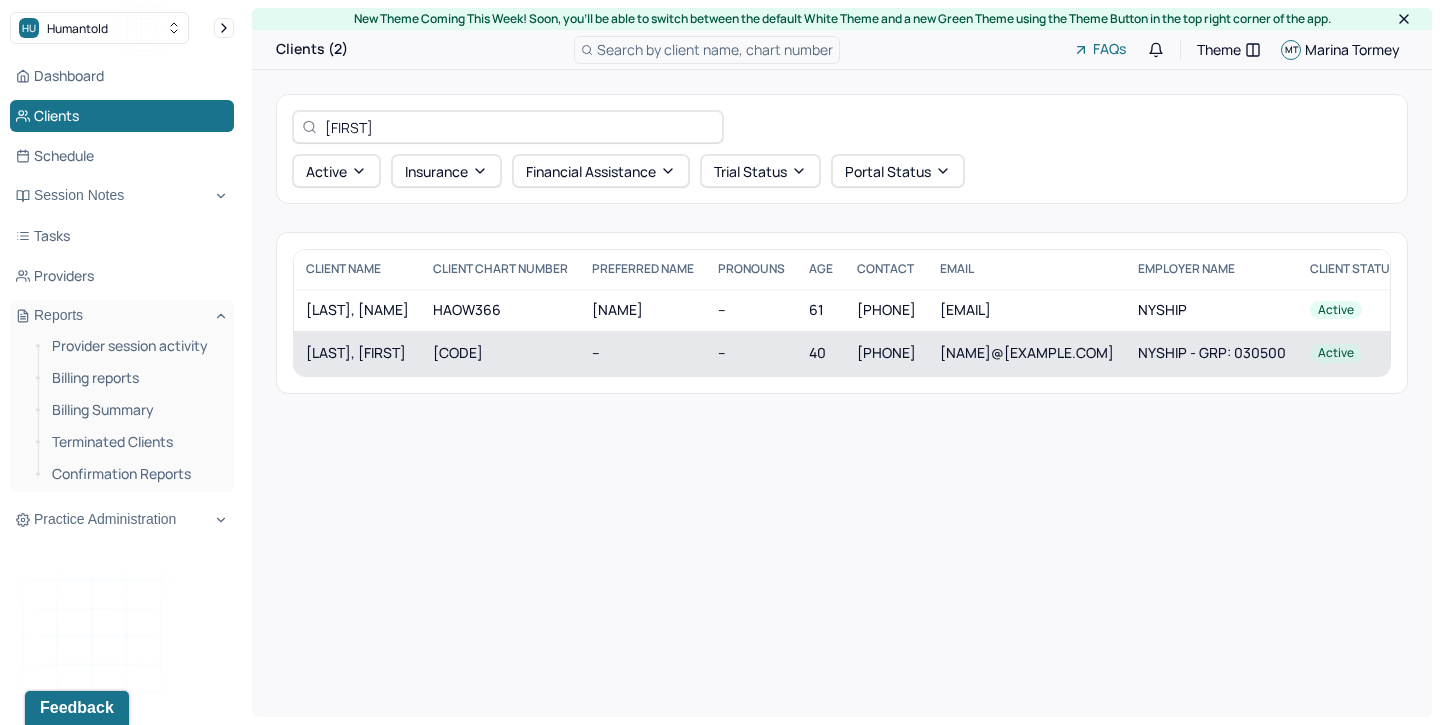 type on "hamilton" 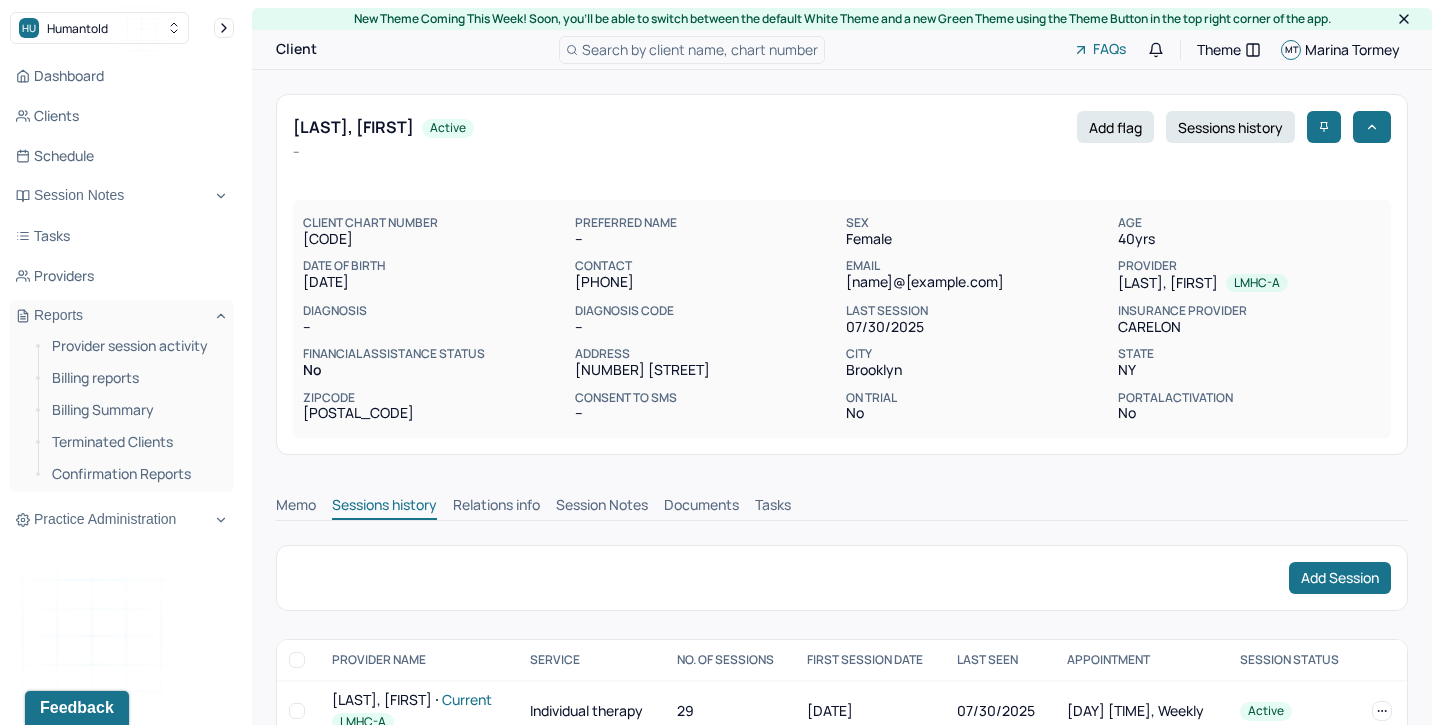 click on "Session Notes" at bounding box center (602, 507) 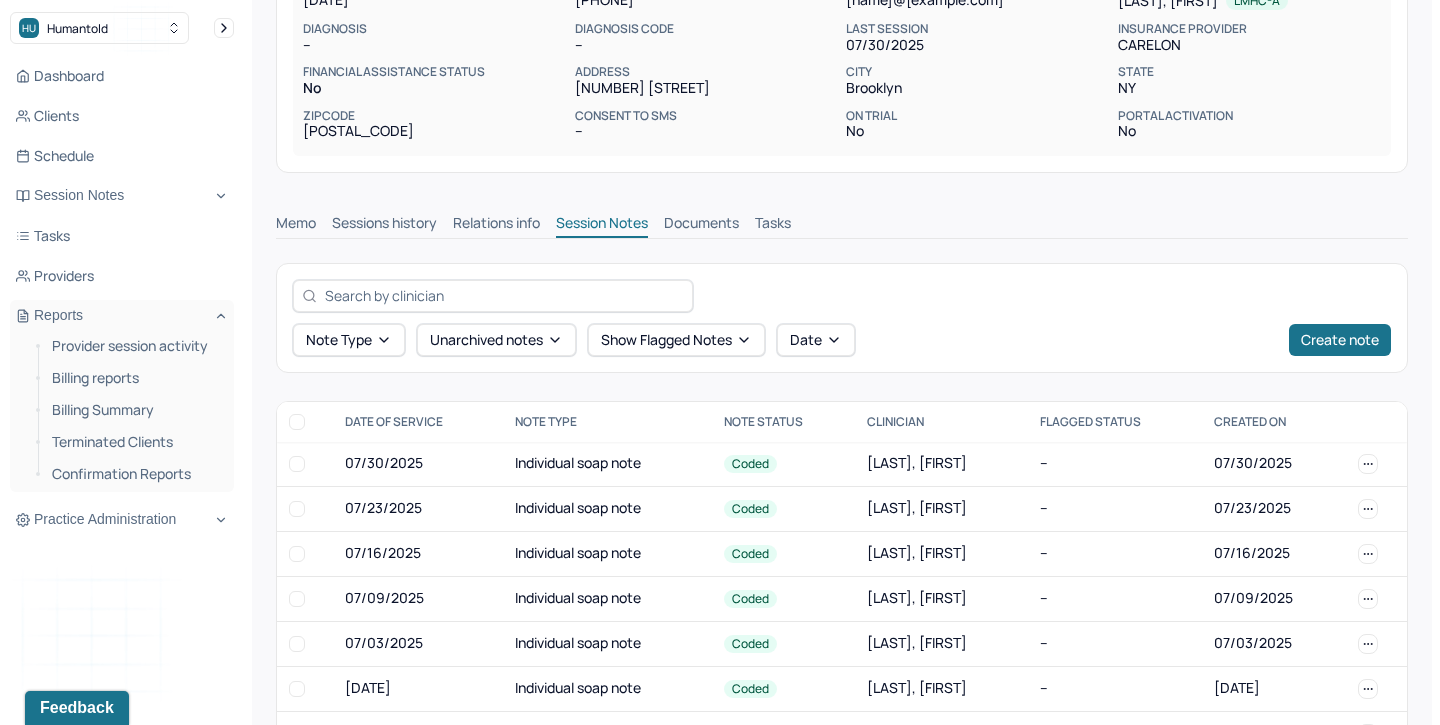 scroll, scrollTop: 0, scrollLeft: 0, axis: both 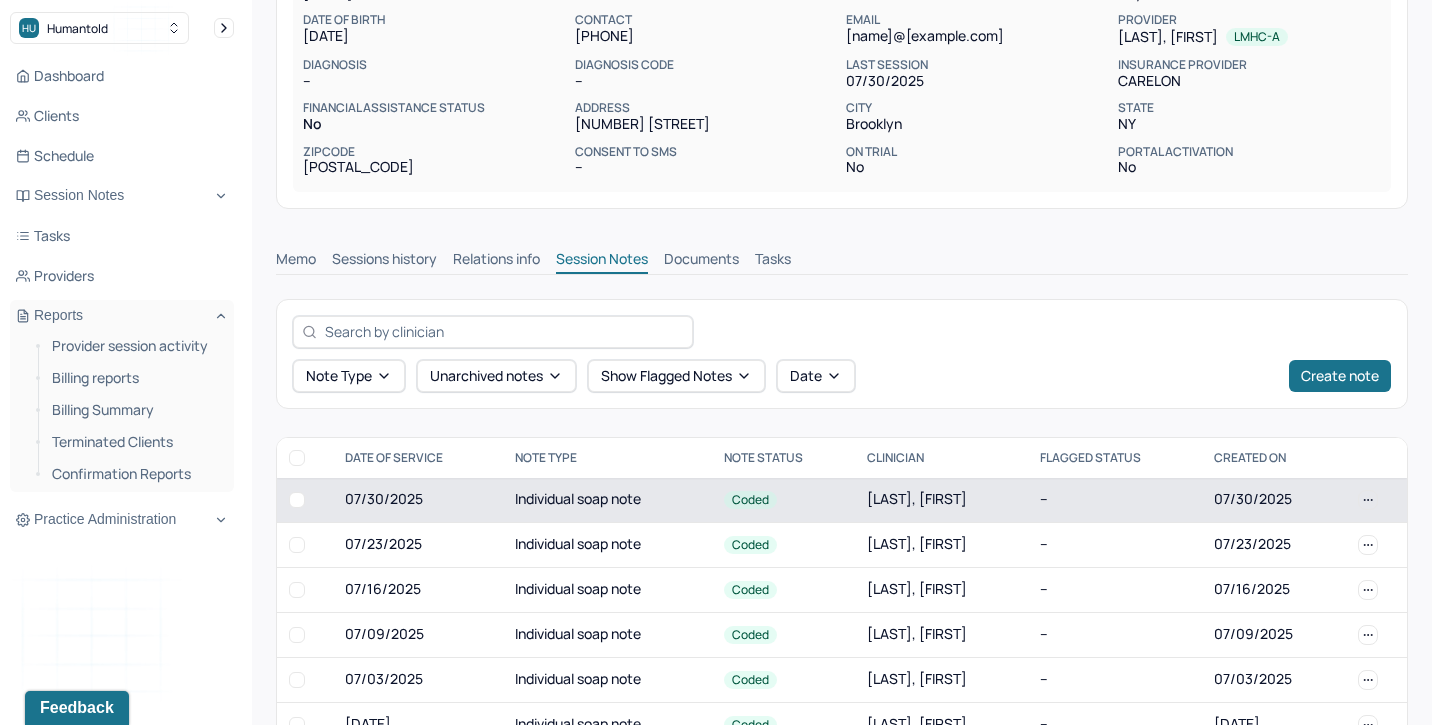click on "07/30/2025" at bounding box center [418, 500] 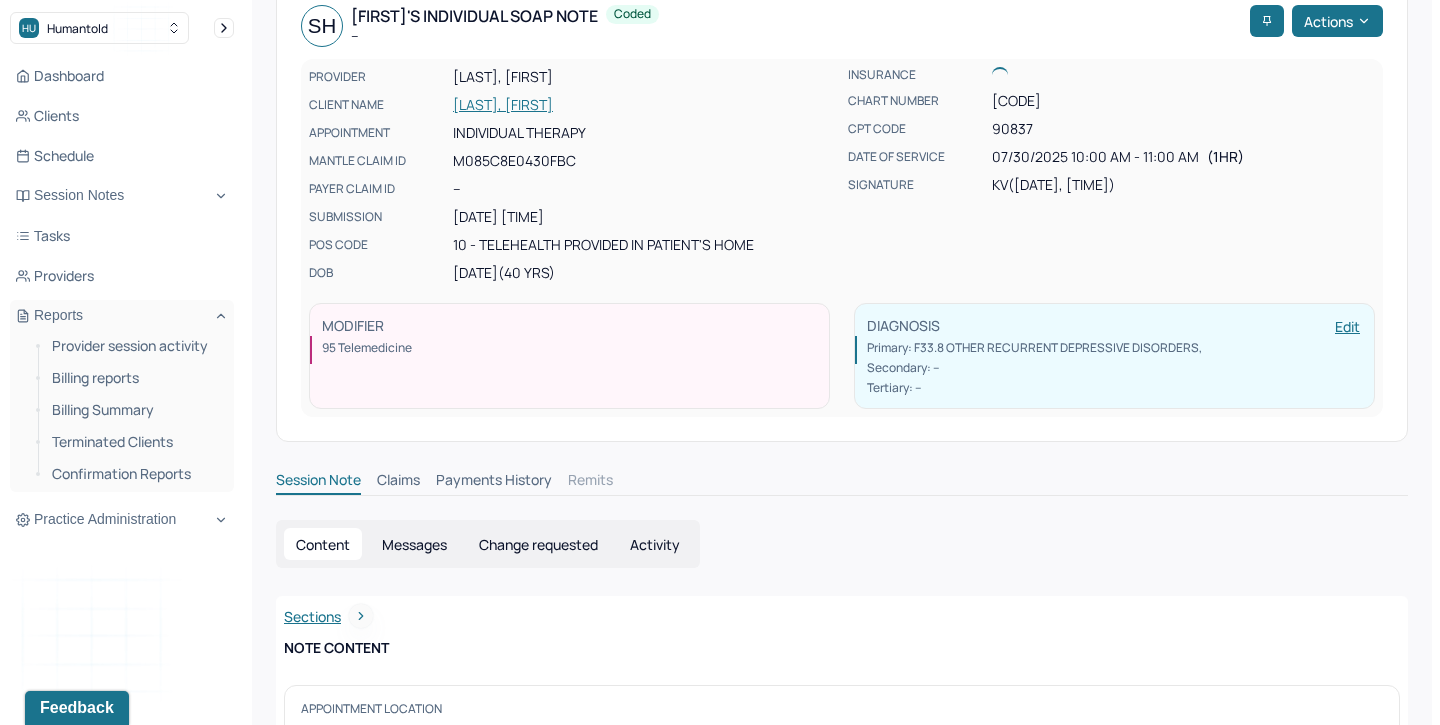 scroll, scrollTop: 113, scrollLeft: 0, axis: vertical 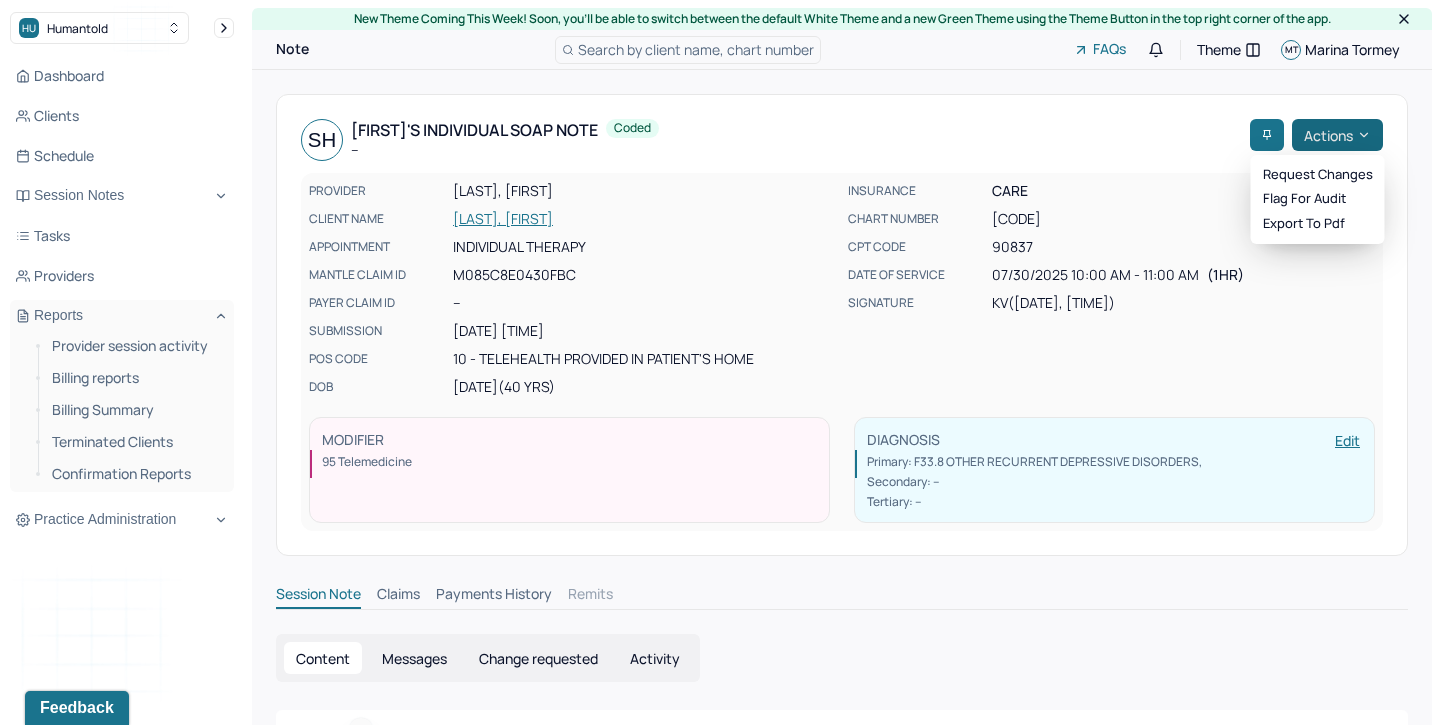 click on "Actions" at bounding box center (1337, 135) 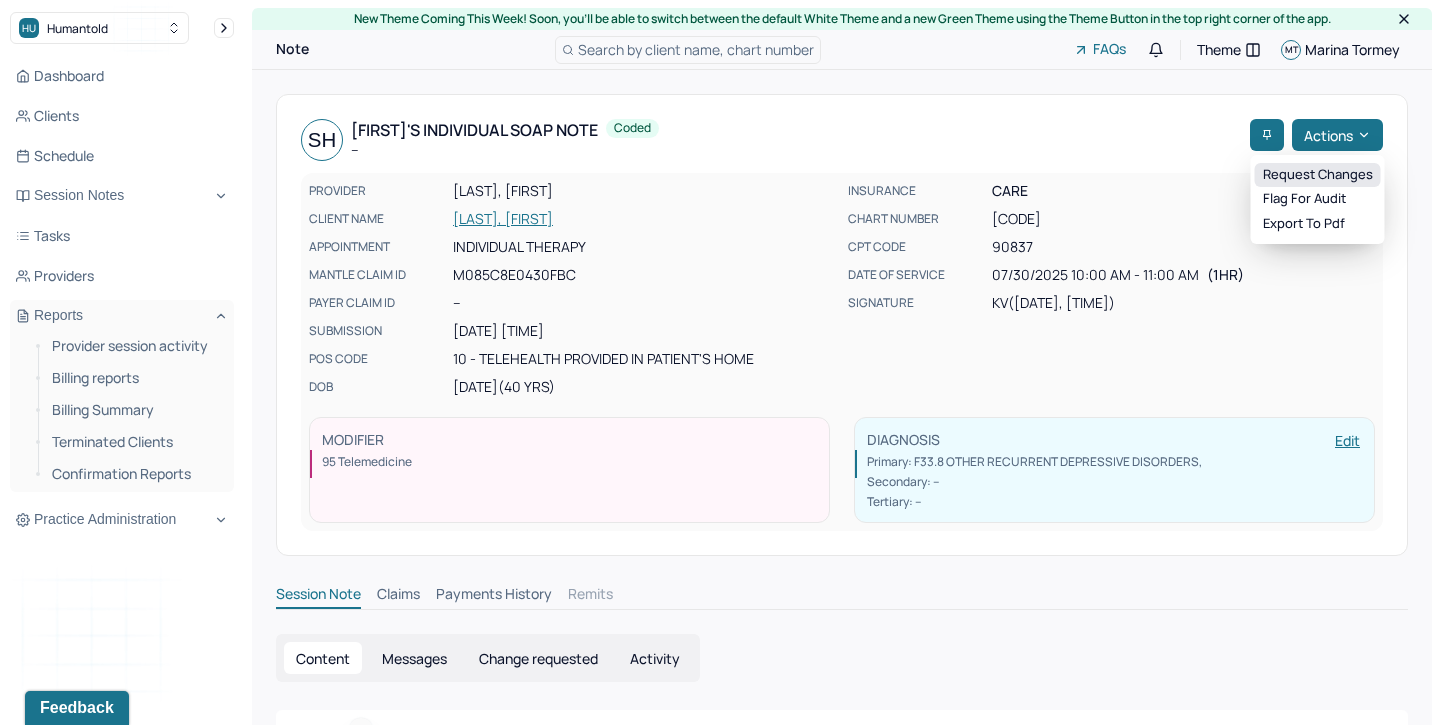 click on "Request changes" at bounding box center (1318, 175) 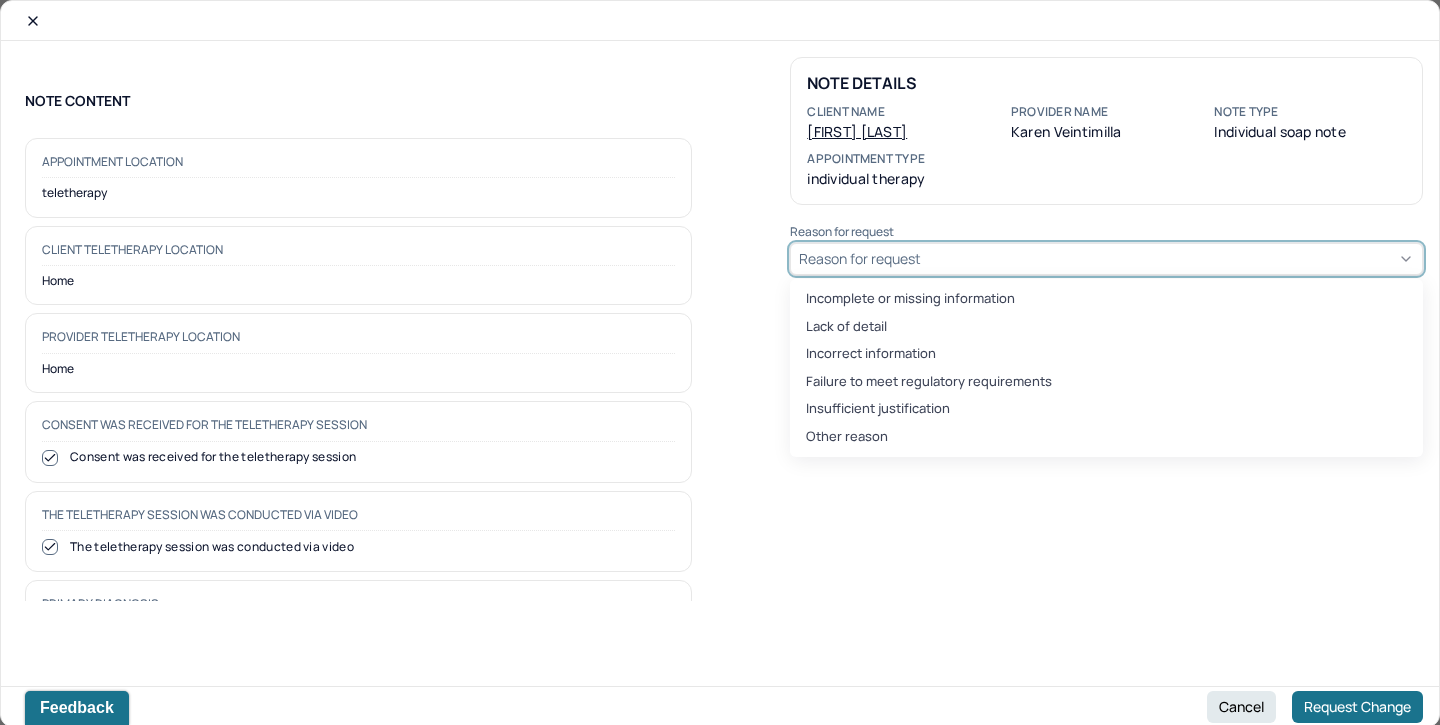 click on "Reason for request" at bounding box center [1106, 259] 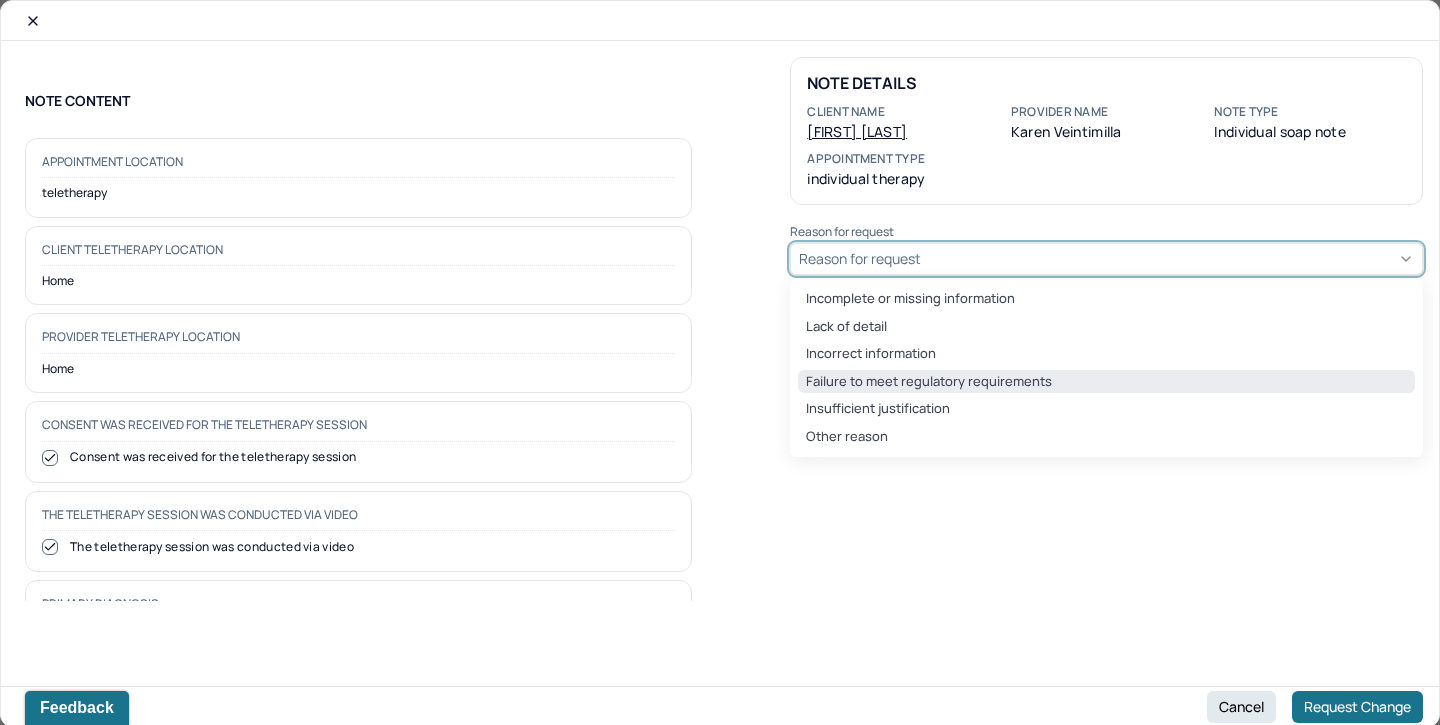 click on "Failure to meet regulatory requirements" at bounding box center [1106, 382] 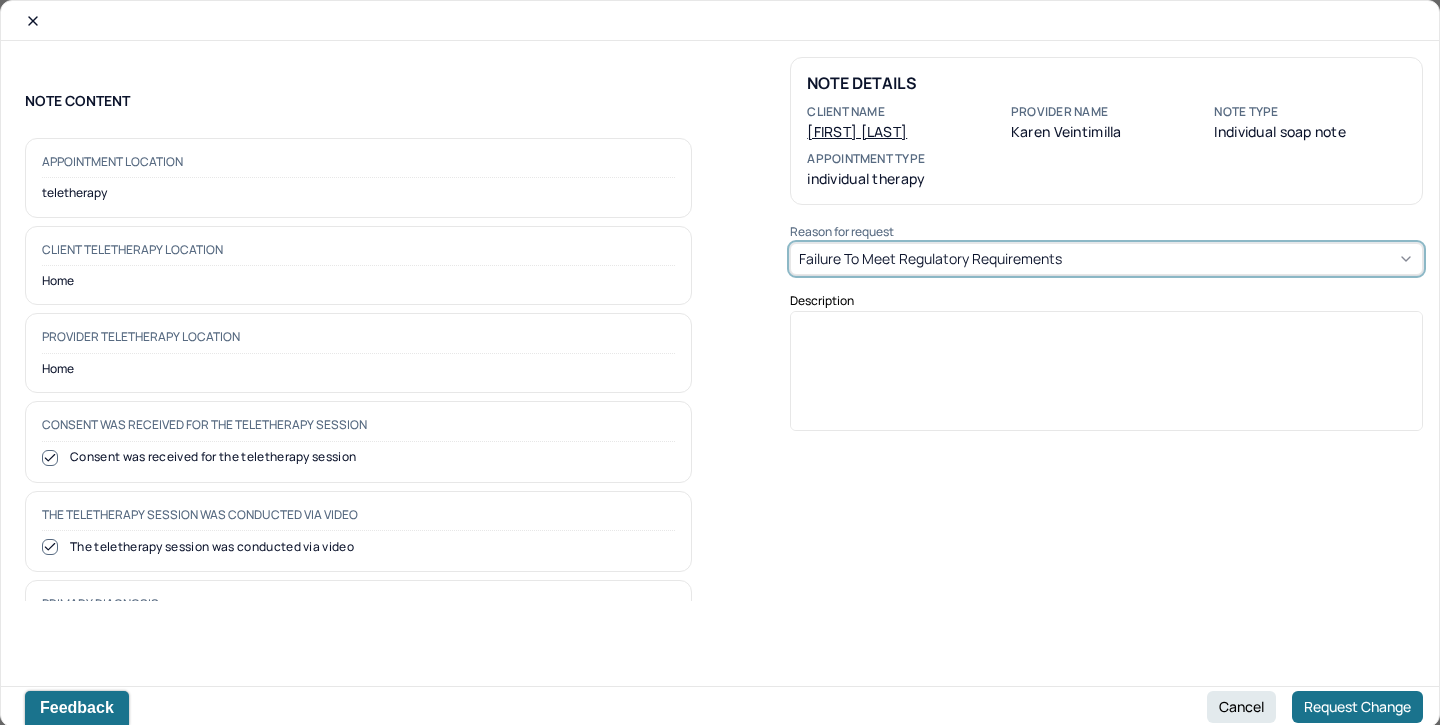 click at bounding box center [1107, 378] 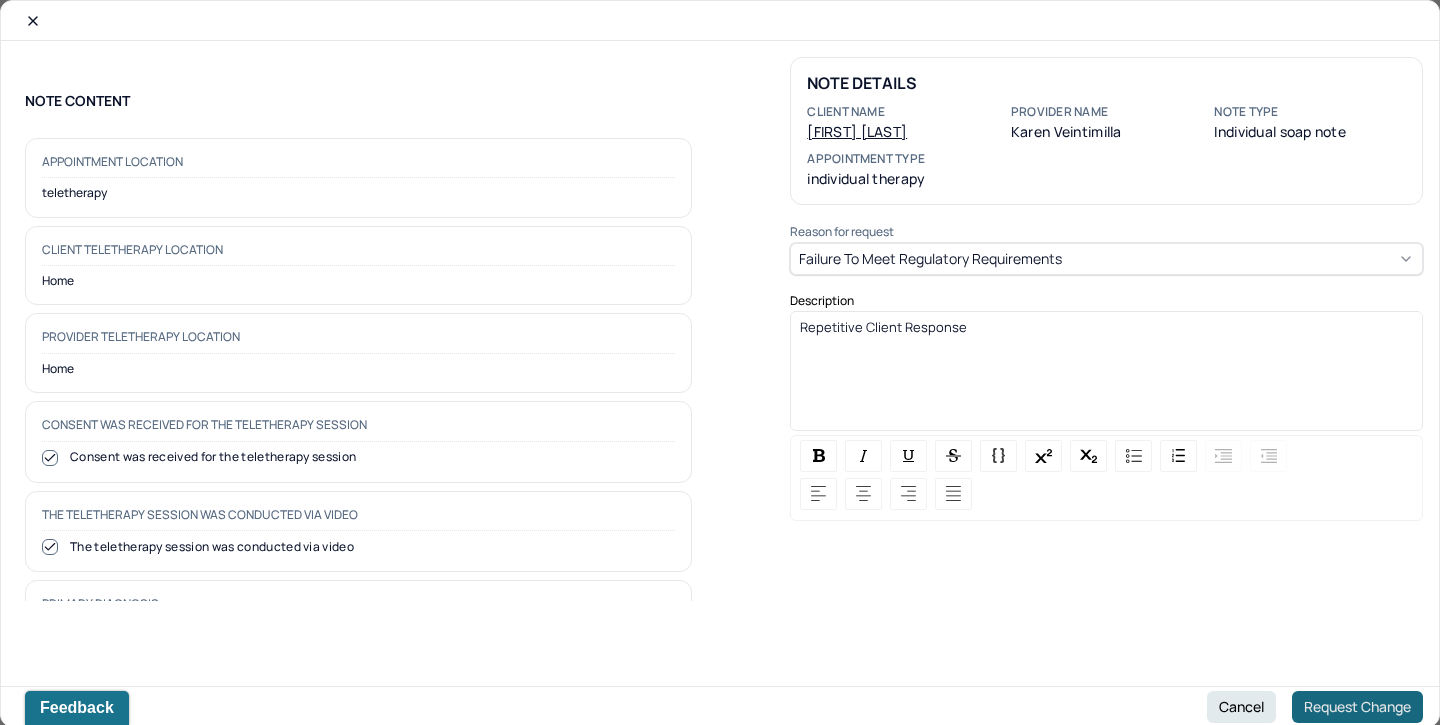 click on "Request Change" at bounding box center [1357, 707] 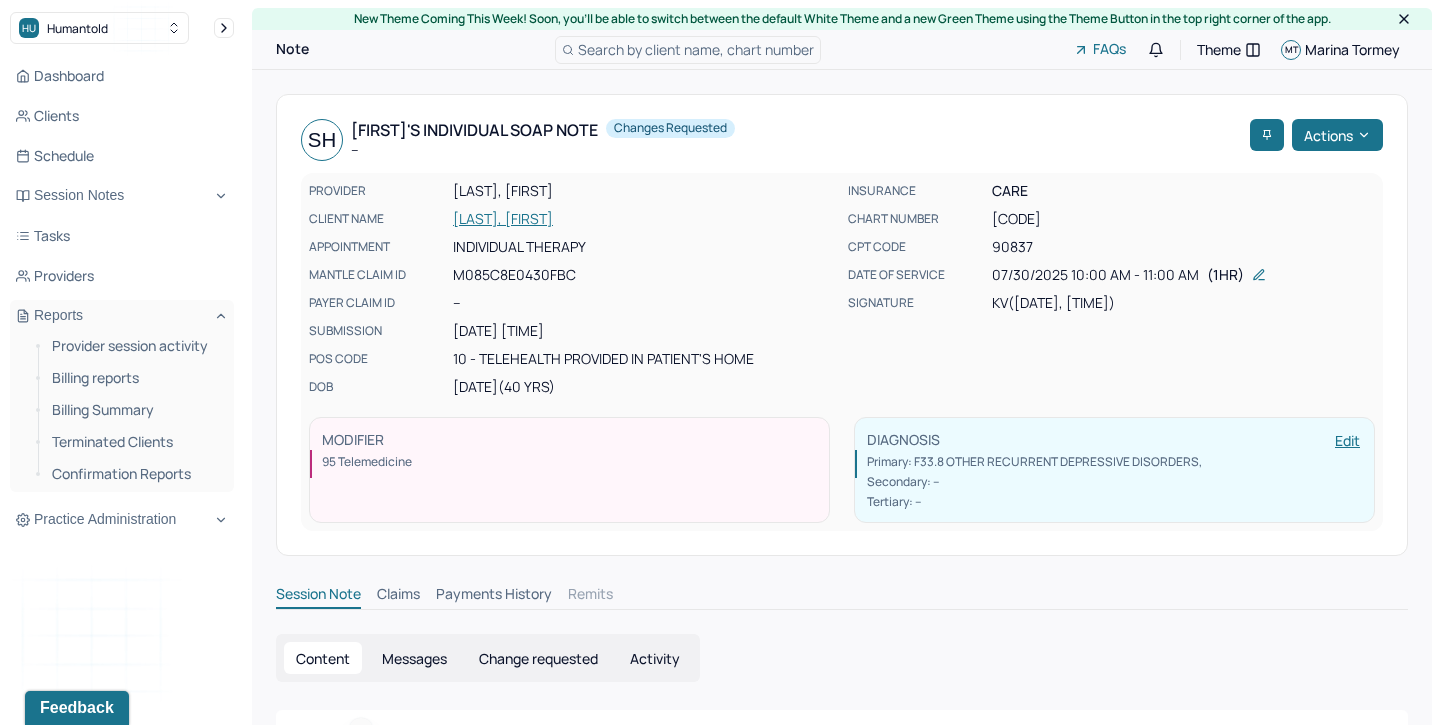 click on "Dashboard Clients Schedule Session Notes Tasks Providers Reports Provider session activity Billing reports Billing Summary Terminated Clients Confirmation Reports Practice Administration" at bounding box center [122, 298] 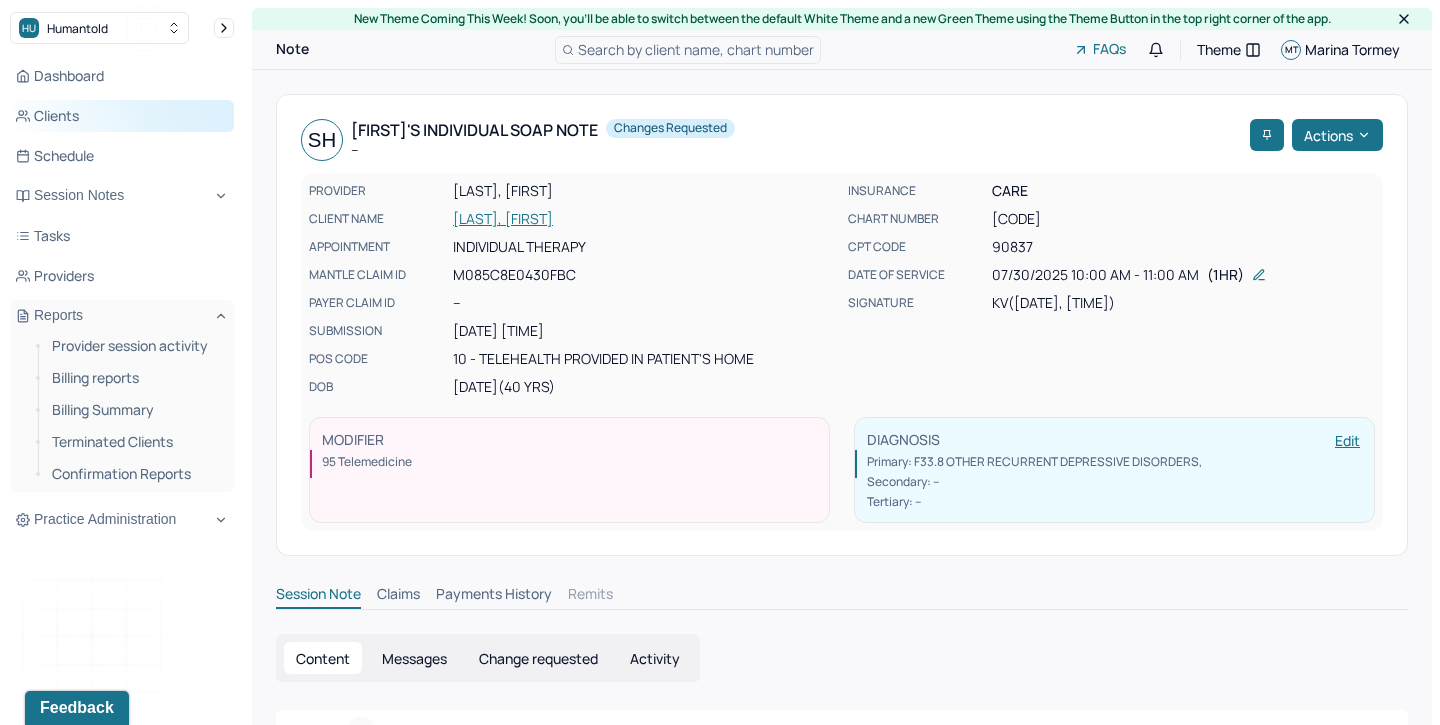 click on "Clients" at bounding box center [122, 116] 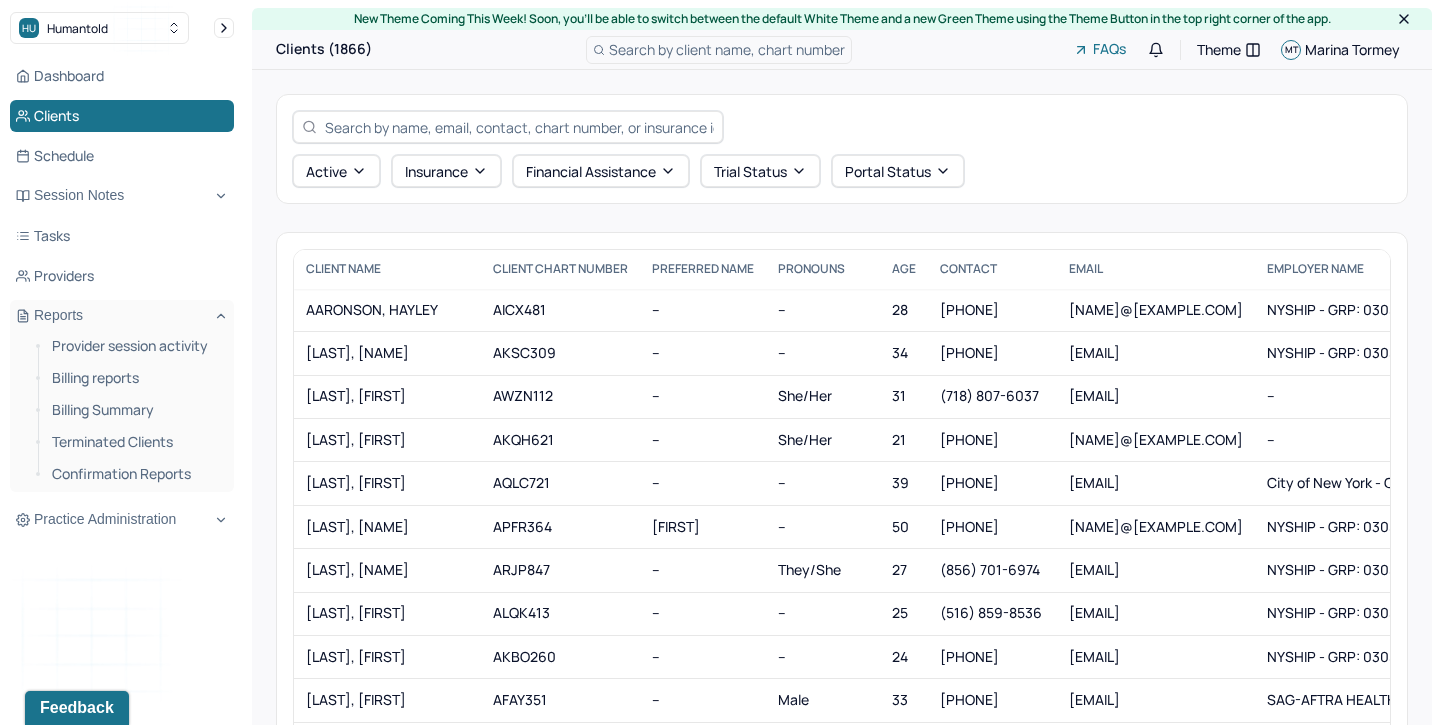 click at bounding box center [519, 127] 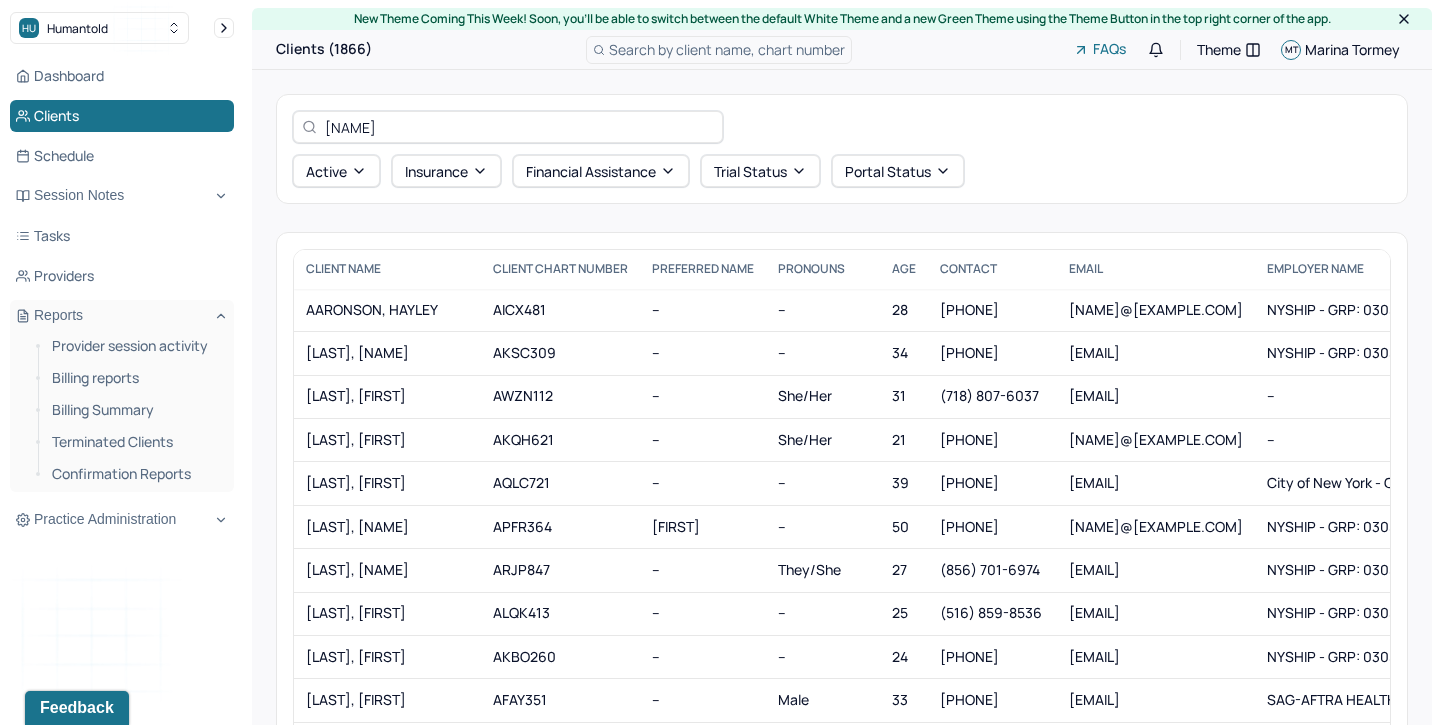 type on "gina" 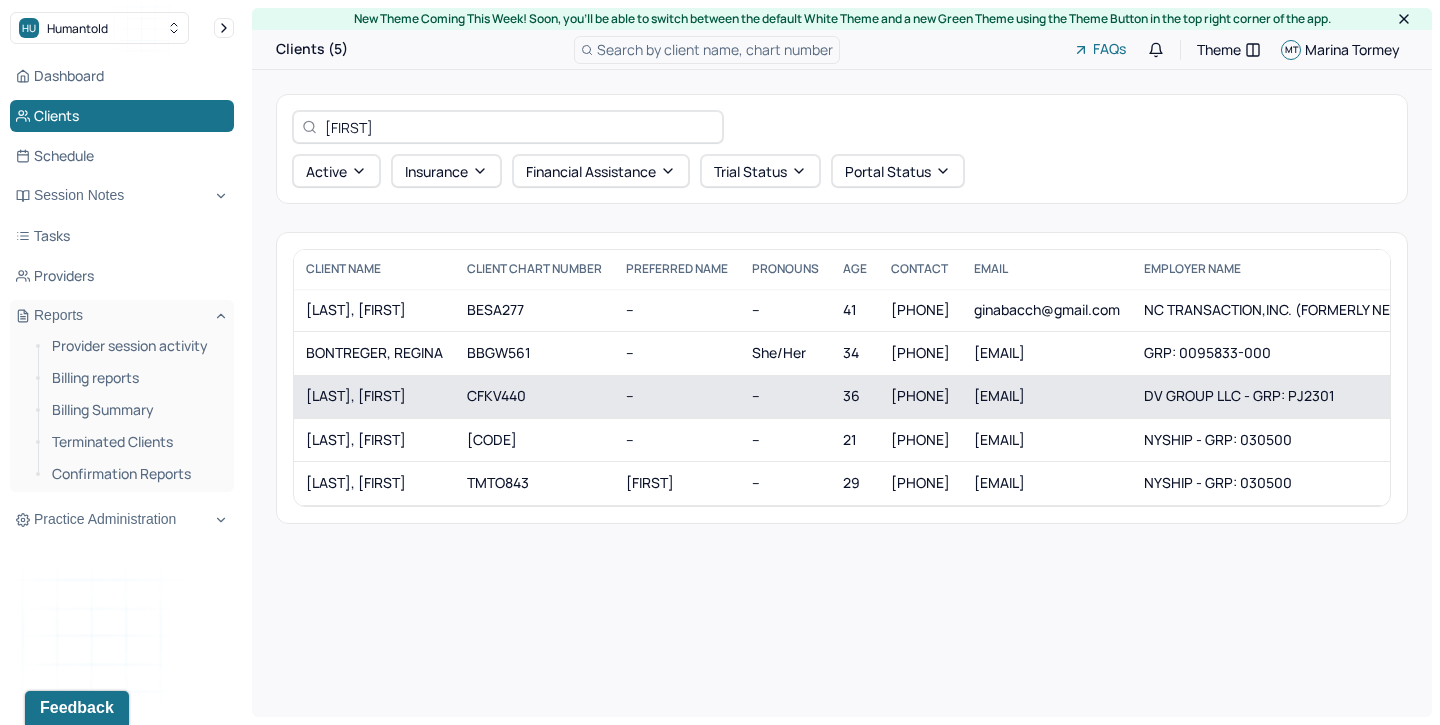 click on "CHEN, GINA" at bounding box center [374, 396] 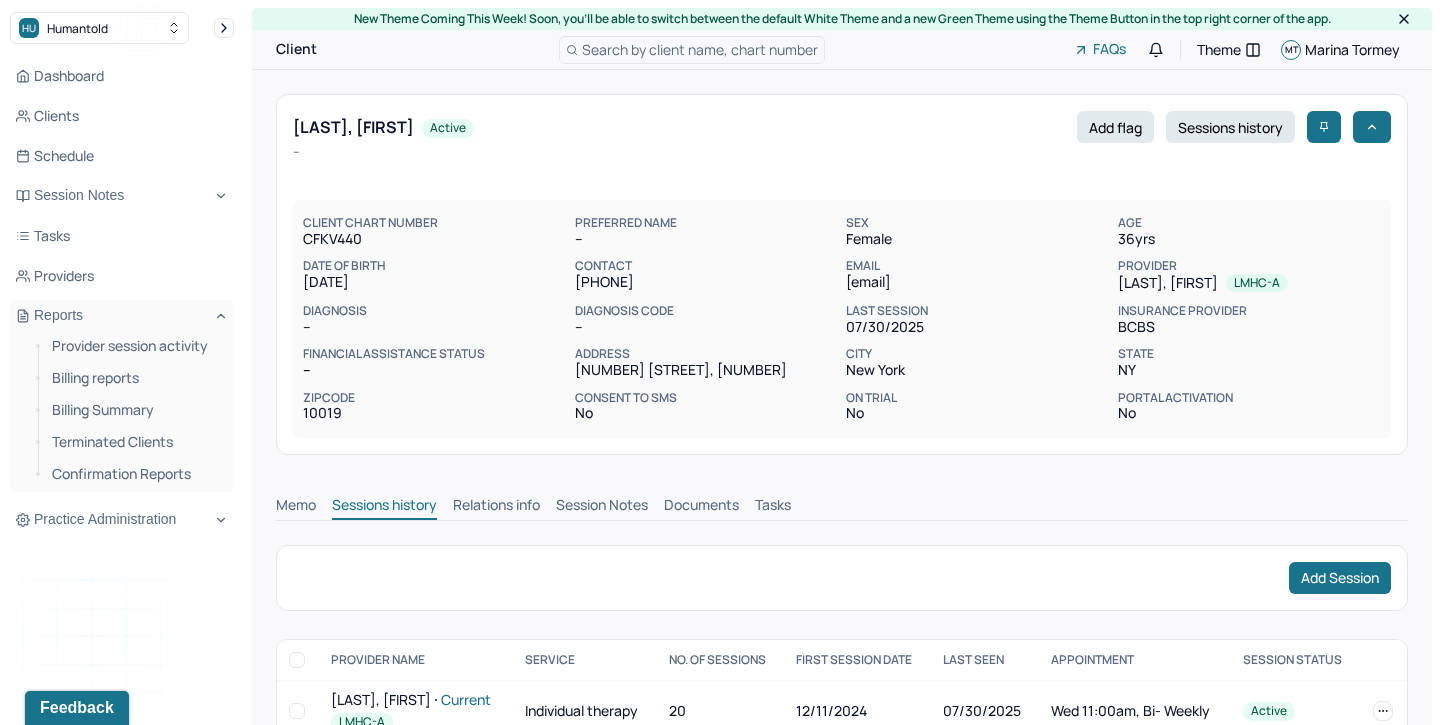 scroll, scrollTop: 0, scrollLeft: 0, axis: both 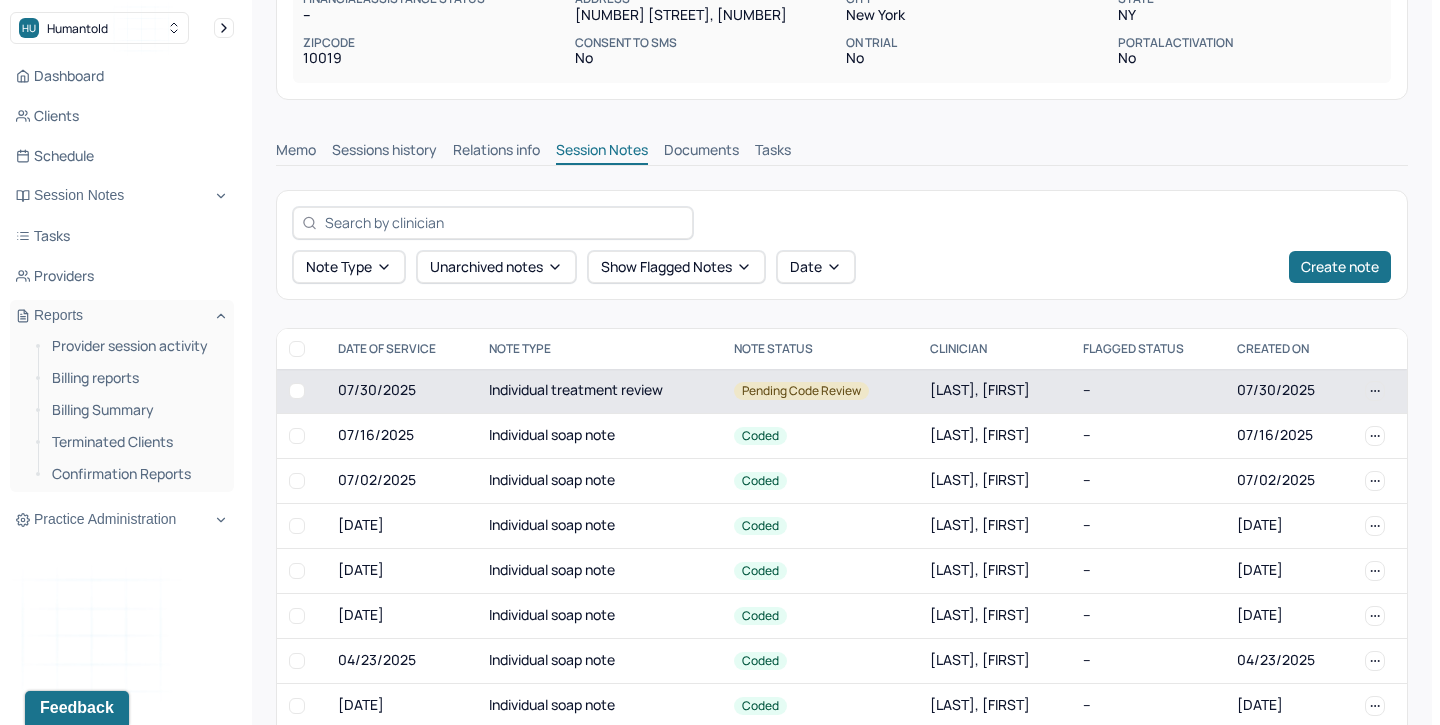 click on "Individual treatment review" at bounding box center [599, 391] 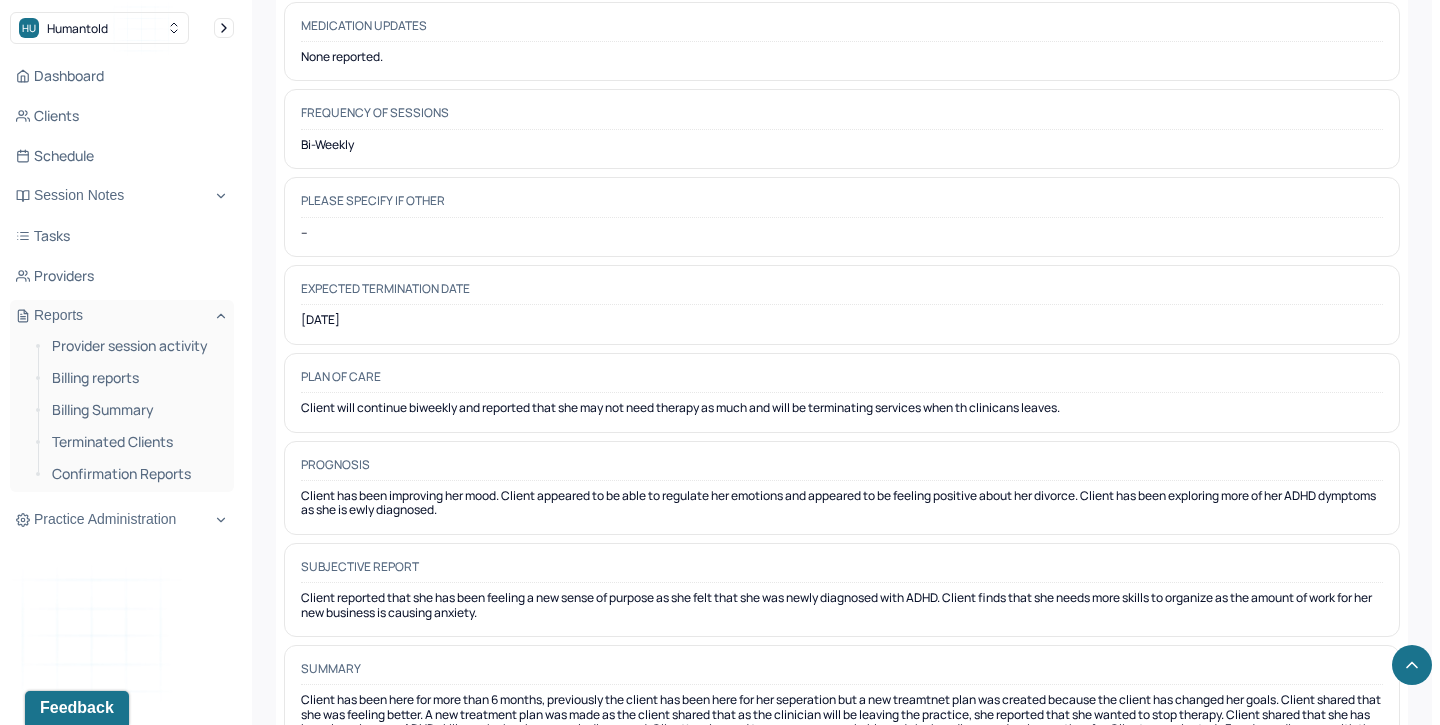 scroll, scrollTop: 5730, scrollLeft: 0, axis: vertical 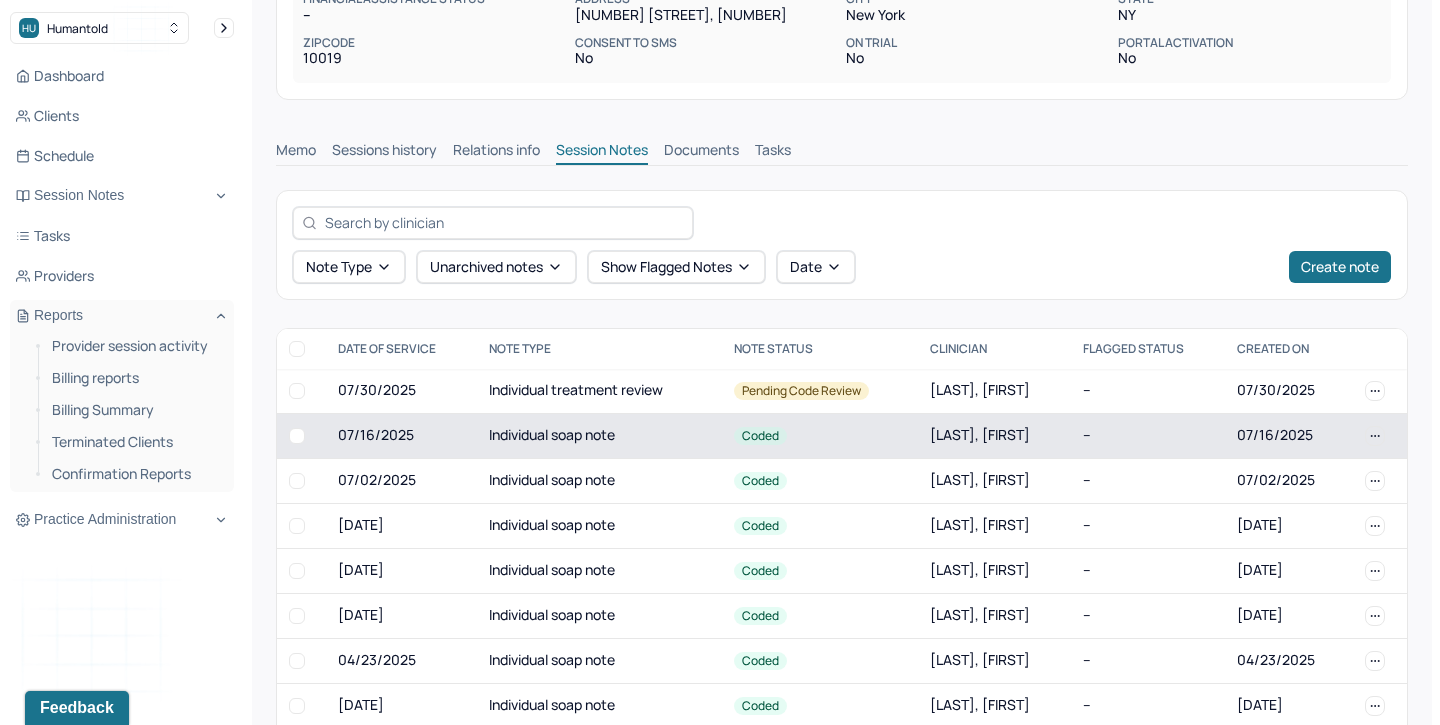 click on "Individual soap note" at bounding box center (599, 435) 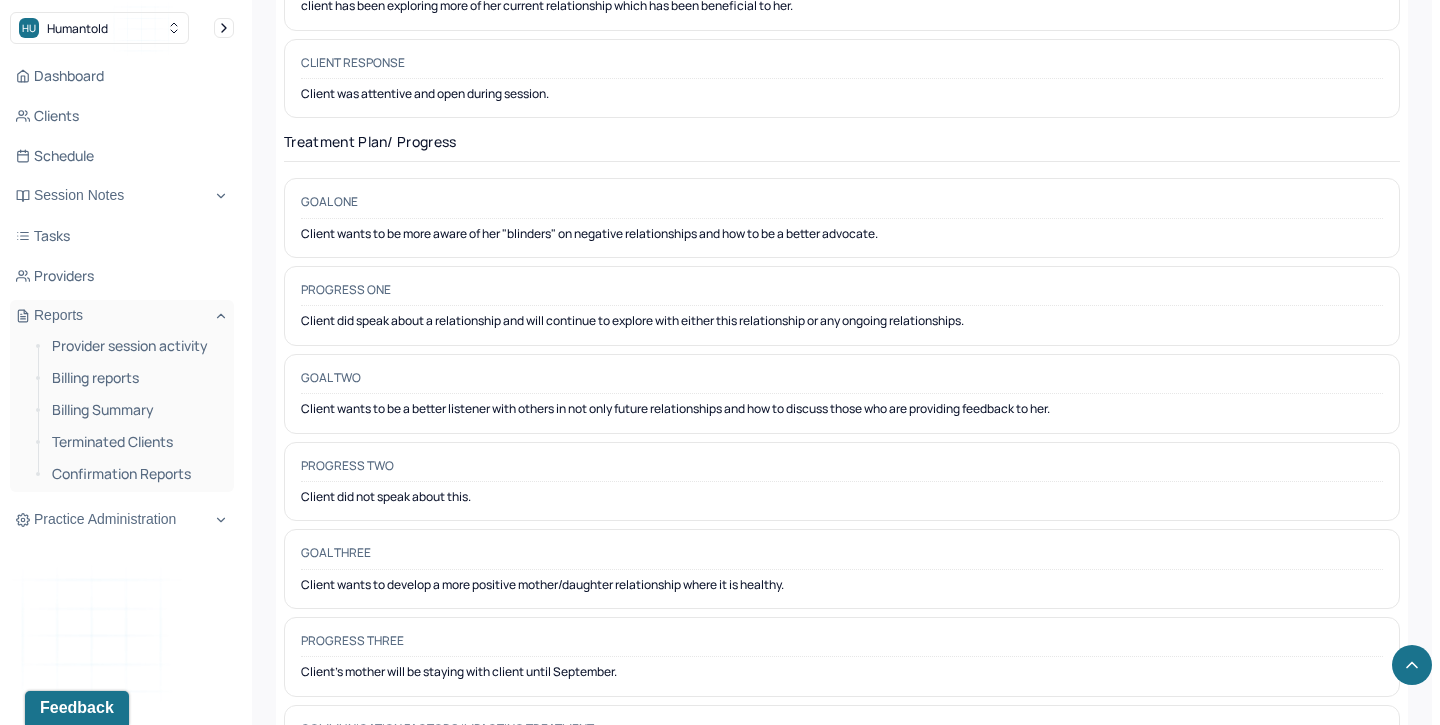 scroll, scrollTop: 2863, scrollLeft: 0, axis: vertical 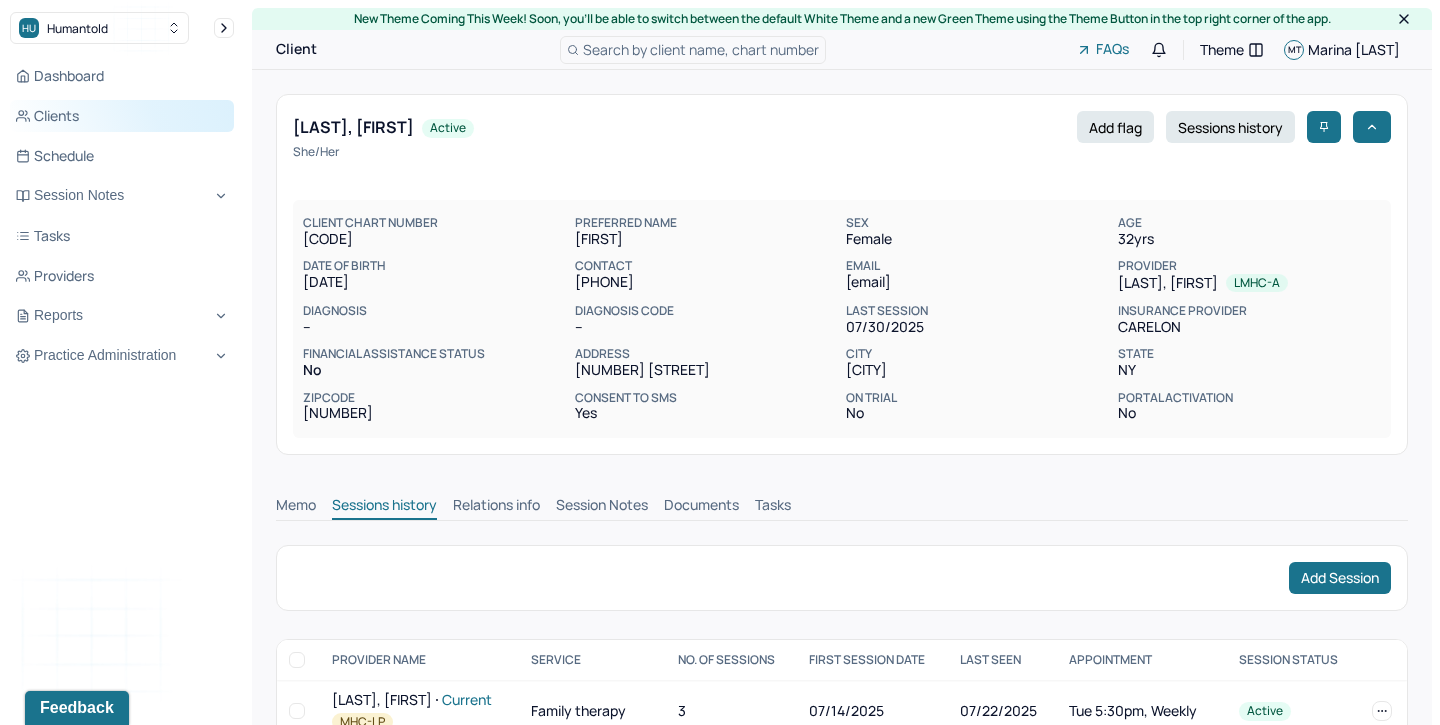 click on "Clients" at bounding box center [122, 116] 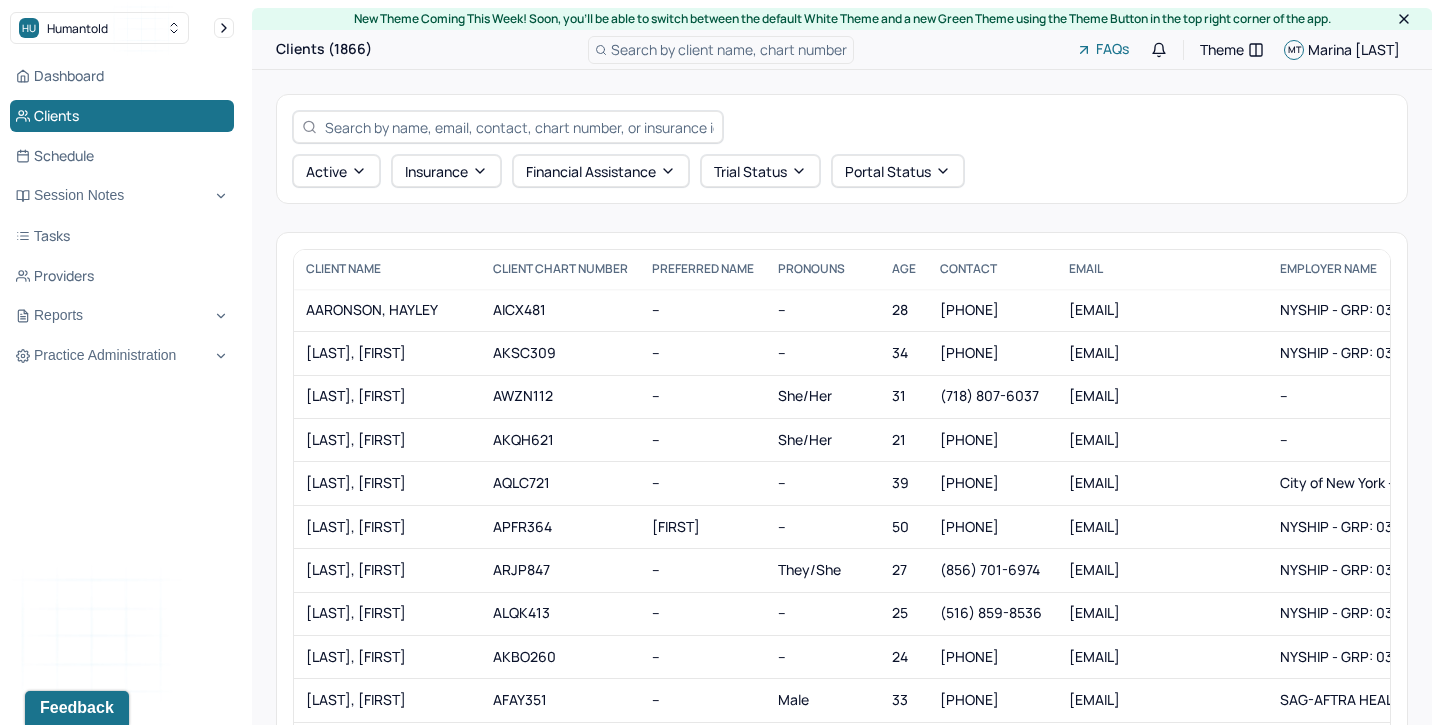 click at bounding box center [519, 127] 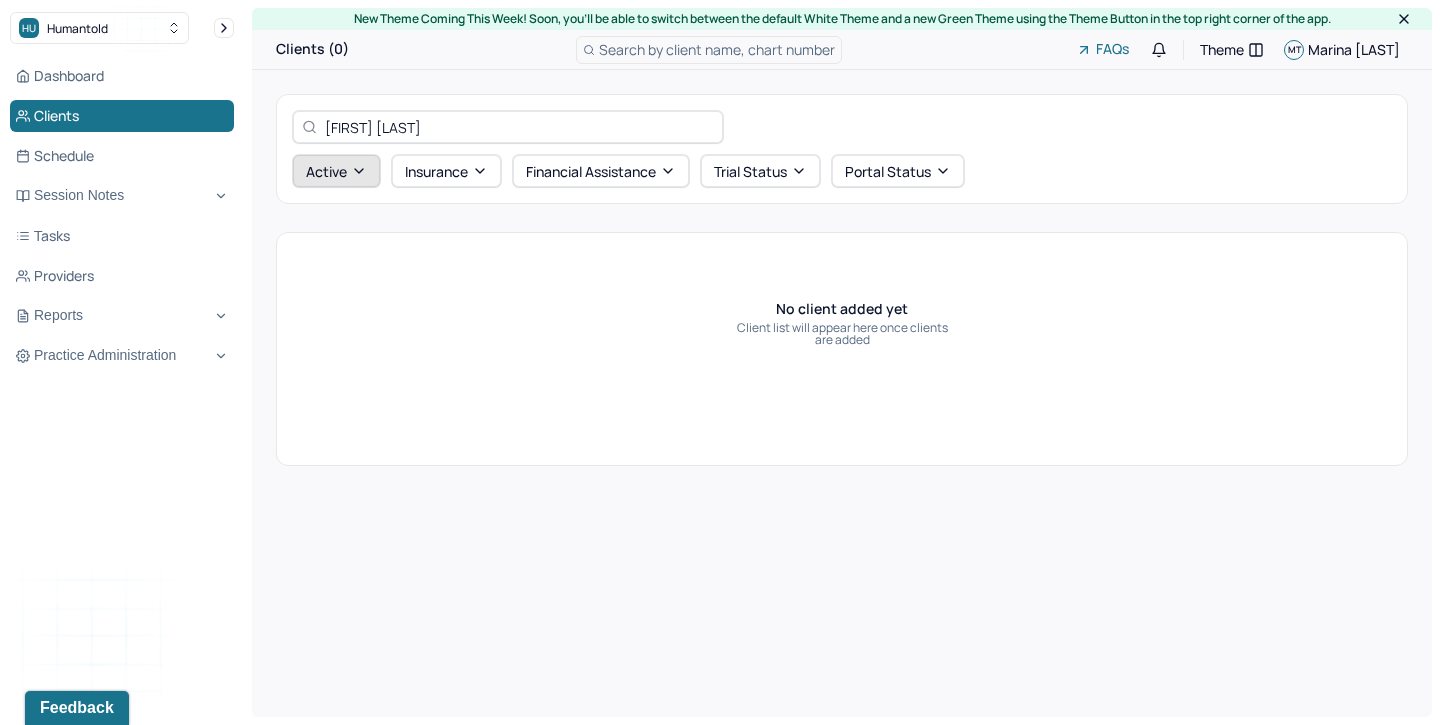 type on "[FIRST] [LAST]" 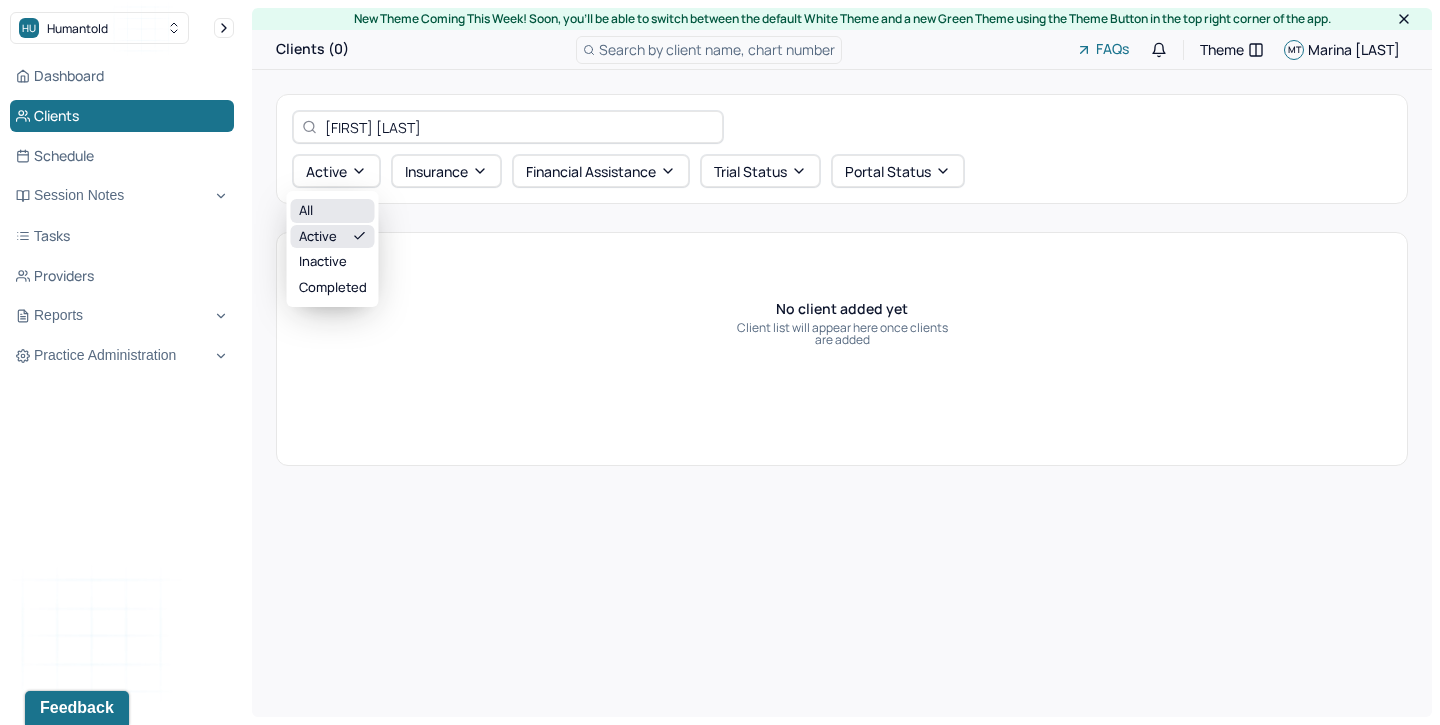 click on "All" at bounding box center (333, 211) 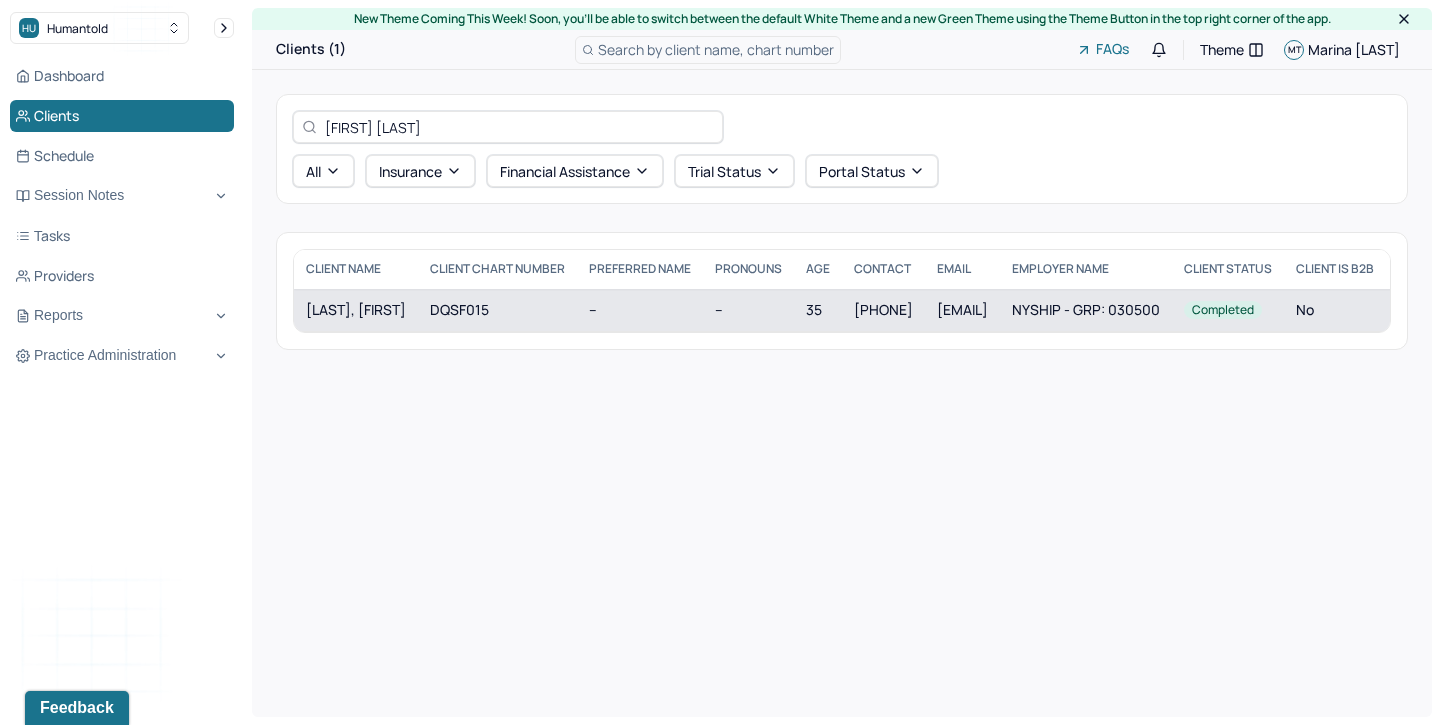 click on "[LAST], [FIRST]" at bounding box center [356, 310] 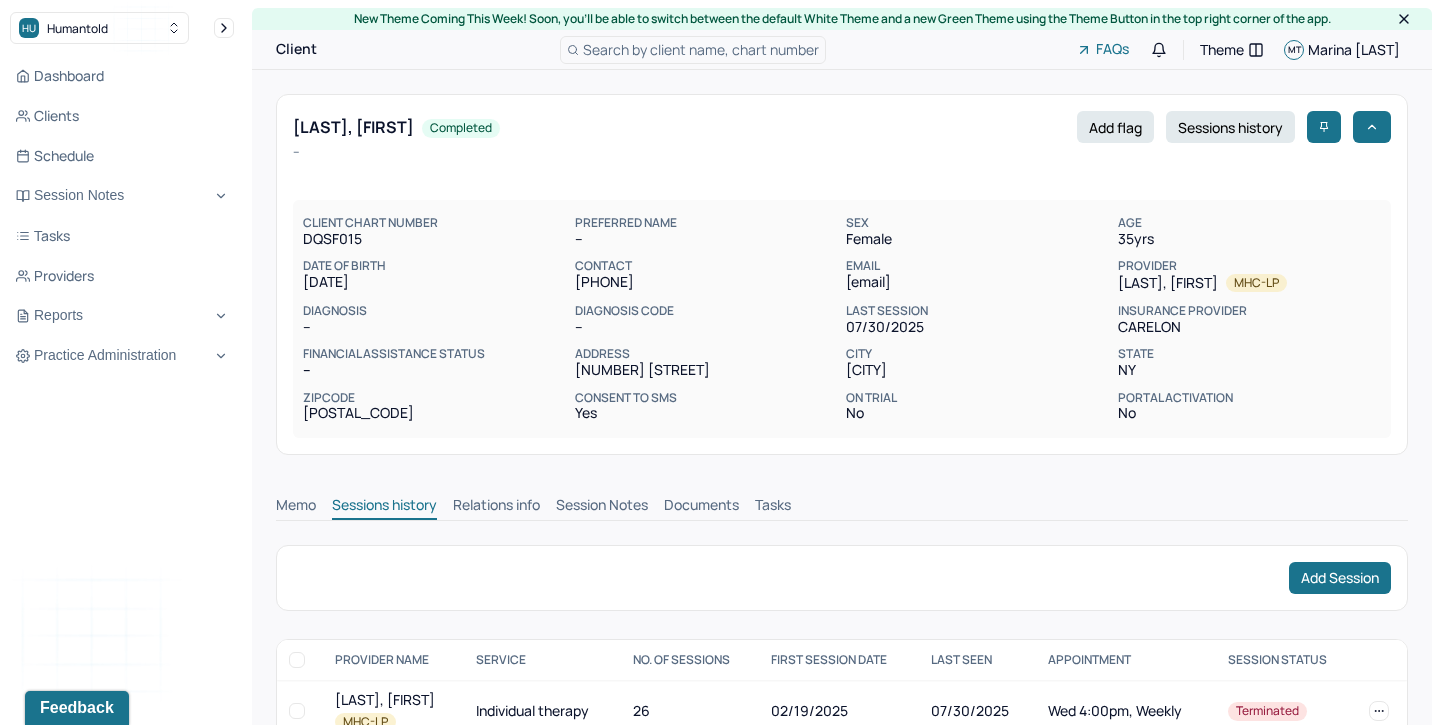 click on "Session Notes" at bounding box center [602, 507] 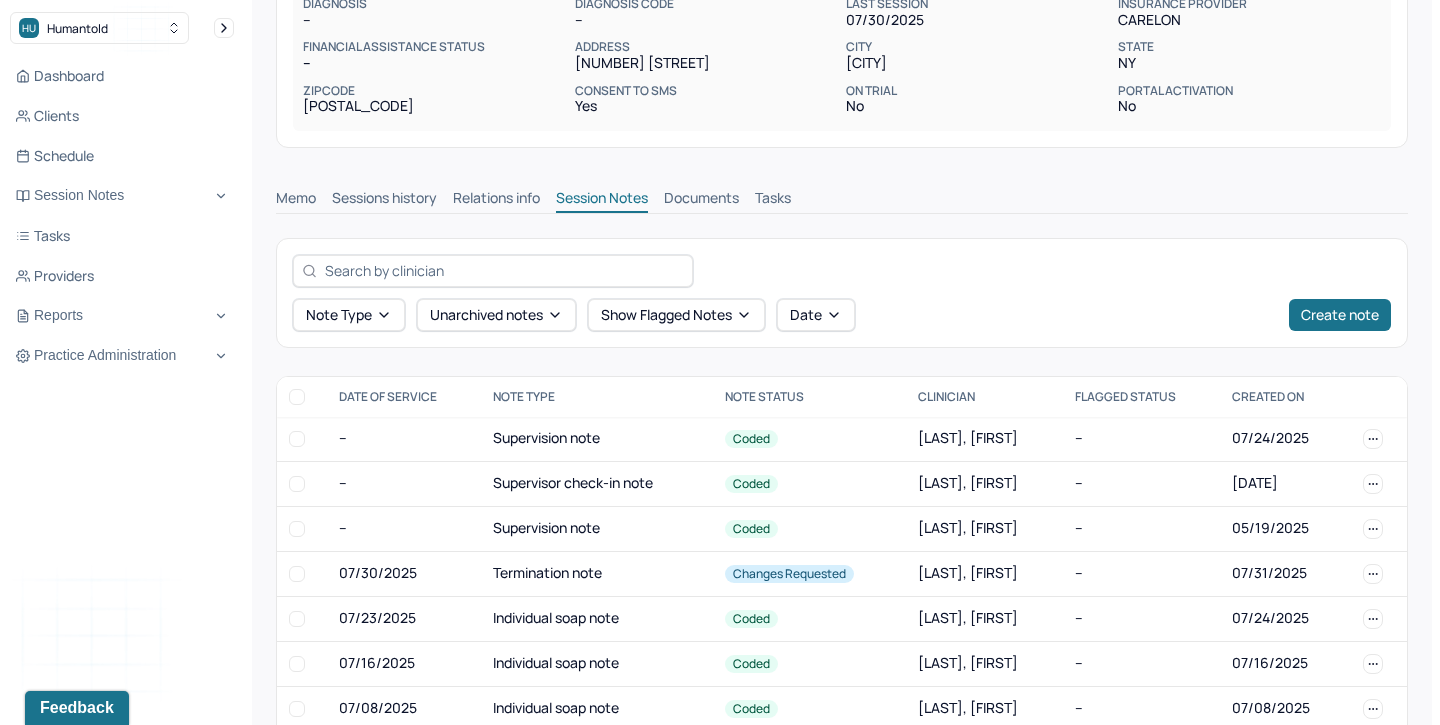 scroll, scrollTop: 311, scrollLeft: 0, axis: vertical 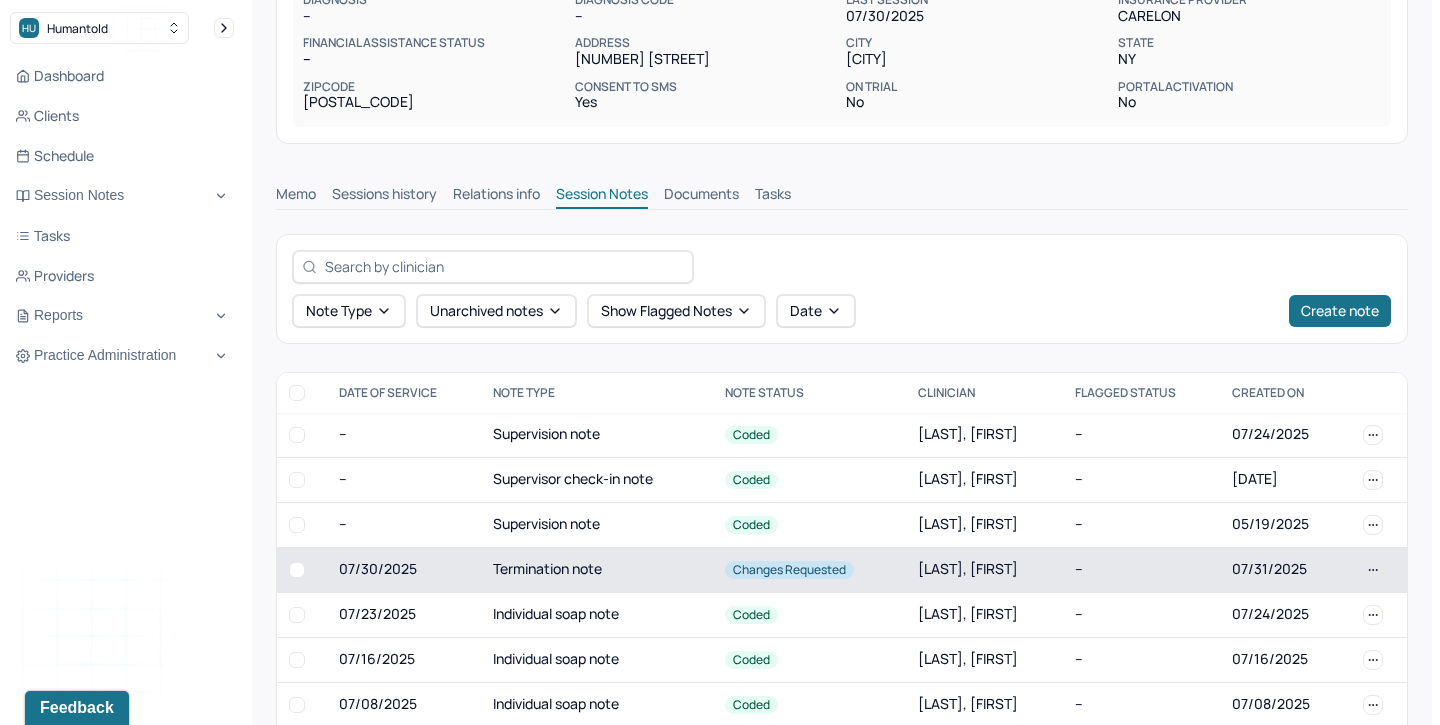 click on "Termination note" at bounding box center [597, 569] 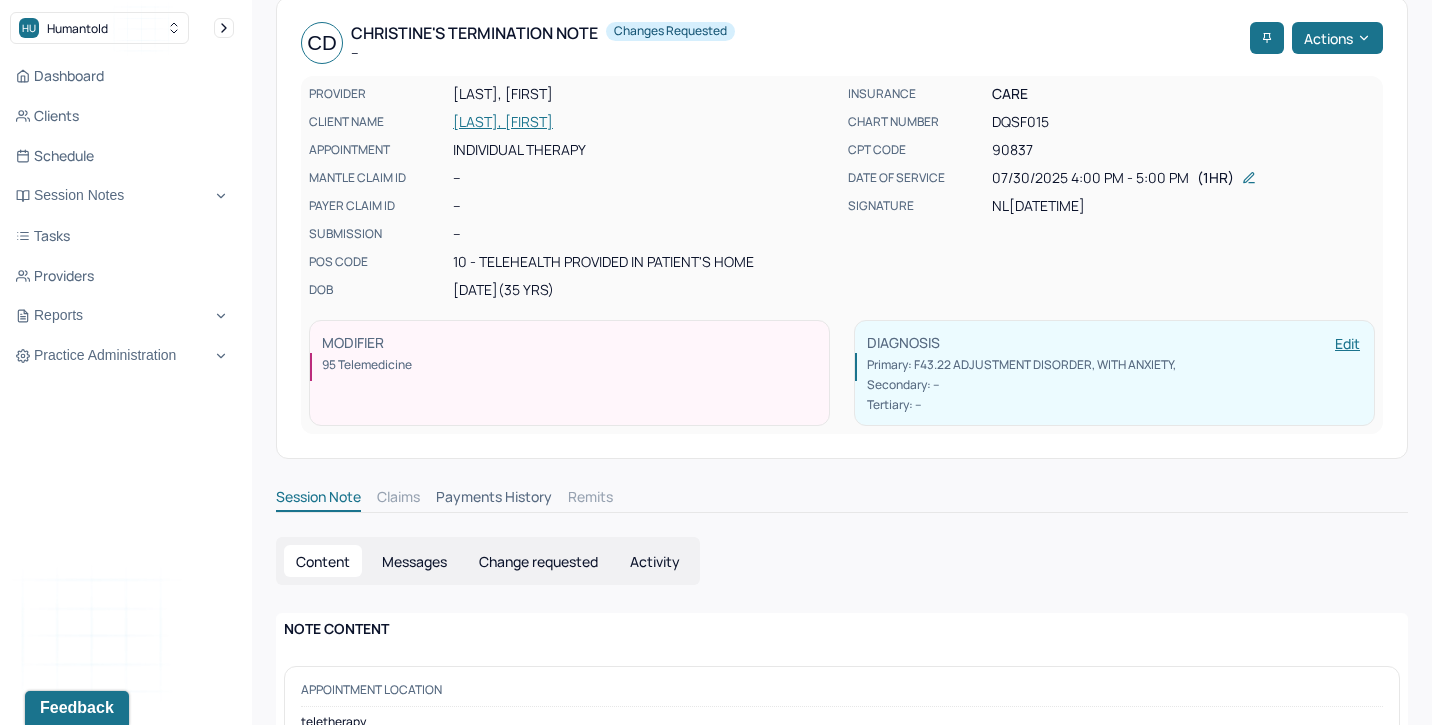 scroll, scrollTop: 129, scrollLeft: 0, axis: vertical 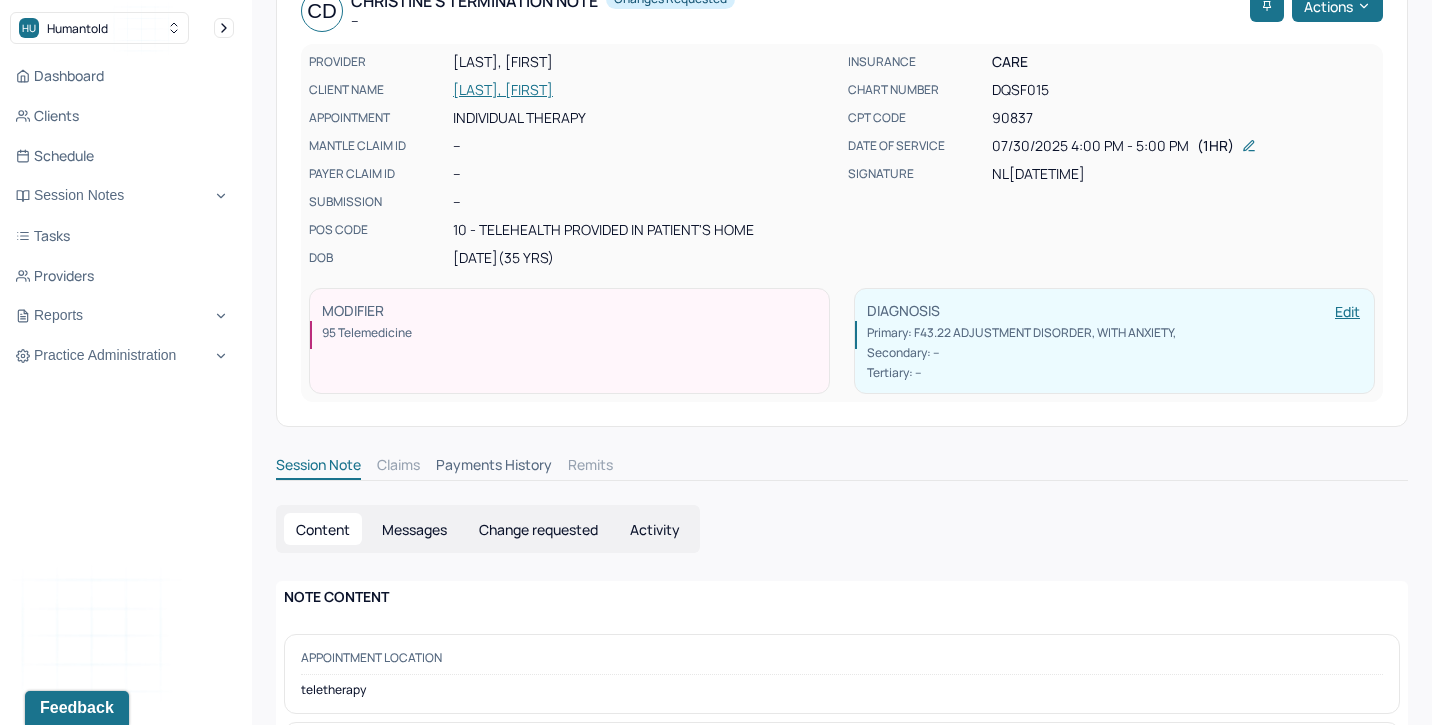click on "Change requested" at bounding box center (538, 529) 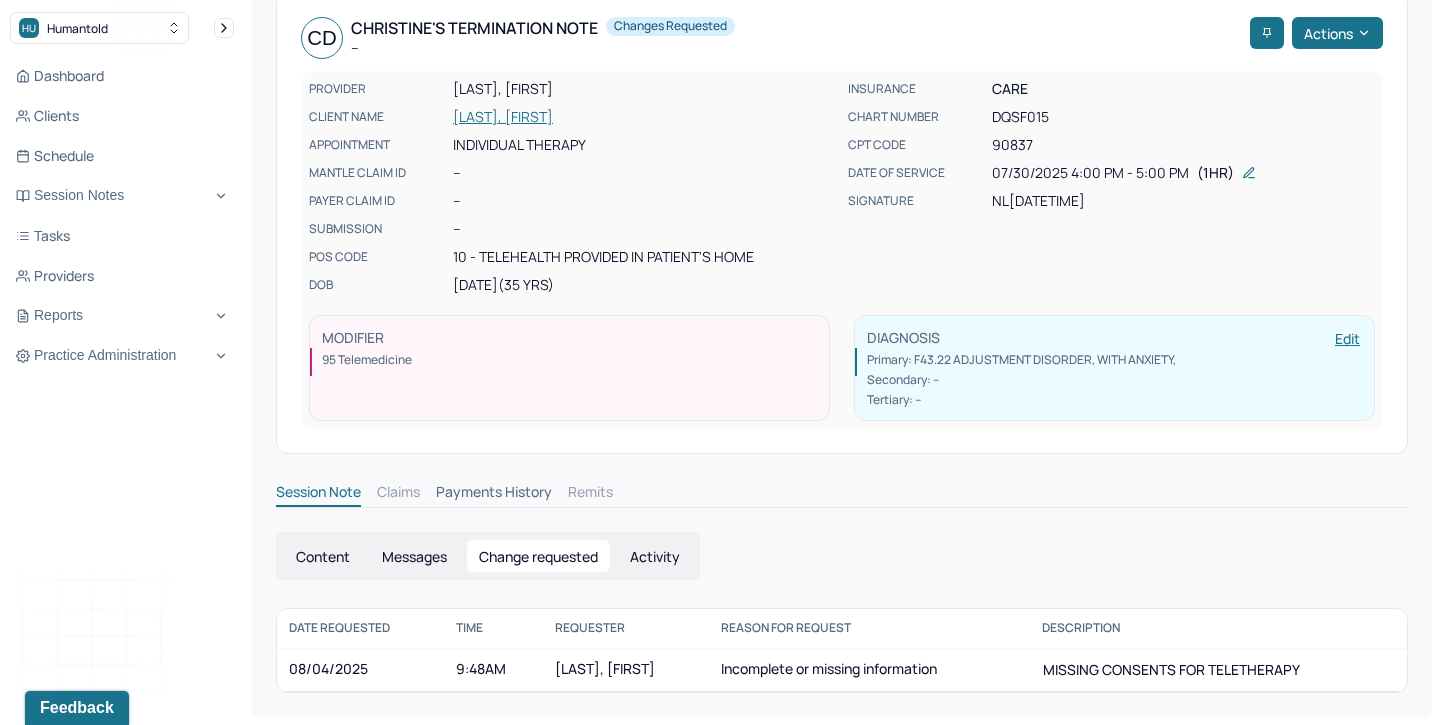 scroll, scrollTop: 99, scrollLeft: 0, axis: vertical 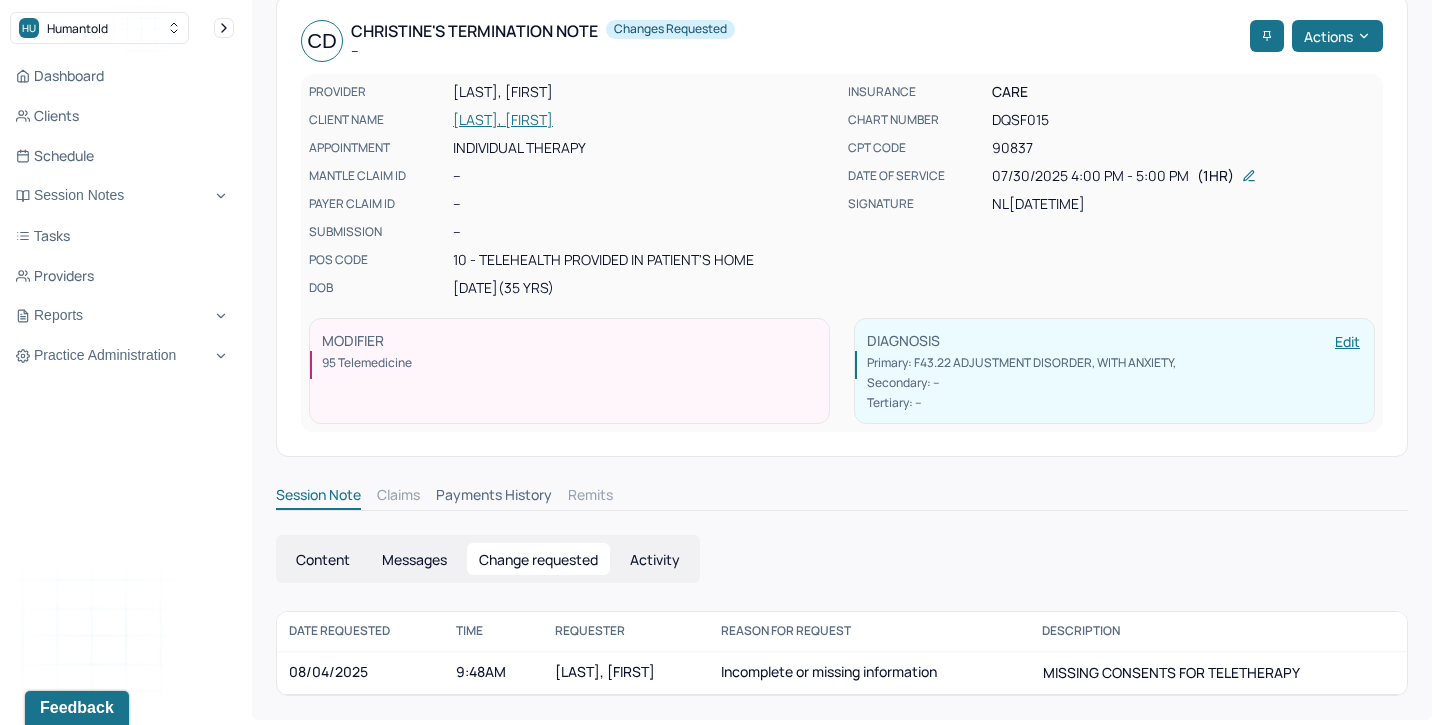 click on "Content" at bounding box center (323, 559) 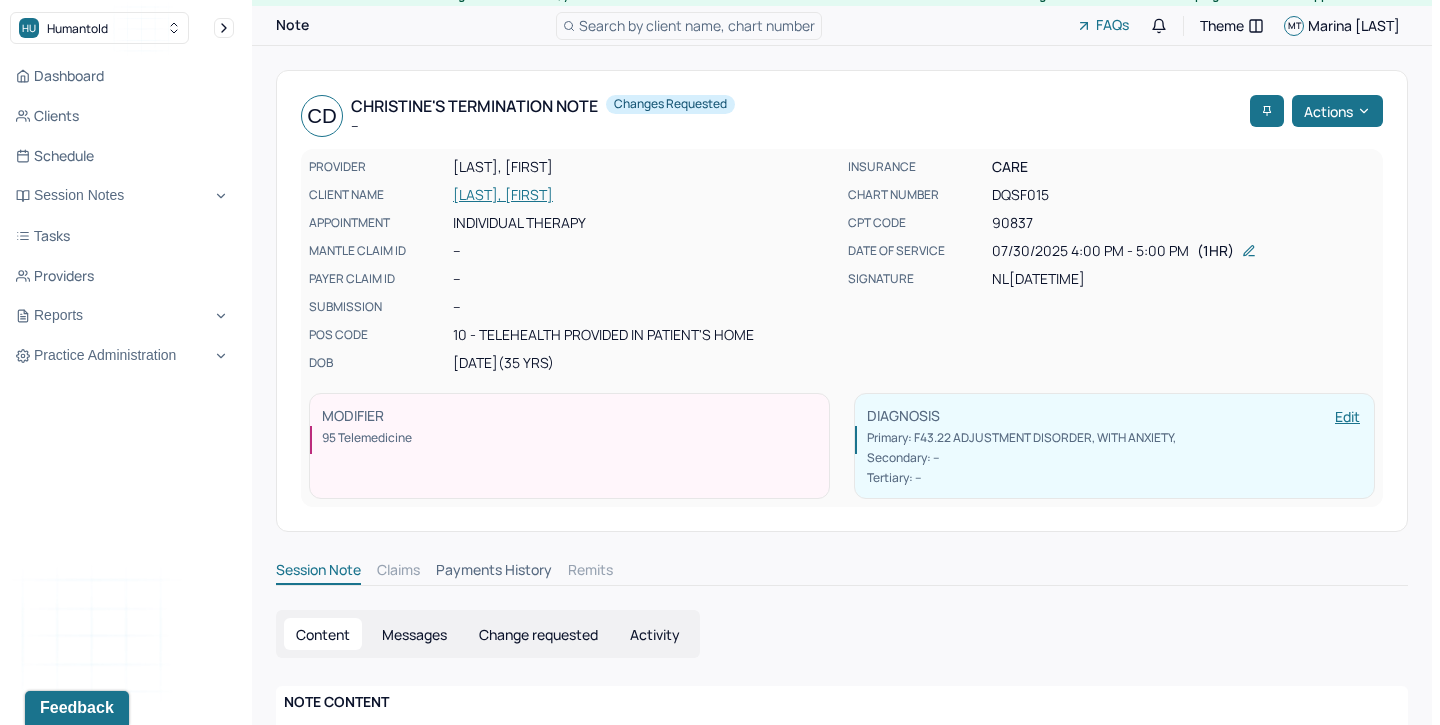 scroll, scrollTop: 0, scrollLeft: 0, axis: both 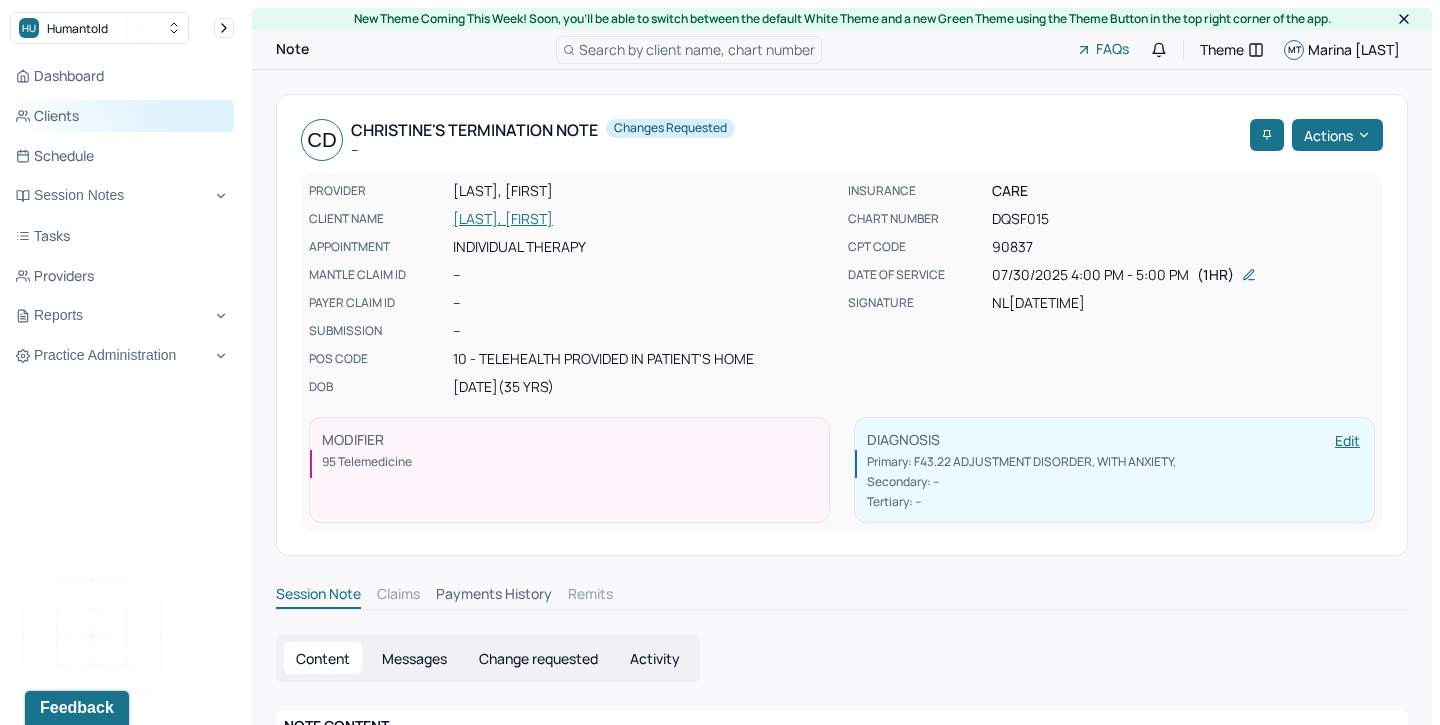 click on "Clients" at bounding box center (122, 116) 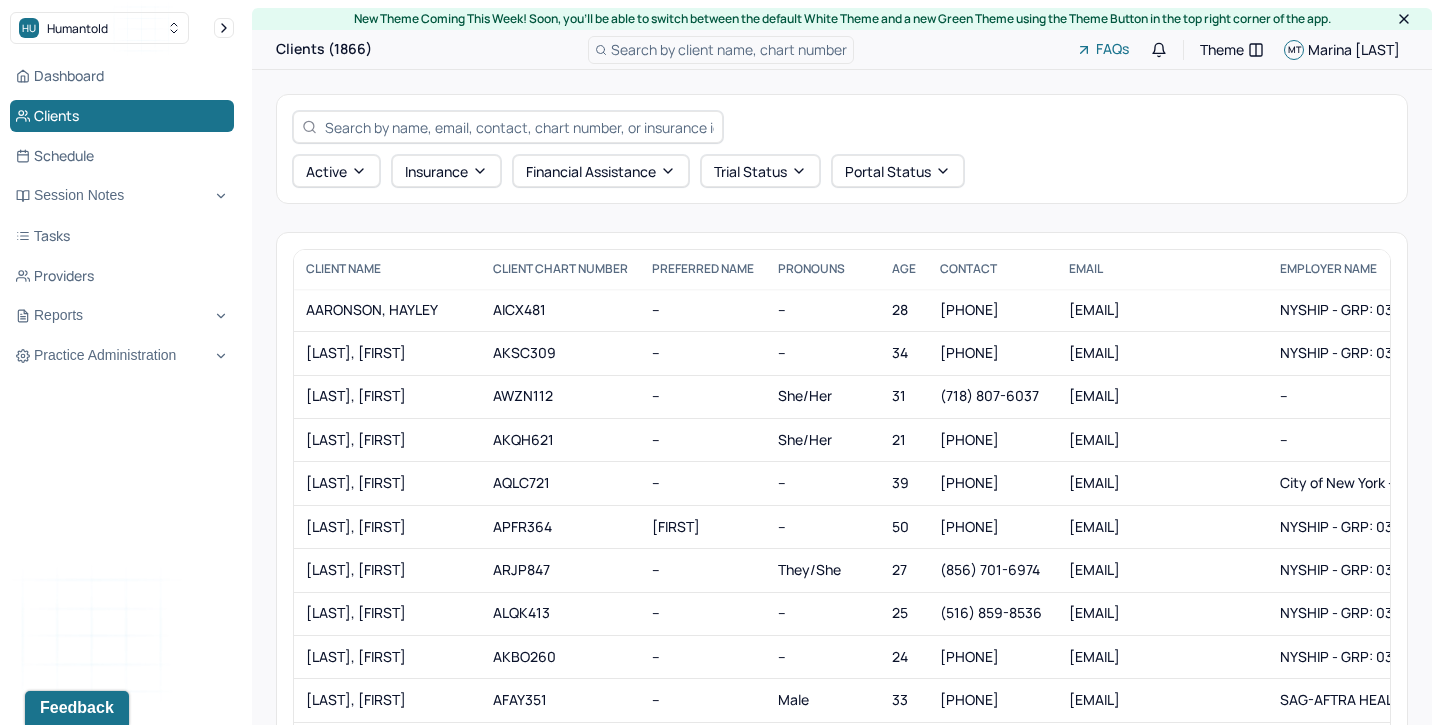 click at bounding box center [519, 127] 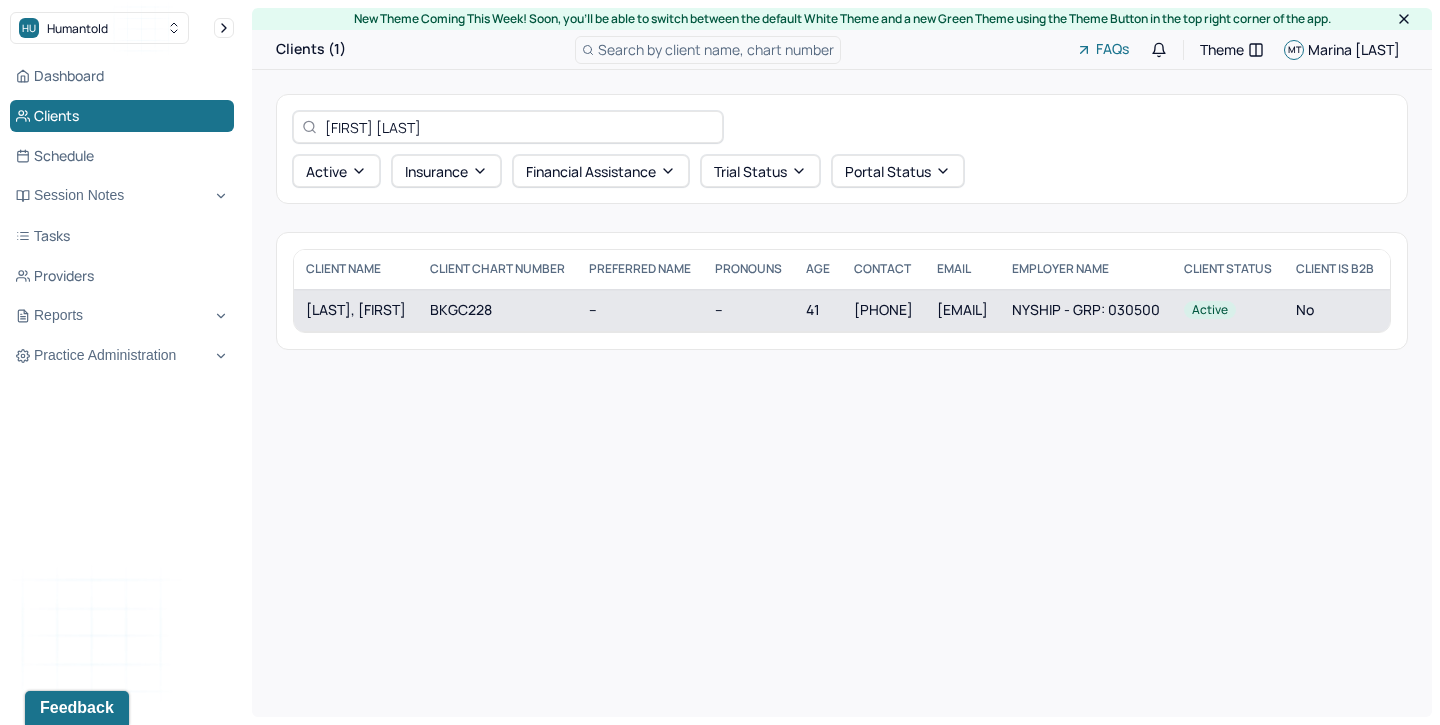 type on "Randy Bowens" 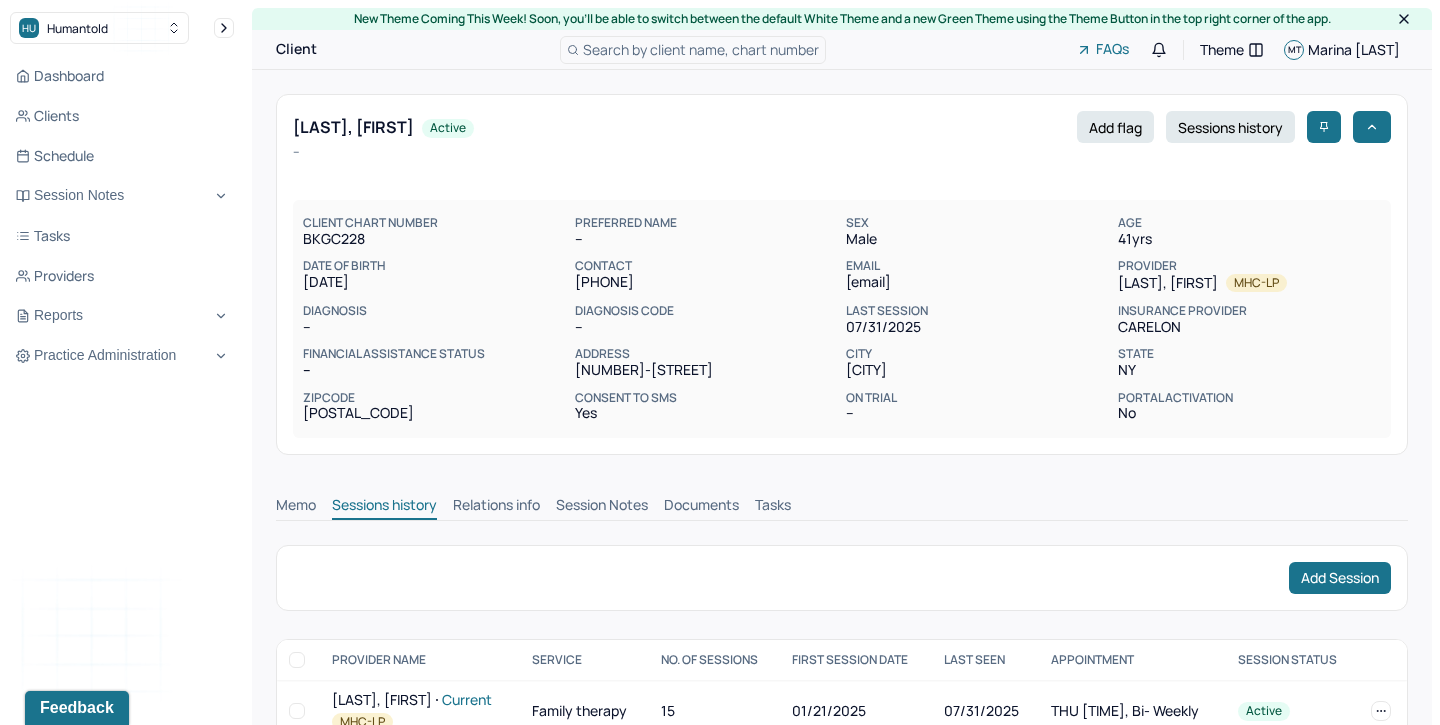 click on "Session Notes" at bounding box center [602, 507] 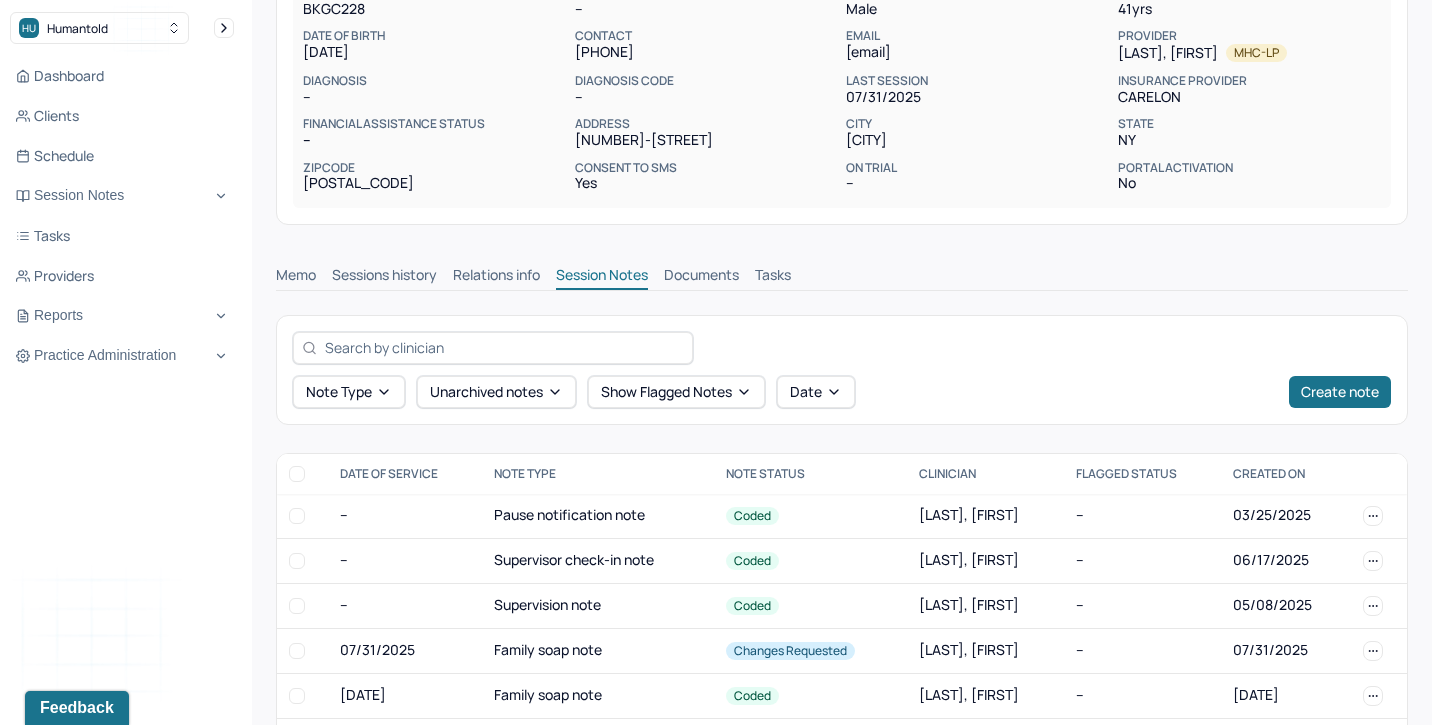 scroll, scrollTop: 245, scrollLeft: 0, axis: vertical 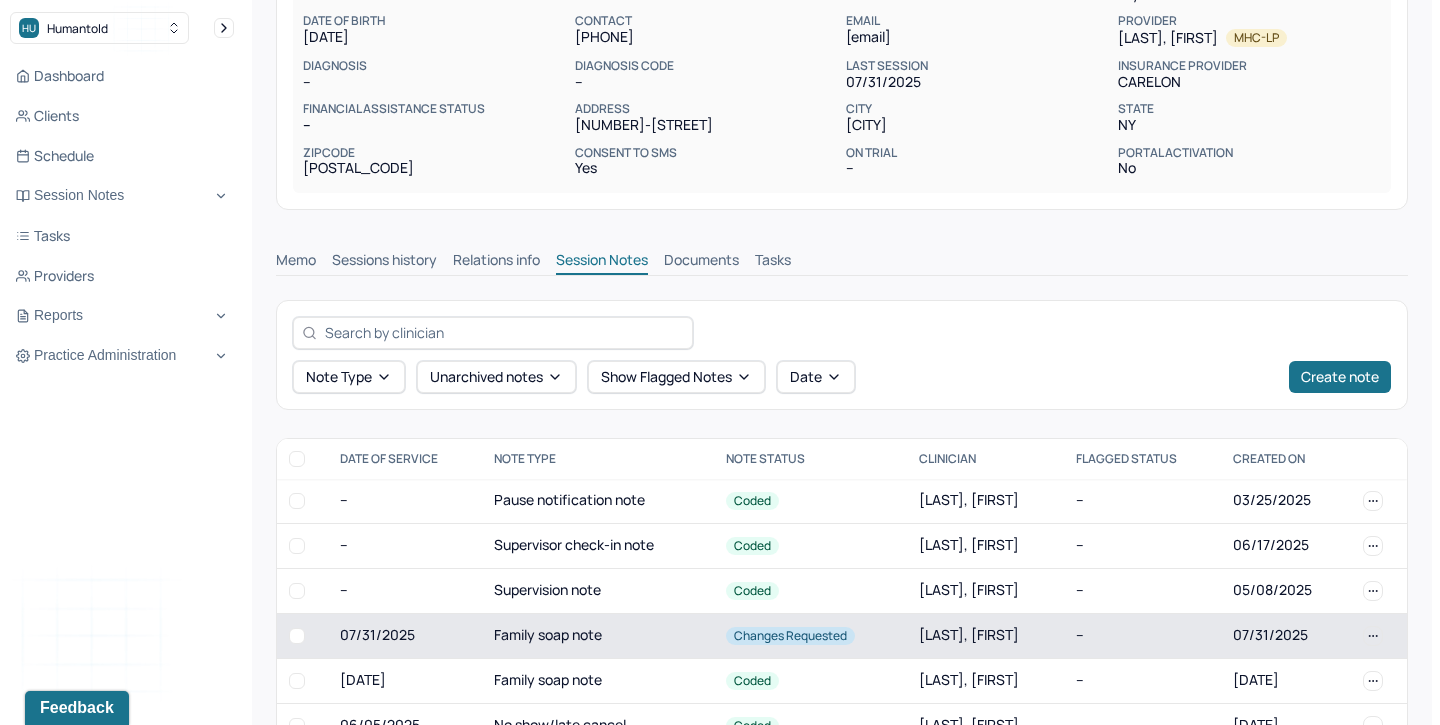 click on "Family soap note" at bounding box center (598, 635) 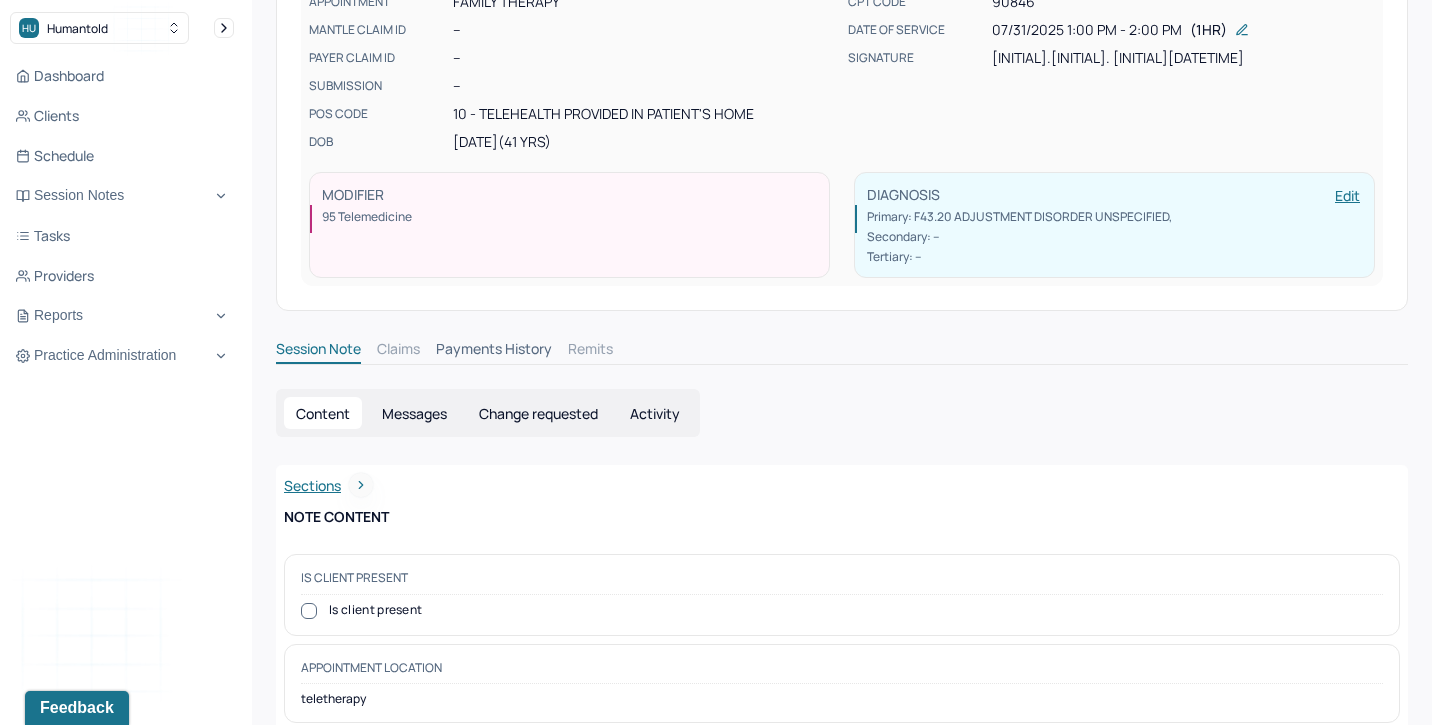 click on "Change requested" at bounding box center (538, 413) 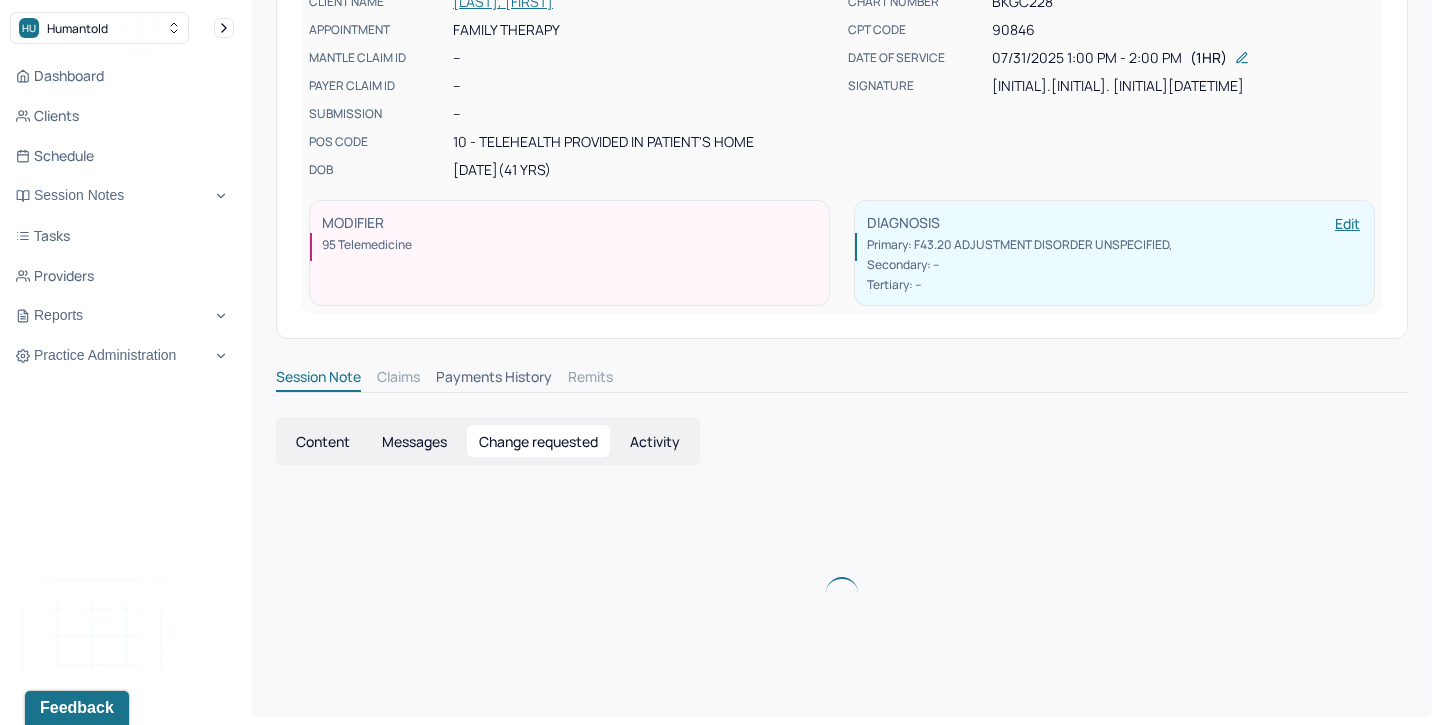 scroll, scrollTop: 99, scrollLeft: 0, axis: vertical 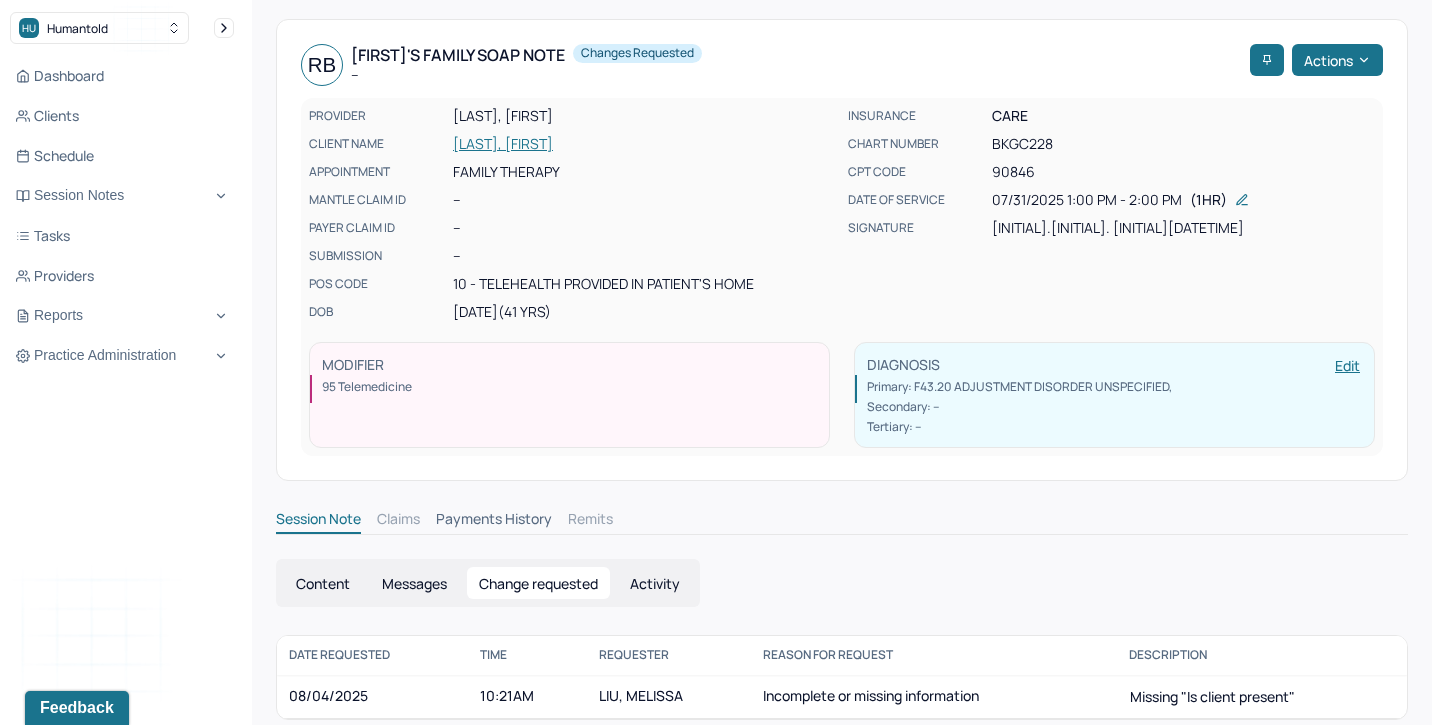 click on "Content" at bounding box center [323, 583] 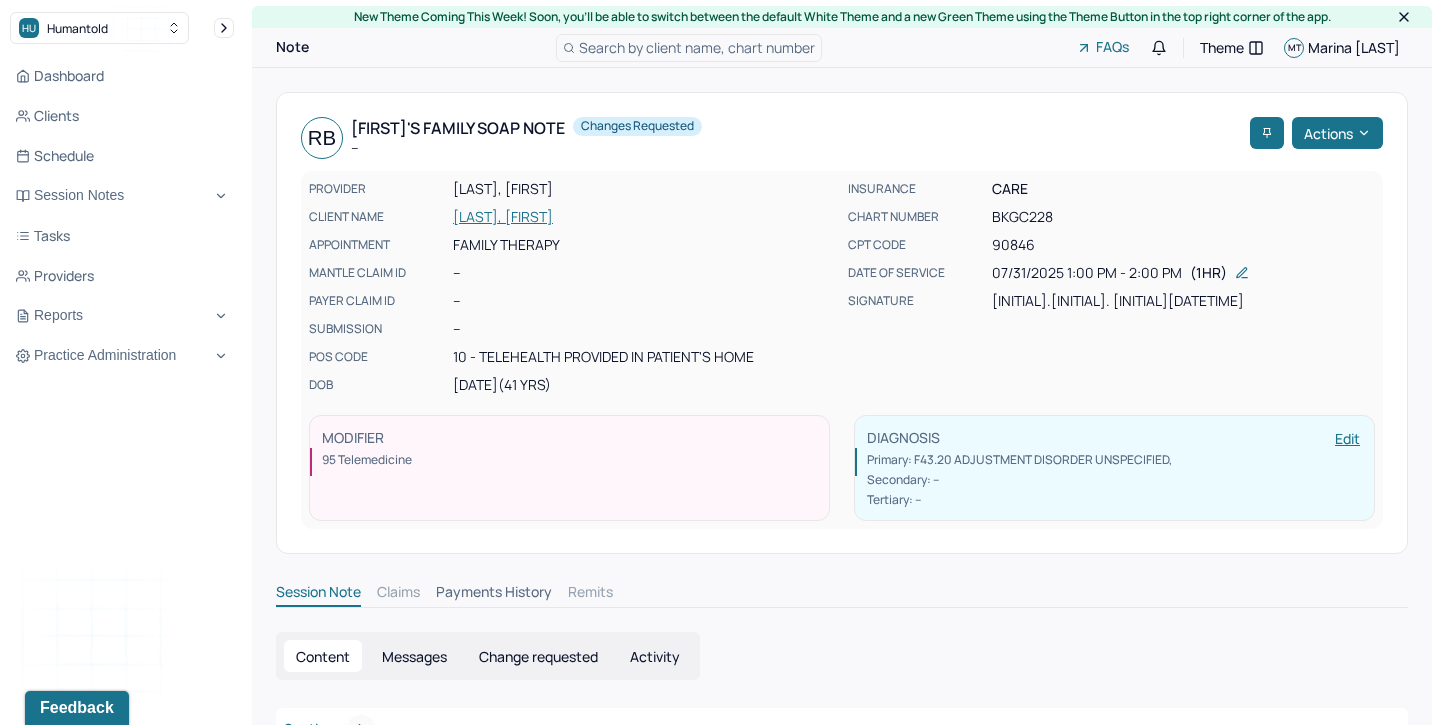 scroll, scrollTop: 0, scrollLeft: 0, axis: both 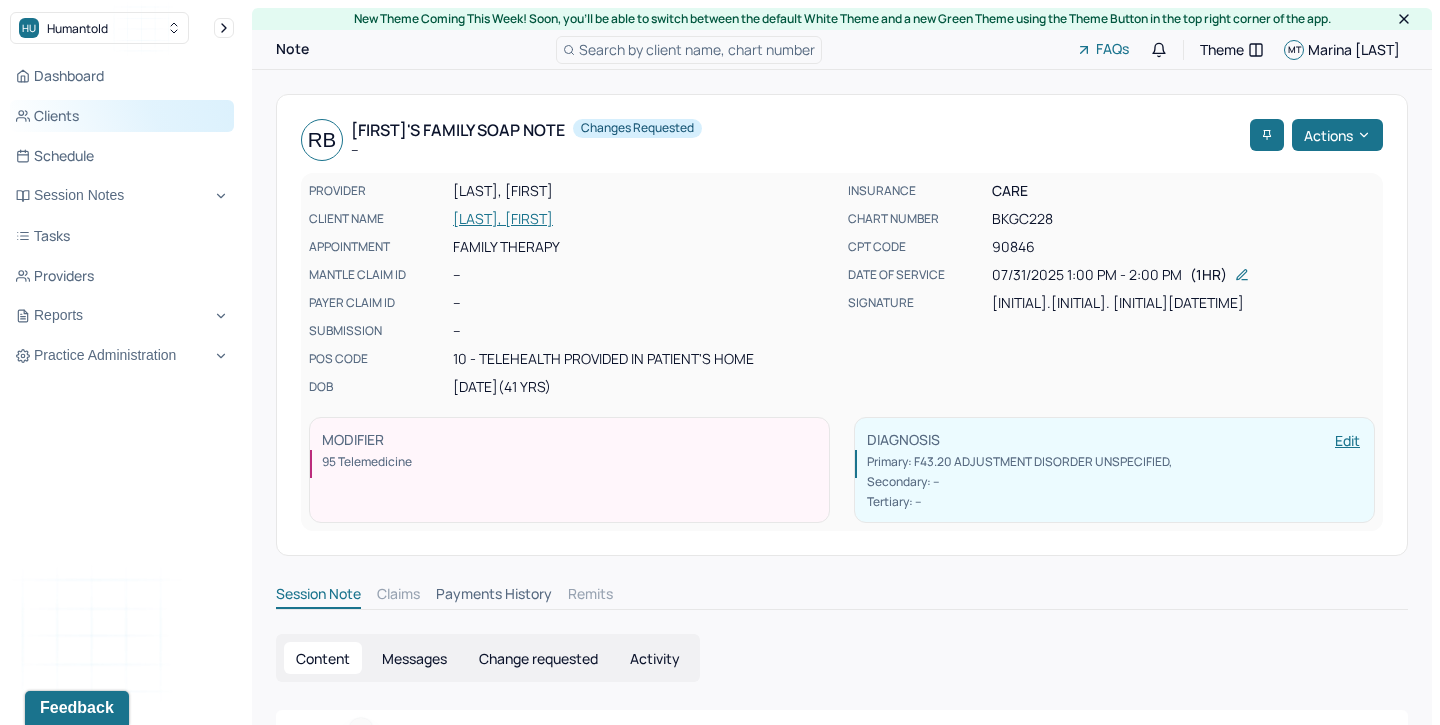 click on "Clients" at bounding box center (122, 116) 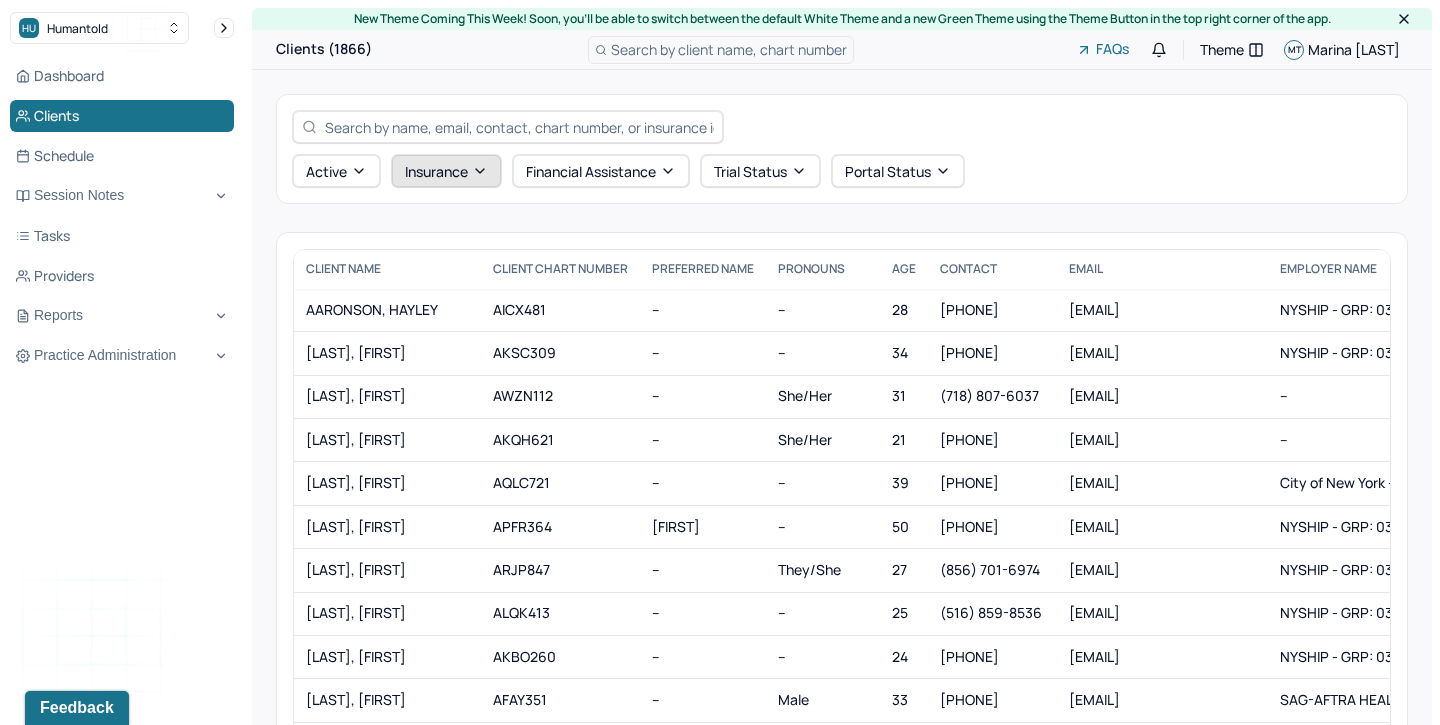 click on "Active Insurance Financial assistance Trial Status Portal Status" at bounding box center (842, 149) 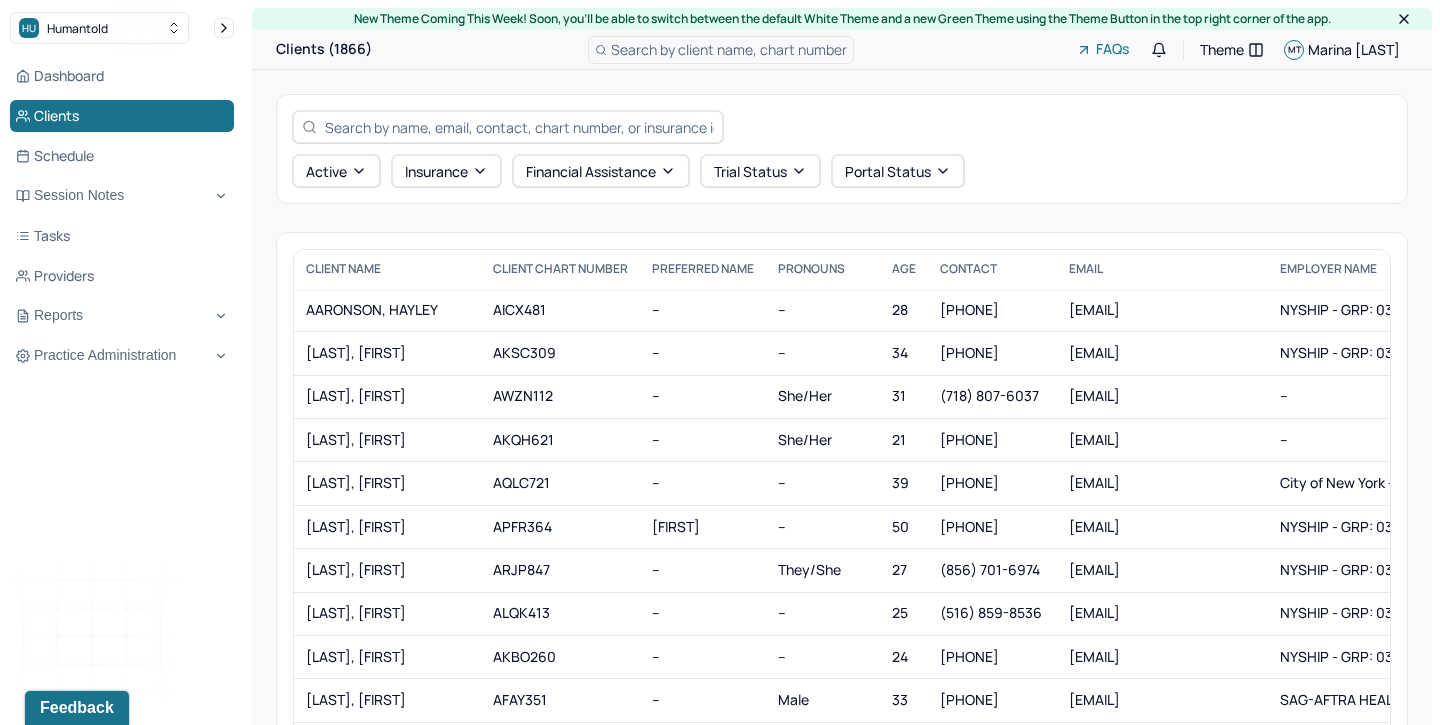 click at bounding box center (519, 127) 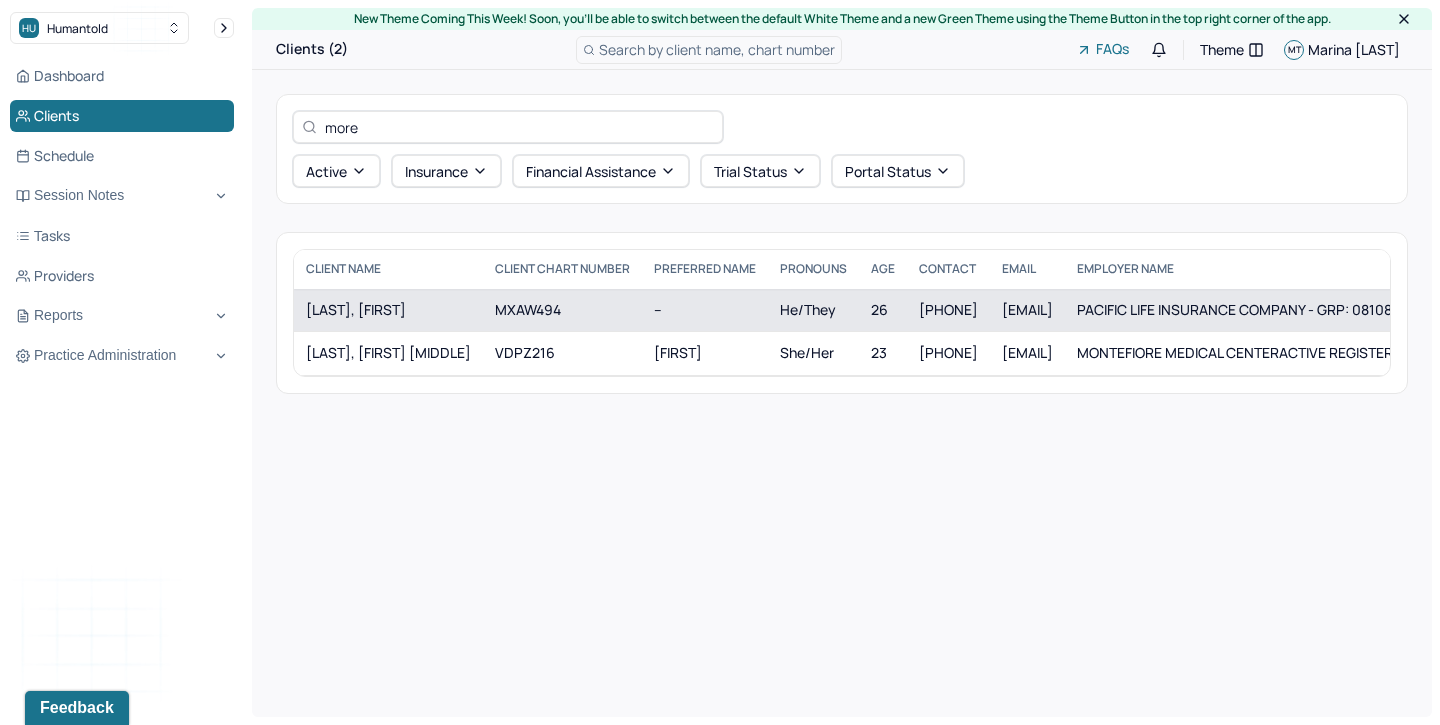 type on "more" 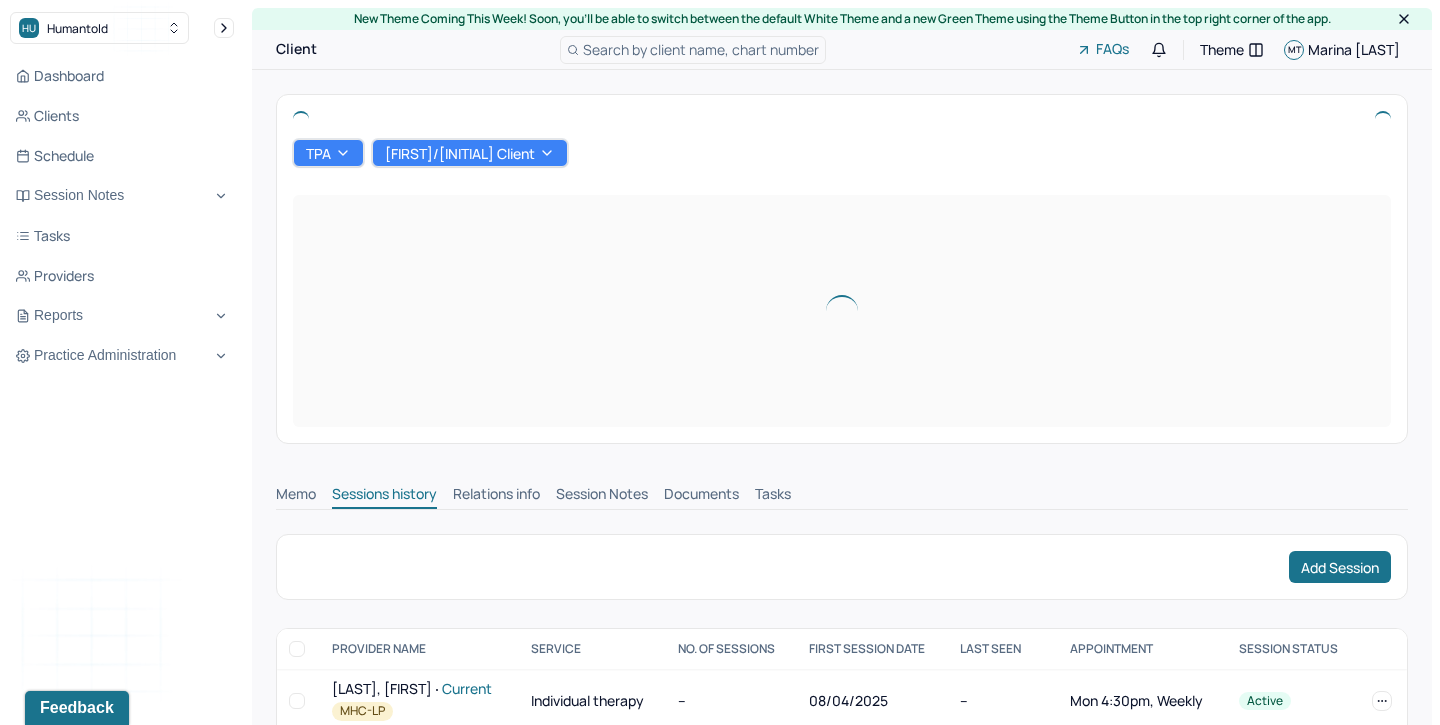 click on "Memo Sessions history Relations info Session Notes Documents Tasks" at bounding box center [842, 489] 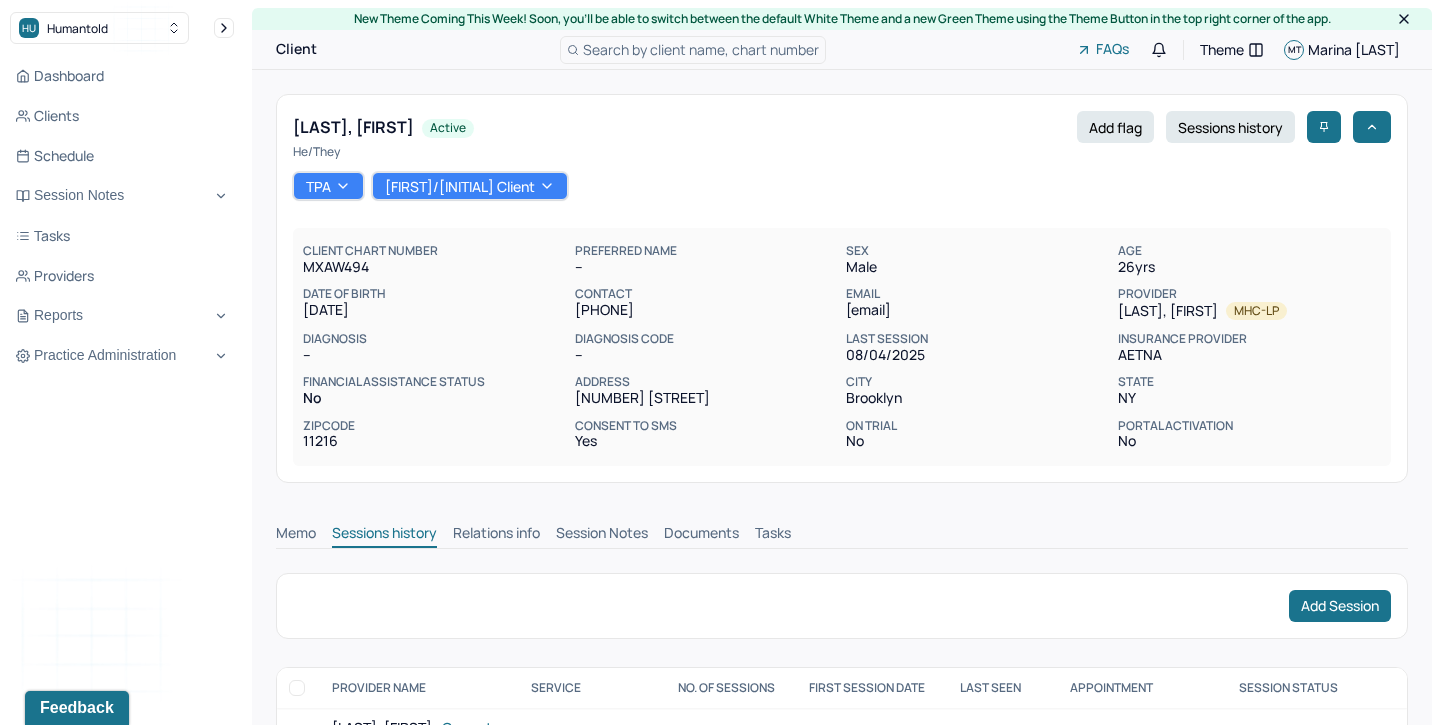scroll, scrollTop: 141, scrollLeft: 0, axis: vertical 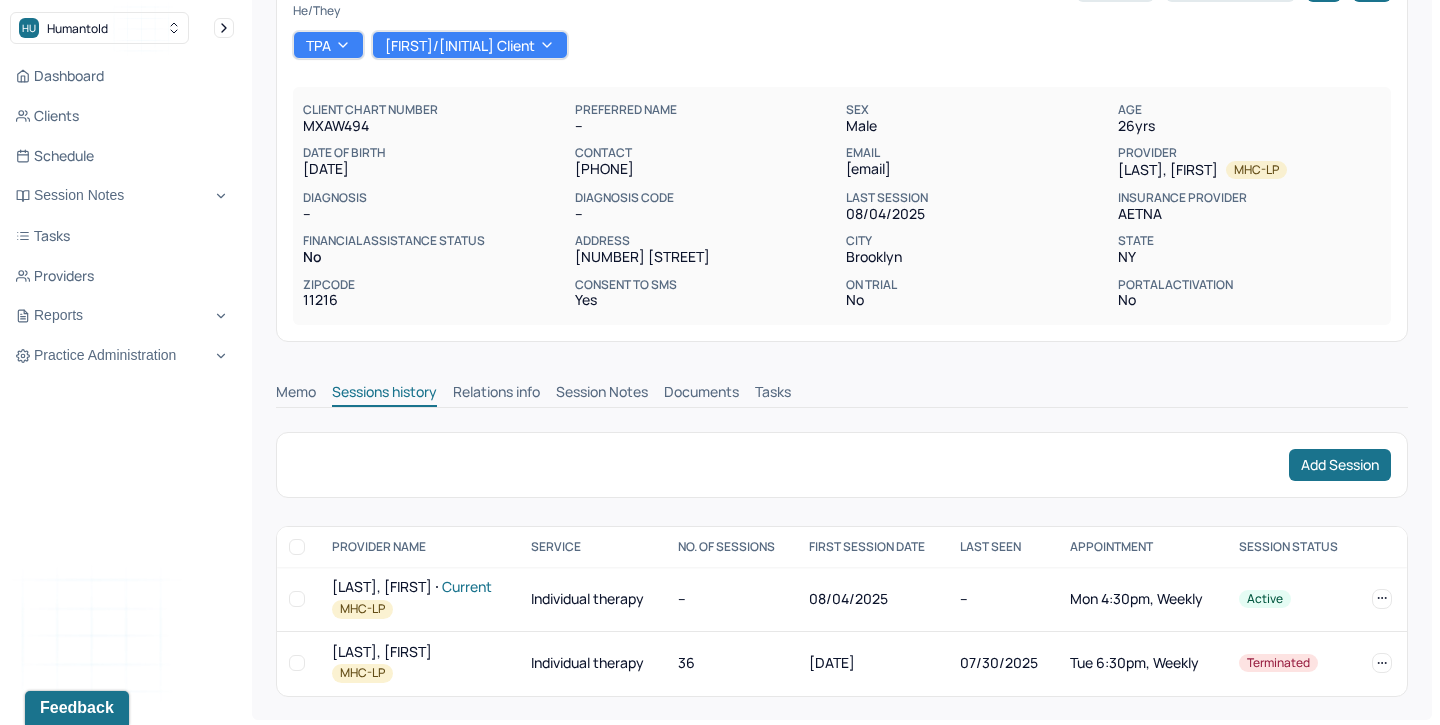 click on "Memo Sessions history Relations info Session Notes Documents Tasks" at bounding box center (842, 387) 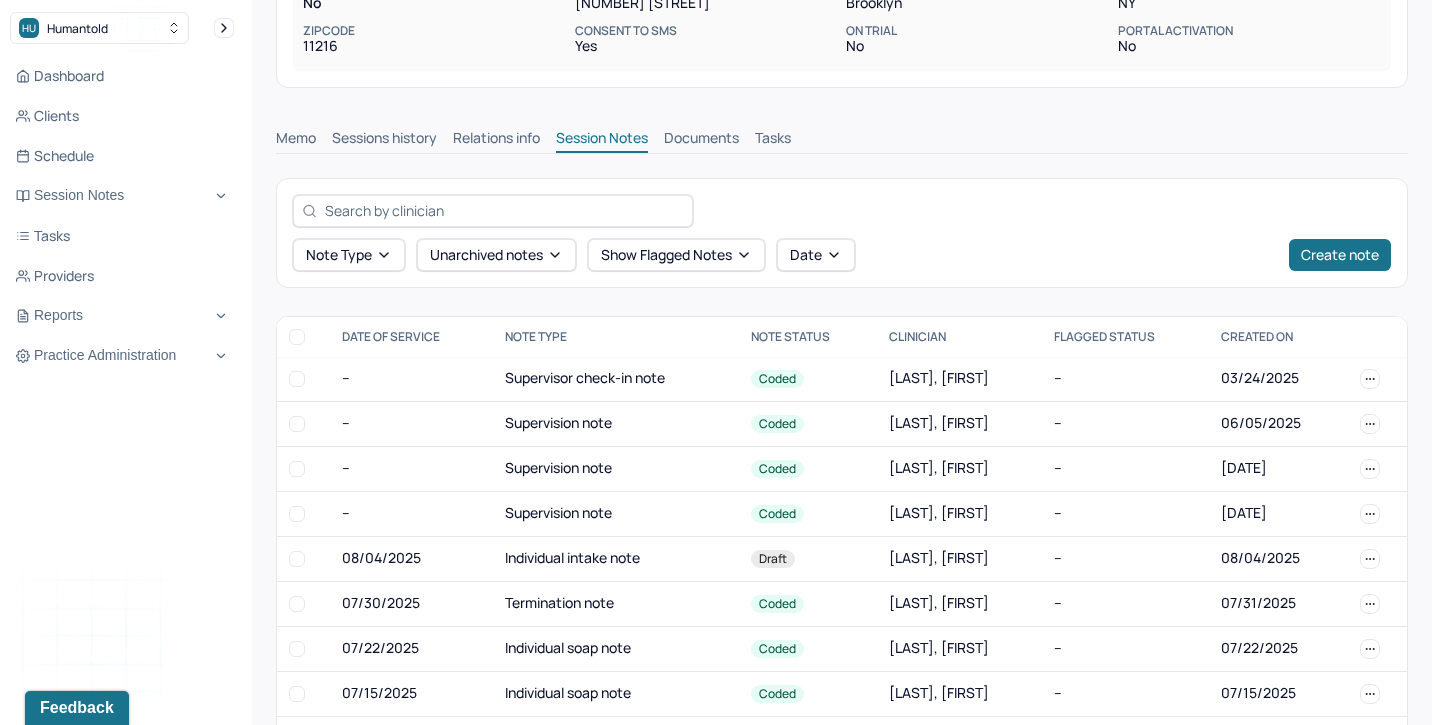 scroll, scrollTop: 397, scrollLeft: 0, axis: vertical 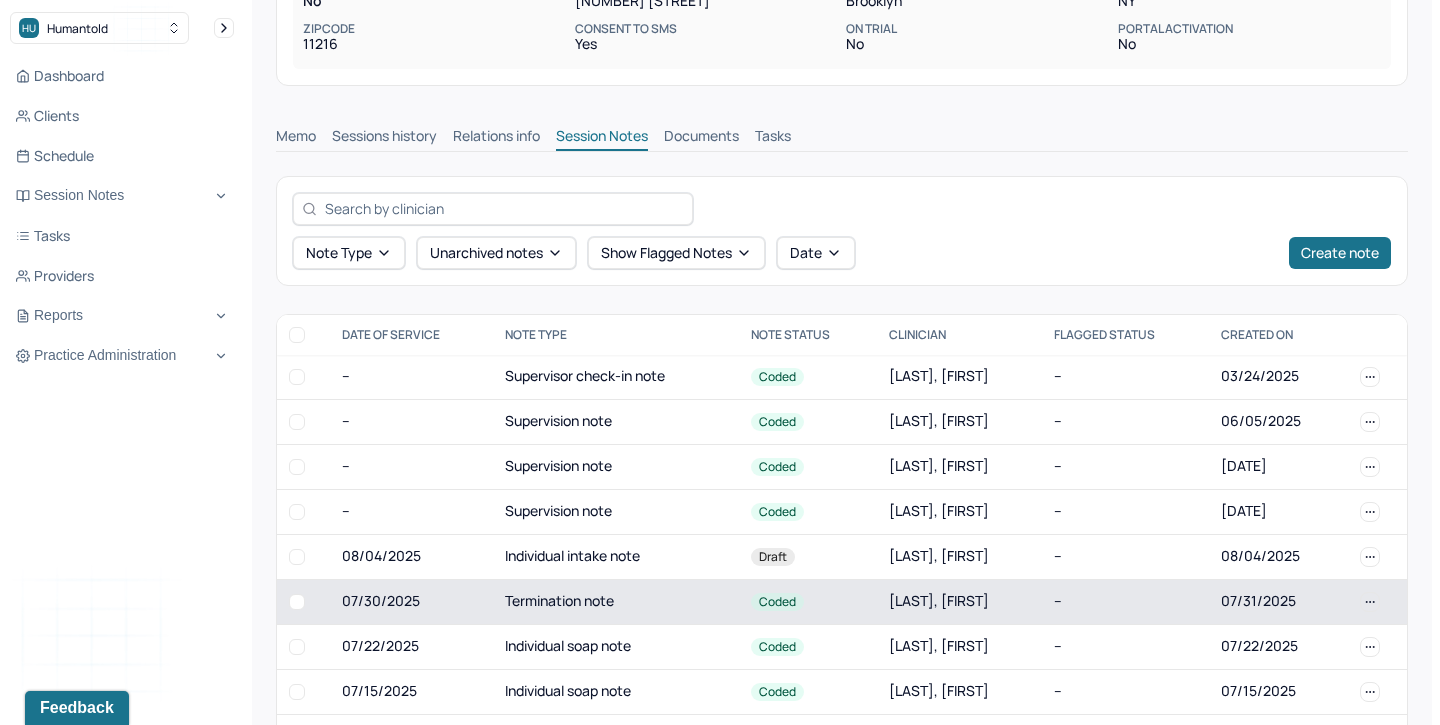 click on "Termination note" at bounding box center [616, 601] 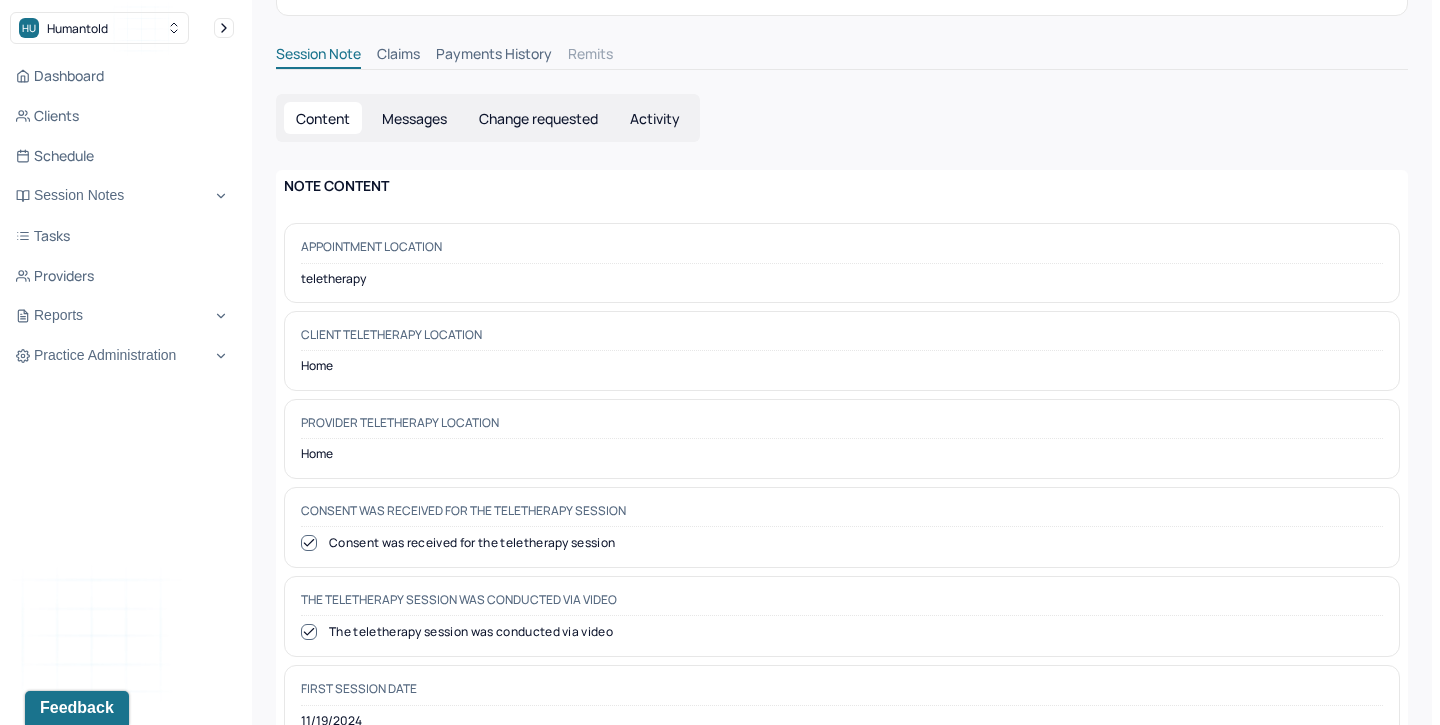 scroll, scrollTop: 0, scrollLeft: 0, axis: both 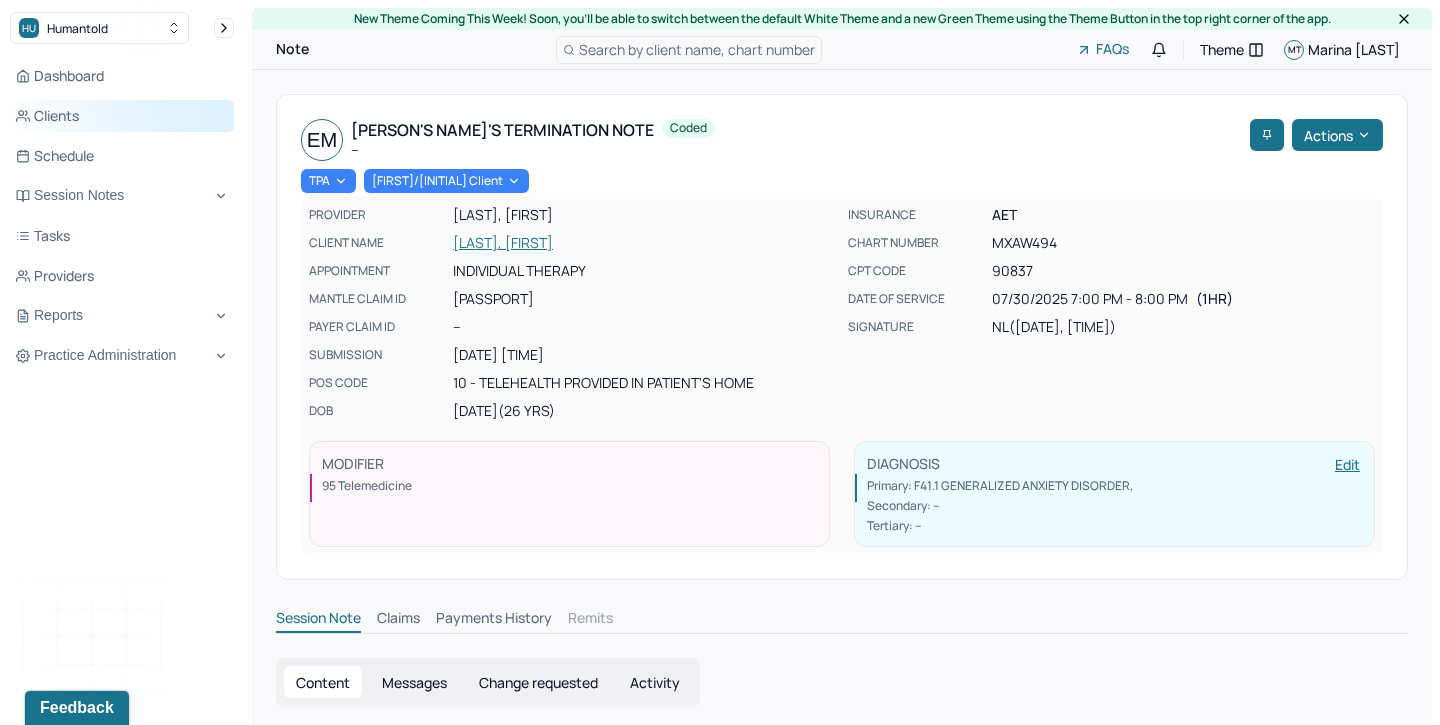 click on "Clients" at bounding box center (122, 116) 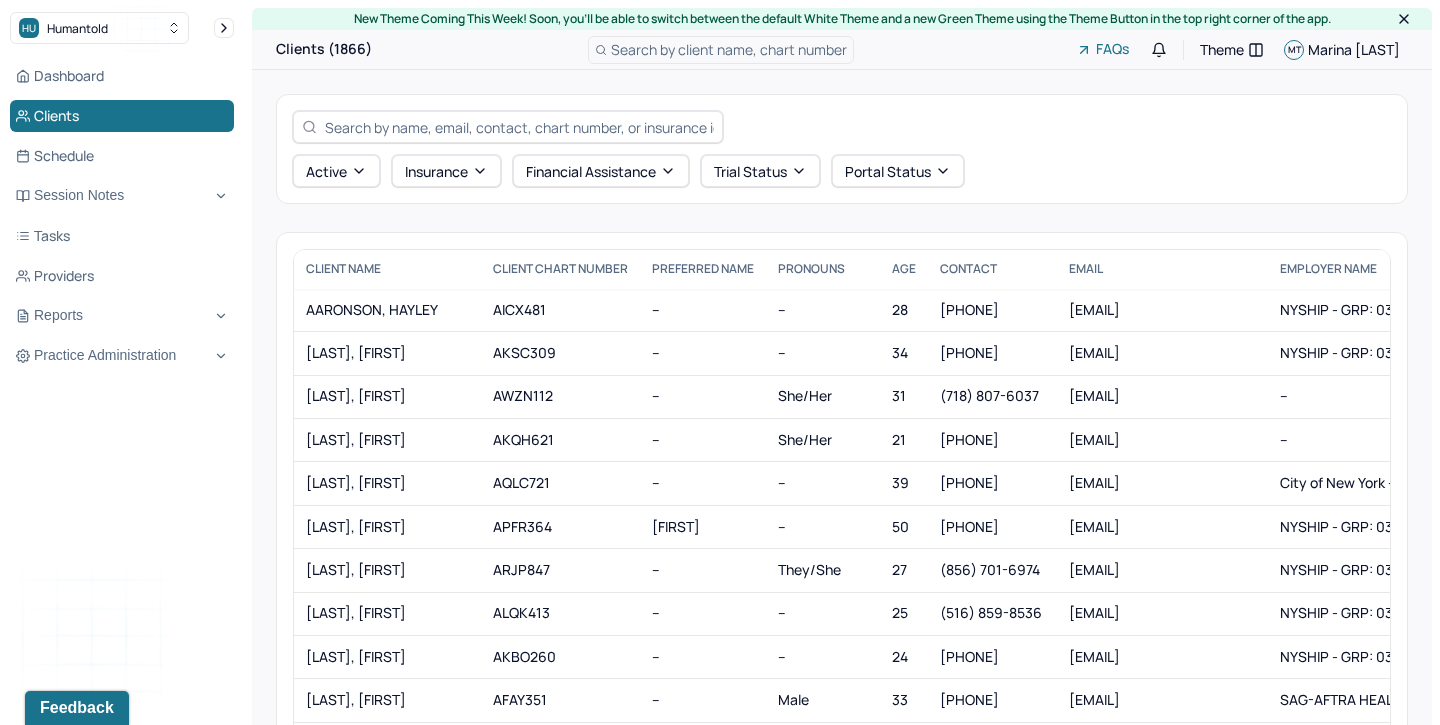 click at bounding box center (519, 127) 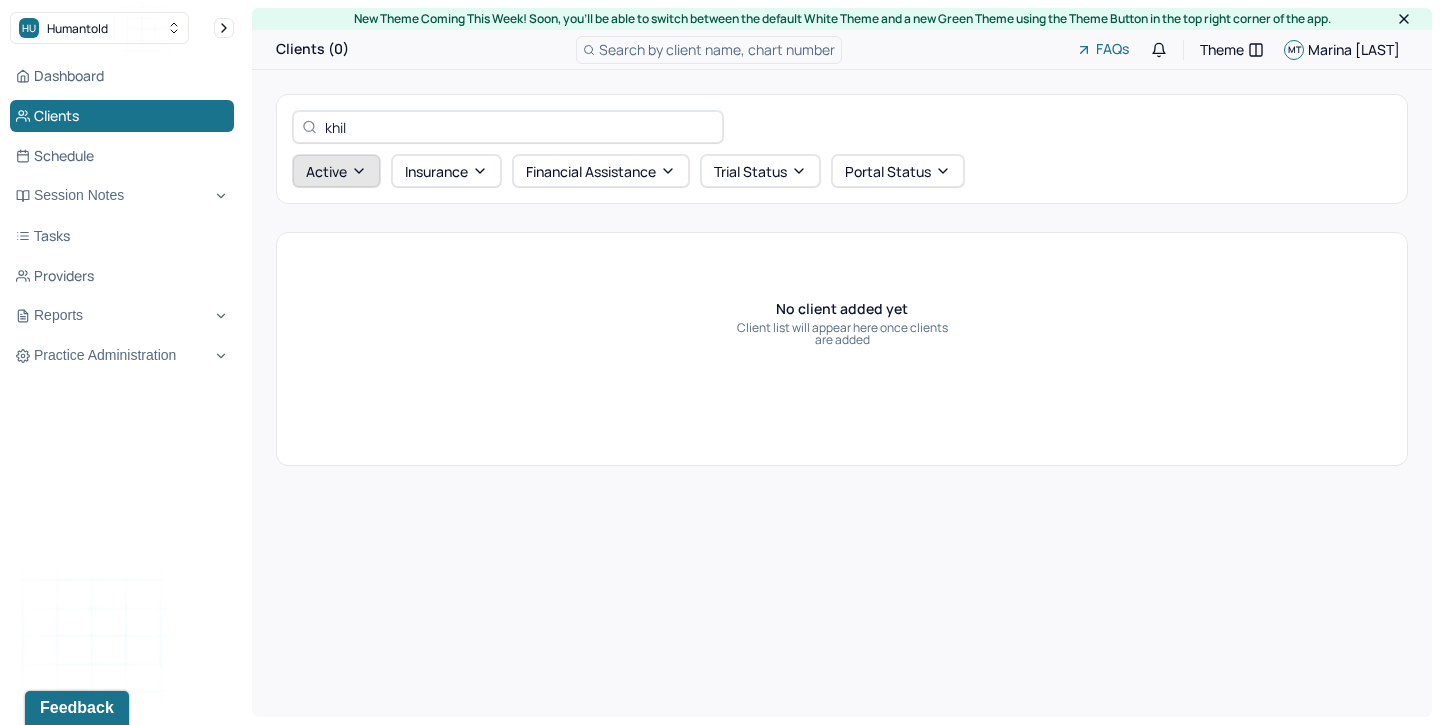 type on "khil" 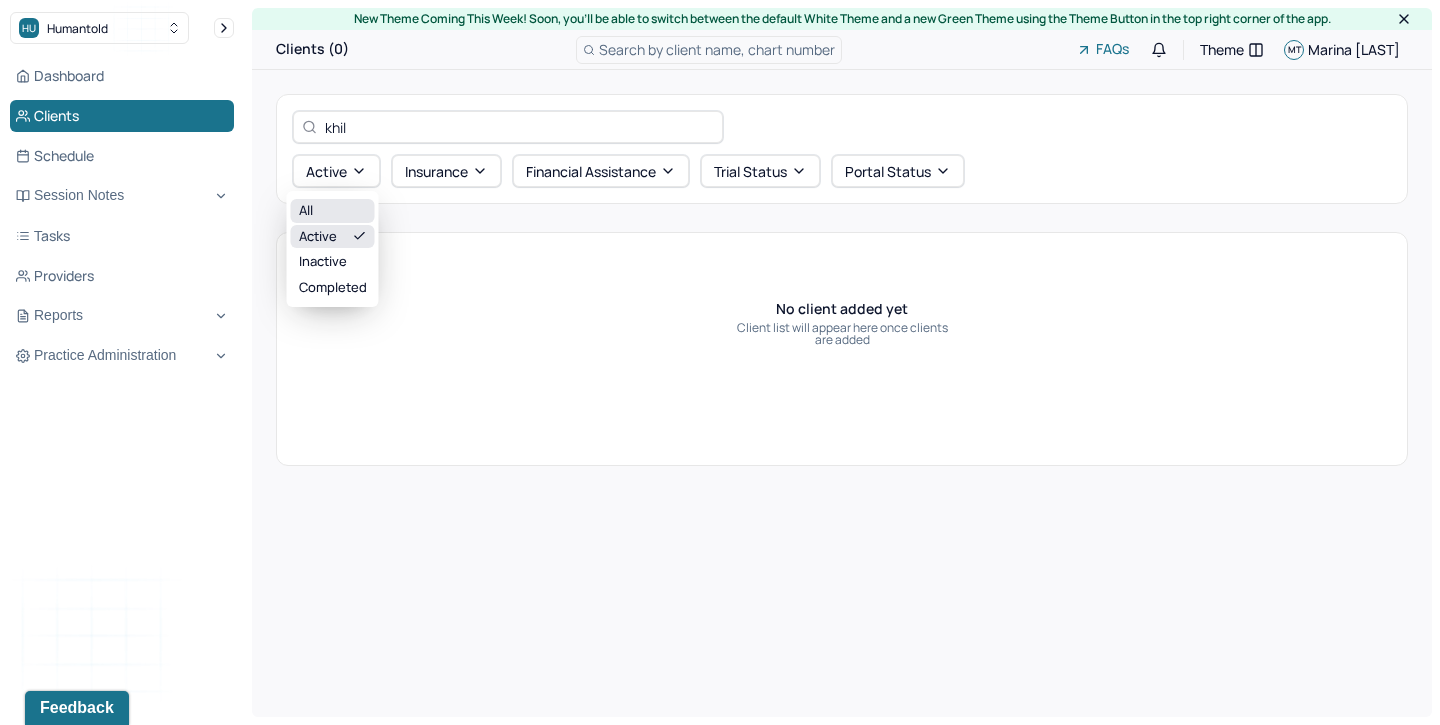 click on "All" at bounding box center [333, 211] 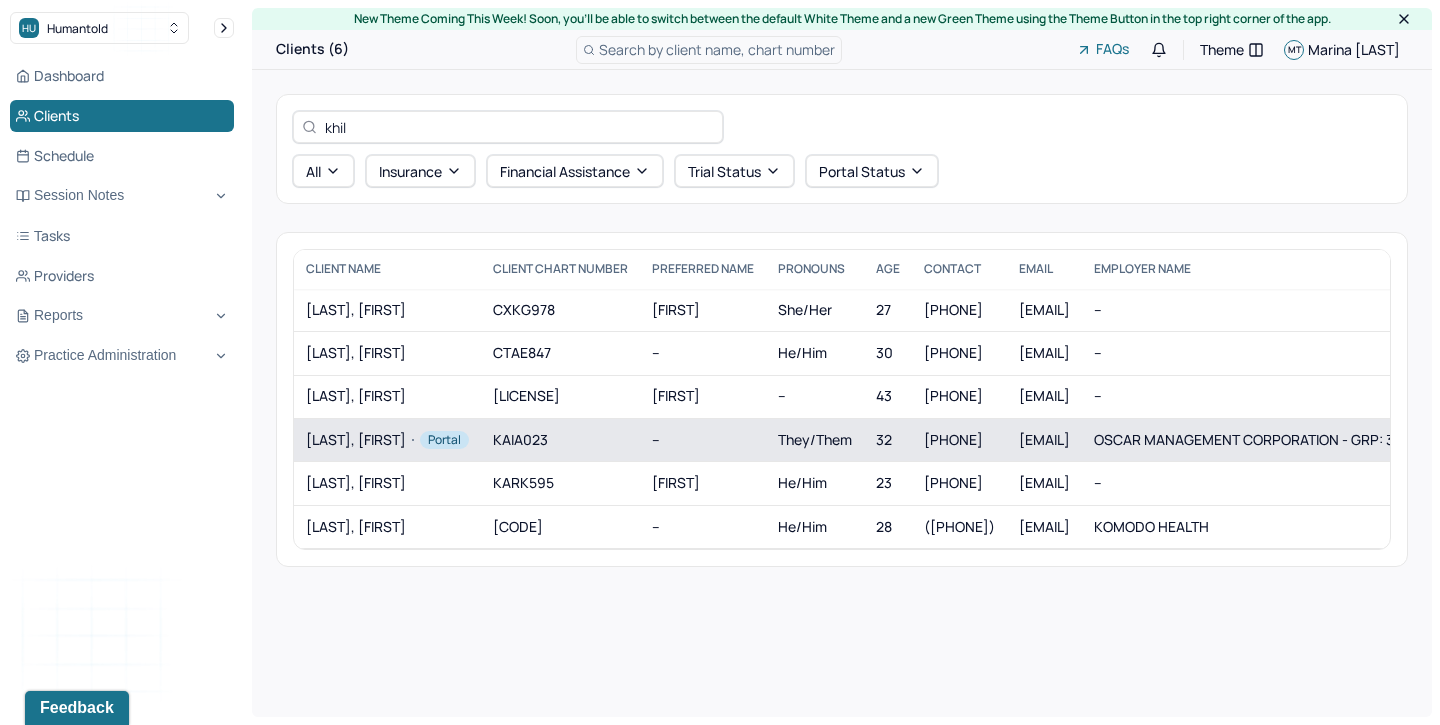 click on "KHILANI, SHRESHTH Portal" at bounding box center (387, 440) 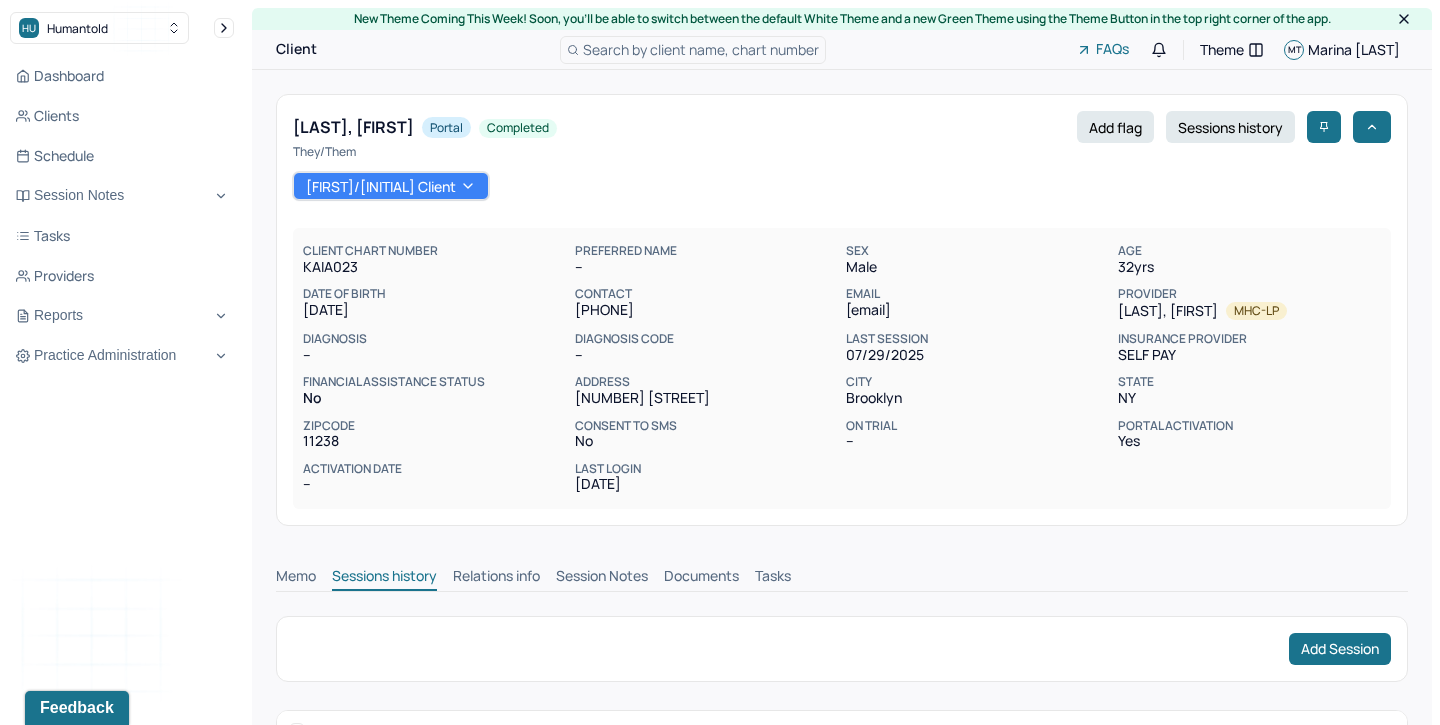 scroll, scrollTop: 0, scrollLeft: 0, axis: both 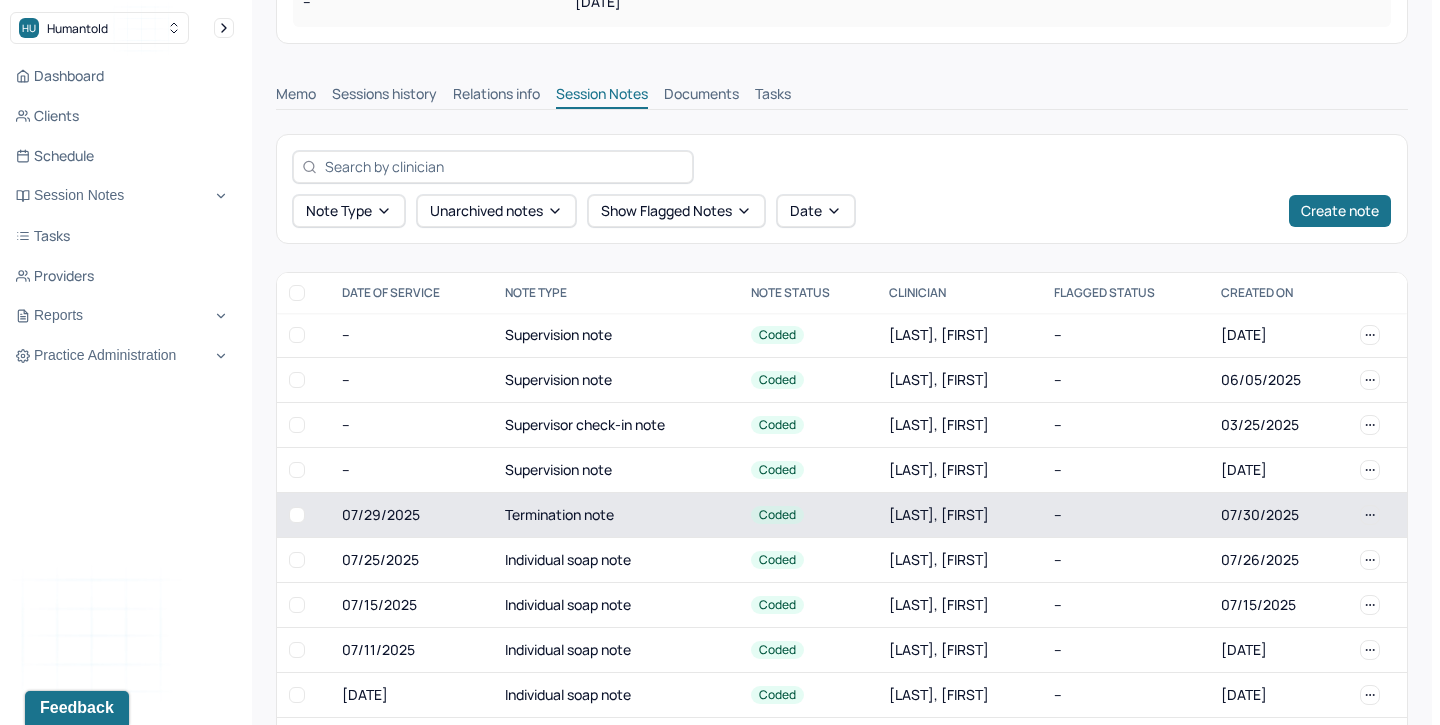 click on "Termination note" at bounding box center (616, 514) 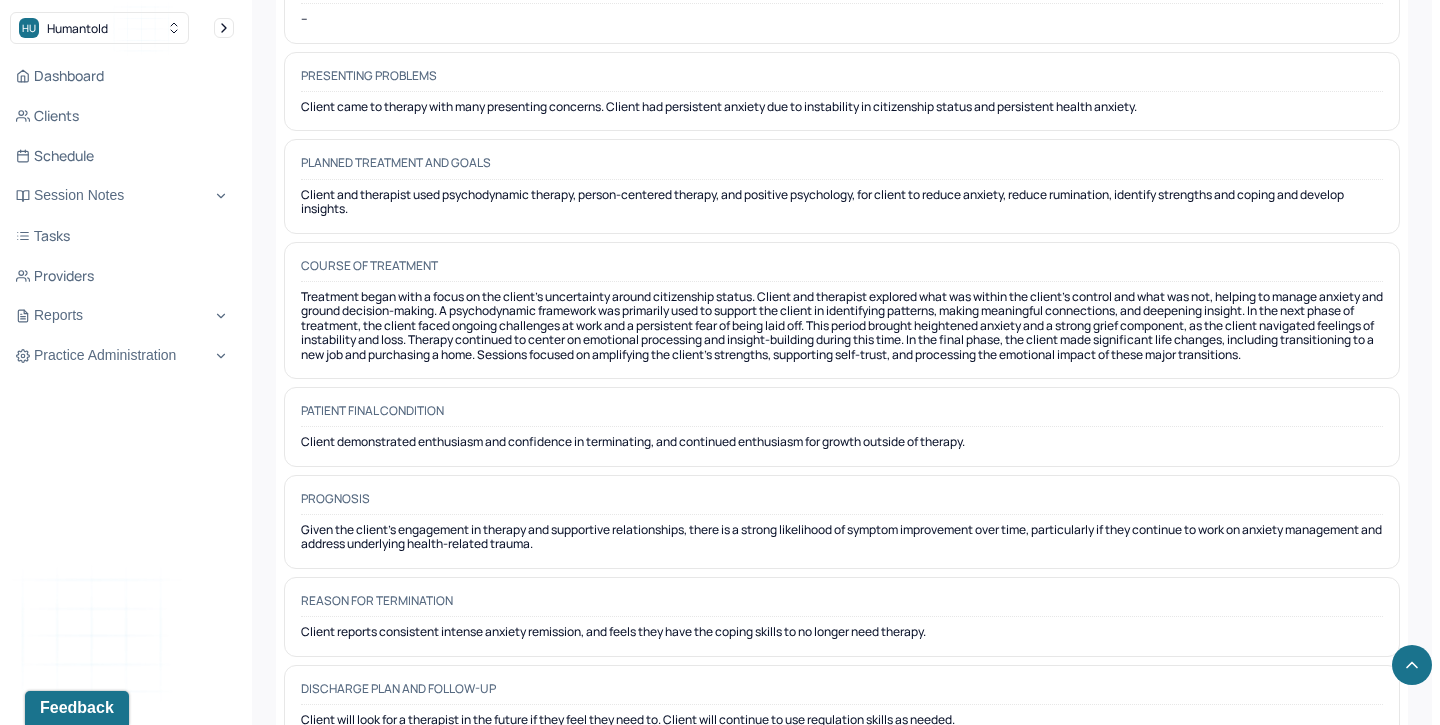 scroll, scrollTop: 1847, scrollLeft: 0, axis: vertical 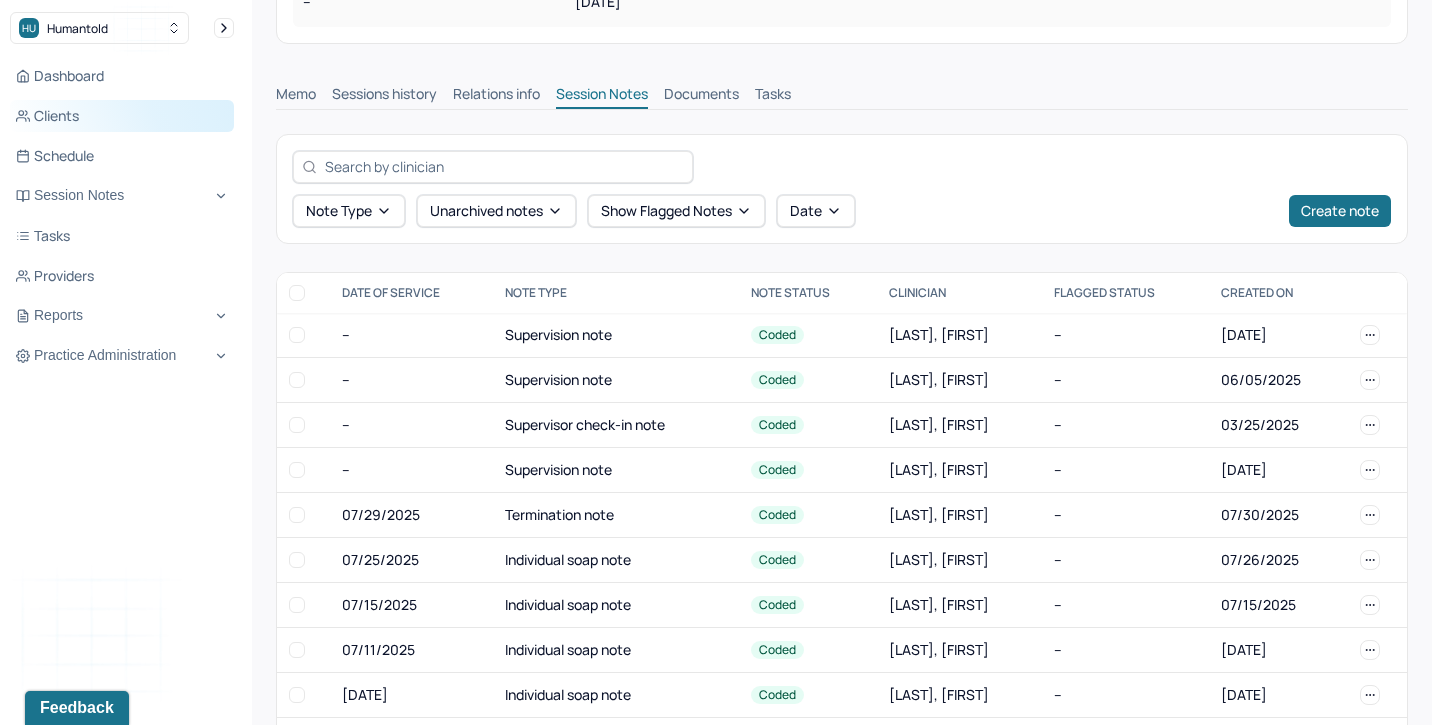 click on "Clients" at bounding box center [122, 116] 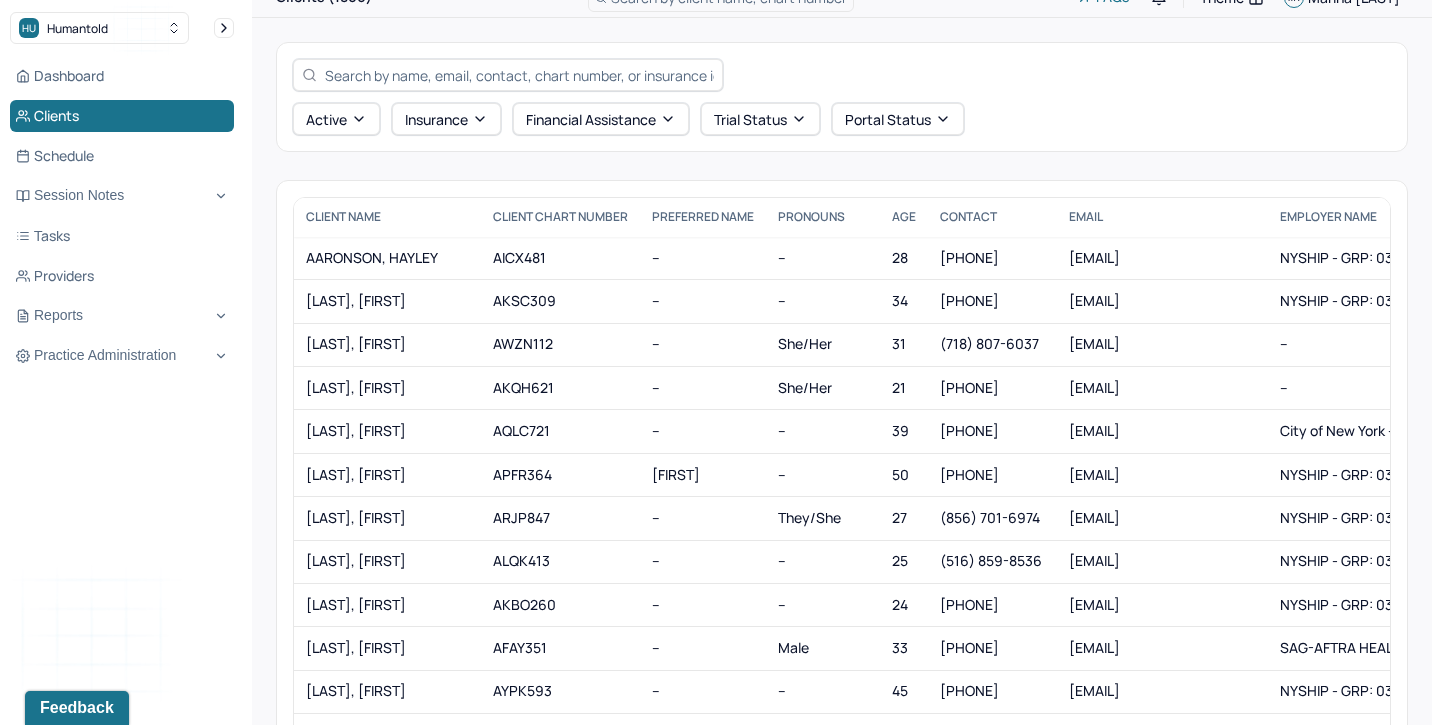 scroll, scrollTop: 51, scrollLeft: 0, axis: vertical 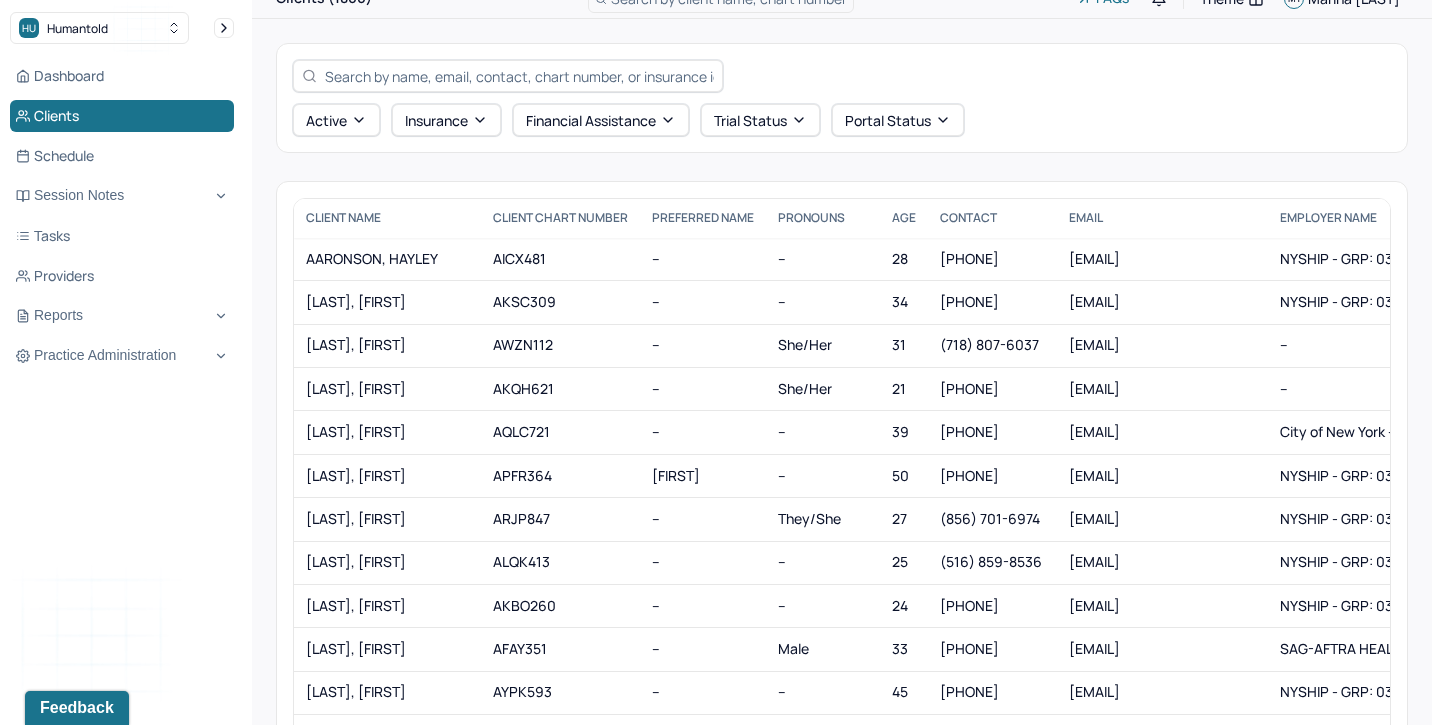 click at bounding box center (519, 76) 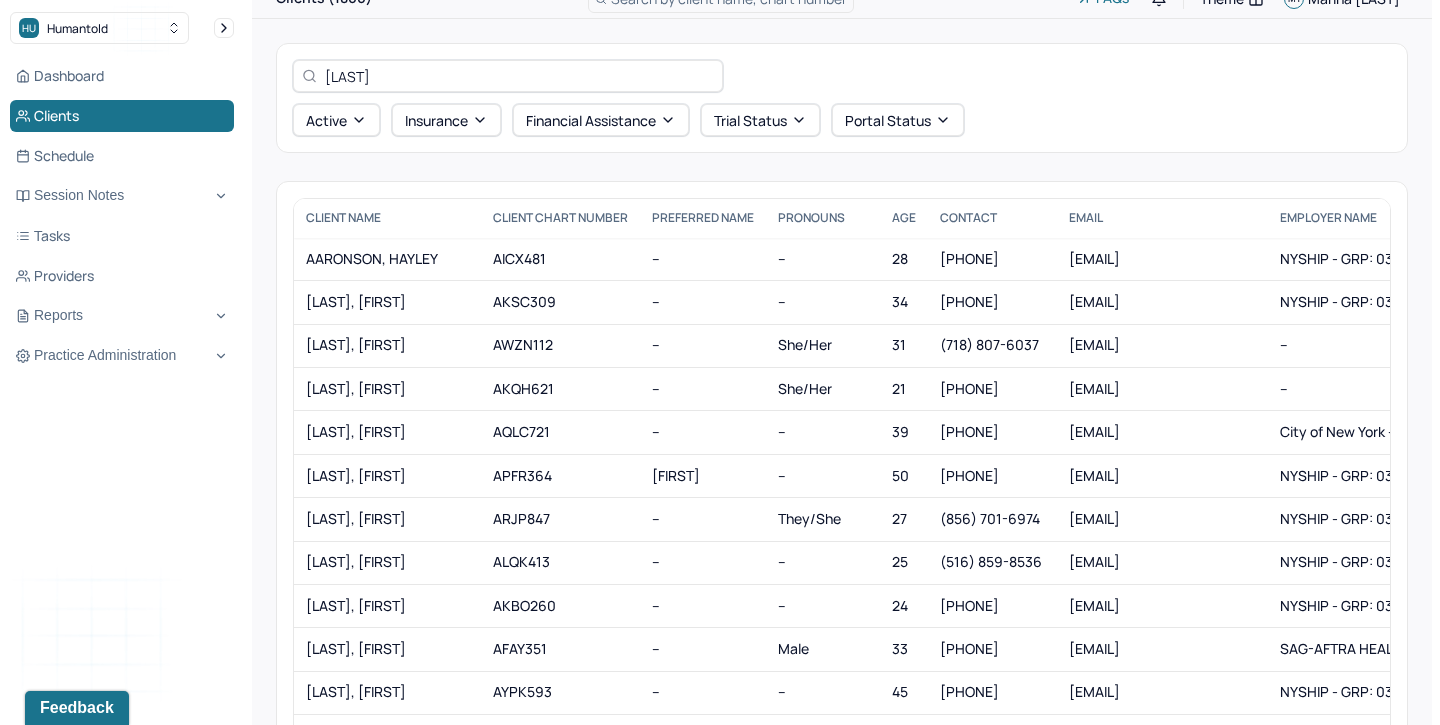 scroll, scrollTop: 0, scrollLeft: 0, axis: both 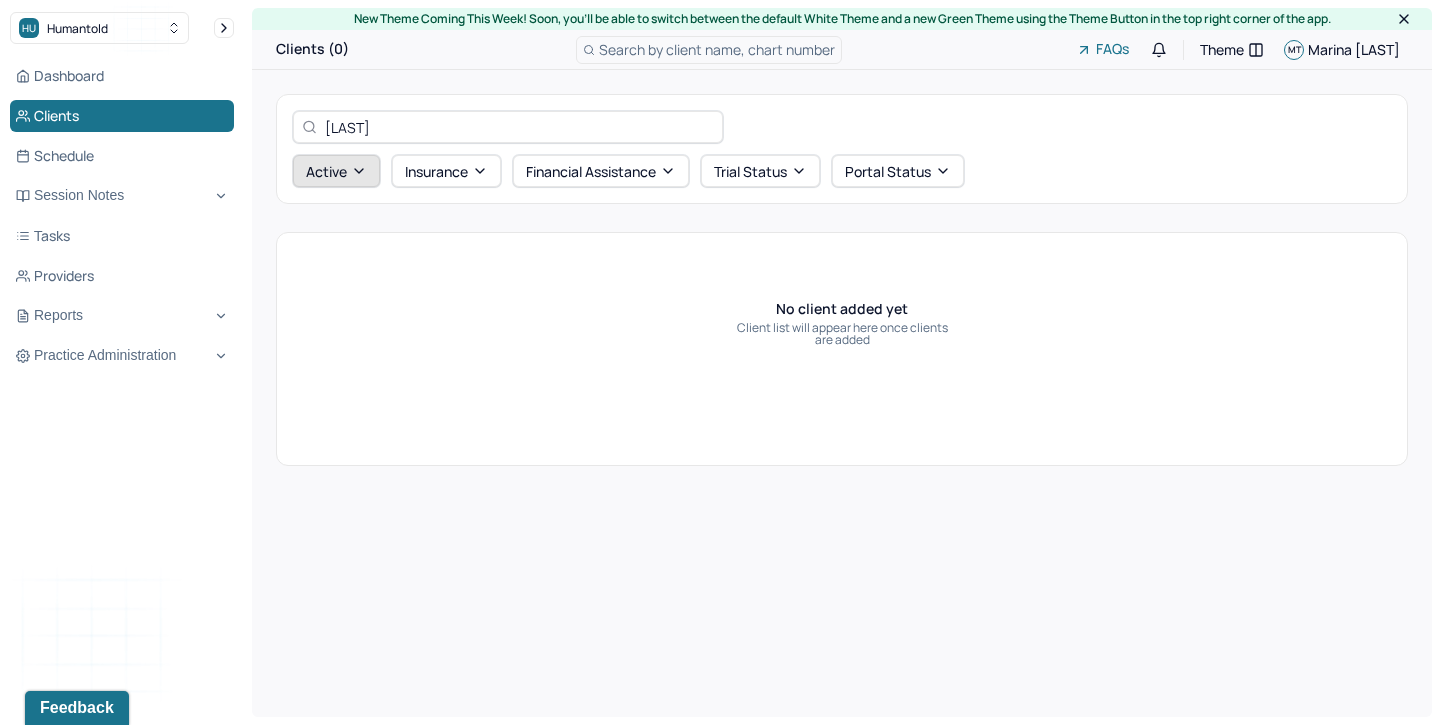 type on "tomiz" 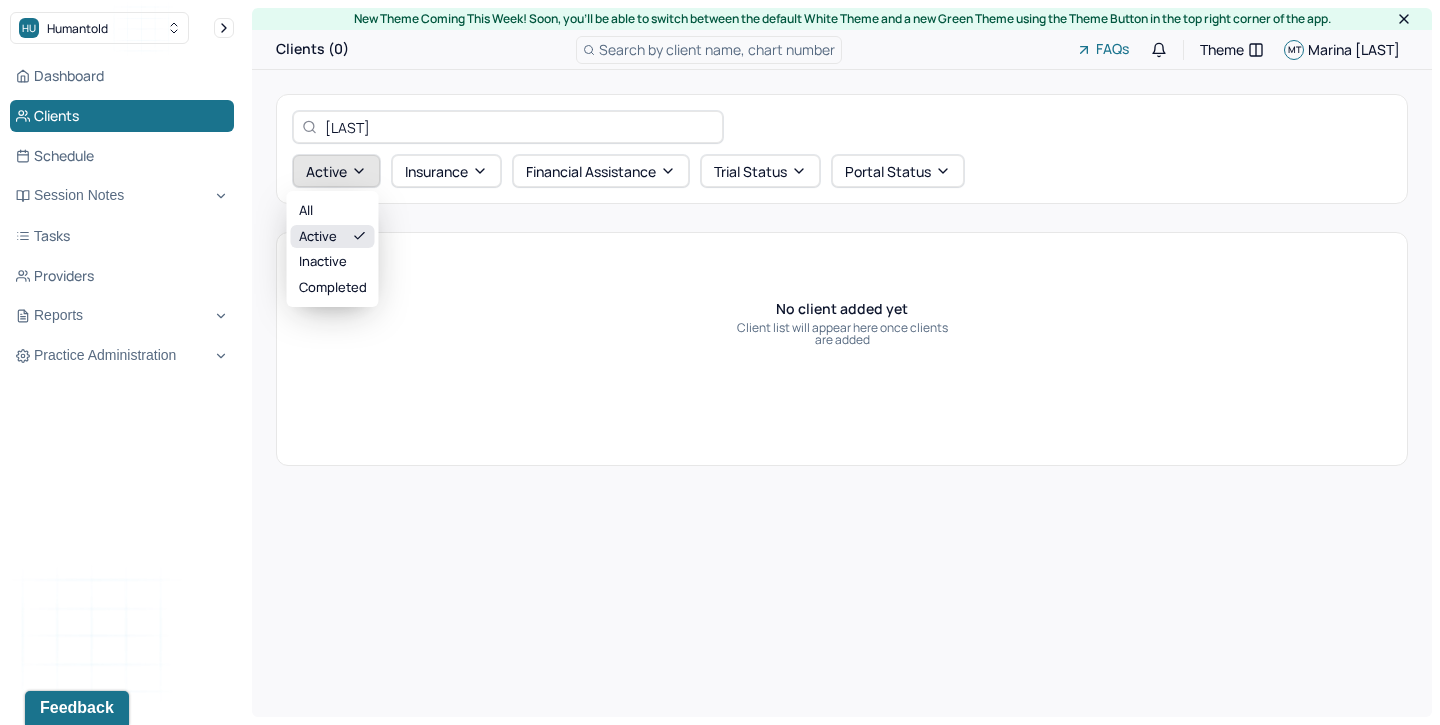 click on "Active" at bounding box center [336, 171] 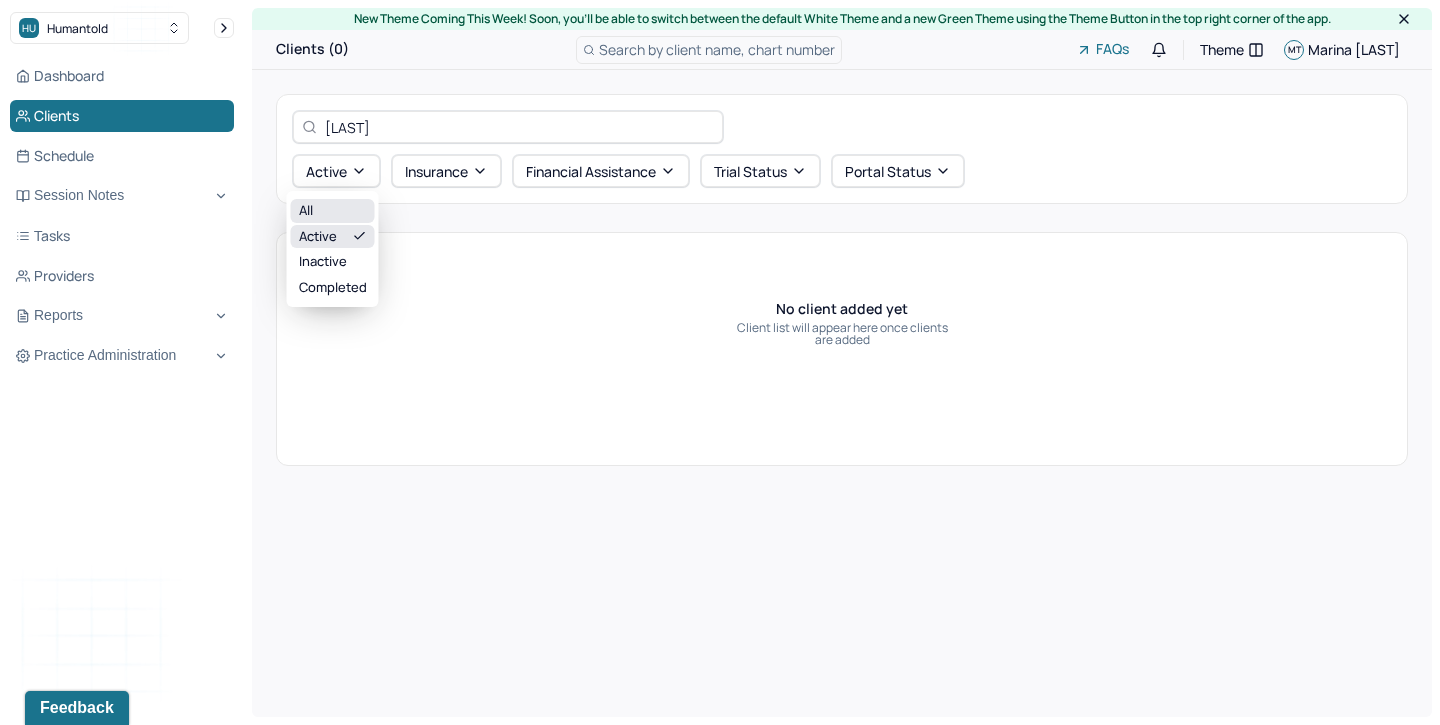click on "All" at bounding box center [333, 211] 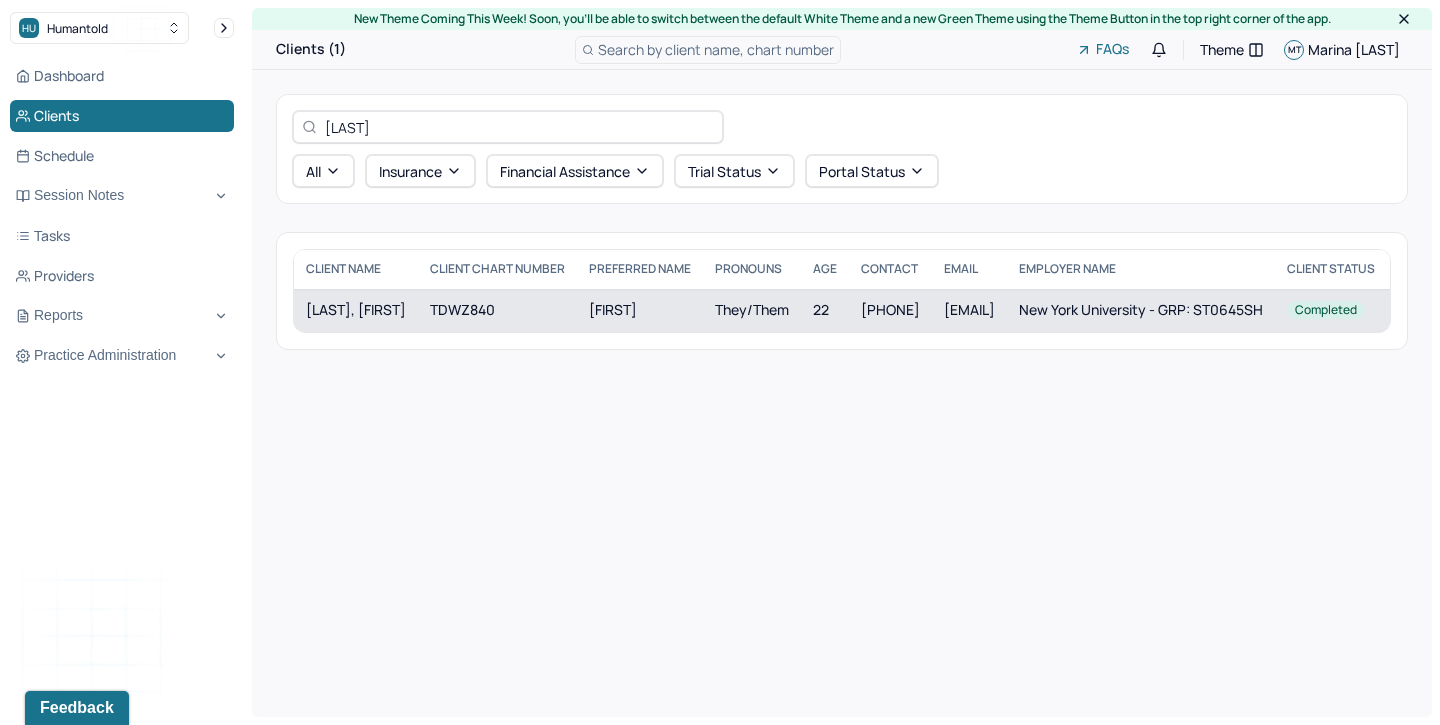 click on "TOMIZAWA, OLIVIA" at bounding box center [356, 310] 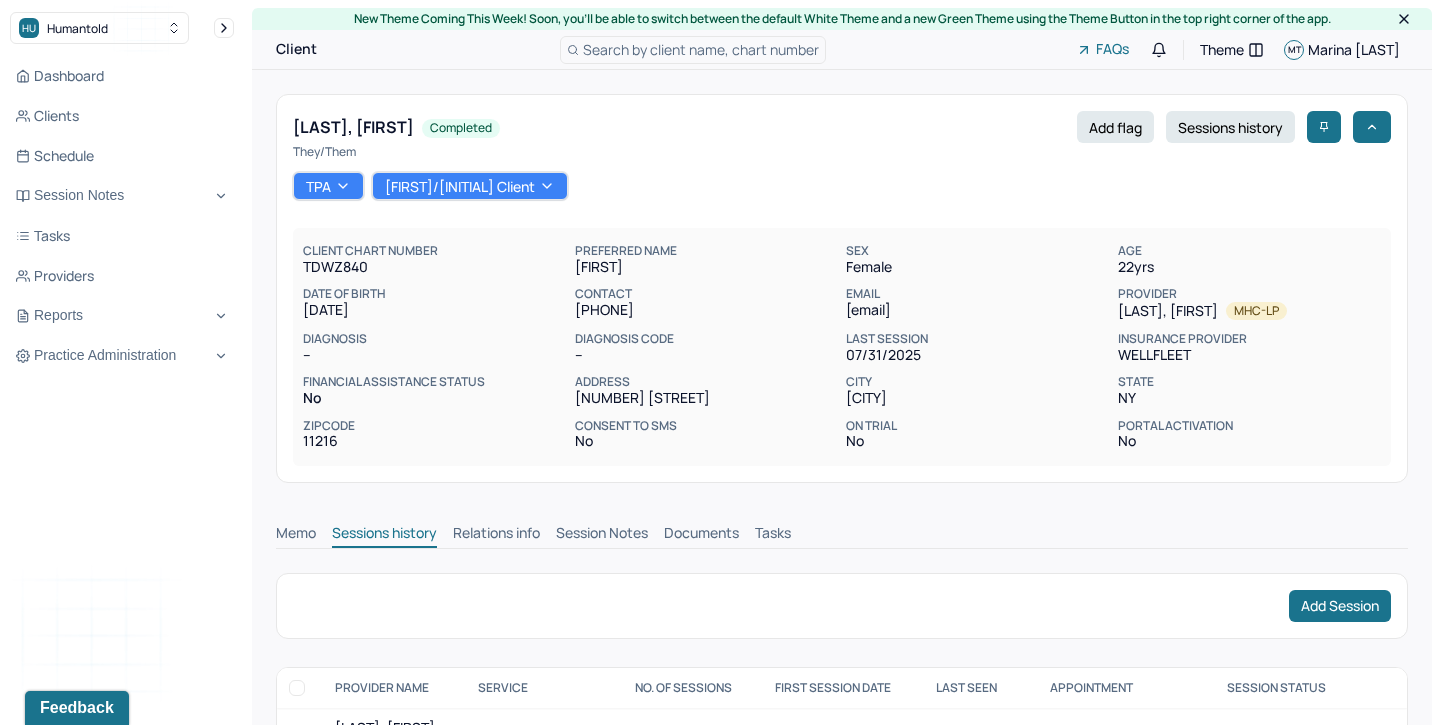 scroll, scrollTop: 77, scrollLeft: 0, axis: vertical 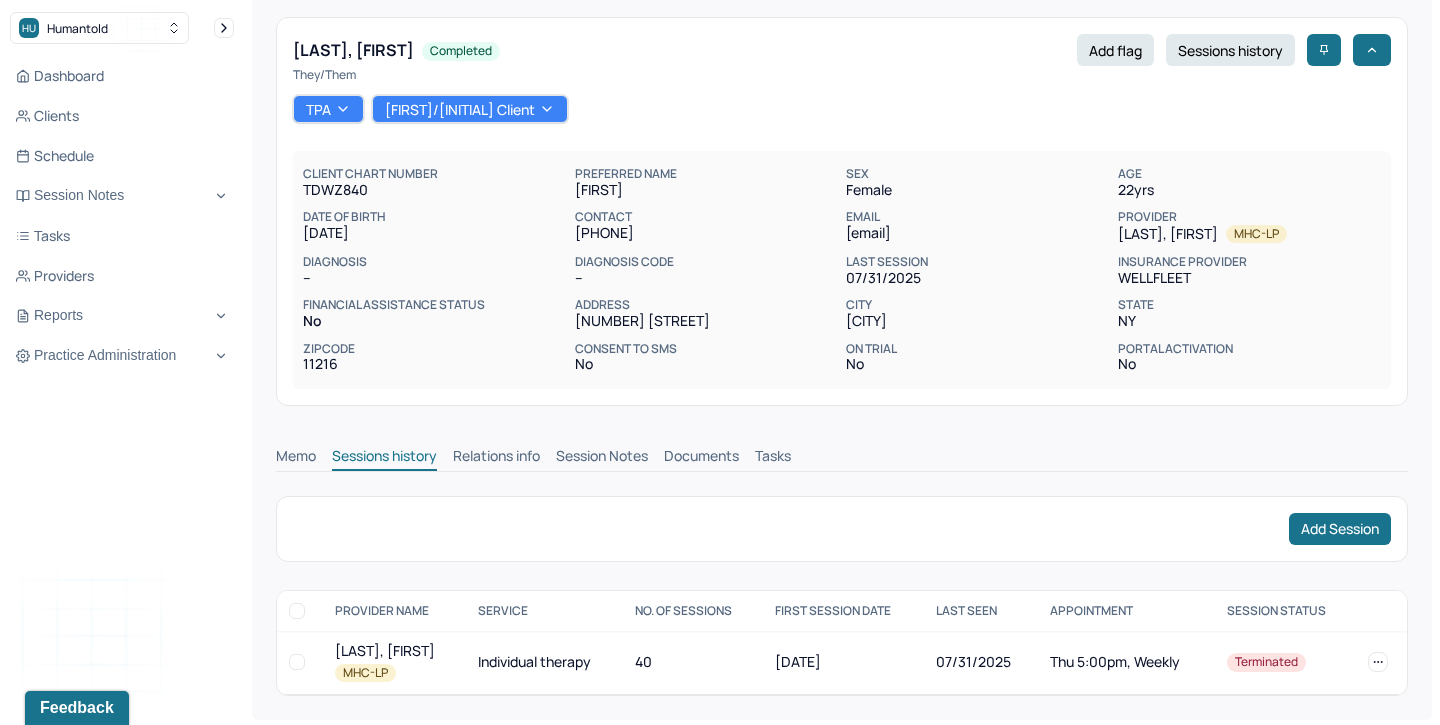 click on "Session Notes" at bounding box center (602, 458) 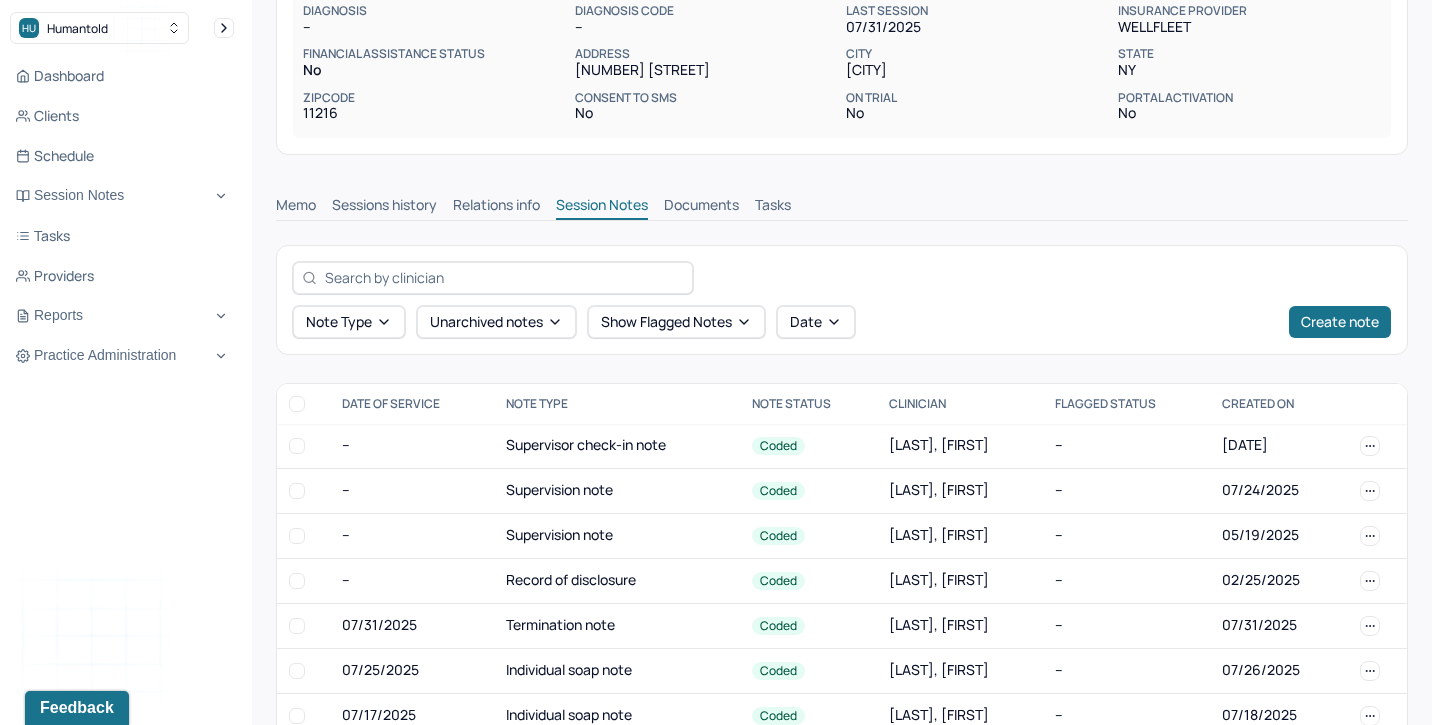 scroll, scrollTop: 330, scrollLeft: 0, axis: vertical 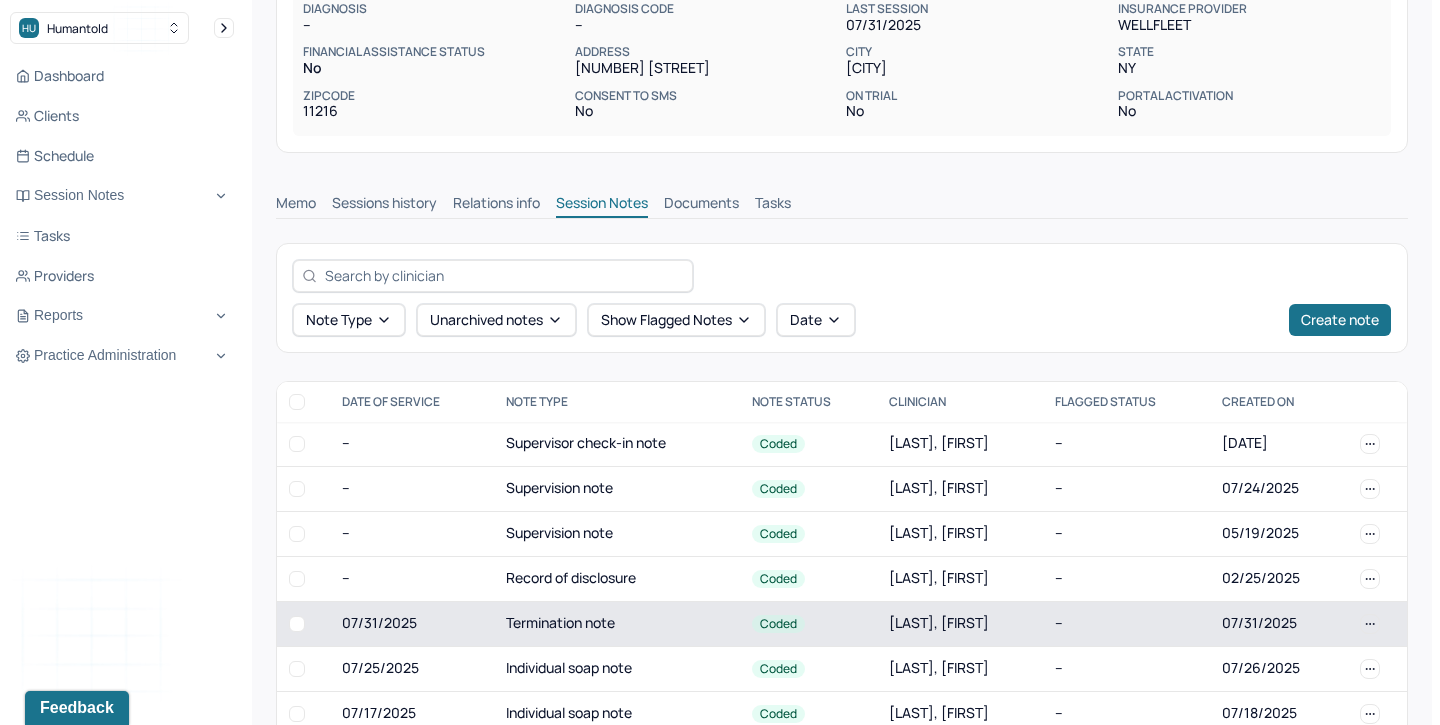 click on "Termination note" at bounding box center [617, 623] 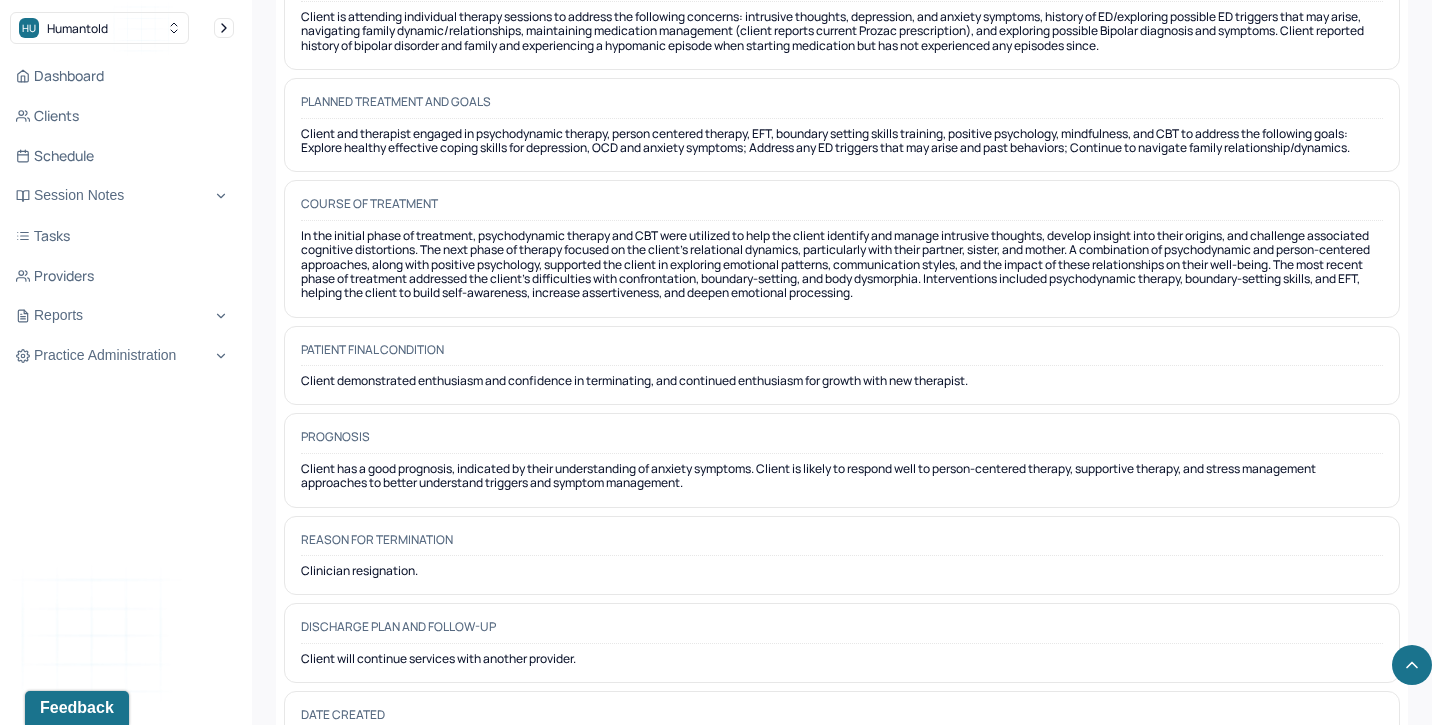 scroll, scrollTop: 1861, scrollLeft: 0, axis: vertical 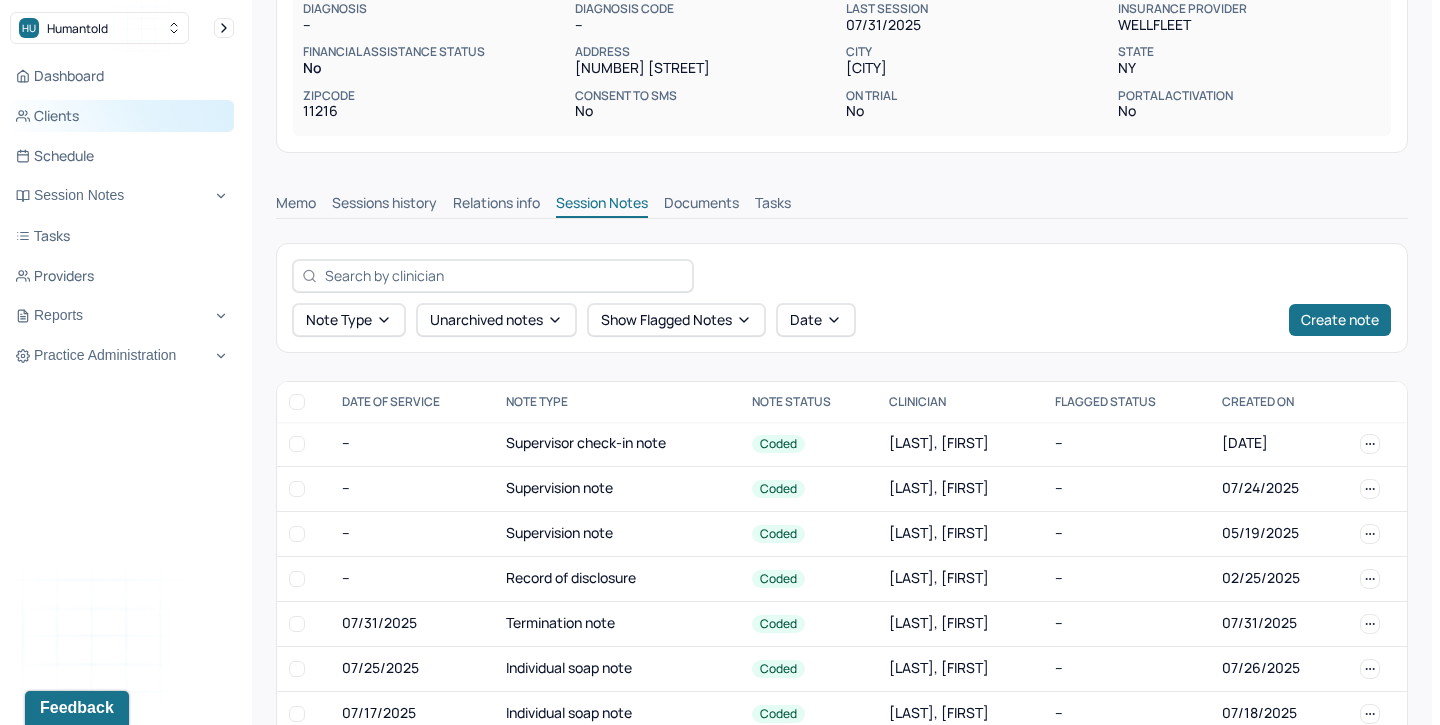 click on "Clients" at bounding box center [122, 116] 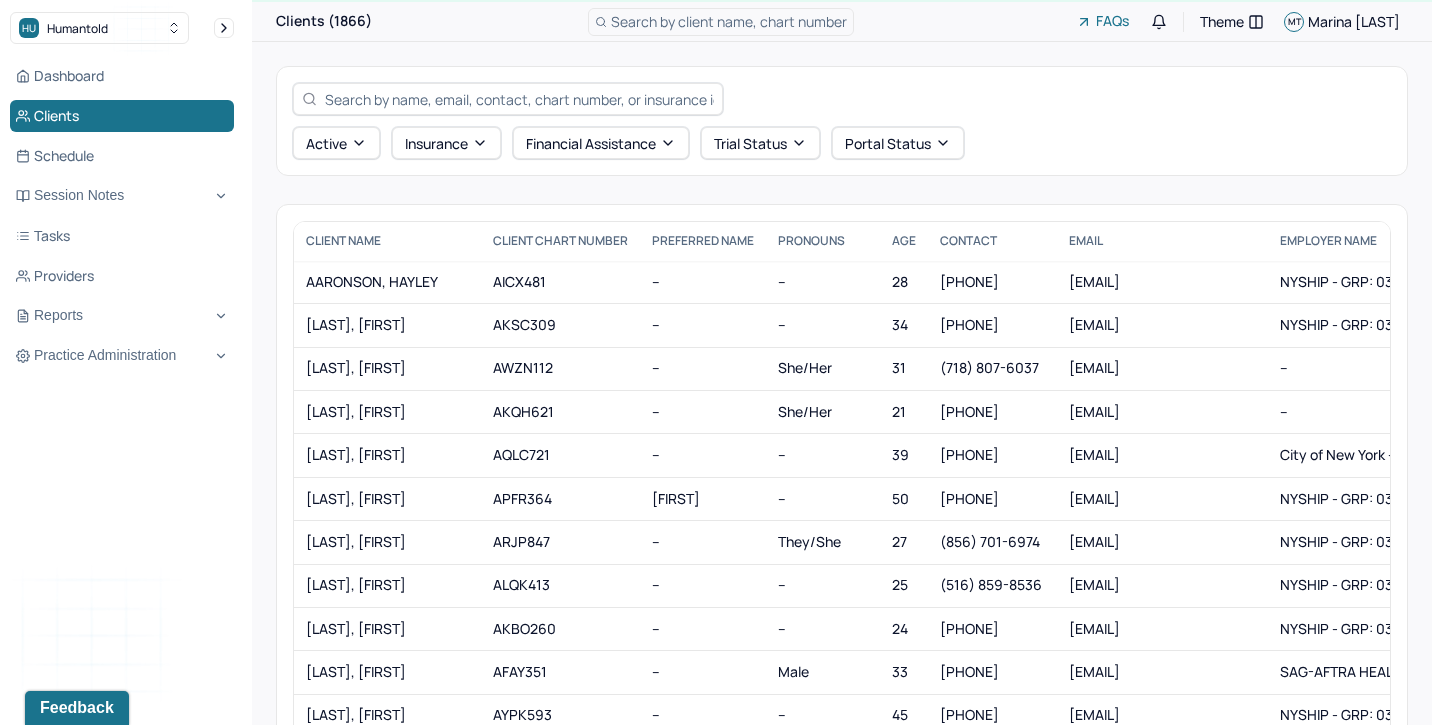 scroll, scrollTop: 27, scrollLeft: 0, axis: vertical 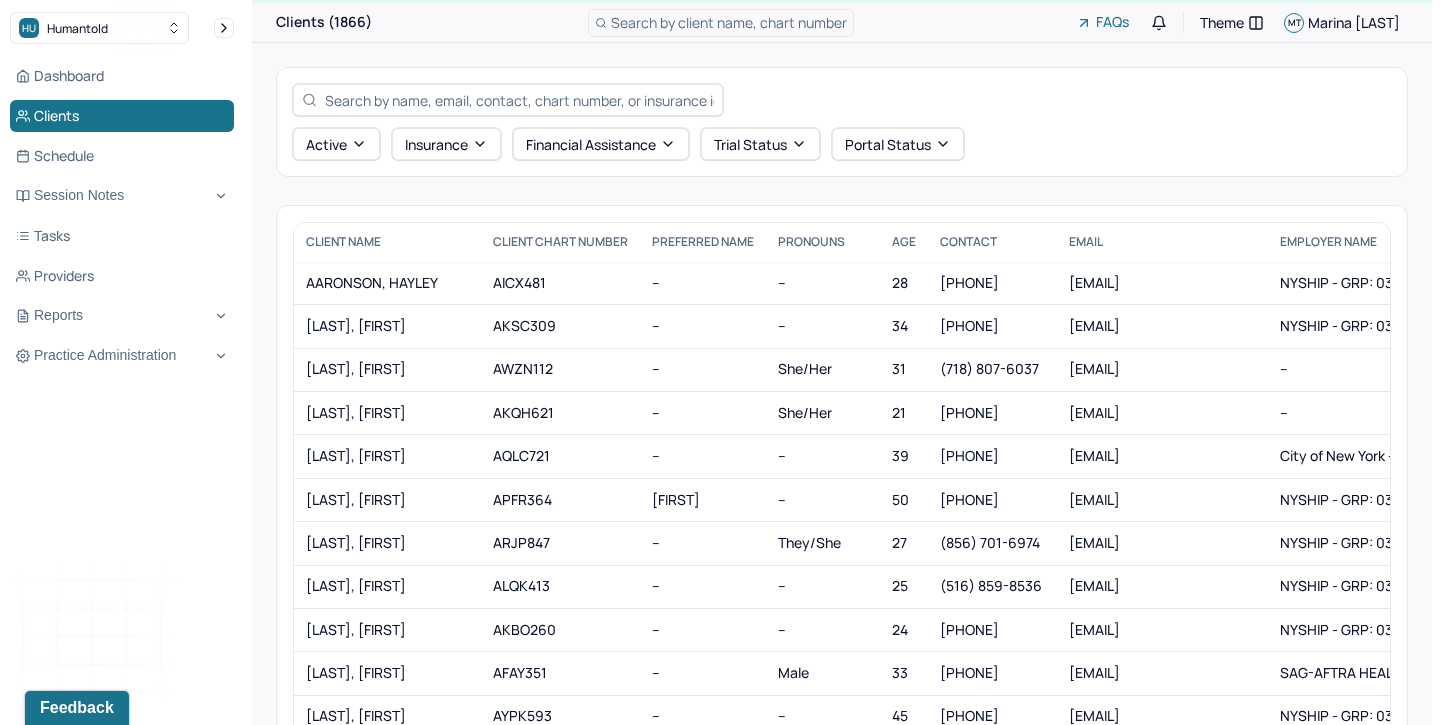 click at bounding box center [519, 100] 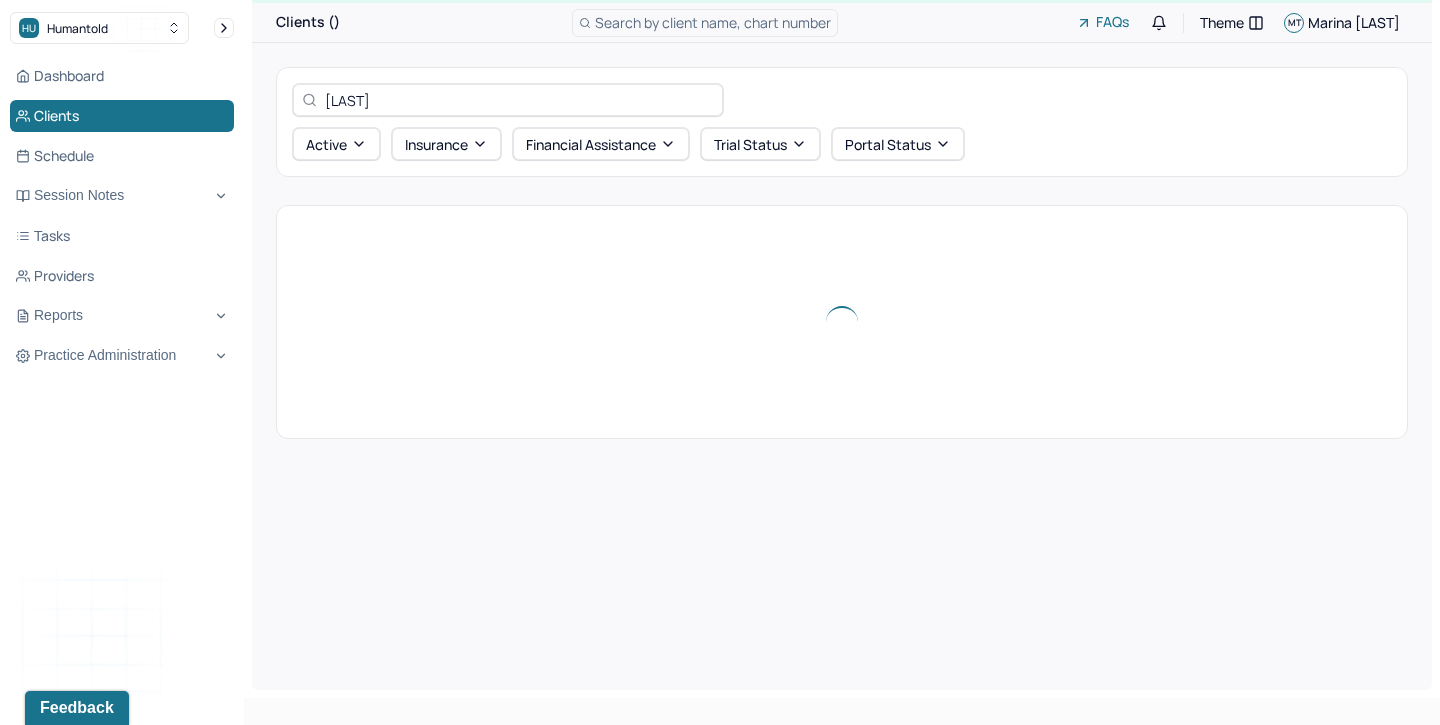 scroll, scrollTop: 0, scrollLeft: 0, axis: both 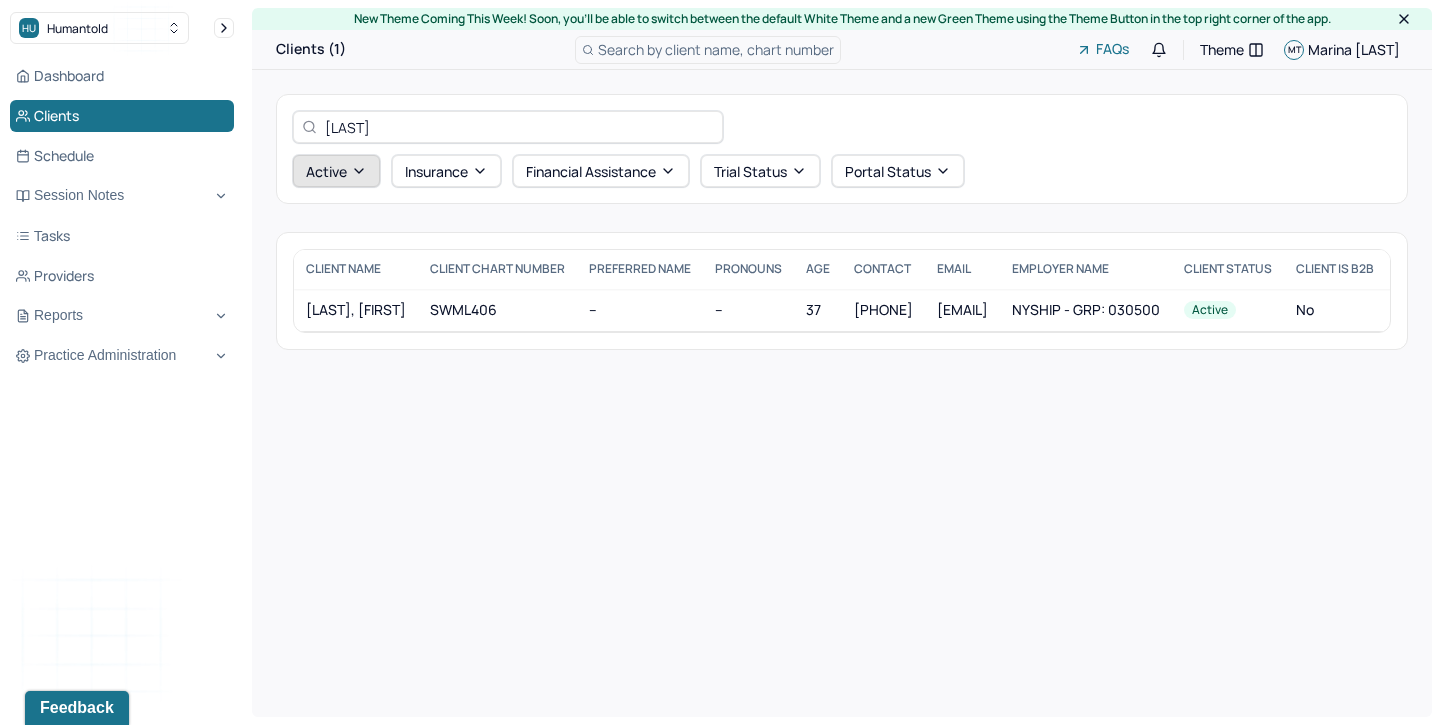 type on "sarti" 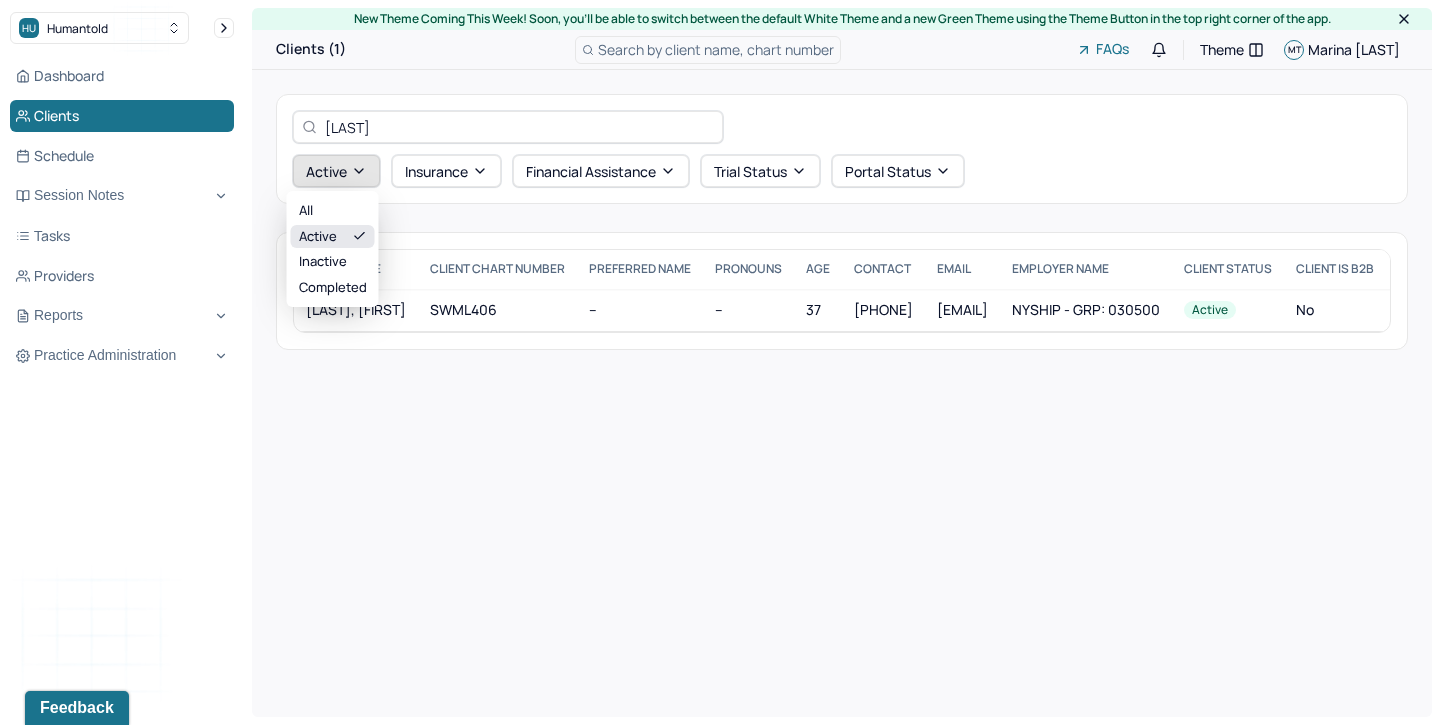 click on "Active" at bounding box center [336, 171] 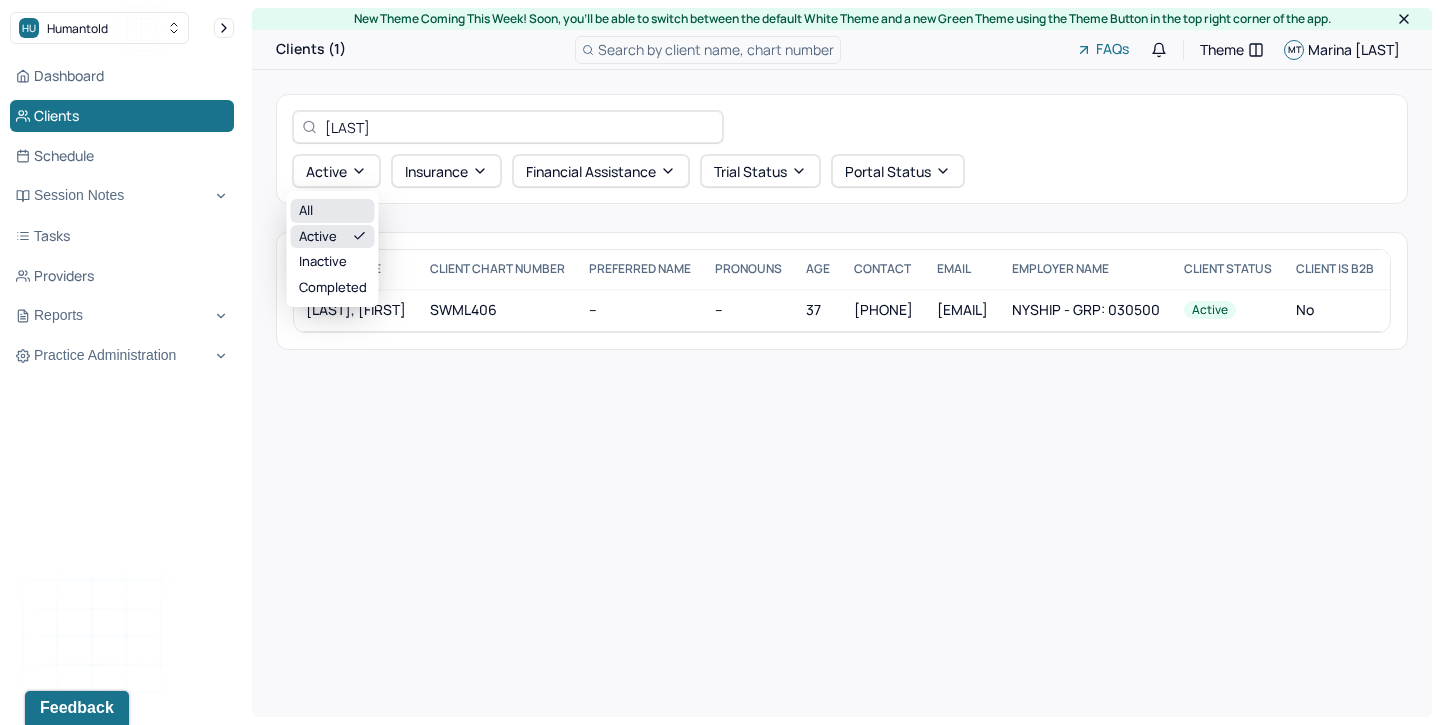 click on "All" at bounding box center (333, 211) 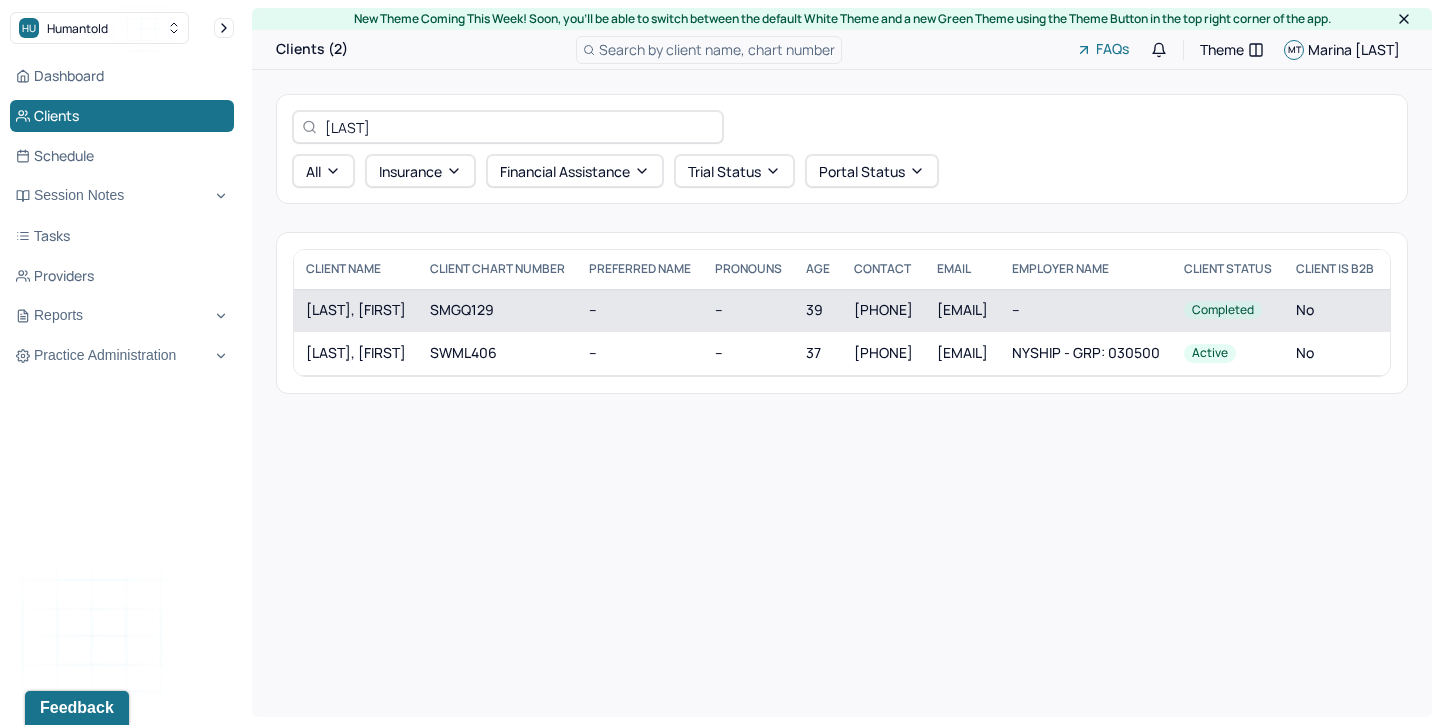 click on "SARTI, DANIELE" at bounding box center (356, 310) 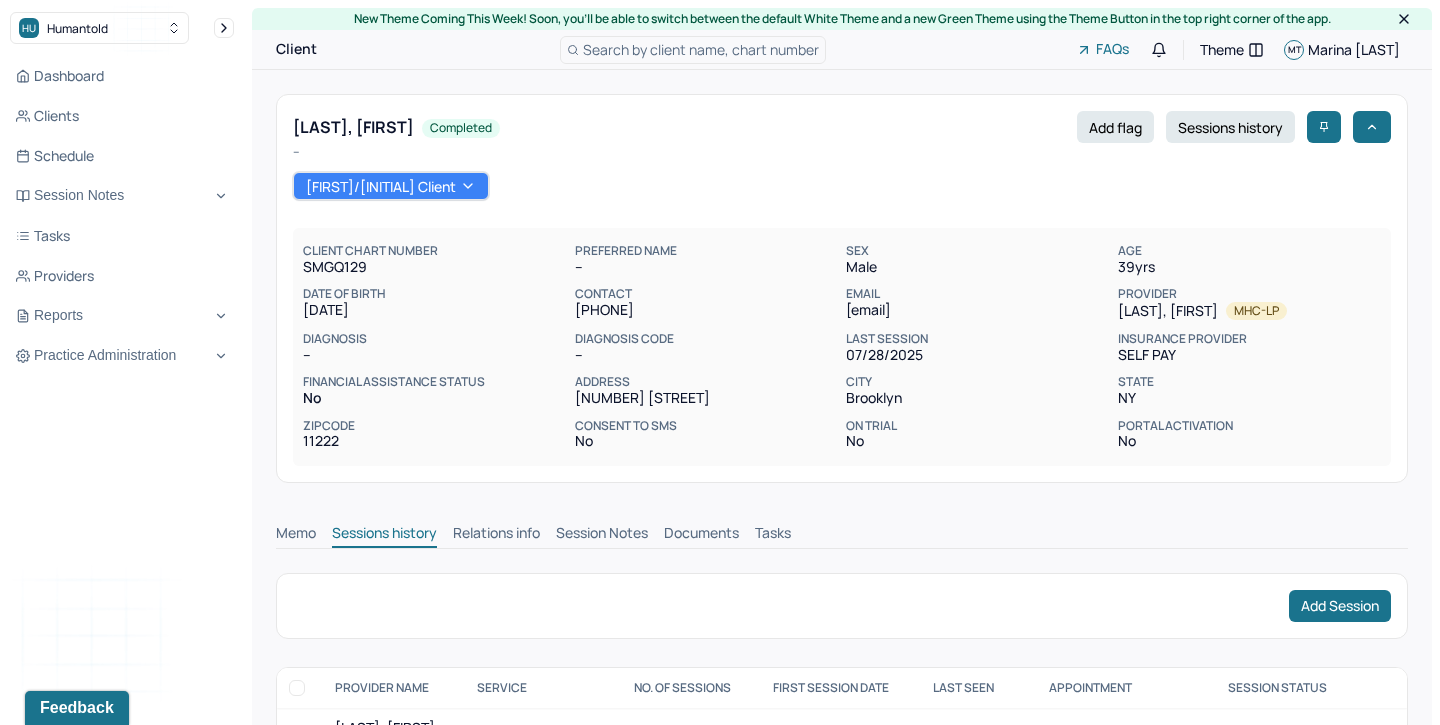 click on "Session Notes" at bounding box center [602, 535] 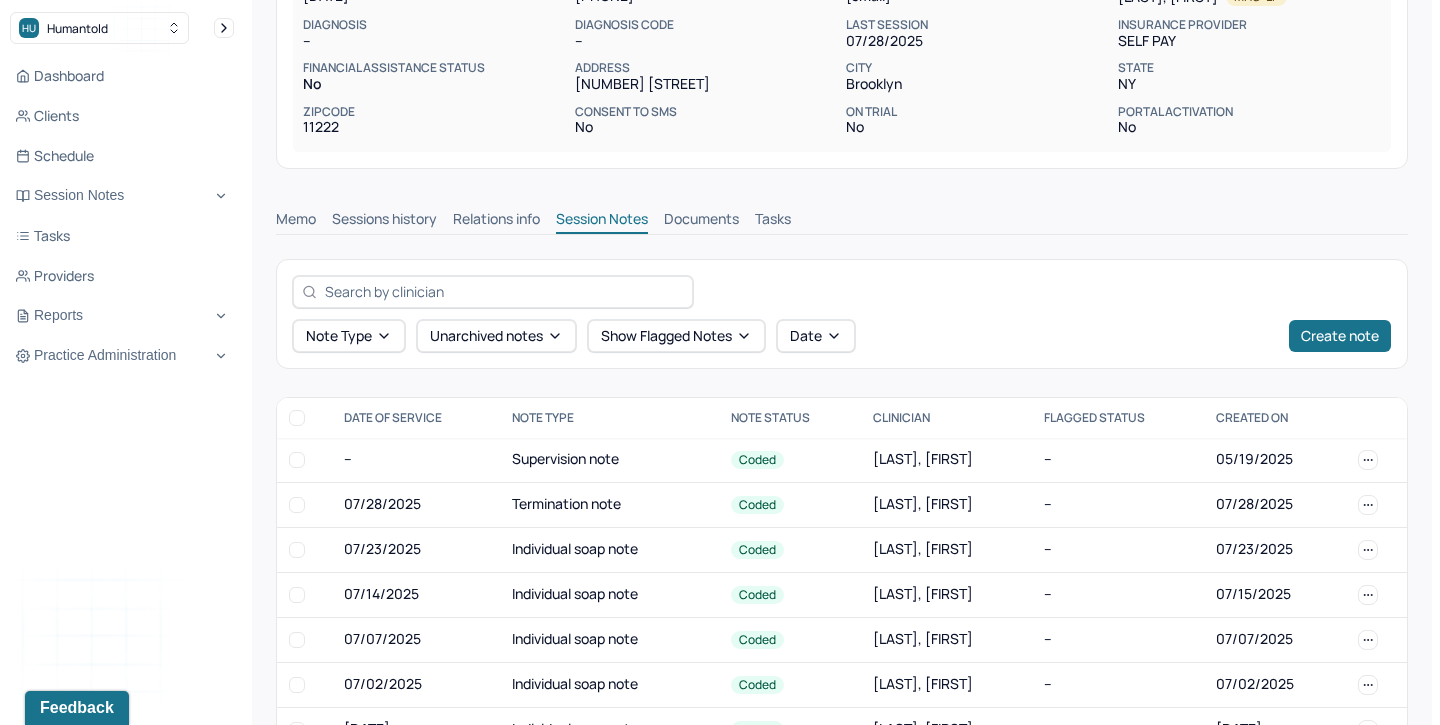 scroll, scrollTop: 321, scrollLeft: 0, axis: vertical 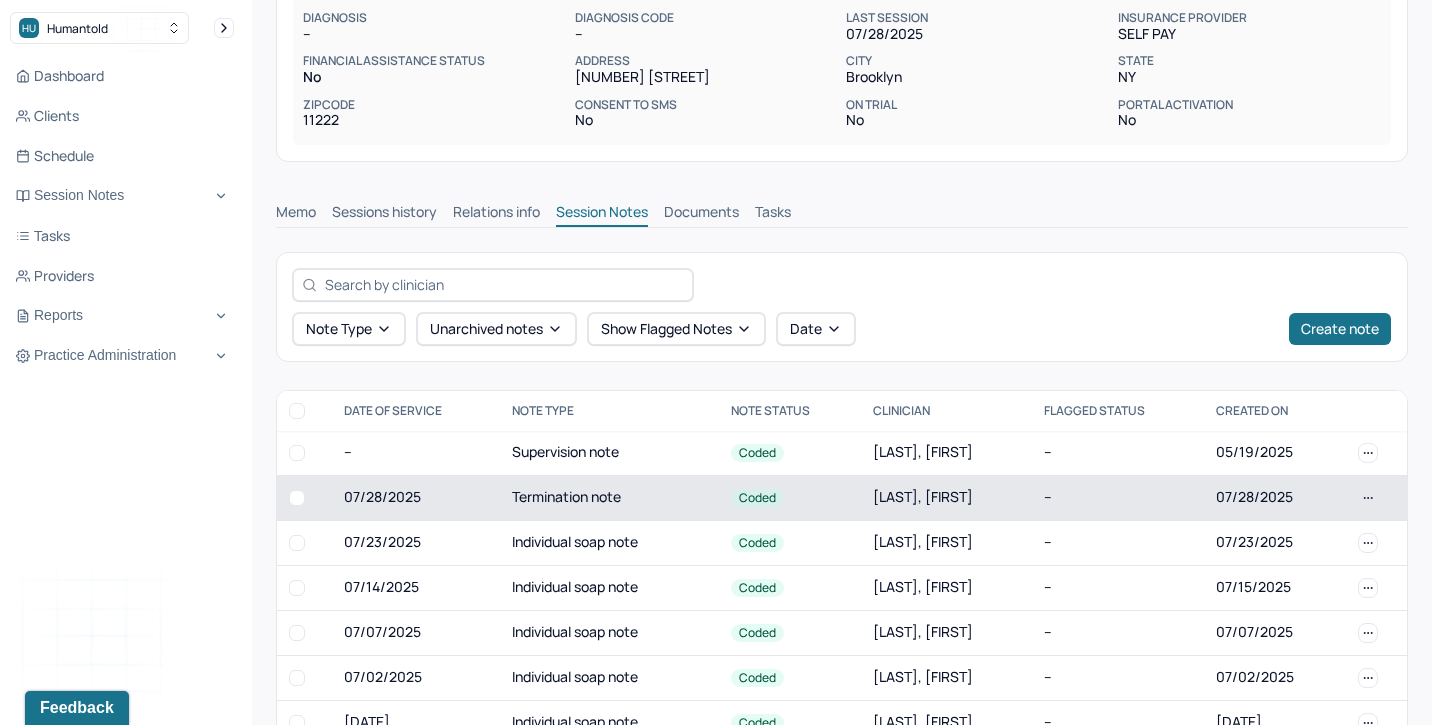 click on "Termination note" at bounding box center [609, 497] 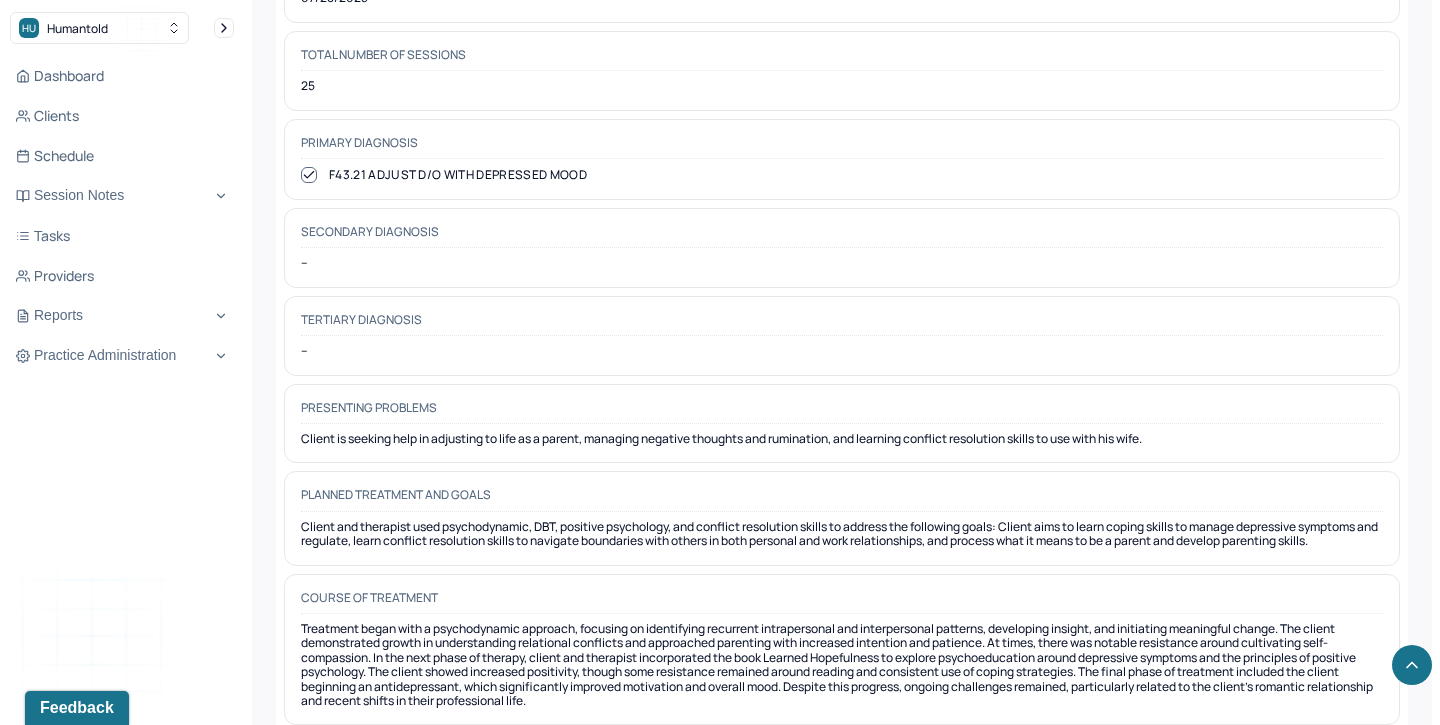 scroll, scrollTop: 1384, scrollLeft: 0, axis: vertical 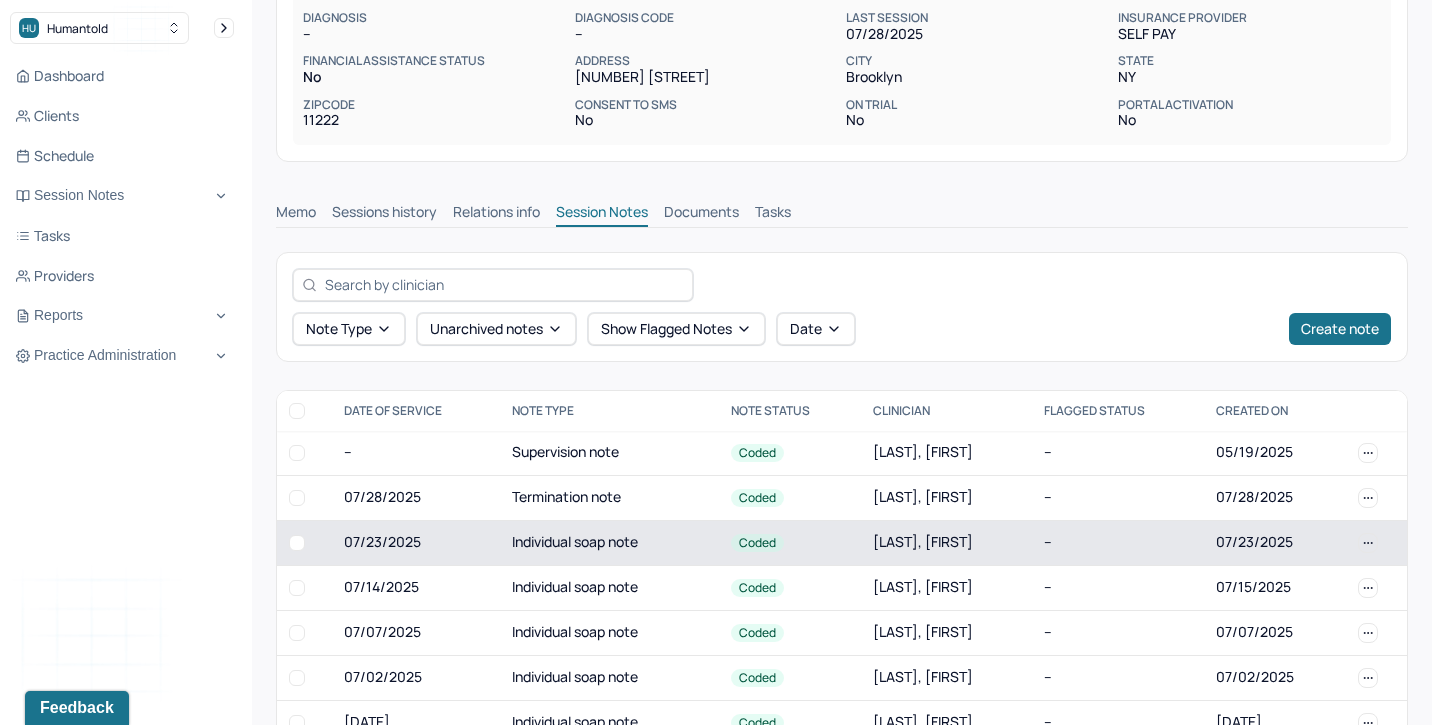 click on "07/23/2025" at bounding box center [416, 542] 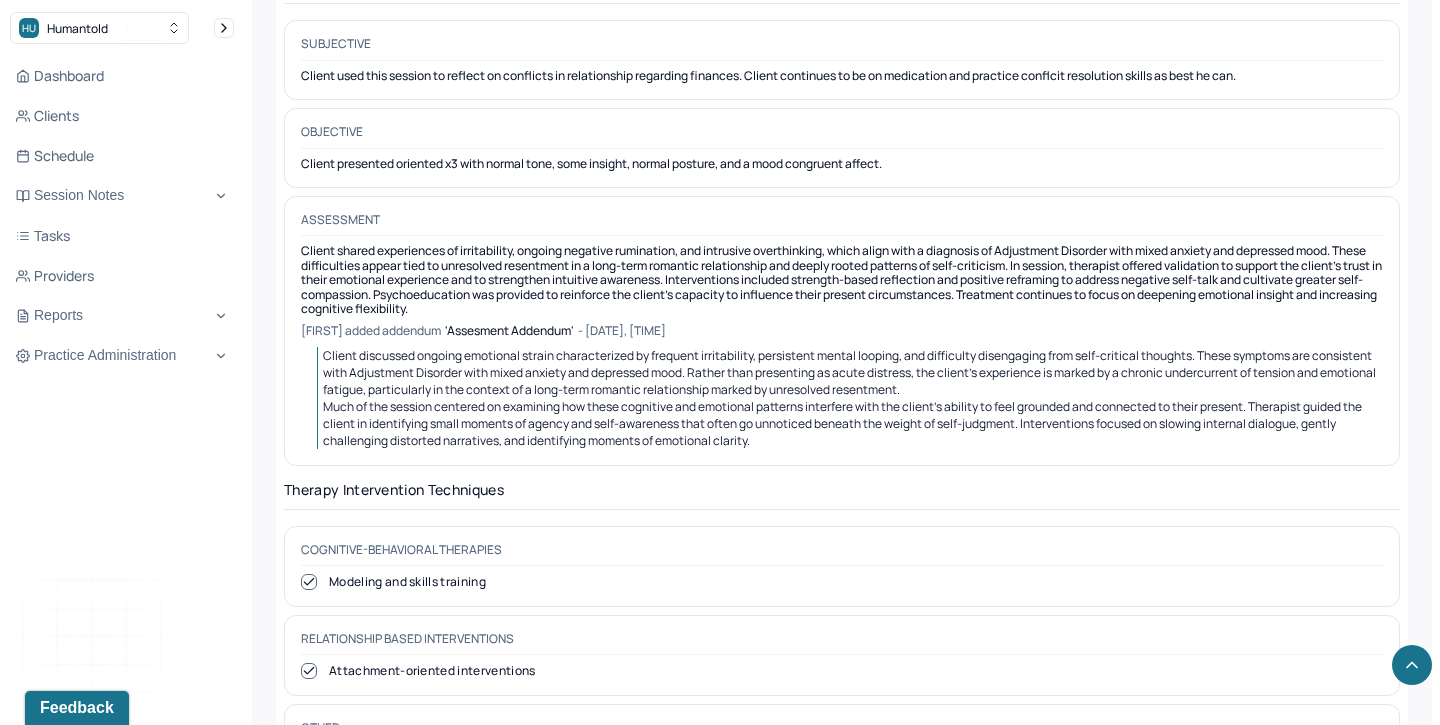 scroll, scrollTop: 1836, scrollLeft: 0, axis: vertical 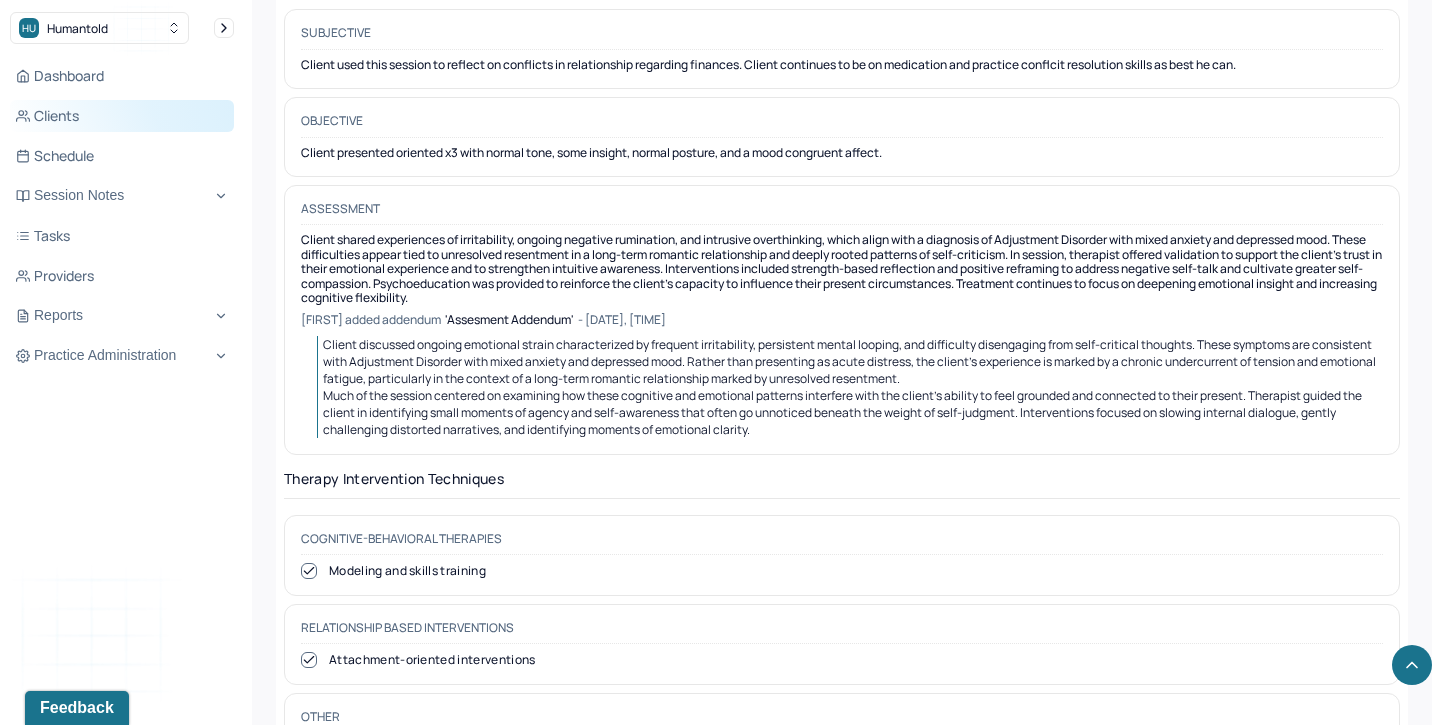 click on "Clients" at bounding box center [122, 116] 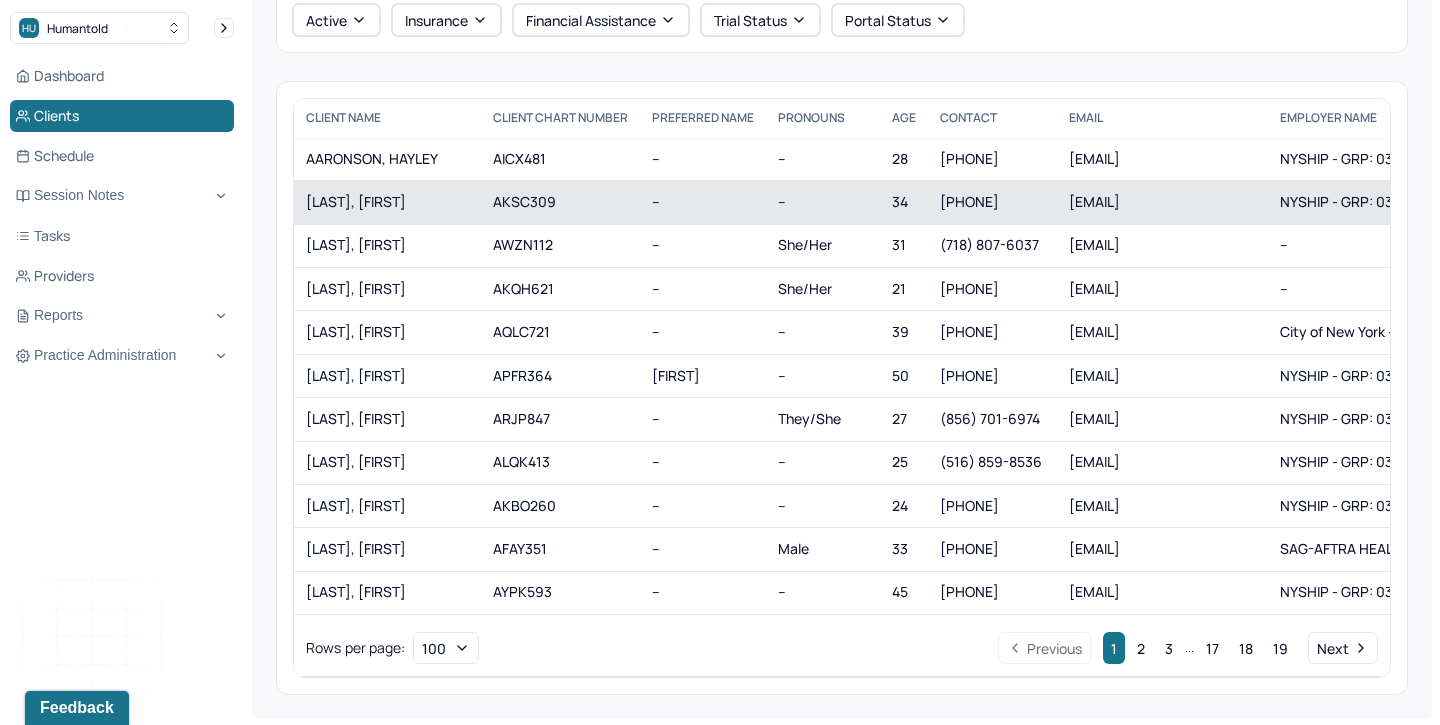 scroll, scrollTop: 0, scrollLeft: 0, axis: both 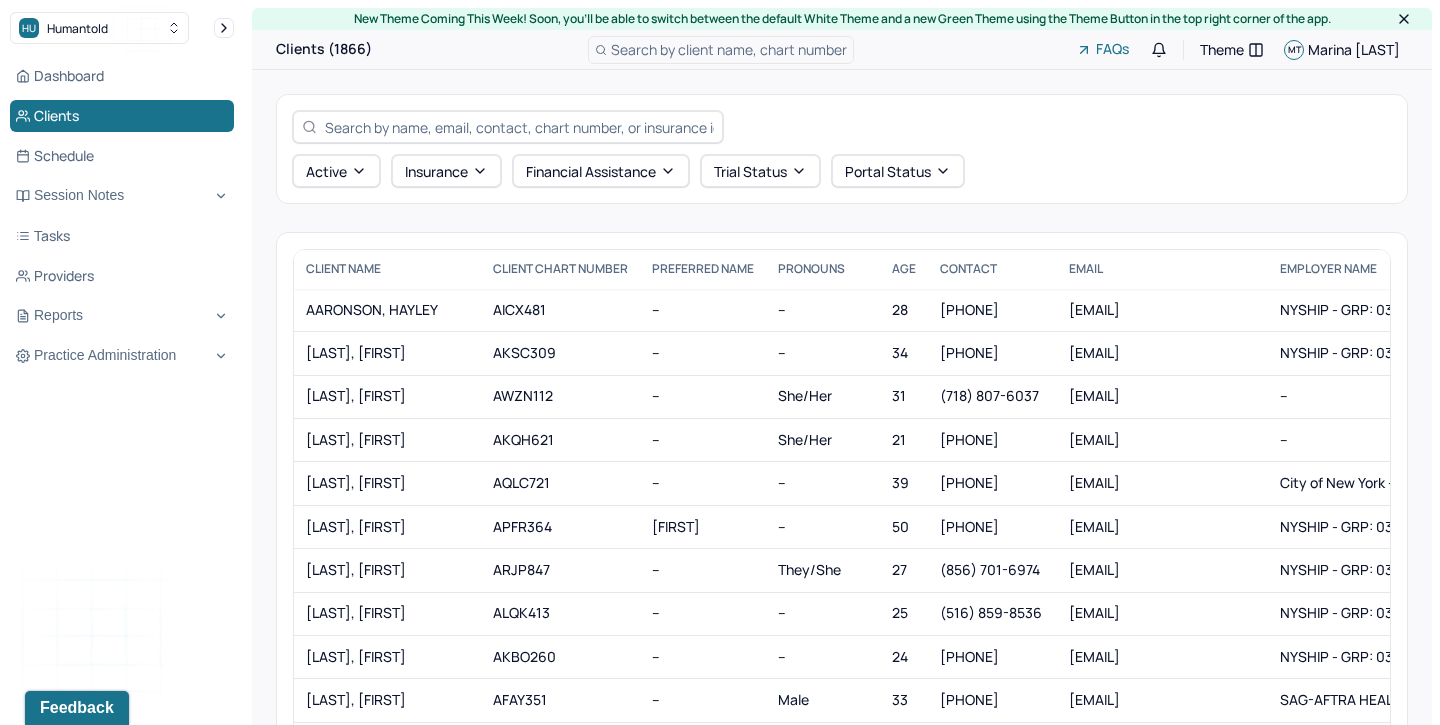 click at bounding box center [519, 127] 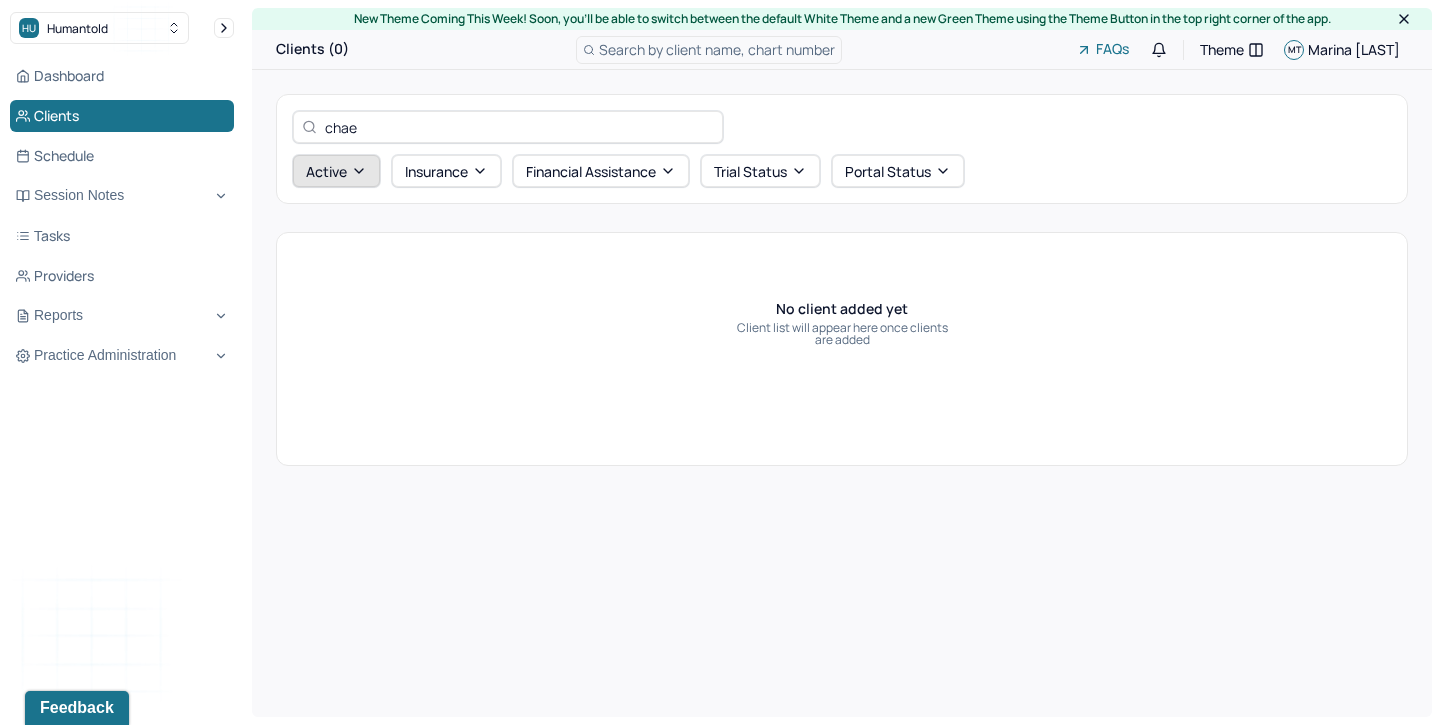 type on "chae" 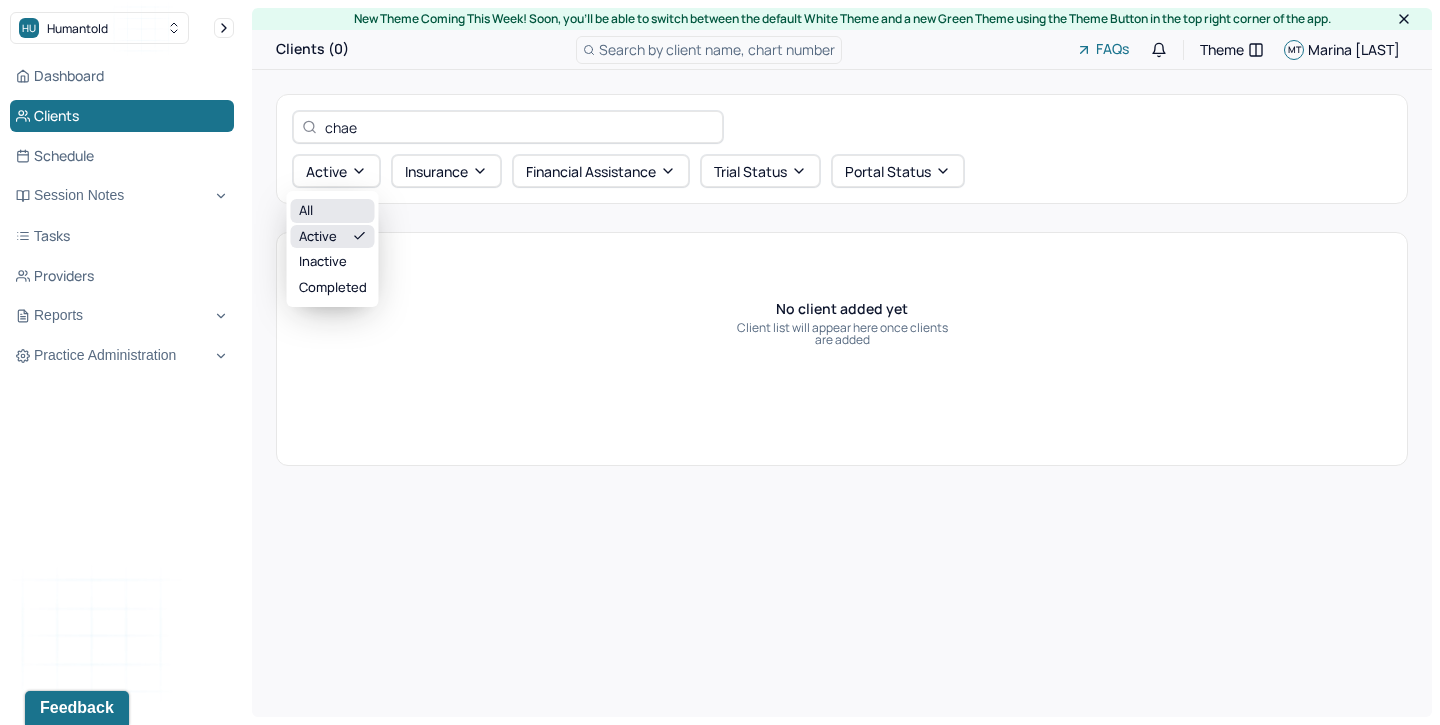 click on "All" at bounding box center (333, 211) 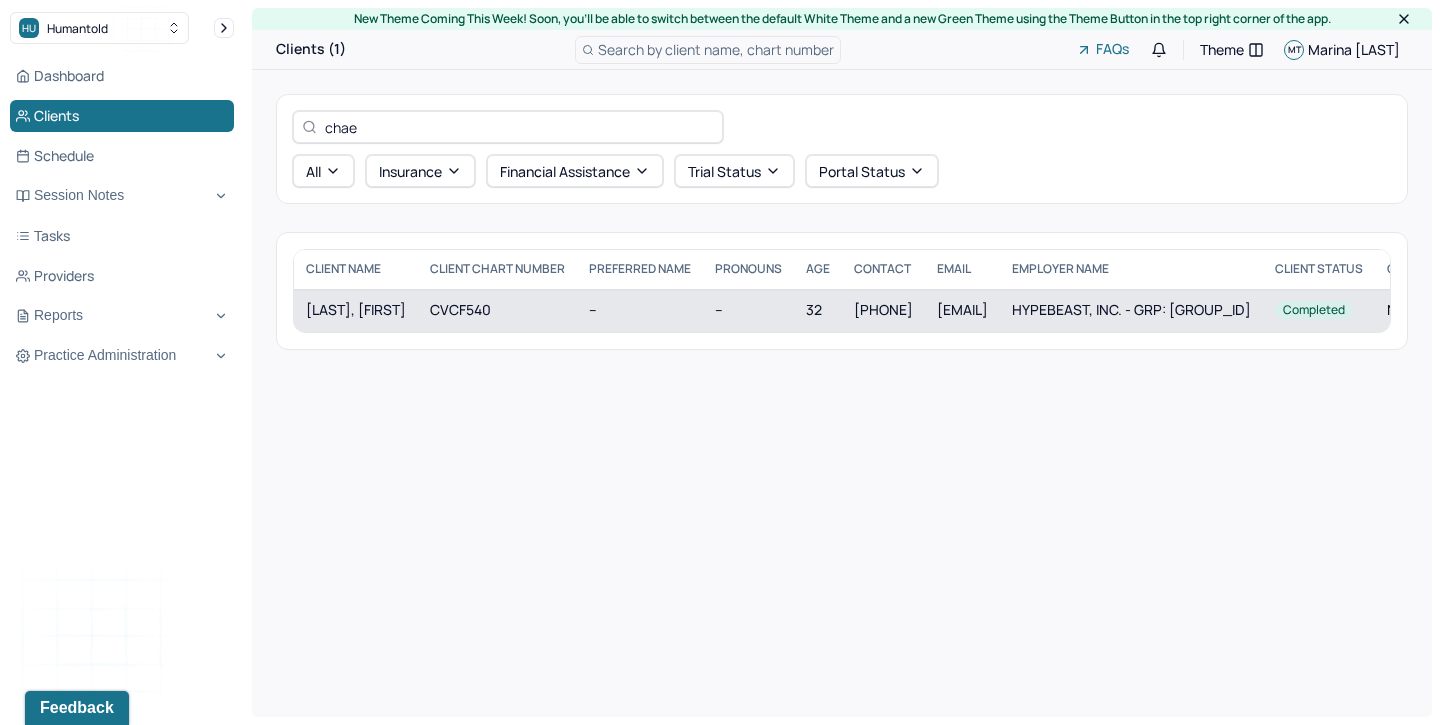 click on "CHAE, ANNA" at bounding box center [356, 310] 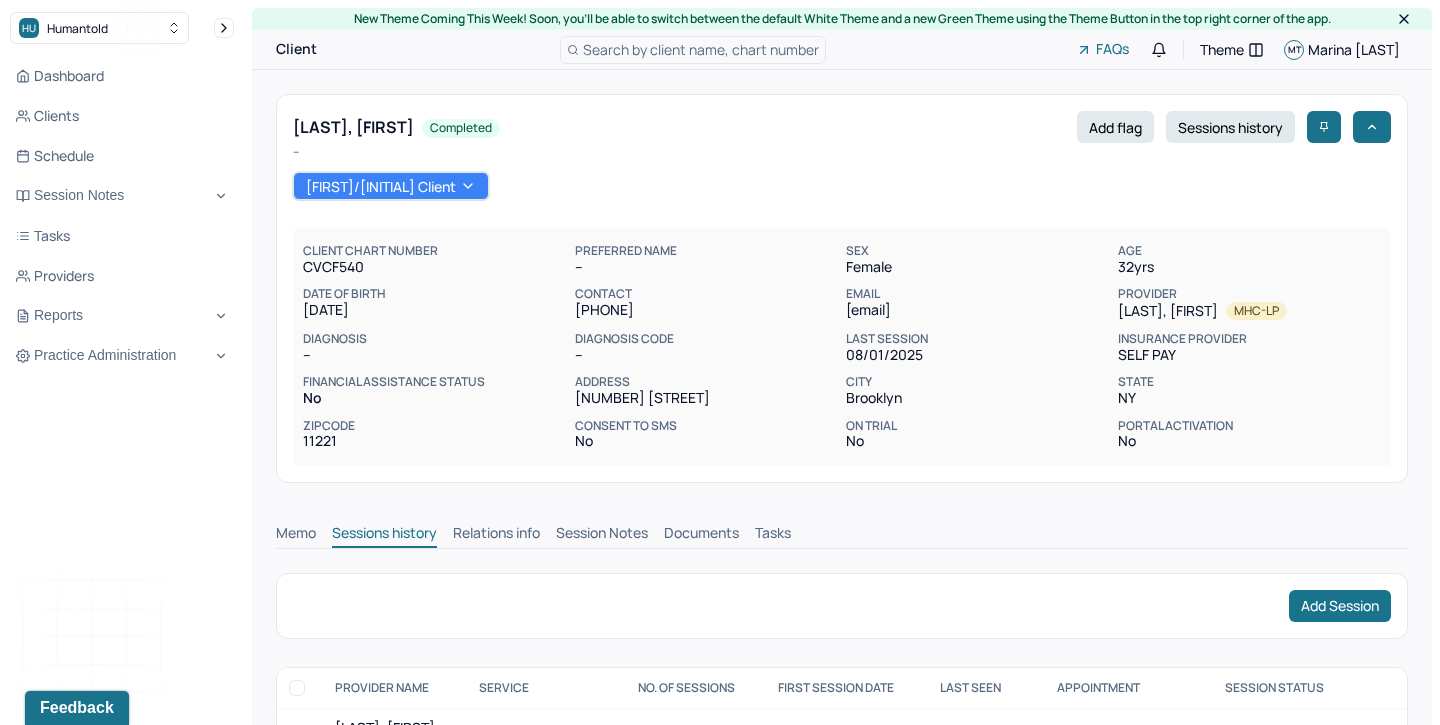 click on "Session Notes" at bounding box center [602, 535] 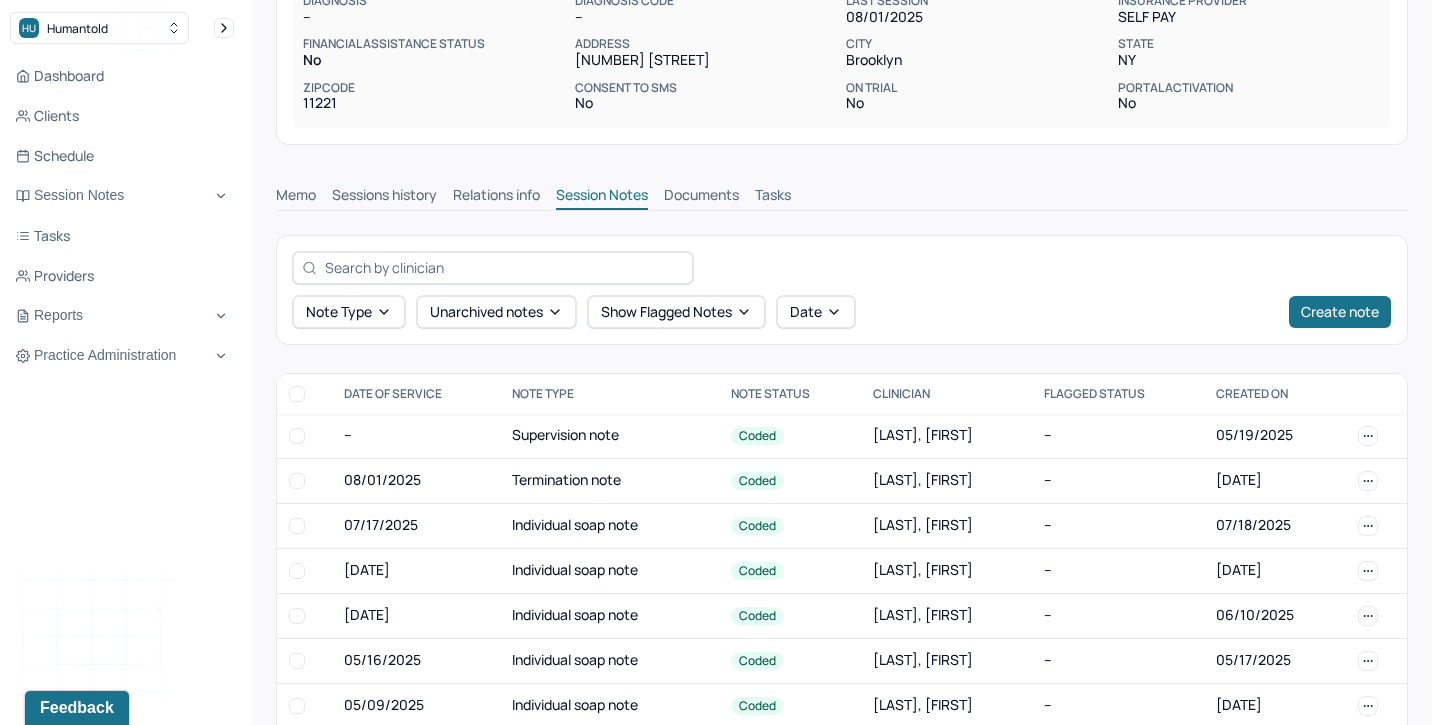 scroll, scrollTop: 340, scrollLeft: 0, axis: vertical 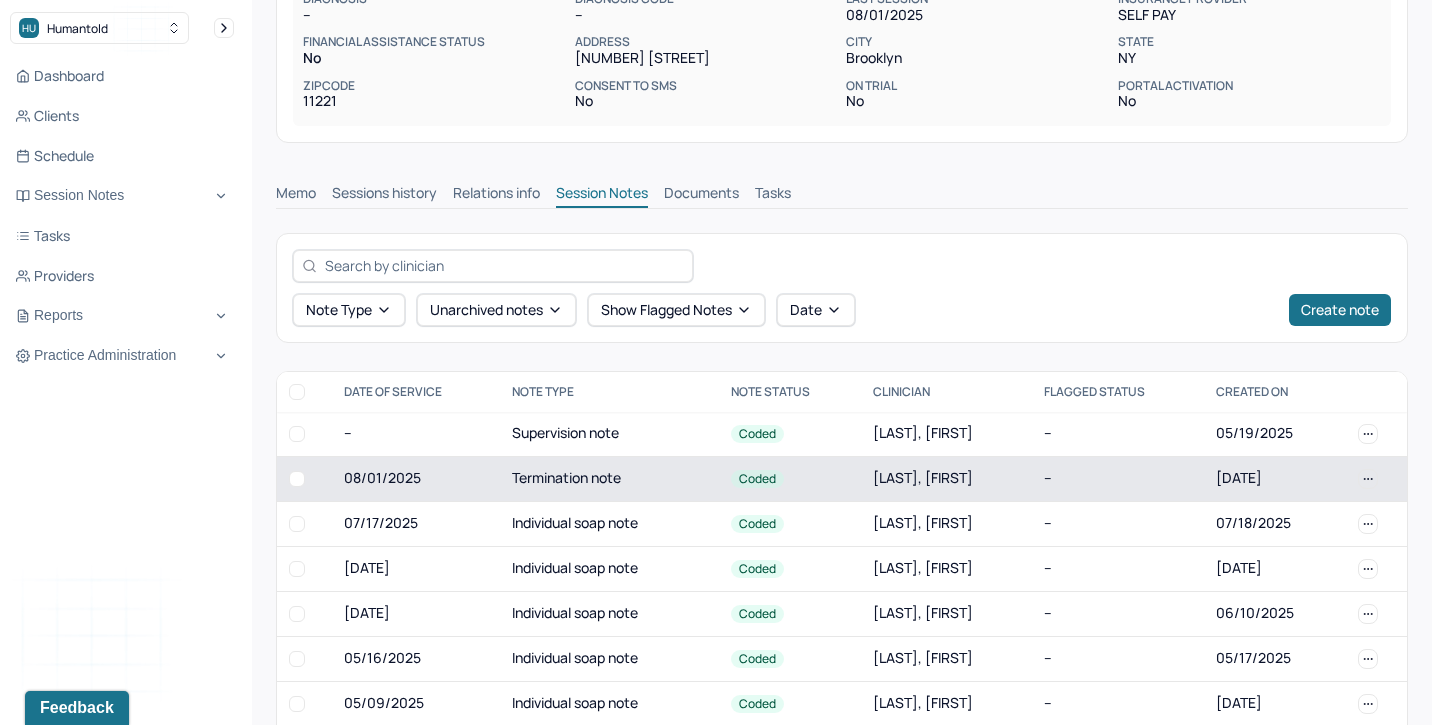 click on "Termination note" at bounding box center [609, 478] 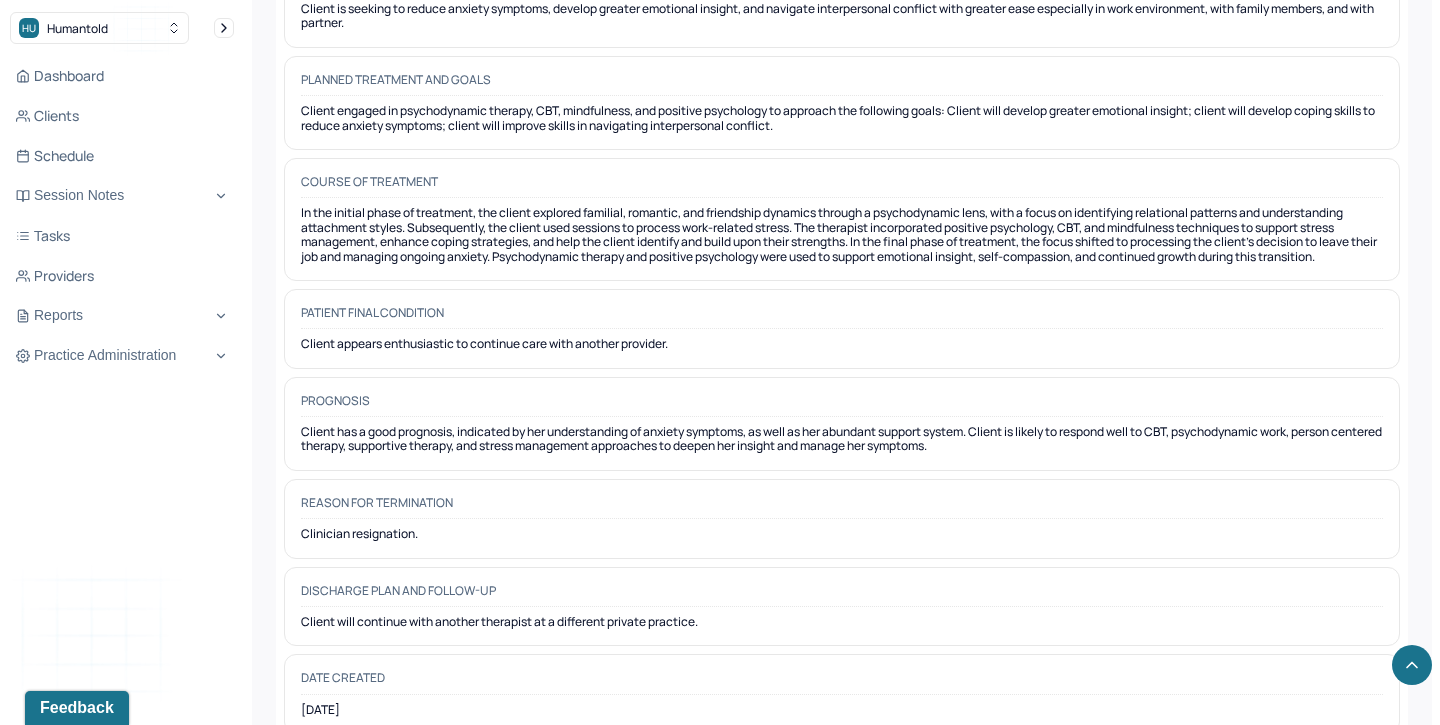 scroll, scrollTop: 1832, scrollLeft: 0, axis: vertical 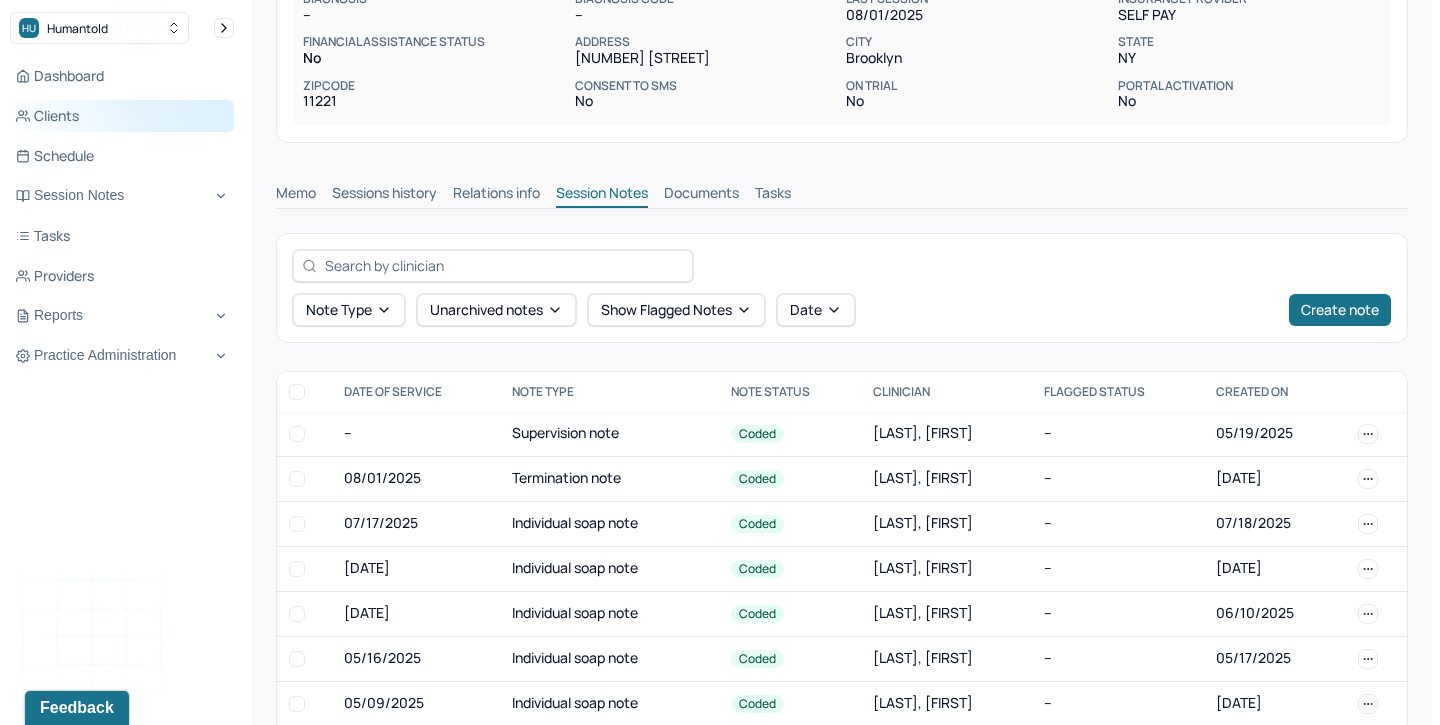click on "Clients" at bounding box center [122, 116] 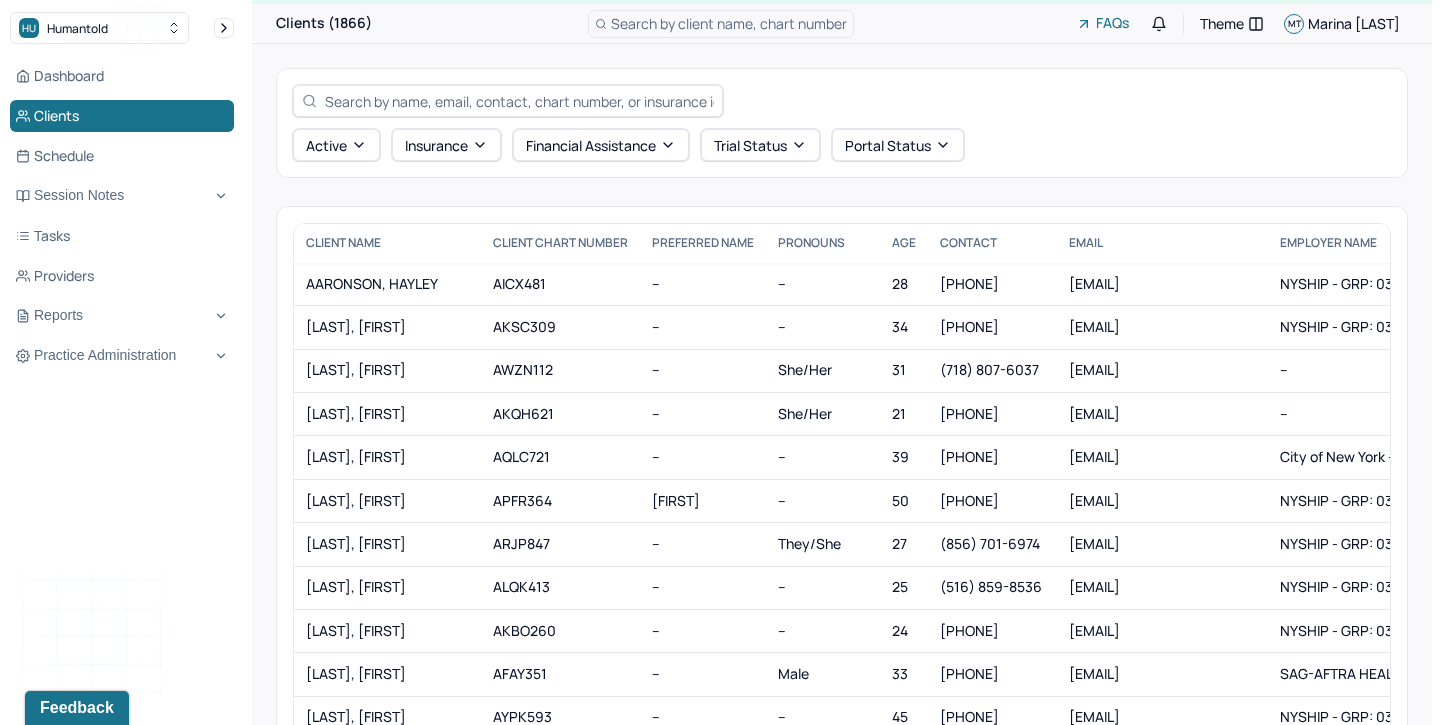 scroll, scrollTop: 0, scrollLeft: 0, axis: both 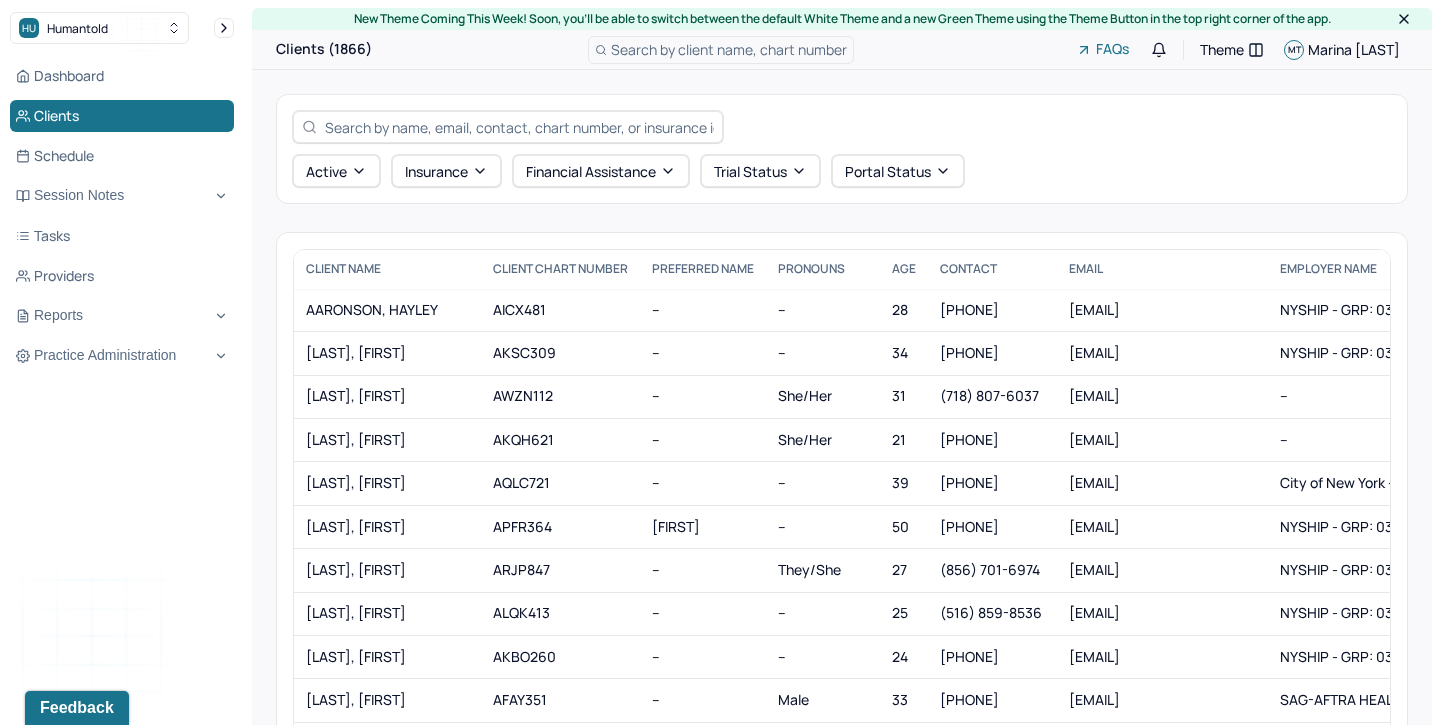 click at bounding box center (519, 127) 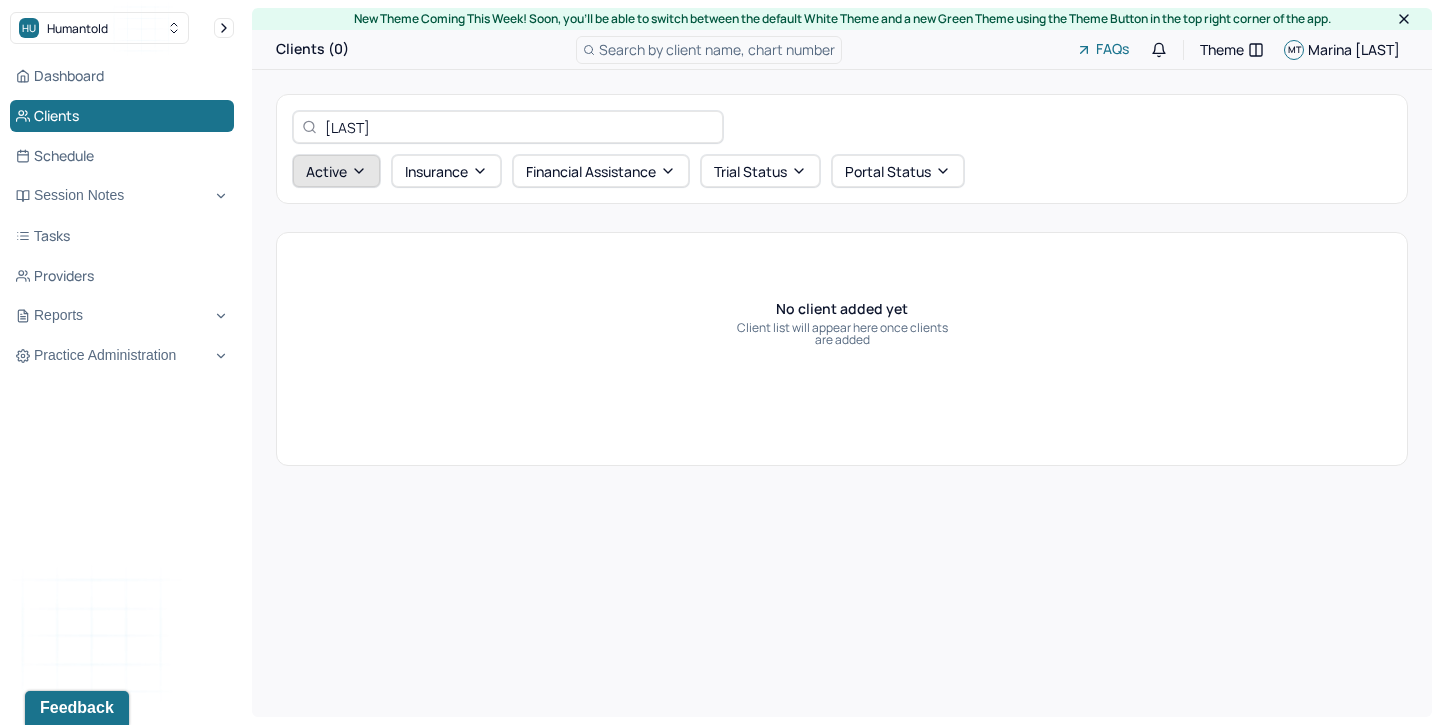 type on "solva" 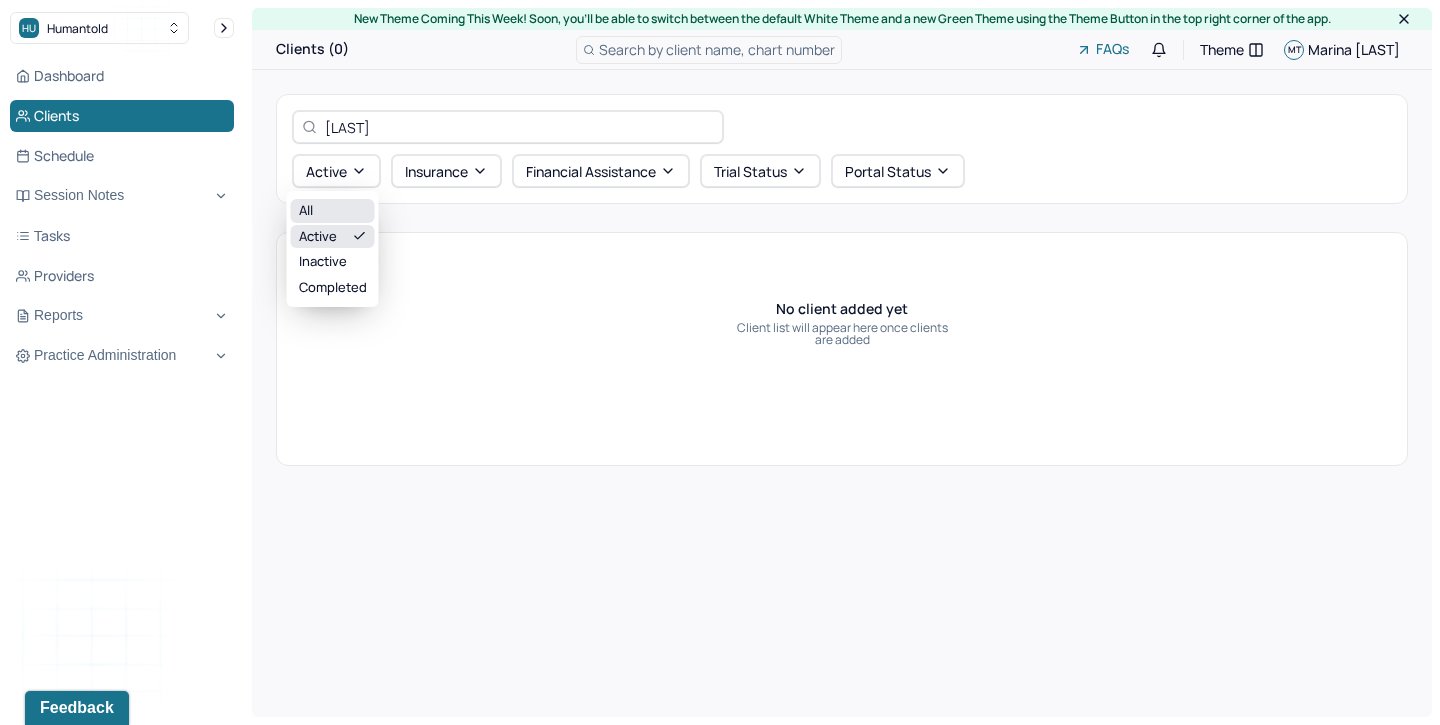 click on "All" at bounding box center (333, 211) 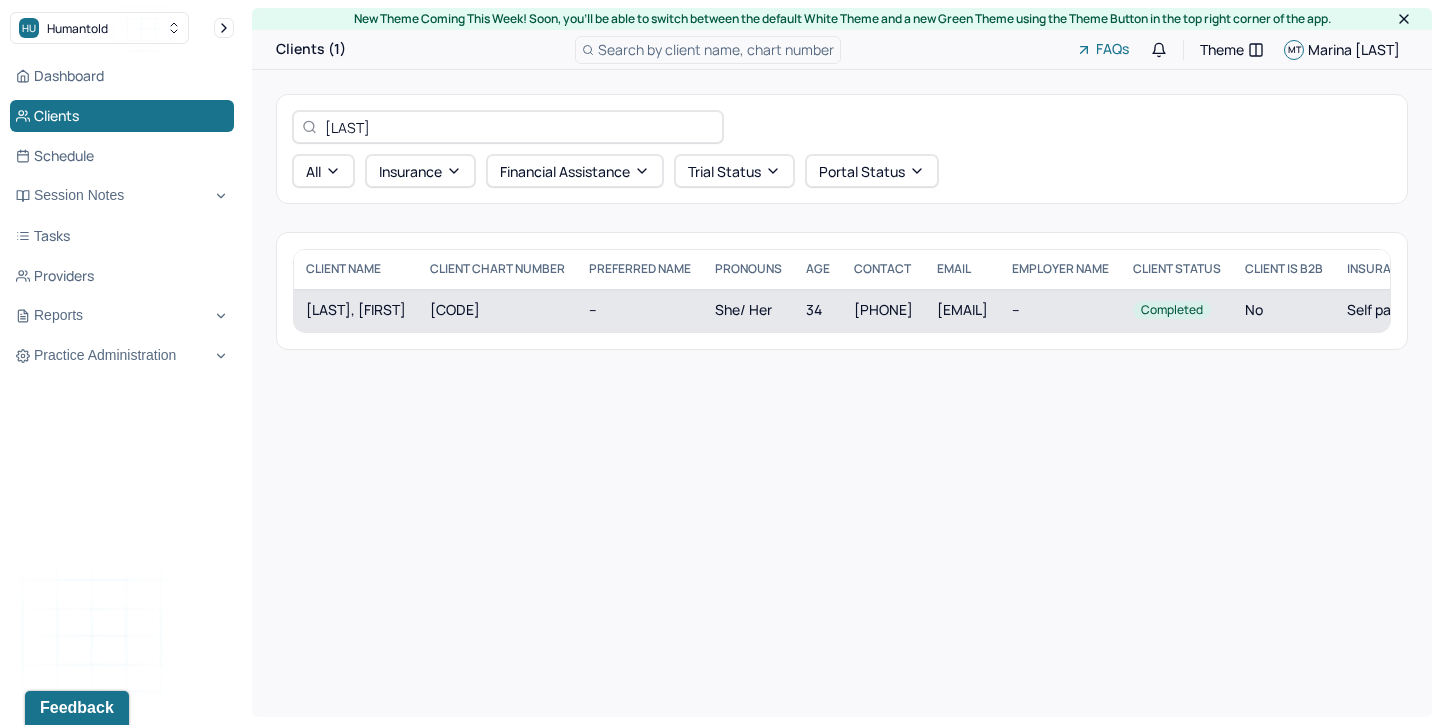 click on "SOLVAL, JANET" at bounding box center (356, 310) 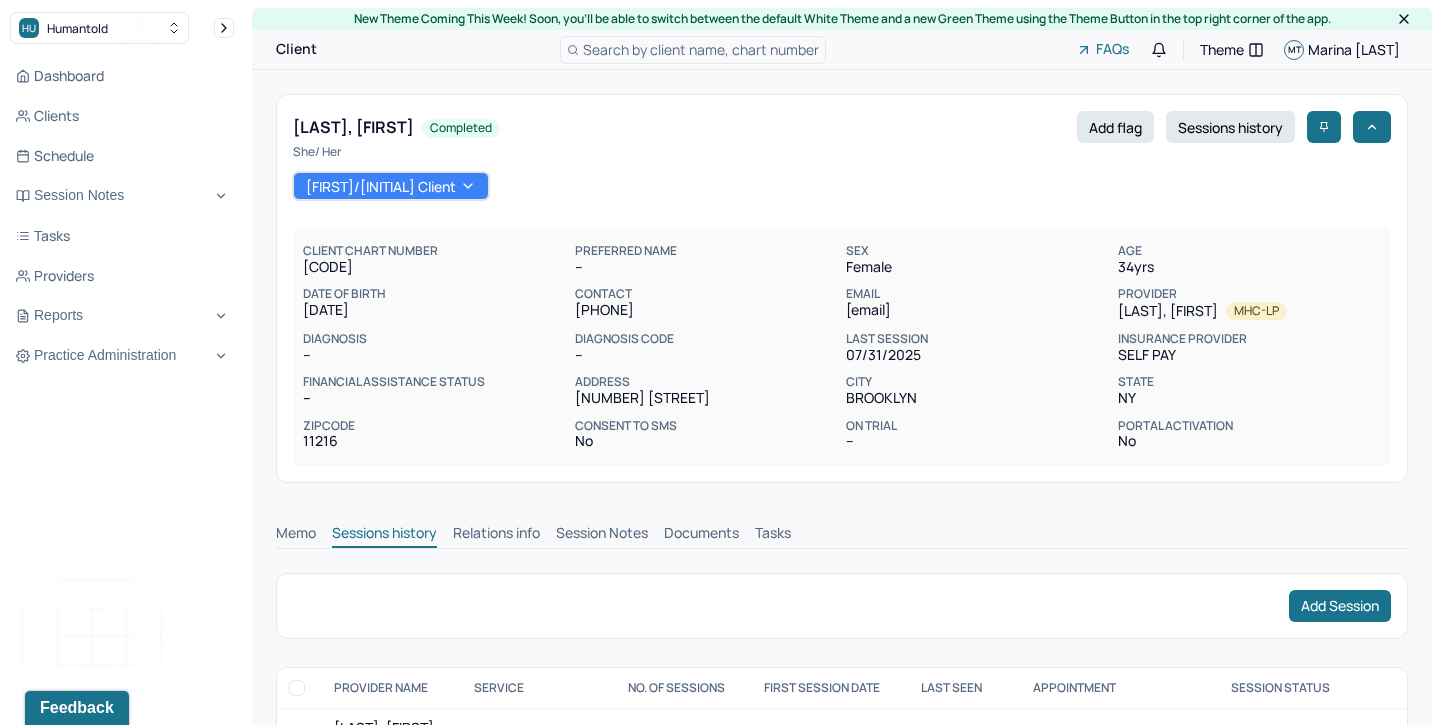 click on "Session Notes" at bounding box center [602, 535] 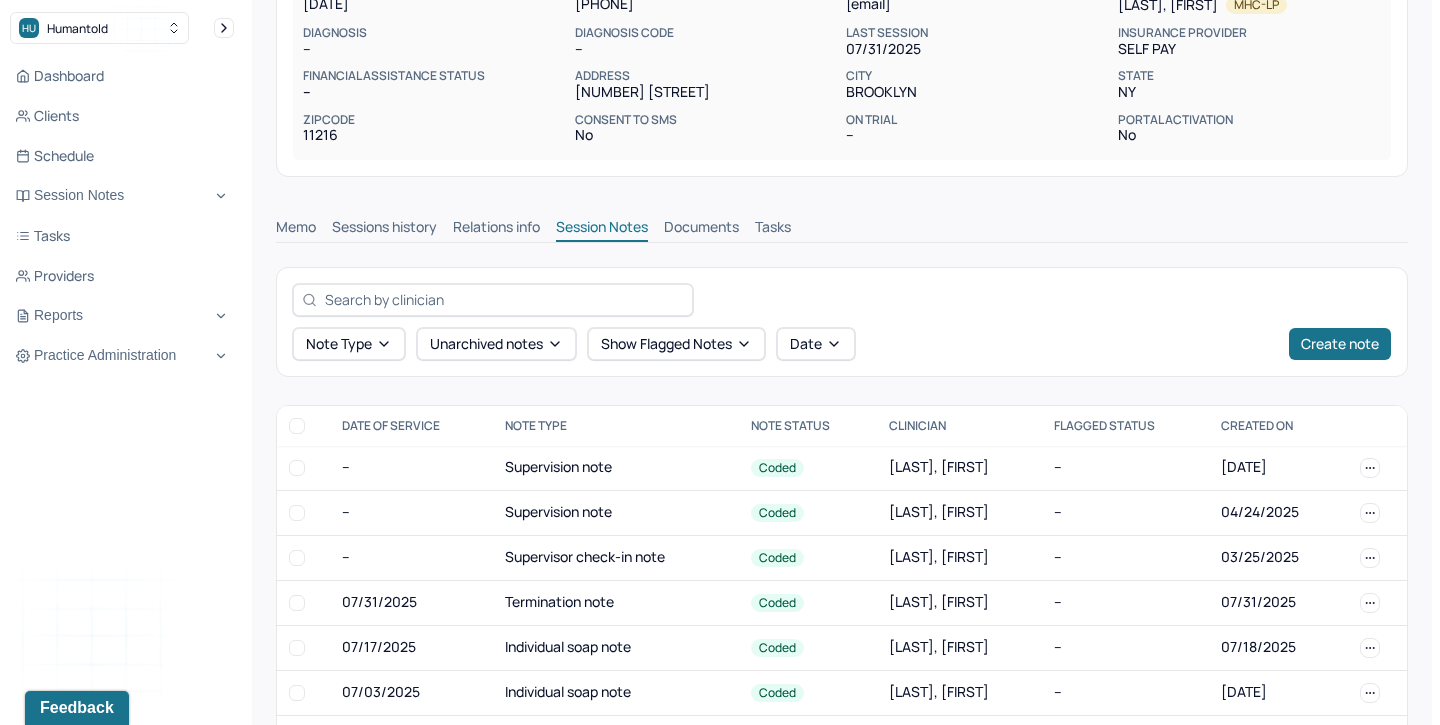 scroll, scrollTop: 309, scrollLeft: 0, axis: vertical 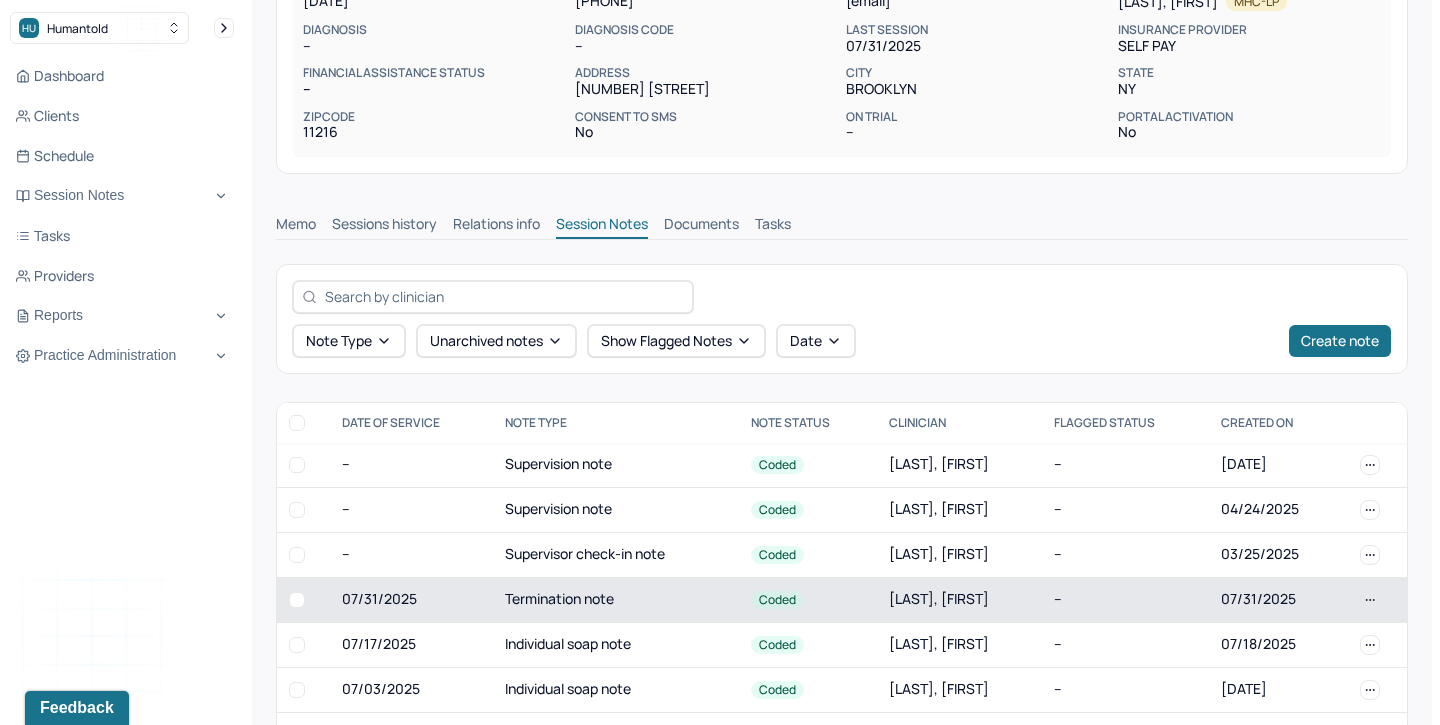 click on "Termination note" at bounding box center [616, 599] 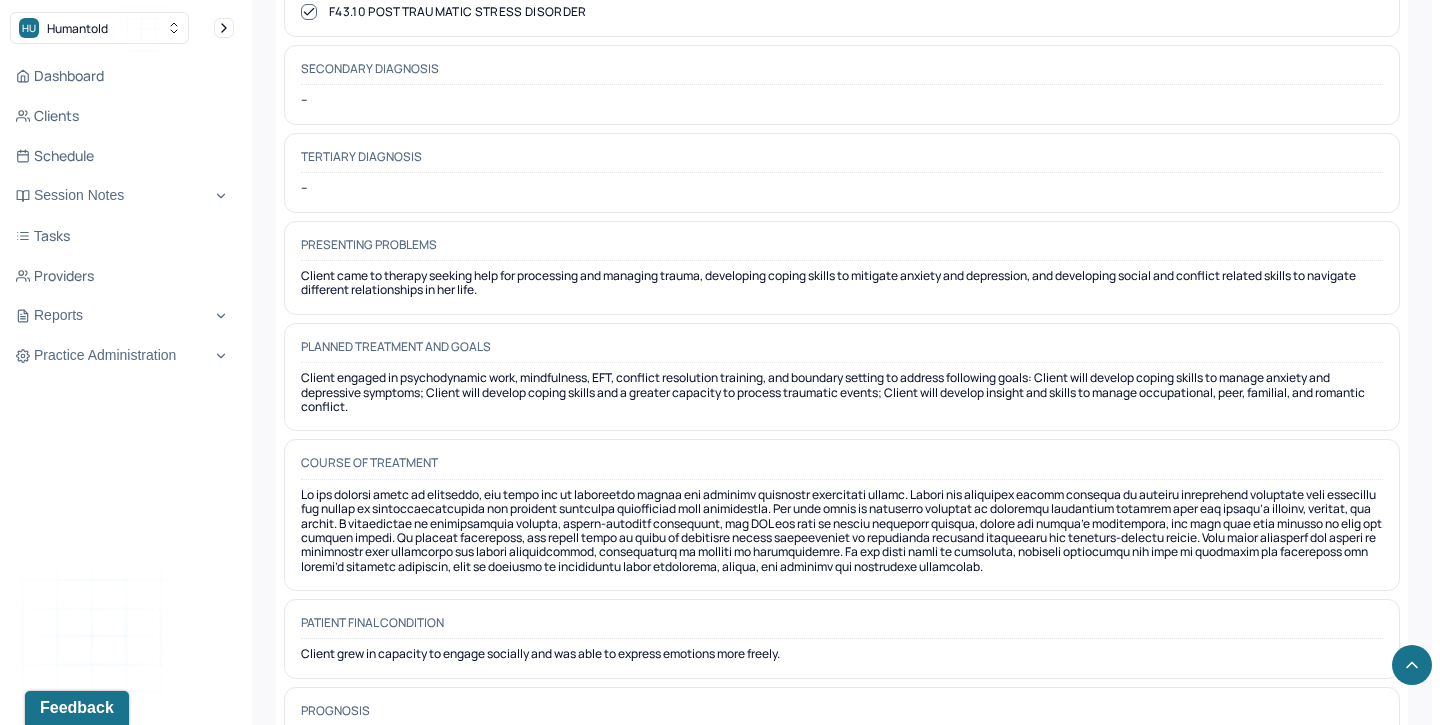 scroll, scrollTop: 1589, scrollLeft: 0, axis: vertical 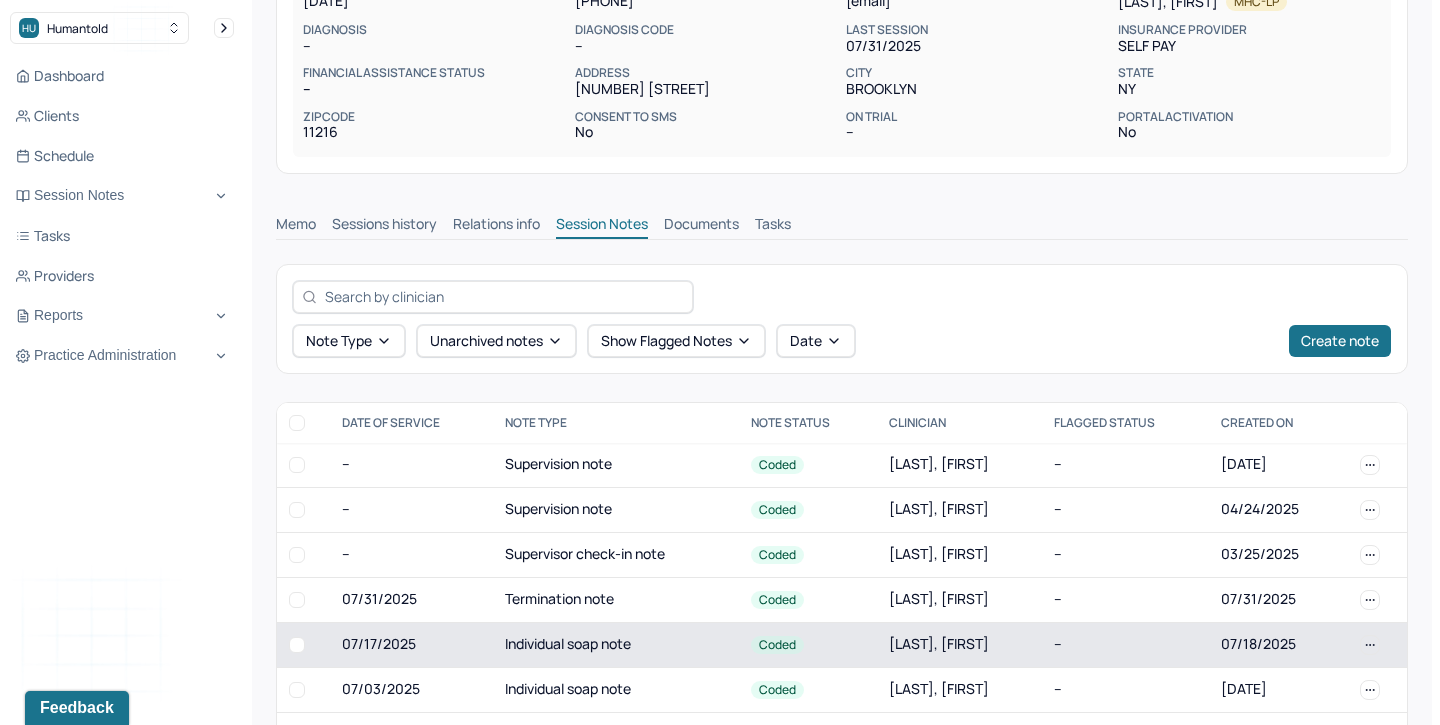 click on "Individual soap note" at bounding box center (616, 644) 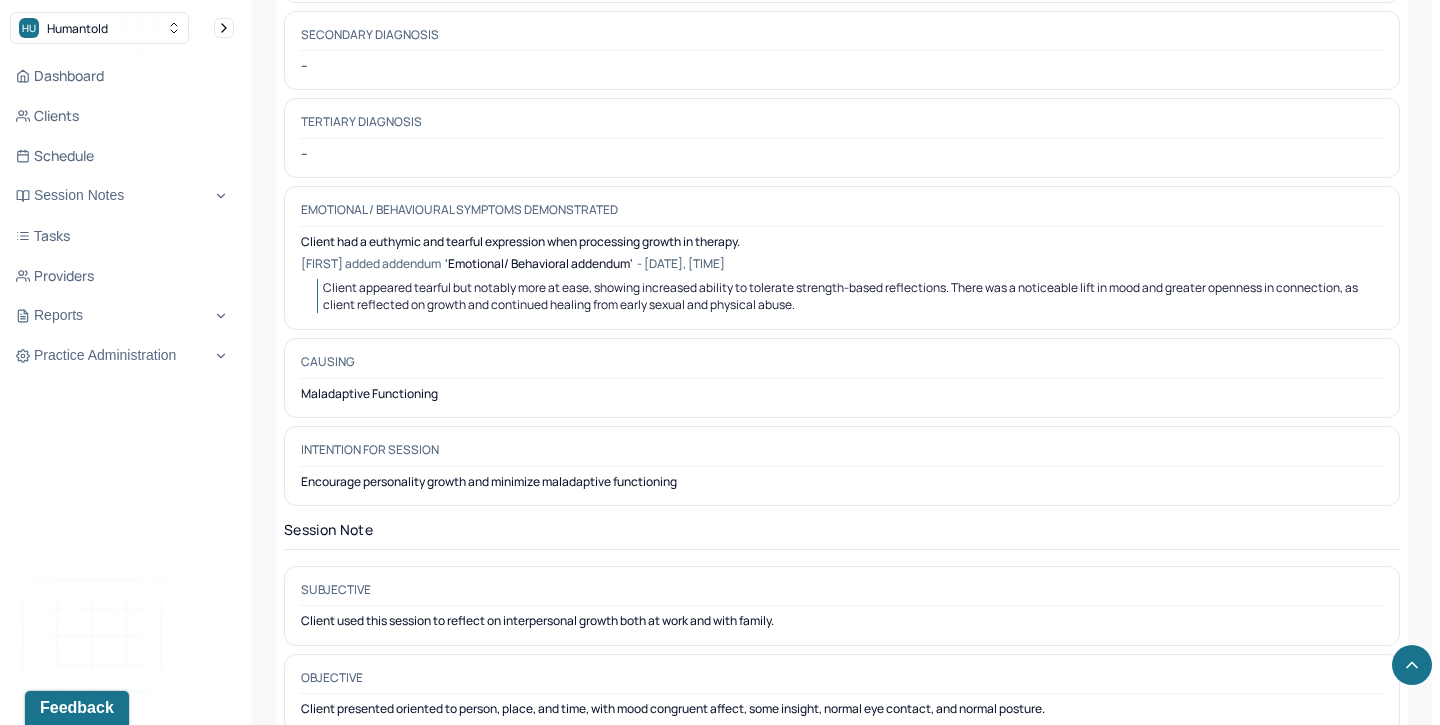 scroll, scrollTop: 1330, scrollLeft: 0, axis: vertical 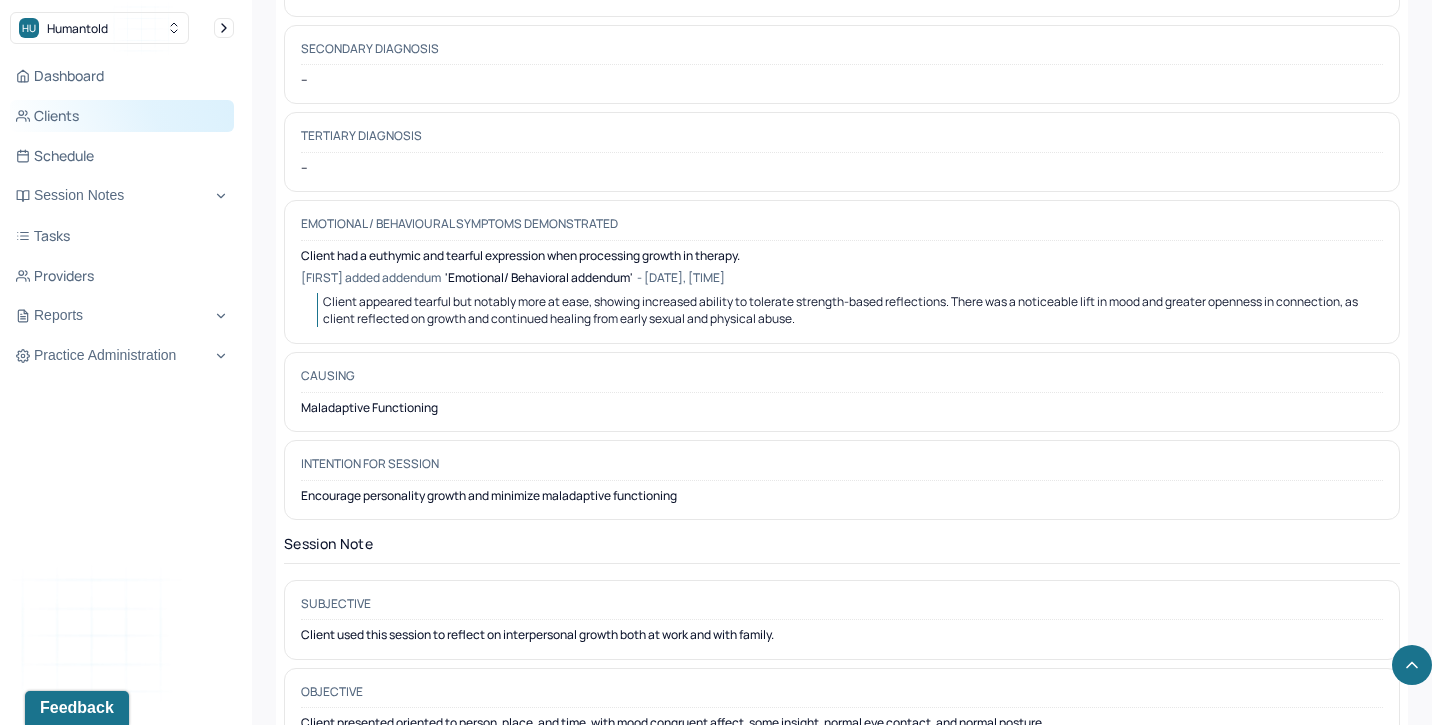click on "Clients" at bounding box center (122, 116) 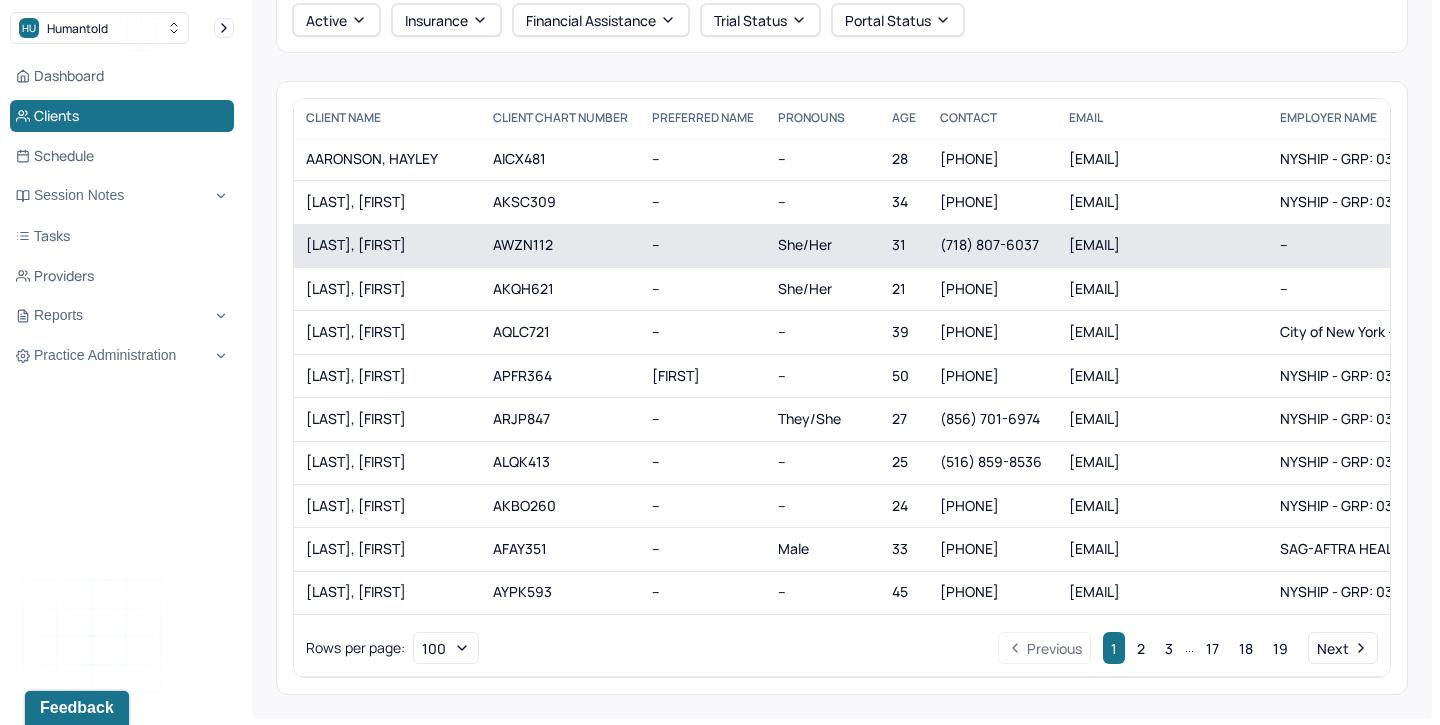 scroll, scrollTop: 0, scrollLeft: 0, axis: both 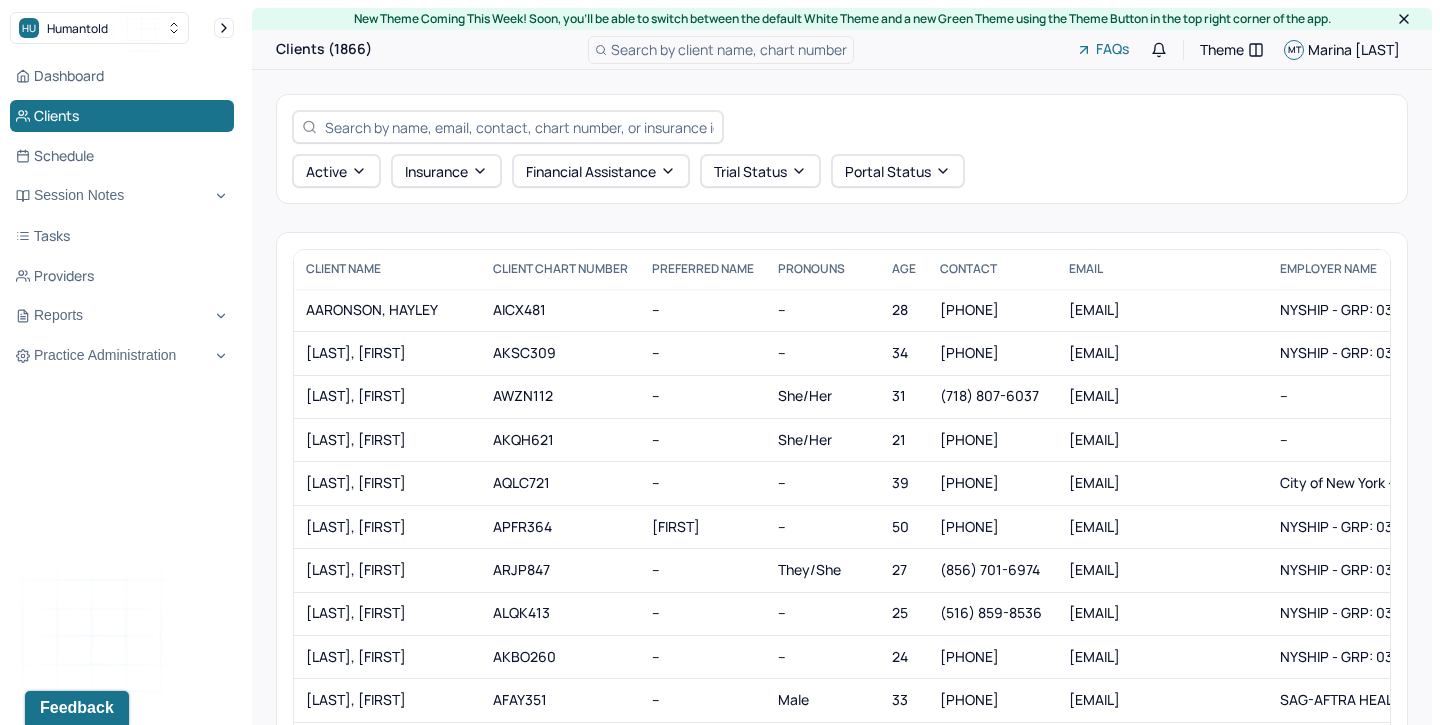 click at bounding box center (519, 127) 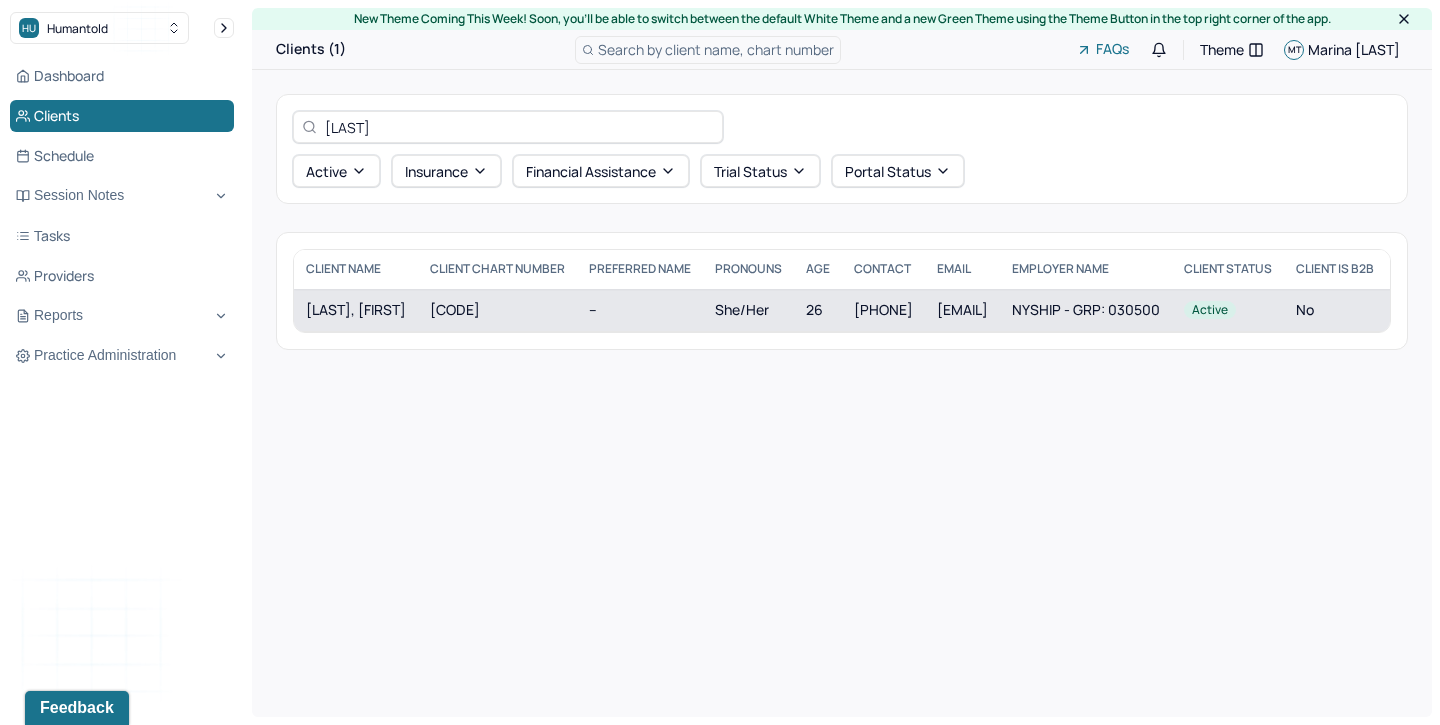 type on "lawless" 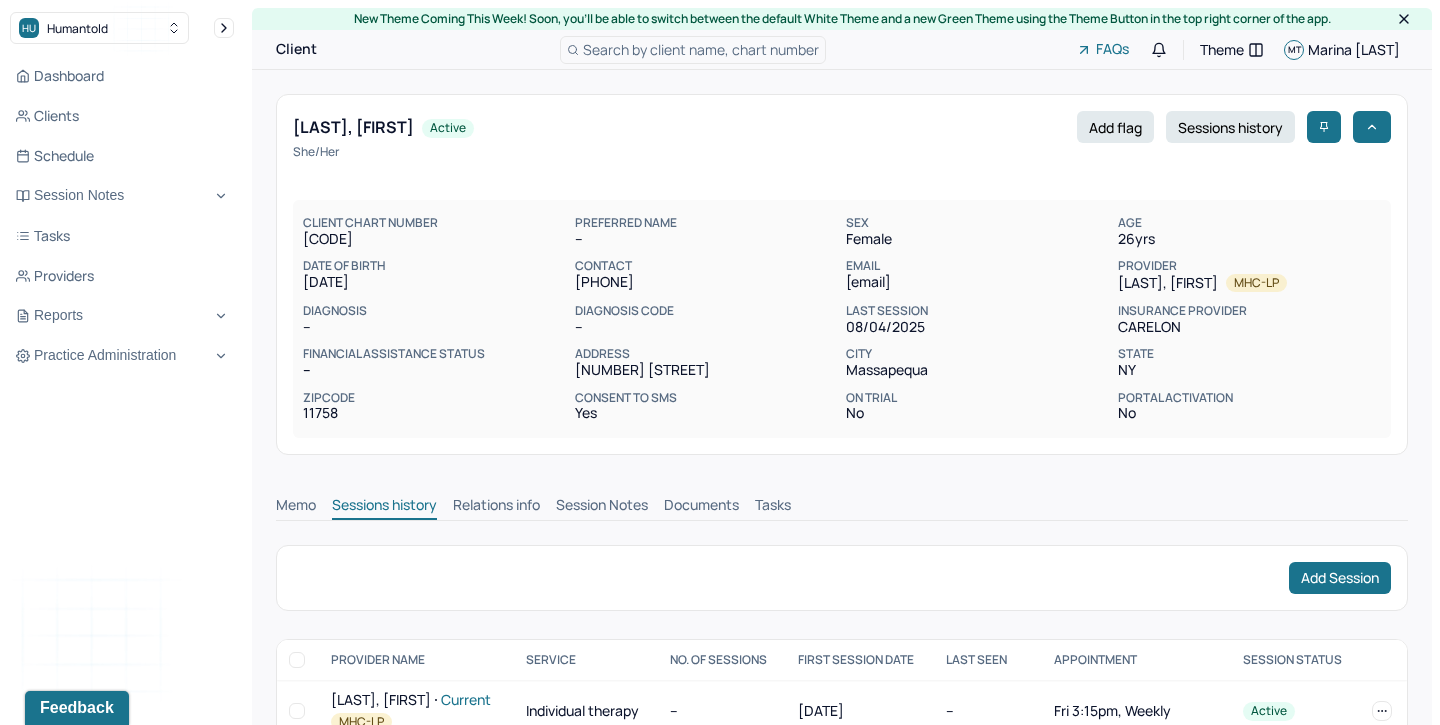 click on "Session Notes" at bounding box center (602, 507) 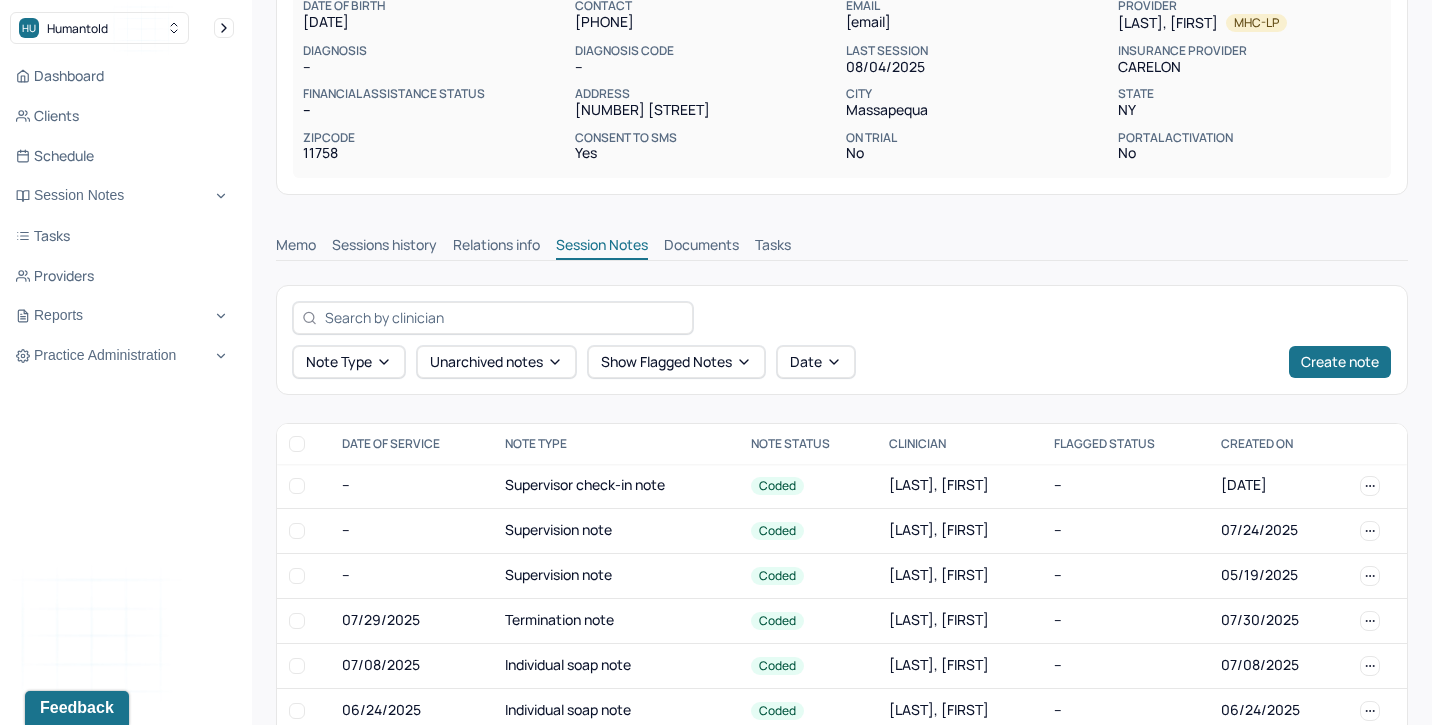 scroll, scrollTop: 262, scrollLeft: 0, axis: vertical 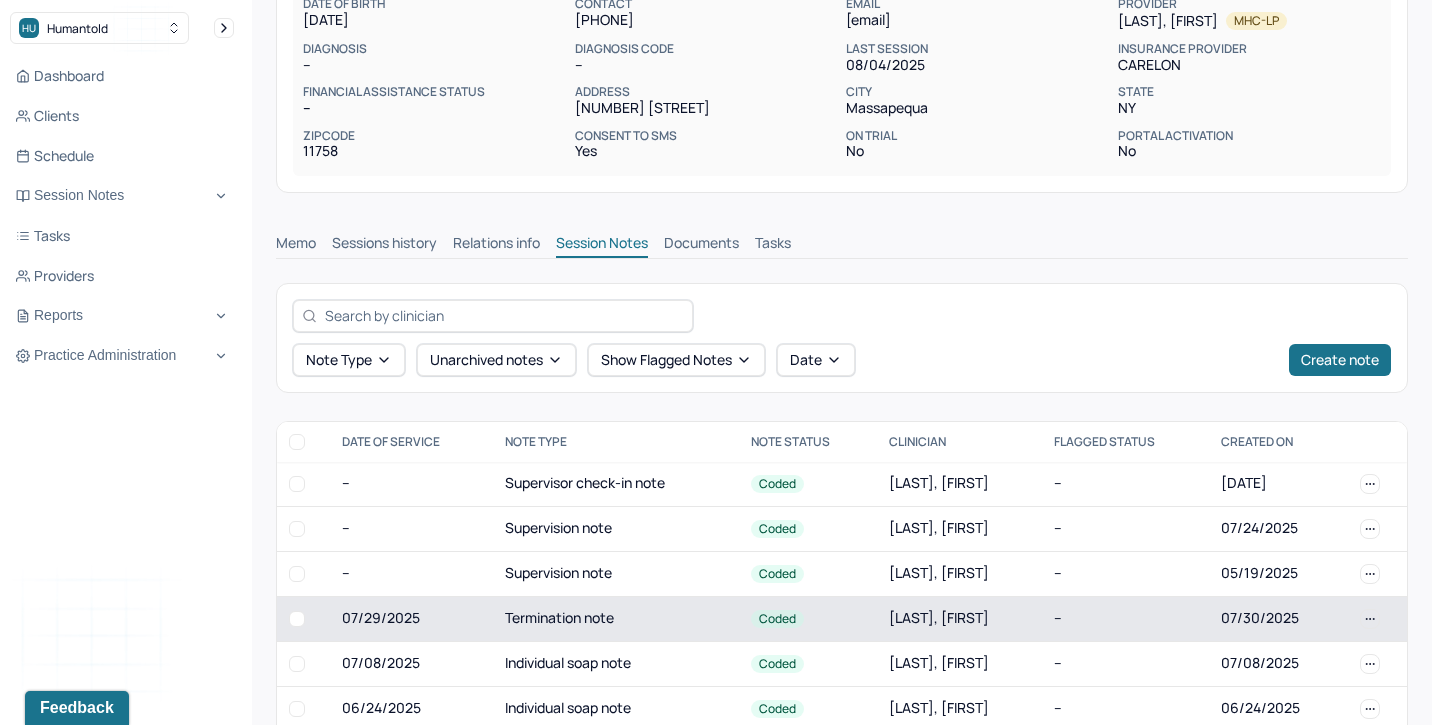 click on "Termination note" at bounding box center [616, 618] 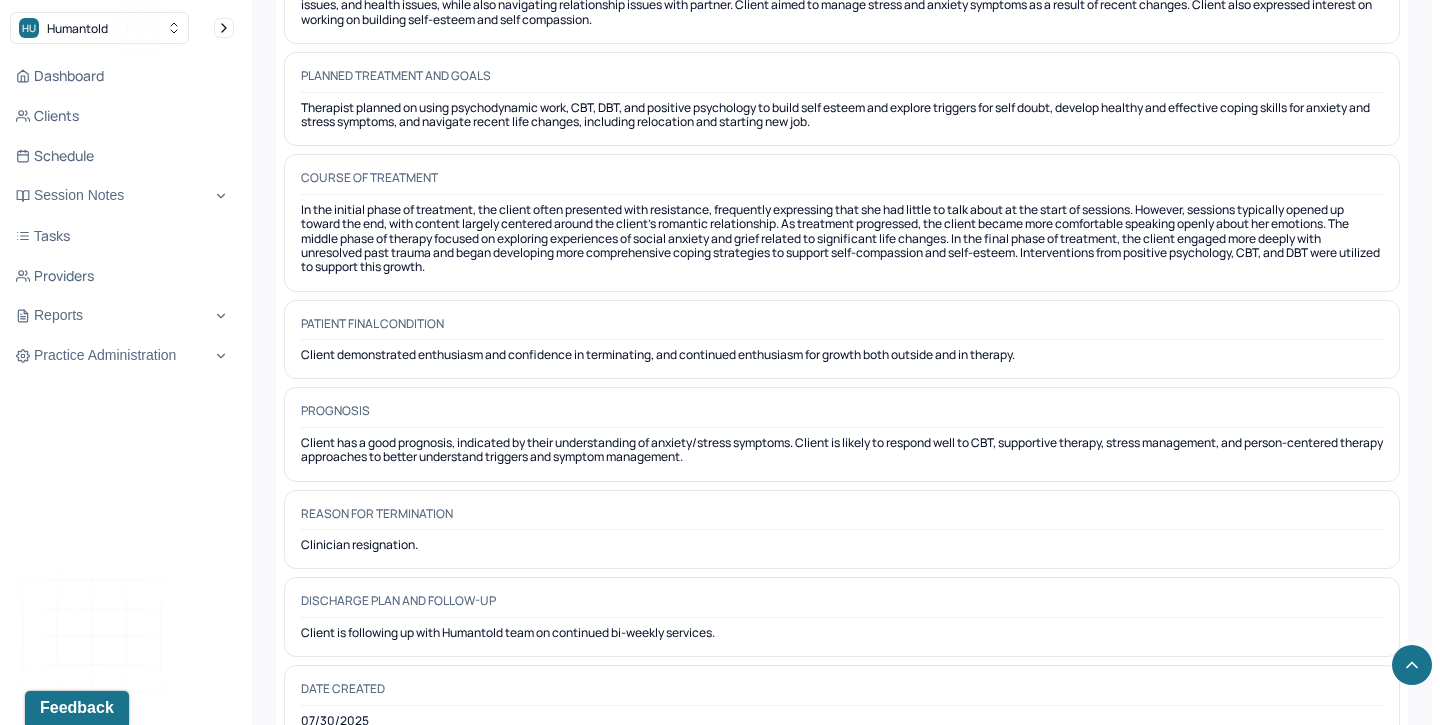 scroll, scrollTop: 1837, scrollLeft: 0, axis: vertical 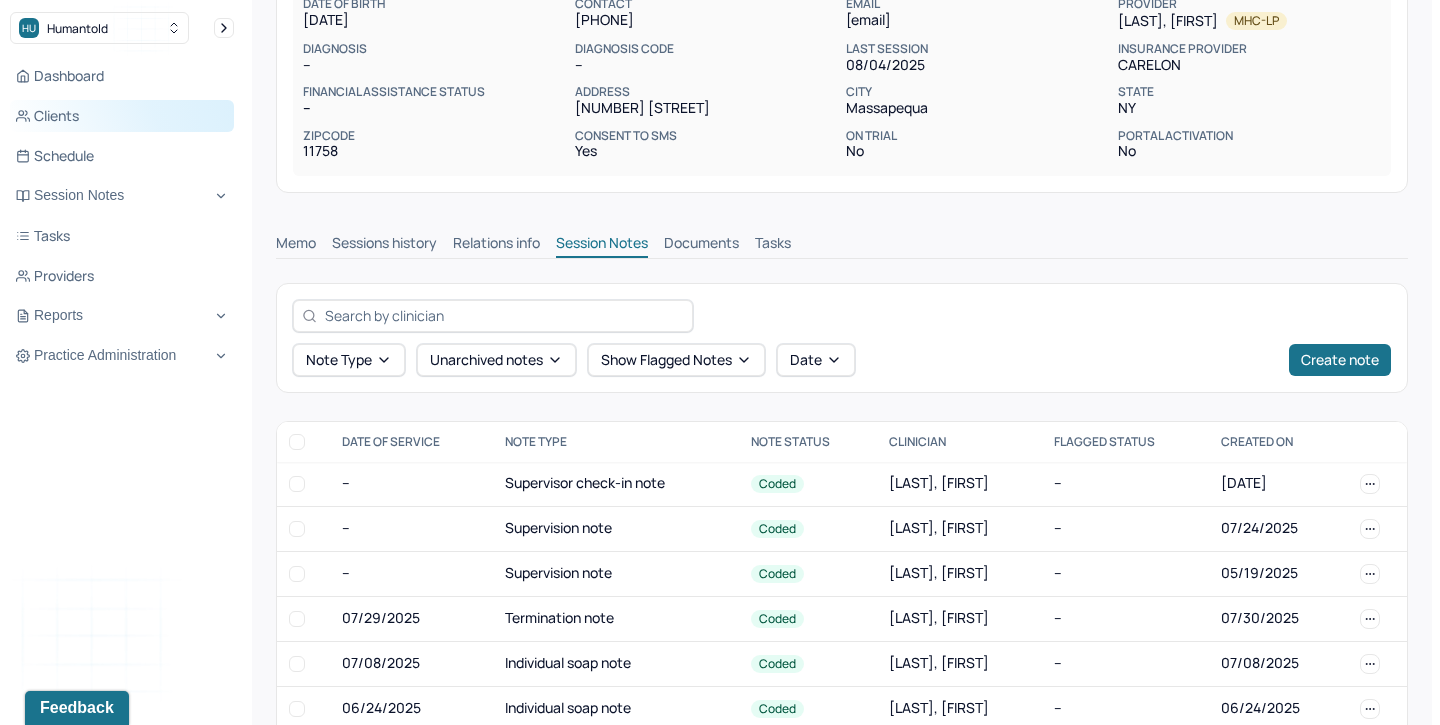 click on "Clients" at bounding box center [122, 116] 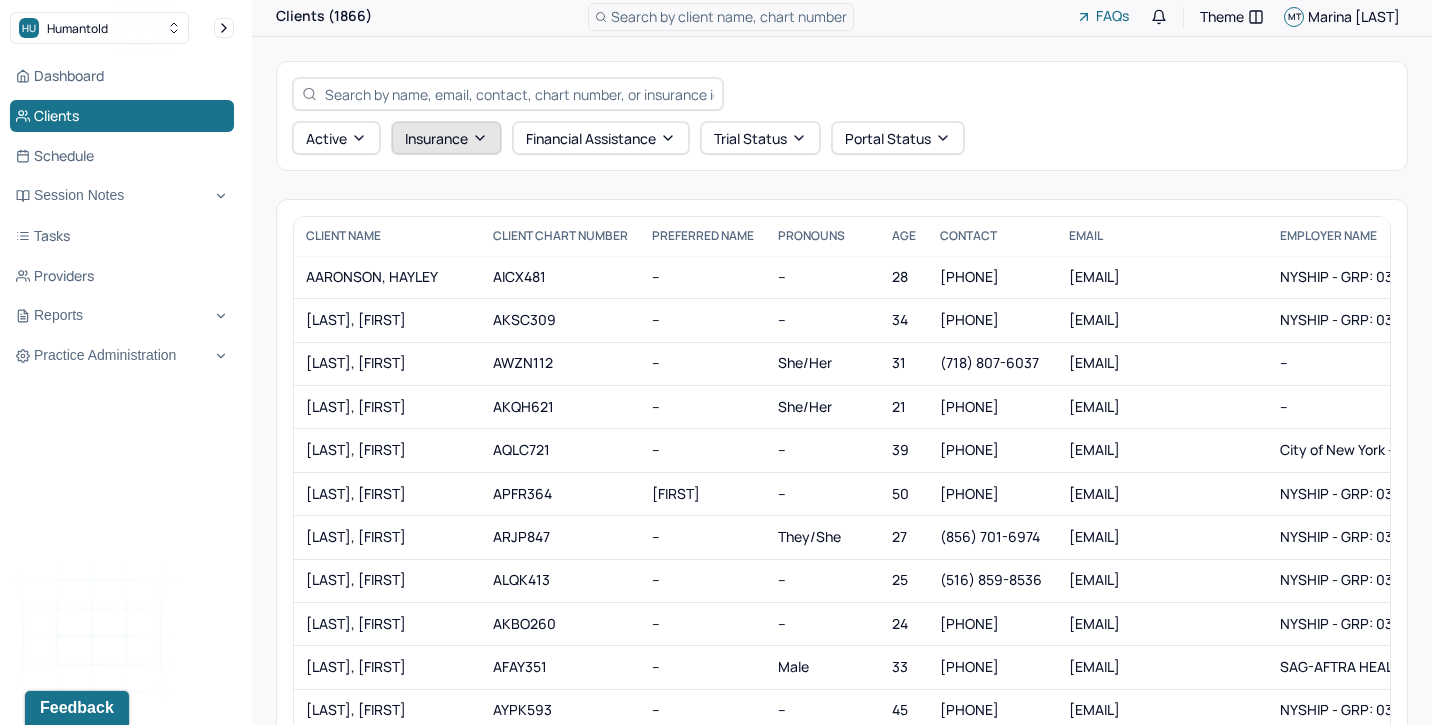 scroll, scrollTop: 0, scrollLeft: 0, axis: both 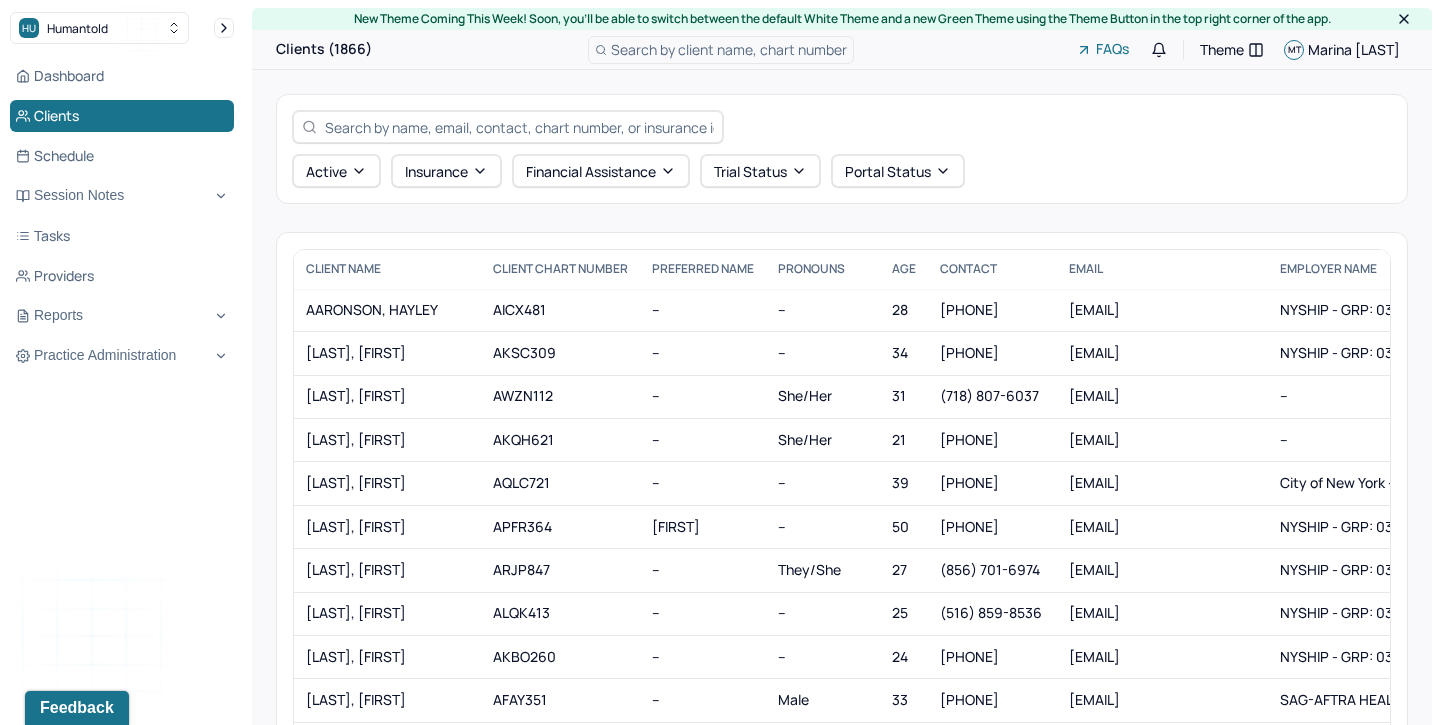 click at bounding box center [519, 127] 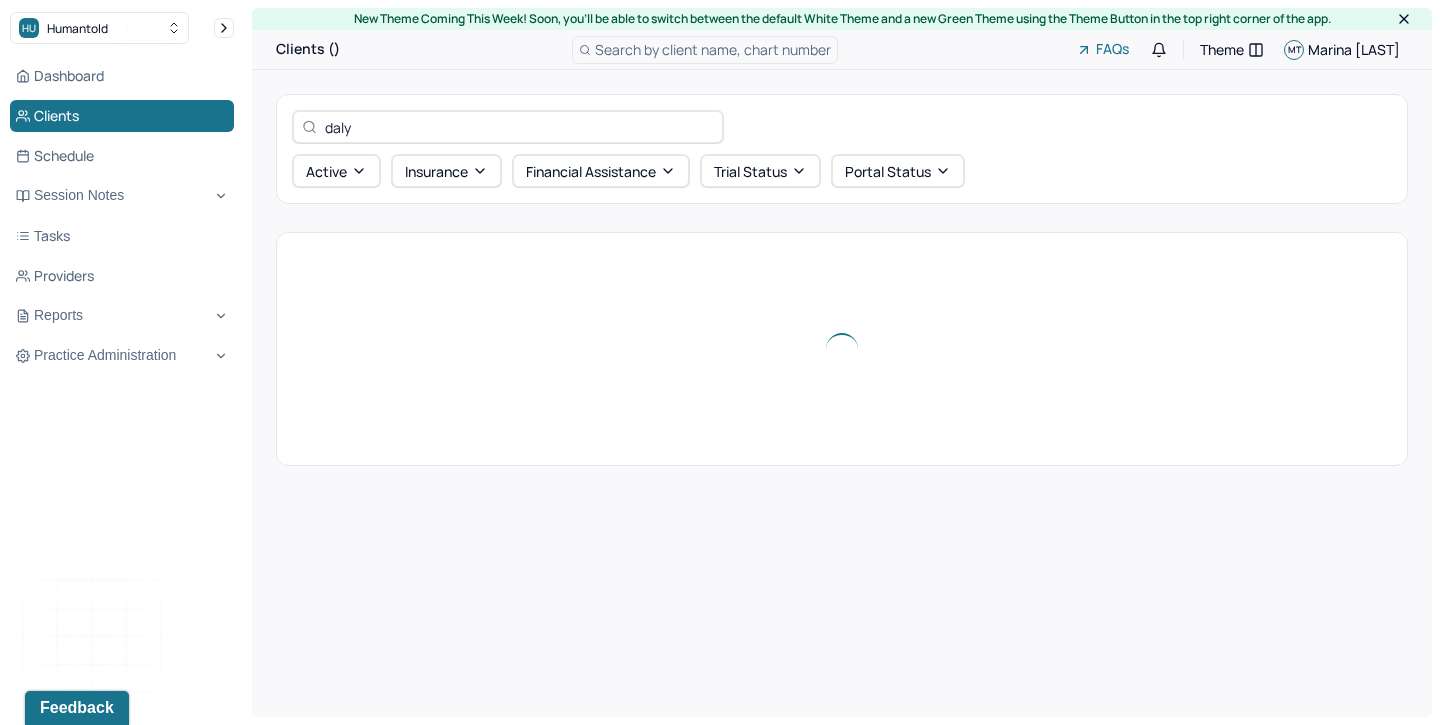 type on "daly" 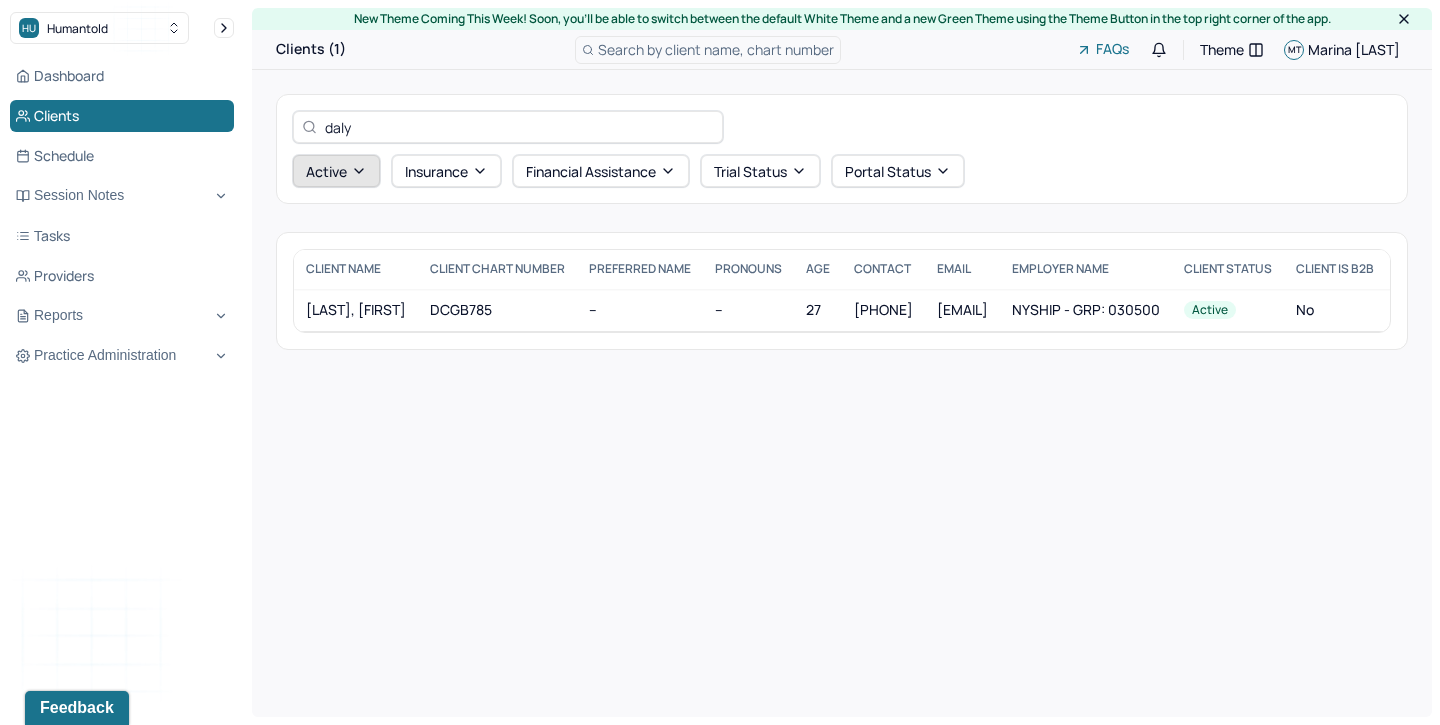 click on "Active" at bounding box center [336, 171] 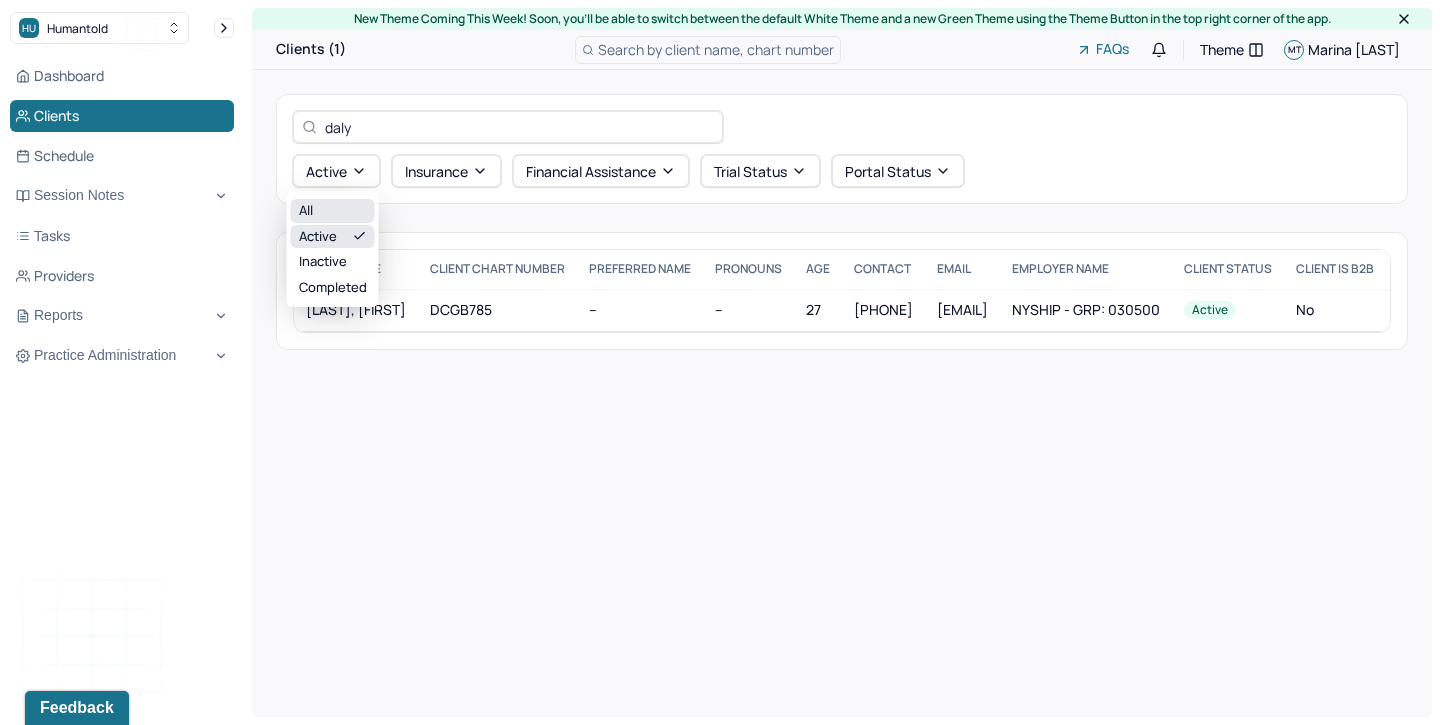 click on "All" at bounding box center [333, 211] 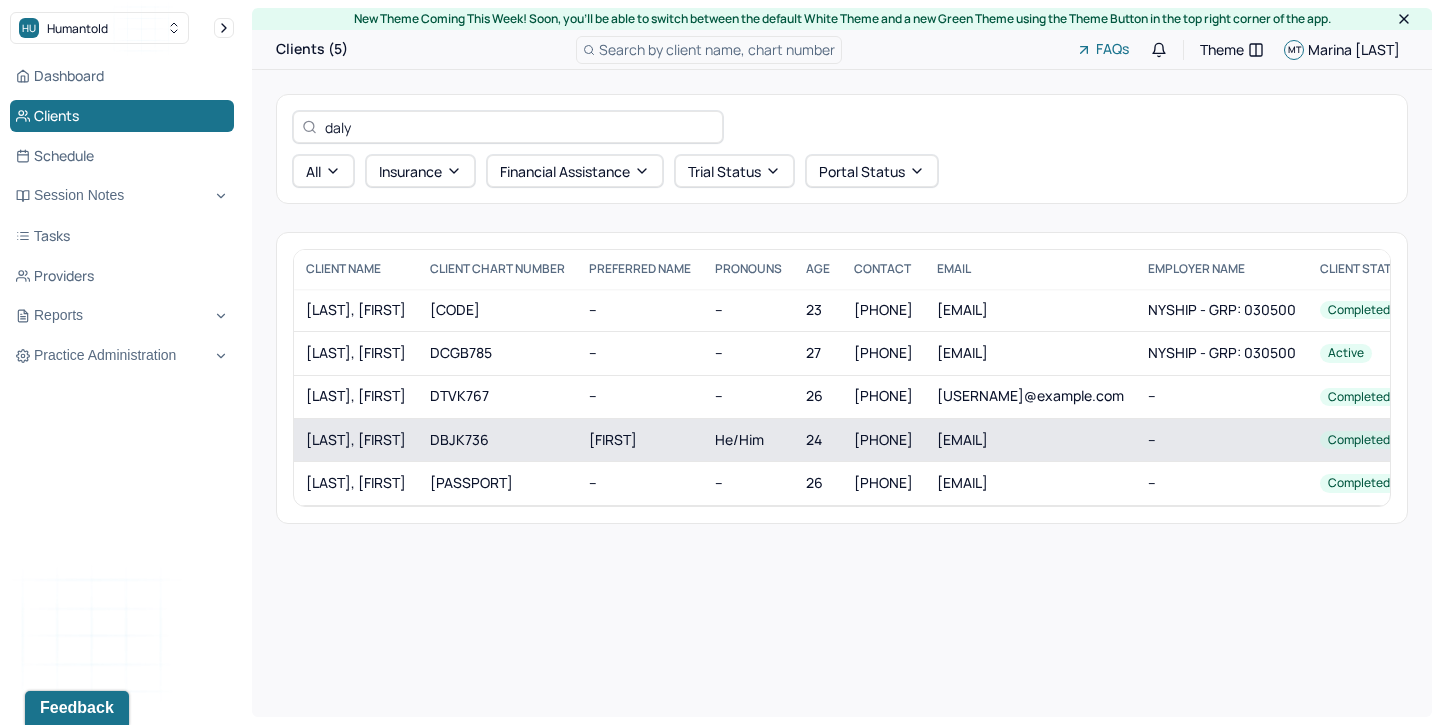 click on "DALY, SAMUEL" at bounding box center [356, 440] 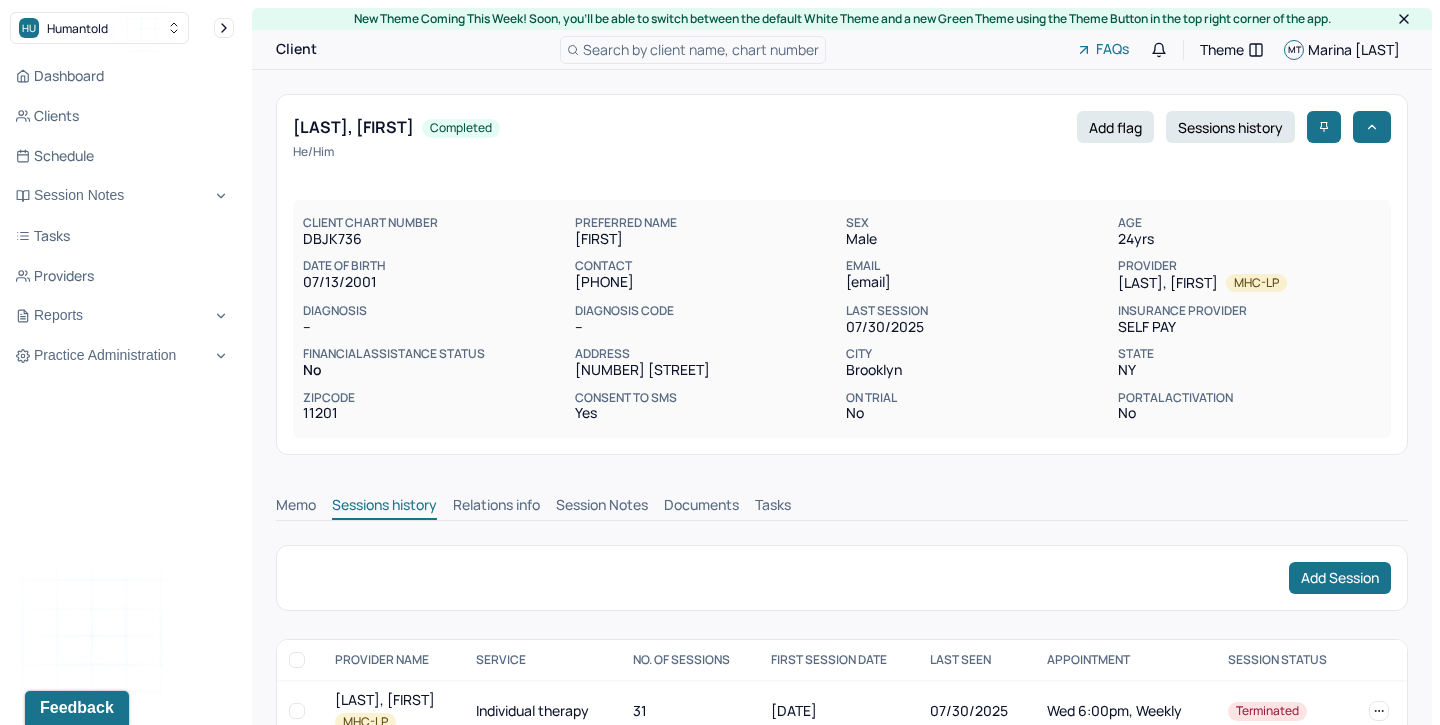 click on "Session Notes" at bounding box center (602, 507) 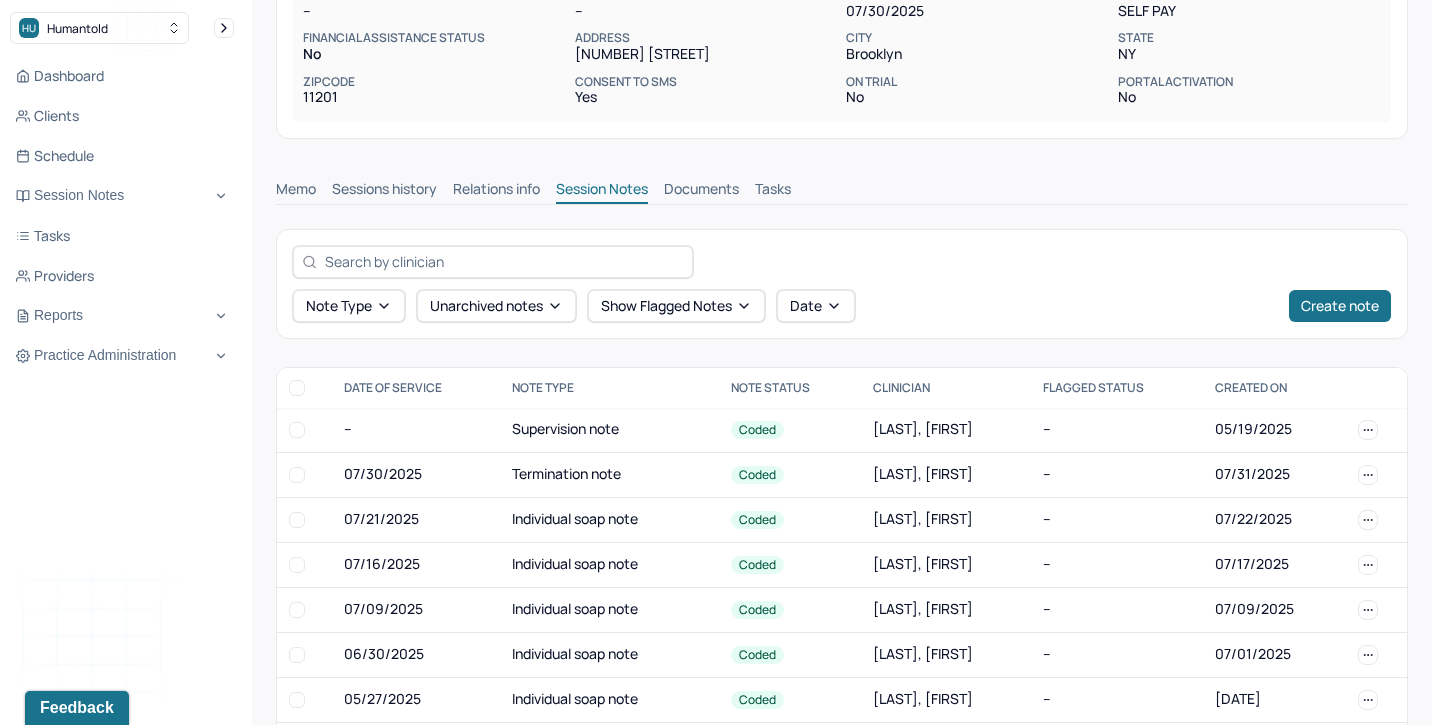 scroll, scrollTop: 359, scrollLeft: 0, axis: vertical 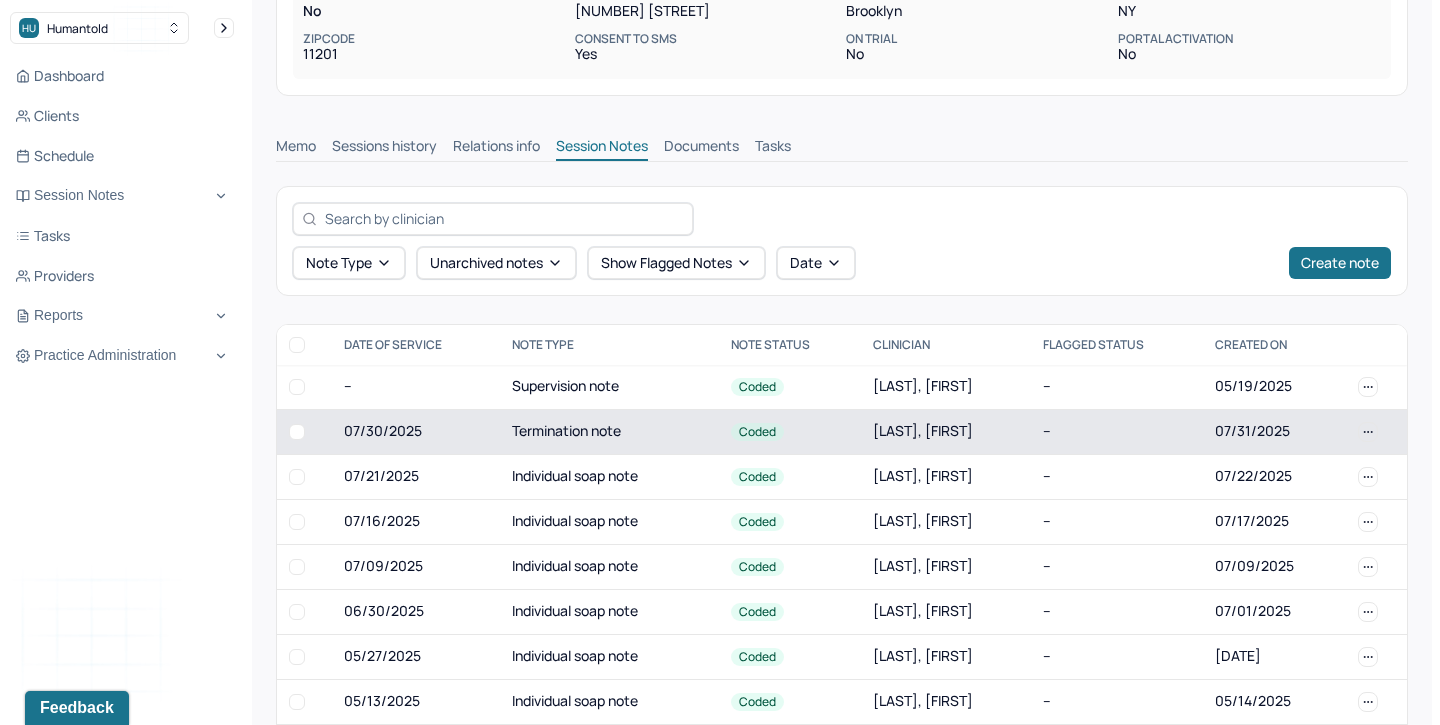 click on "Termination note" at bounding box center [609, 431] 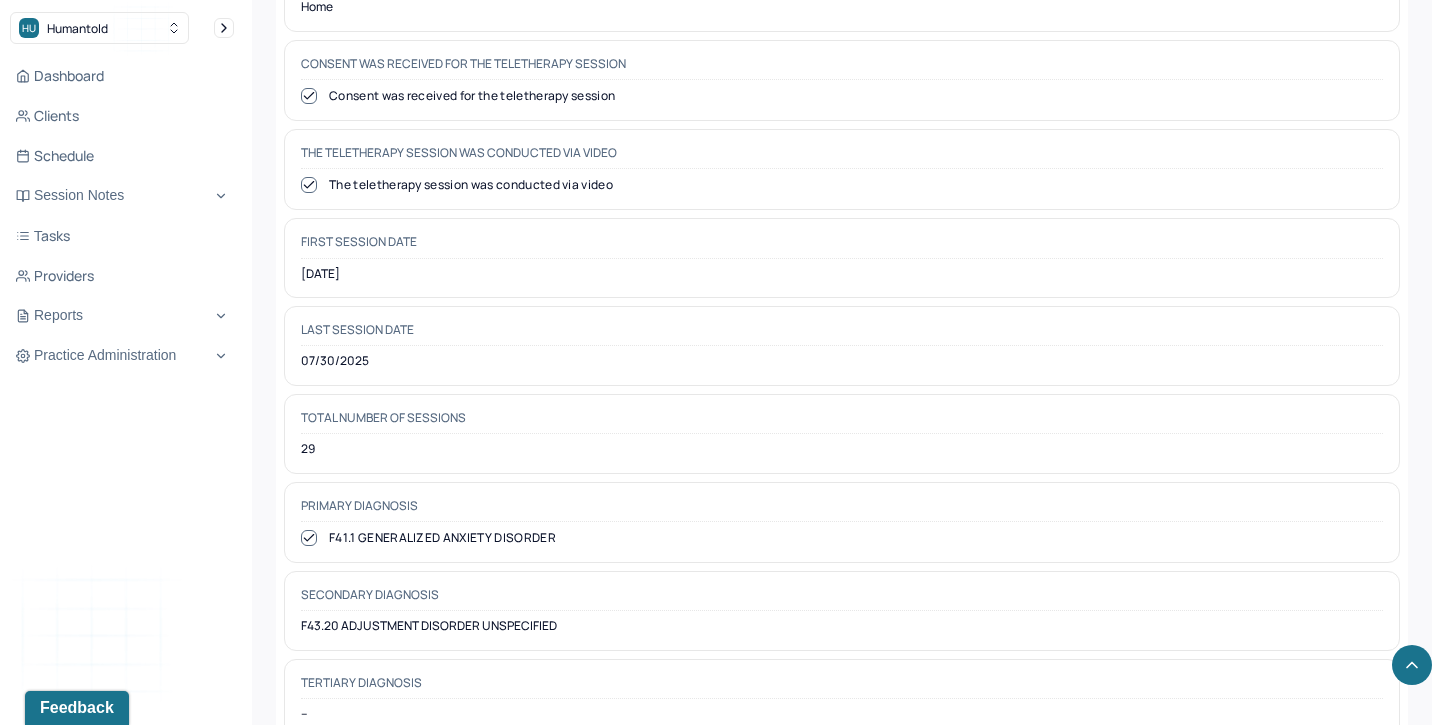 scroll, scrollTop: 989, scrollLeft: 0, axis: vertical 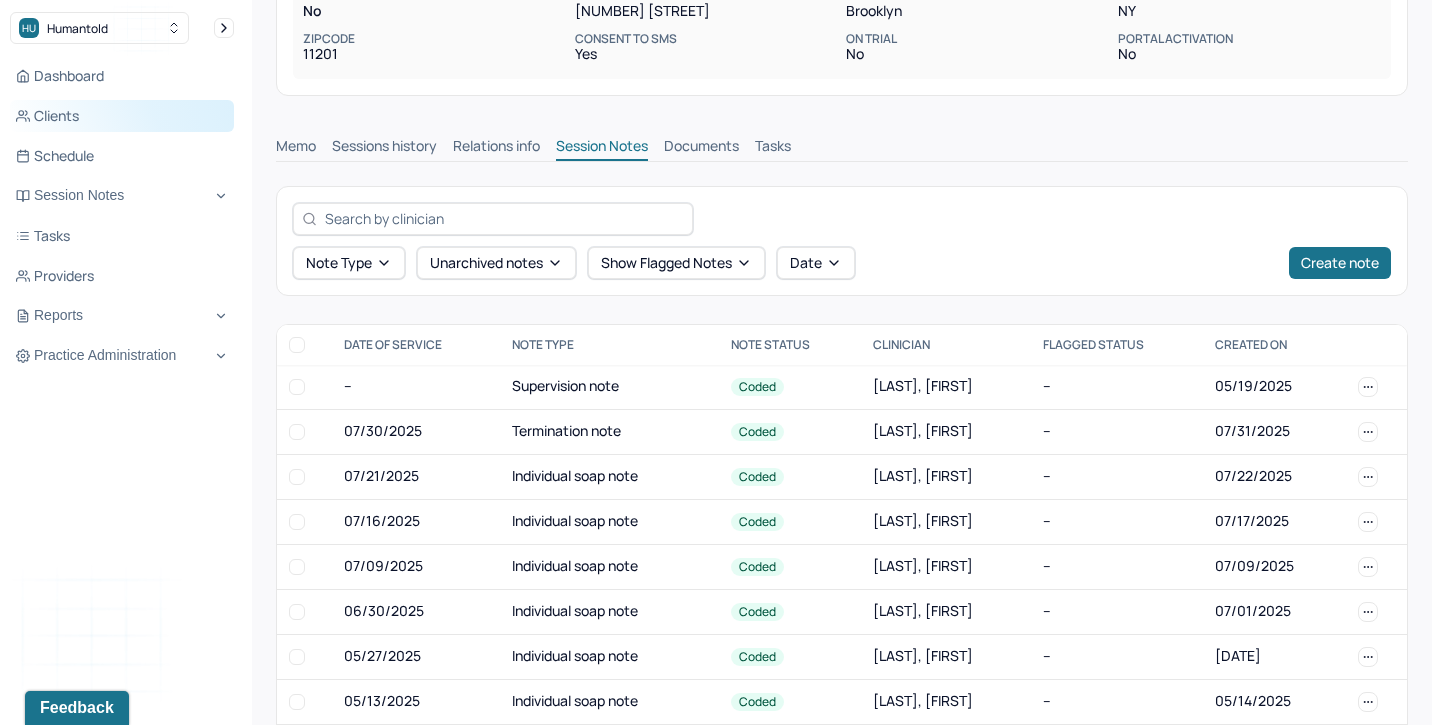click on "Clients" at bounding box center (122, 116) 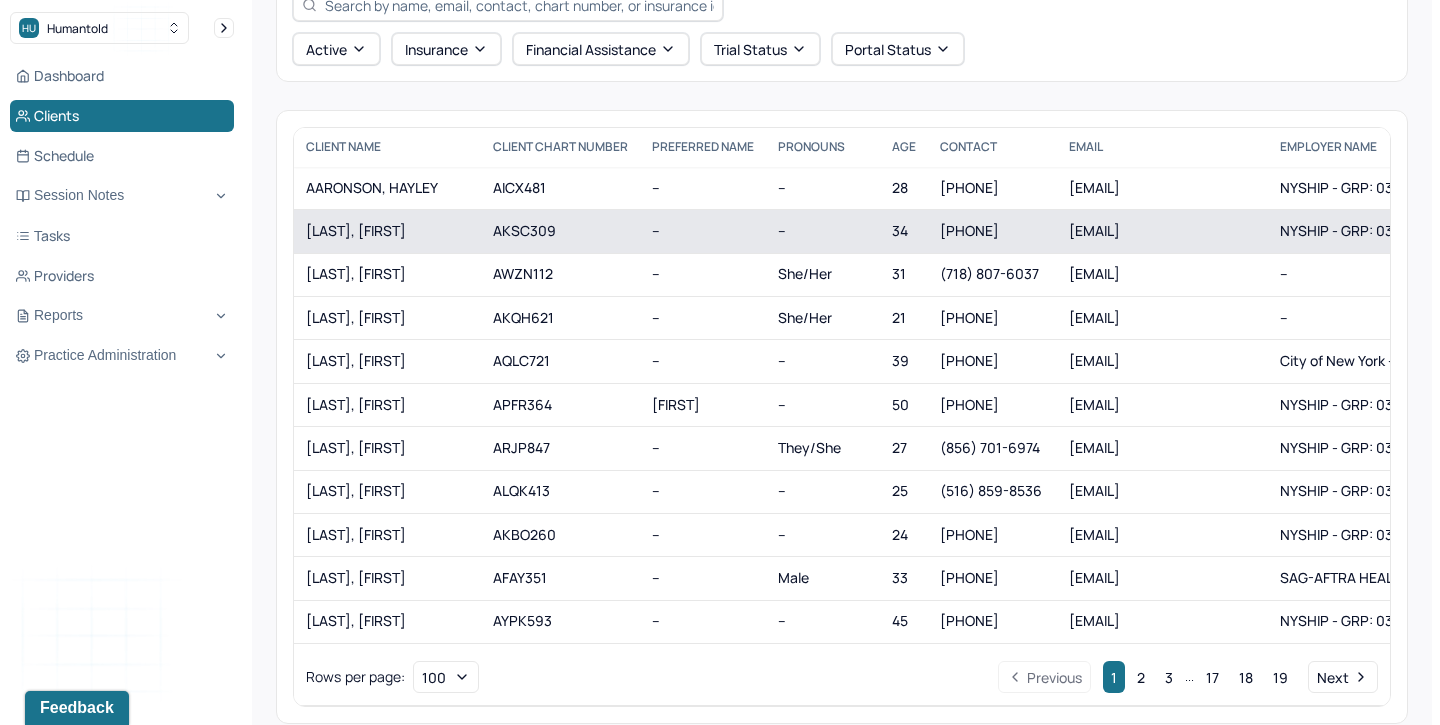 scroll, scrollTop: 115, scrollLeft: 0, axis: vertical 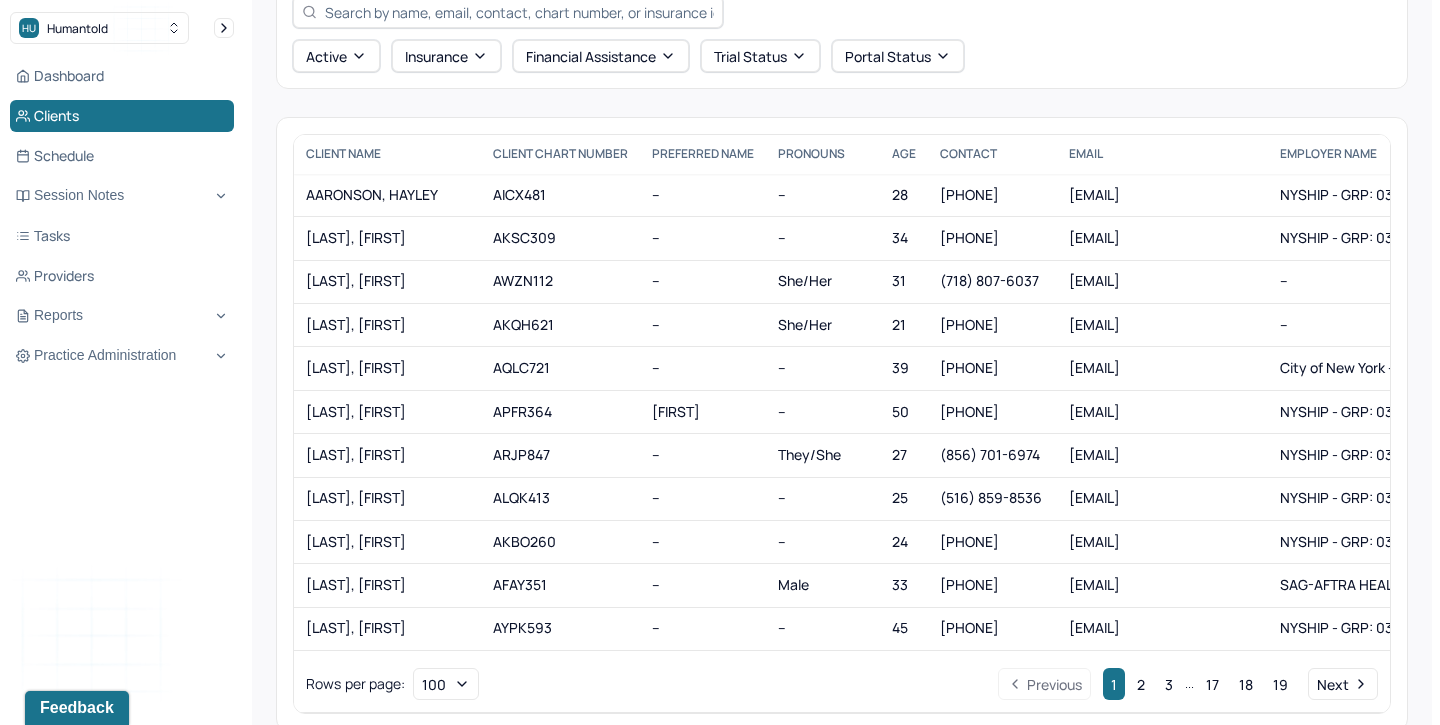 click at bounding box center [508, 12] 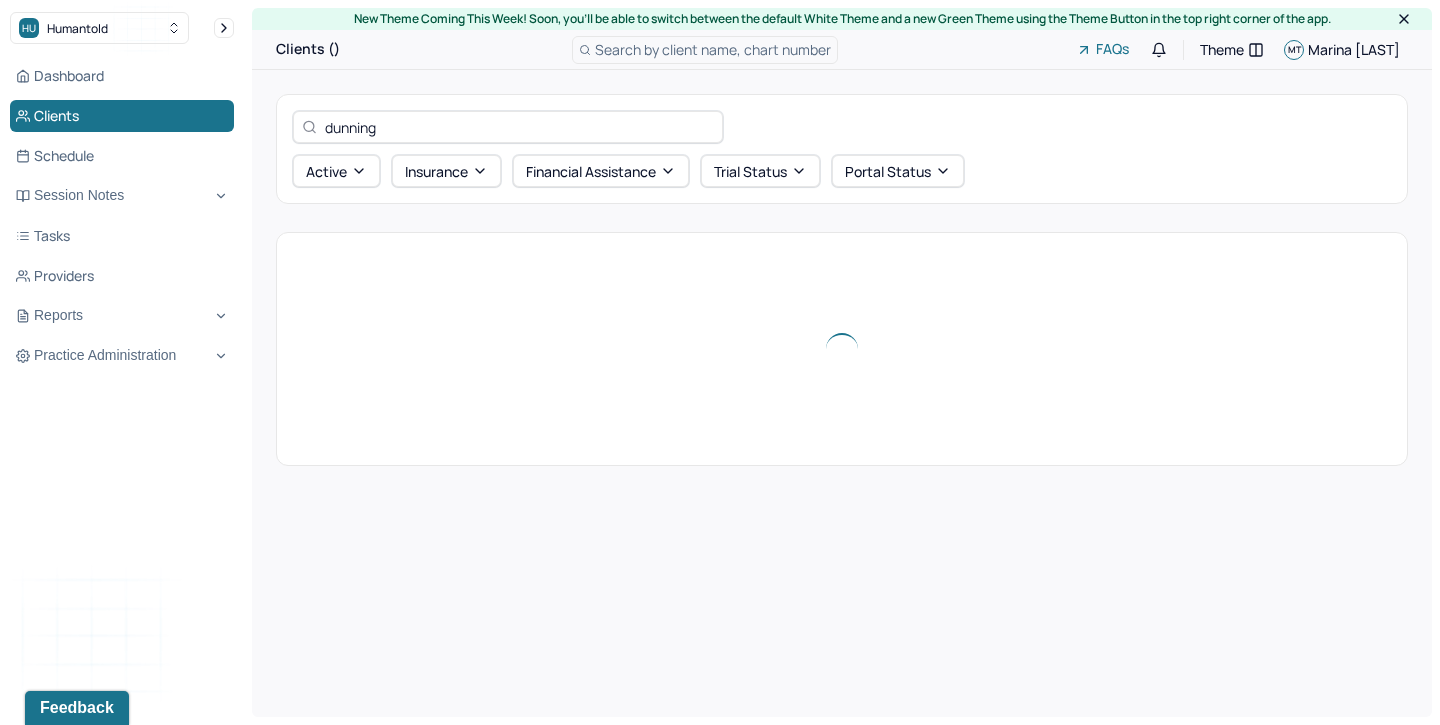 scroll, scrollTop: 0, scrollLeft: 0, axis: both 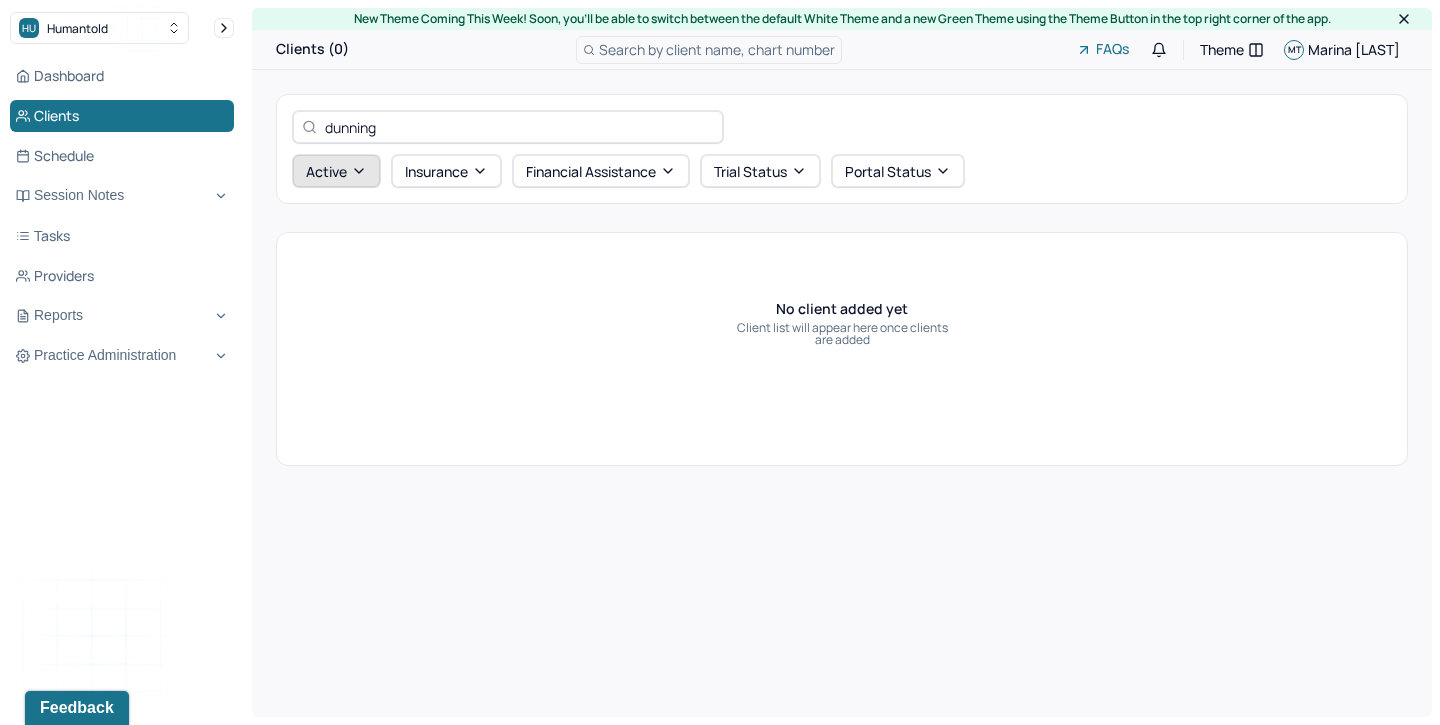 type on "dunning" 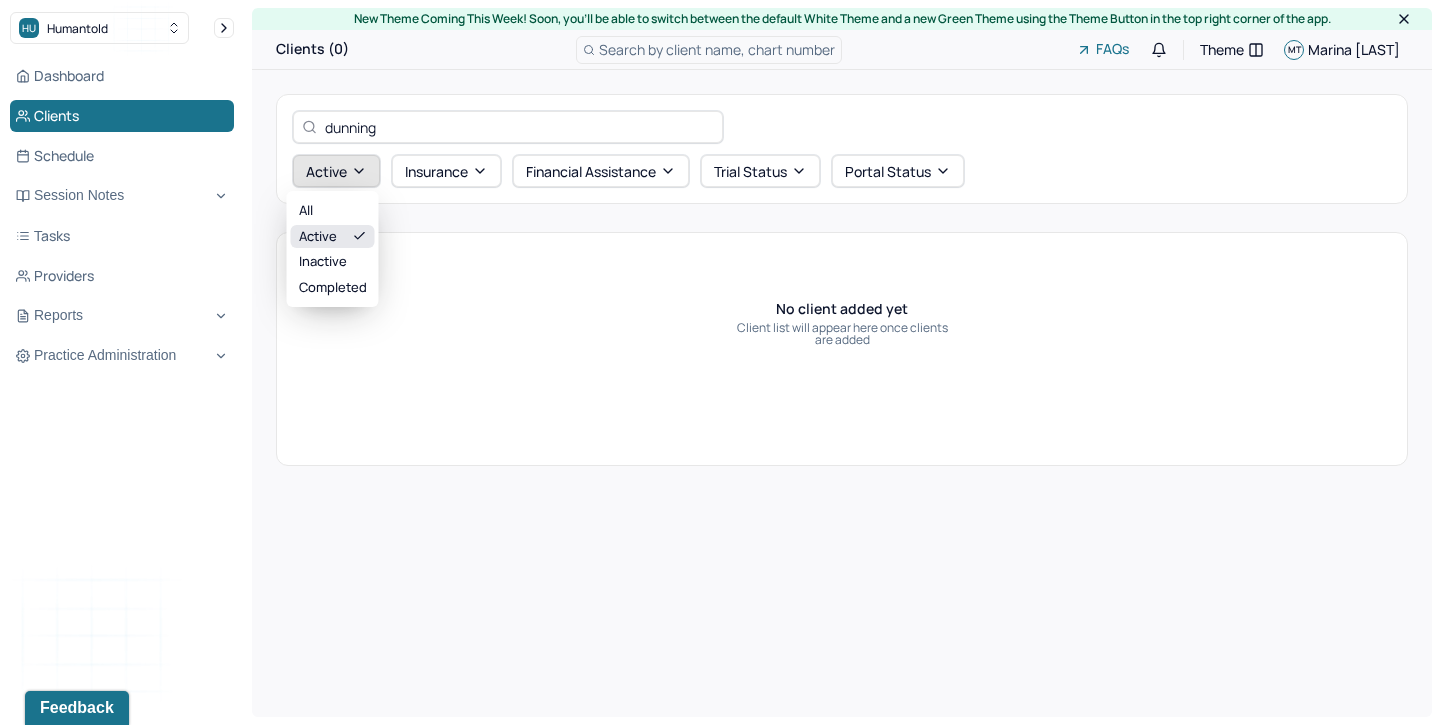 click on "Active" at bounding box center (336, 171) 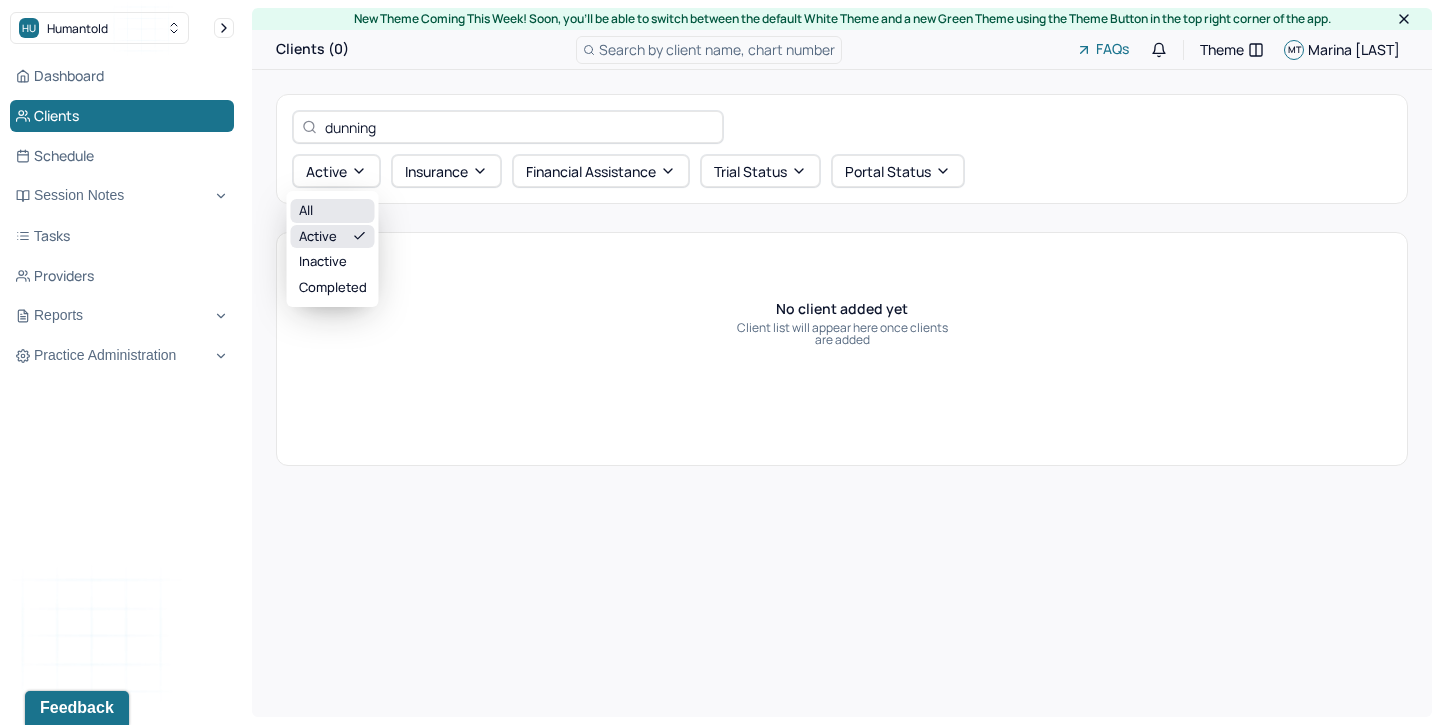 click on "All" at bounding box center (333, 211) 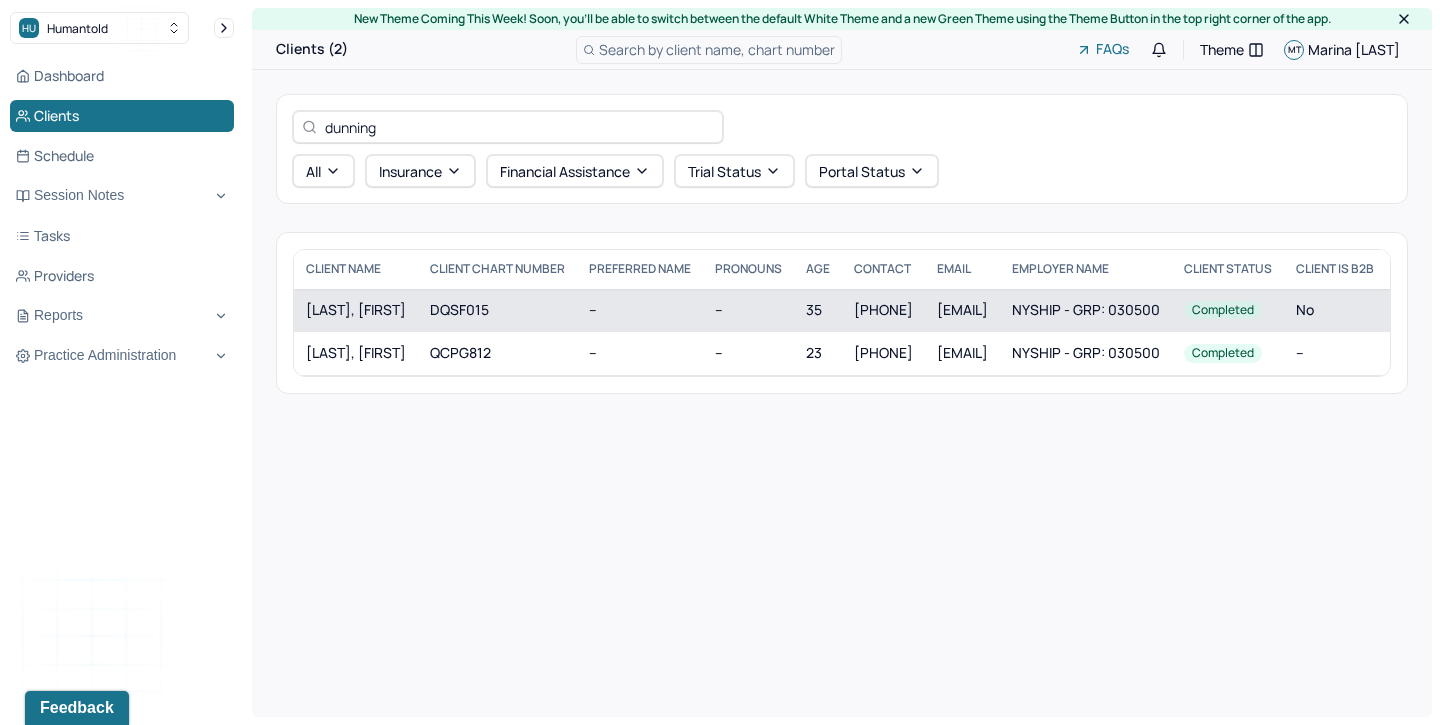 click on "DUNNINGER, CHRISTINE" at bounding box center (356, 310) 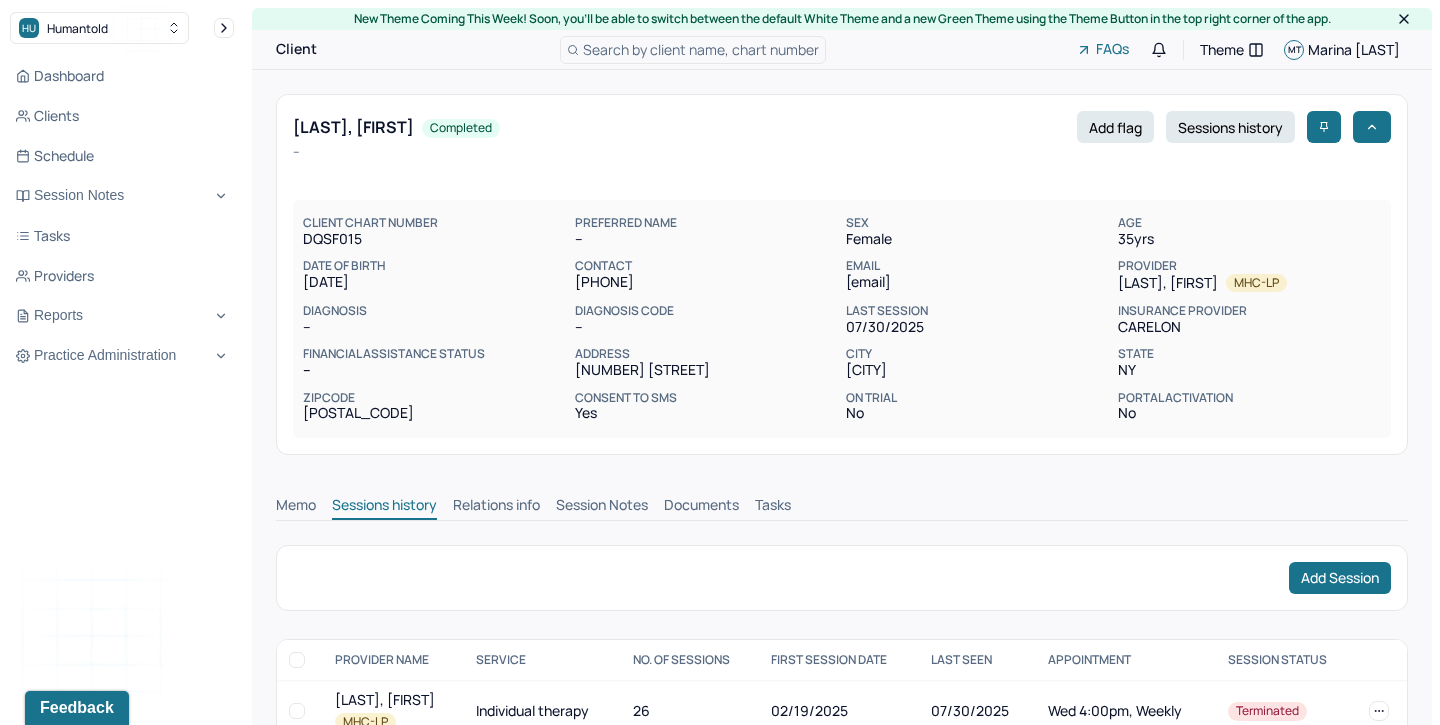 click on "Session Notes" at bounding box center (602, 507) 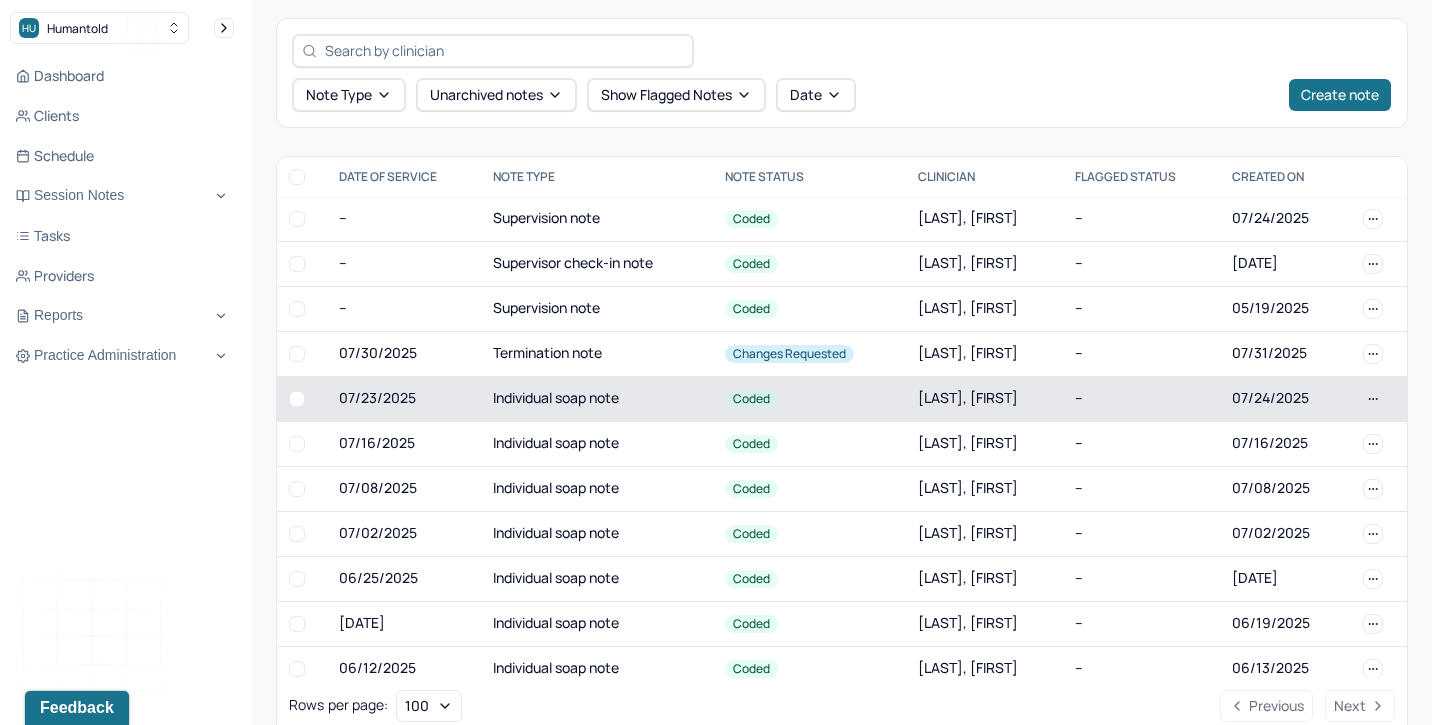 scroll, scrollTop: 528, scrollLeft: 0, axis: vertical 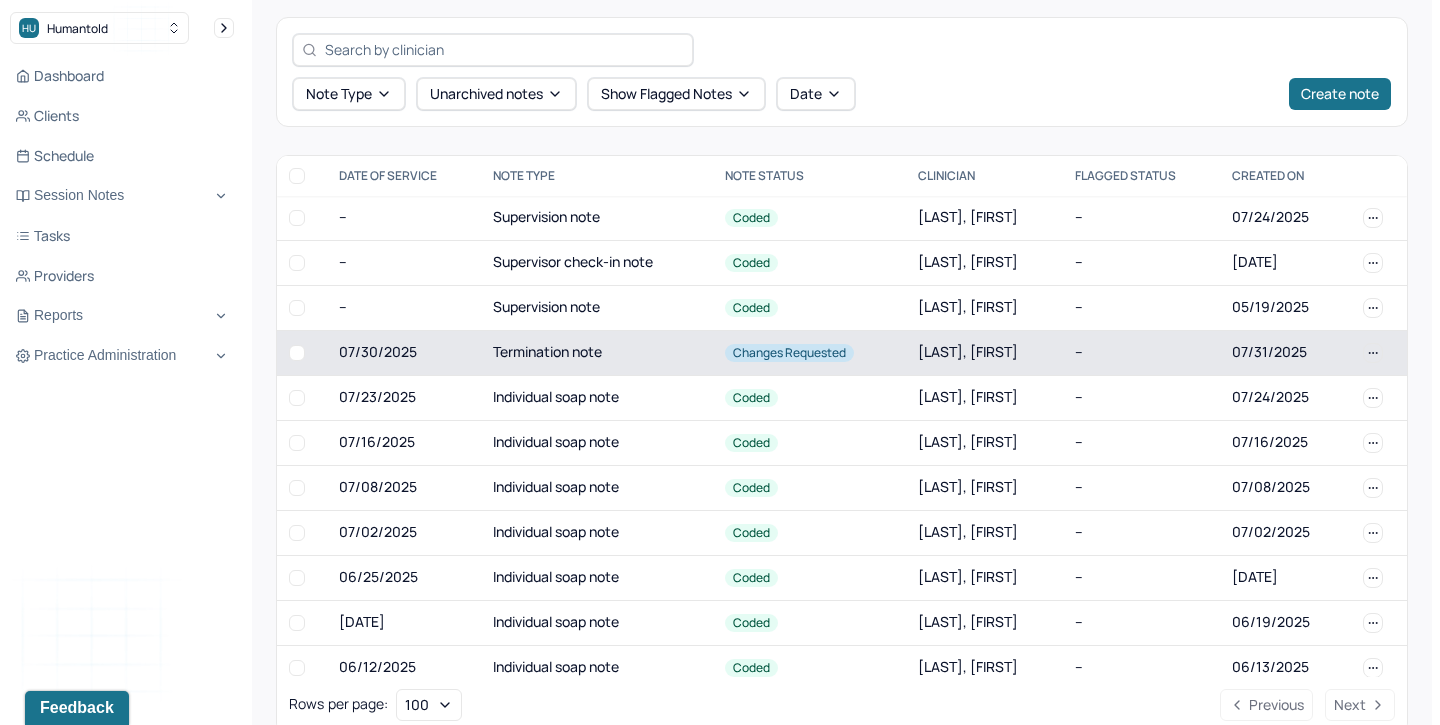click on "Termination note" at bounding box center [597, 352] 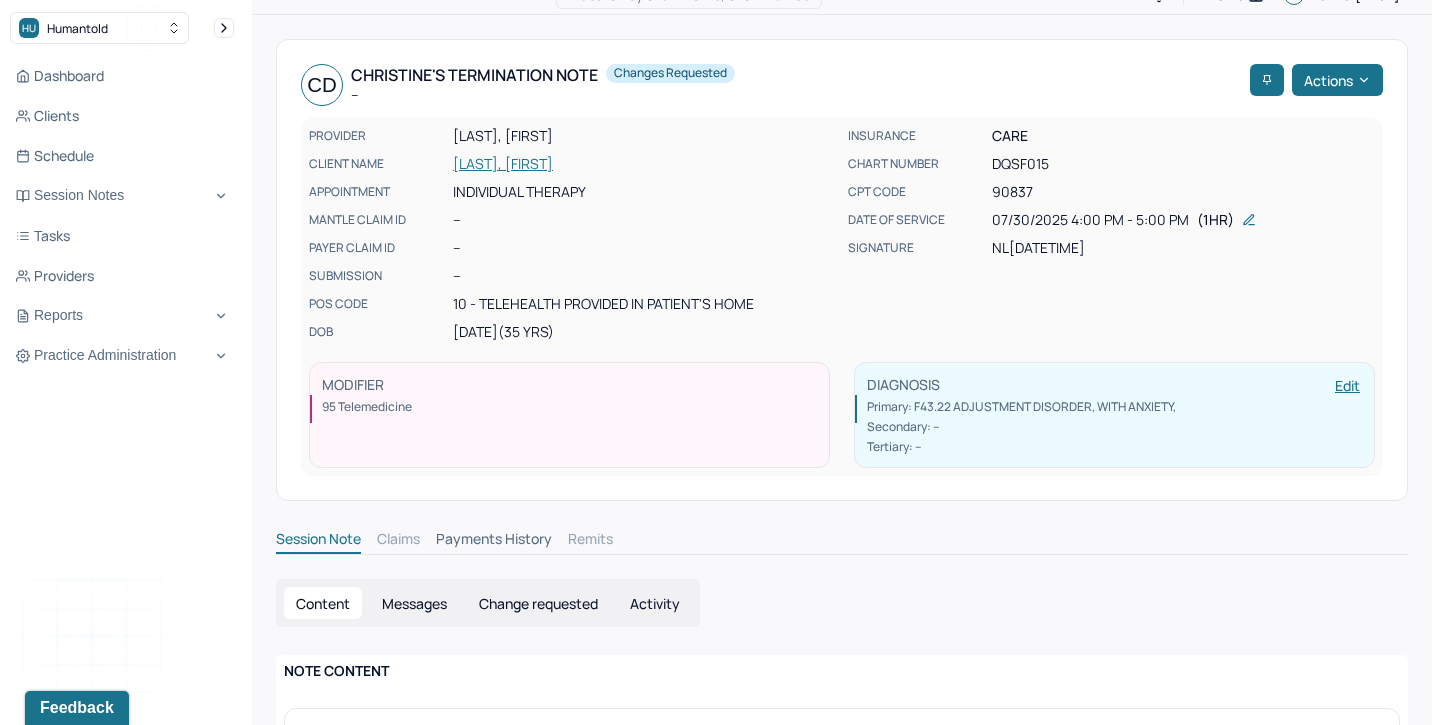 scroll, scrollTop: 528, scrollLeft: 0, axis: vertical 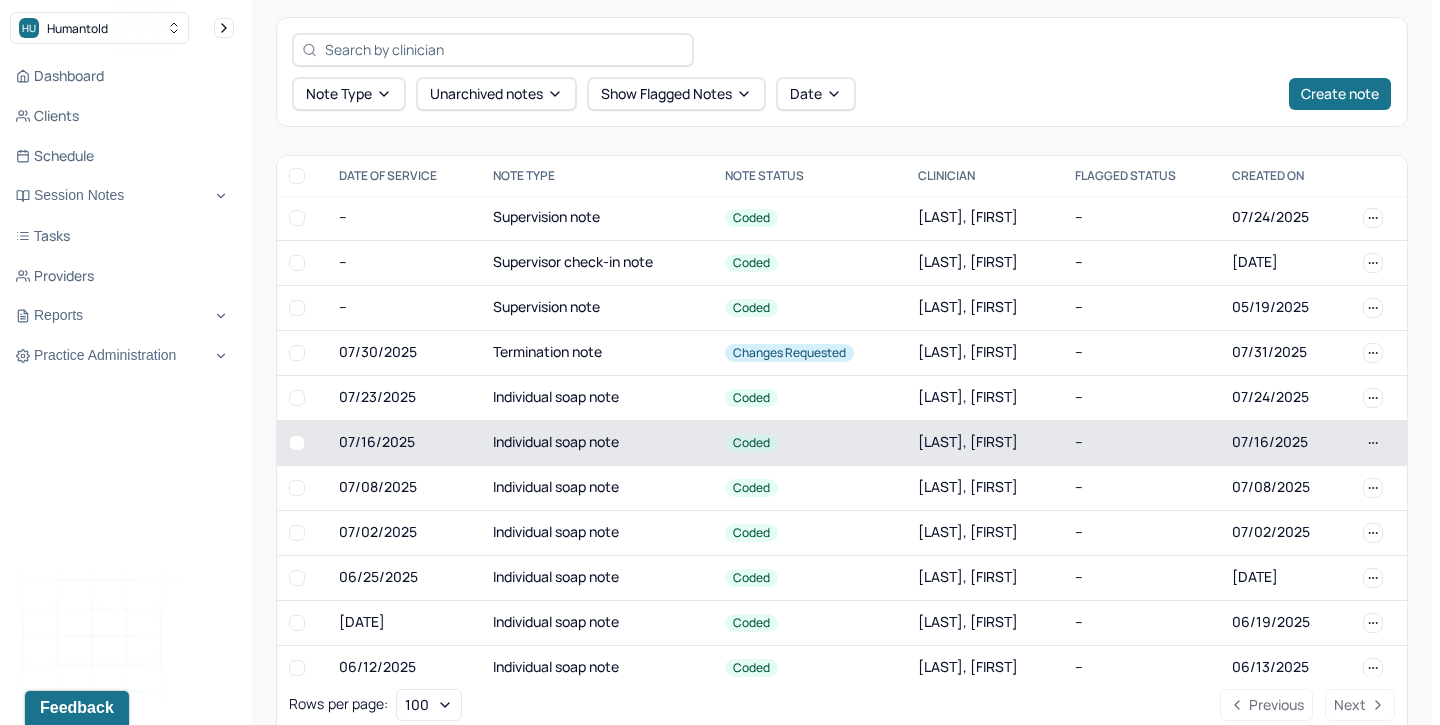 click on "Individual soap note" at bounding box center (597, 442) 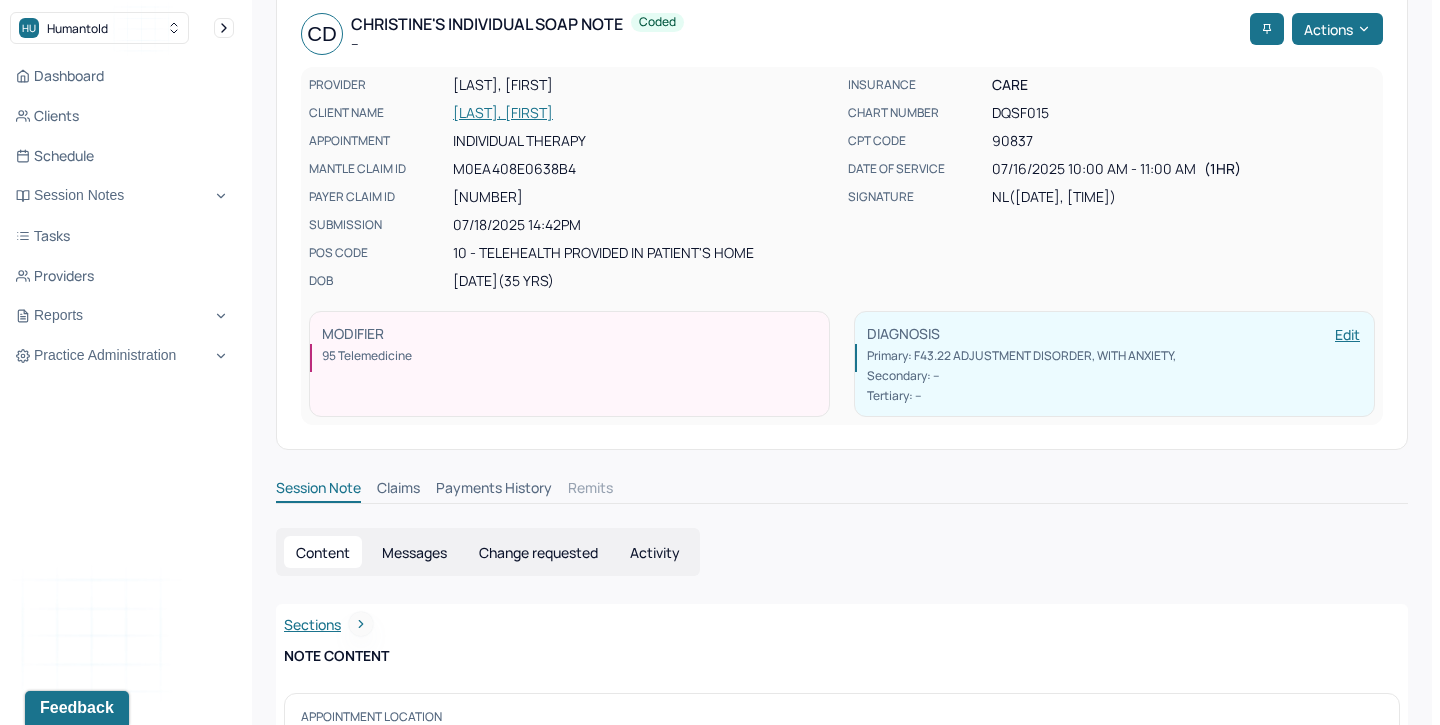 scroll, scrollTop: 107, scrollLeft: 0, axis: vertical 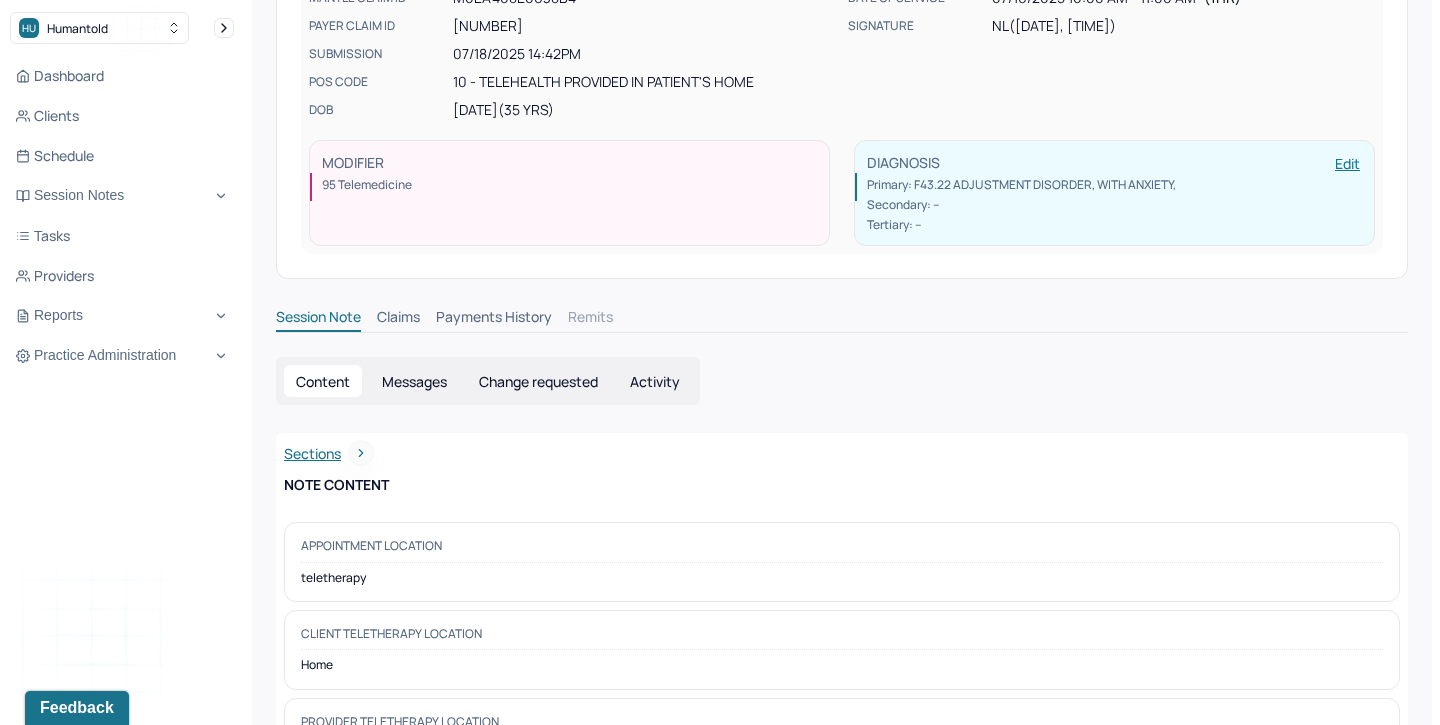 click on "Change requested" at bounding box center (538, 381) 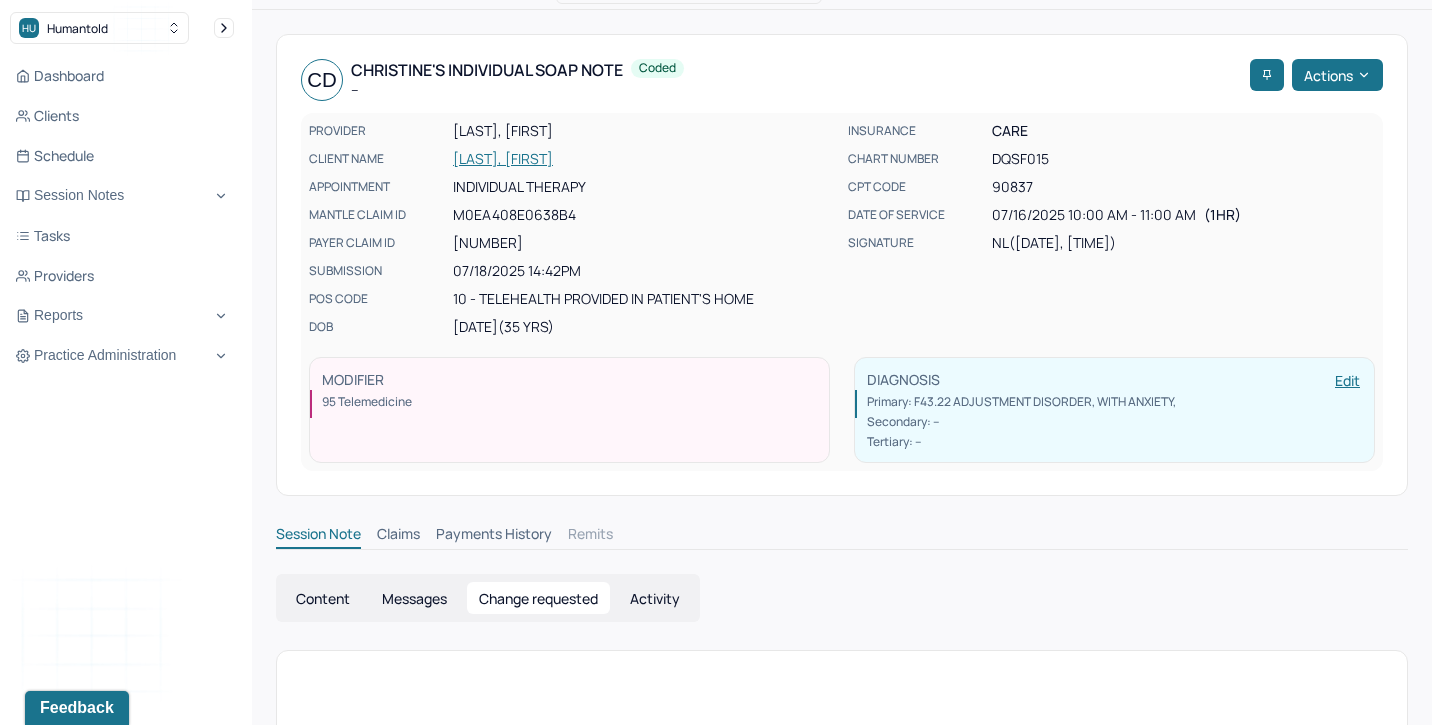 scroll, scrollTop: 57, scrollLeft: 0, axis: vertical 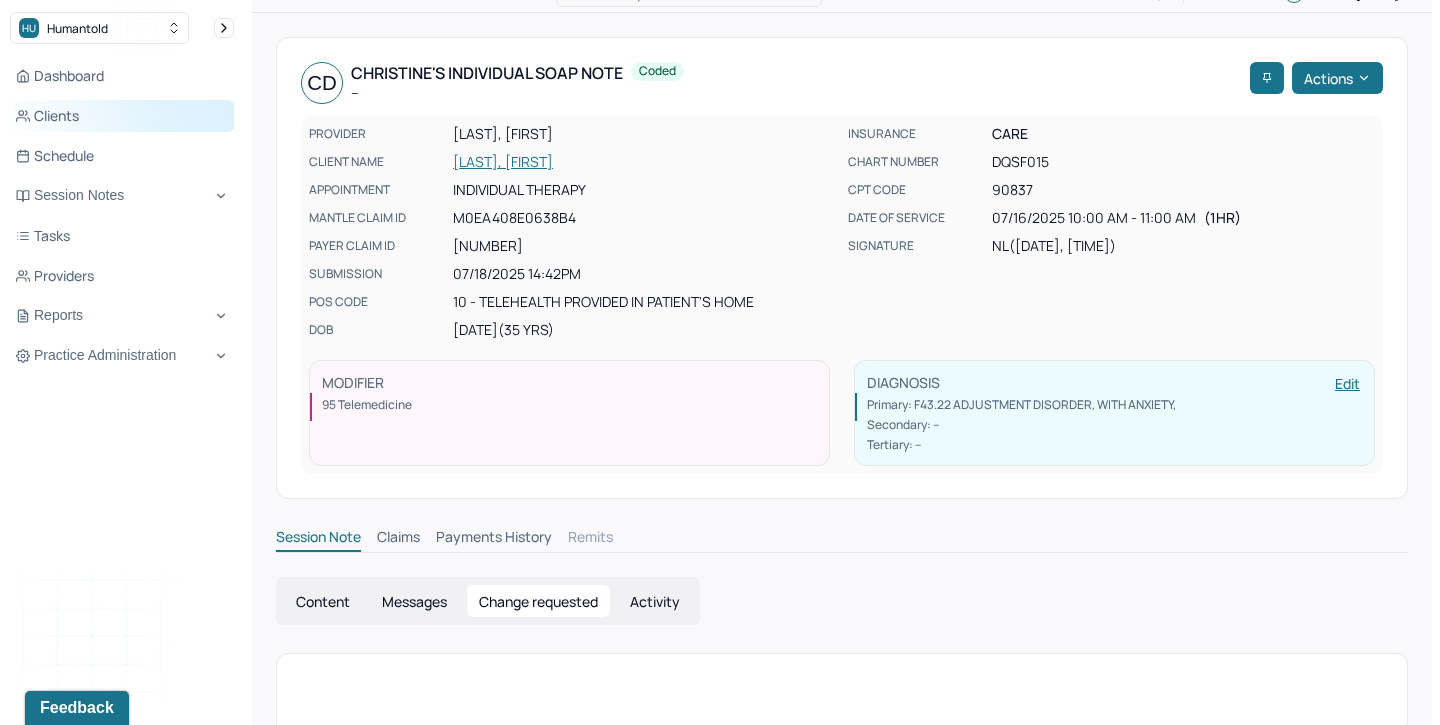 click on "Clients" at bounding box center [122, 116] 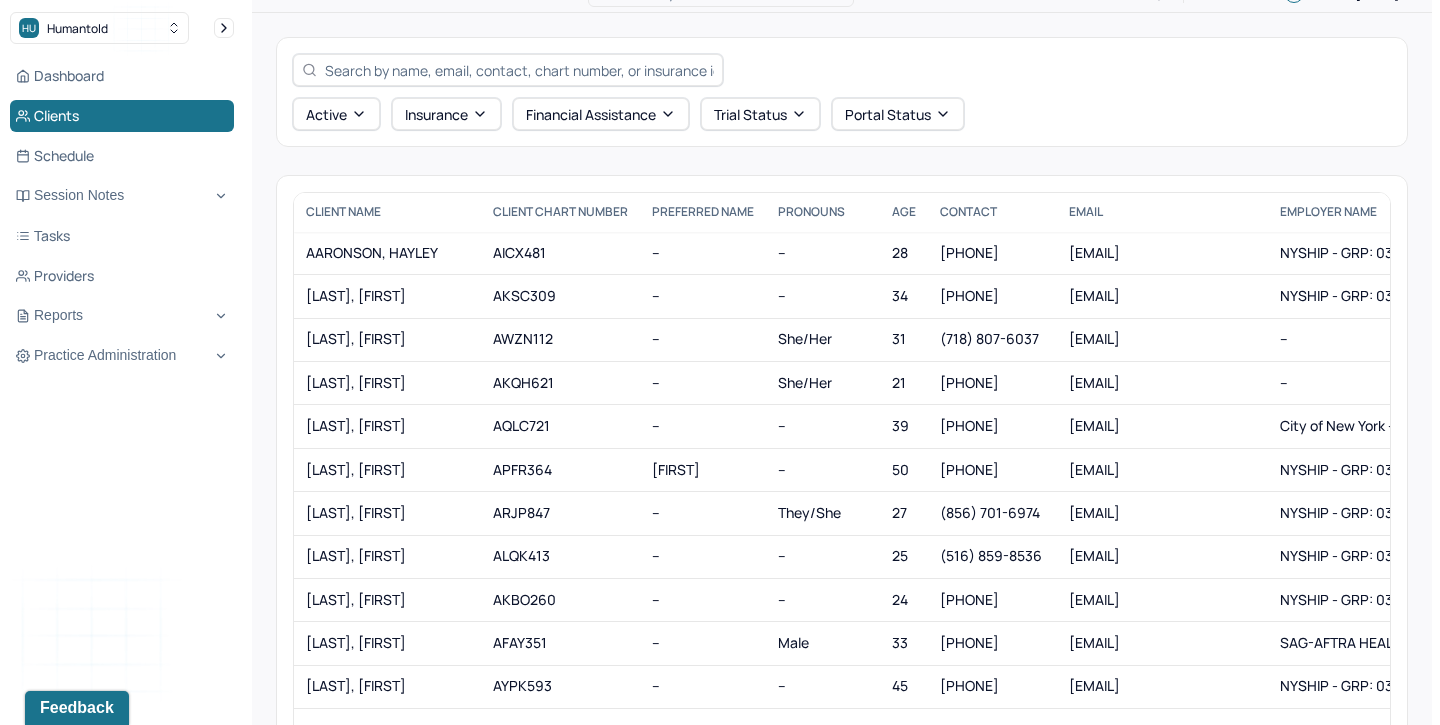 scroll, scrollTop: 28, scrollLeft: 0, axis: vertical 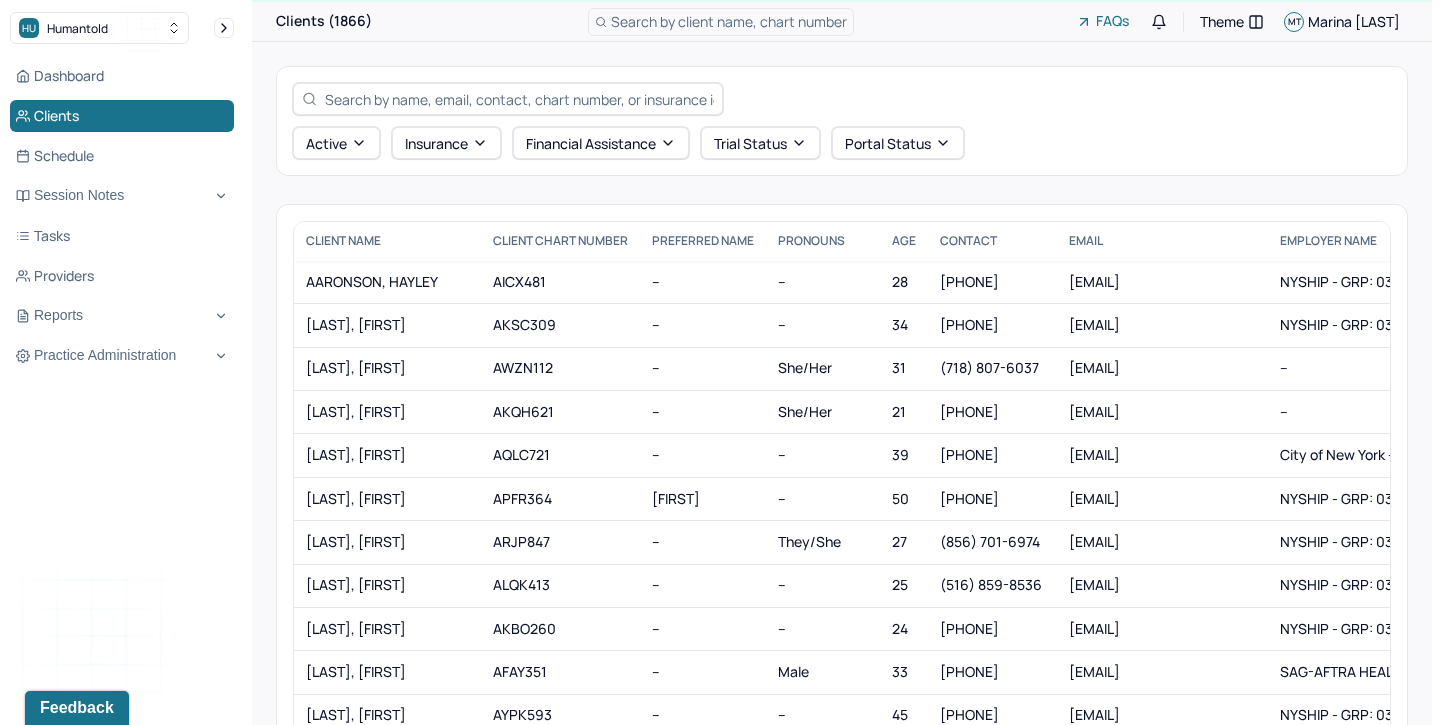 click at bounding box center (519, 99) 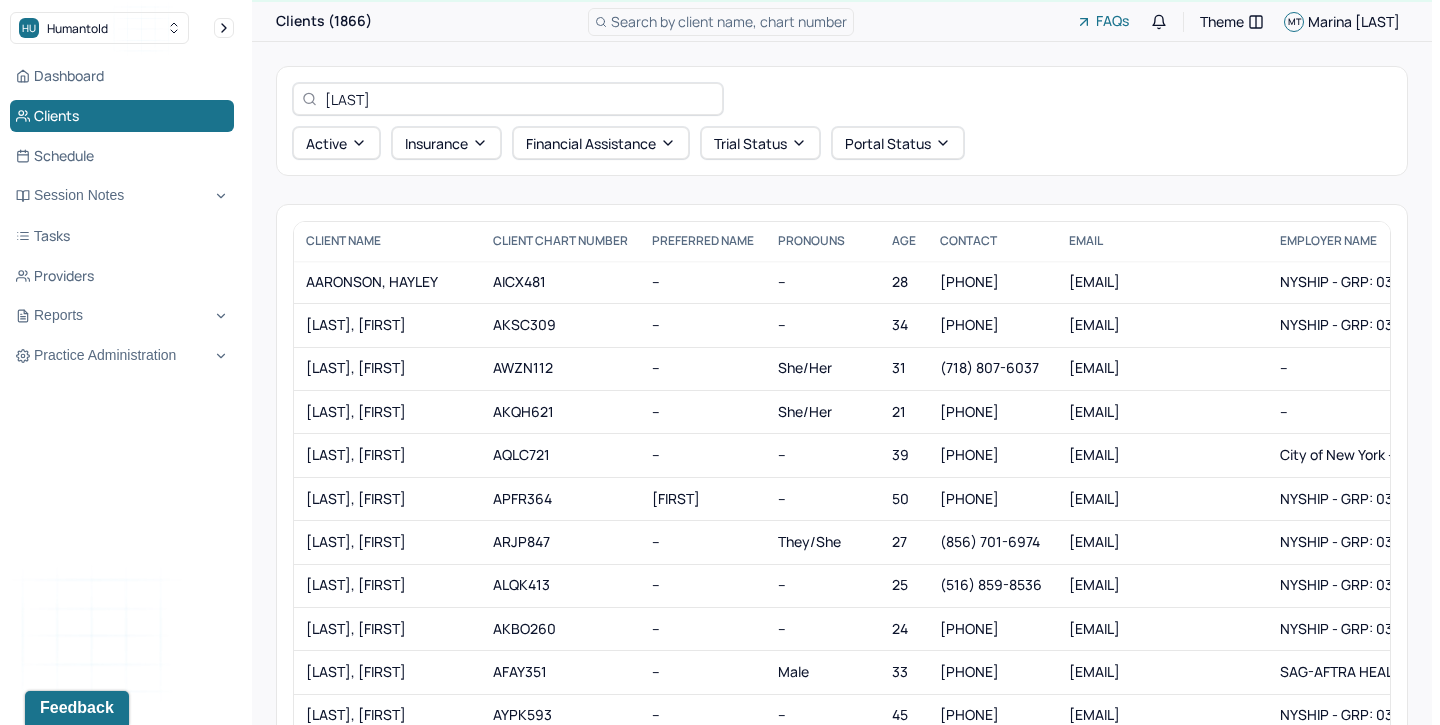 scroll, scrollTop: 0, scrollLeft: 0, axis: both 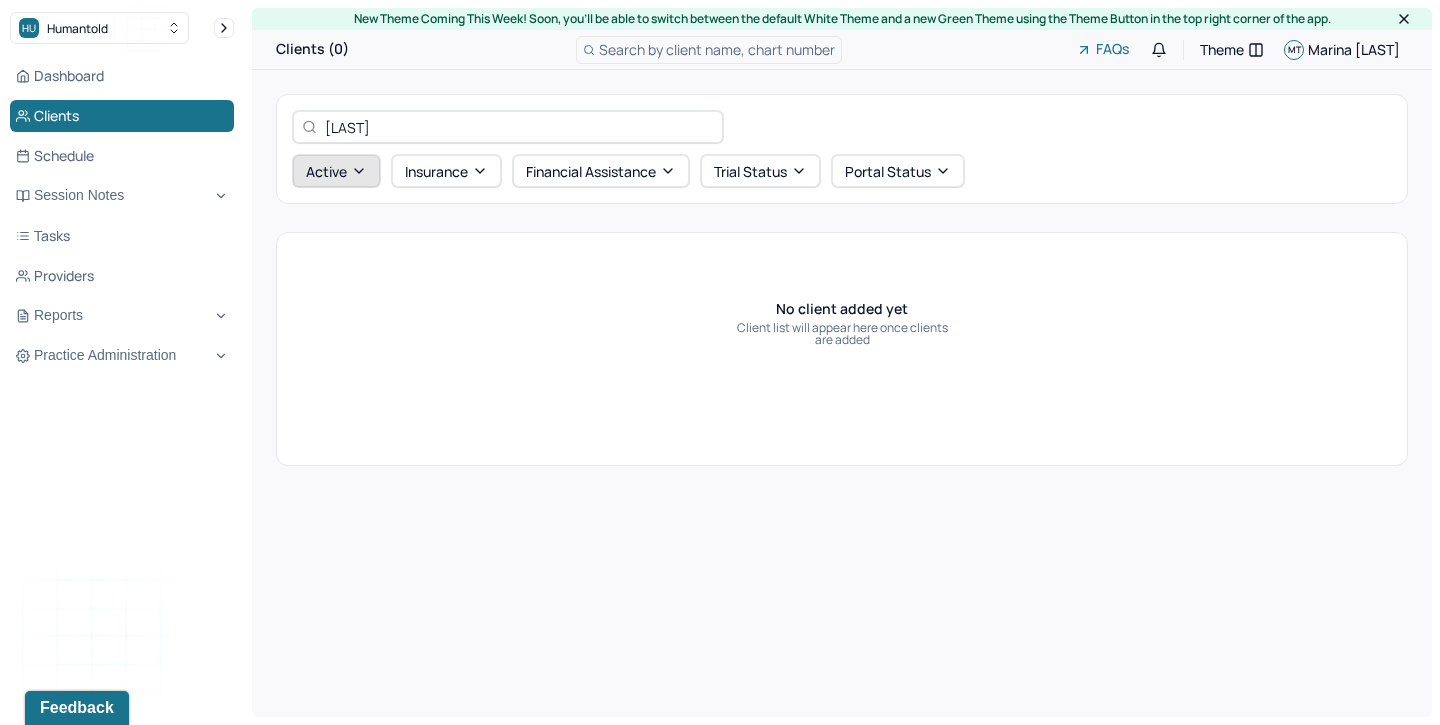 type on "hallin" 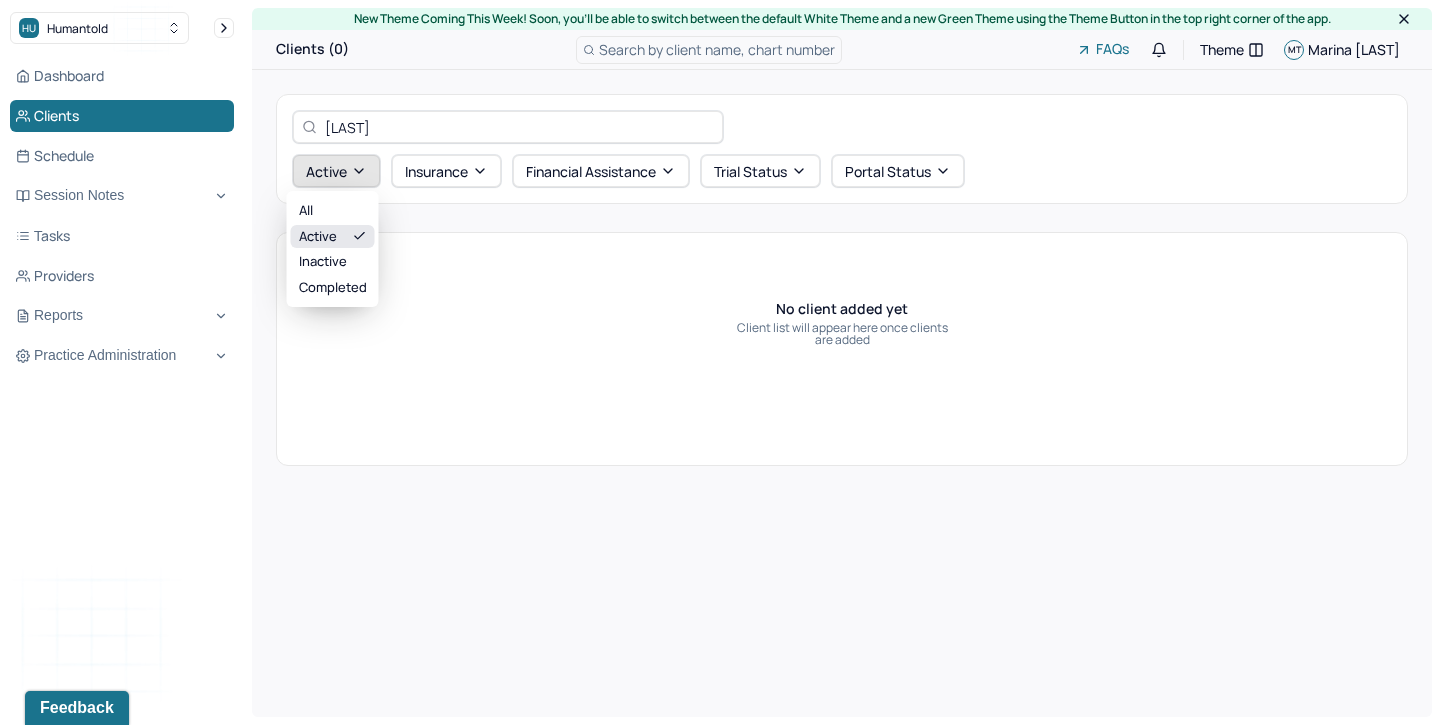 click on "Active" at bounding box center (336, 171) 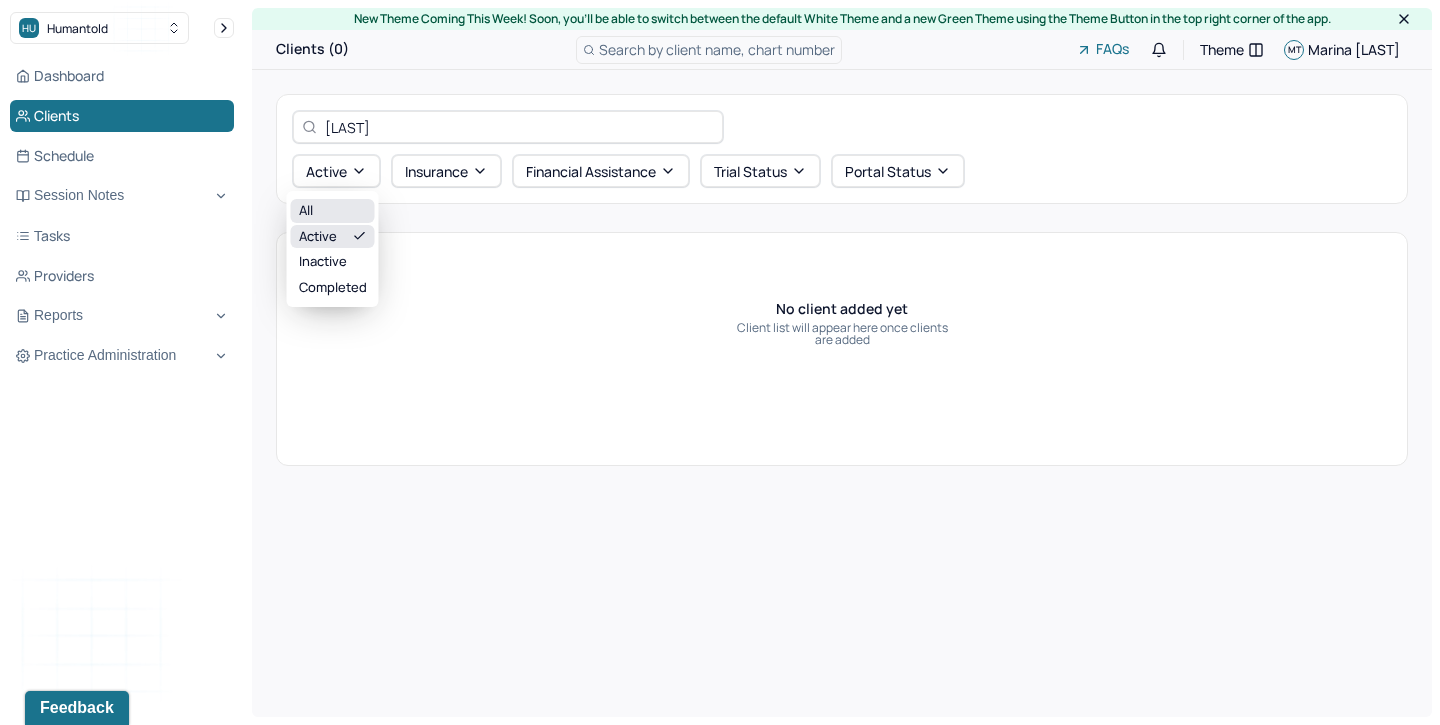 click on "All" at bounding box center (333, 211) 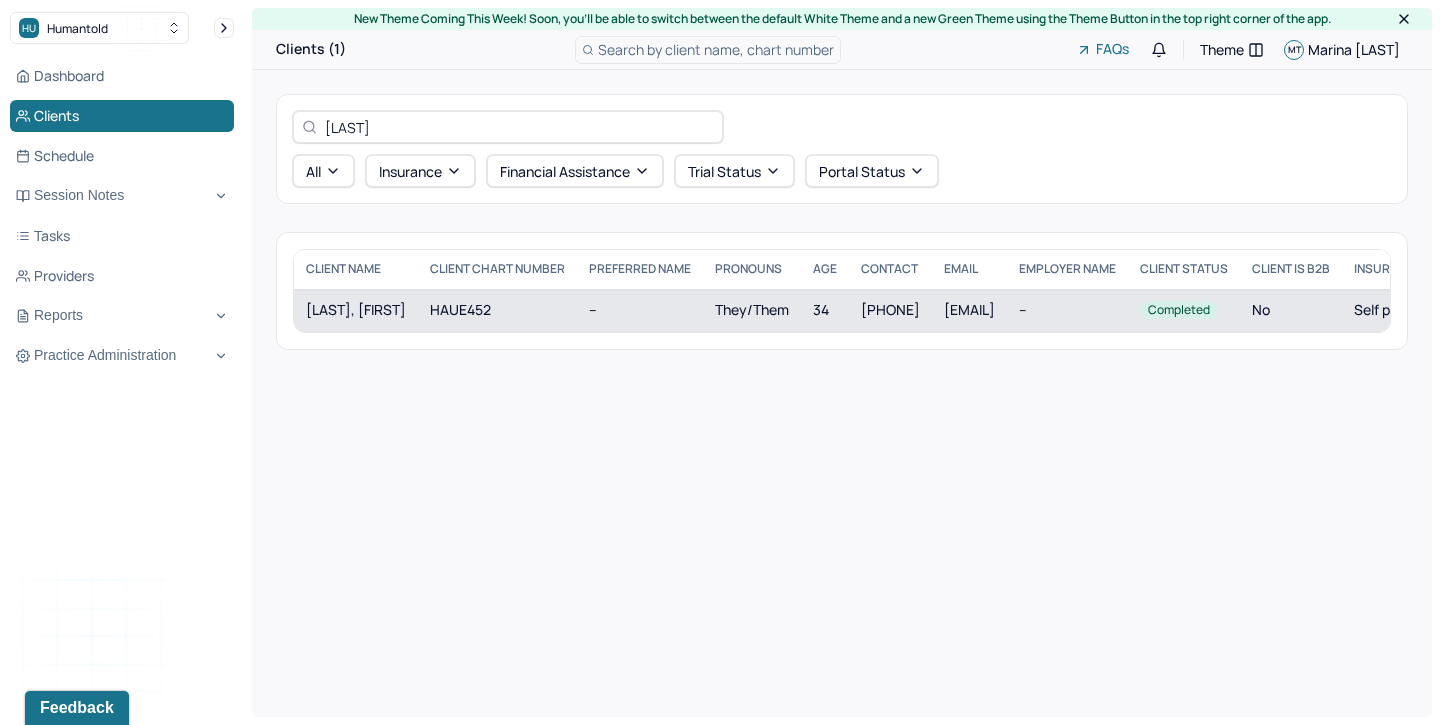 click on "HALLINAN, ANDREW" at bounding box center [356, 310] 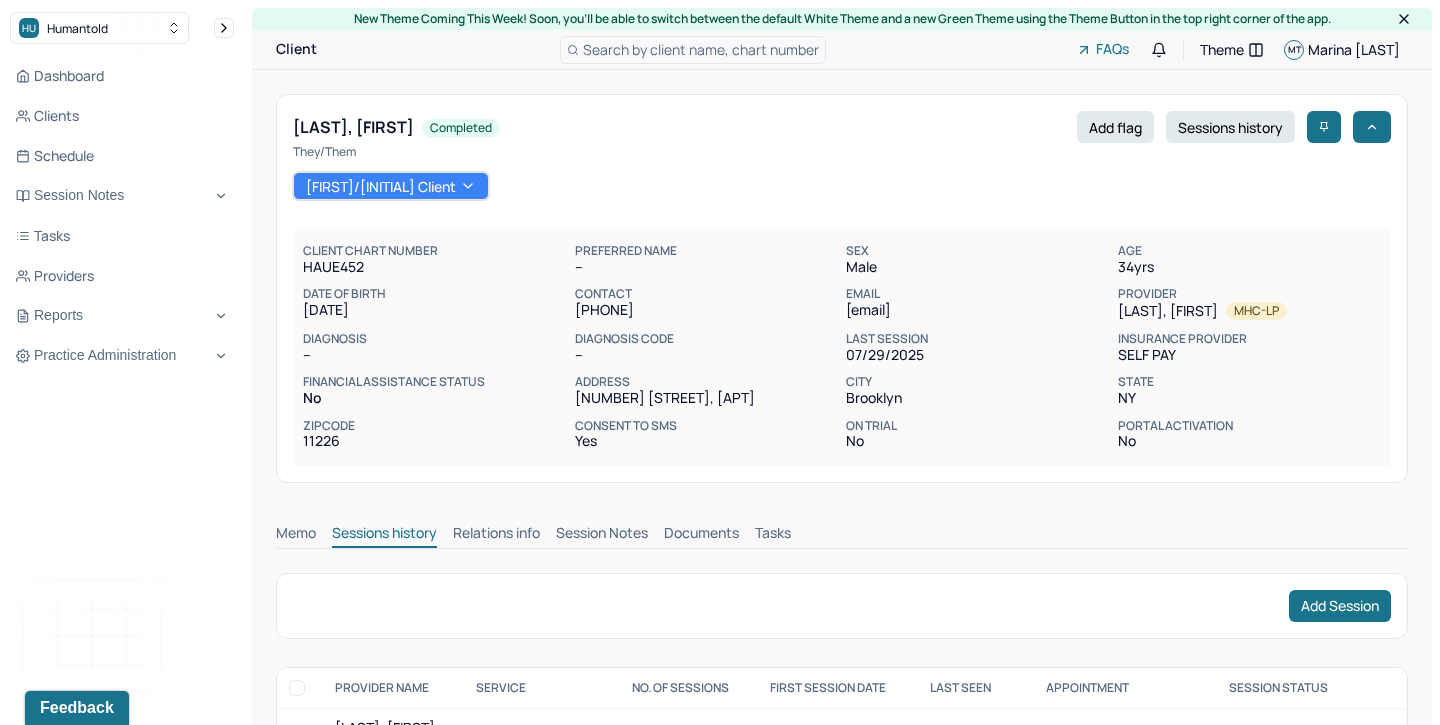 click on "Session Notes" at bounding box center [602, 535] 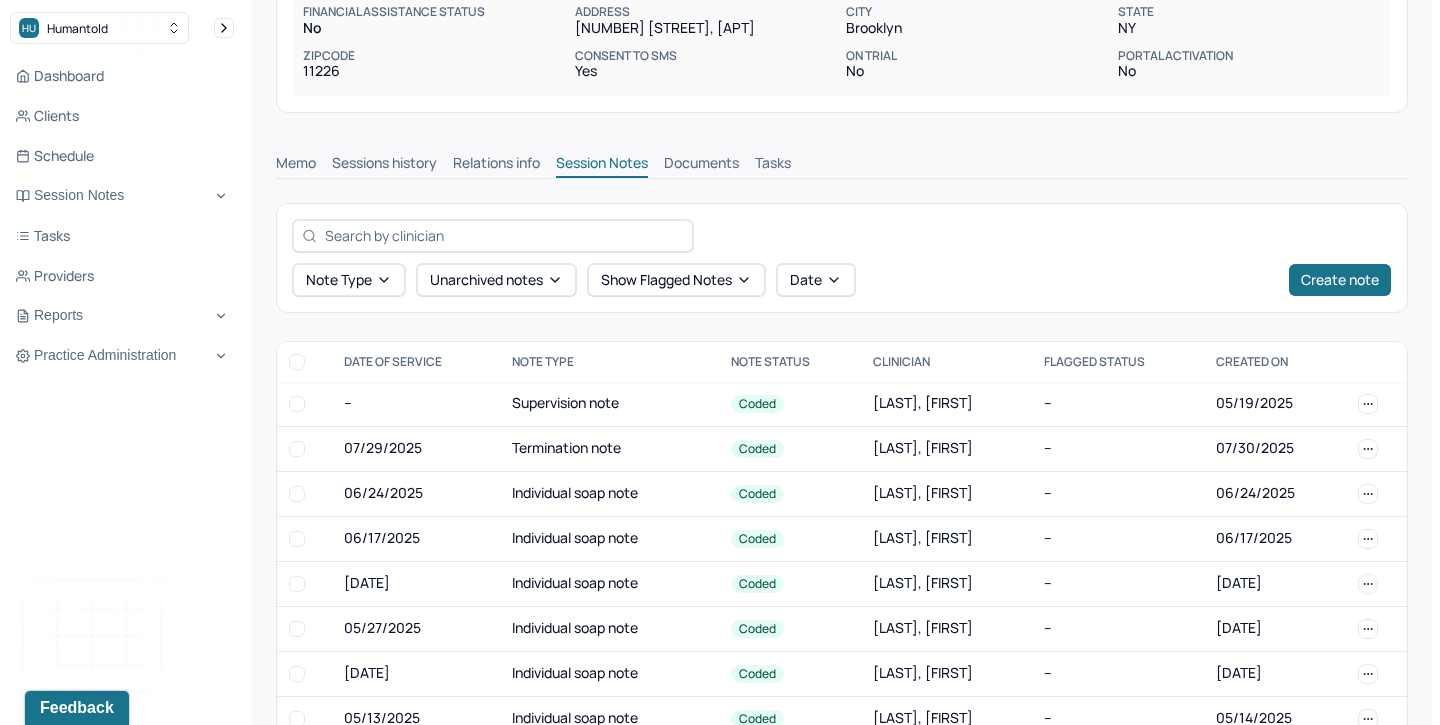 scroll, scrollTop: 373, scrollLeft: 0, axis: vertical 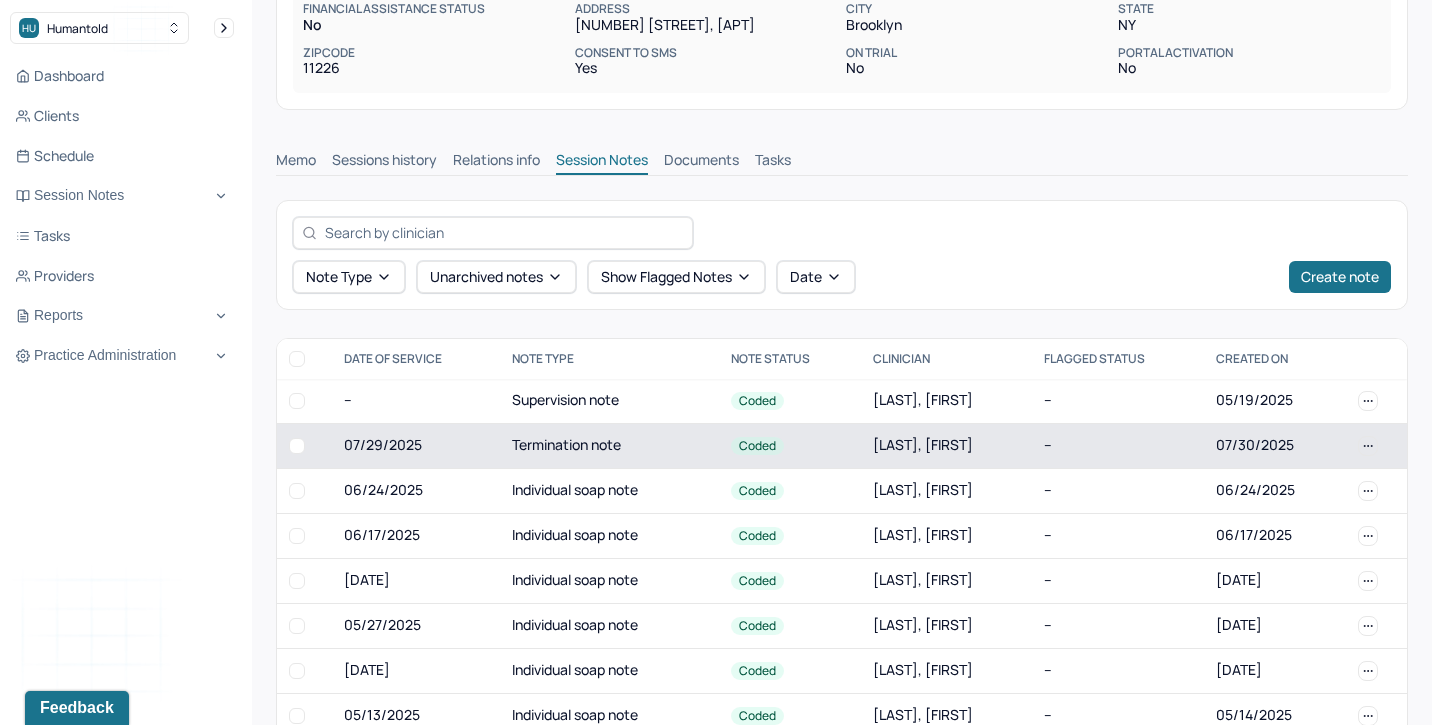 click on "Termination note" at bounding box center (609, 445) 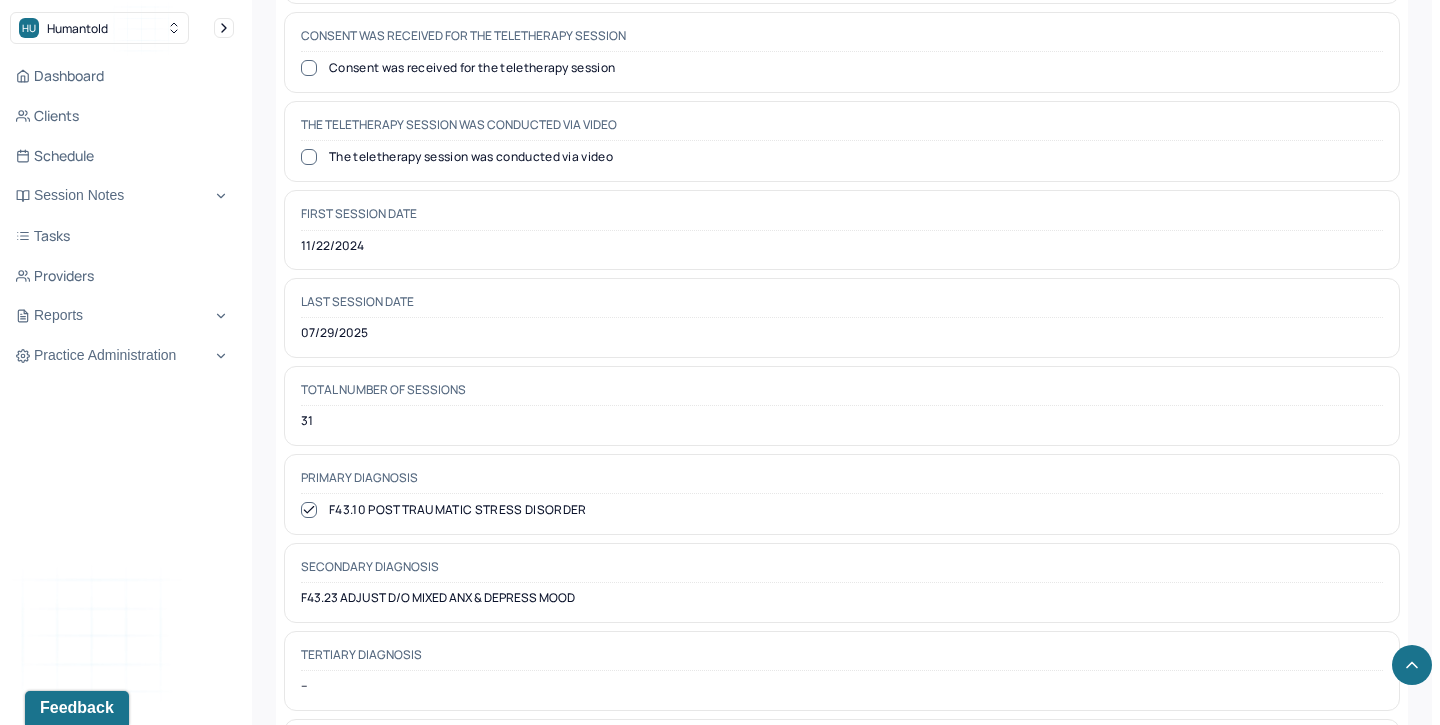 scroll, scrollTop: 1055, scrollLeft: 0, axis: vertical 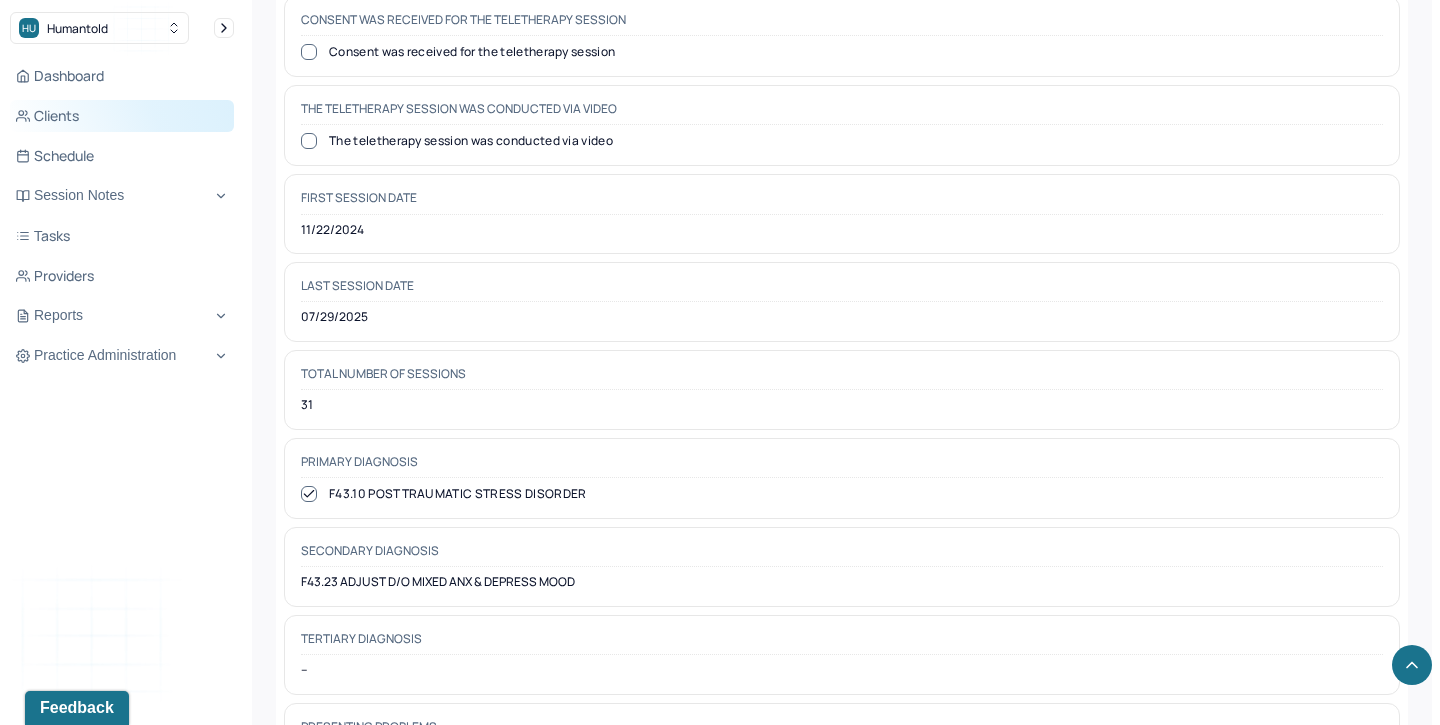 click on "Clients" at bounding box center (122, 116) 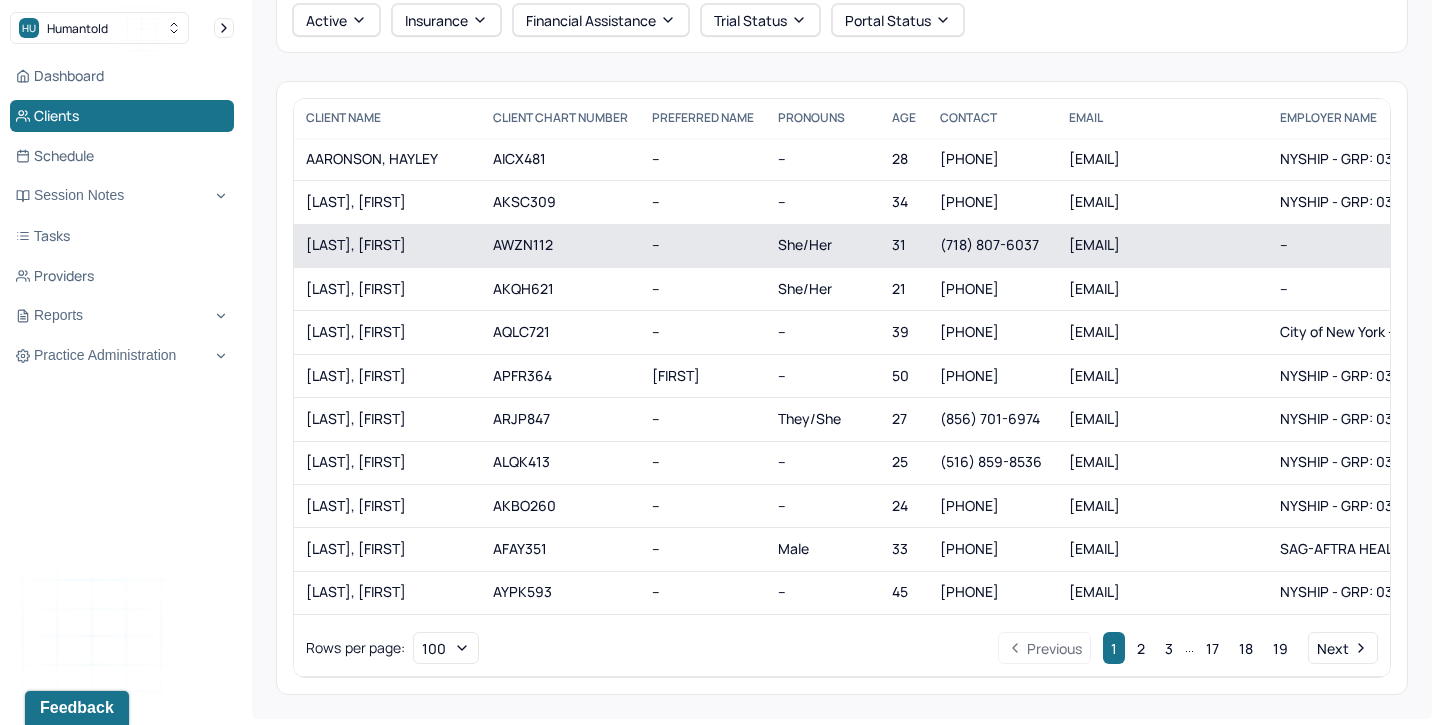 scroll, scrollTop: 0, scrollLeft: 0, axis: both 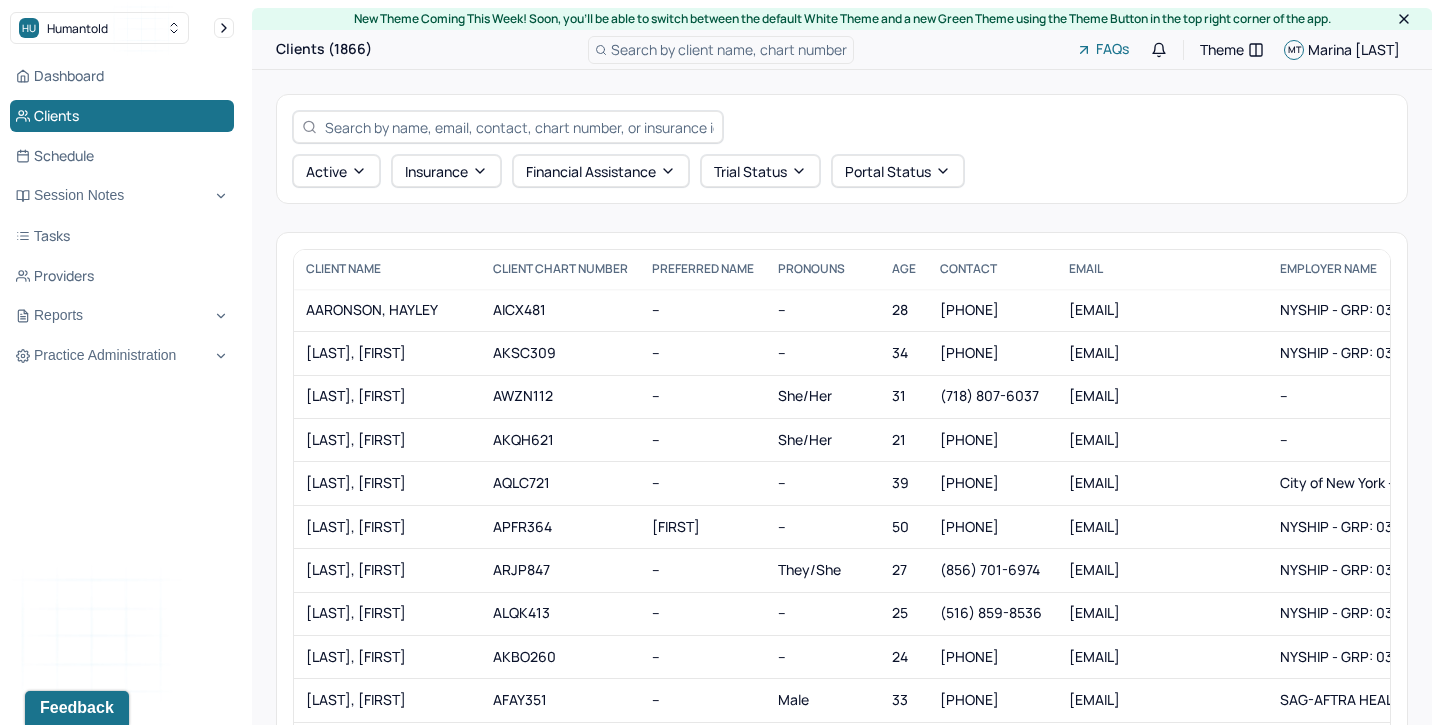 click at bounding box center [519, 127] 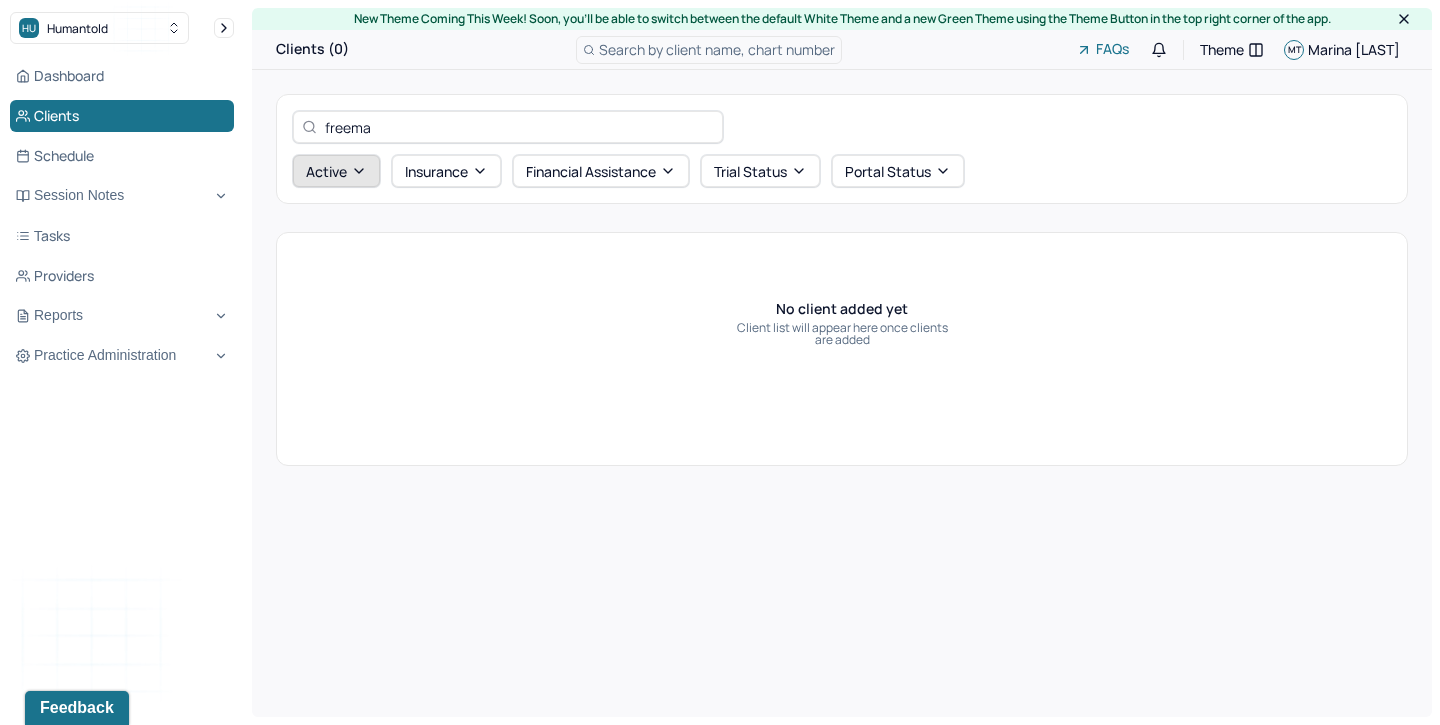type on "freema" 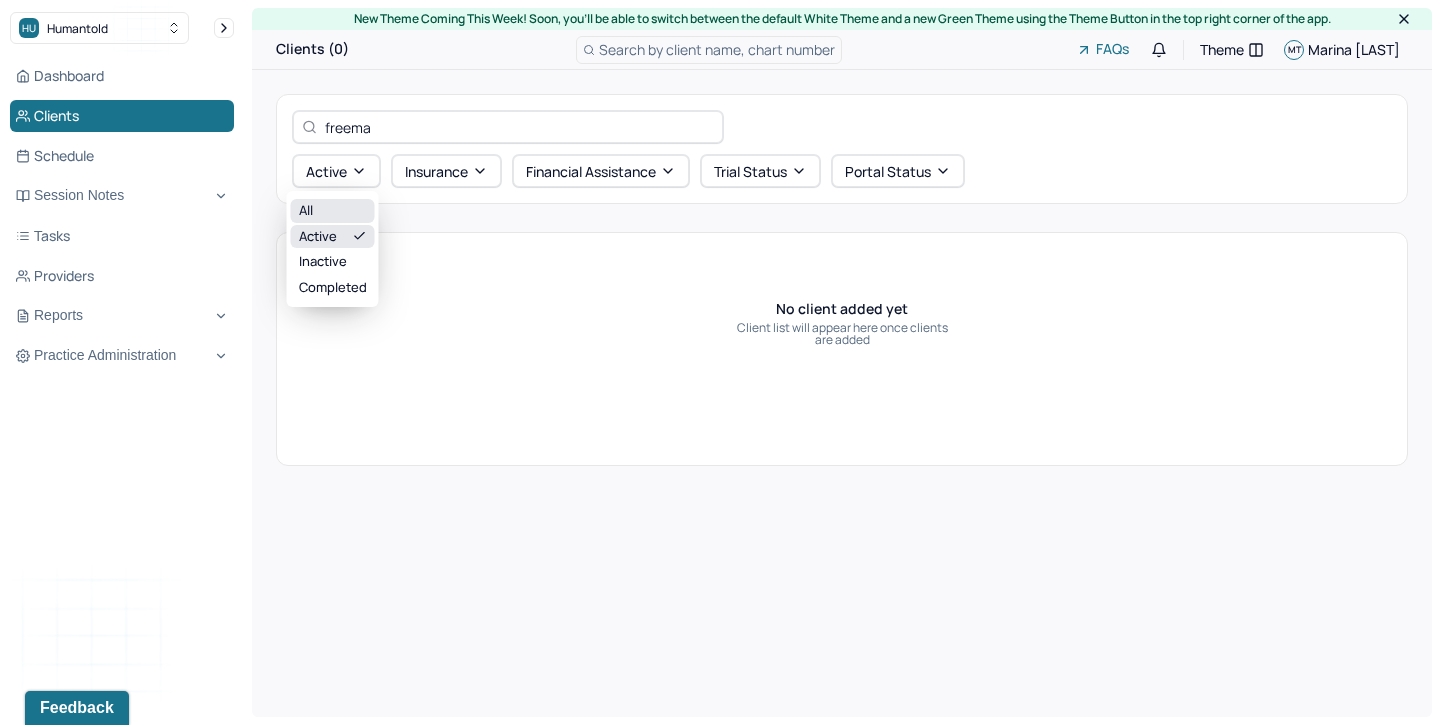 click on "All" at bounding box center [333, 211] 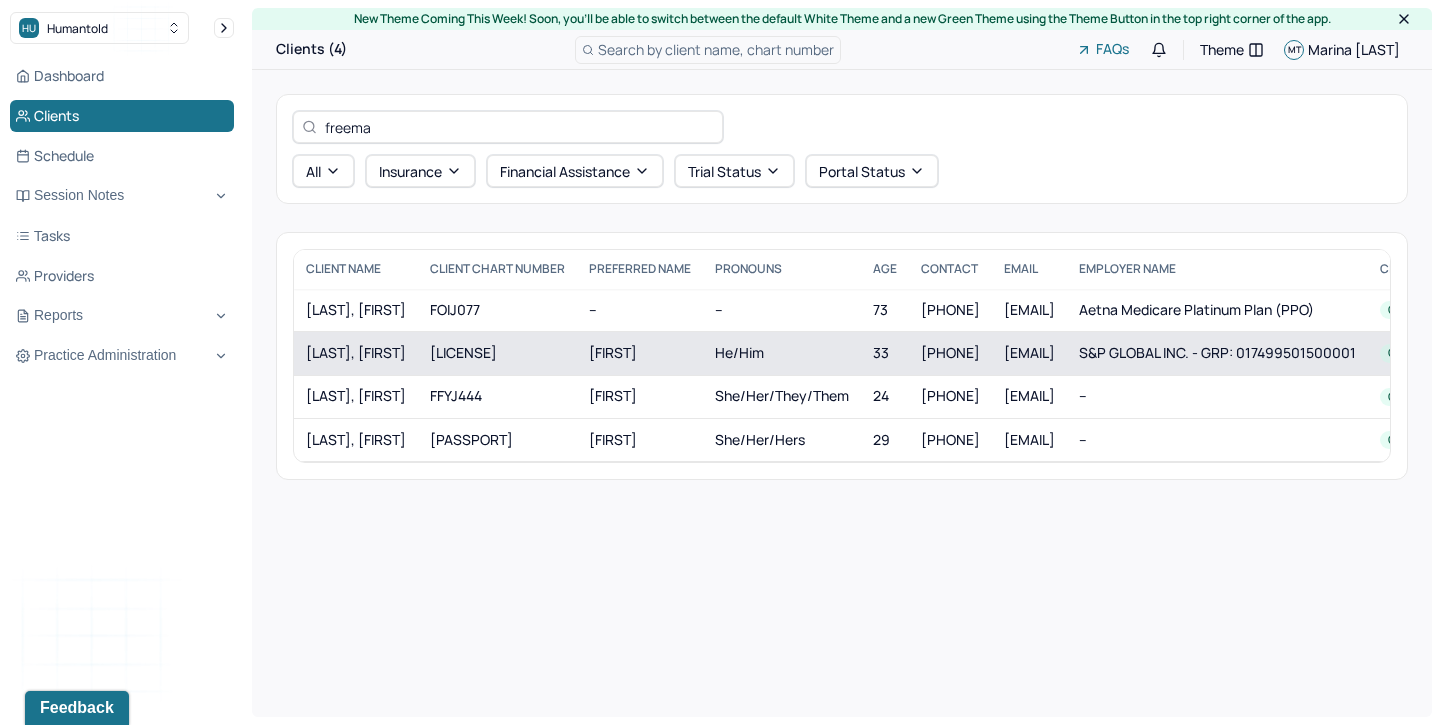 click on "FREEMAN, KRISTOPHER" at bounding box center [356, 353] 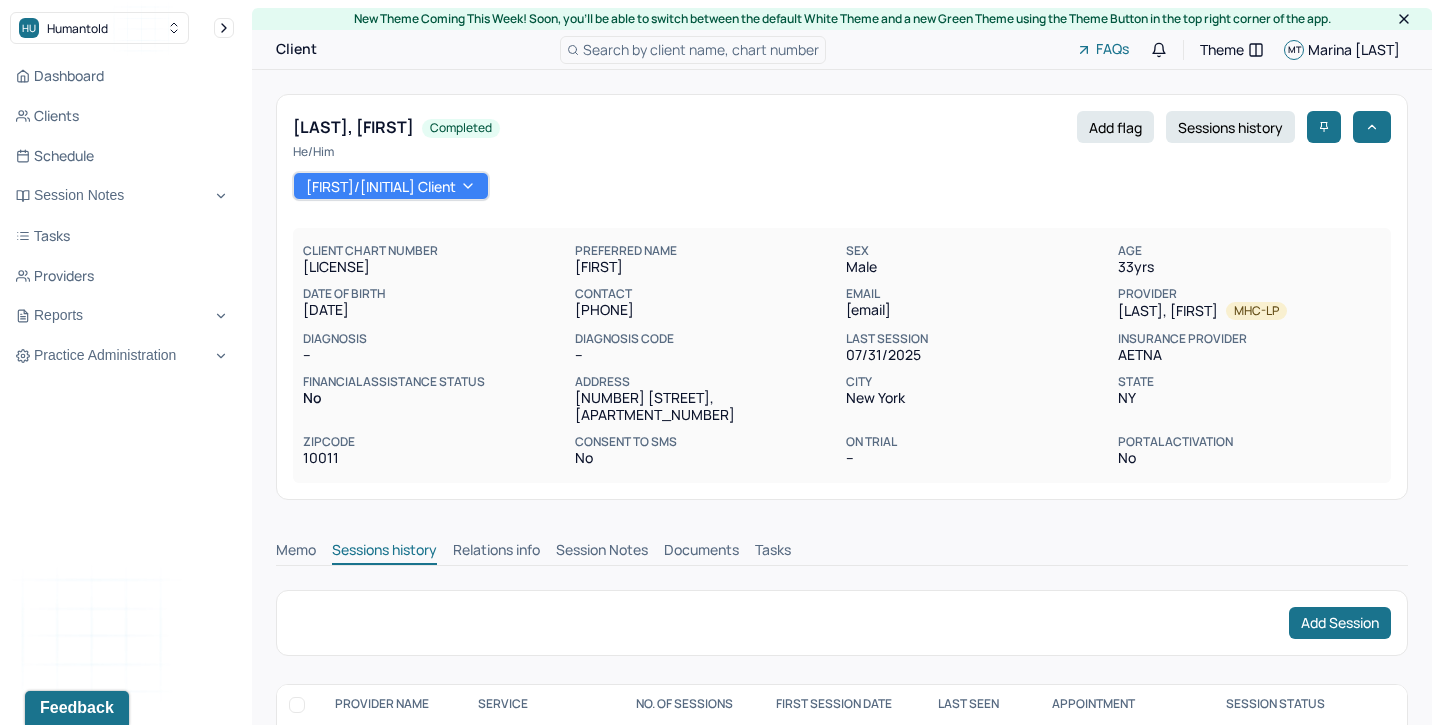 scroll, scrollTop: 77, scrollLeft: 0, axis: vertical 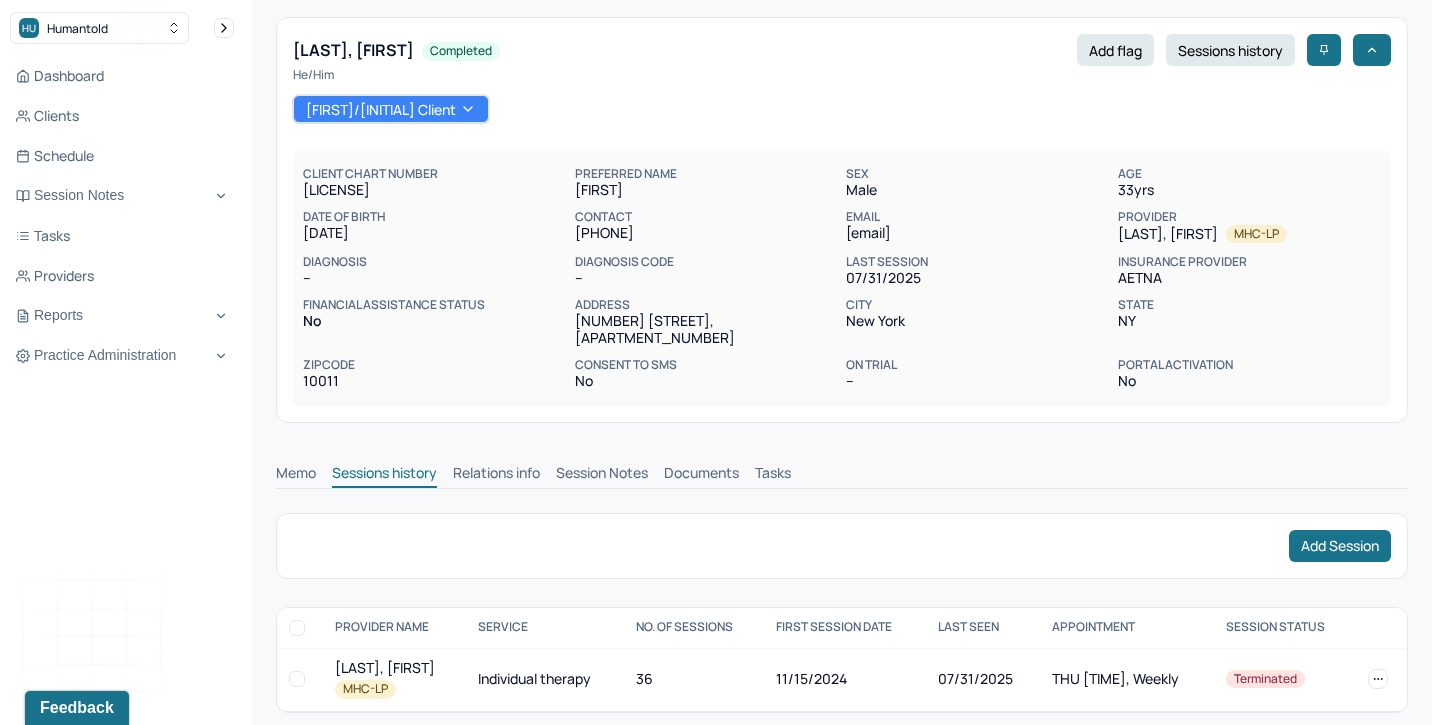 click on "Session Notes" at bounding box center [602, 475] 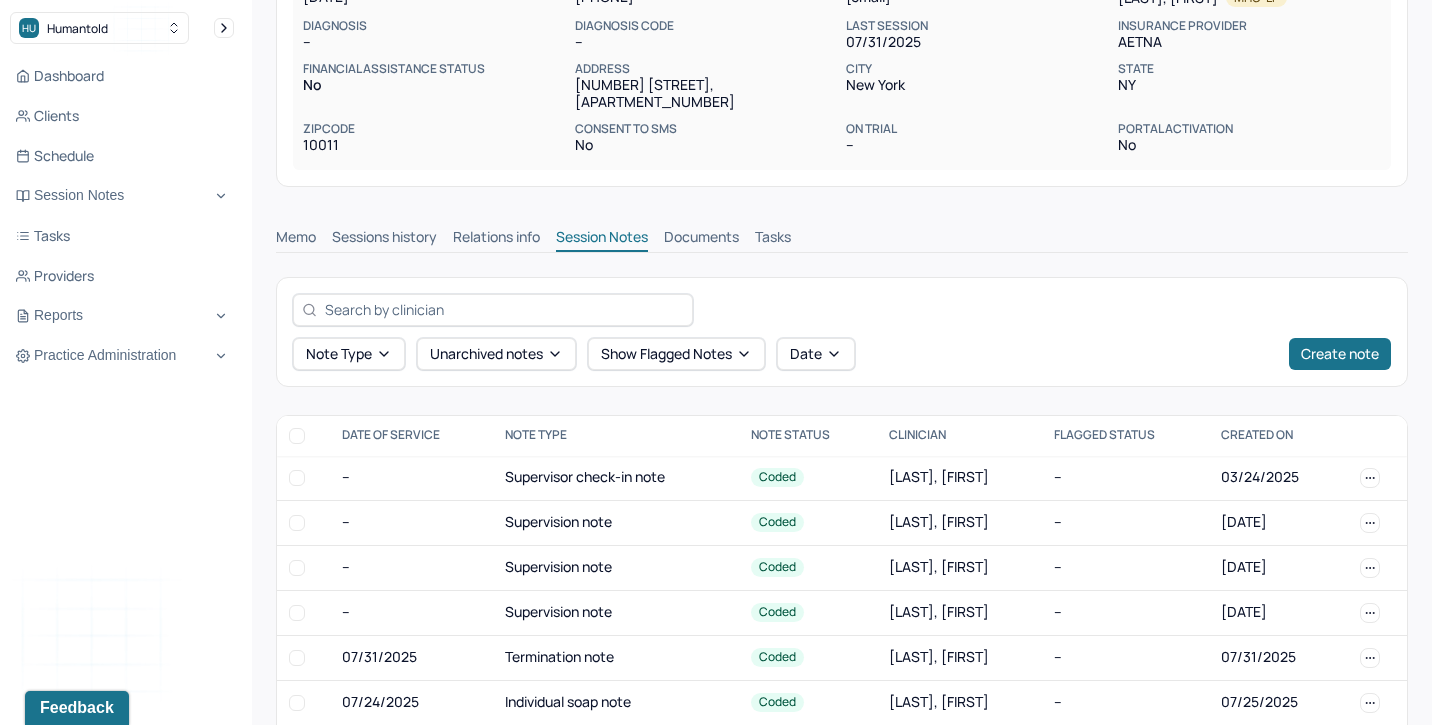 scroll, scrollTop: 315, scrollLeft: 0, axis: vertical 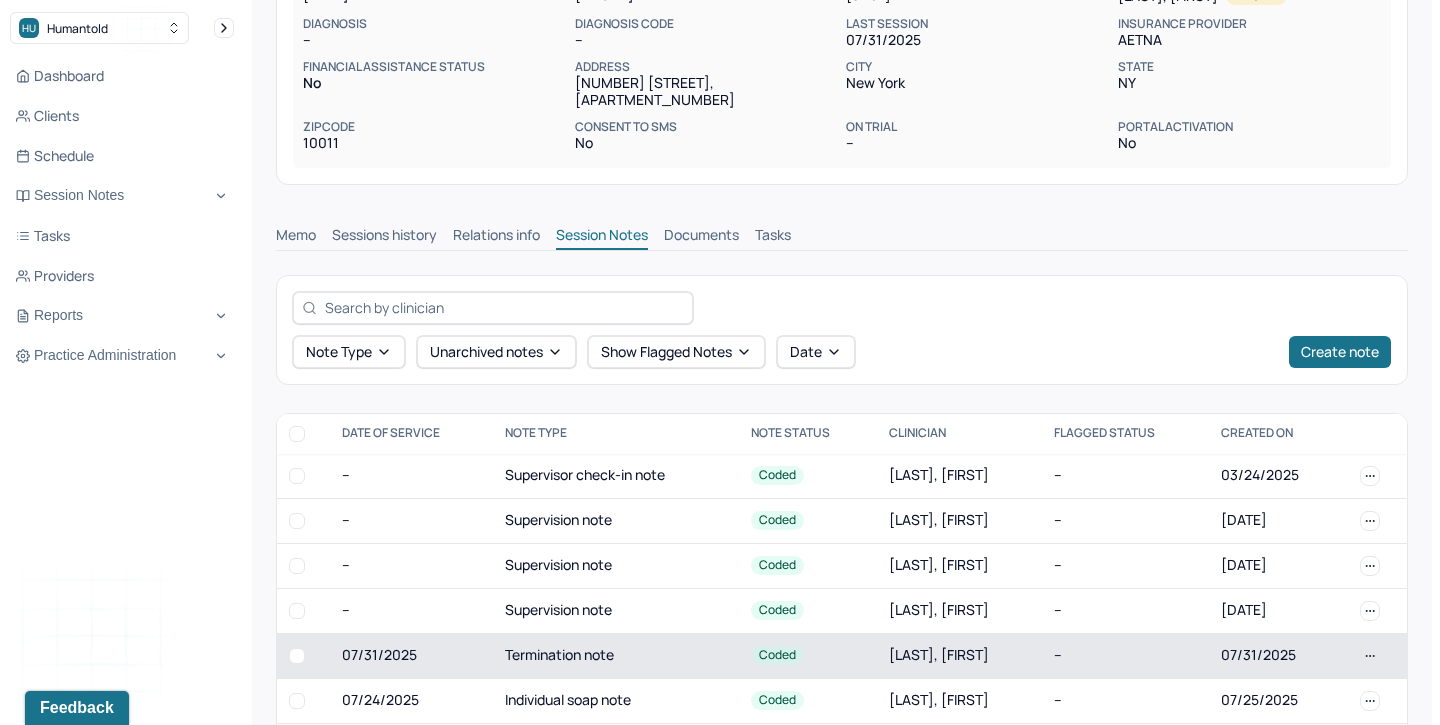 click on "Termination note" at bounding box center (616, 655) 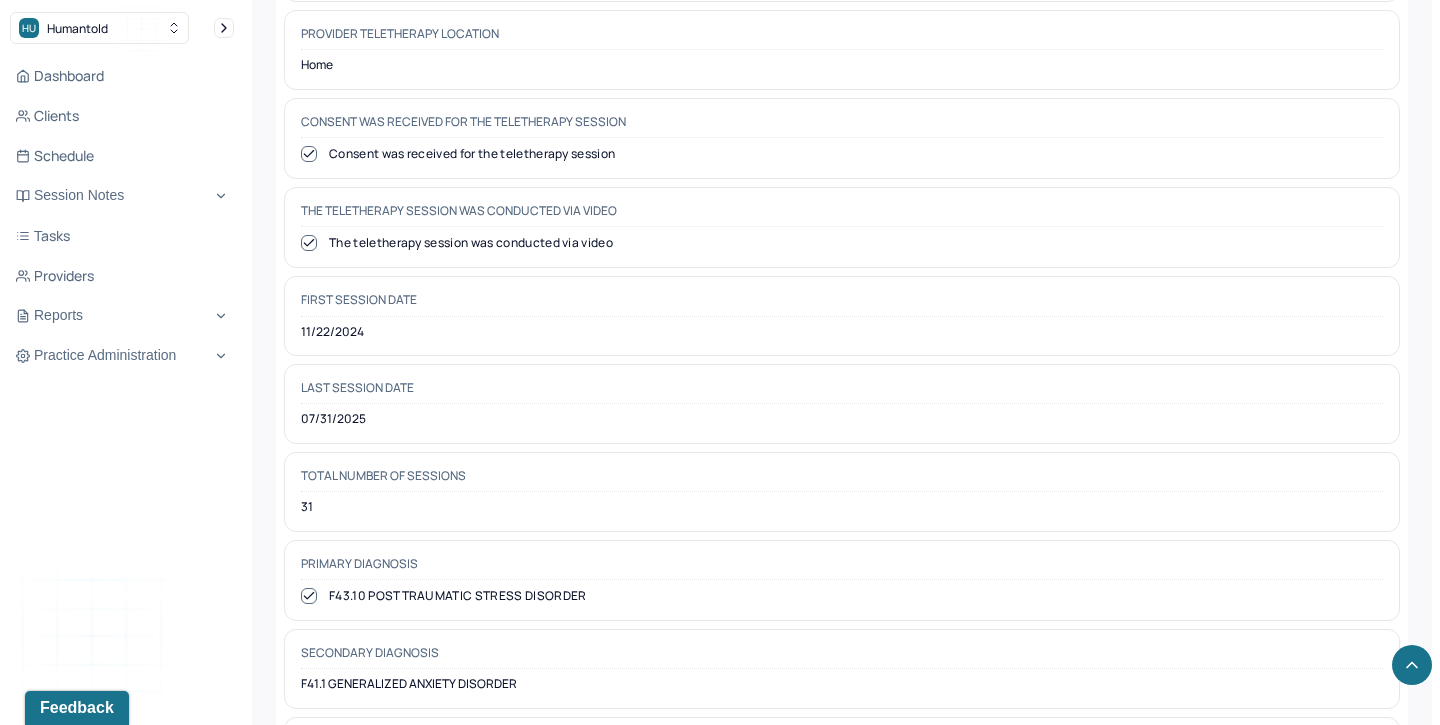 scroll, scrollTop: 954, scrollLeft: 0, axis: vertical 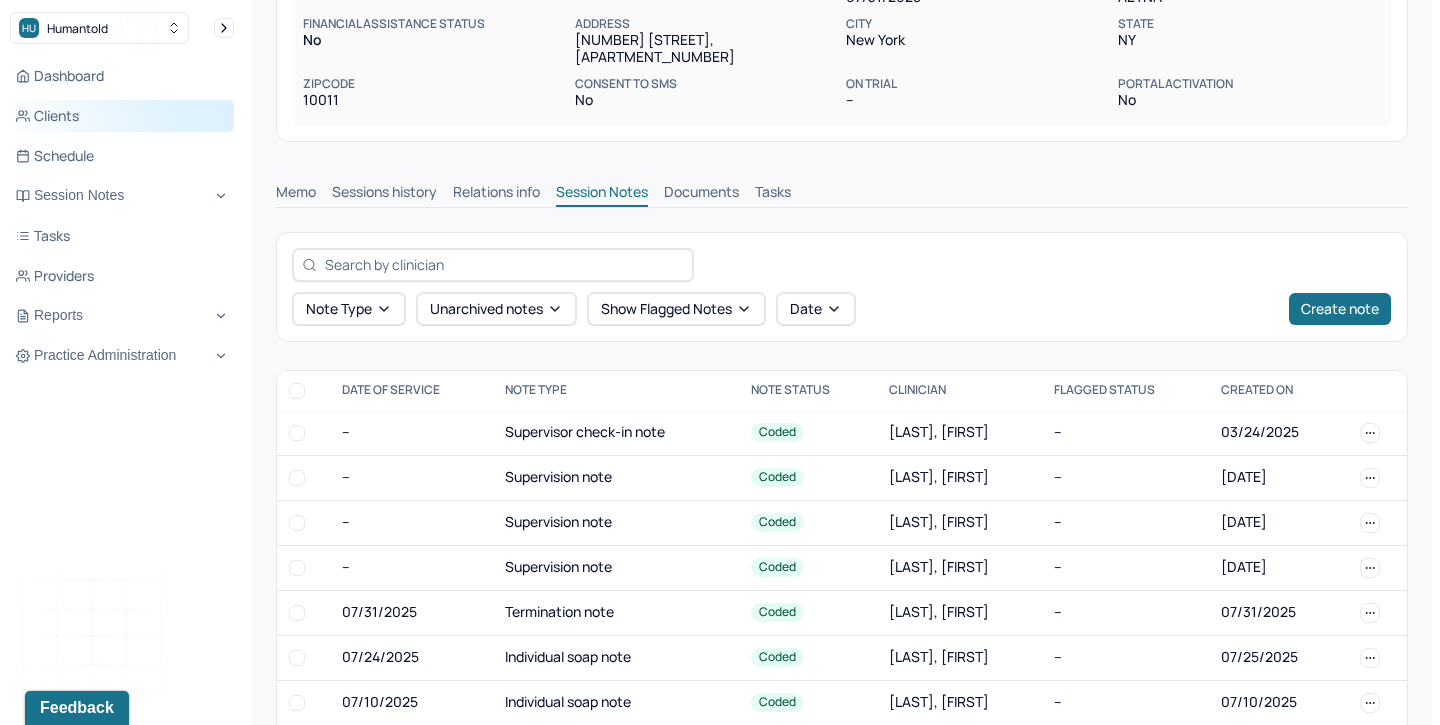click on "Clients" at bounding box center (122, 116) 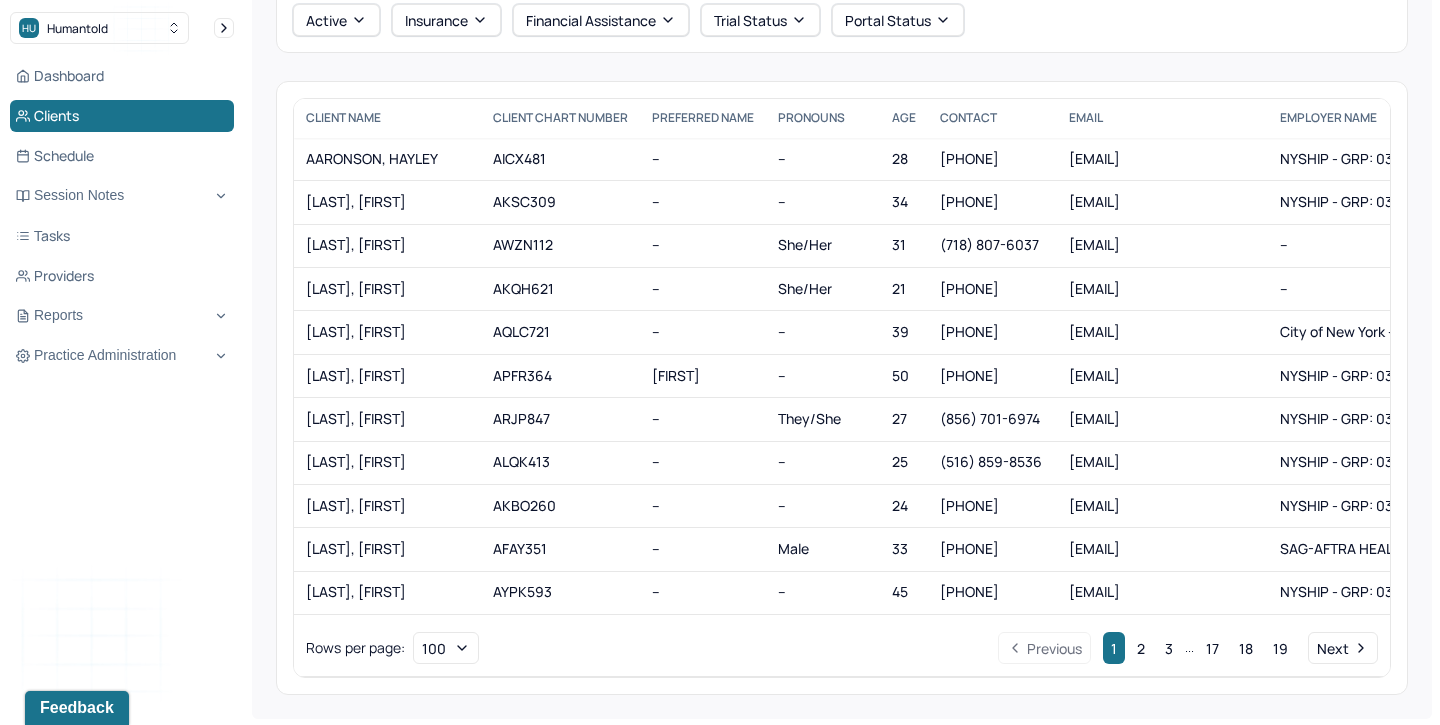 scroll, scrollTop: 37, scrollLeft: 0, axis: vertical 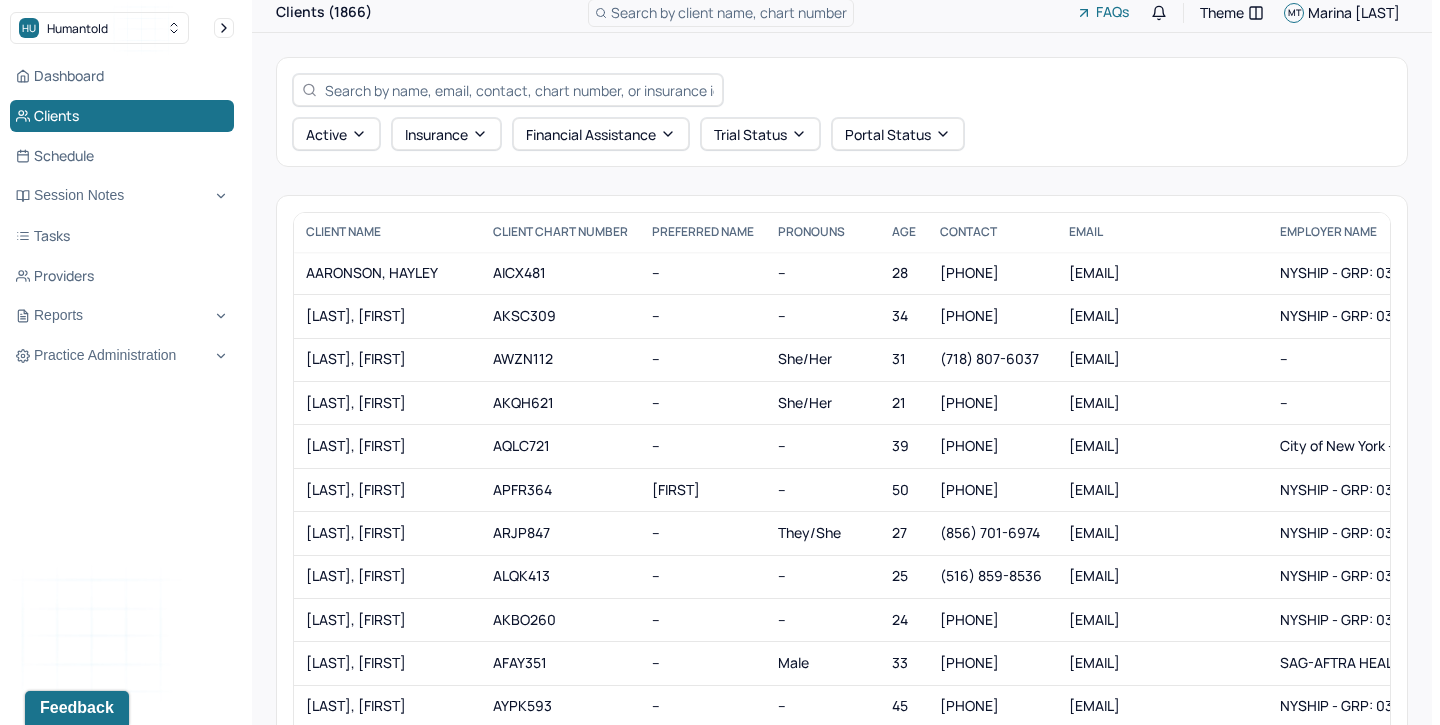 click at bounding box center (519, 90) 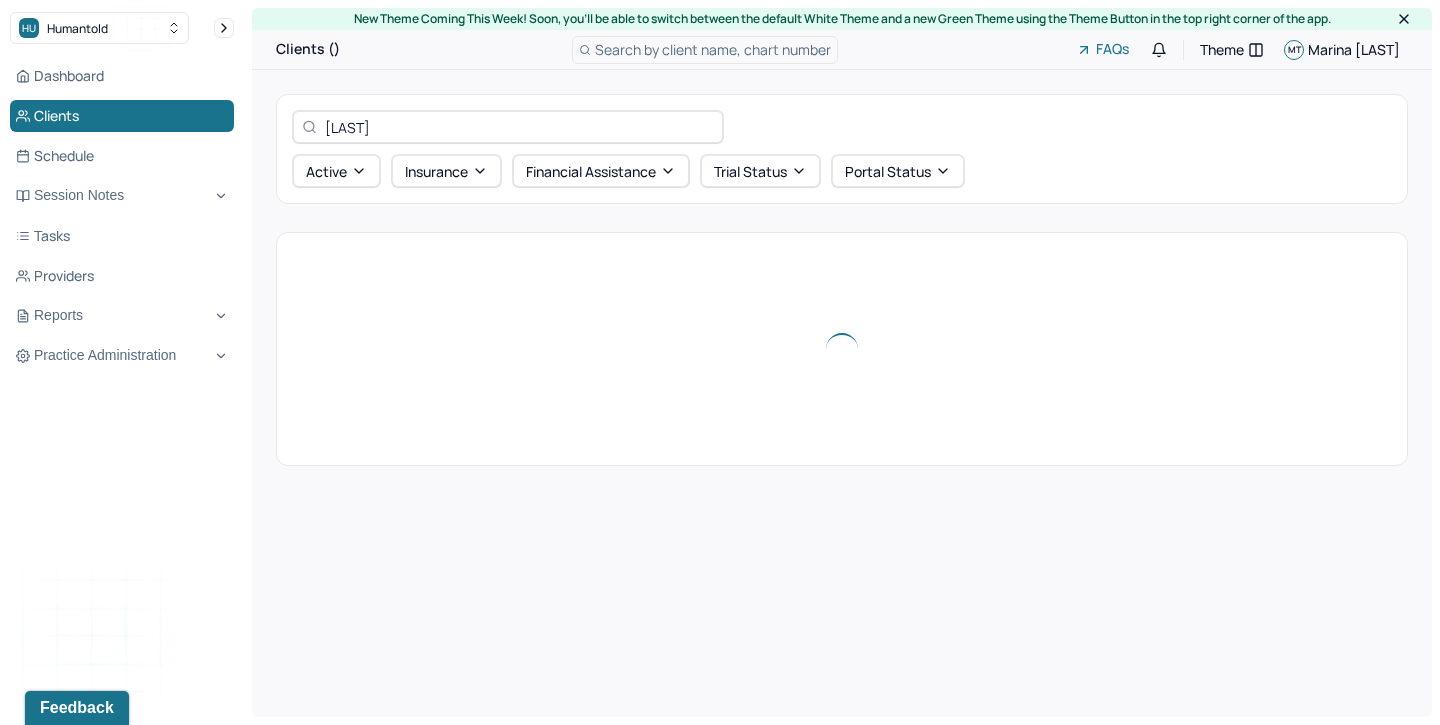 scroll, scrollTop: 0, scrollLeft: 0, axis: both 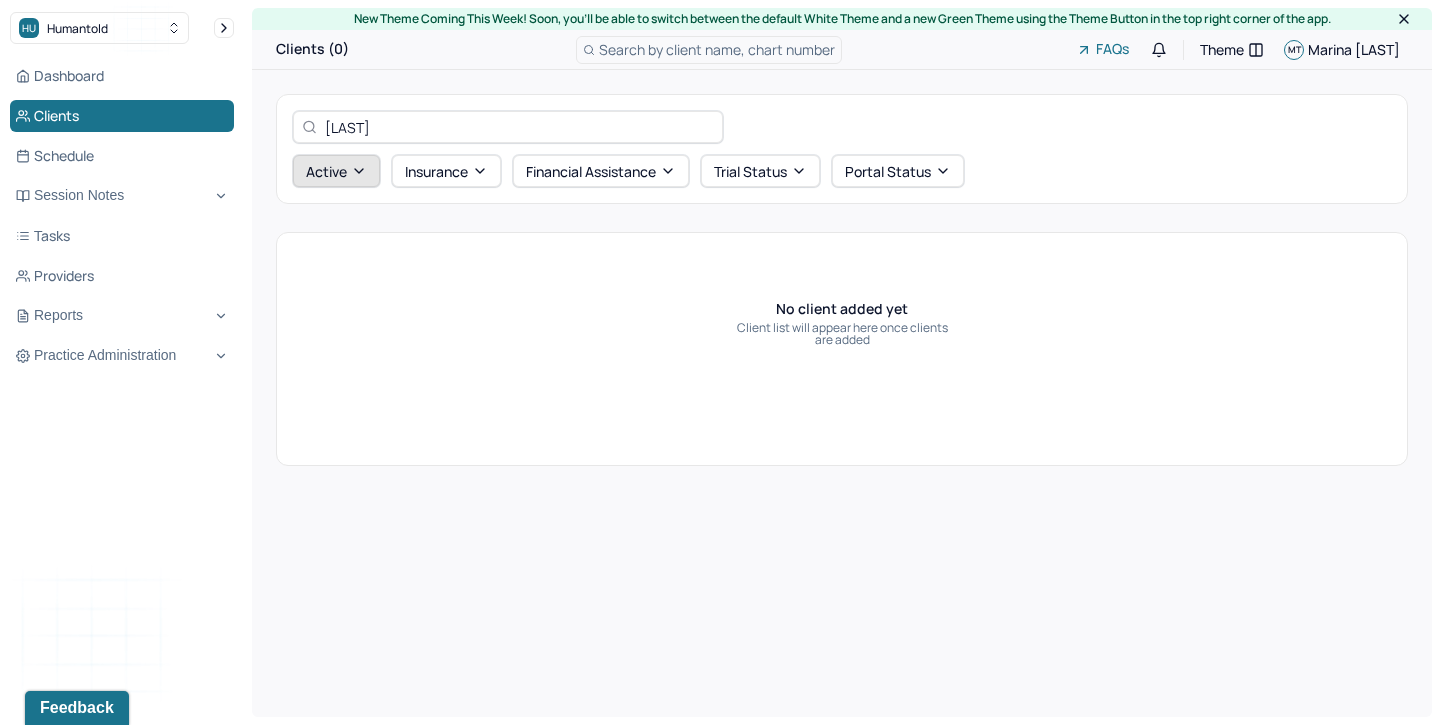 type on "jakob" 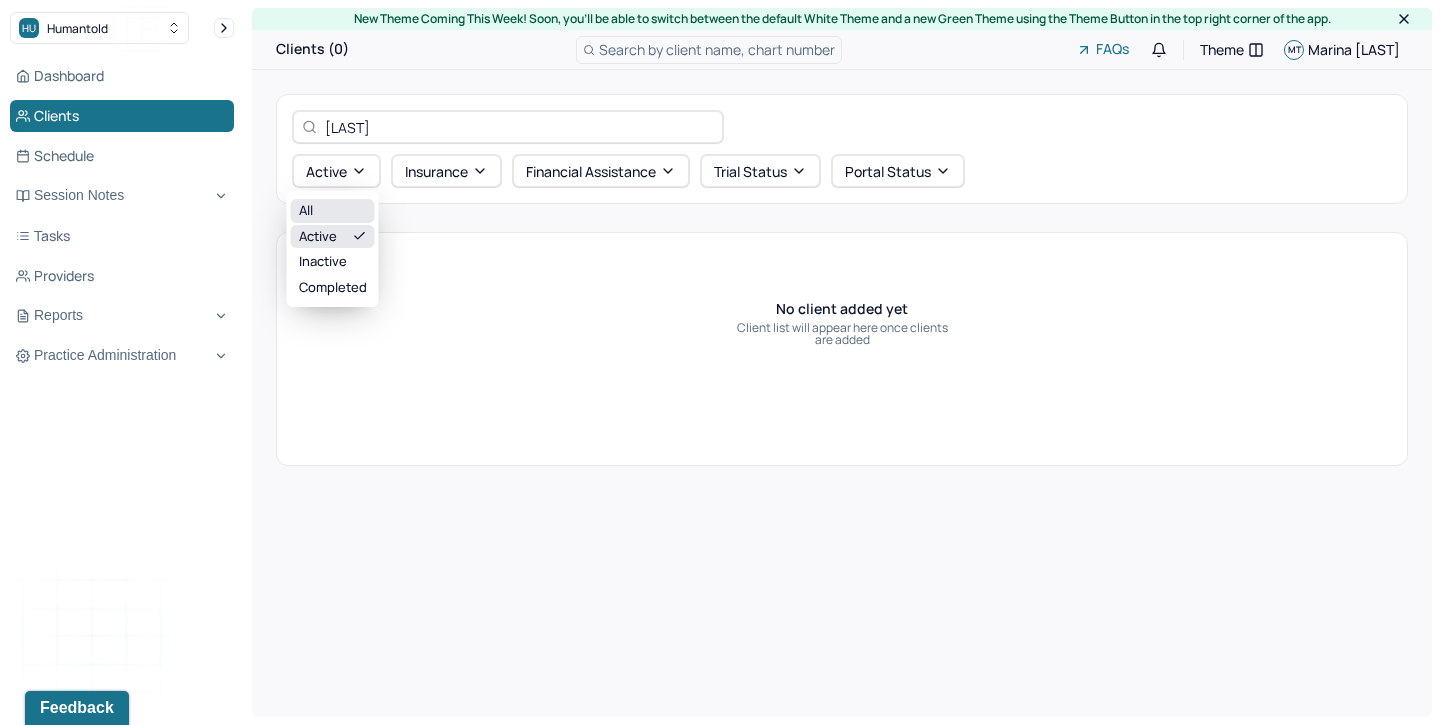 click on "All" at bounding box center [333, 211] 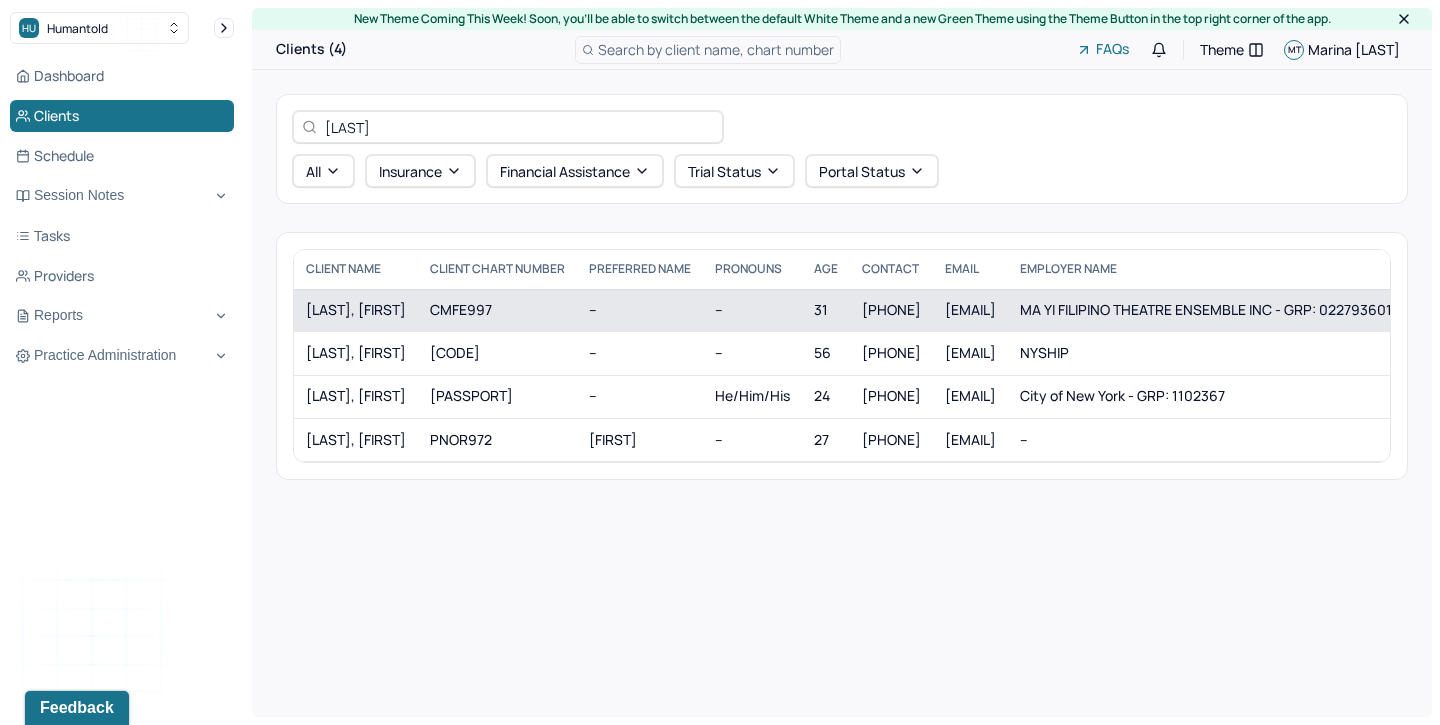 click on "CARTER, JAKOB" at bounding box center [356, 310] 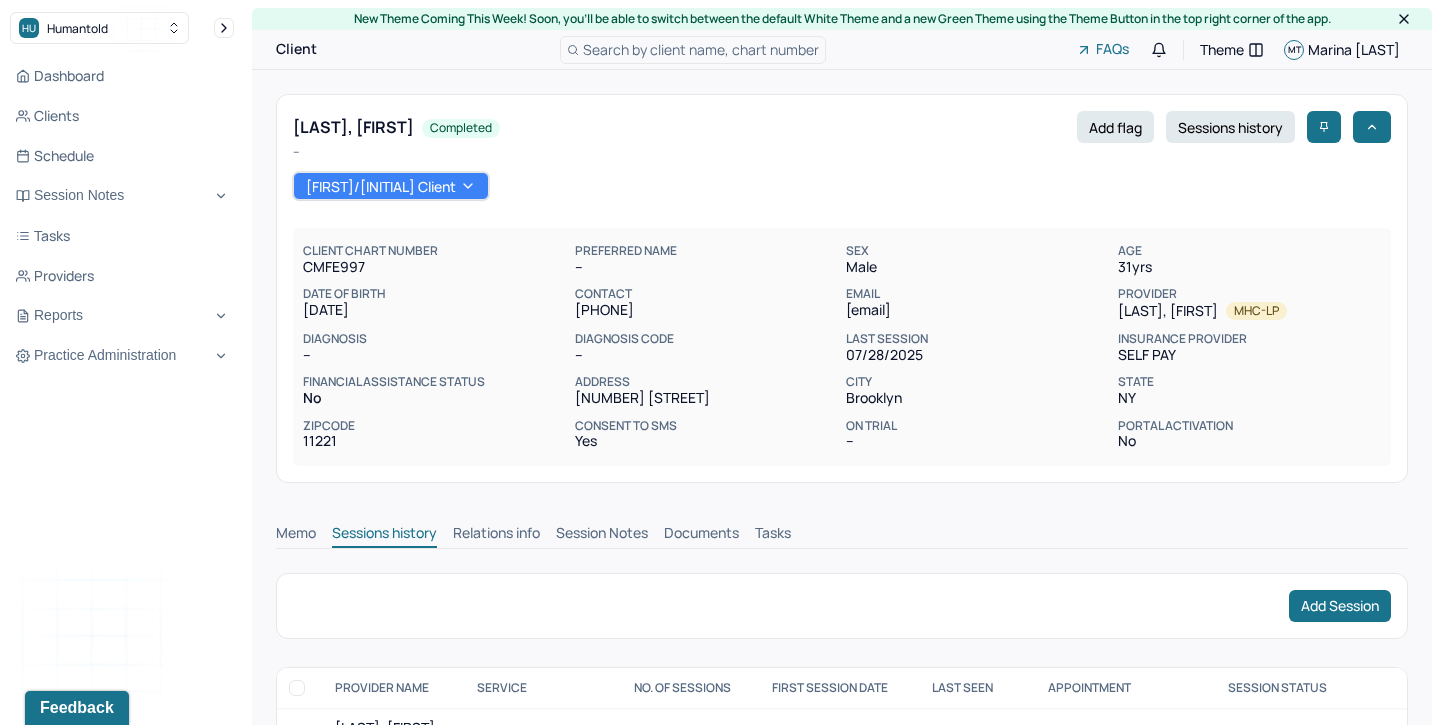 click on "Session Notes" at bounding box center (602, 535) 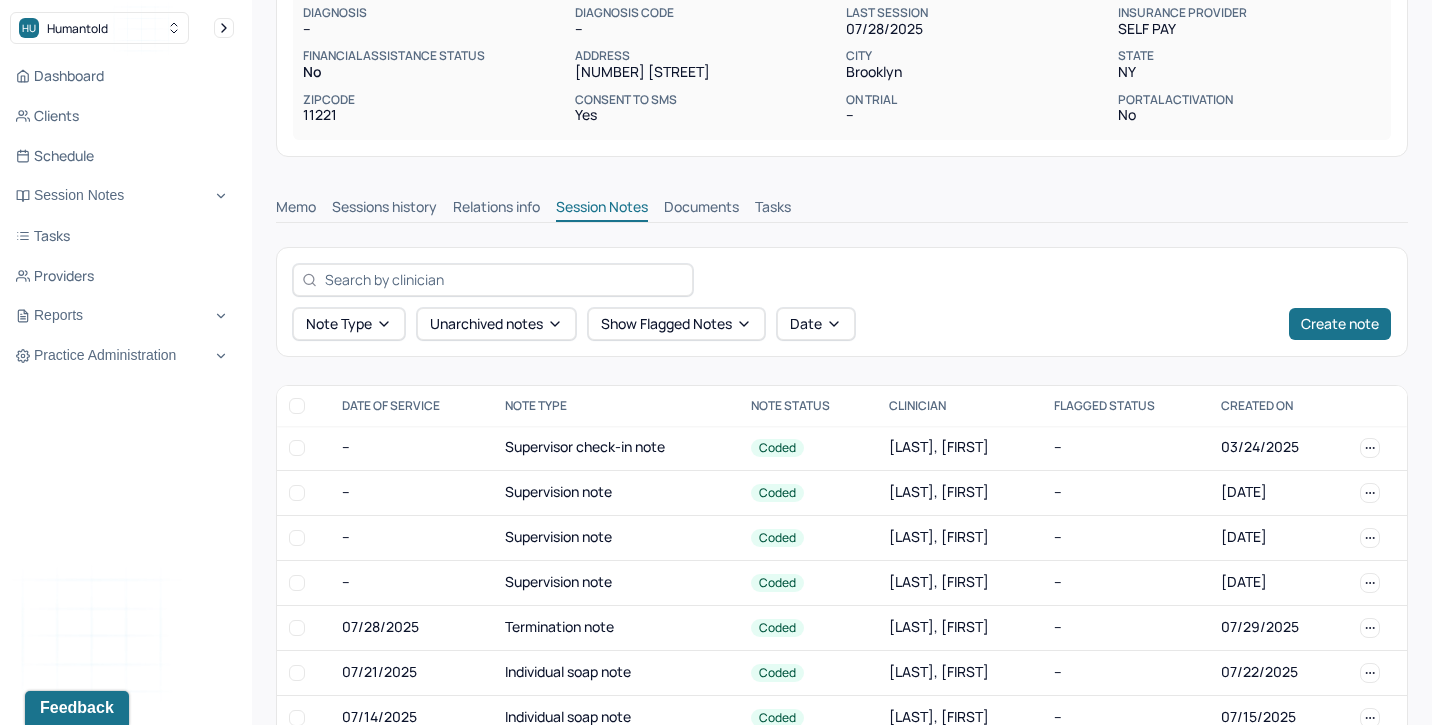 scroll, scrollTop: 352, scrollLeft: 0, axis: vertical 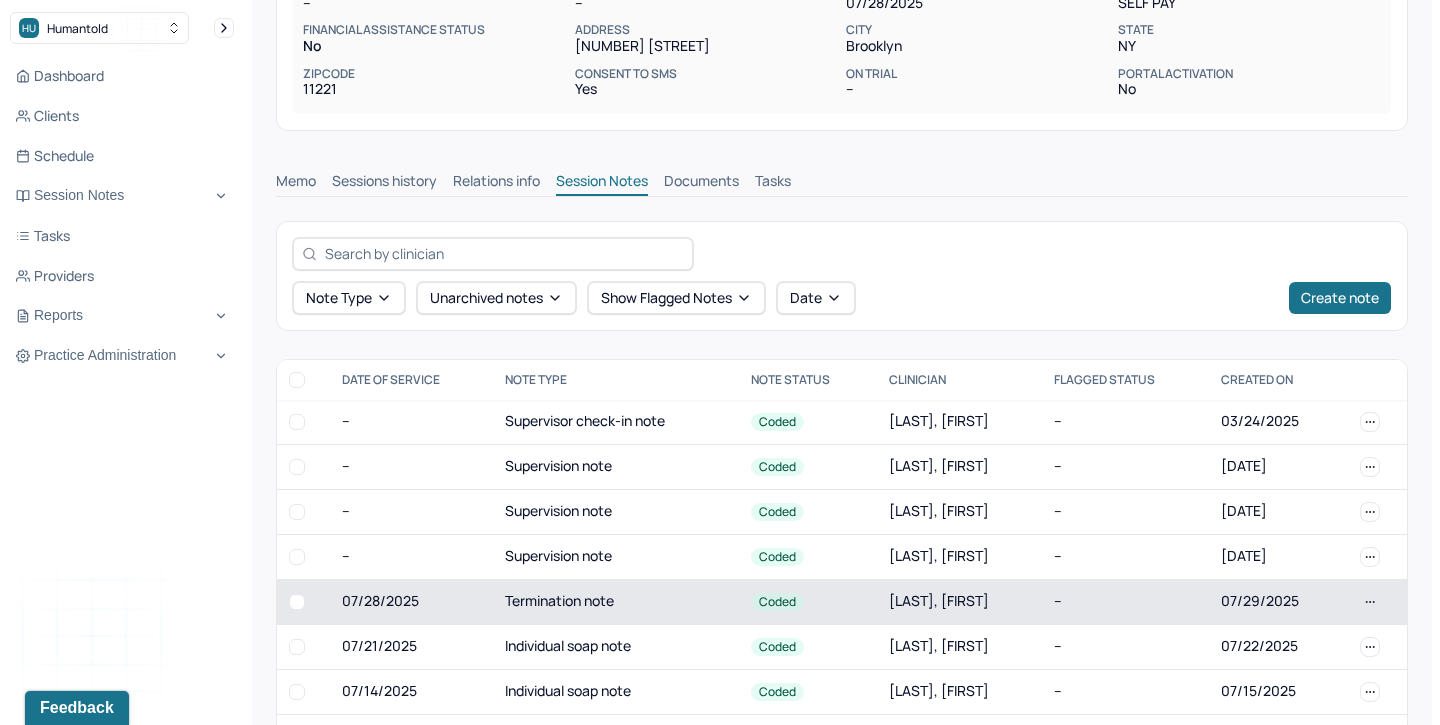 click on "Termination note" at bounding box center (616, 601) 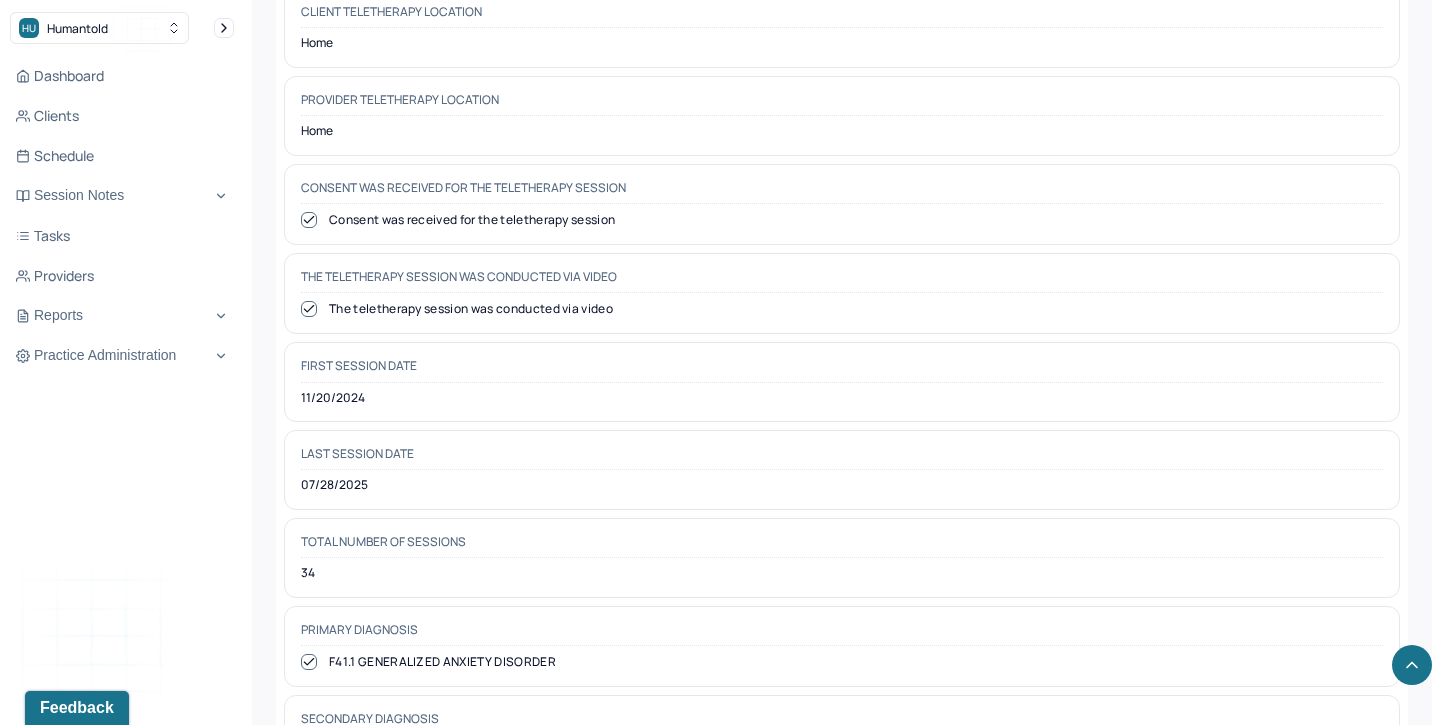 scroll, scrollTop: 888, scrollLeft: 0, axis: vertical 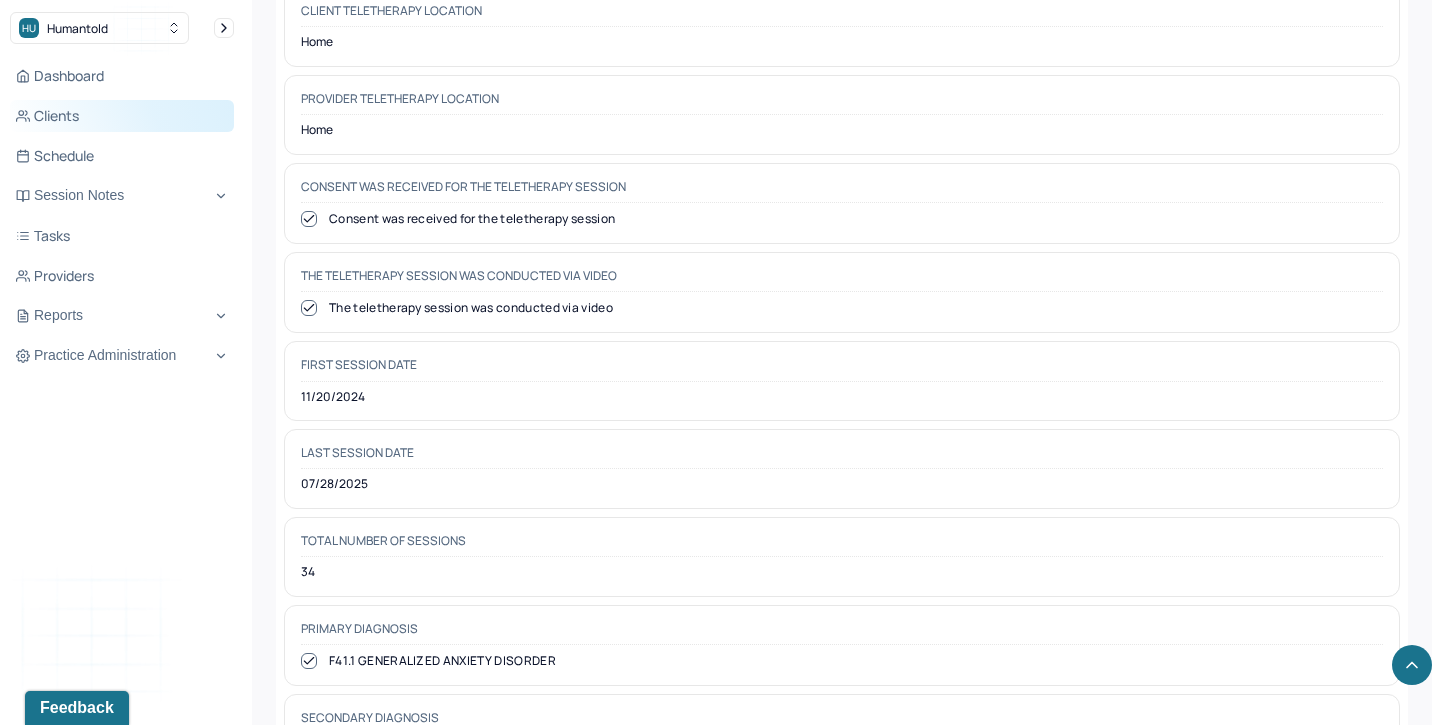 click on "Clients" at bounding box center [122, 116] 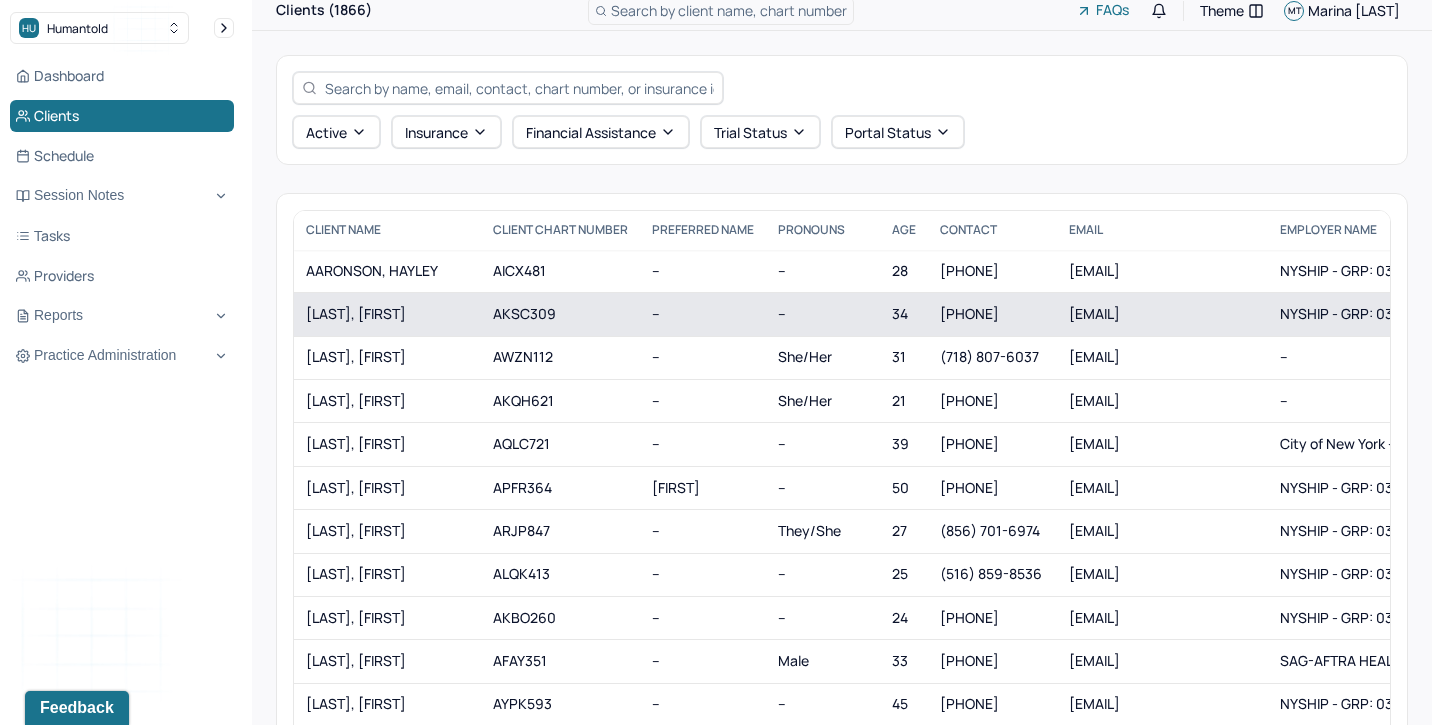scroll, scrollTop: 2, scrollLeft: 0, axis: vertical 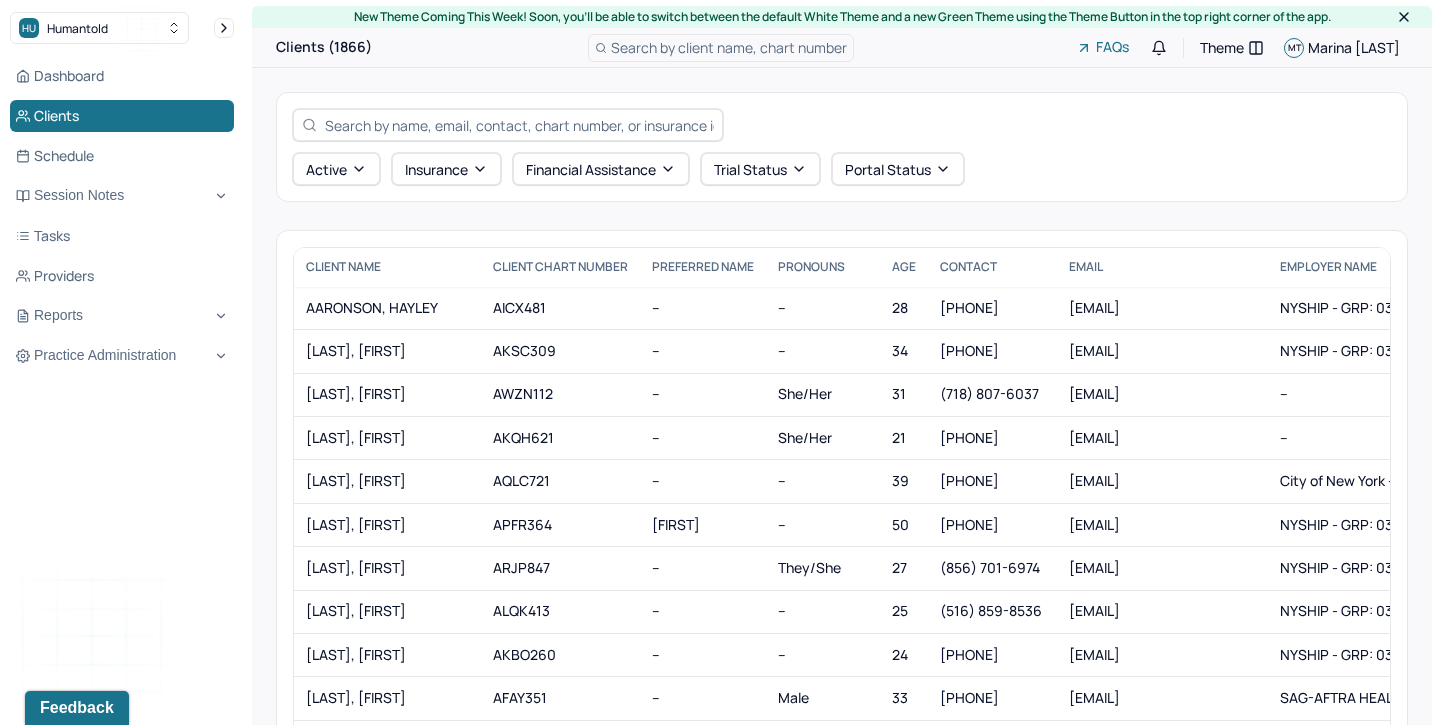 click at bounding box center (508, 125) 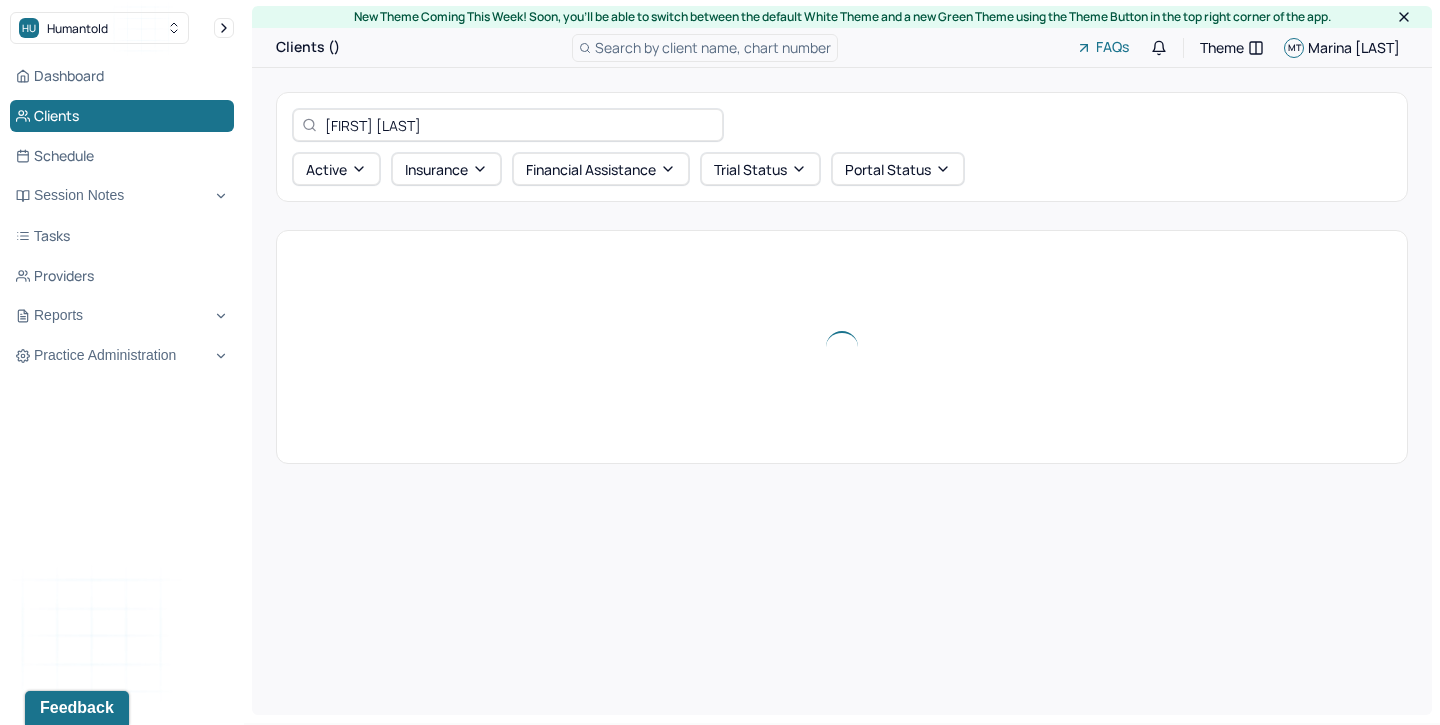 scroll, scrollTop: 0, scrollLeft: 0, axis: both 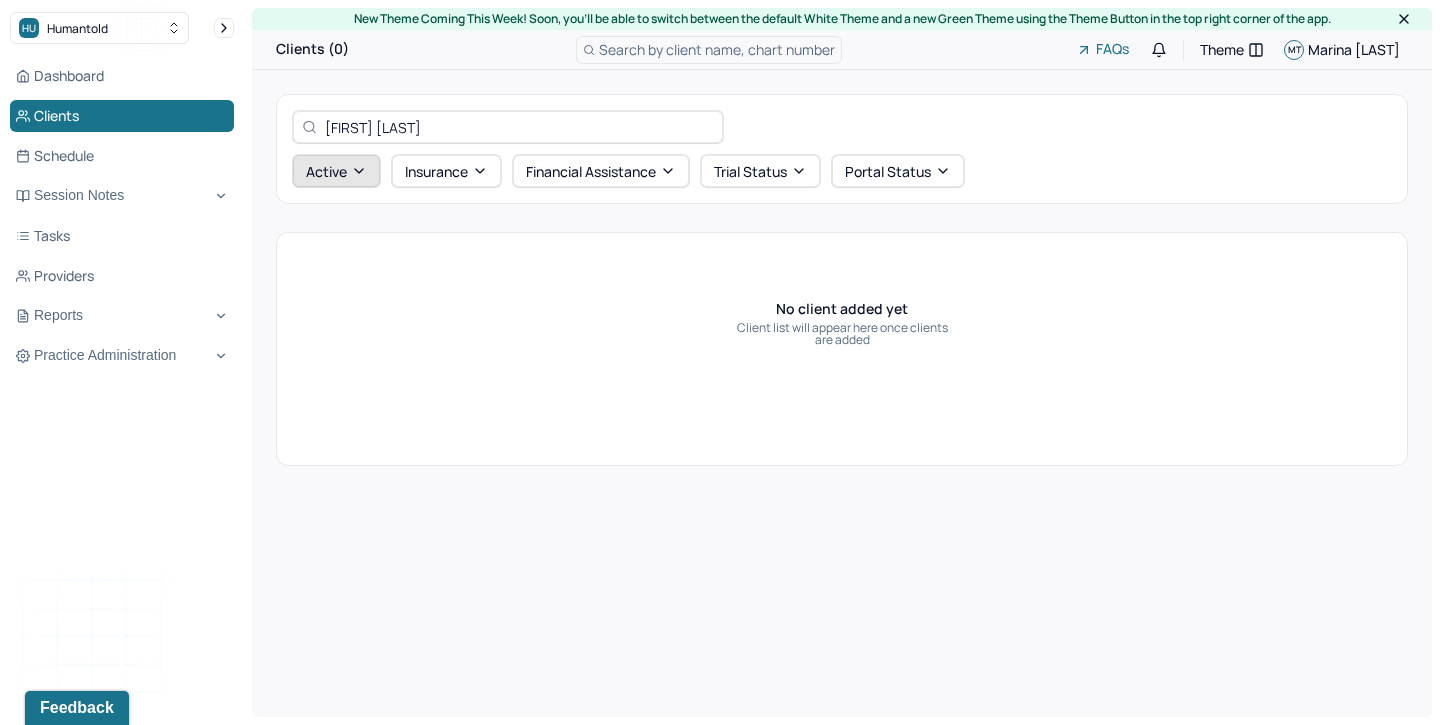 type on "susan l" 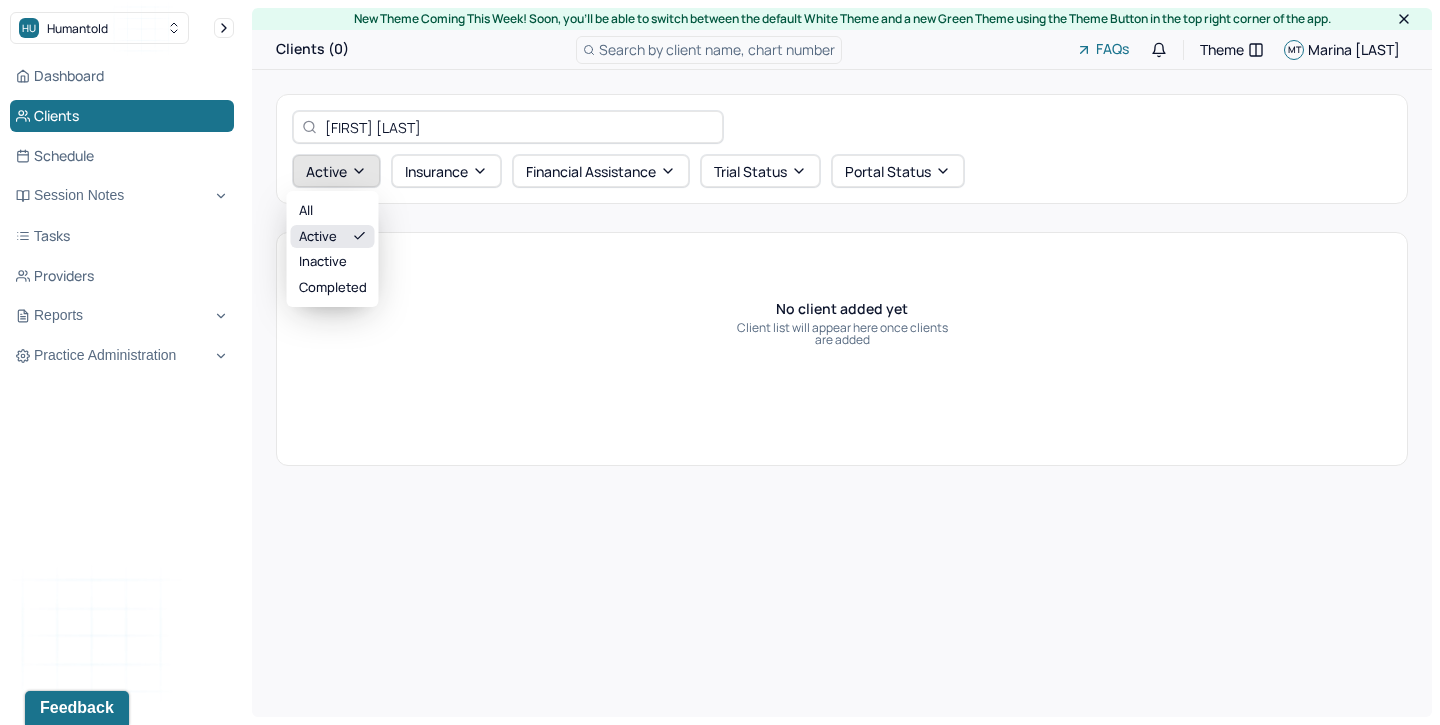 click 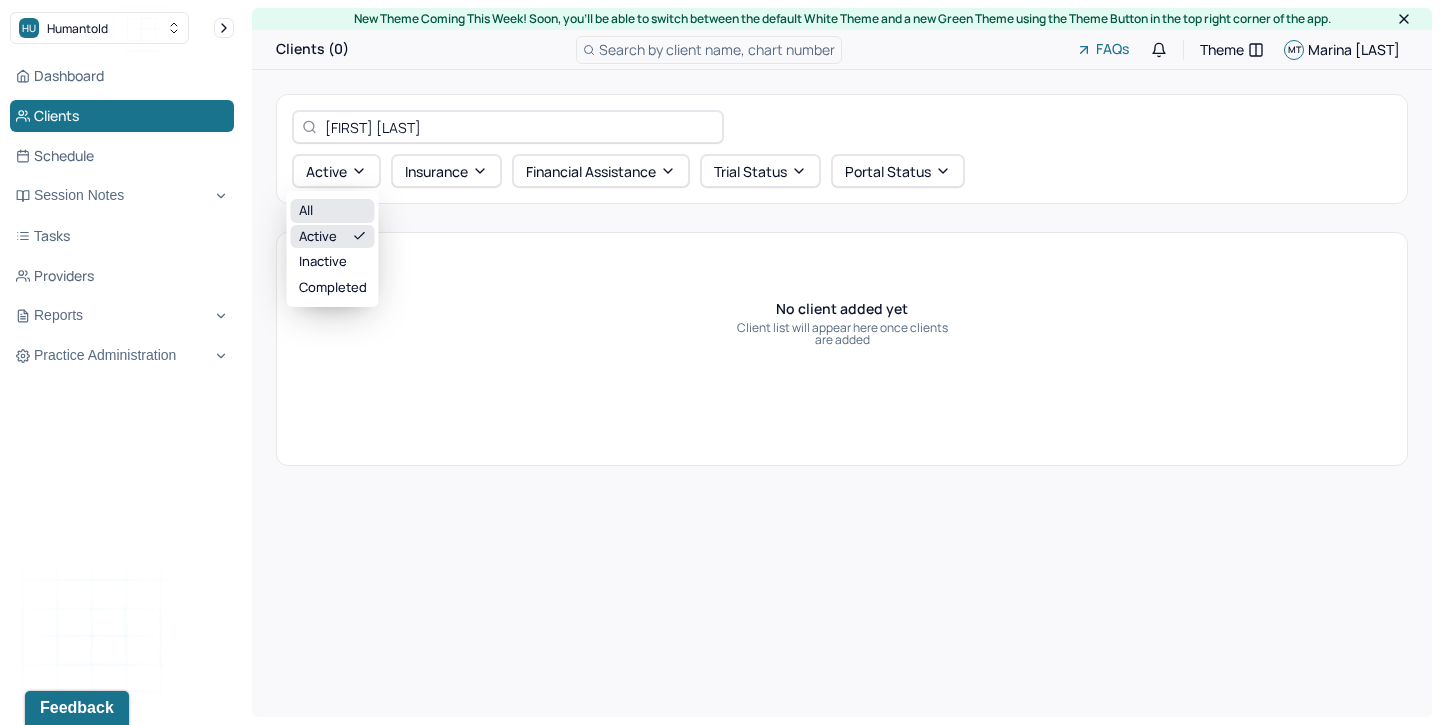 click on "All" at bounding box center (333, 211) 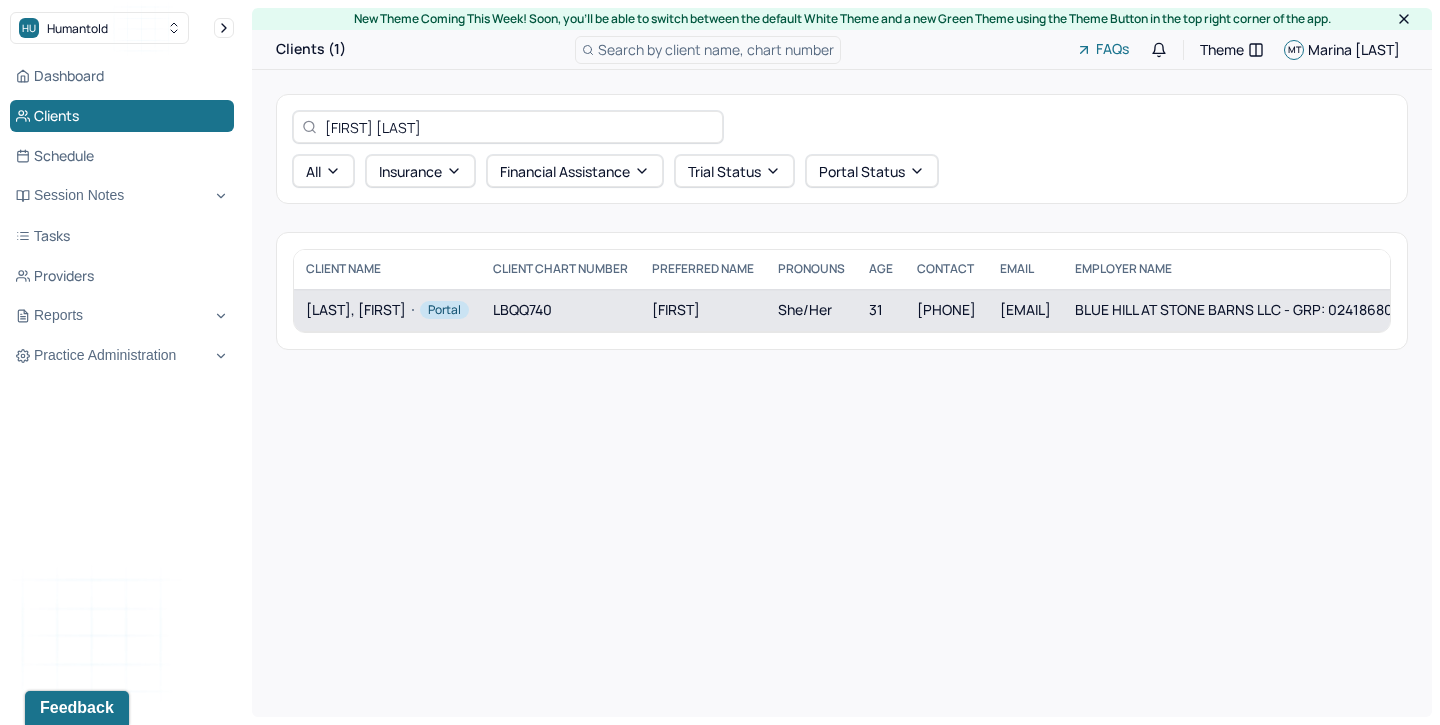 click on "LU, SUSAN Portal" at bounding box center (387, 310) 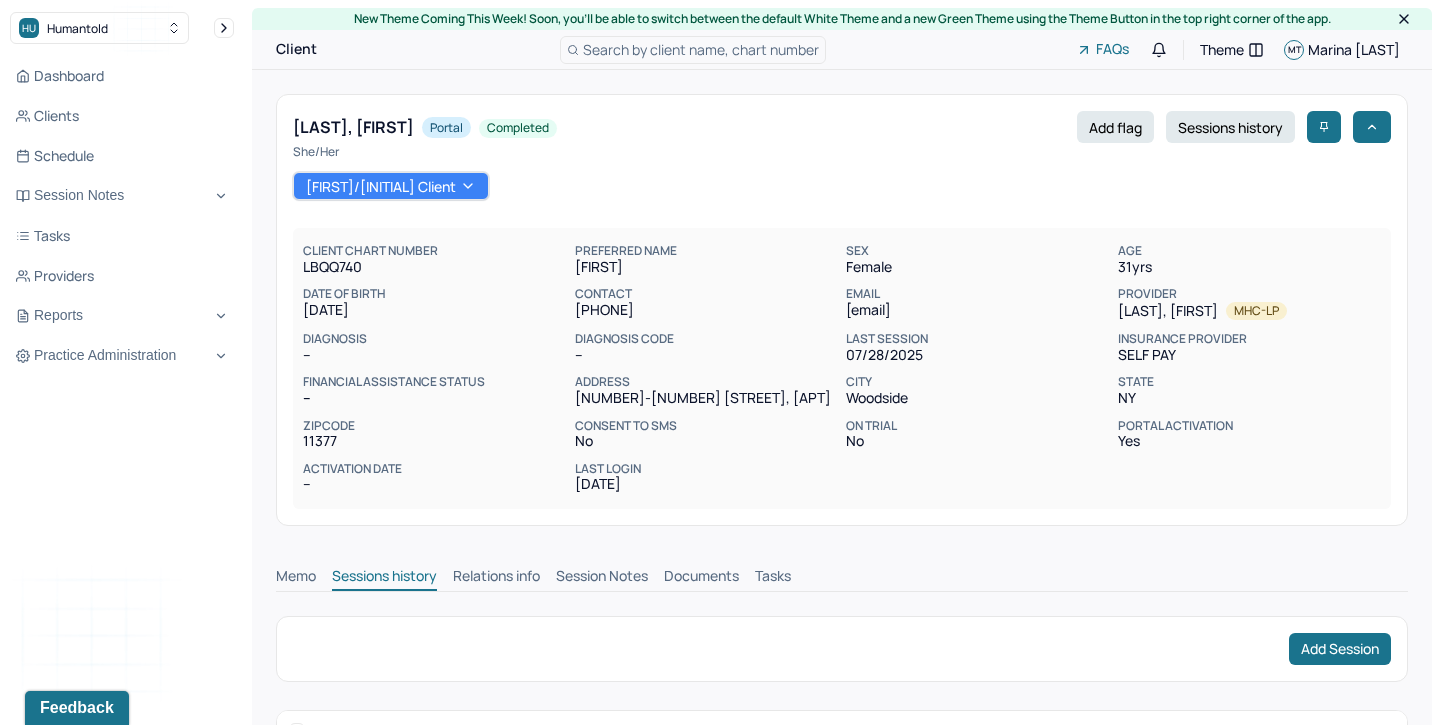 click on "Session Notes" at bounding box center (602, 578) 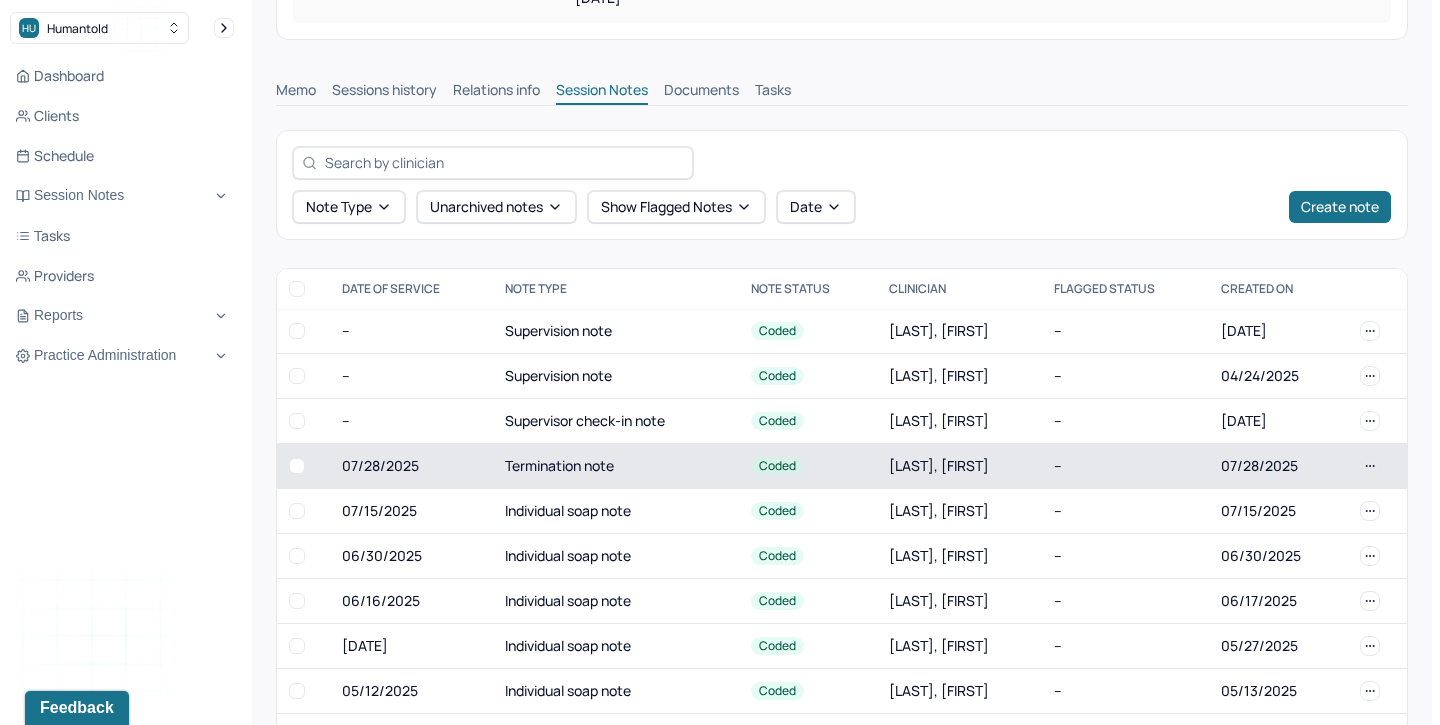click on "Termination note" at bounding box center [616, 465] 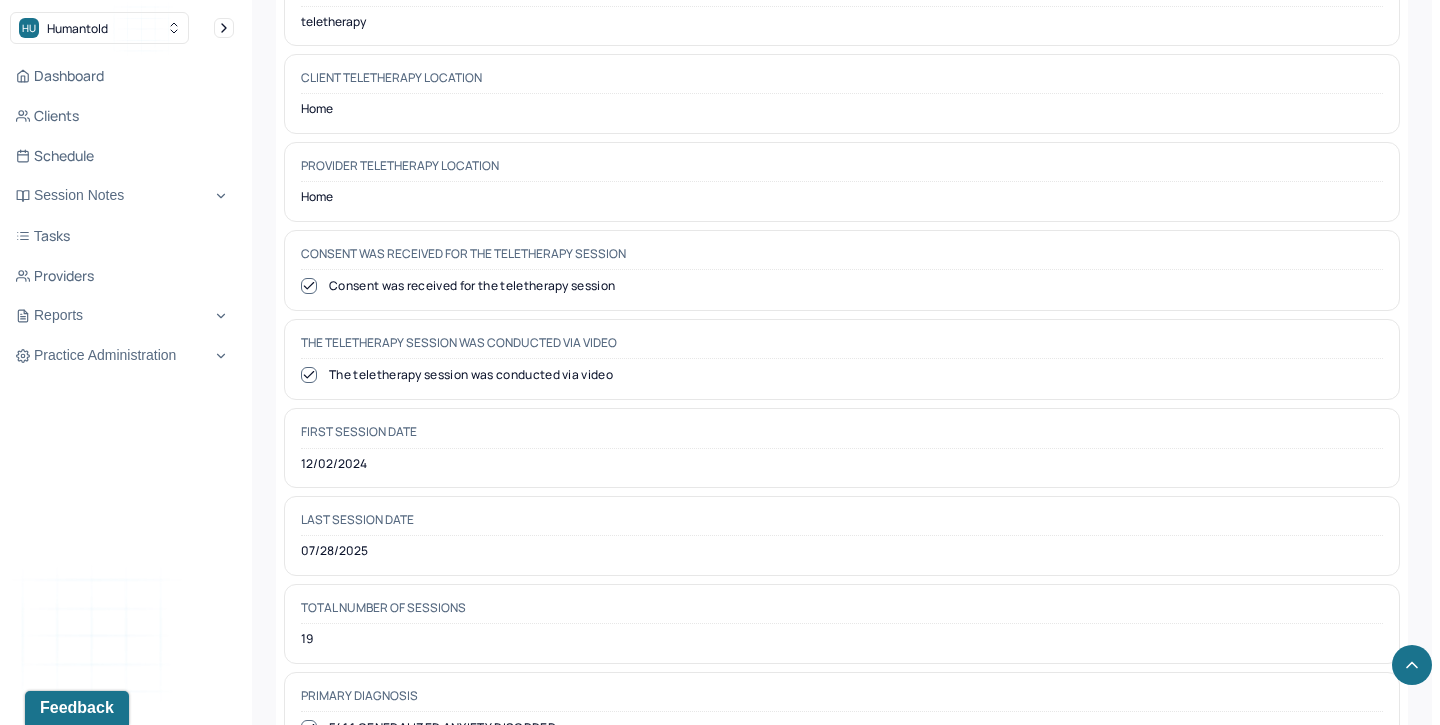 scroll, scrollTop: 823, scrollLeft: 0, axis: vertical 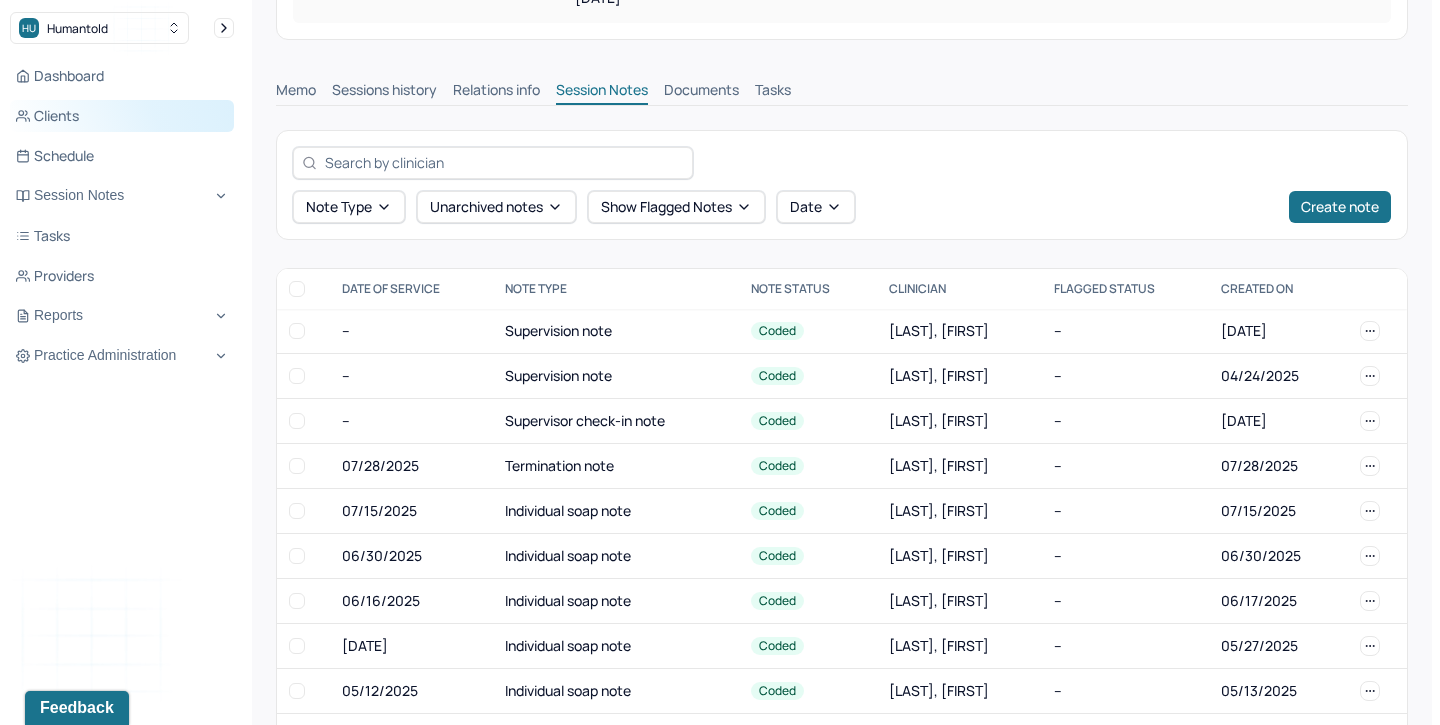 click on "Clients" at bounding box center [122, 116] 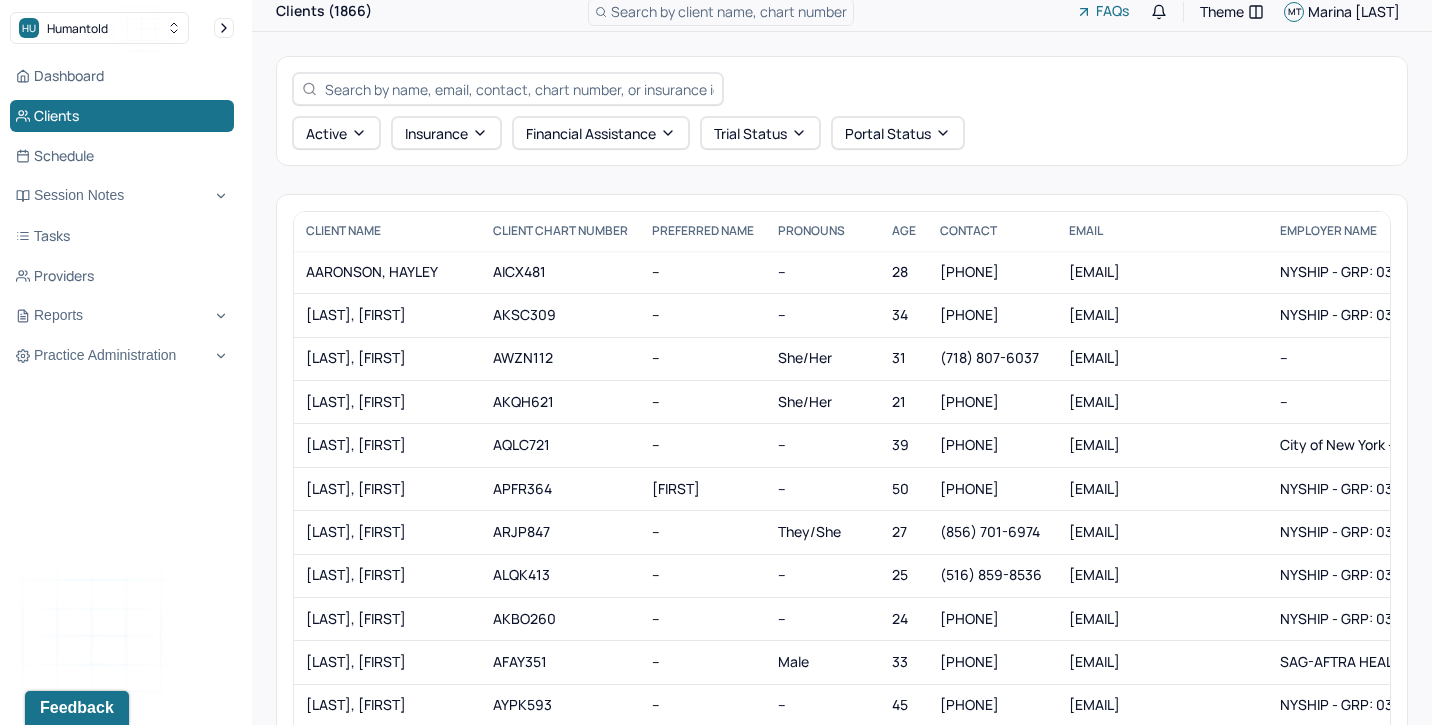scroll, scrollTop: 35, scrollLeft: 0, axis: vertical 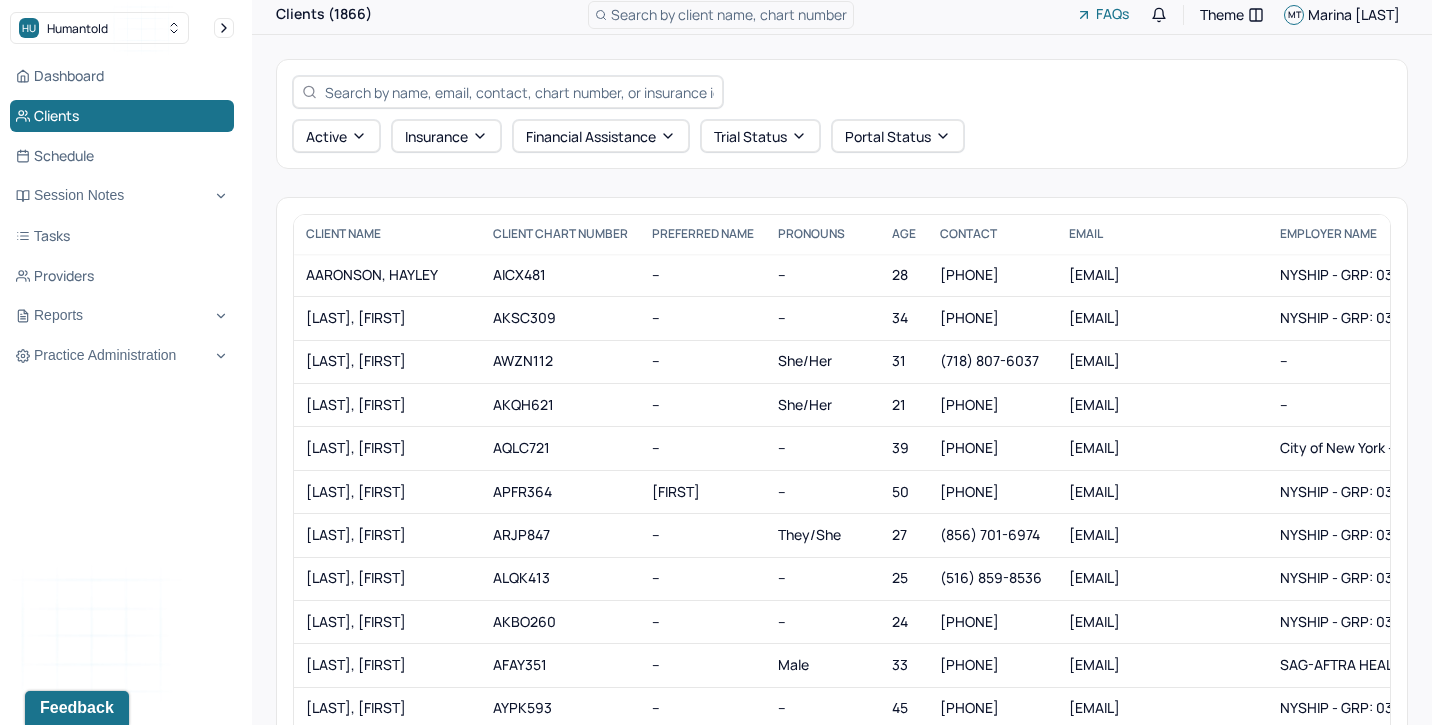 click at bounding box center [519, 92] 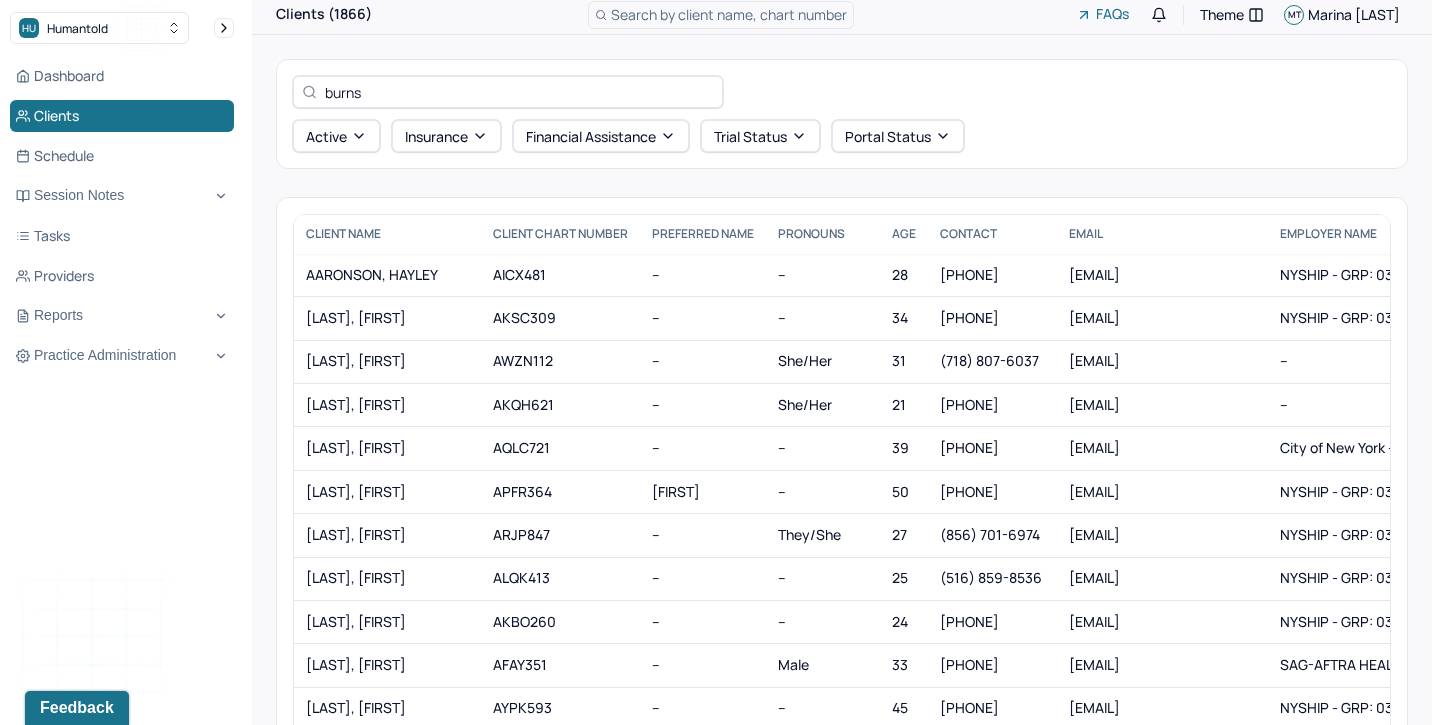 scroll, scrollTop: 0, scrollLeft: 0, axis: both 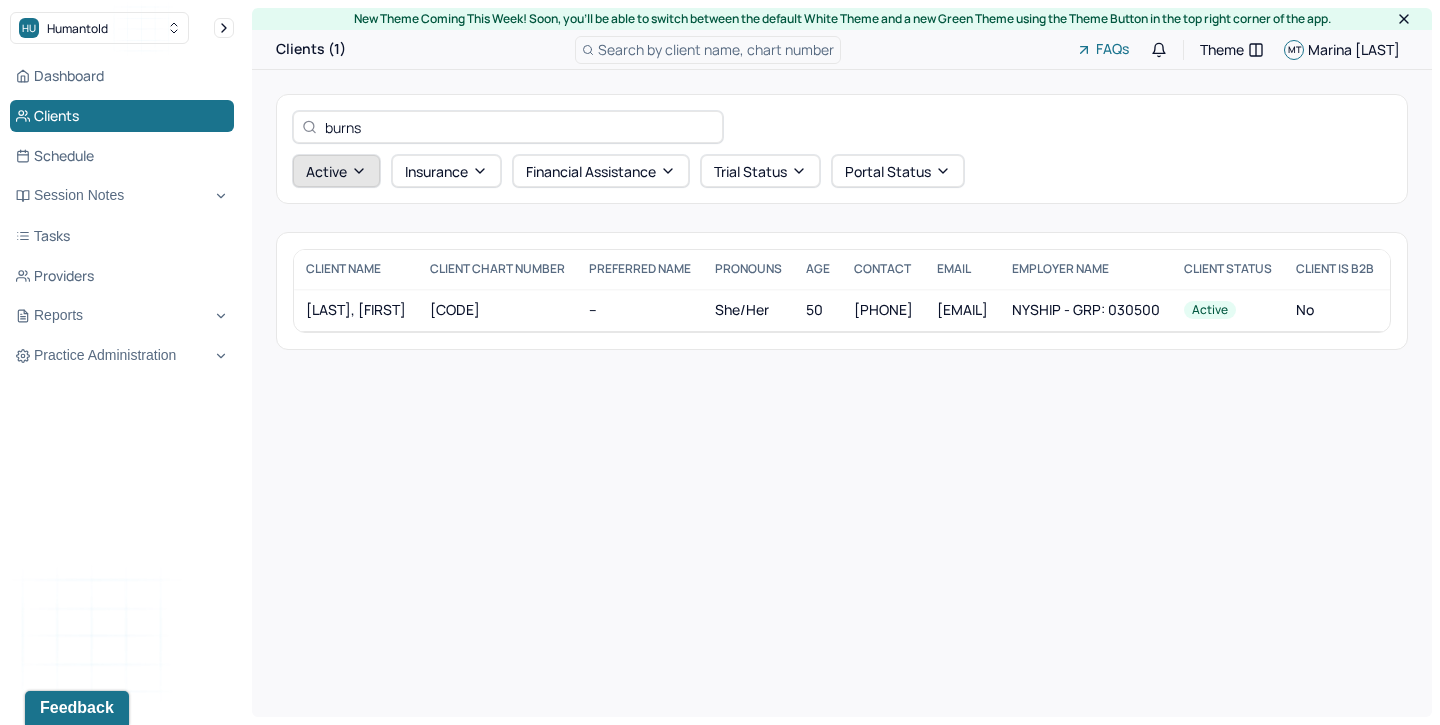 type on "burns" 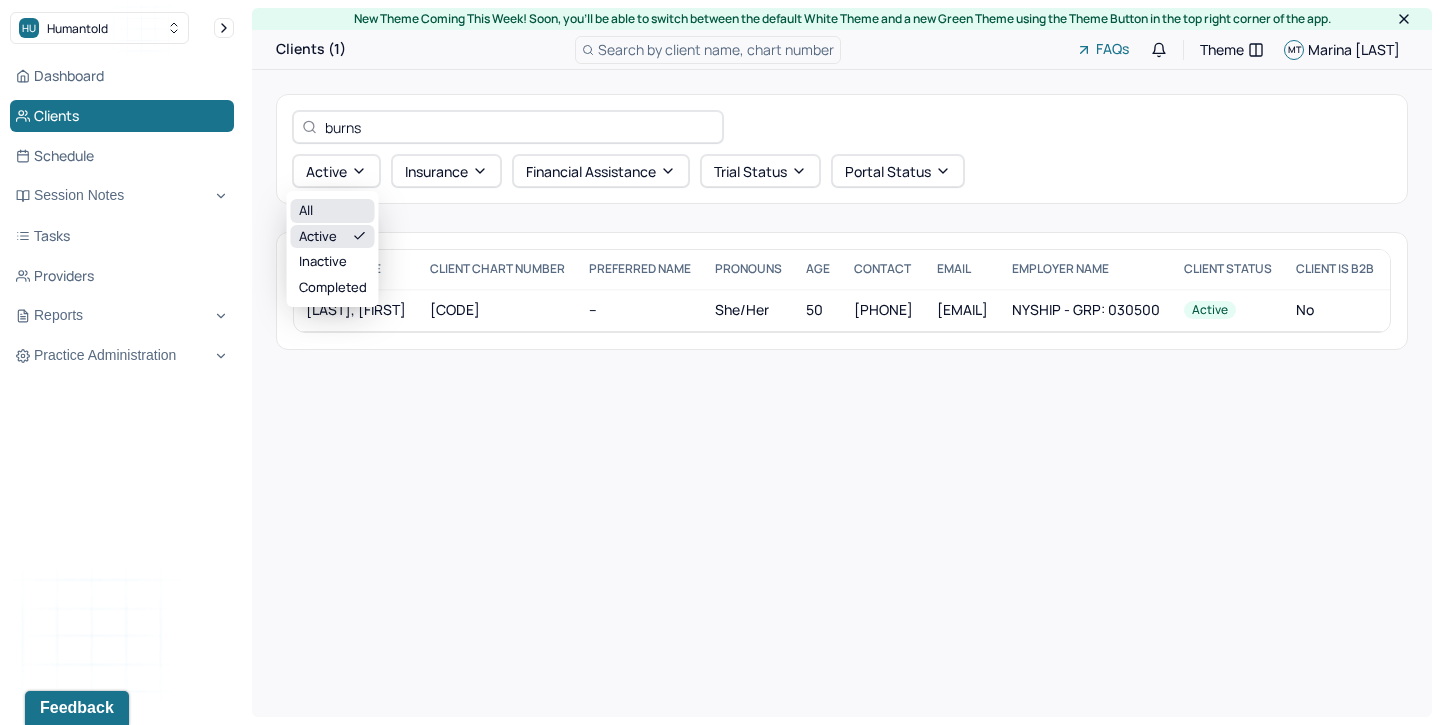 click on "All" at bounding box center [333, 211] 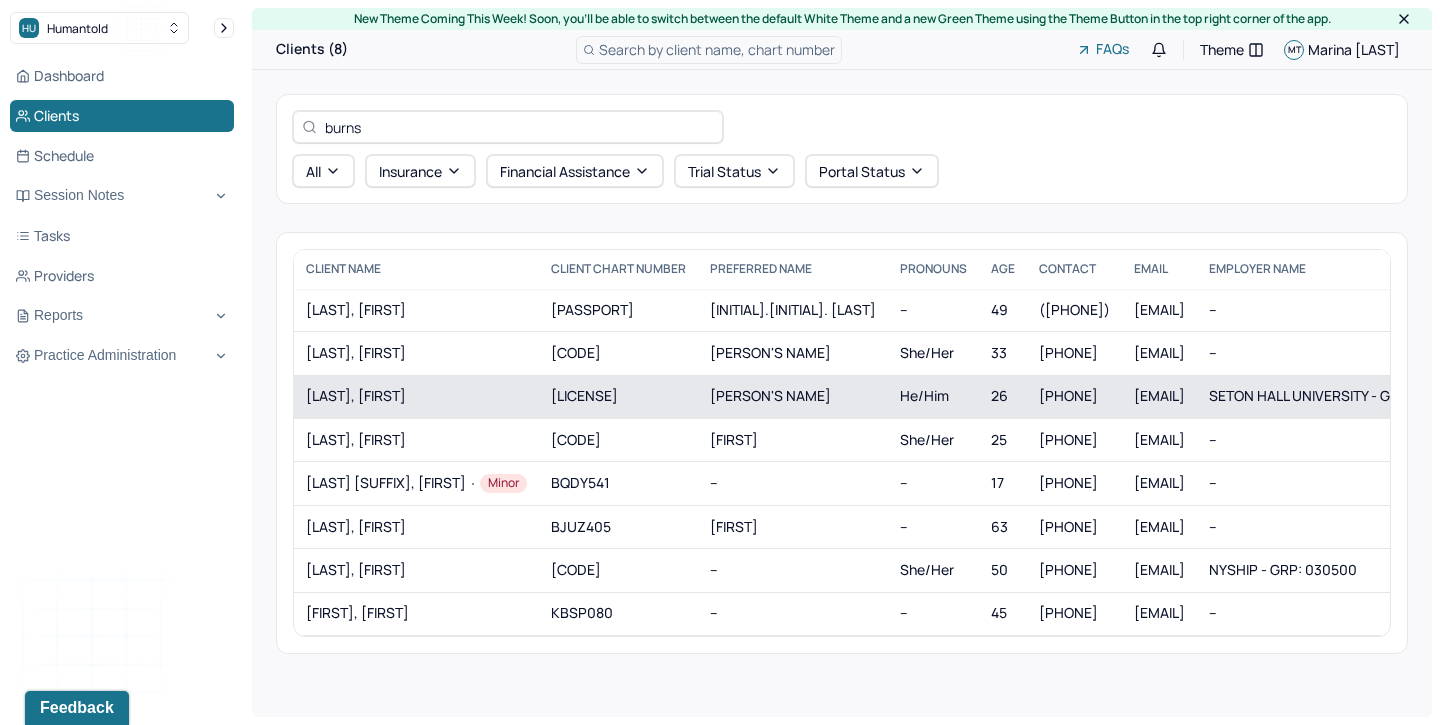 click on "BURNS, HARRISON" at bounding box center (416, 396) 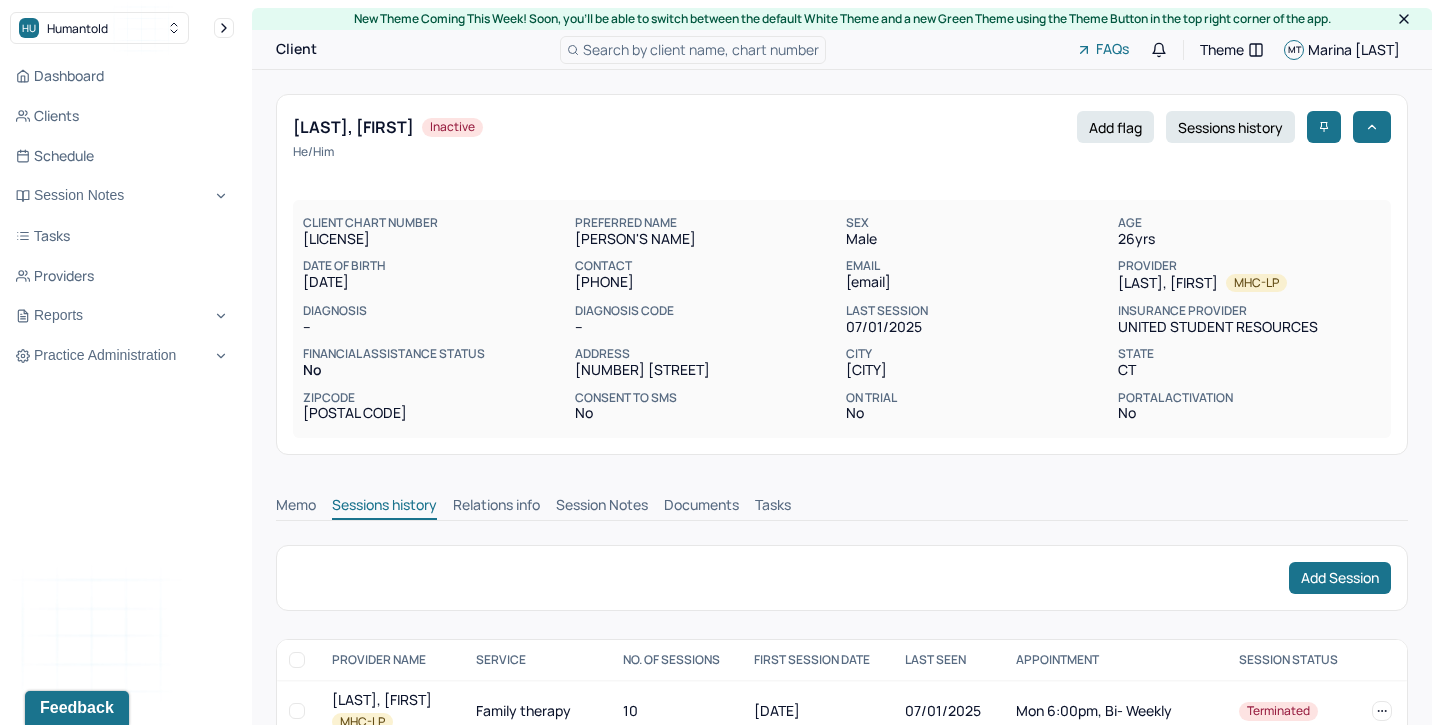 click on "Session Notes" at bounding box center (602, 507) 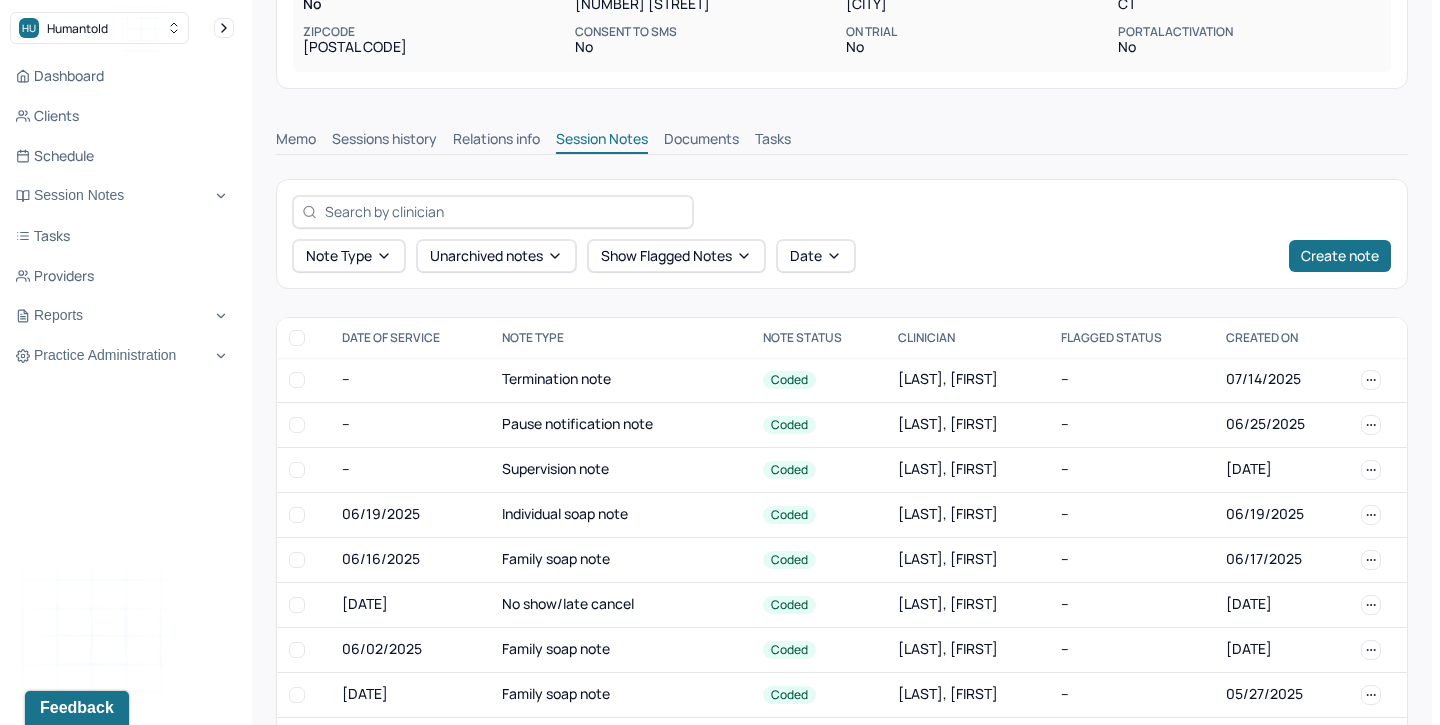 scroll, scrollTop: 407, scrollLeft: 0, axis: vertical 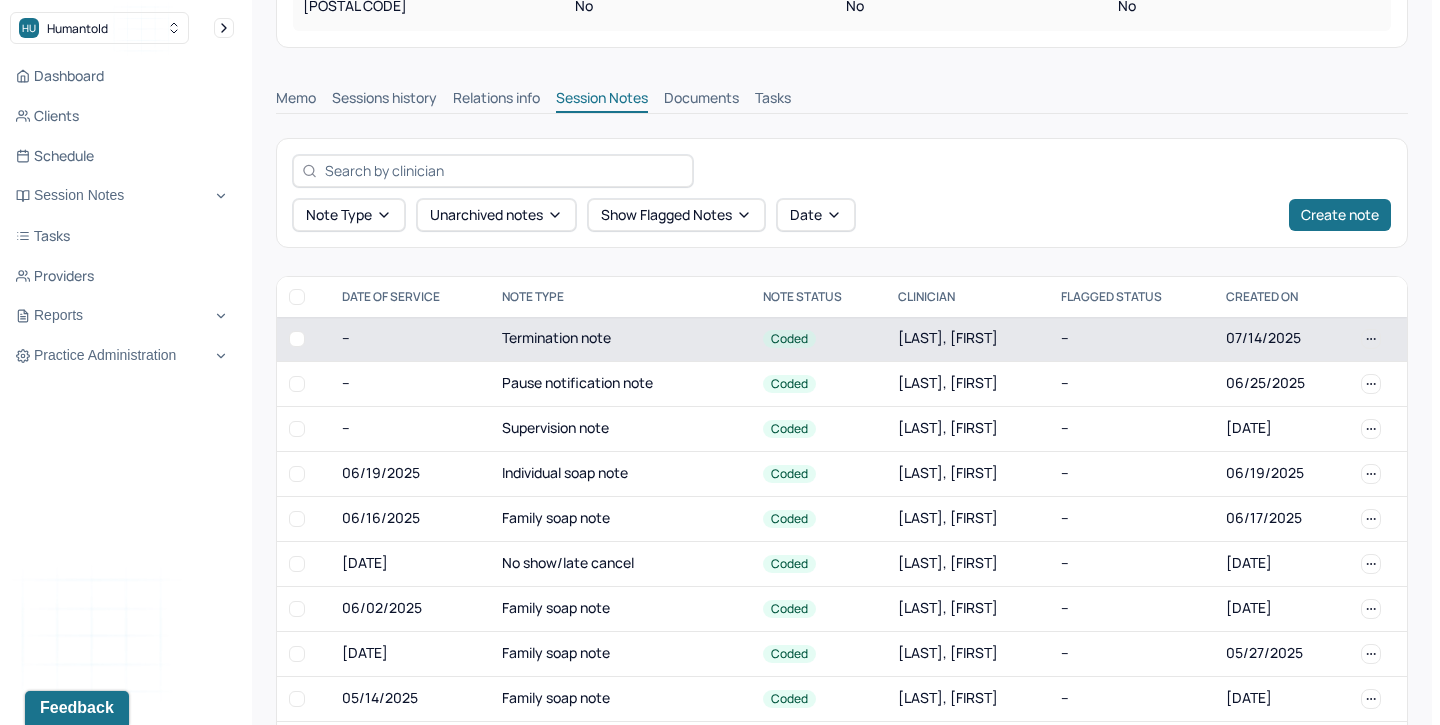 click on "Termination note" at bounding box center [620, 339] 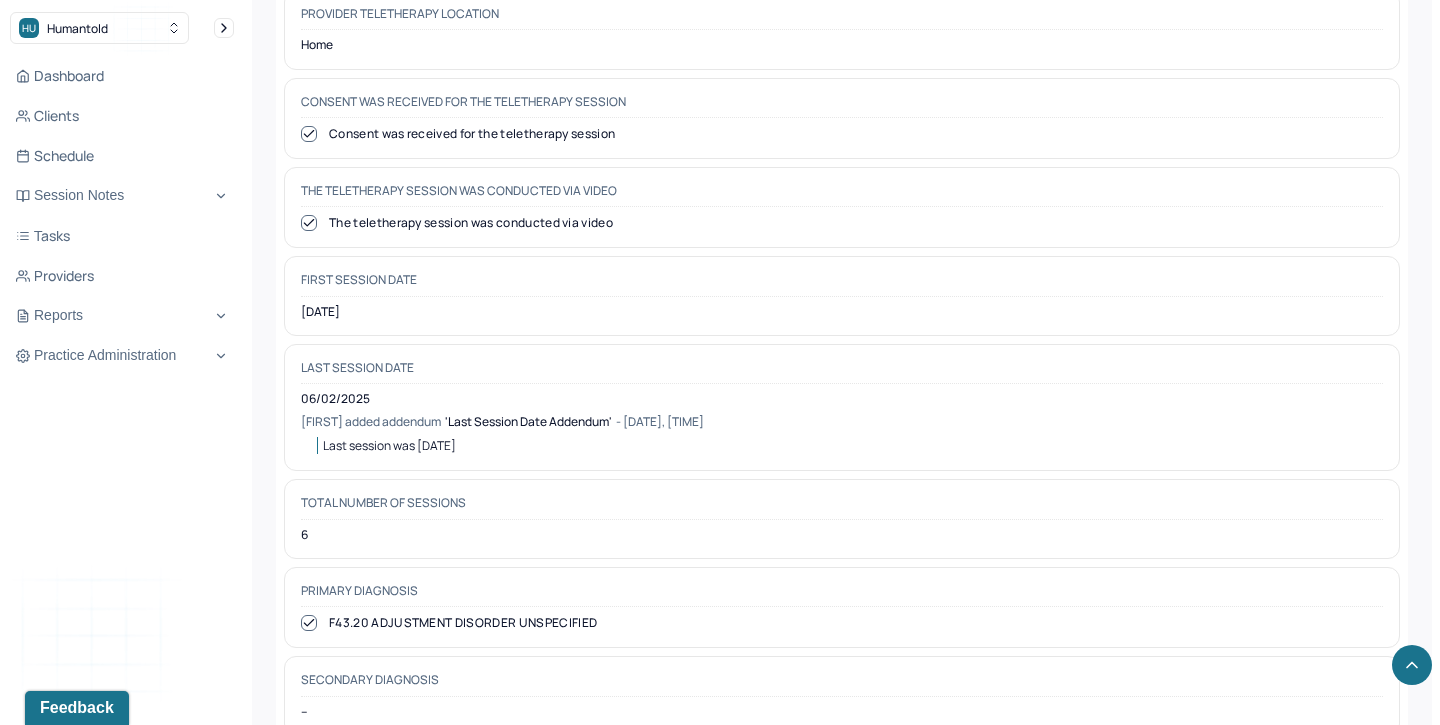 scroll, scrollTop: 977, scrollLeft: 0, axis: vertical 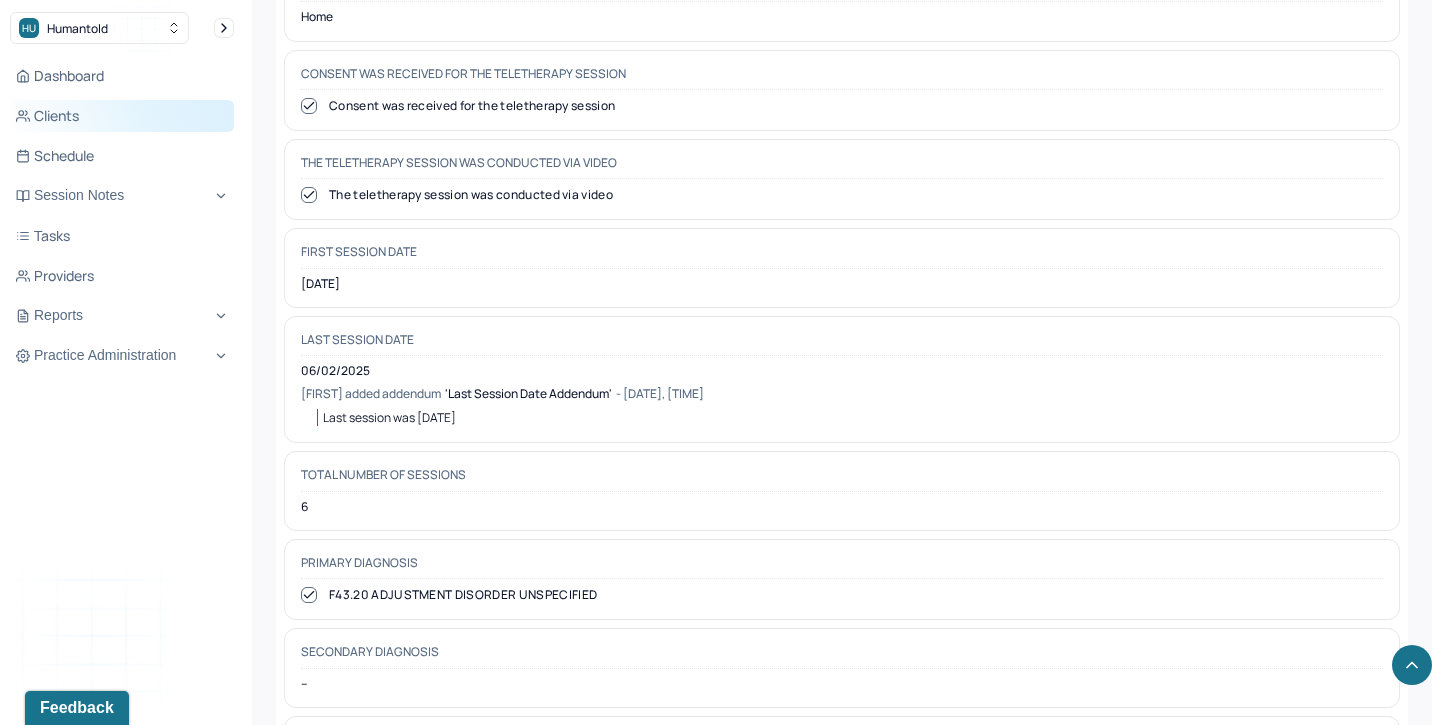 click on "Clients" at bounding box center (122, 116) 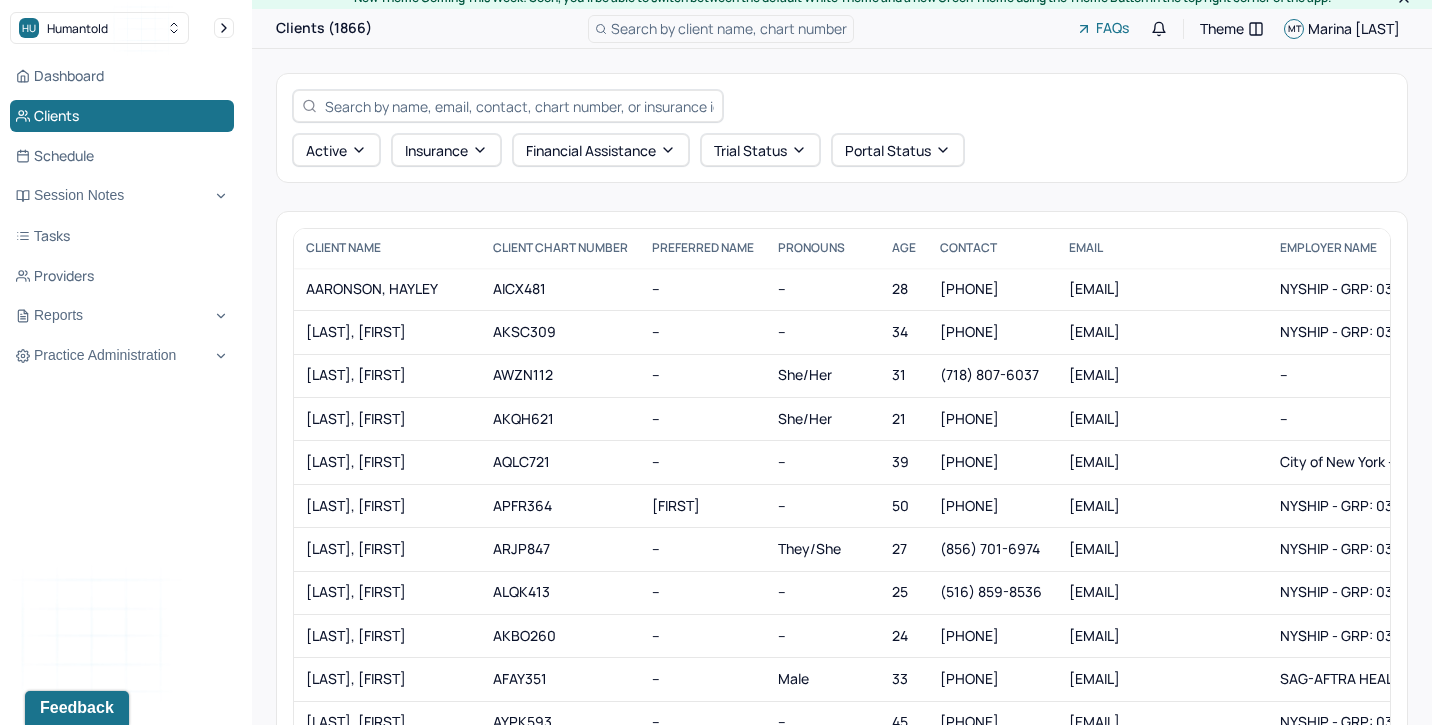 scroll, scrollTop: 22, scrollLeft: 0, axis: vertical 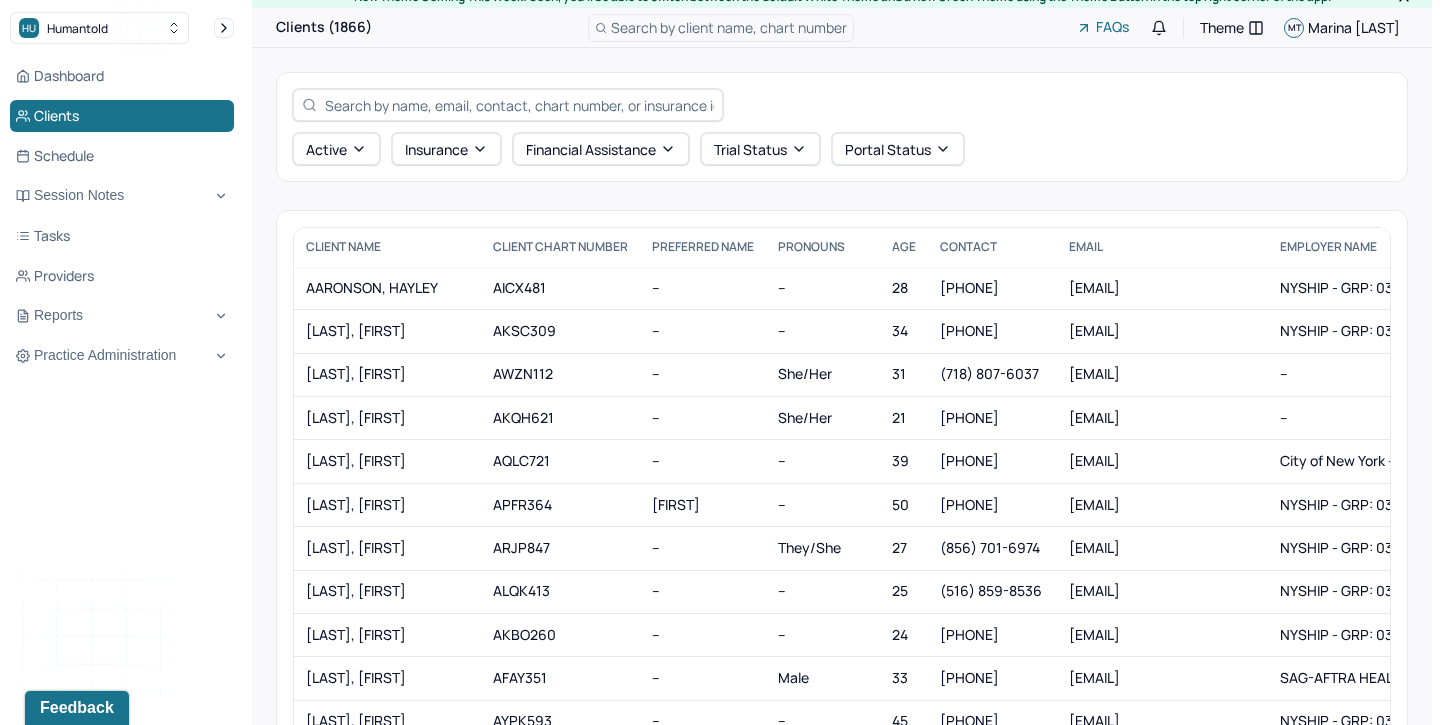 click at bounding box center [519, 105] 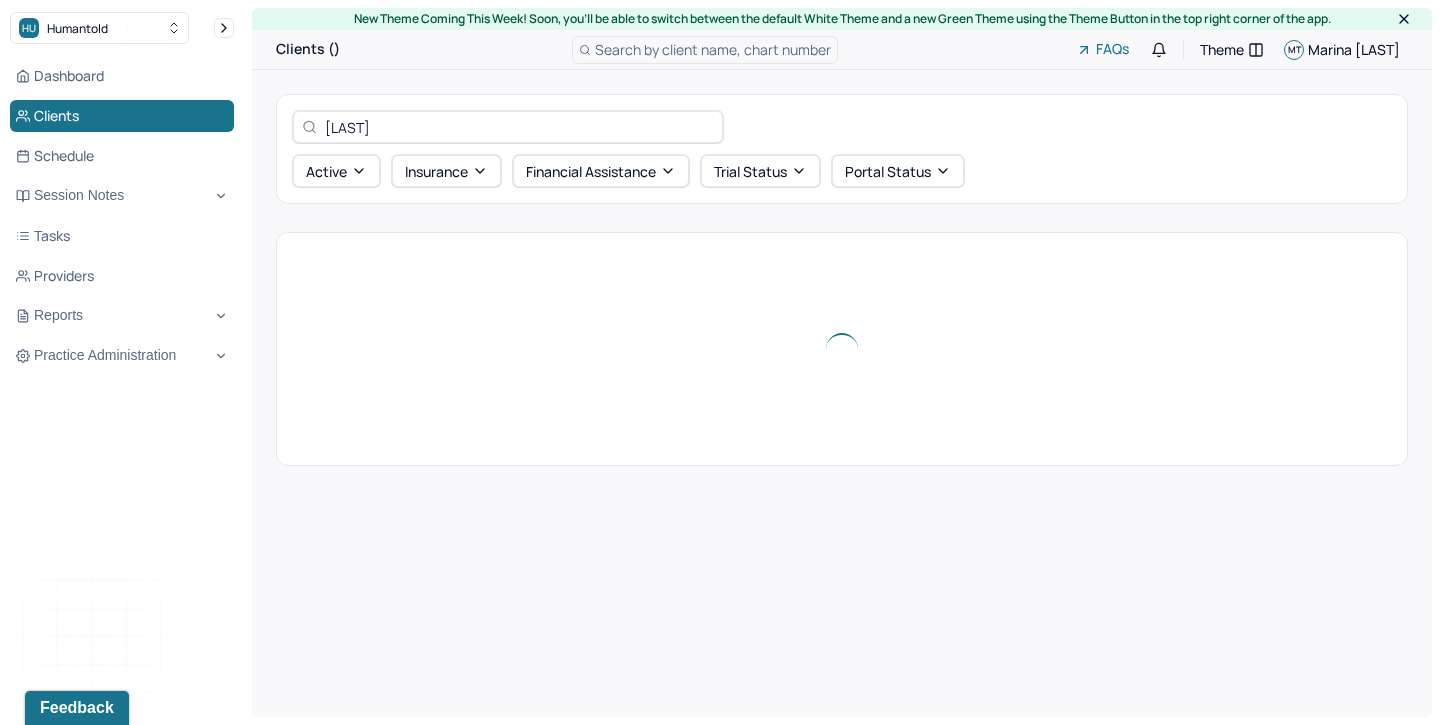 scroll, scrollTop: 0, scrollLeft: 0, axis: both 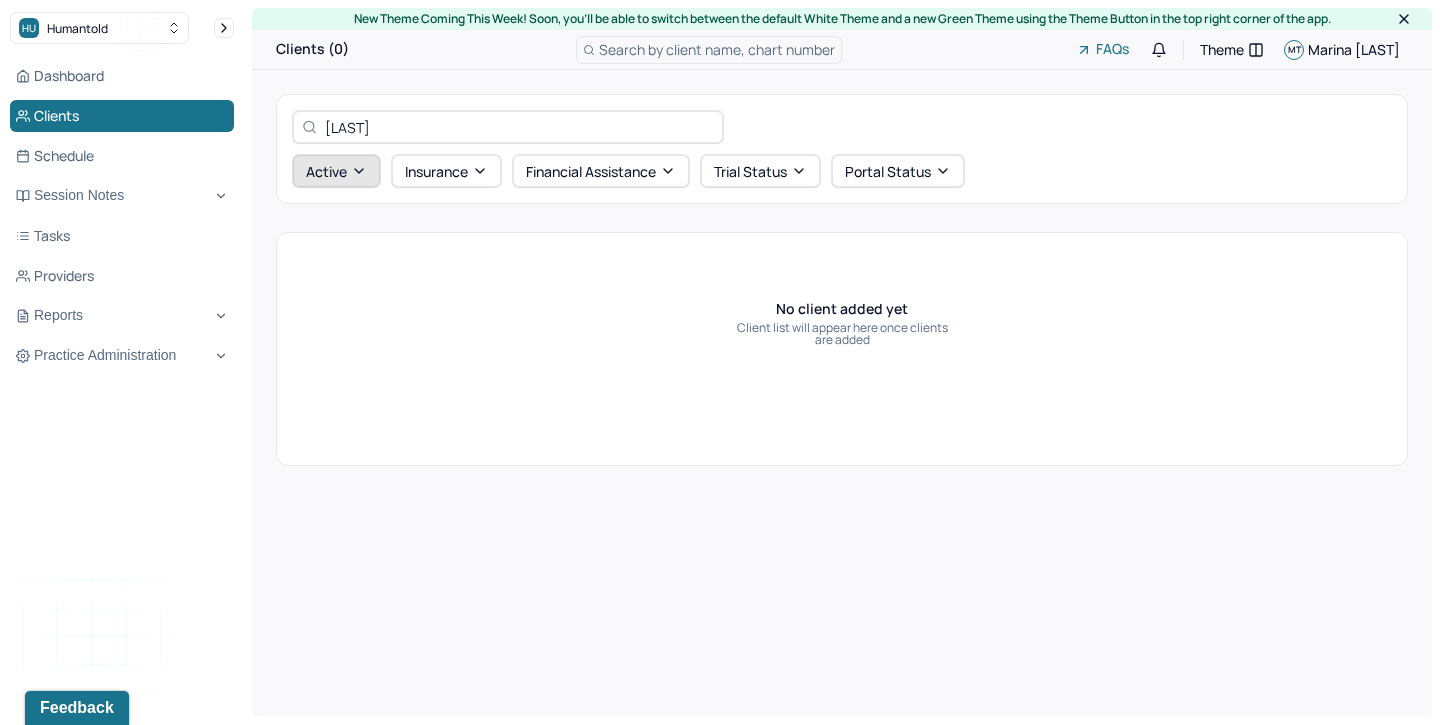 type on "morrow" 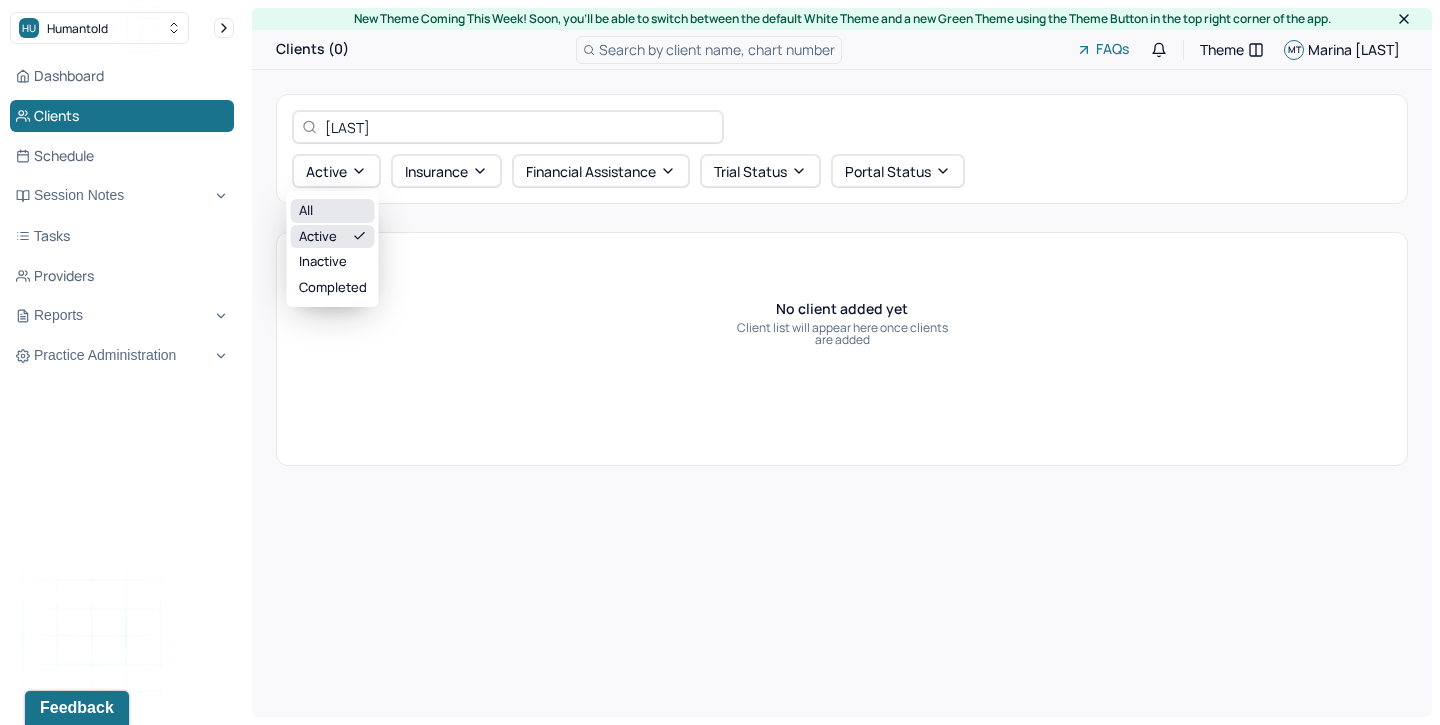 click on "All" at bounding box center [333, 211] 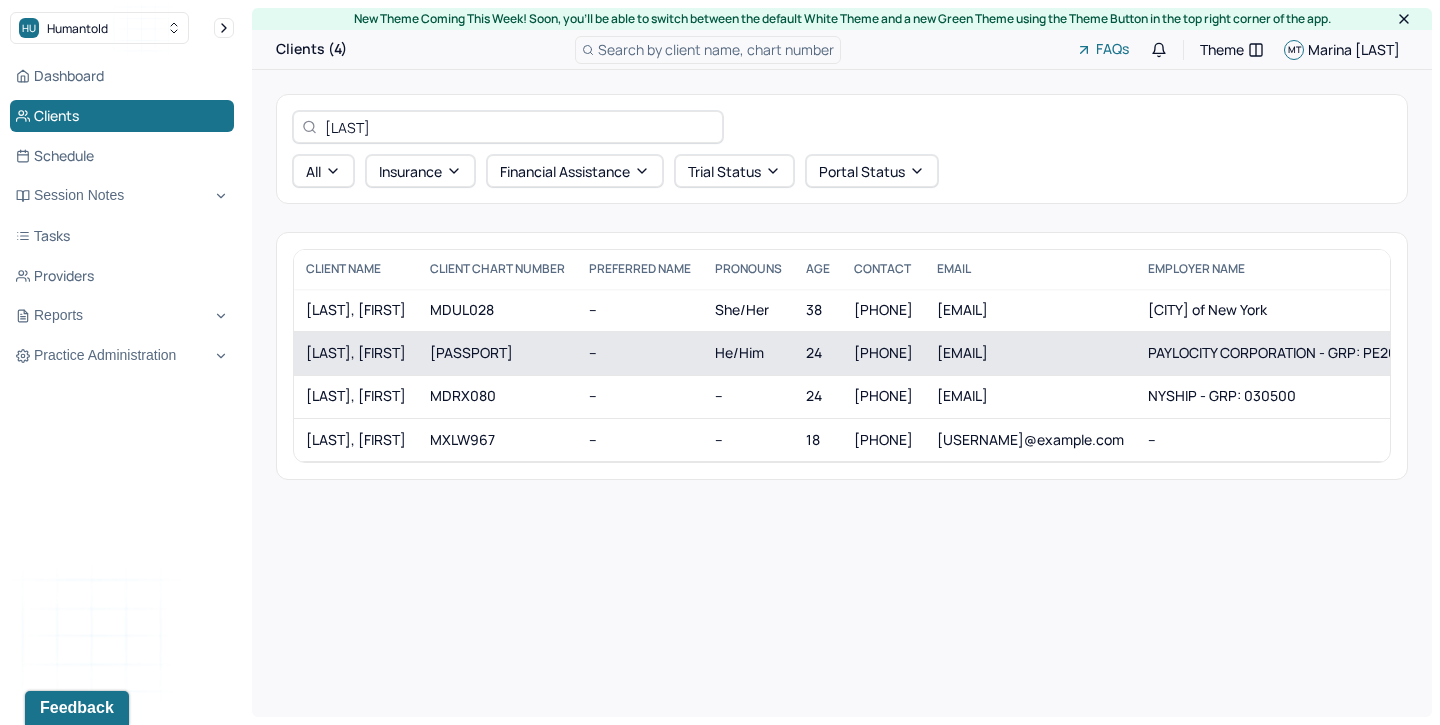 click on "MORROW, RAY" at bounding box center [356, 353] 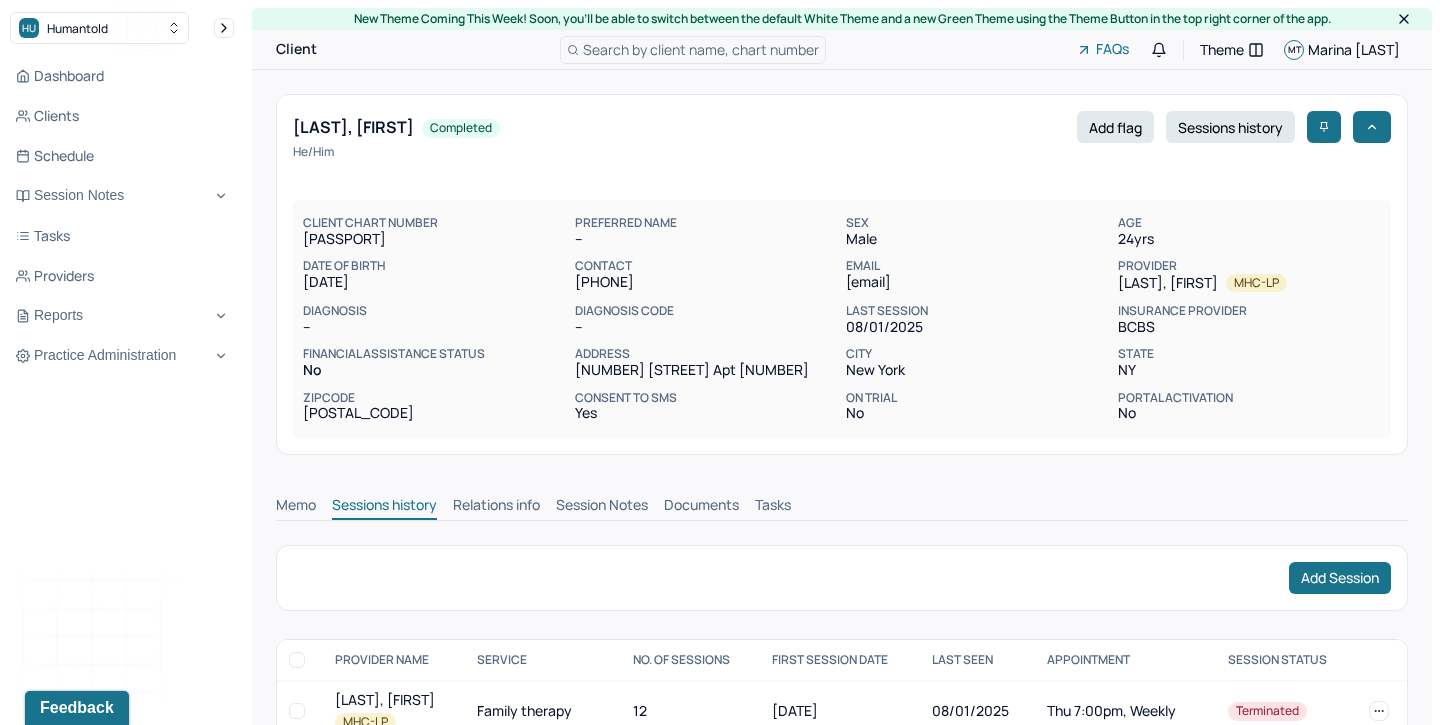 click on "Session Notes" at bounding box center (602, 507) 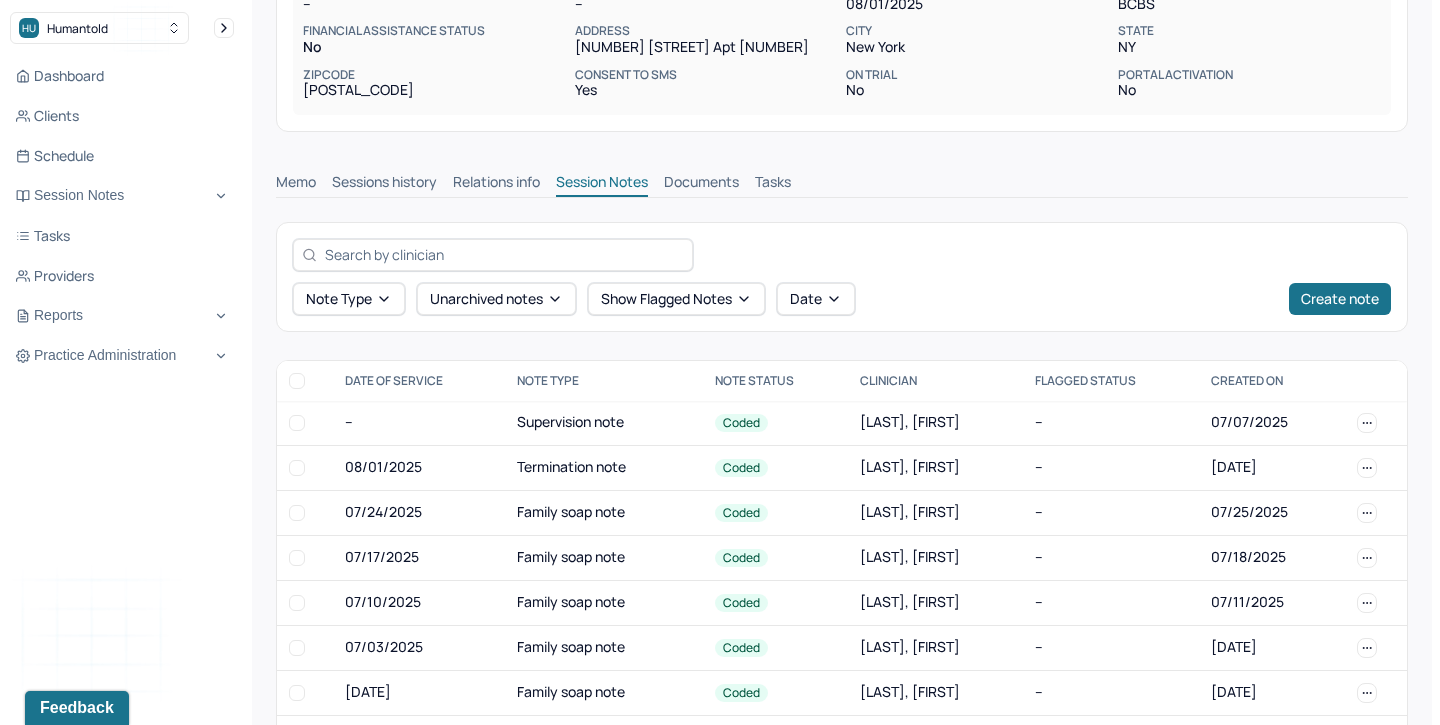 scroll, scrollTop: 331, scrollLeft: 0, axis: vertical 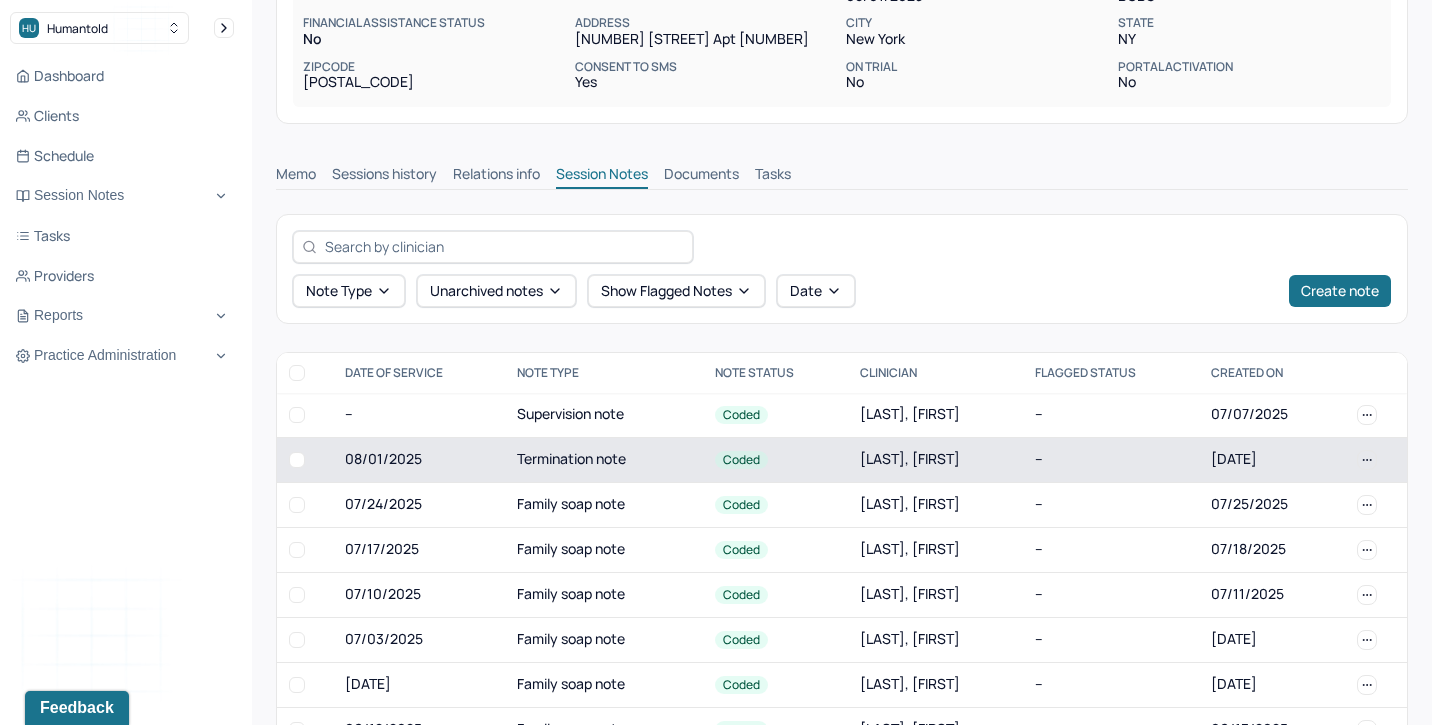 click on "Termination note" at bounding box center (604, 459) 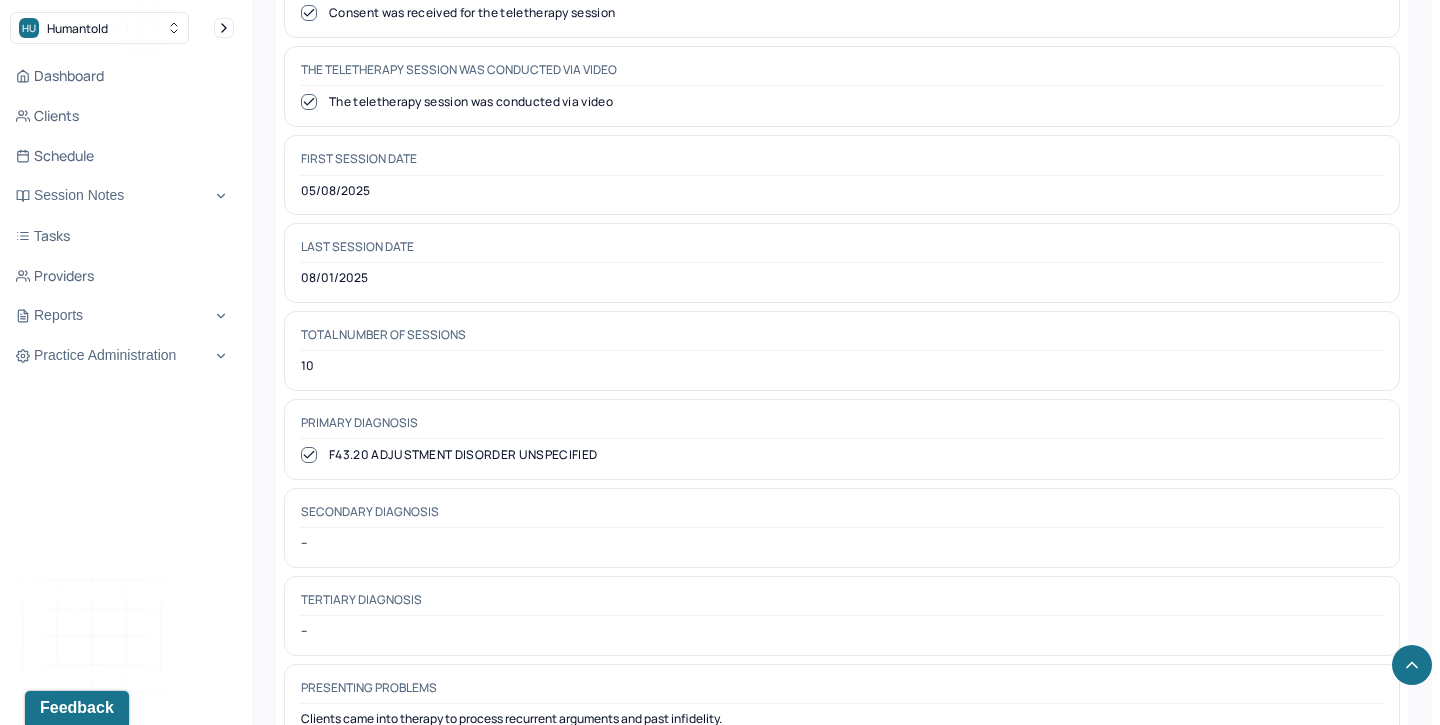 scroll, scrollTop: 1073, scrollLeft: 0, axis: vertical 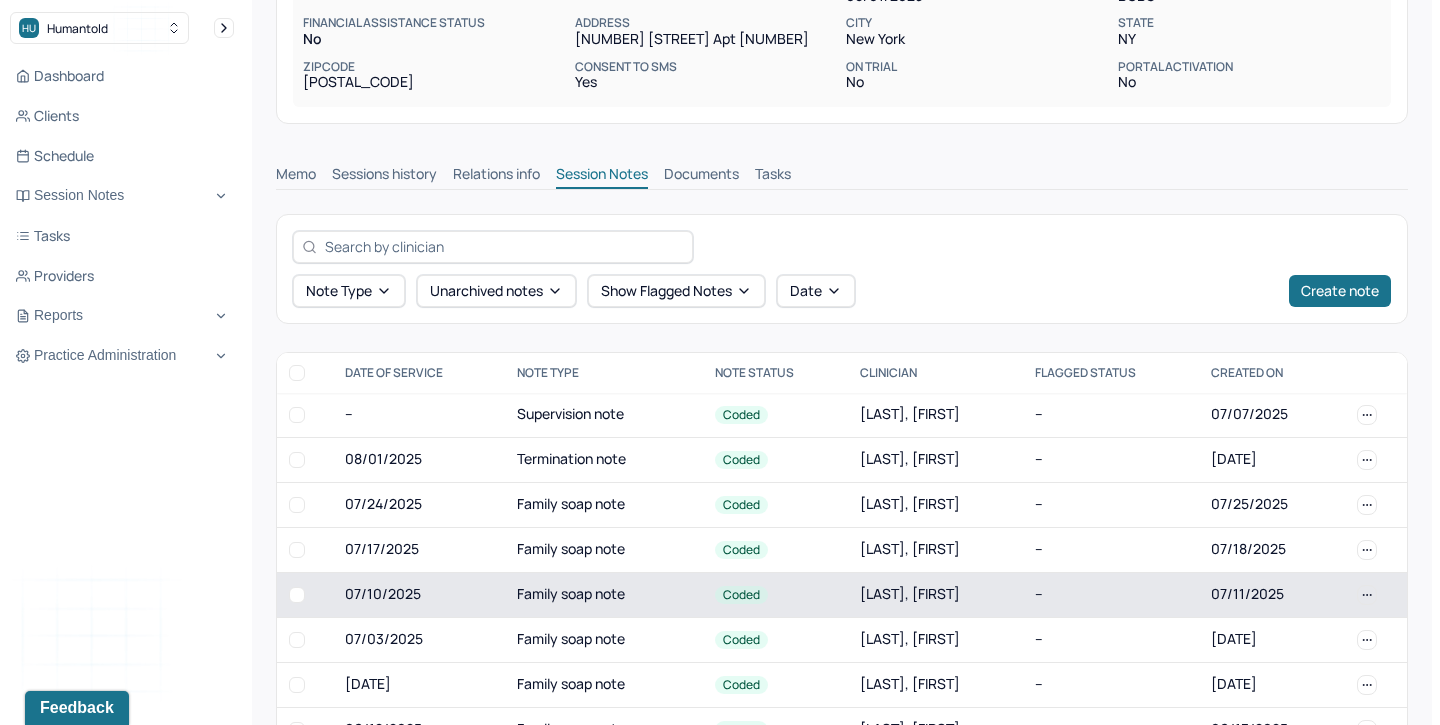 click on "07/10/2025" at bounding box center (419, 594) 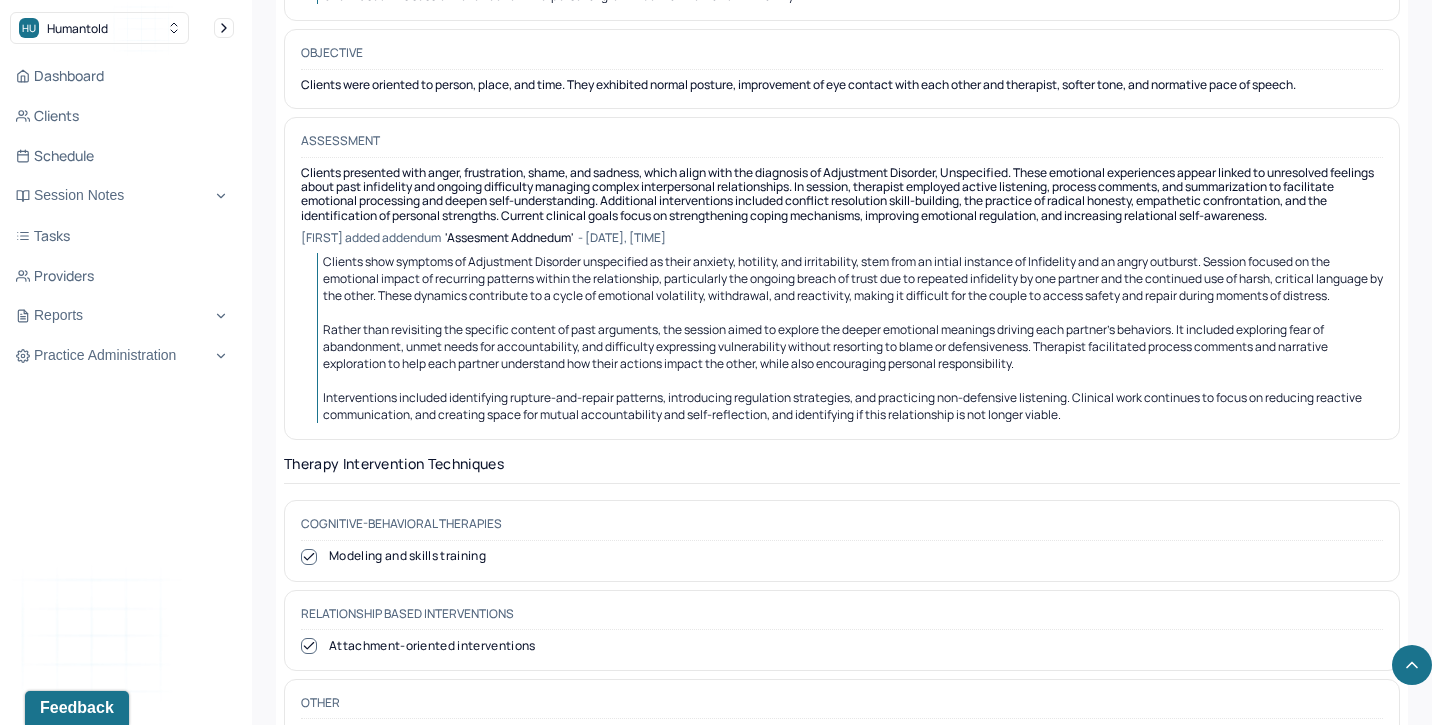 scroll, scrollTop: 2039, scrollLeft: 0, axis: vertical 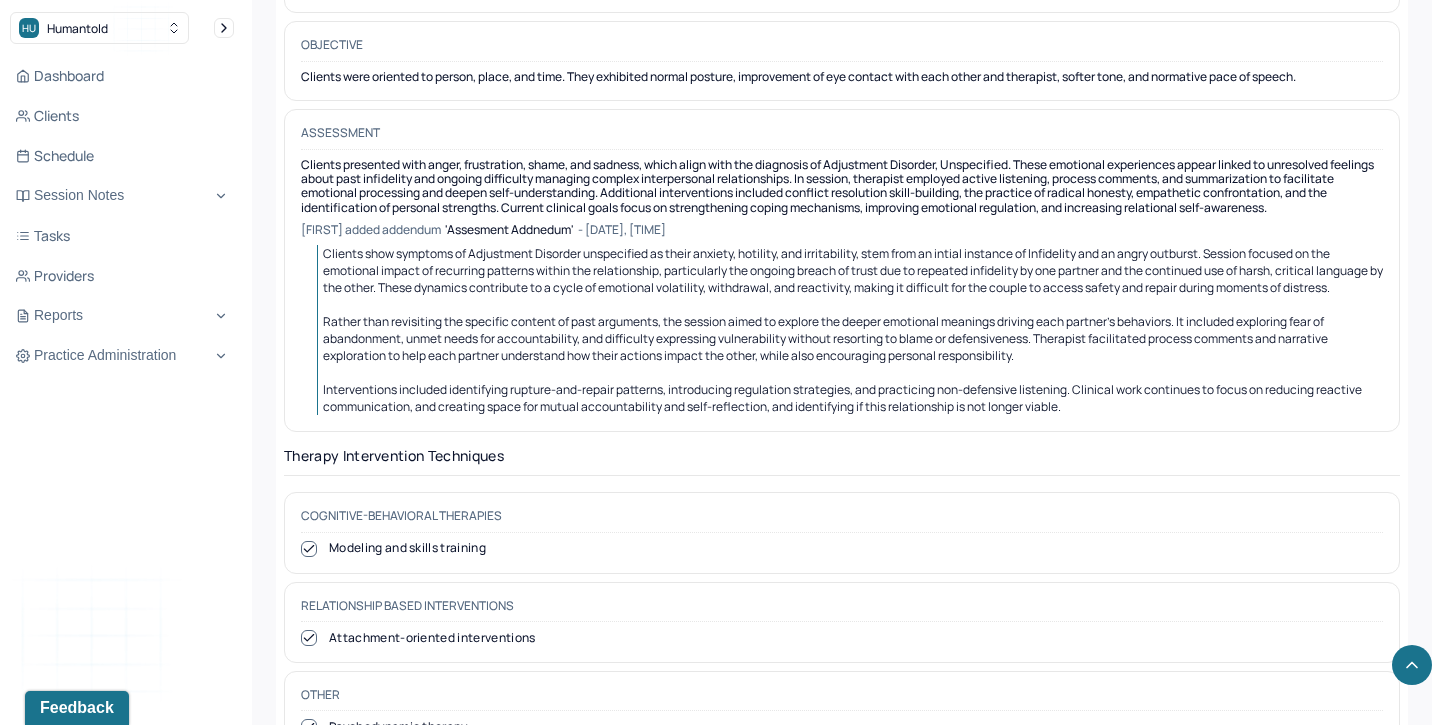 click on "Objective" at bounding box center (842, 49) 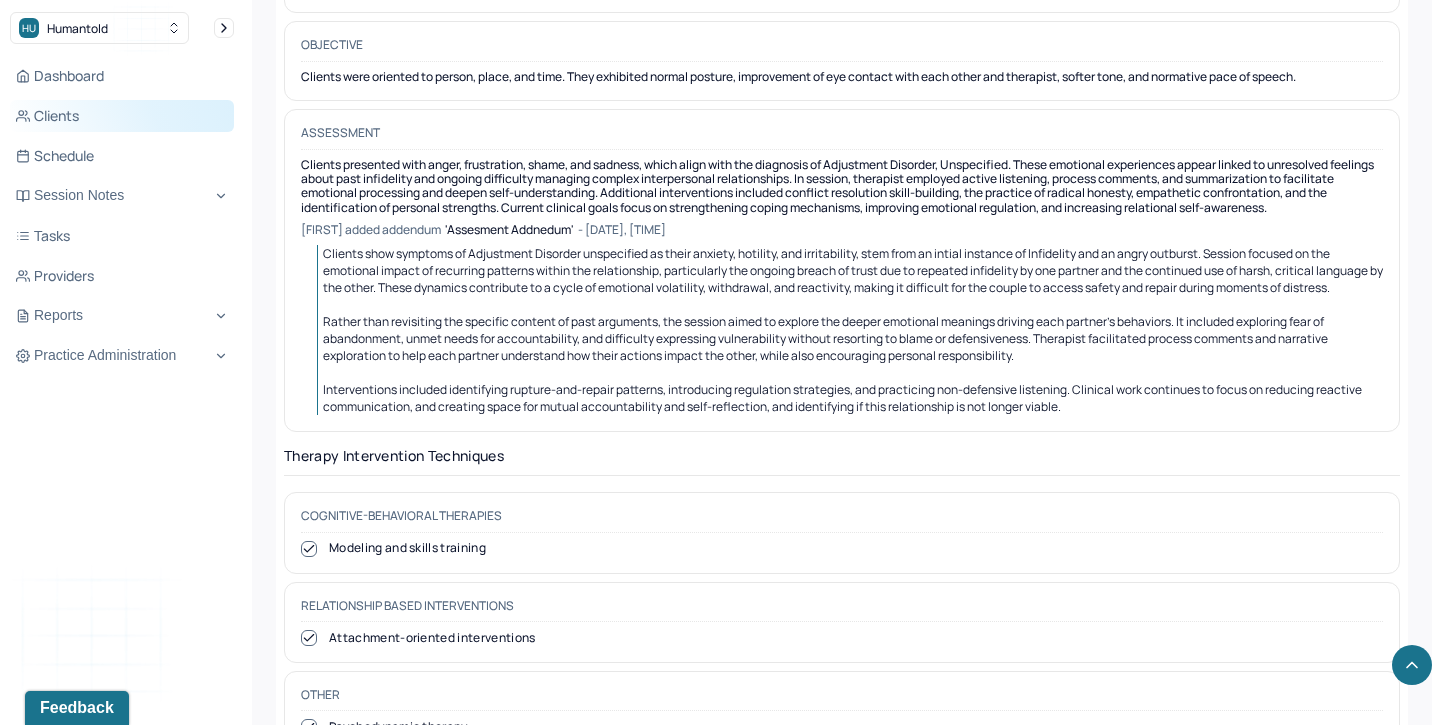 drag, startPoint x: 139, startPoint y: 107, endPoint x: 189, endPoint y: 115, distance: 50.635956 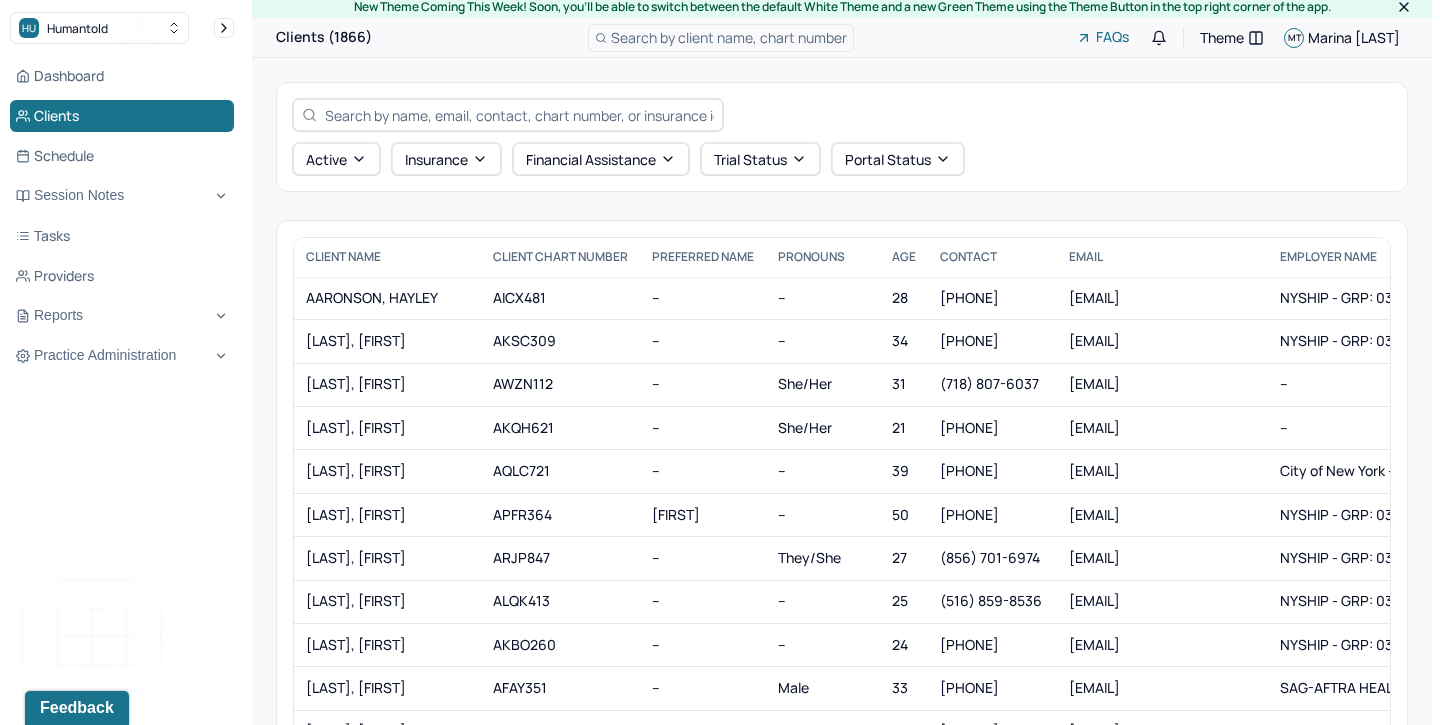 scroll, scrollTop: 13, scrollLeft: 0, axis: vertical 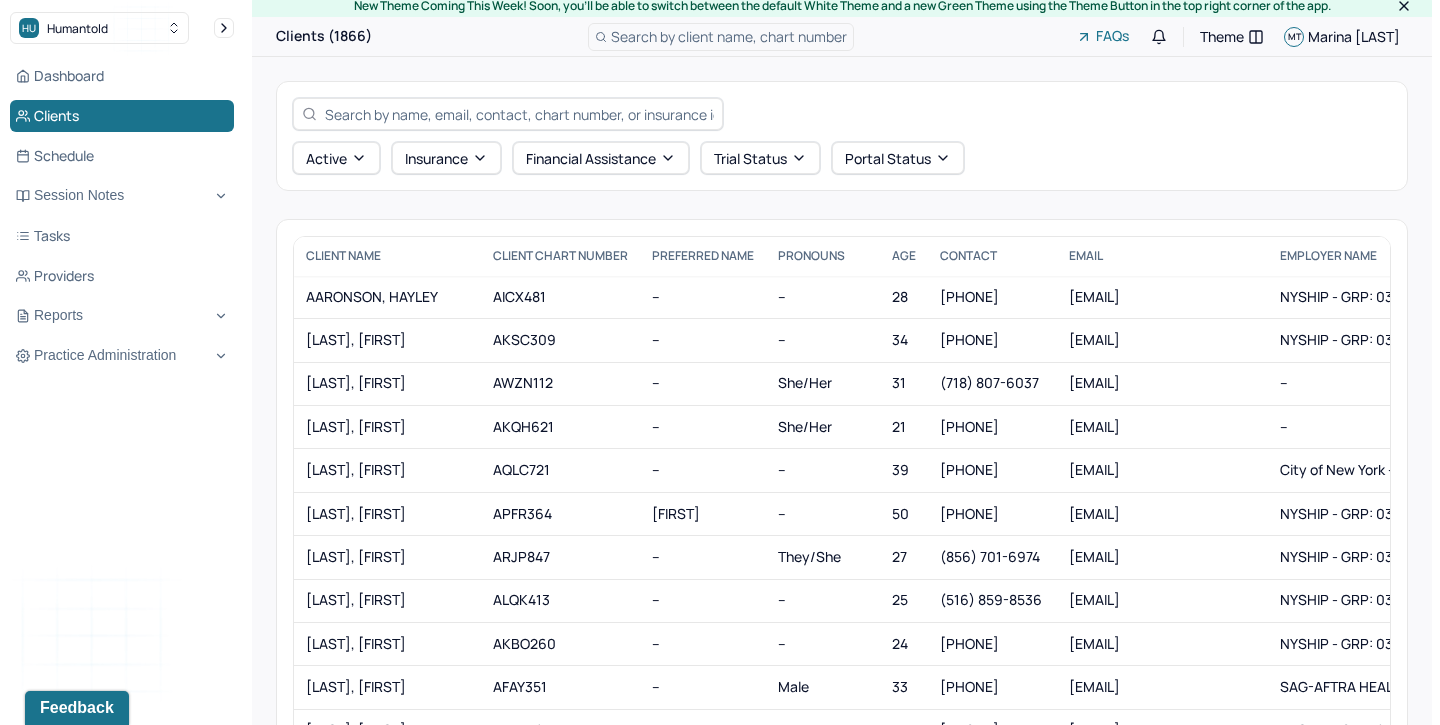 click at bounding box center (519, 114) 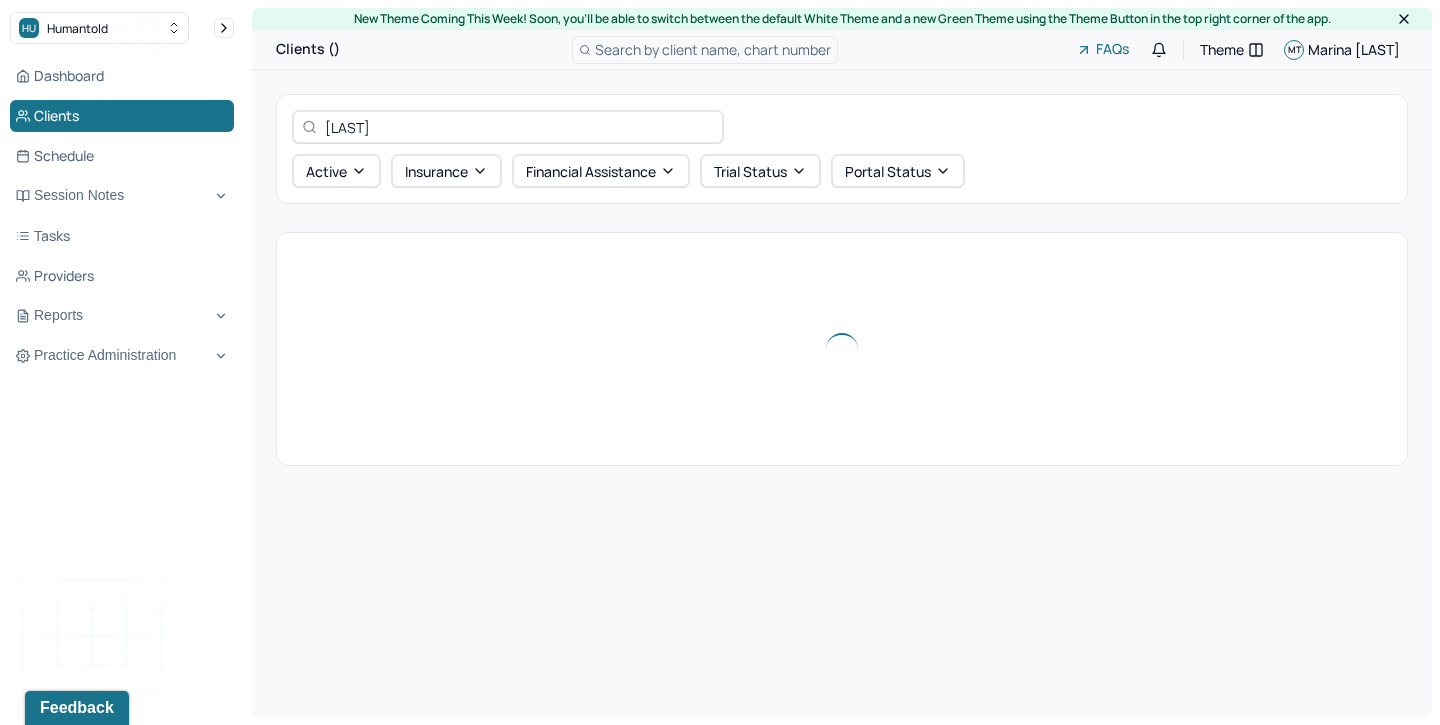 scroll, scrollTop: 0, scrollLeft: 0, axis: both 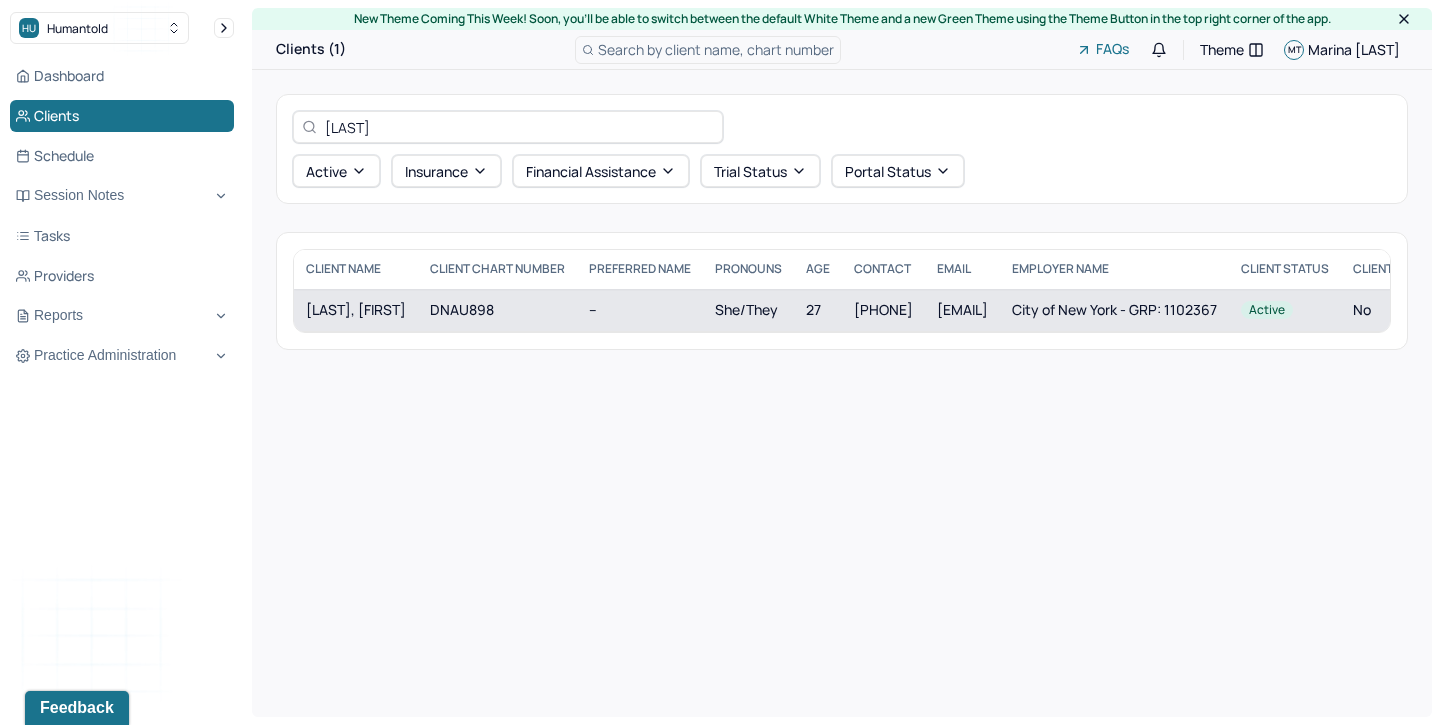 type on "donohu" 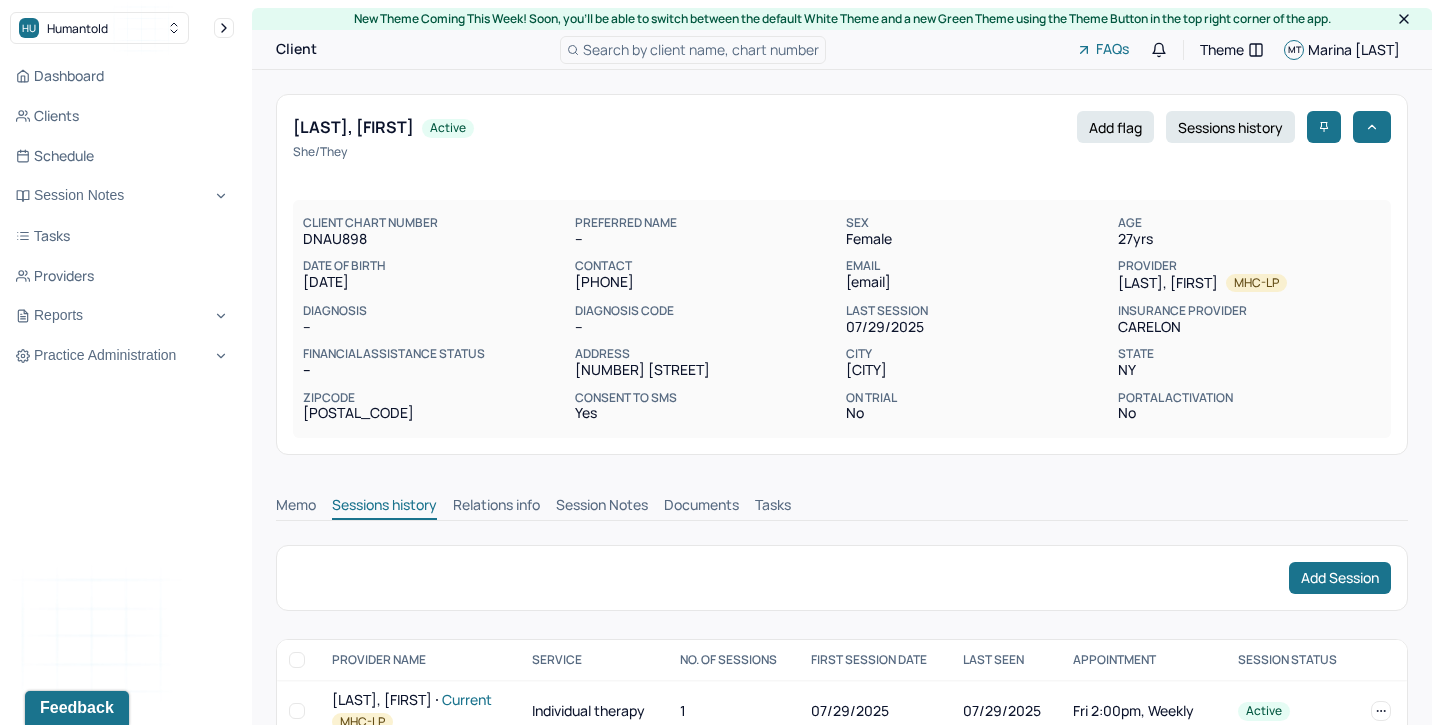click on "Memo Sessions history Relations info Session Notes Documents Tasks" at bounding box center (842, 500) 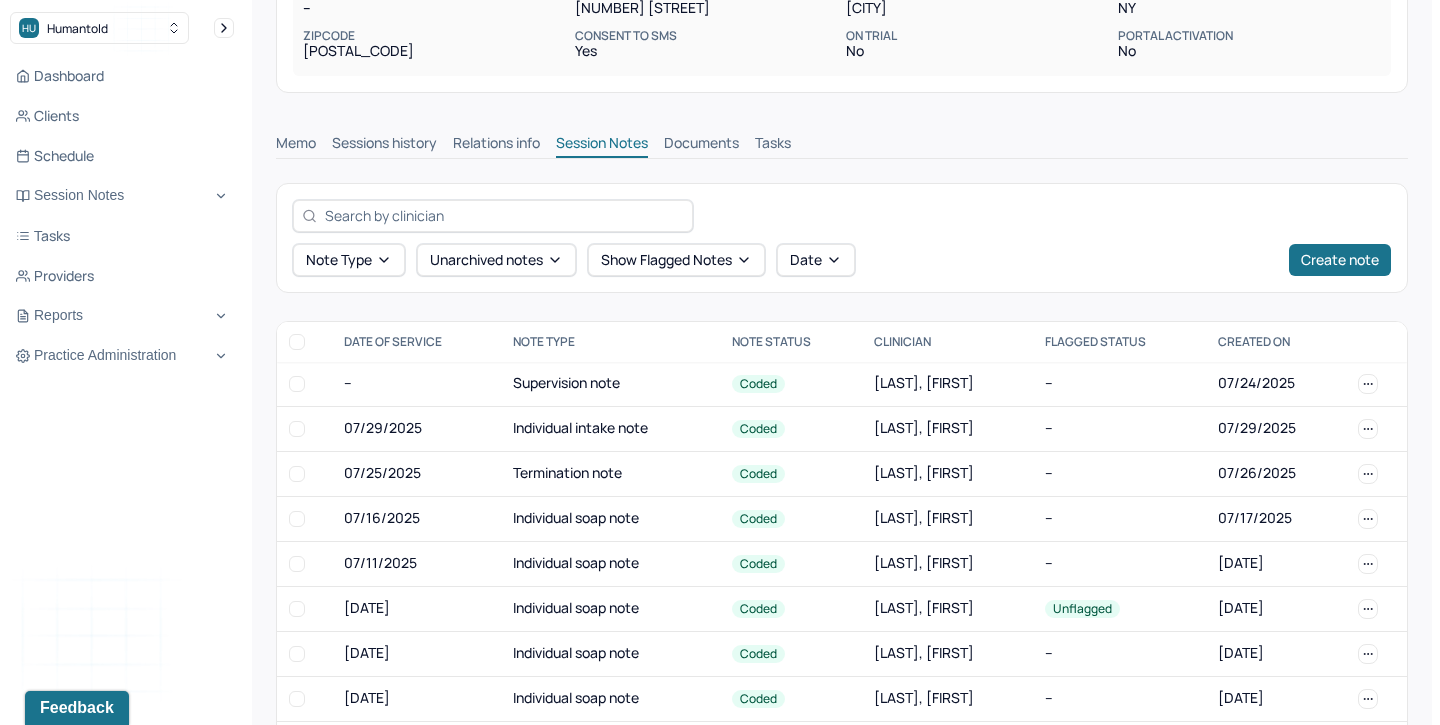 scroll, scrollTop: 367, scrollLeft: 0, axis: vertical 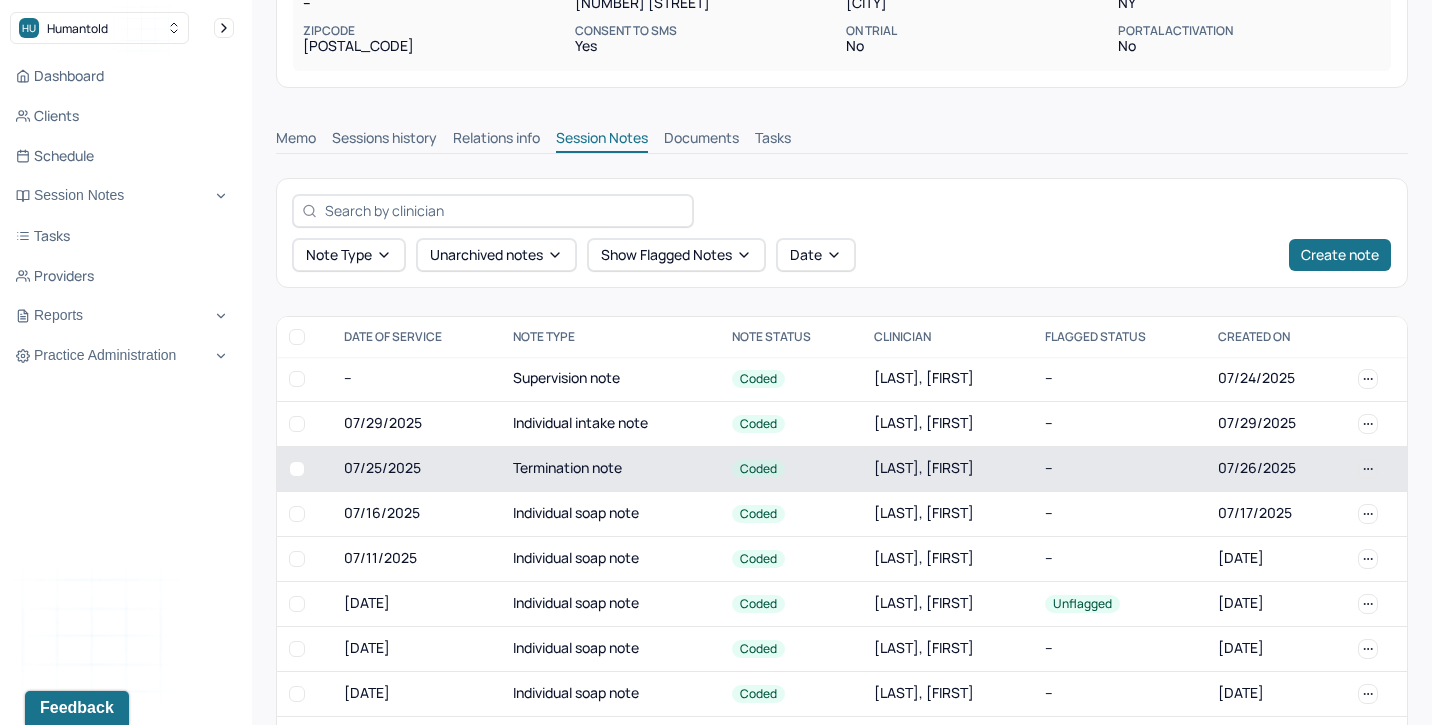 click on "Termination note" at bounding box center [610, 468] 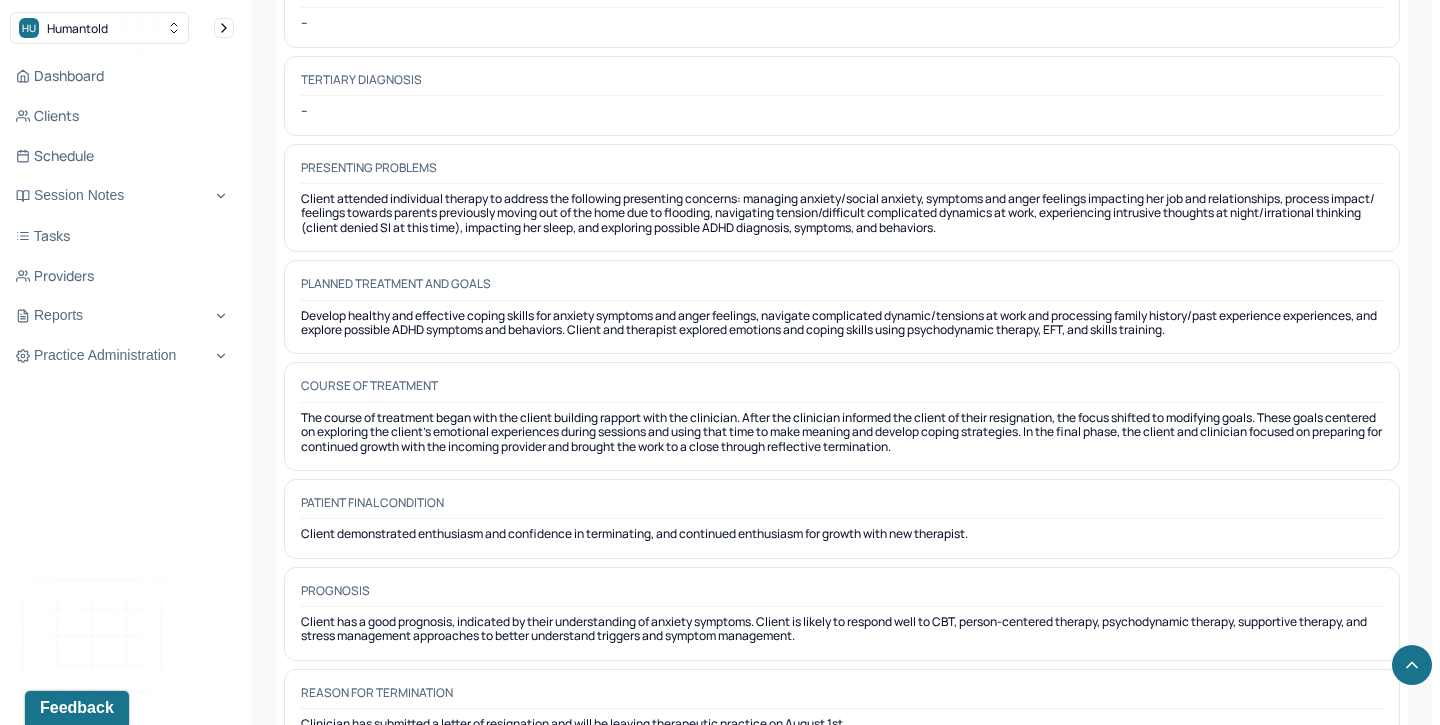scroll, scrollTop: 1647, scrollLeft: 0, axis: vertical 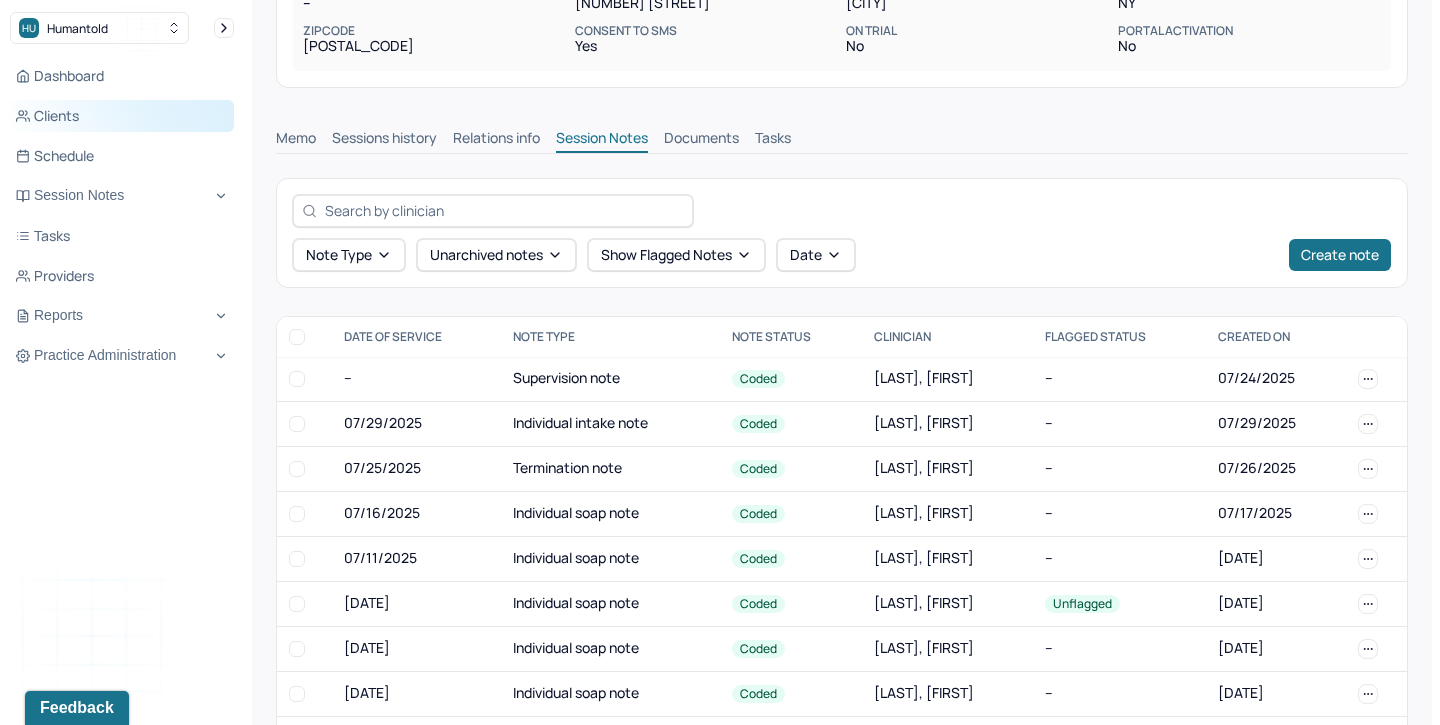 click on "Clients" at bounding box center (122, 116) 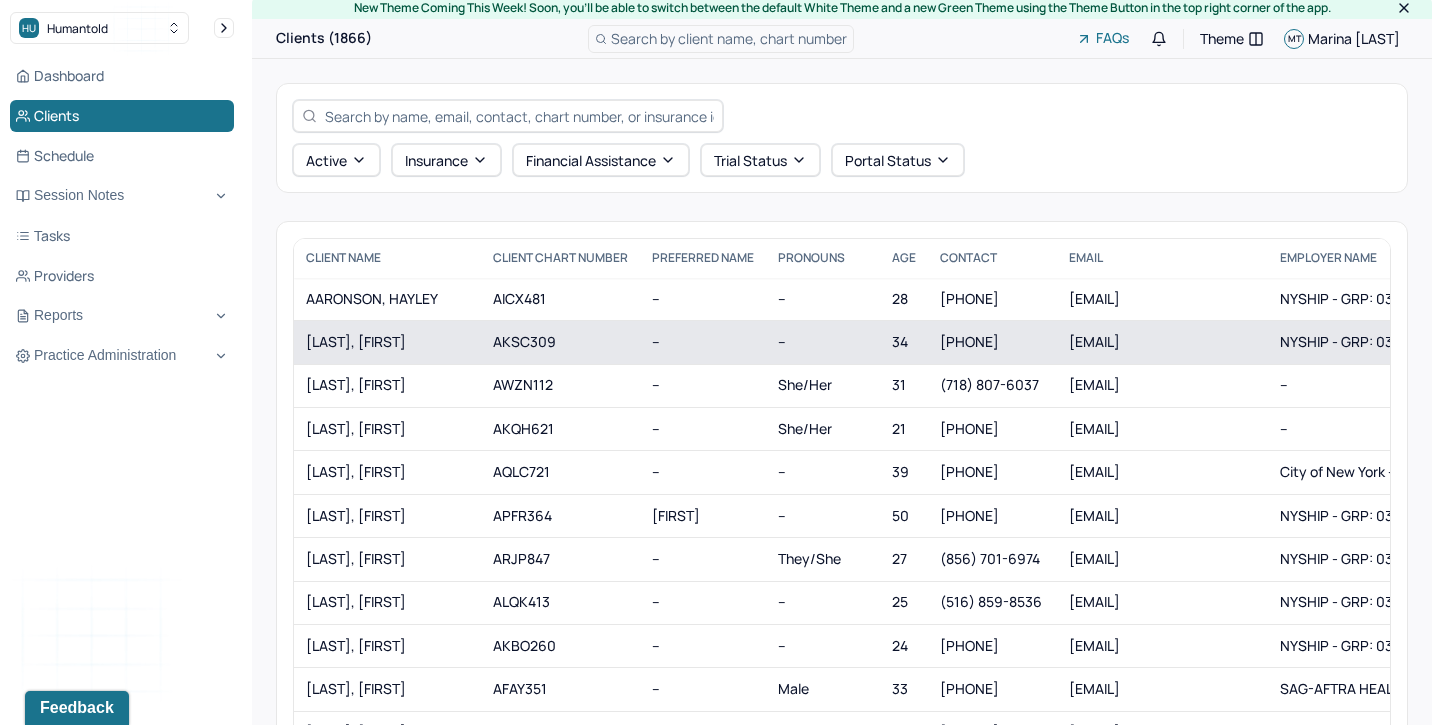 scroll, scrollTop: 0, scrollLeft: 0, axis: both 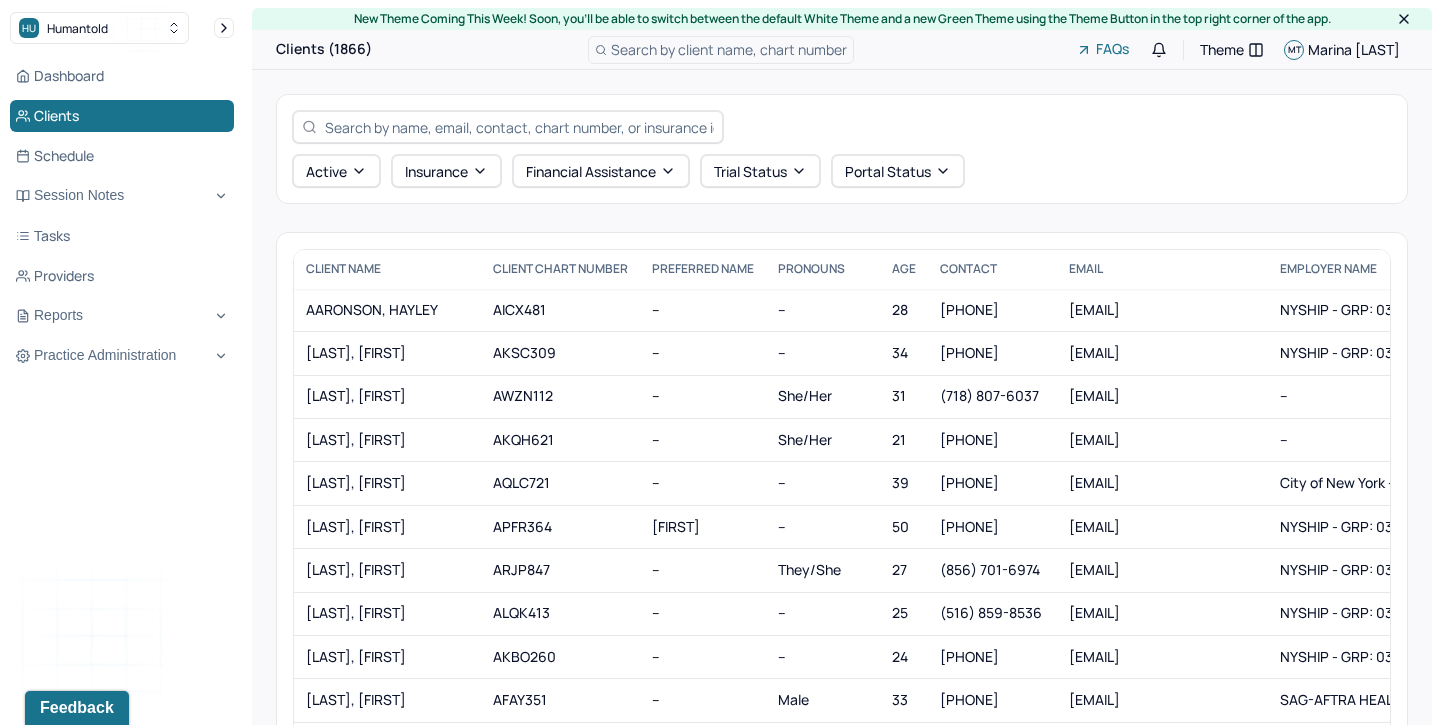 click at bounding box center (519, 127) 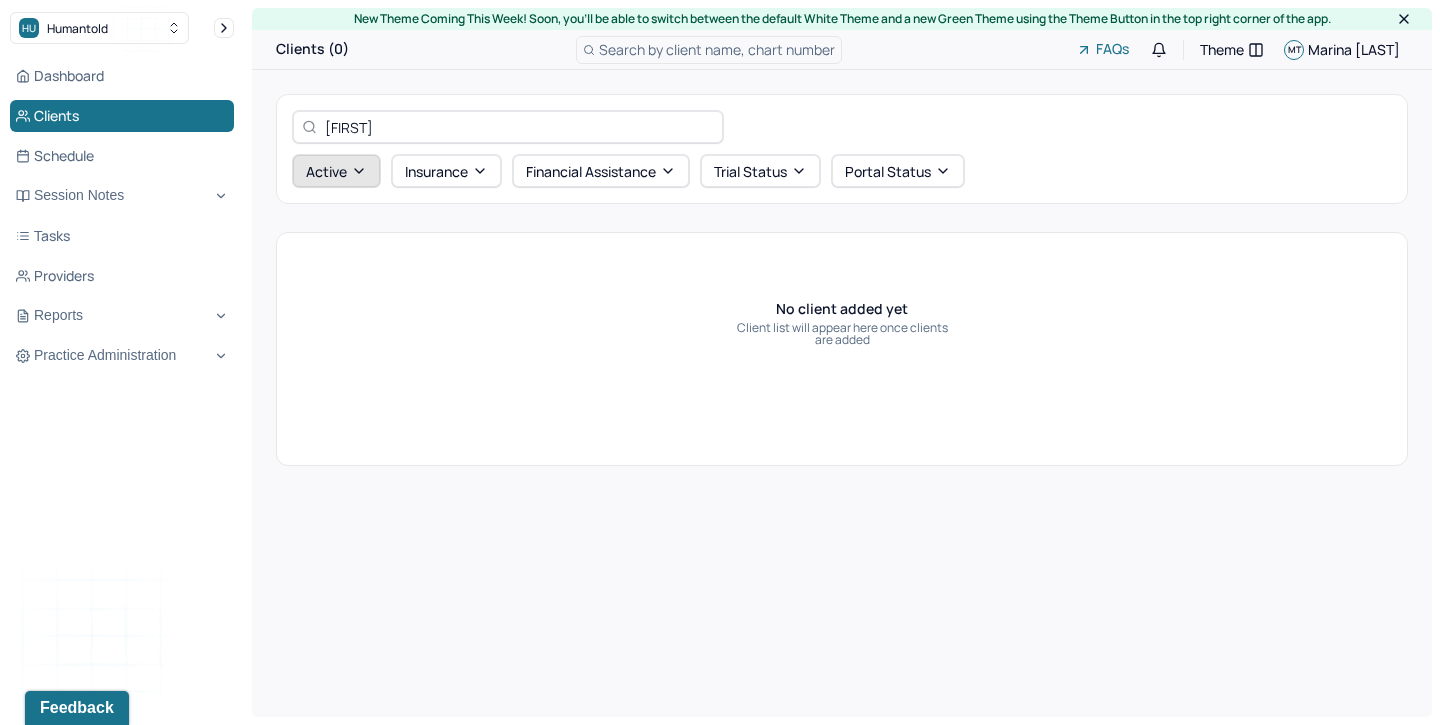 type on "genaro" 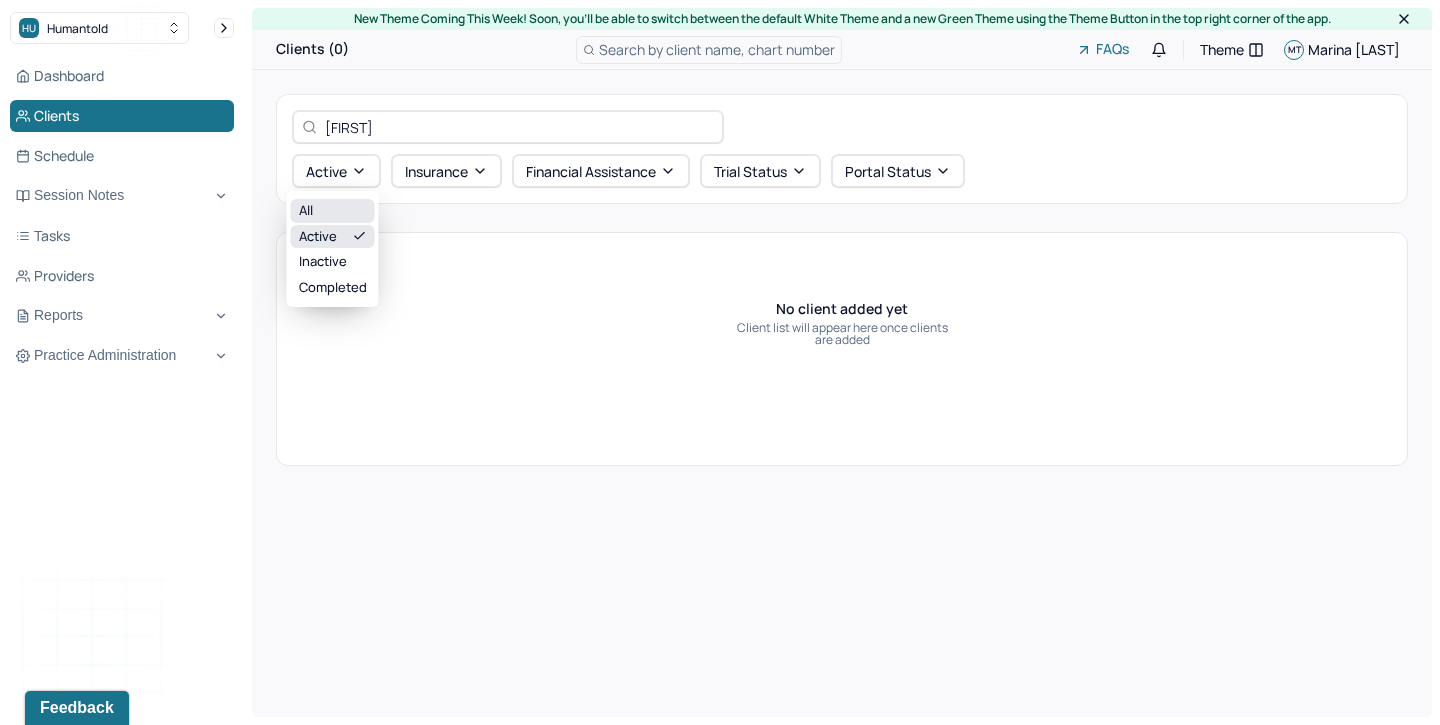 click on "All" at bounding box center [333, 211] 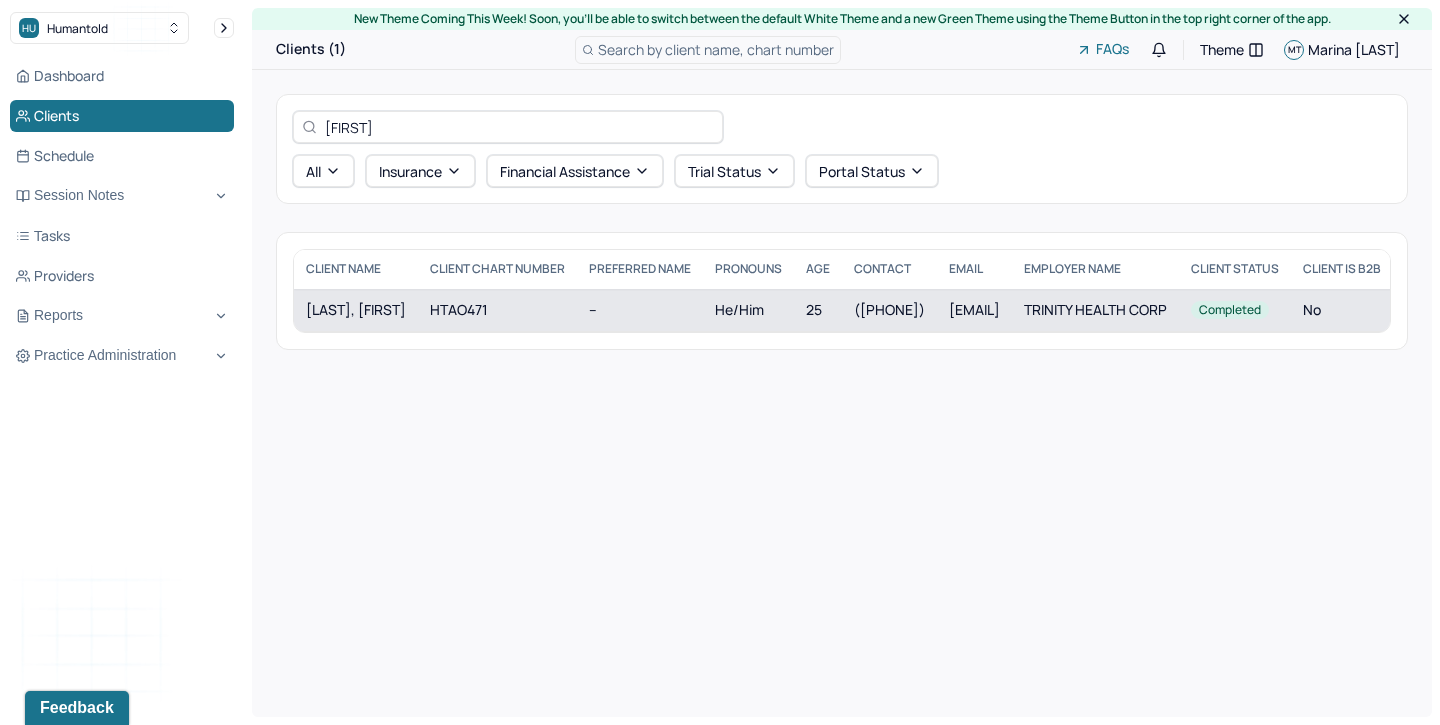 click on "HUITRON, GENARO" at bounding box center [356, 310] 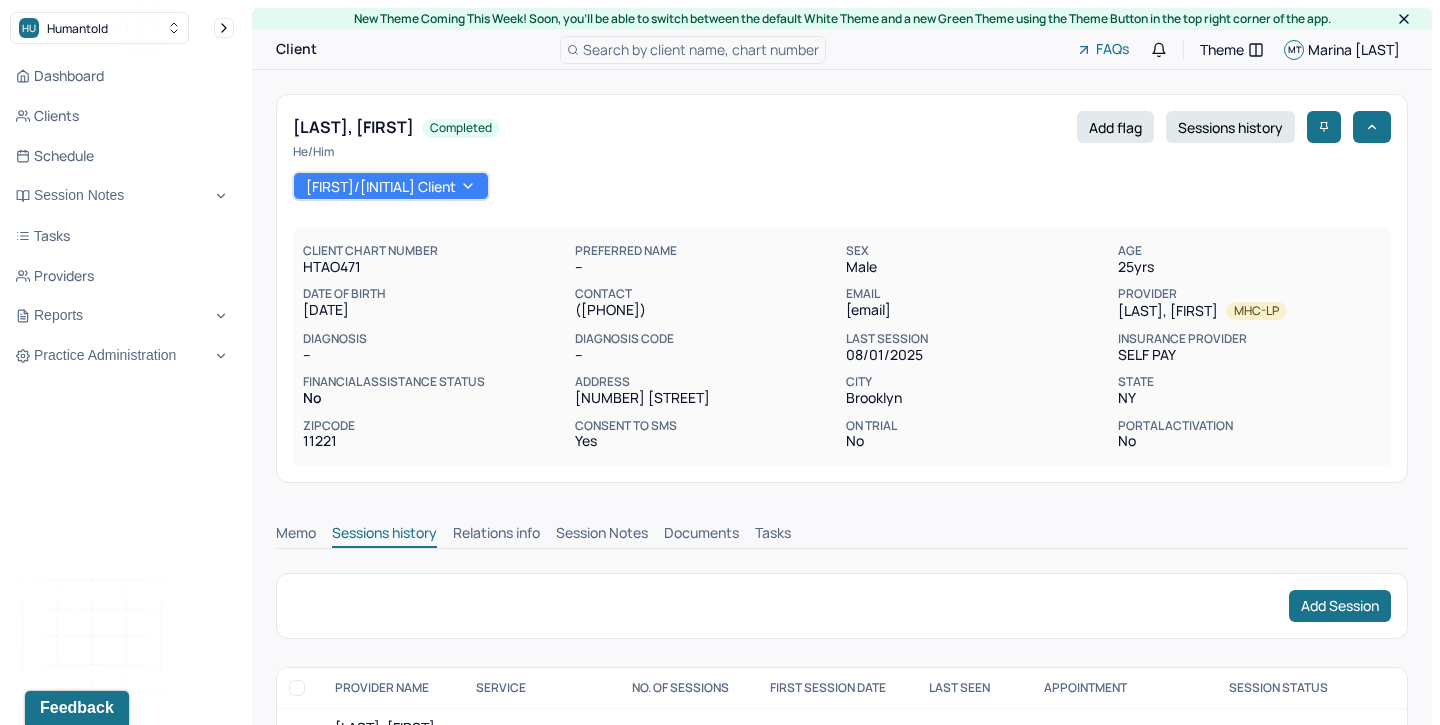 click on "Session Notes" at bounding box center (602, 535) 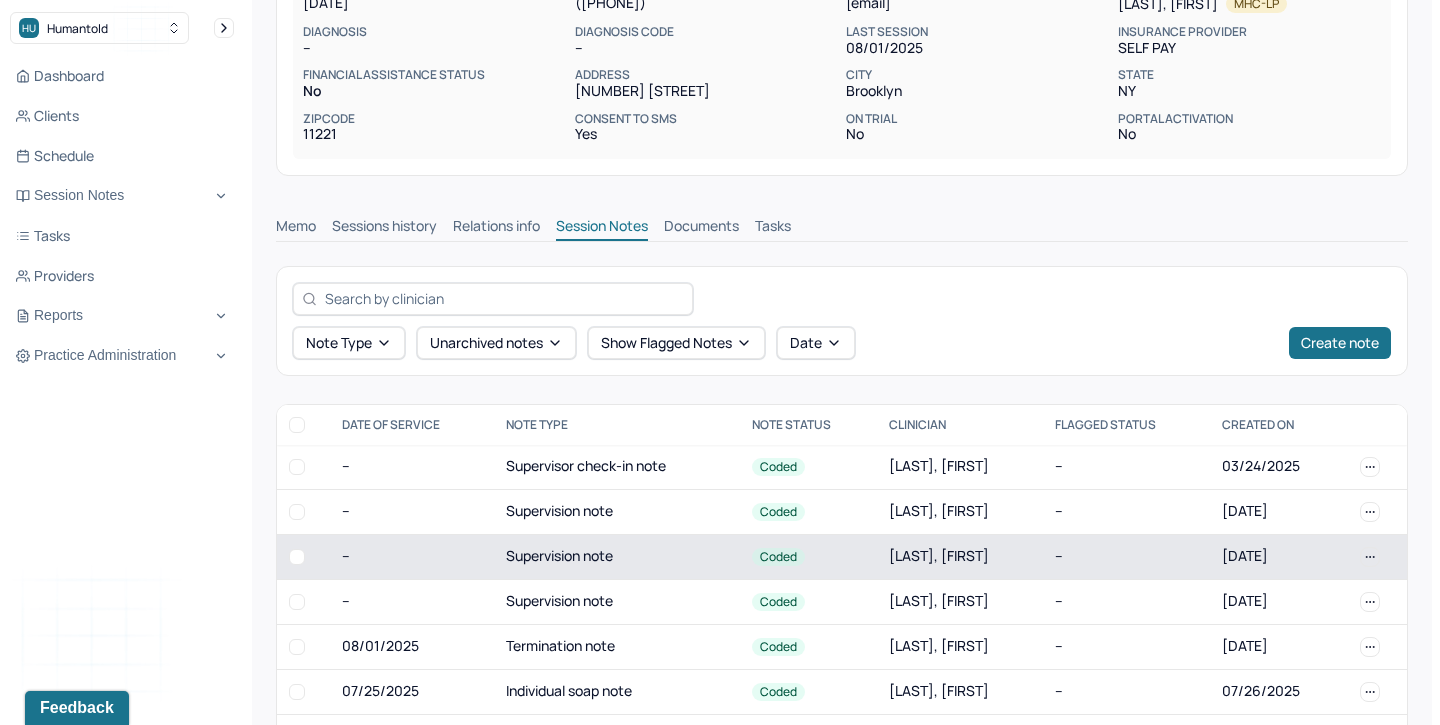 scroll, scrollTop: 306, scrollLeft: 0, axis: vertical 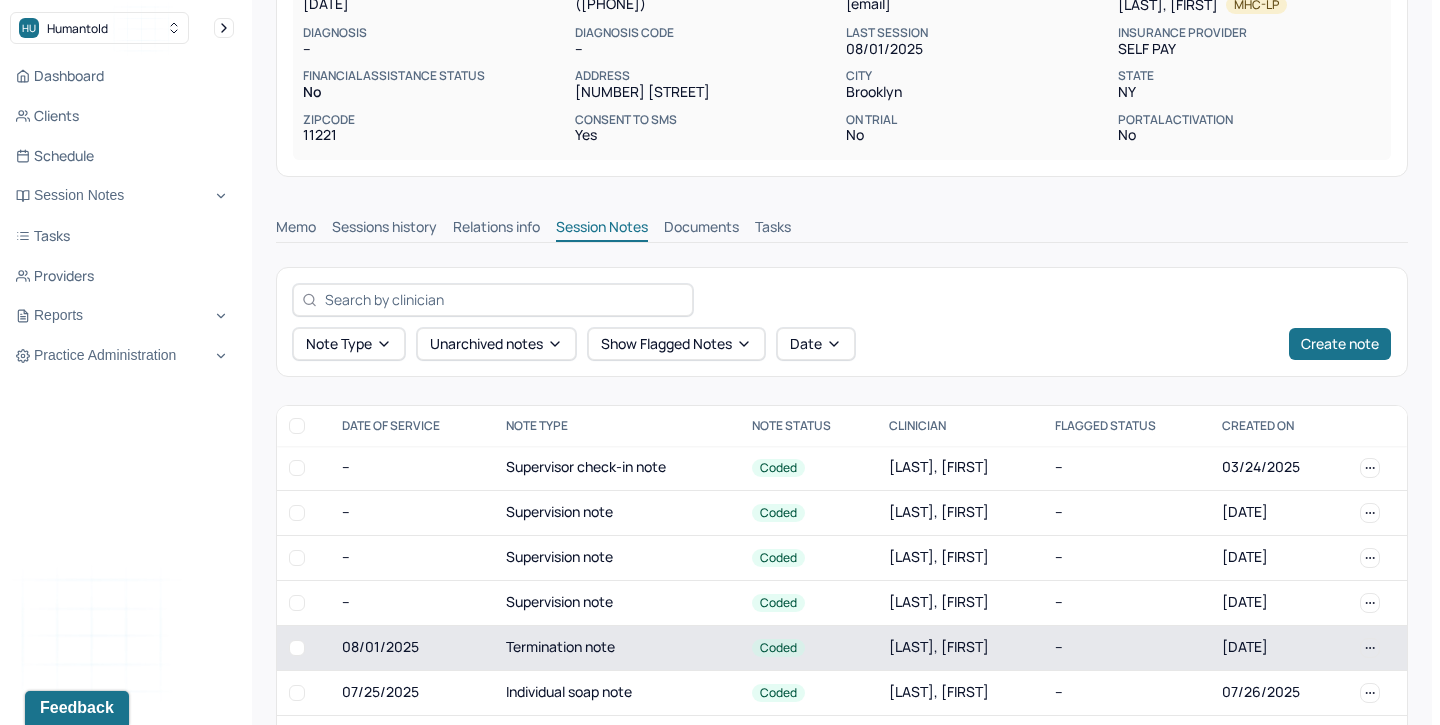 click on "Termination note" at bounding box center [617, 647] 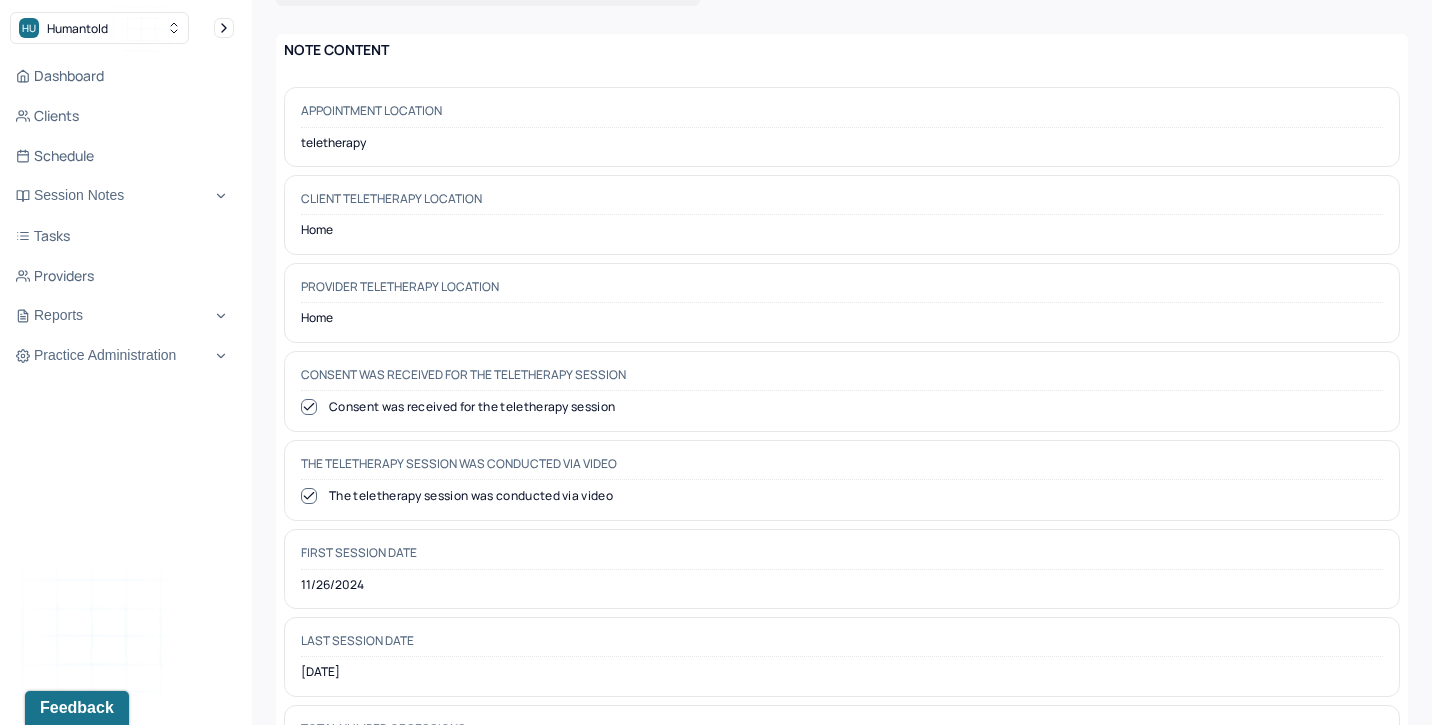 scroll, scrollTop: 0, scrollLeft: 0, axis: both 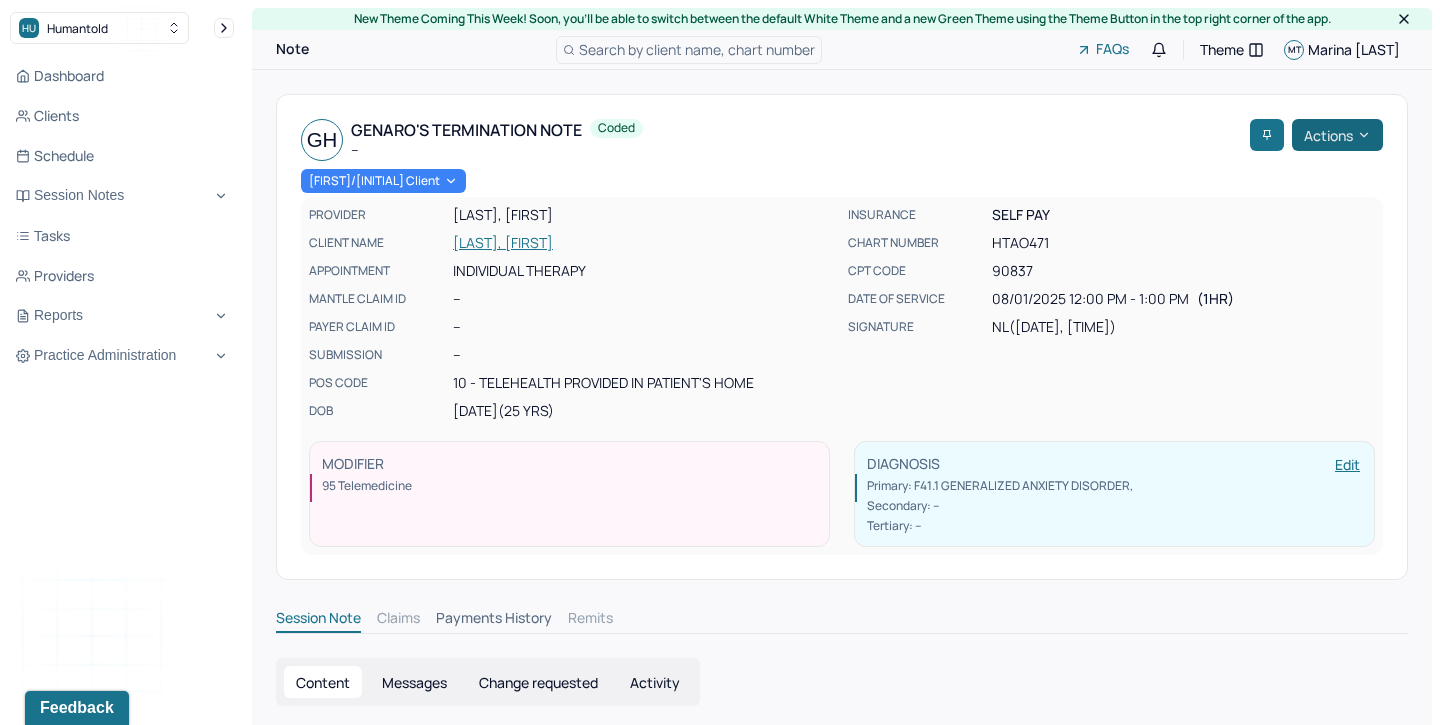 click on "Actions" at bounding box center (1337, 135) 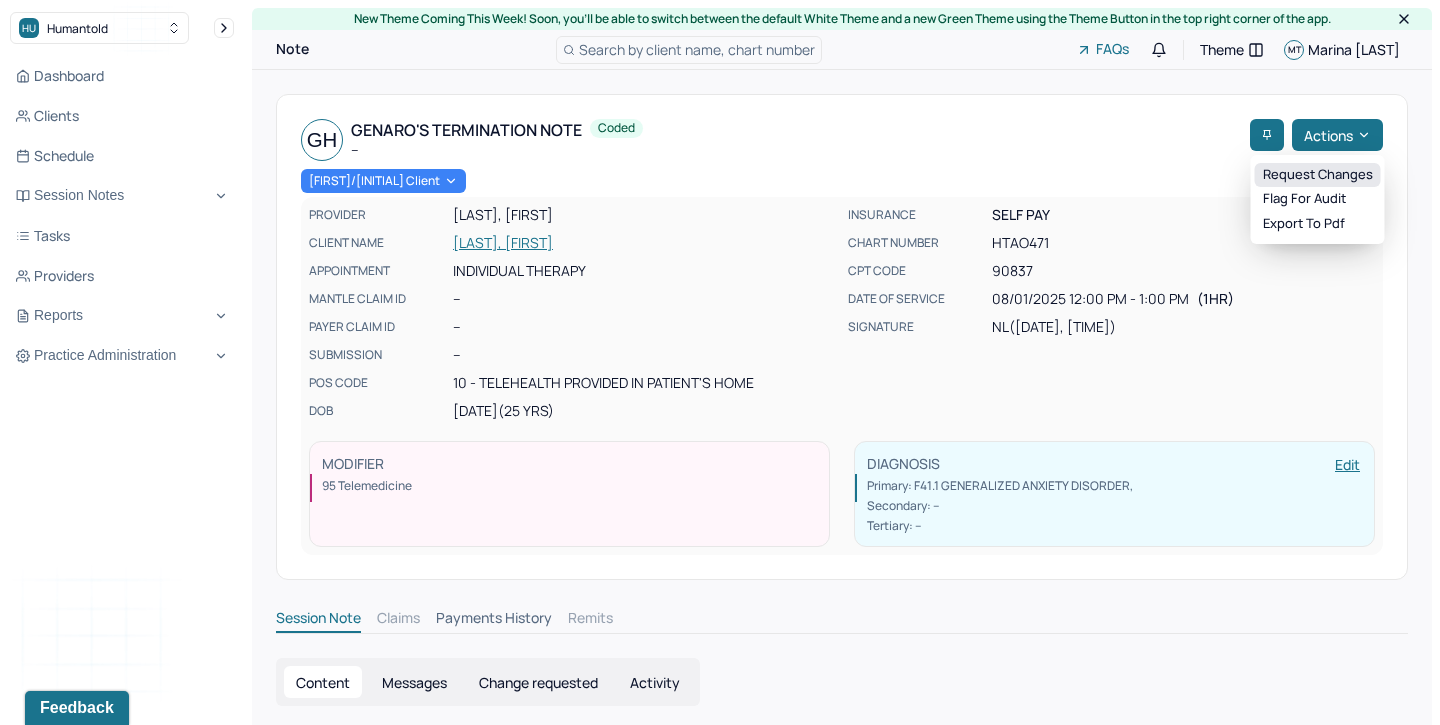 click on "Request changes" at bounding box center [1318, 175] 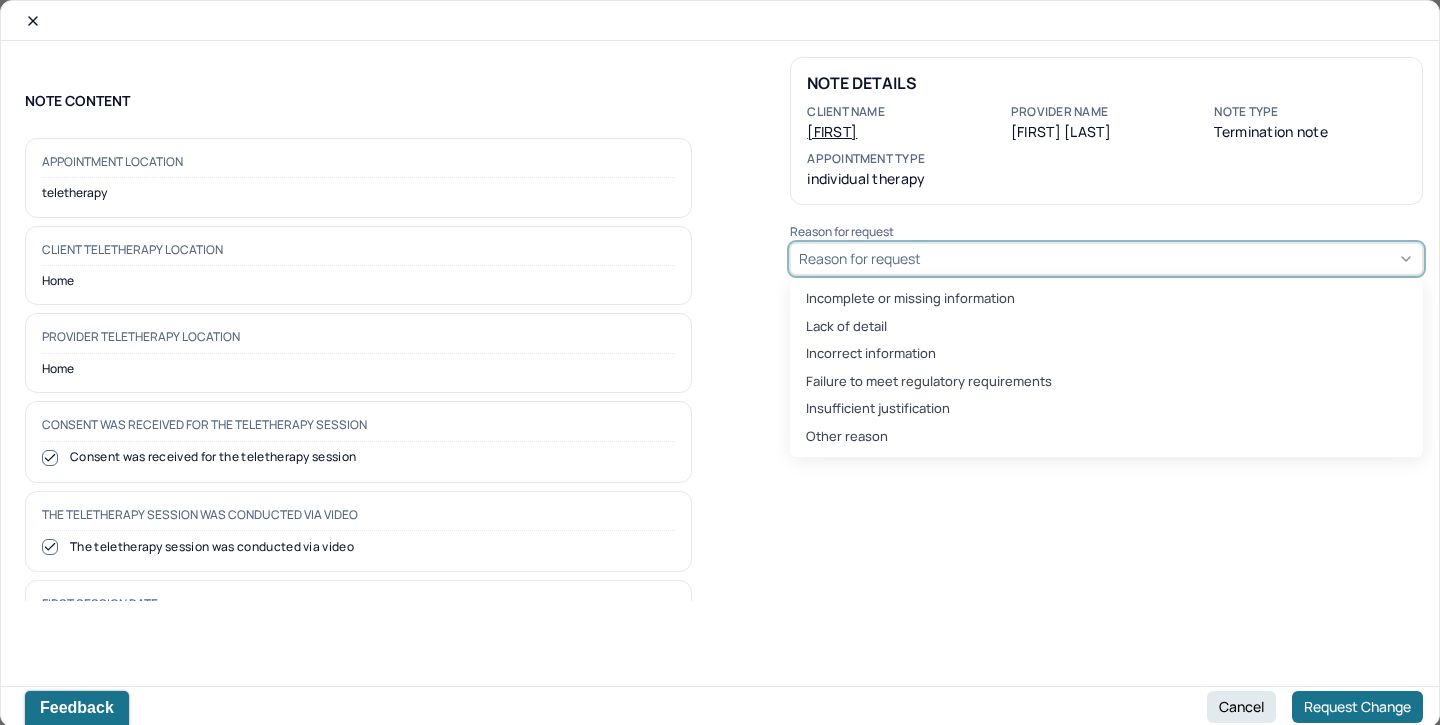 click on "Reason for request" at bounding box center (860, 258) 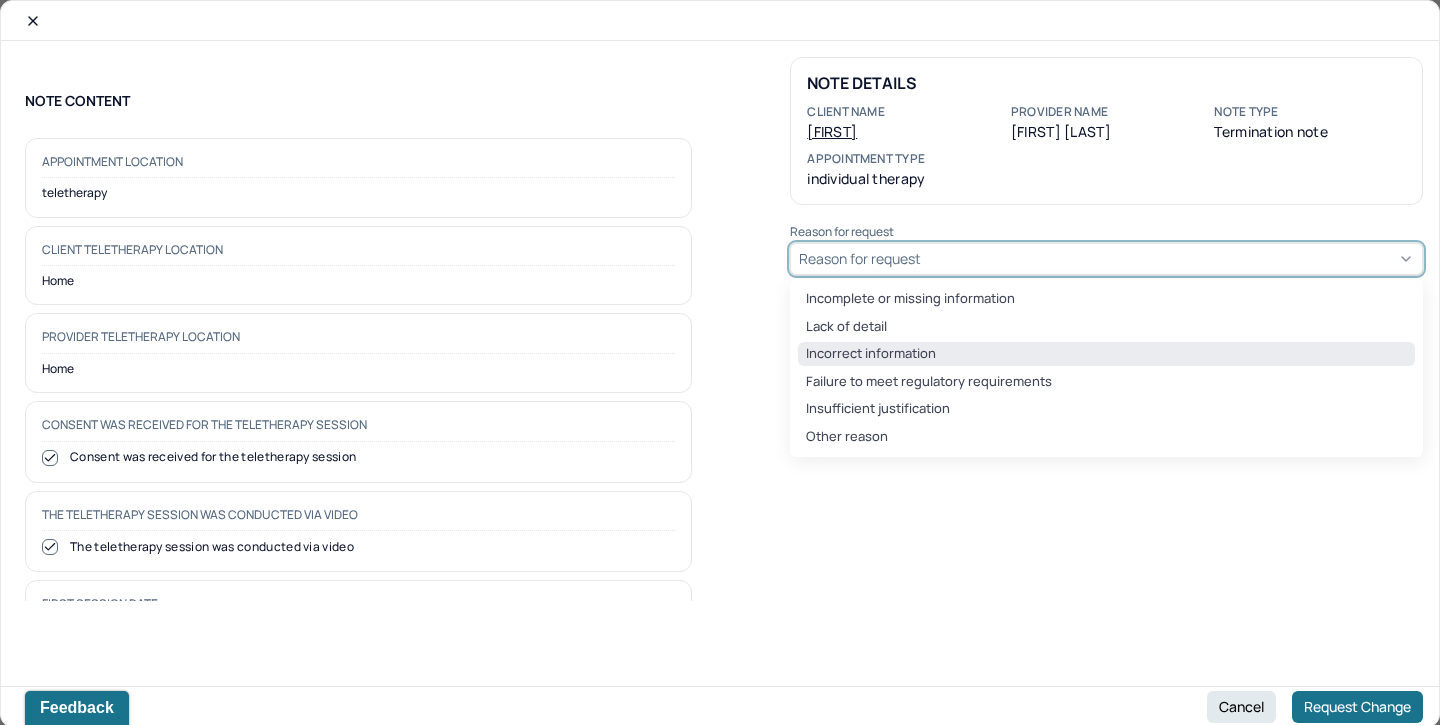 click on "Incorrect information" at bounding box center (1106, 354) 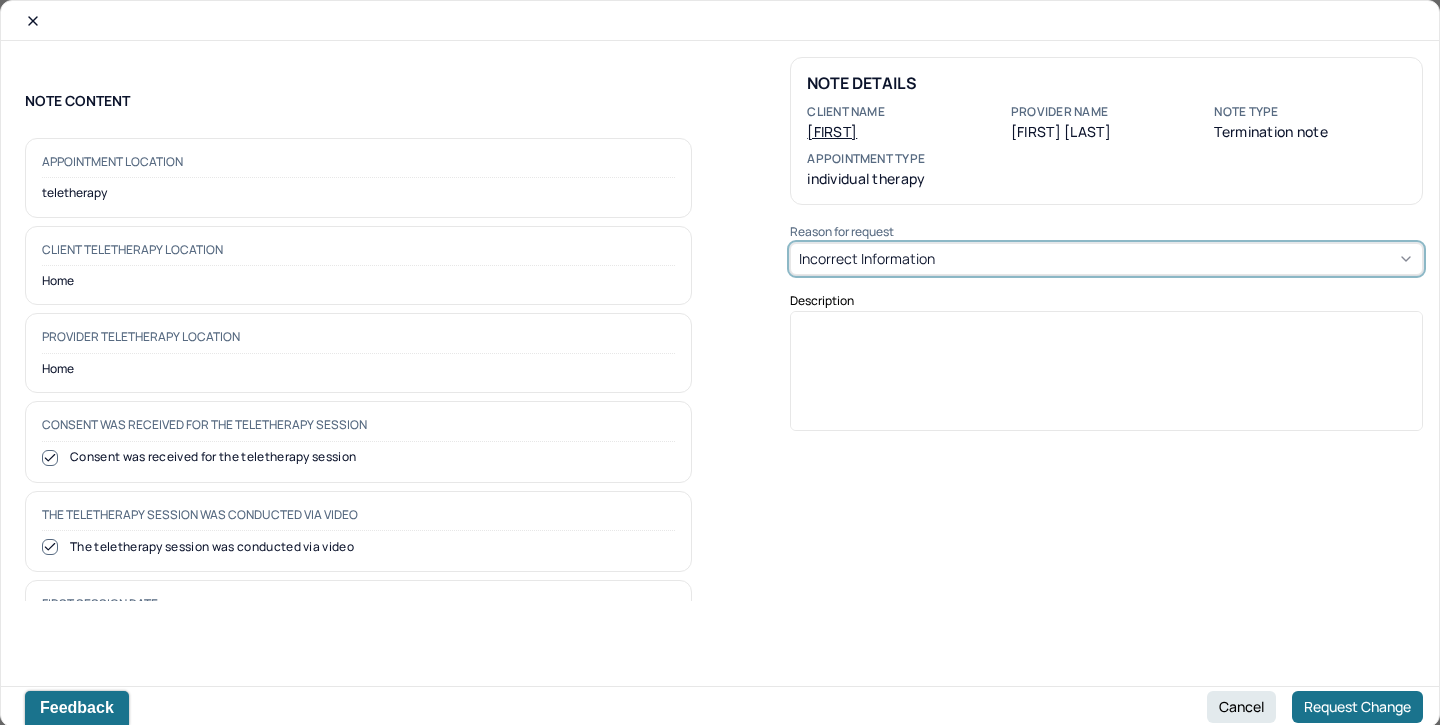click at bounding box center (1107, 378) 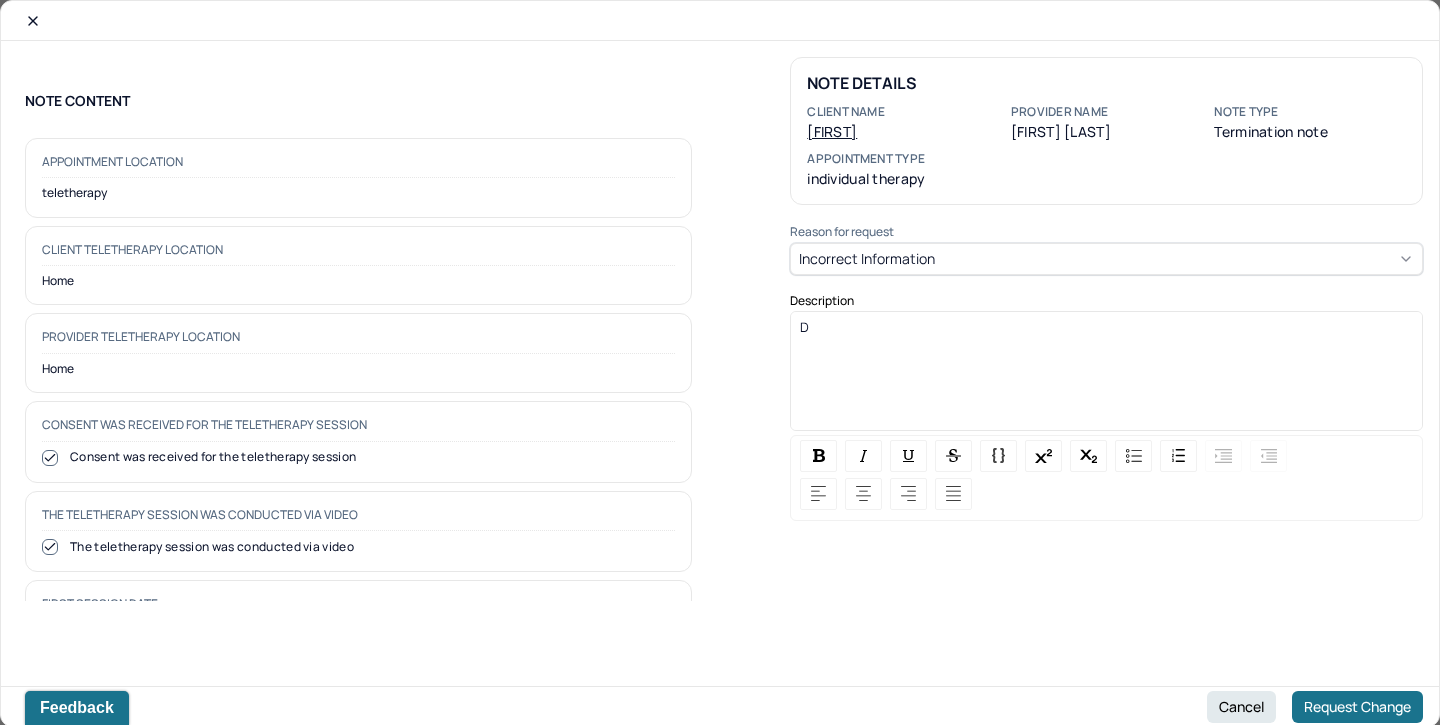 type 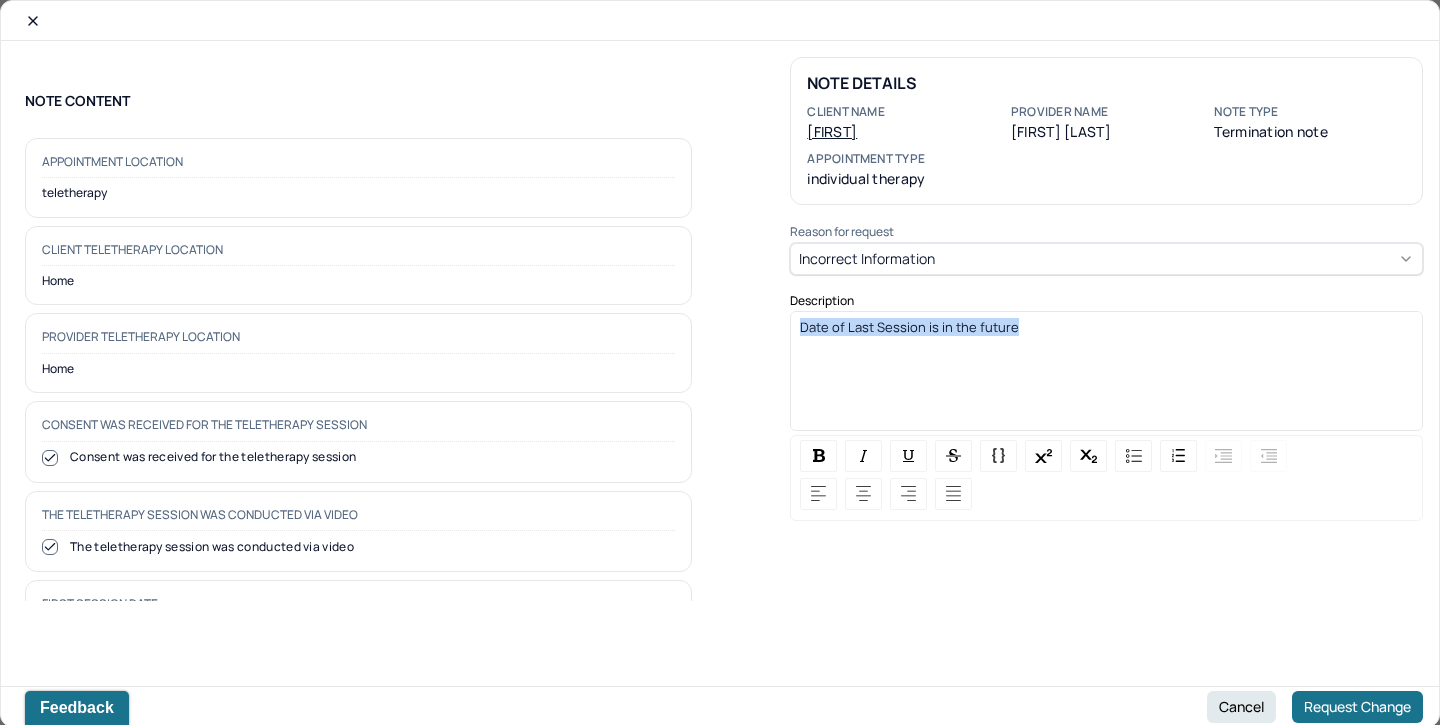 drag, startPoint x: 987, startPoint y: 329, endPoint x: 777, endPoint y: 329, distance: 210 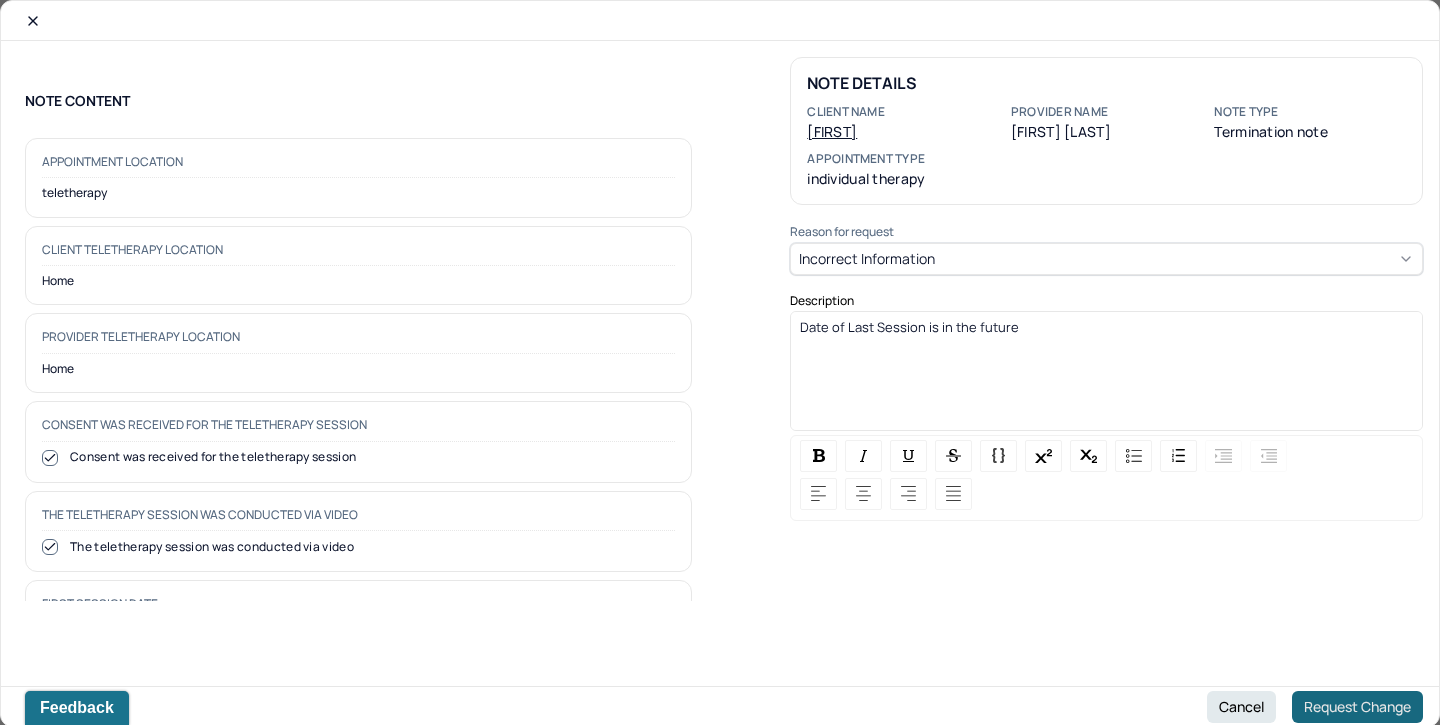 click on "Request Change" at bounding box center (1357, 707) 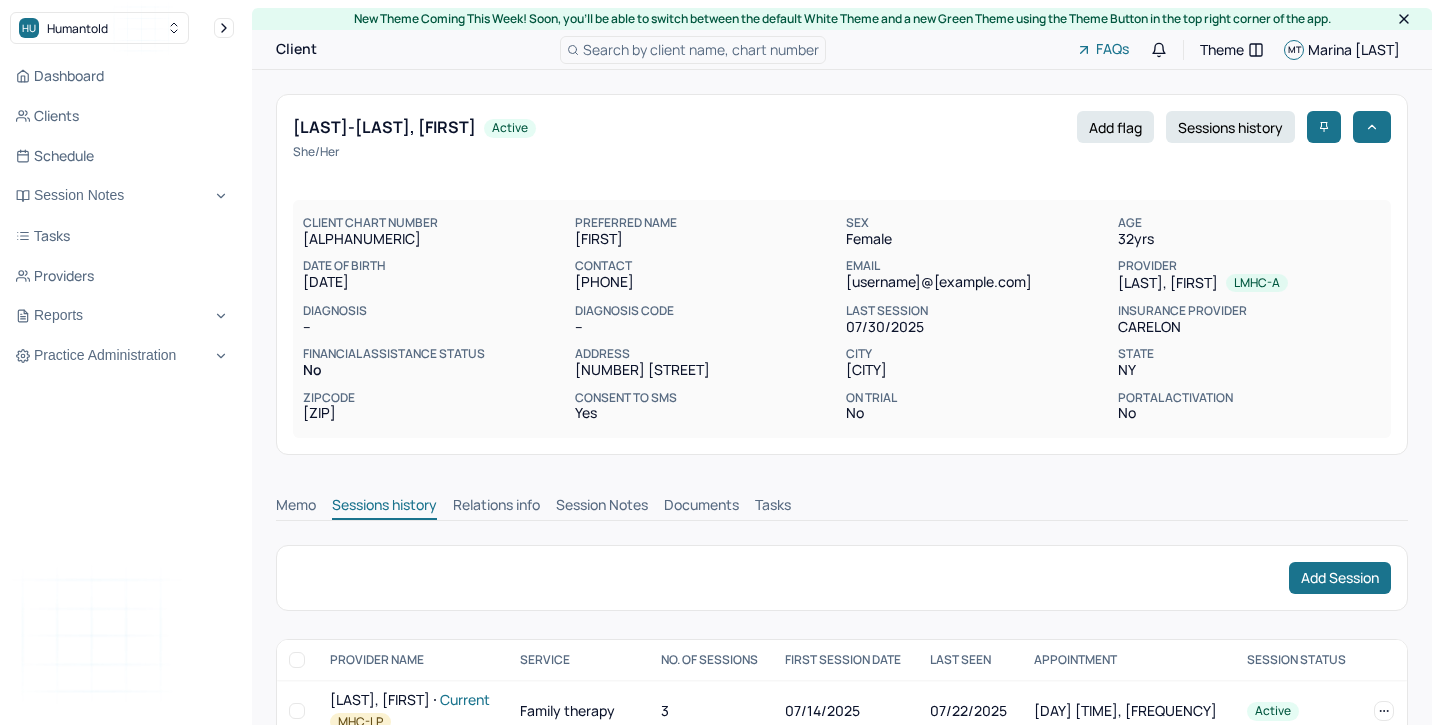 scroll, scrollTop: 0, scrollLeft: 0, axis: both 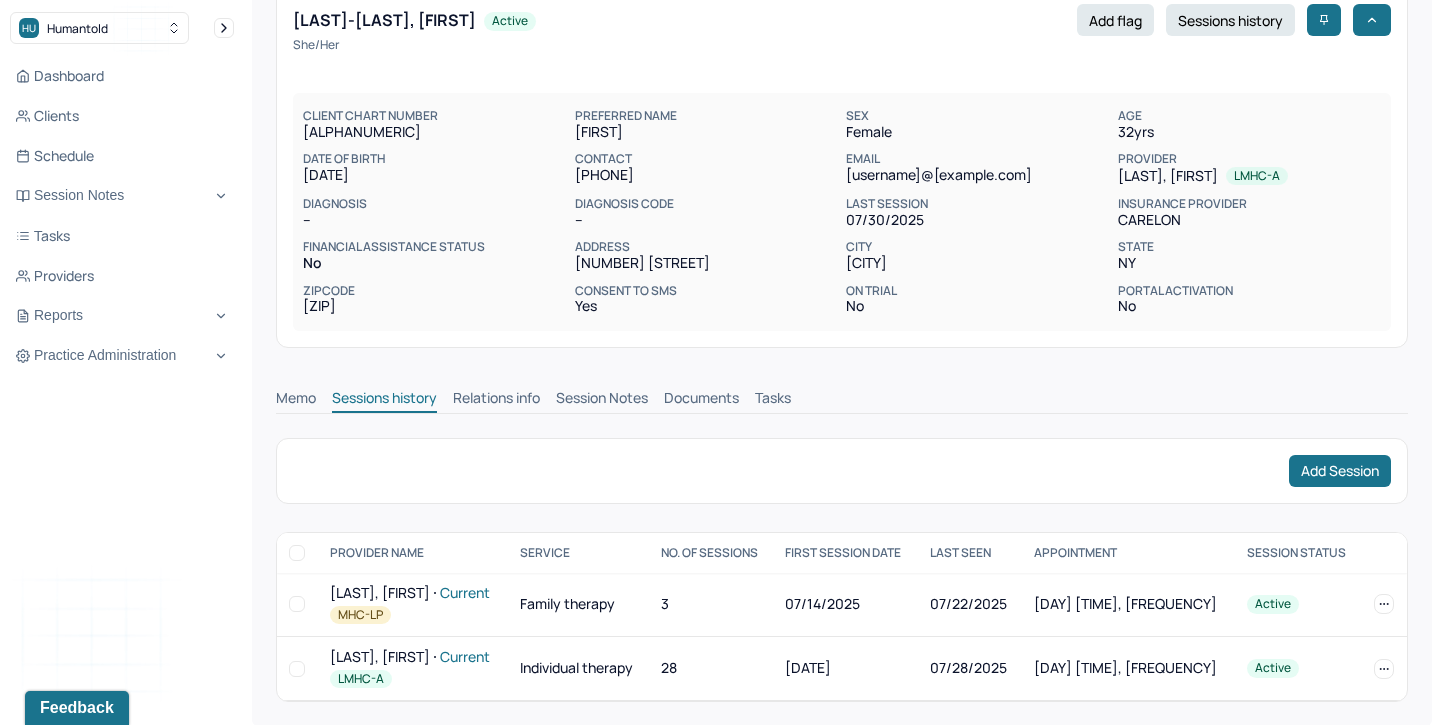 click on "Session Notes" at bounding box center (602, 400) 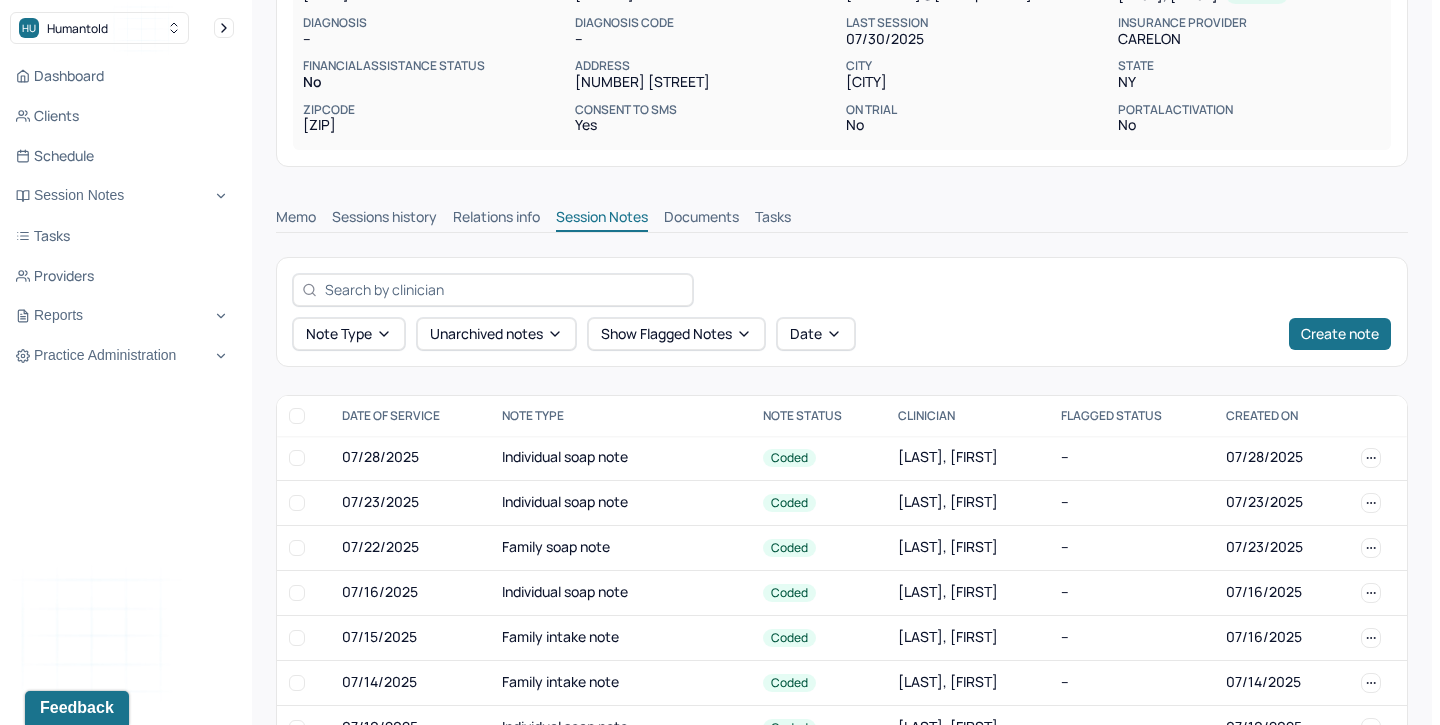 scroll, scrollTop: 339, scrollLeft: 0, axis: vertical 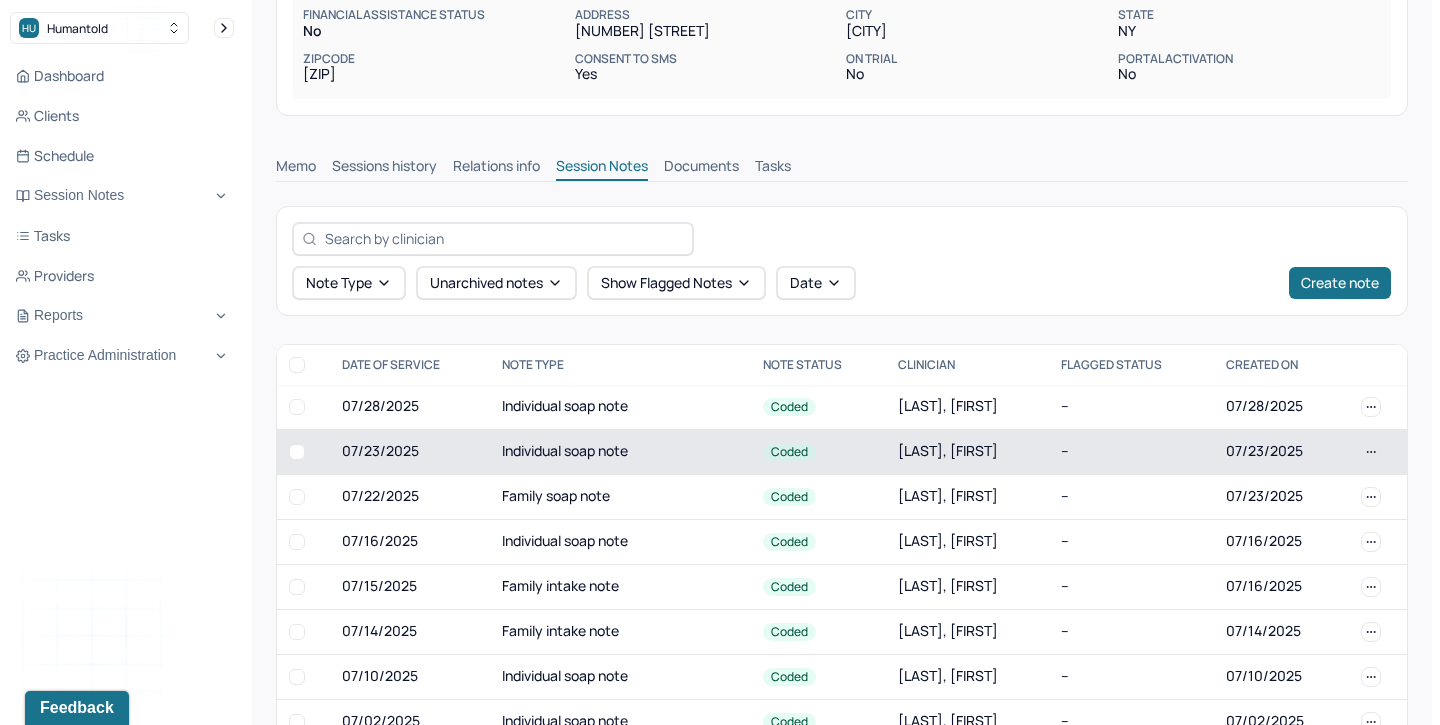 click on "Individual soap note" at bounding box center [620, 451] 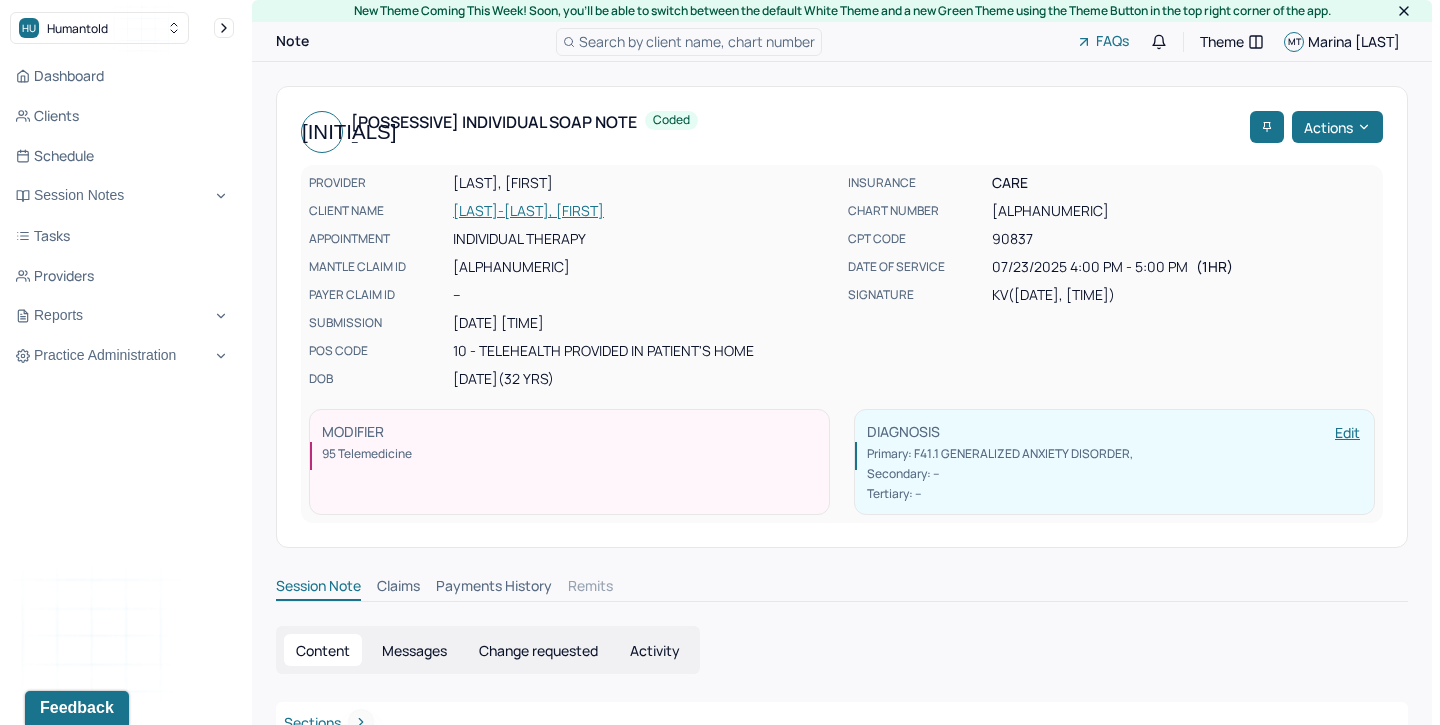 scroll, scrollTop: 0, scrollLeft: 0, axis: both 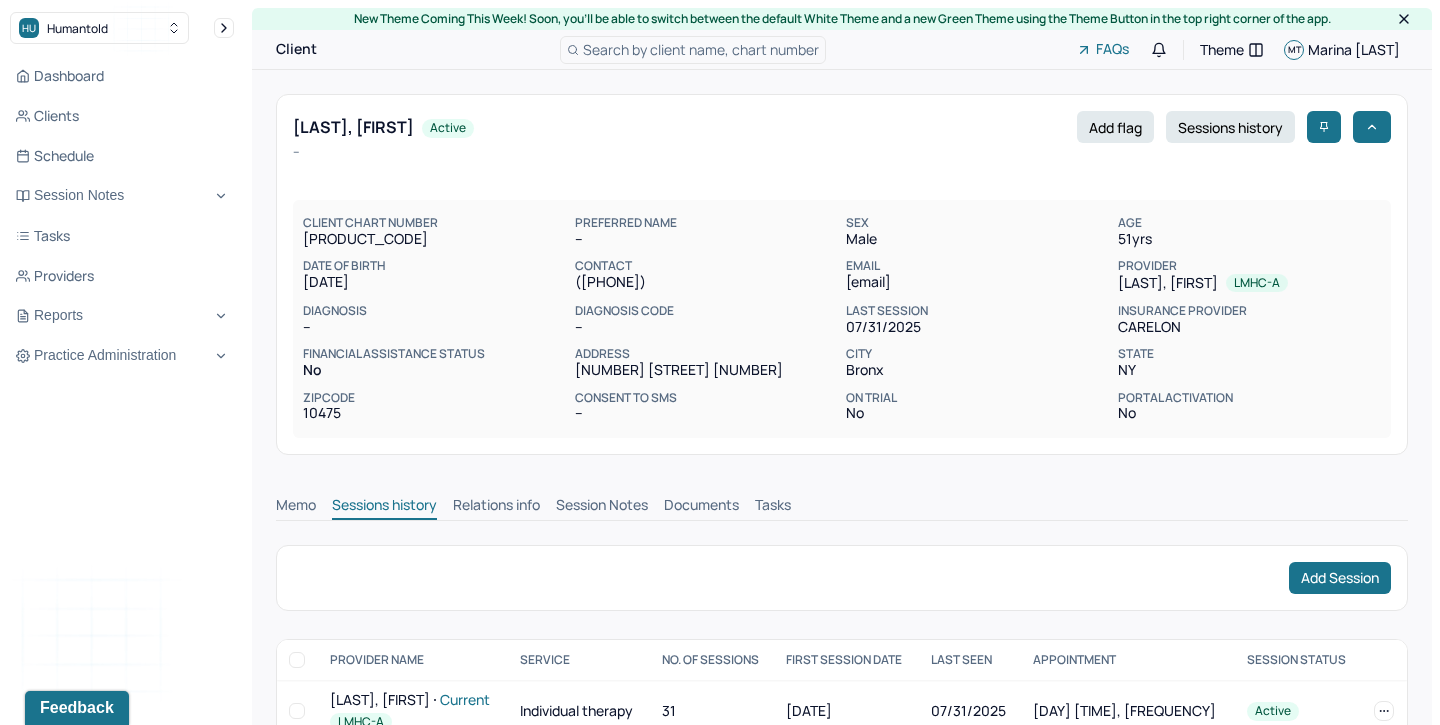 click on "Session Notes" at bounding box center (602, 507) 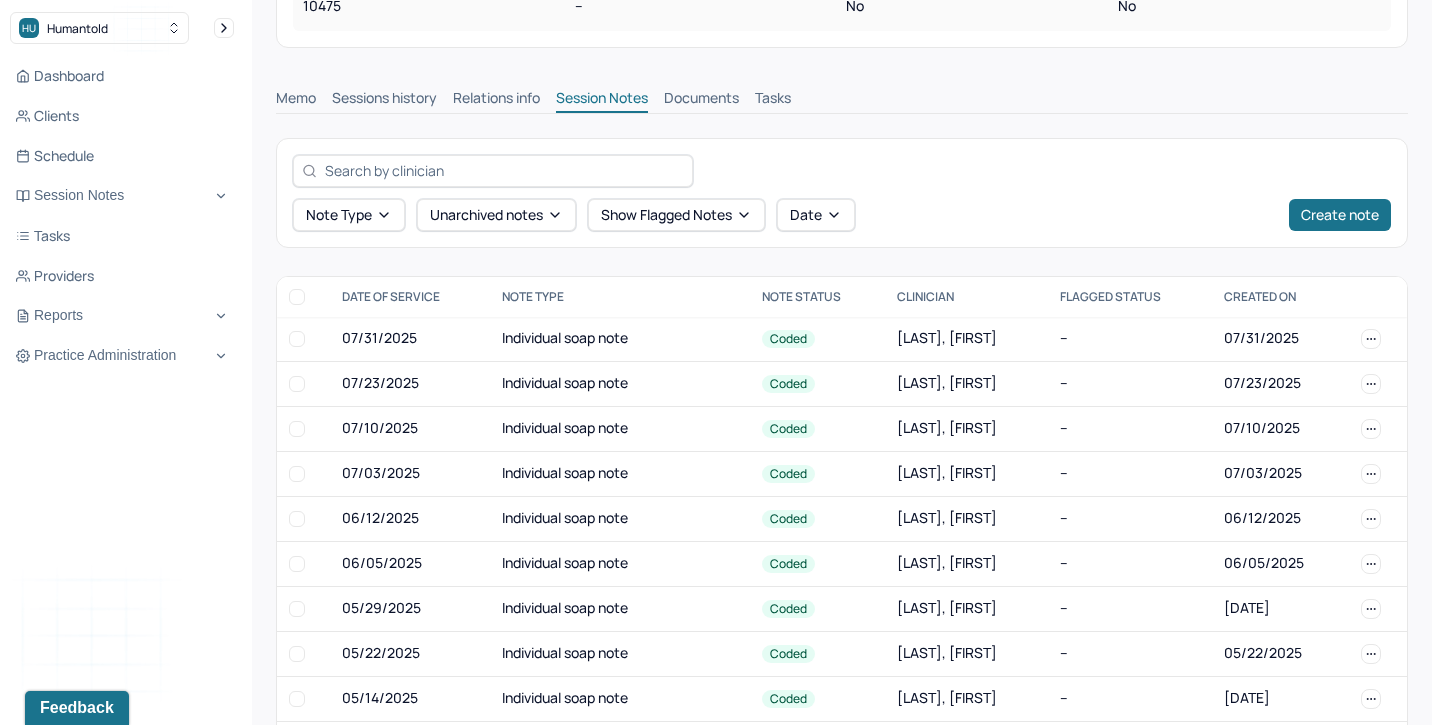 scroll, scrollTop: 408, scrollLeft: 0, axis: vertical 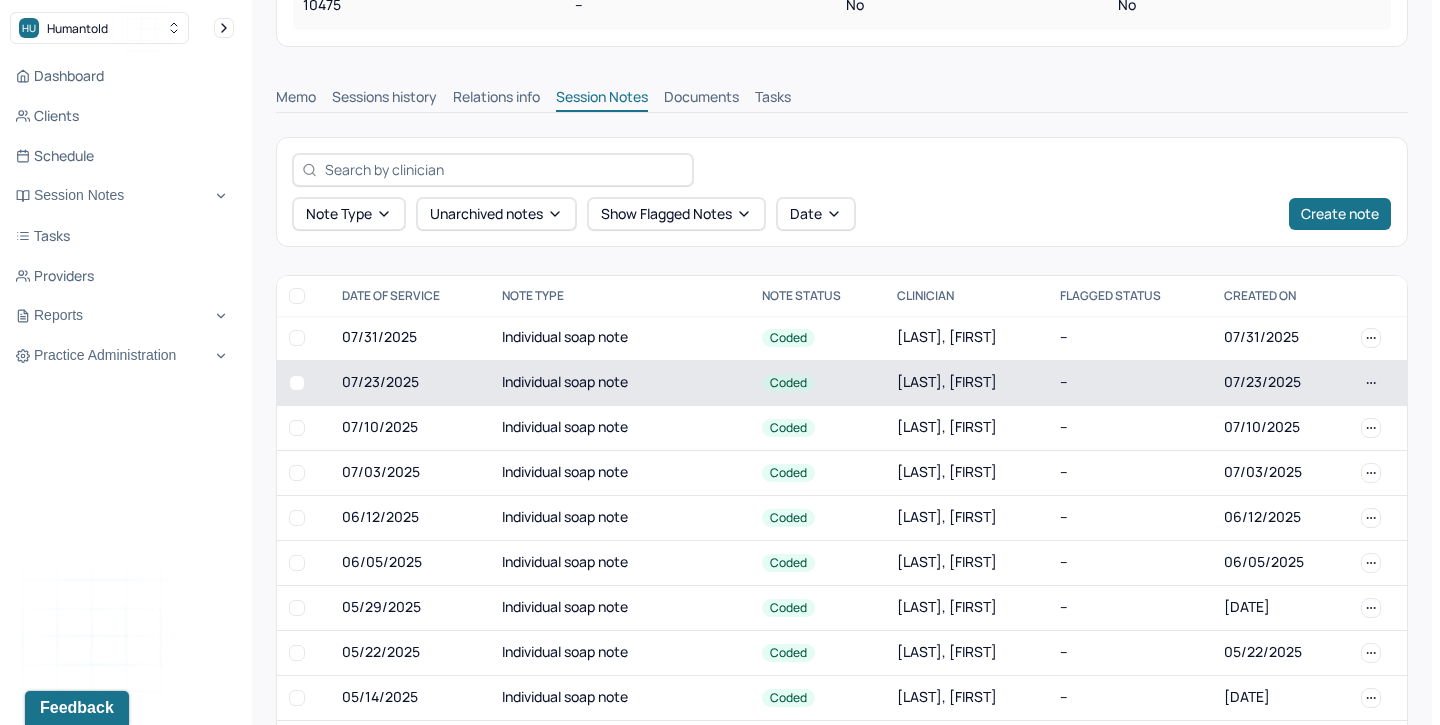 click on "Individual soap note" at bounding box center [620, 382] 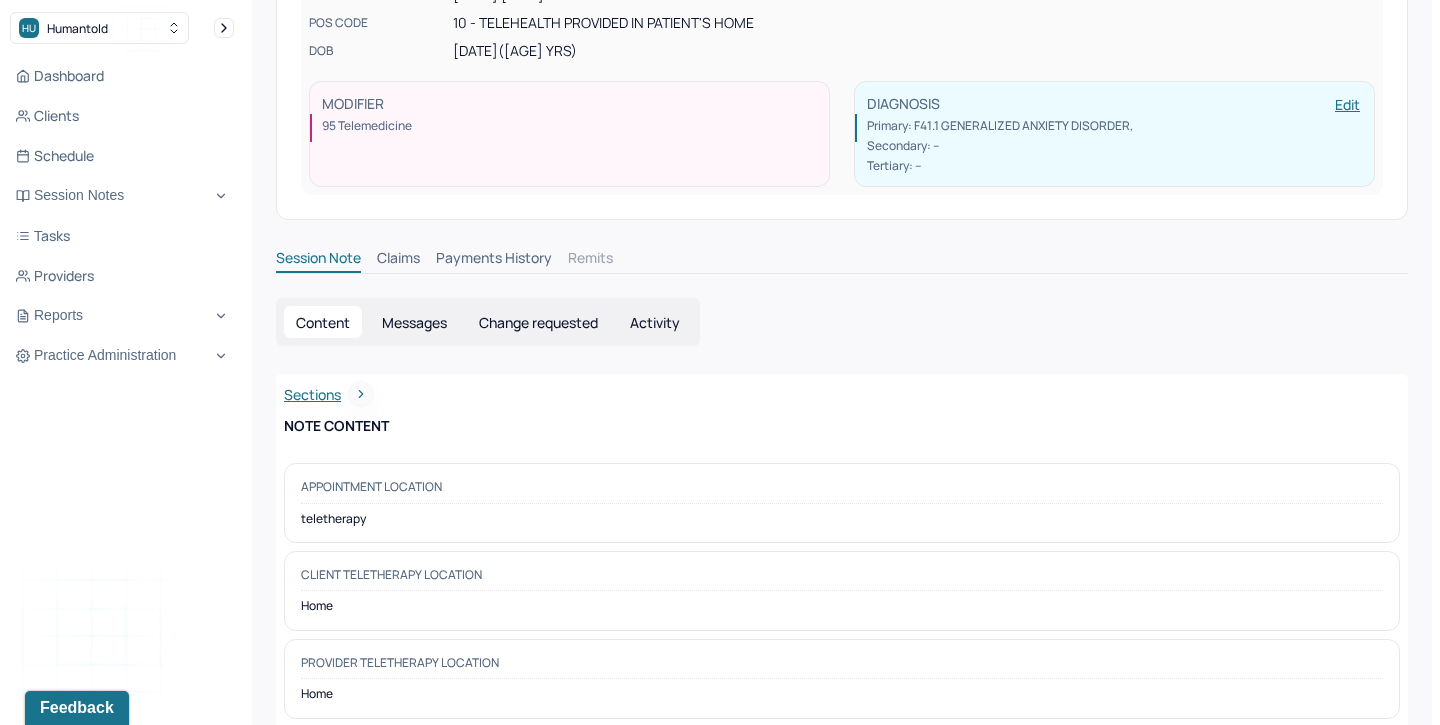 scroll, scrollTop: 0, scrollLeft: 0, axis: both 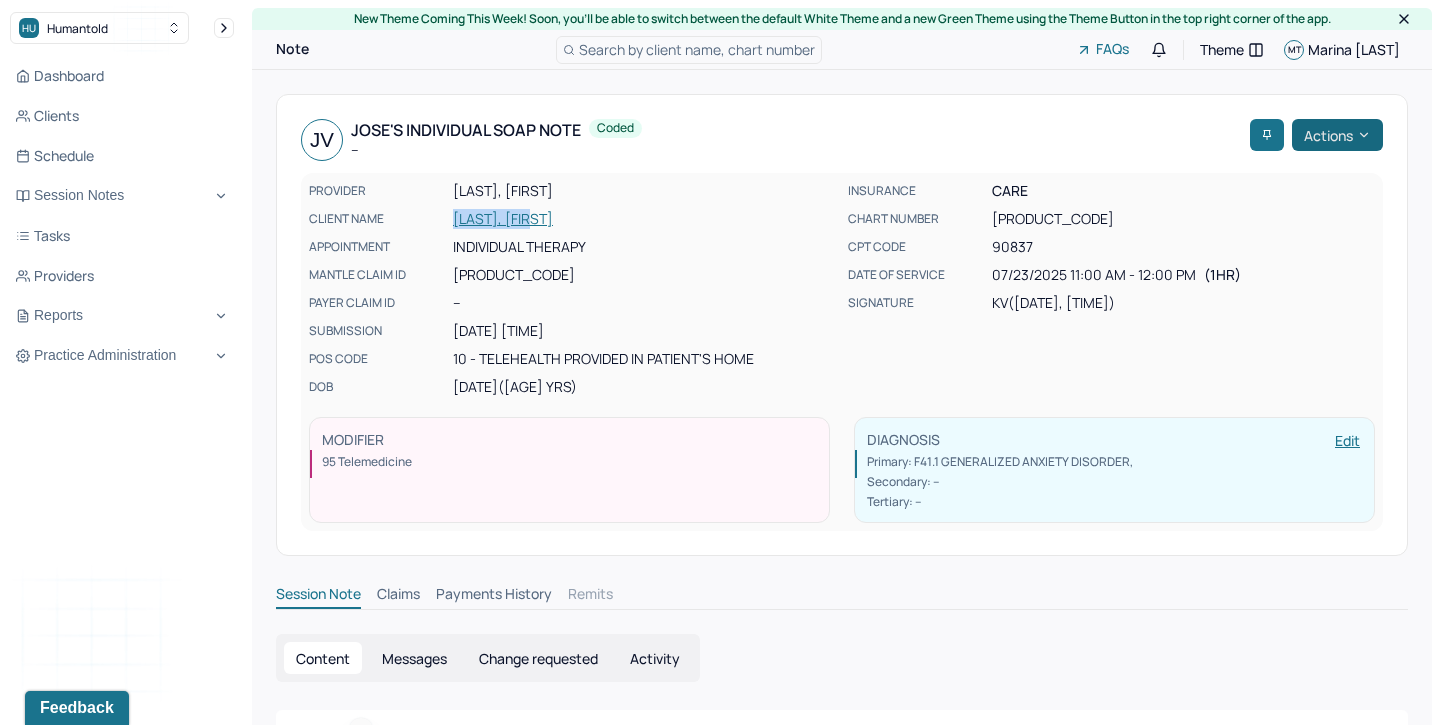click on "Actions" at bounding box center (1337, 135) 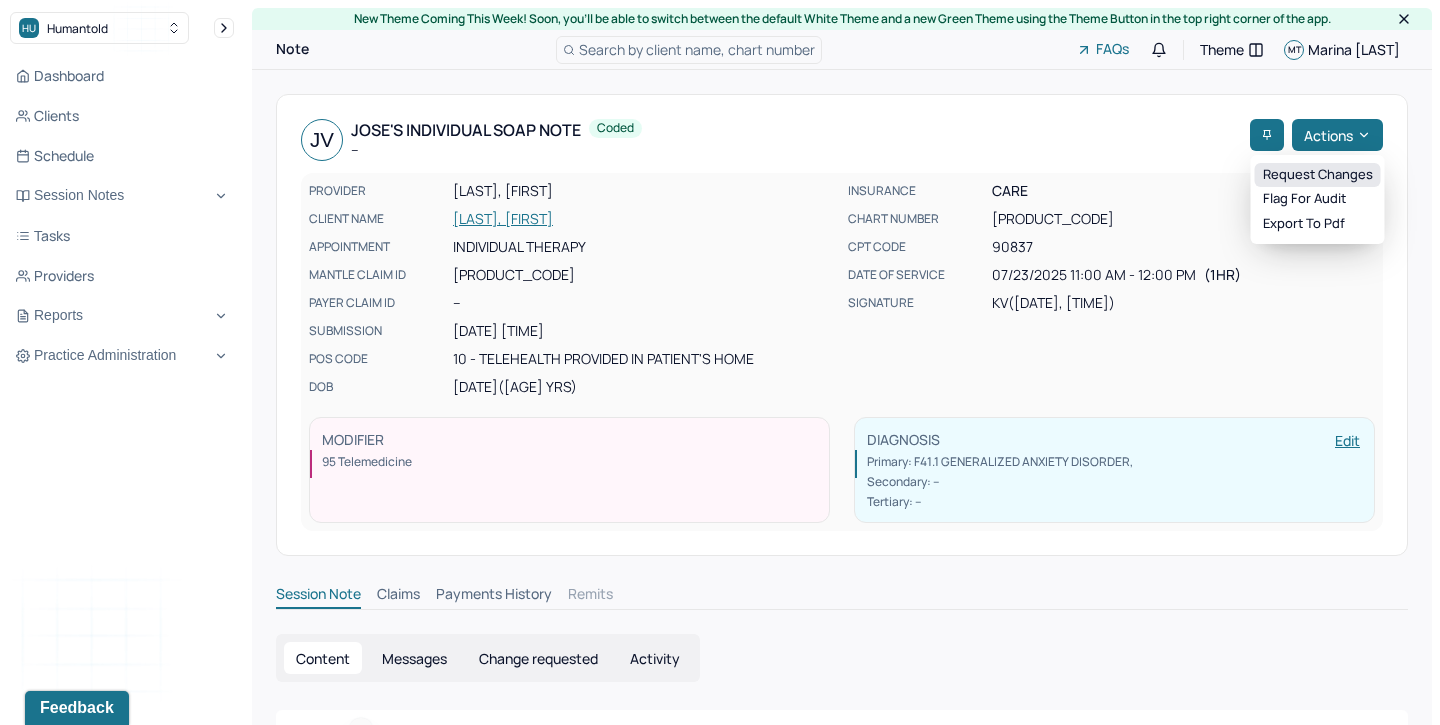 click on "Request changes" at bounding box center (1318, 175) 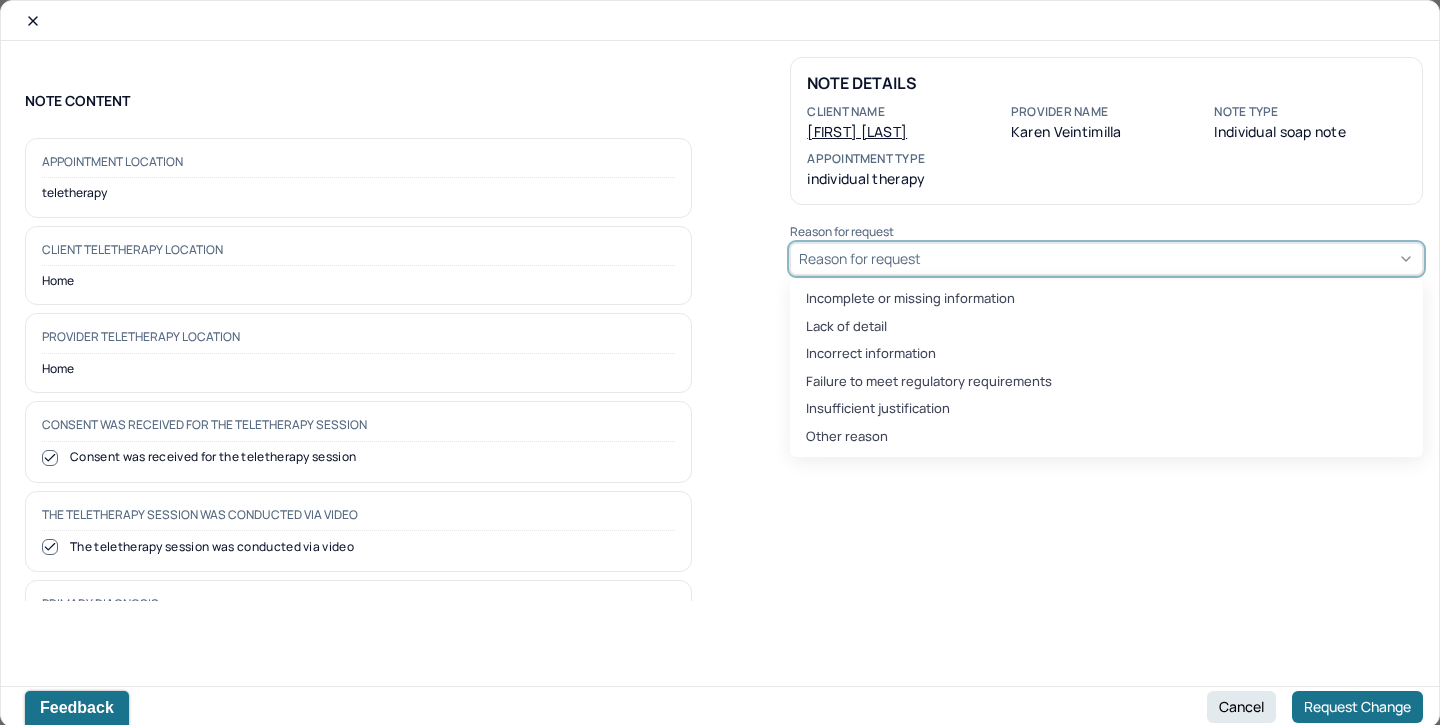 click on "Reason for request" at bounding box center [1106, 259] 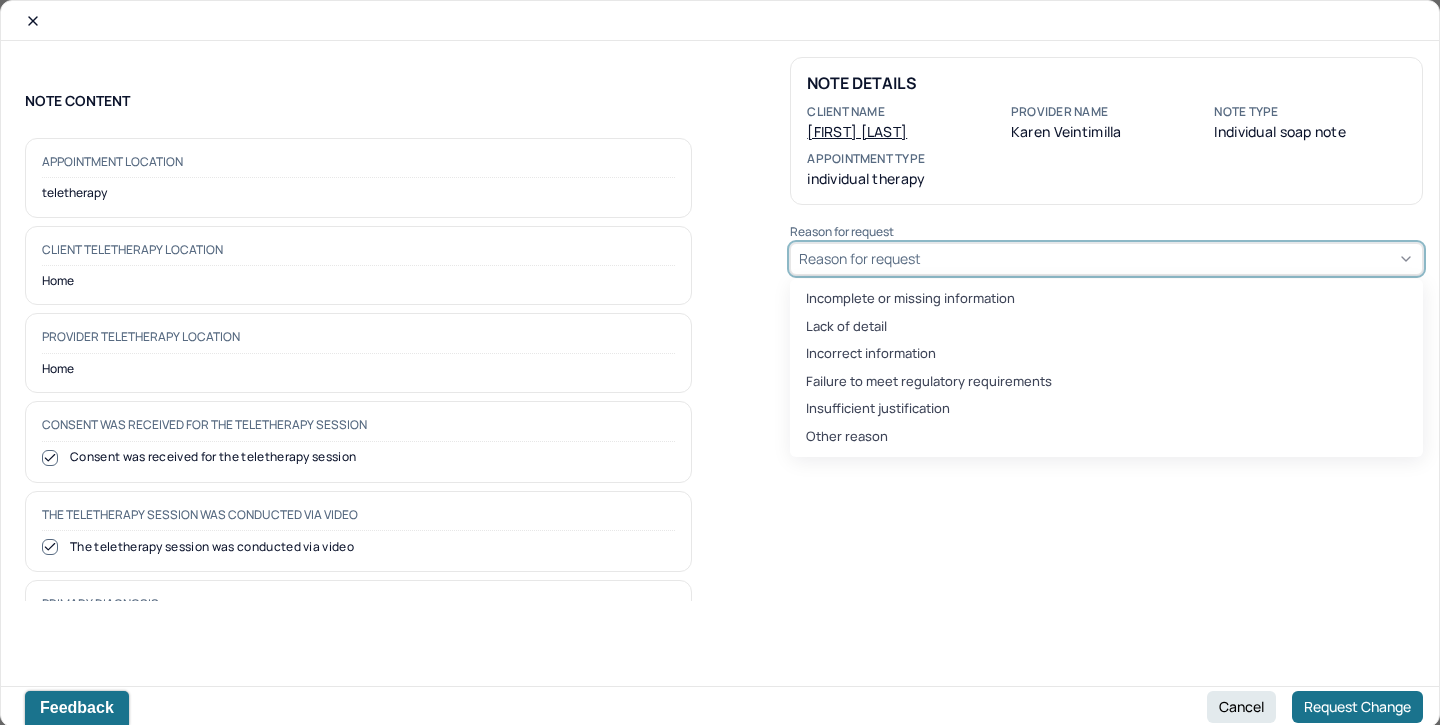 click on "Incomplete or missing information Lack of detail Incorrect information Failure to meet regulatory requirements Insufficient justification Other reason" at bounding box center [1106, 368] 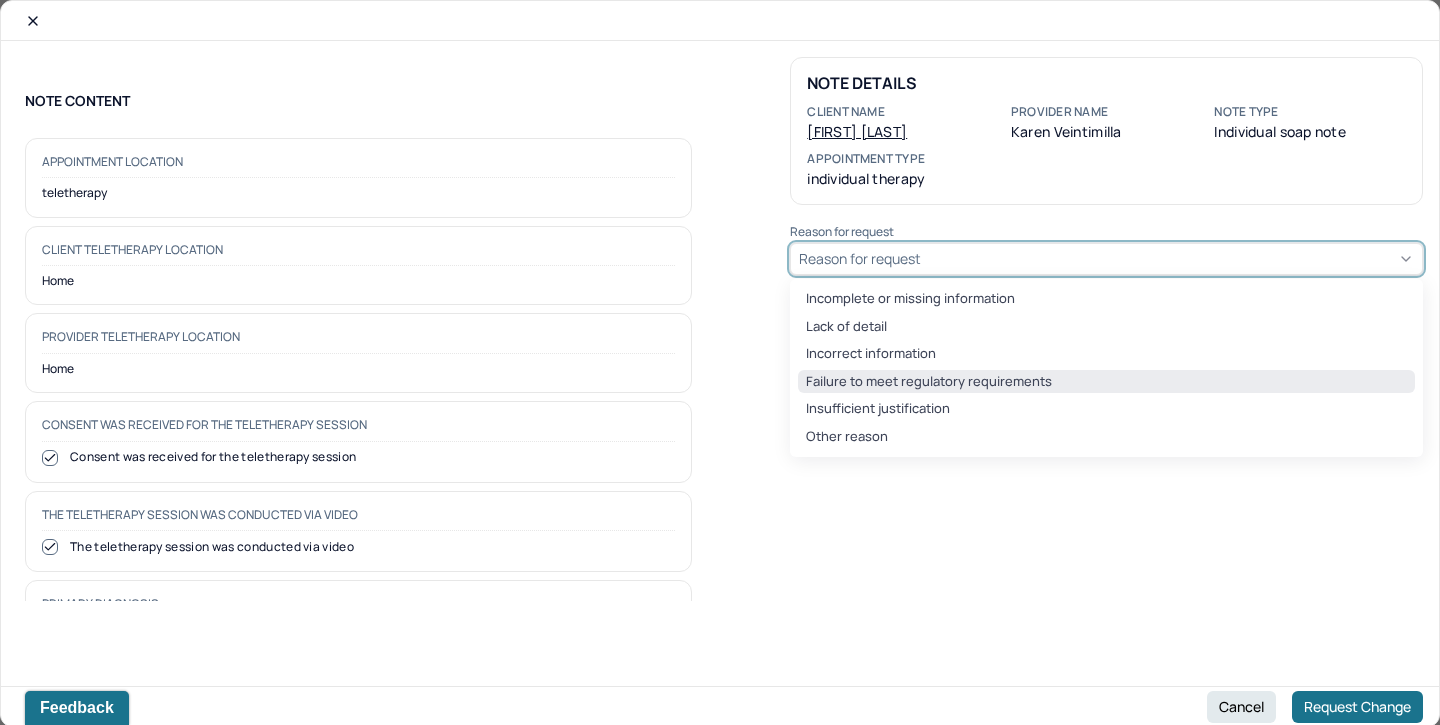 click on "Failure to meet regulatory requirements" at bounding box center [1106, 382] 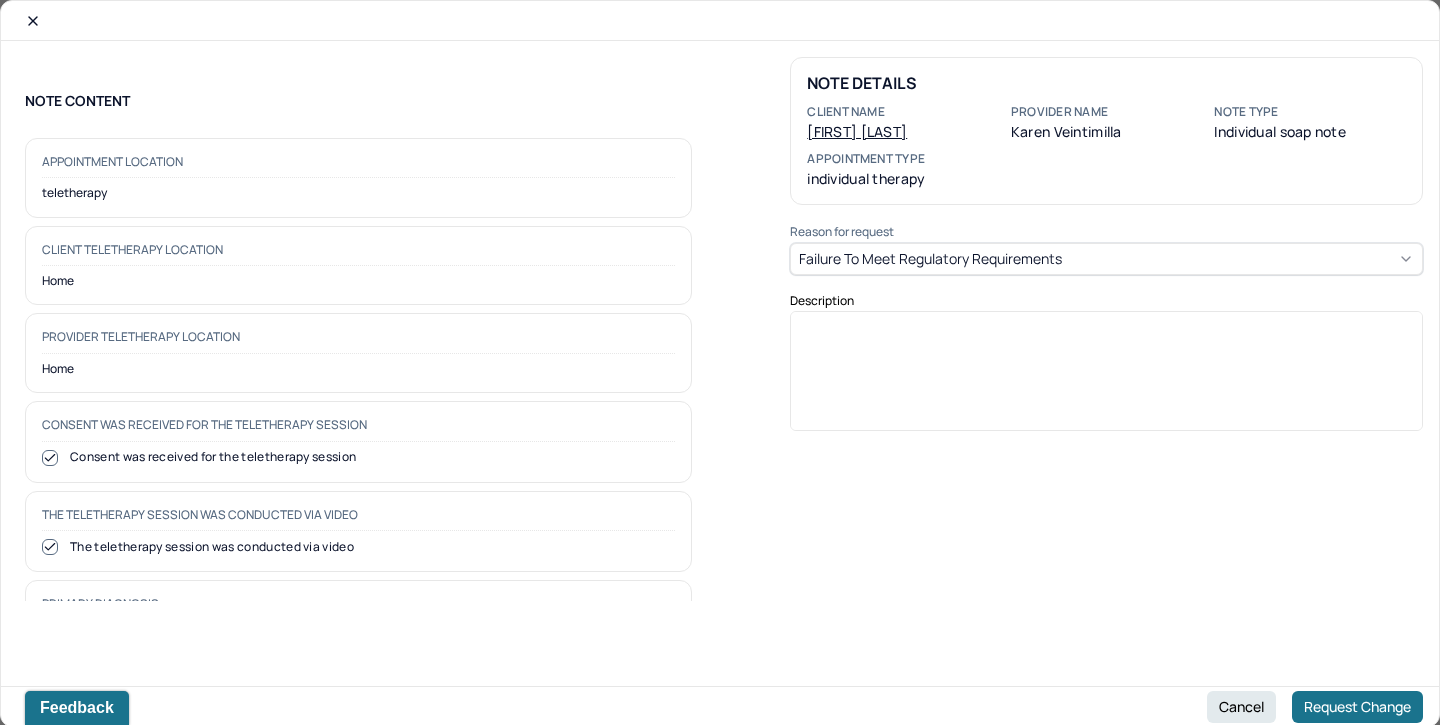 click at bounding box center (1107, 378) 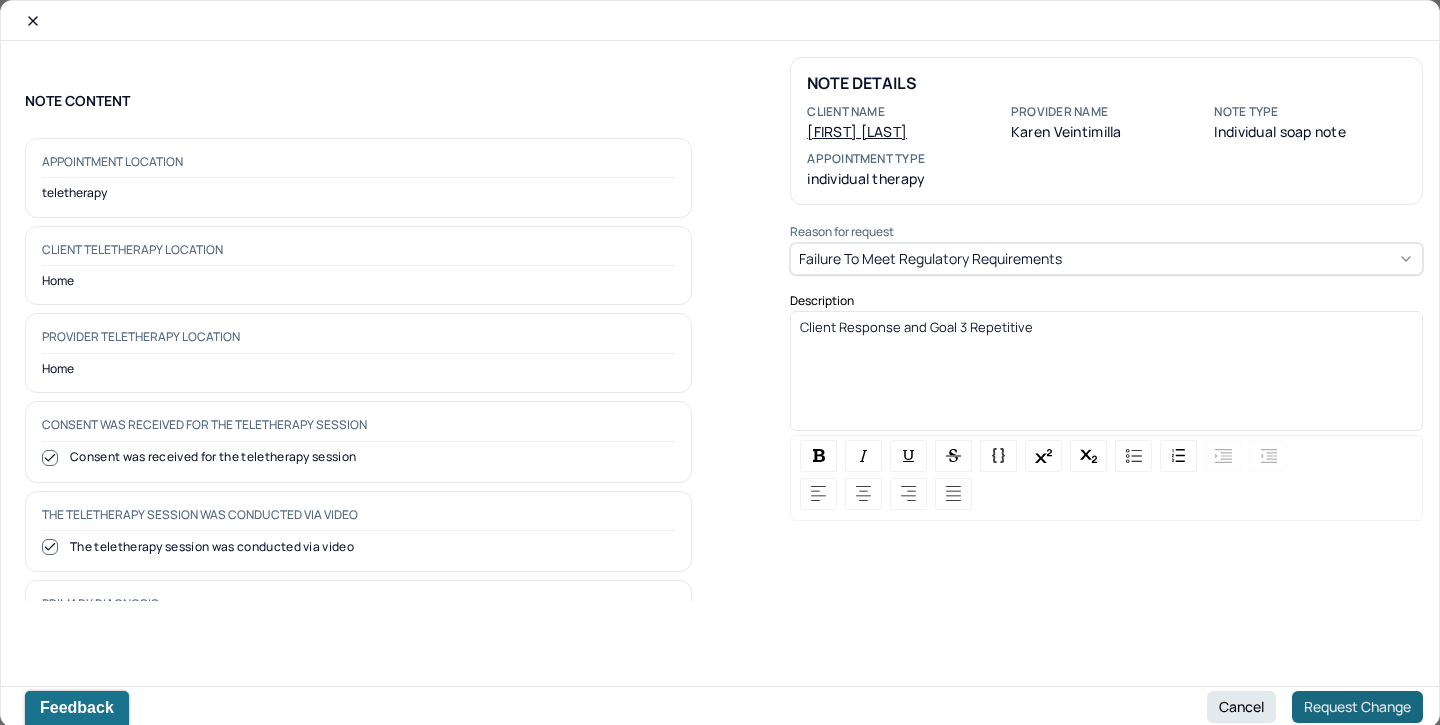 click on "Request Change" at bounding box center (1357, 707) 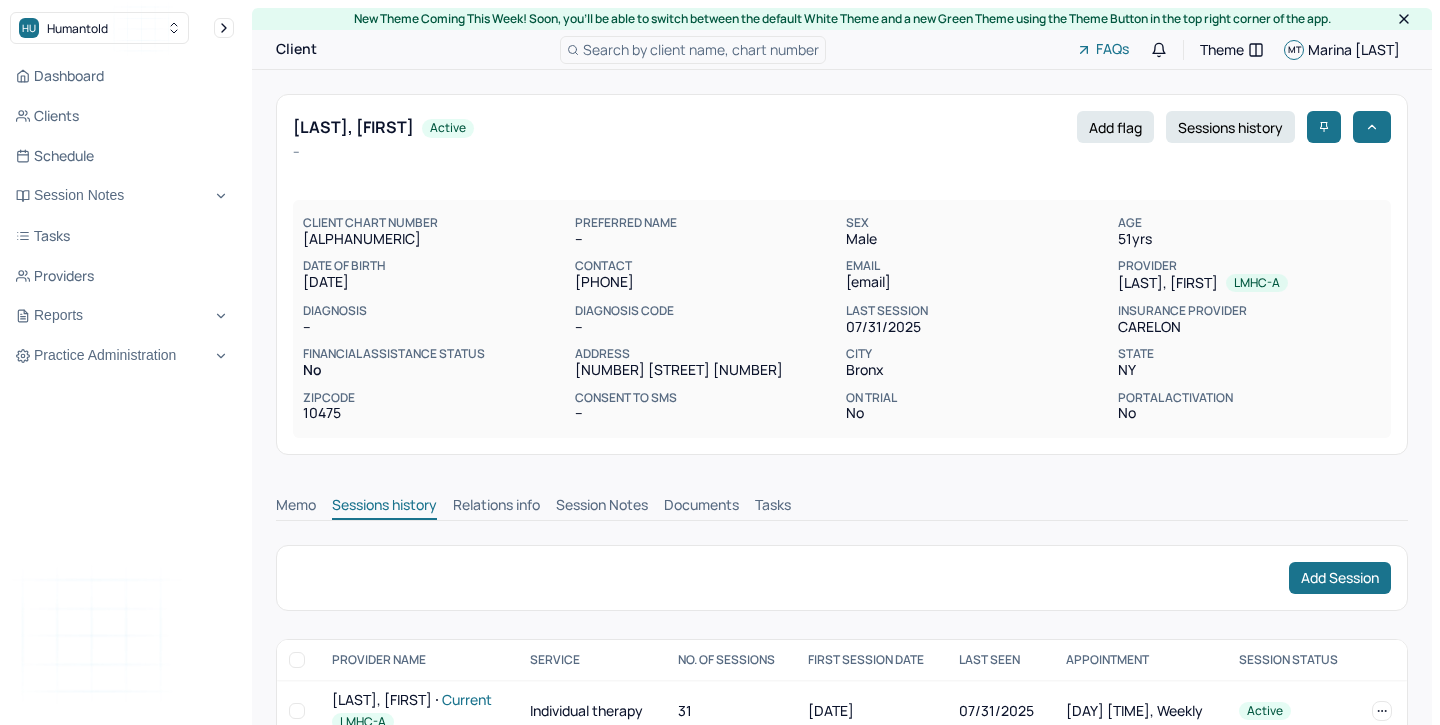 scroll, scrollTop: 0, scrollLeft: 0, axis: both 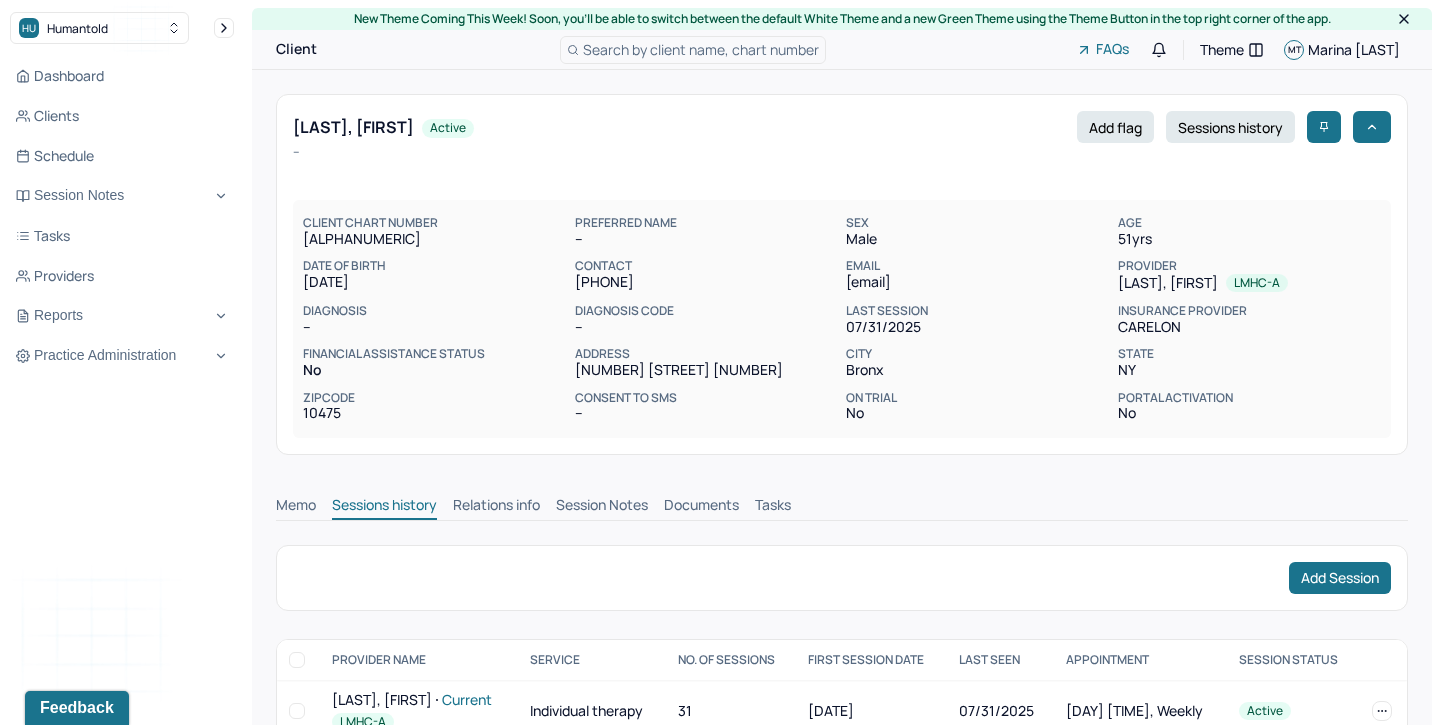 click on "Session Notes" at bounding box center (602, 507) 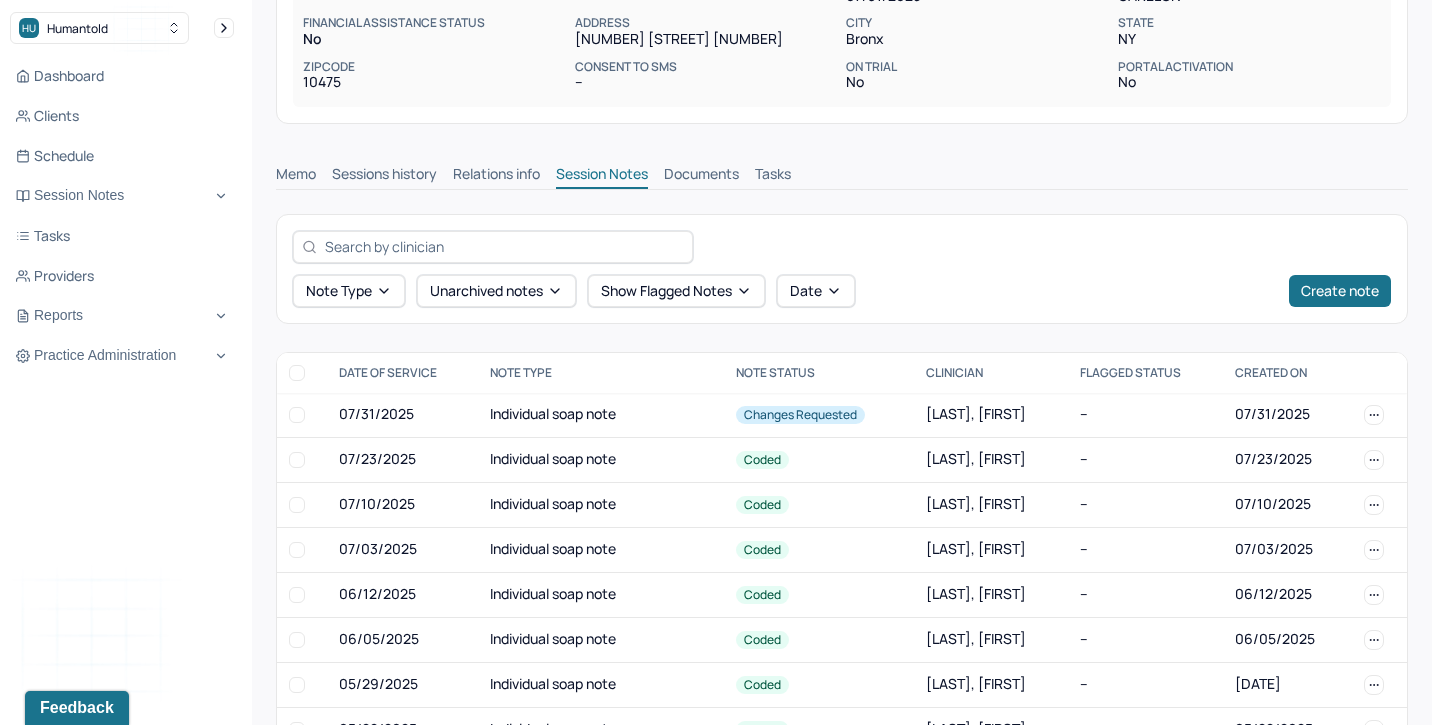 scroll, scrollTop: 339, scrollLeft: 0, axis: vertical 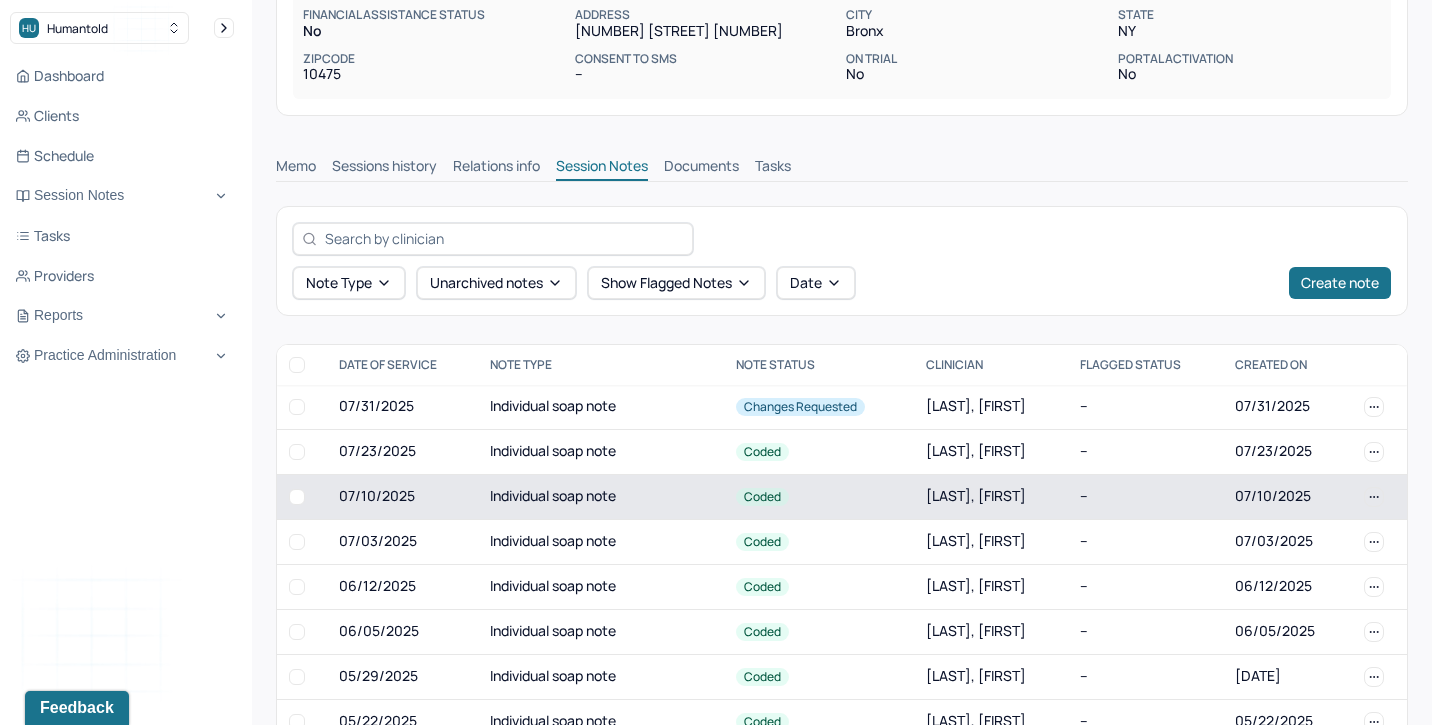 click on "Individual soap note" at bounding box center [601, 496] 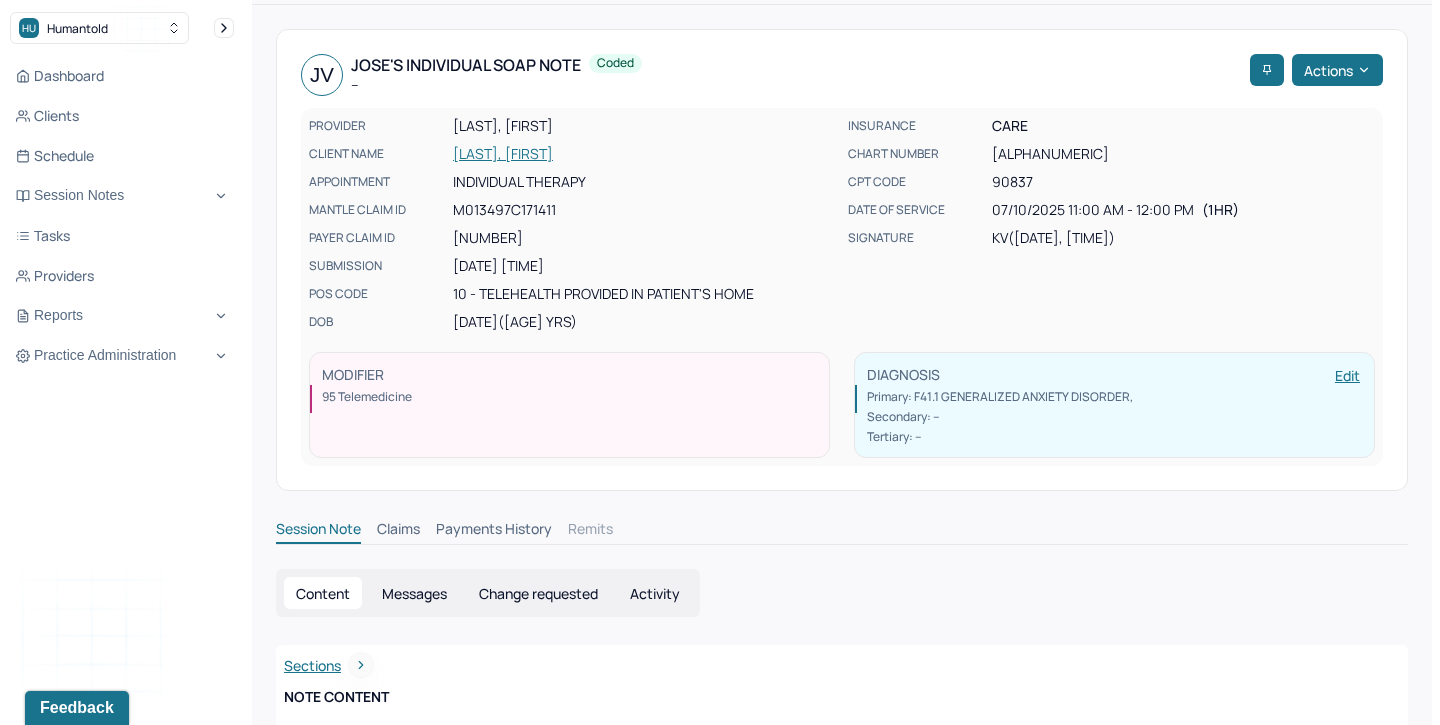scroll, scrollTop: 0, scrollLeft: 0, axis: both 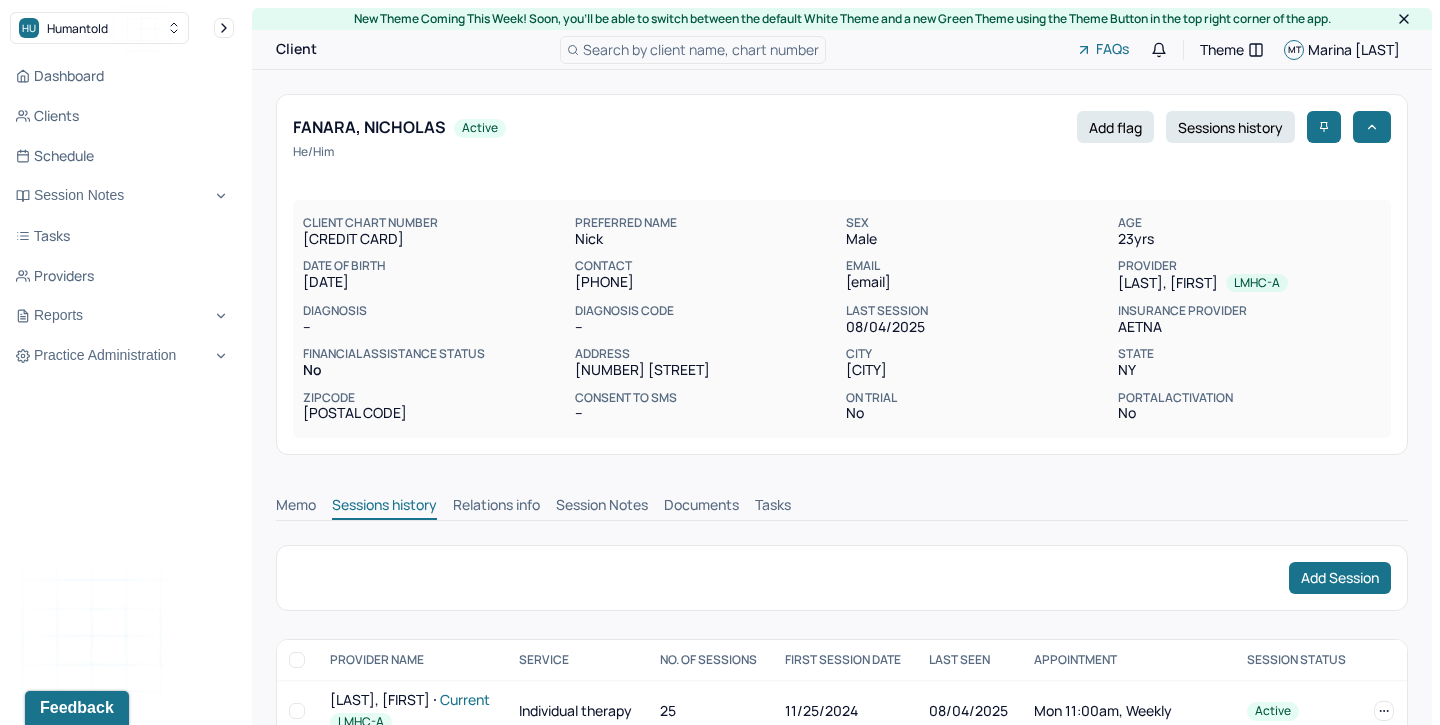 click on "Session Notes" at bounding box center (602, 507) 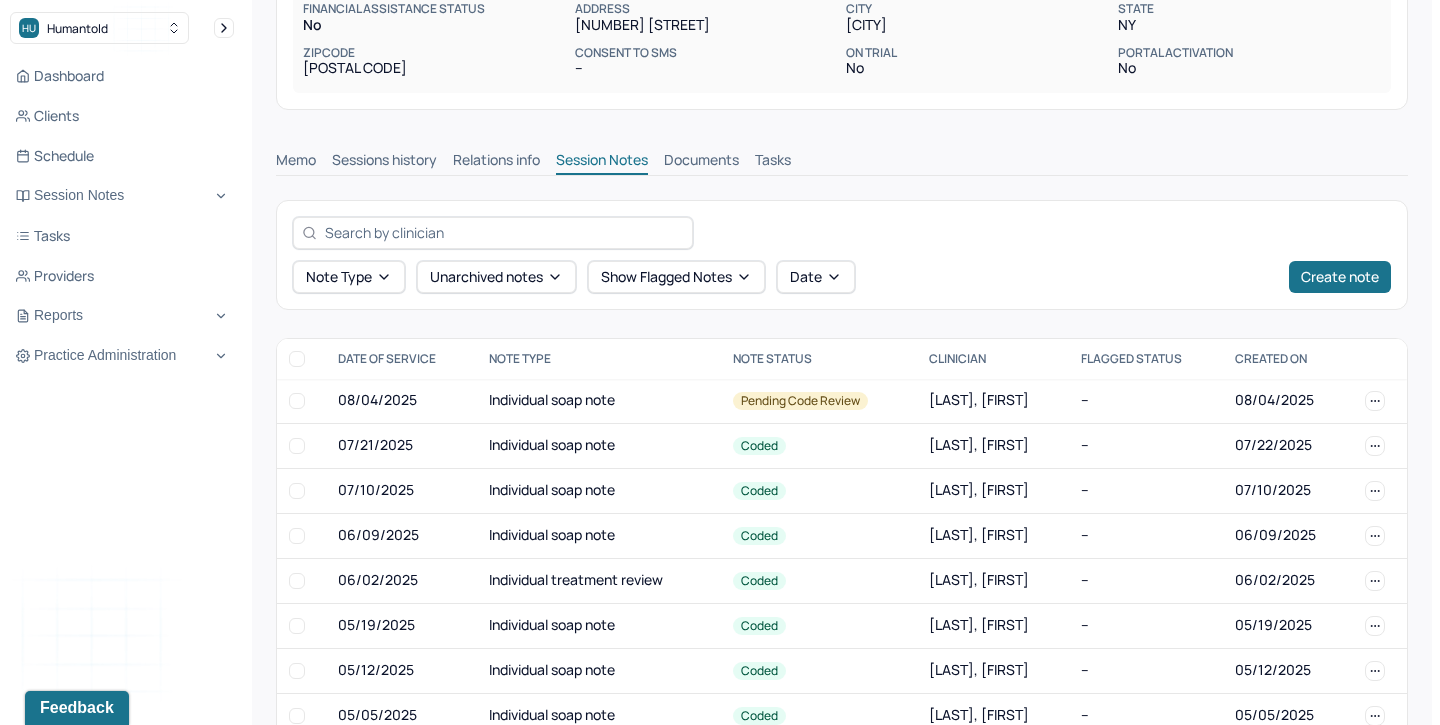 scroll, scrollTop: 349, scrollLeft: 0, axis: vertical 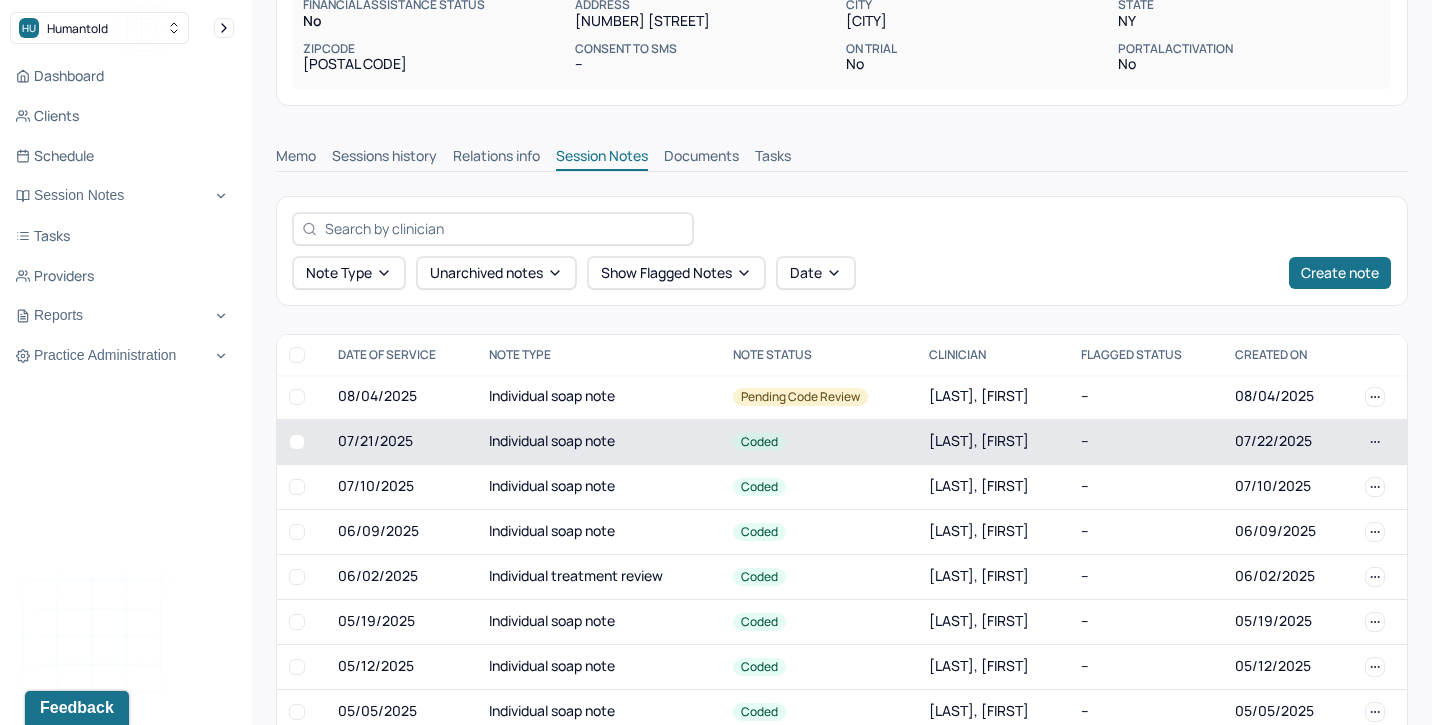 click on "Individual soap note" at bounding box center (599, 441) 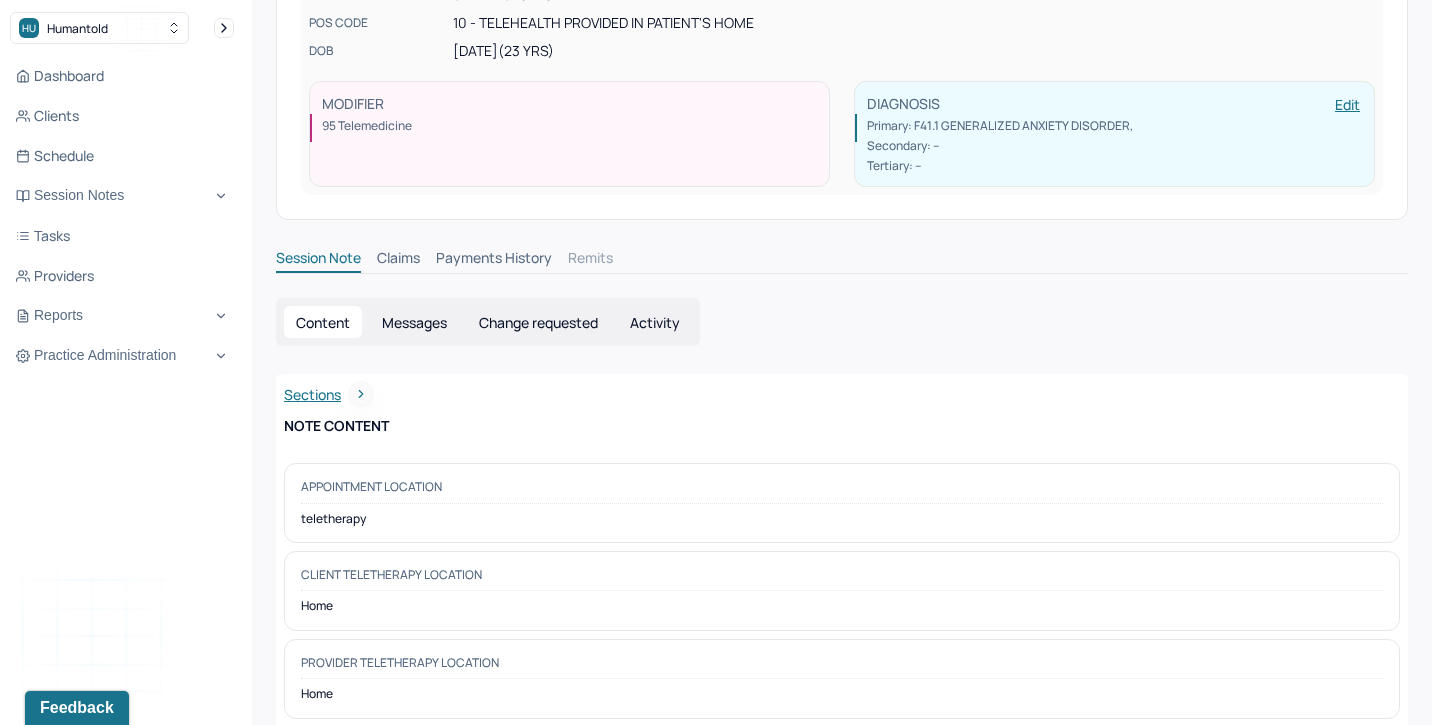 scroll, scrollTop: 41, scrollLeft: 0, axis: vertical 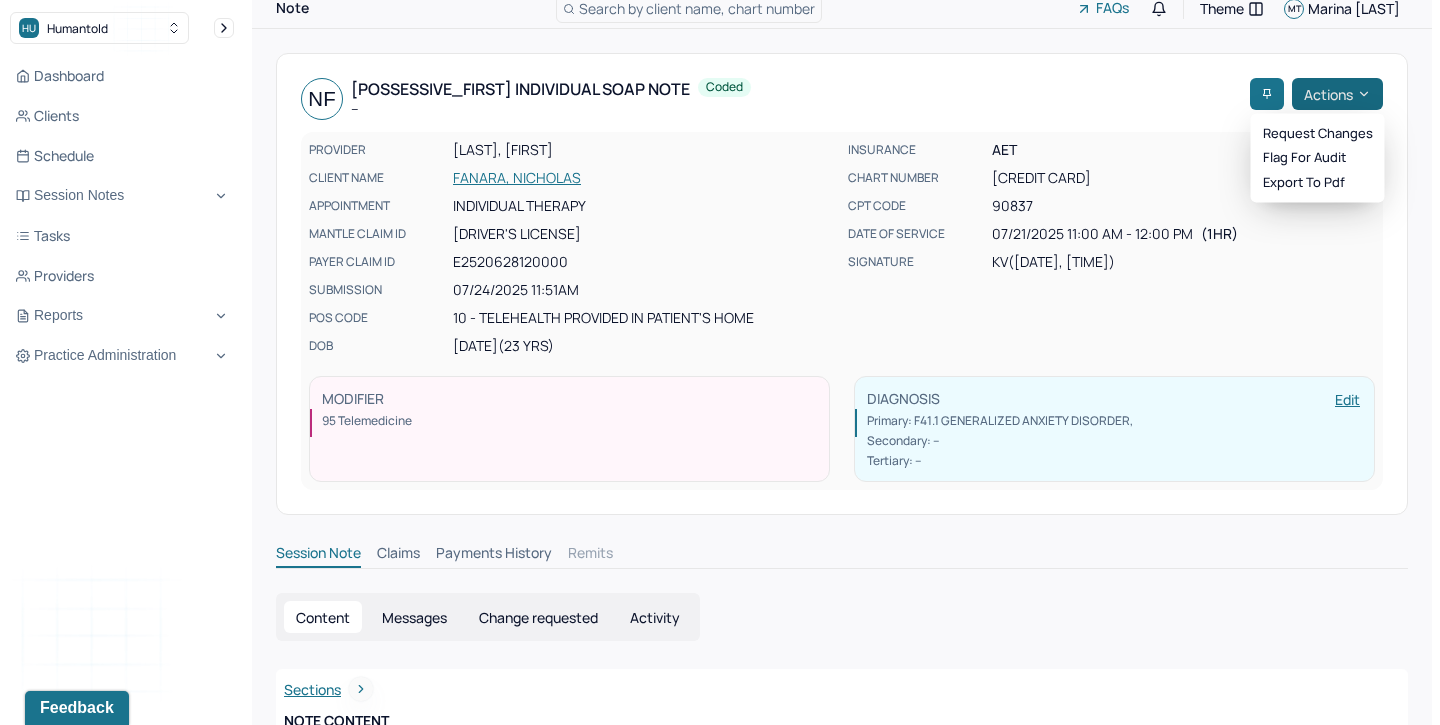 click on "Actions" at bounding box center (1337, 94) 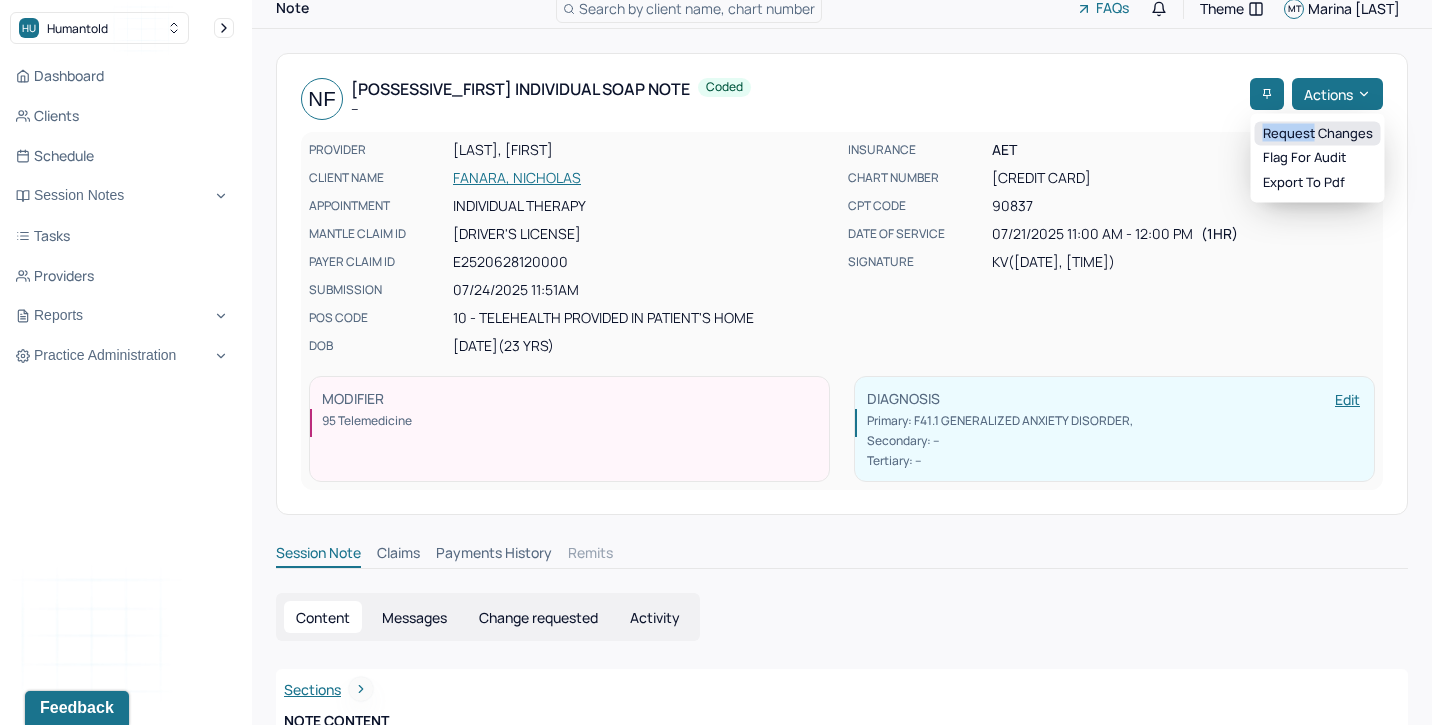 click on "Request changes" at bounding box center [1318, 134] 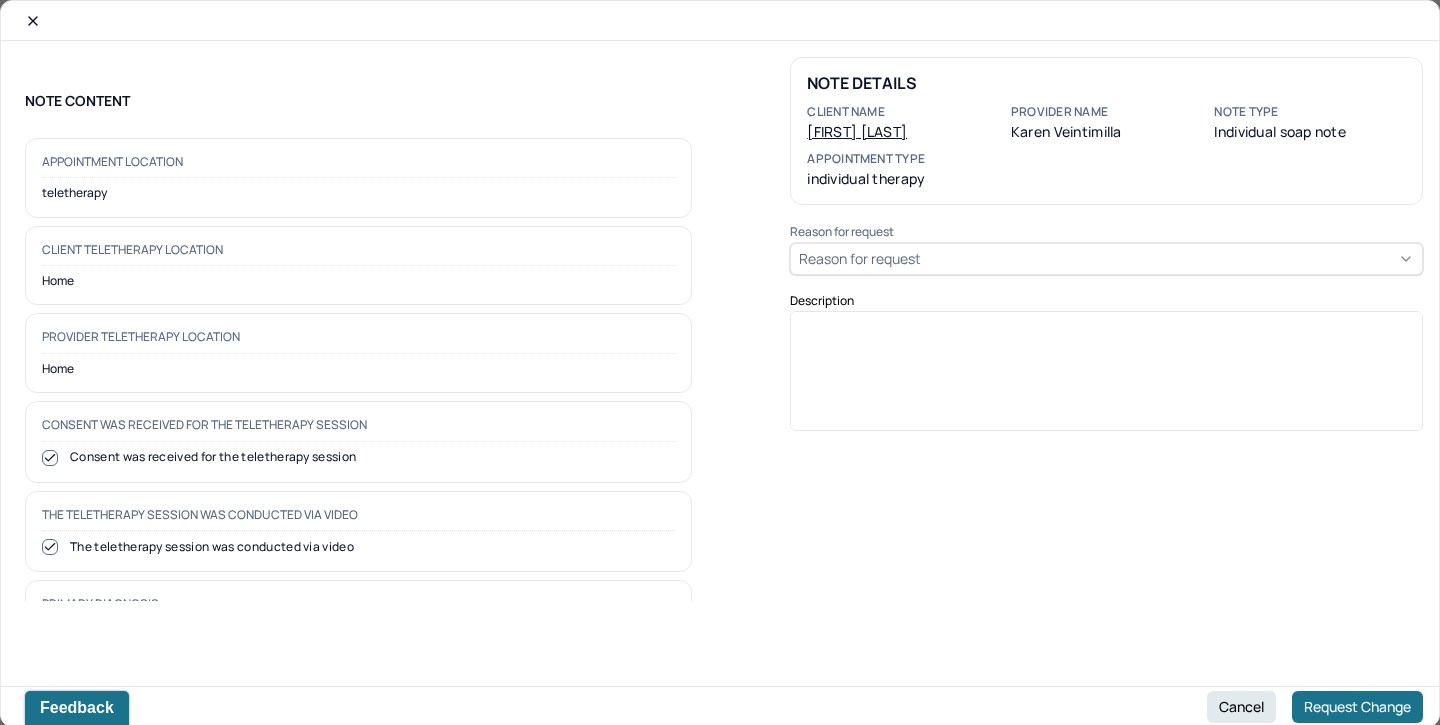 click on "Reason for request" at bounding box center [1106, 259] 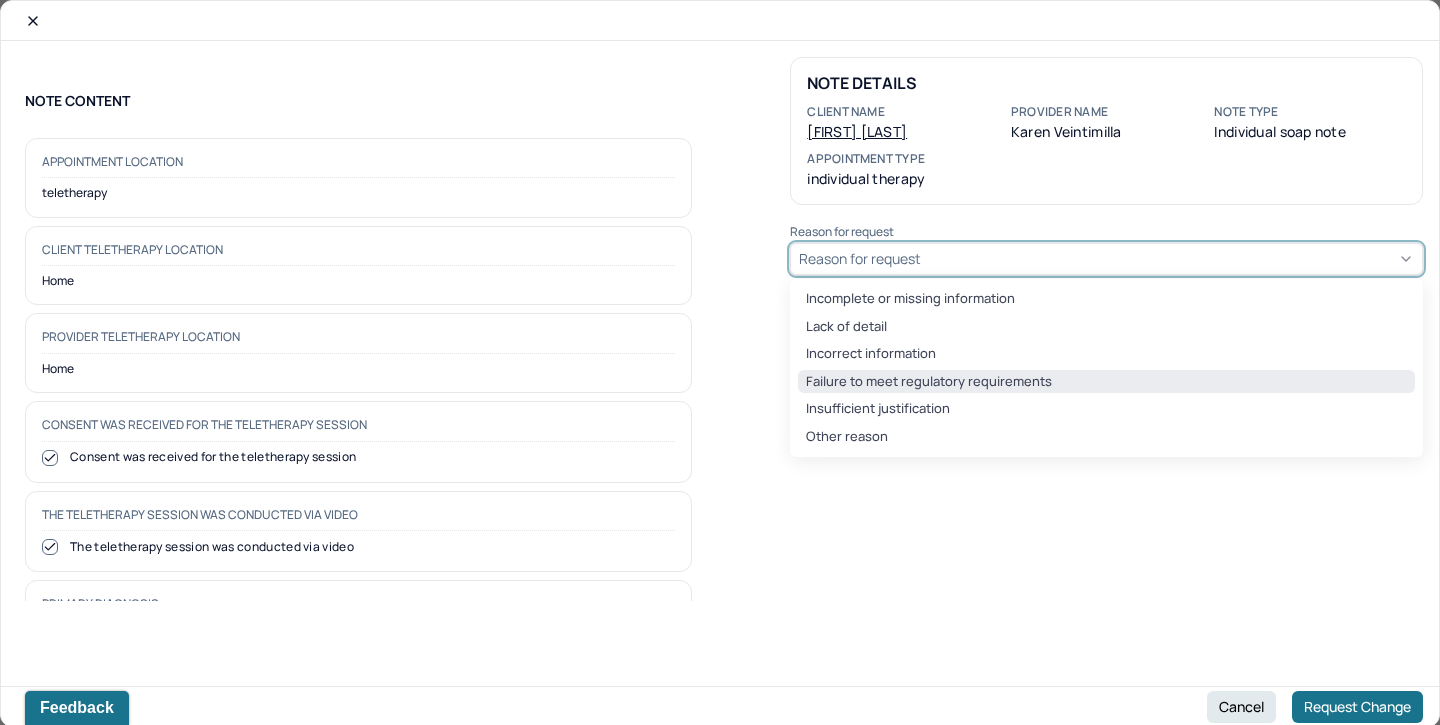 click on "Failure to meet regulatory requirements" at bounding box center (1106, 382) 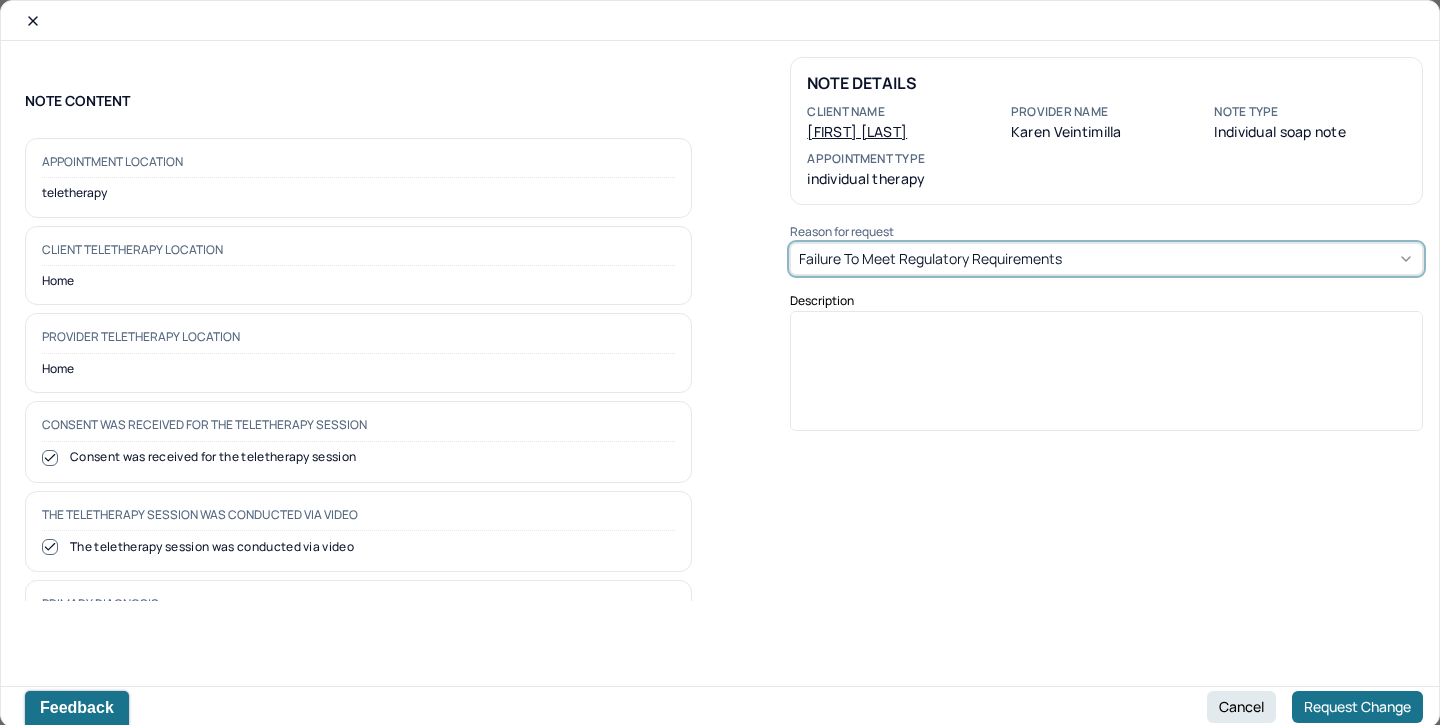 click at bounding box center (1107, 378) 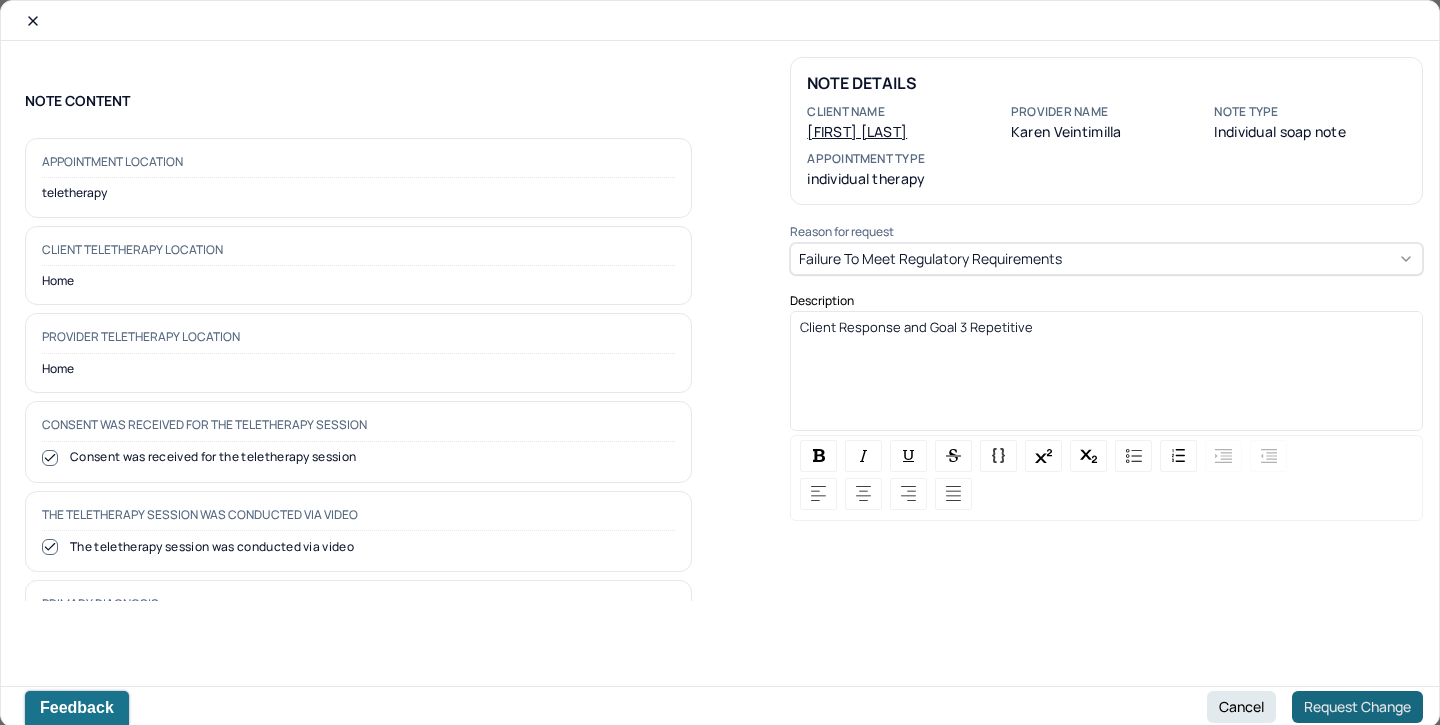 click on "Request Change" at bounding box center [1357, 707] 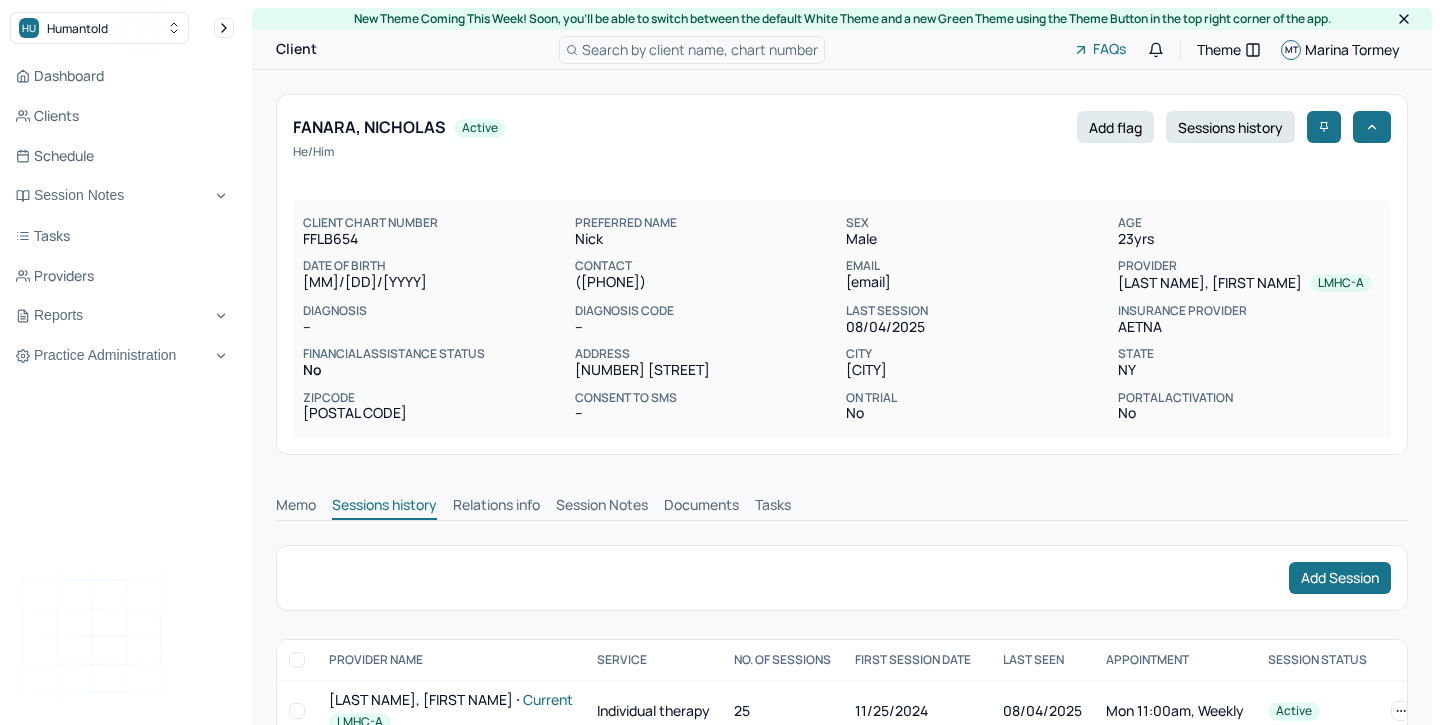 scroll, scrollTop: 0, scrollLeft: 0, axis: both 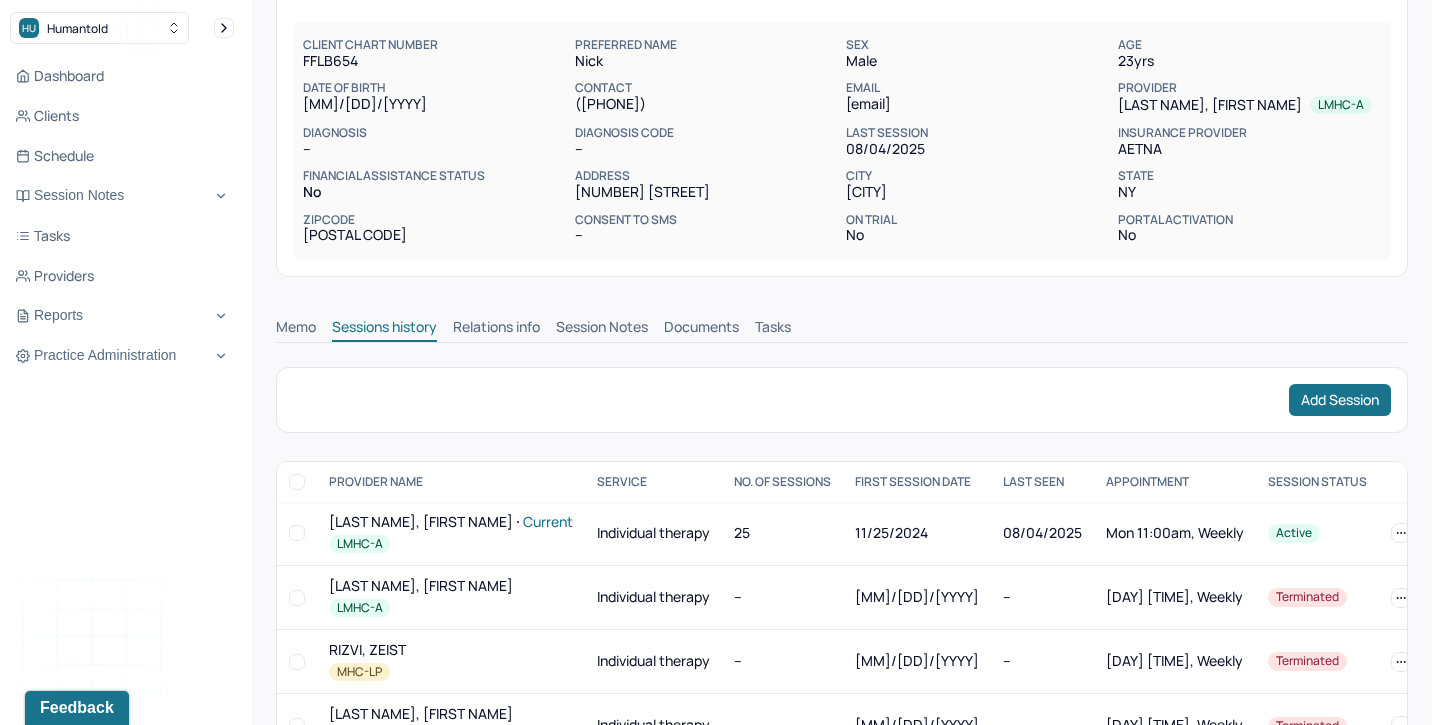 click on "Session Notes" at bounding box center [602, 329] 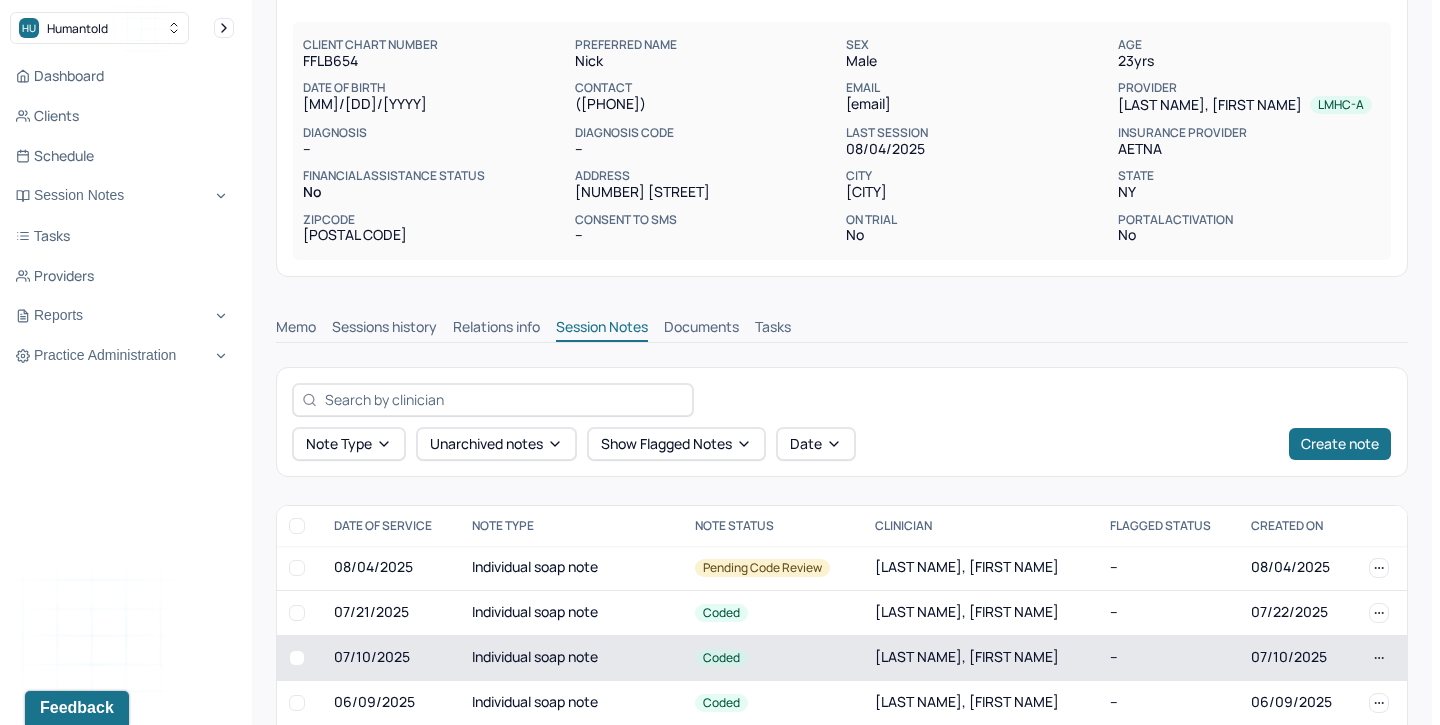 click on "Individual soap note" at bounding box center [572, 657] 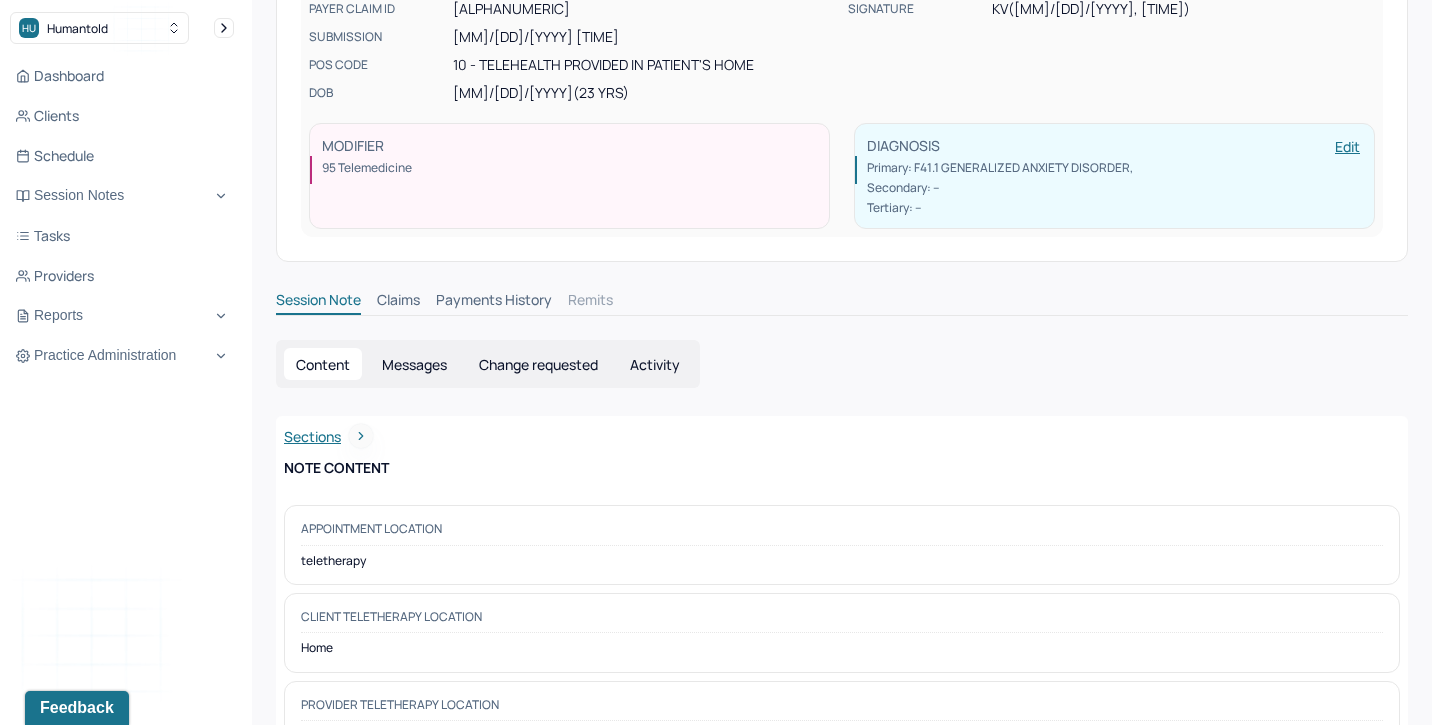 scroll, scrollTop: 0, scrollLeft: 0, axis: both 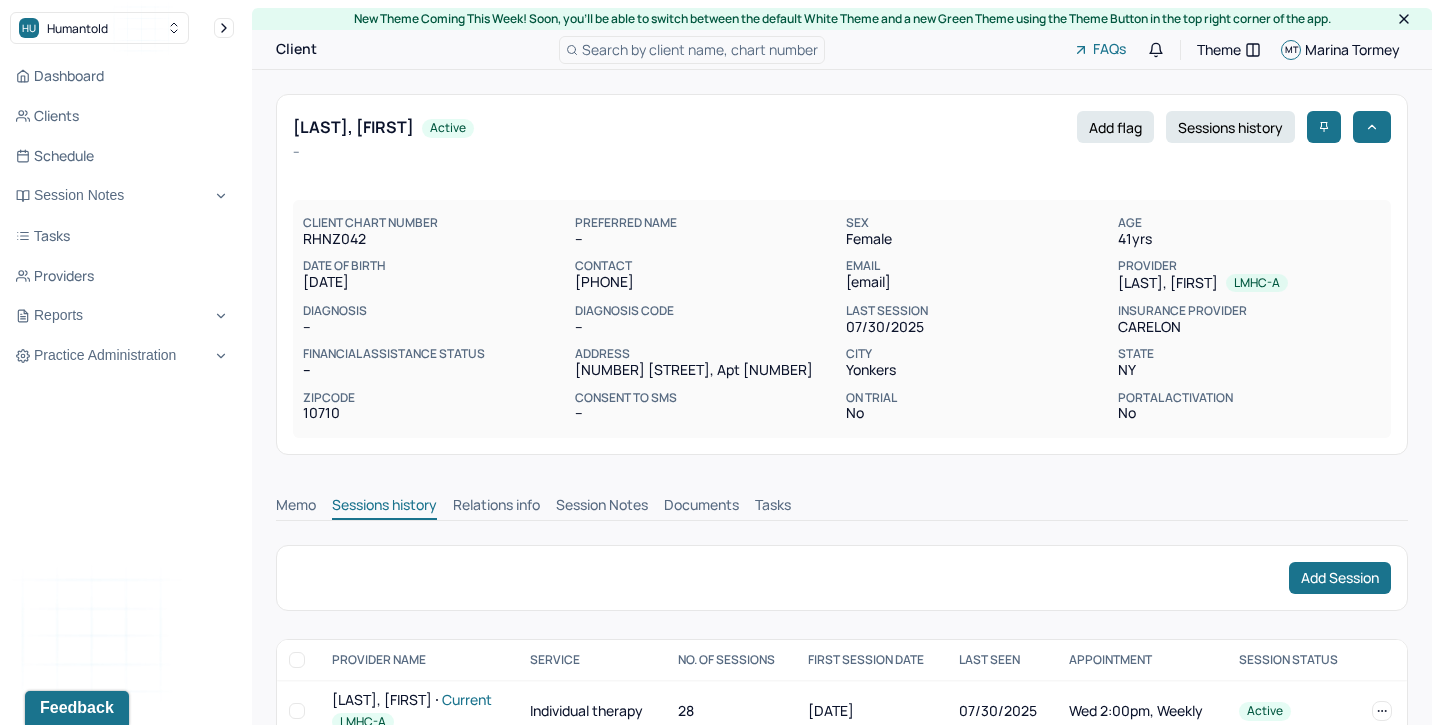 click on "Session Notes" at bounding box center (602, 507) 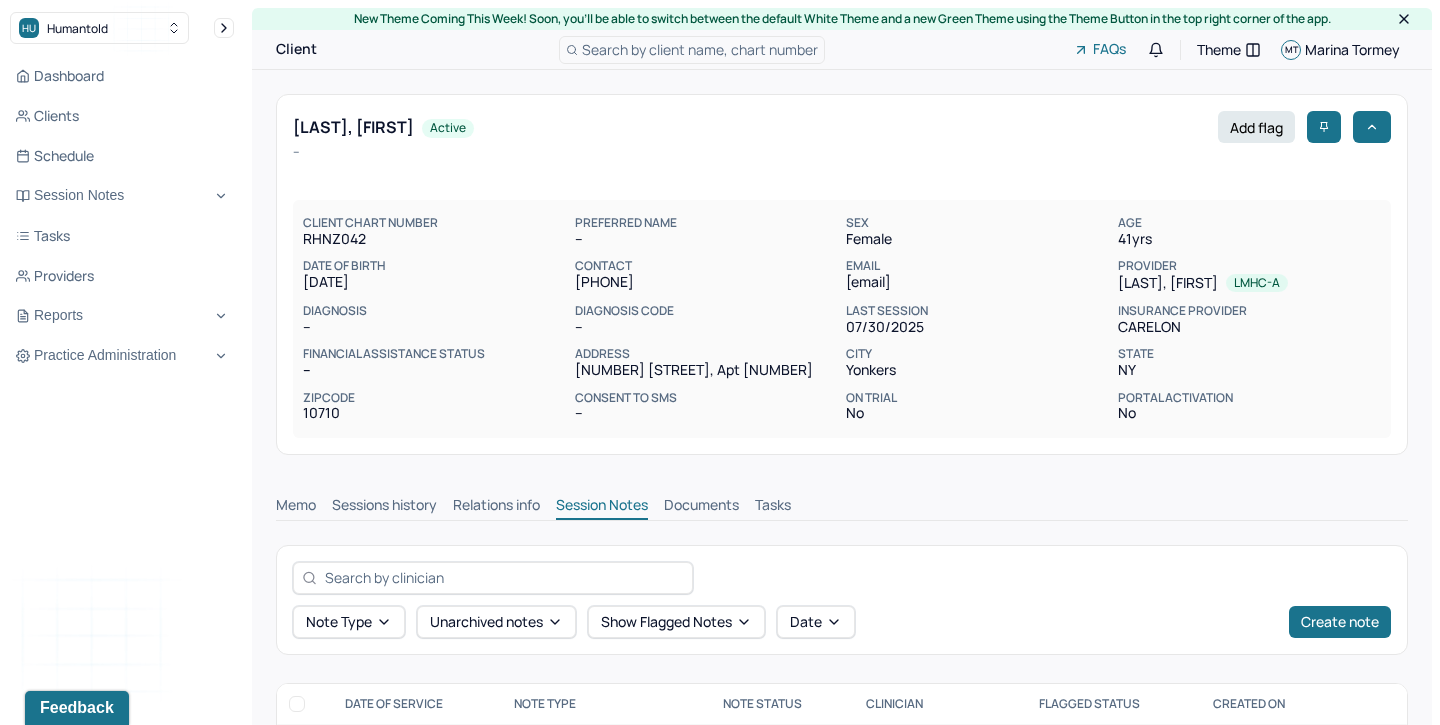 scroll, scrollTop: 0, scrollLeft: 0, axis: both 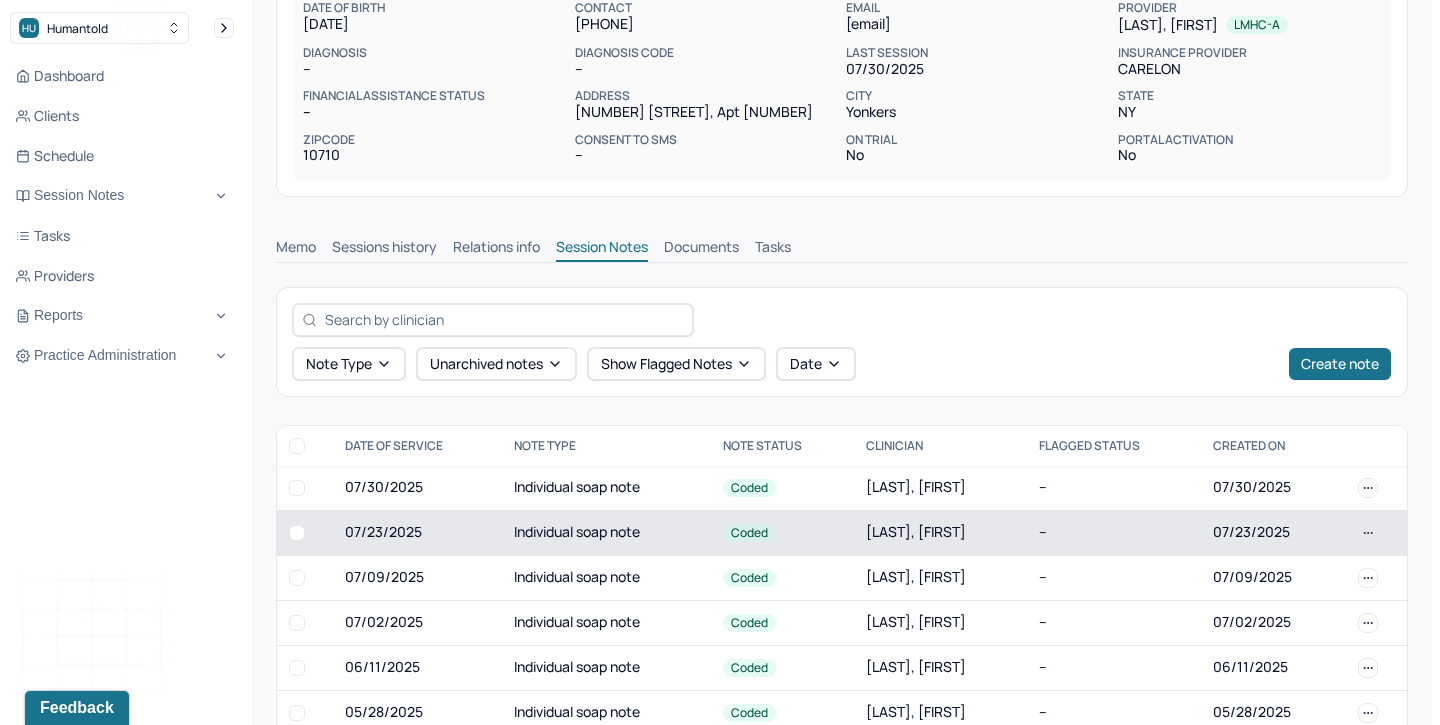click on "Individual soap note" at bounding box center (606, 532) 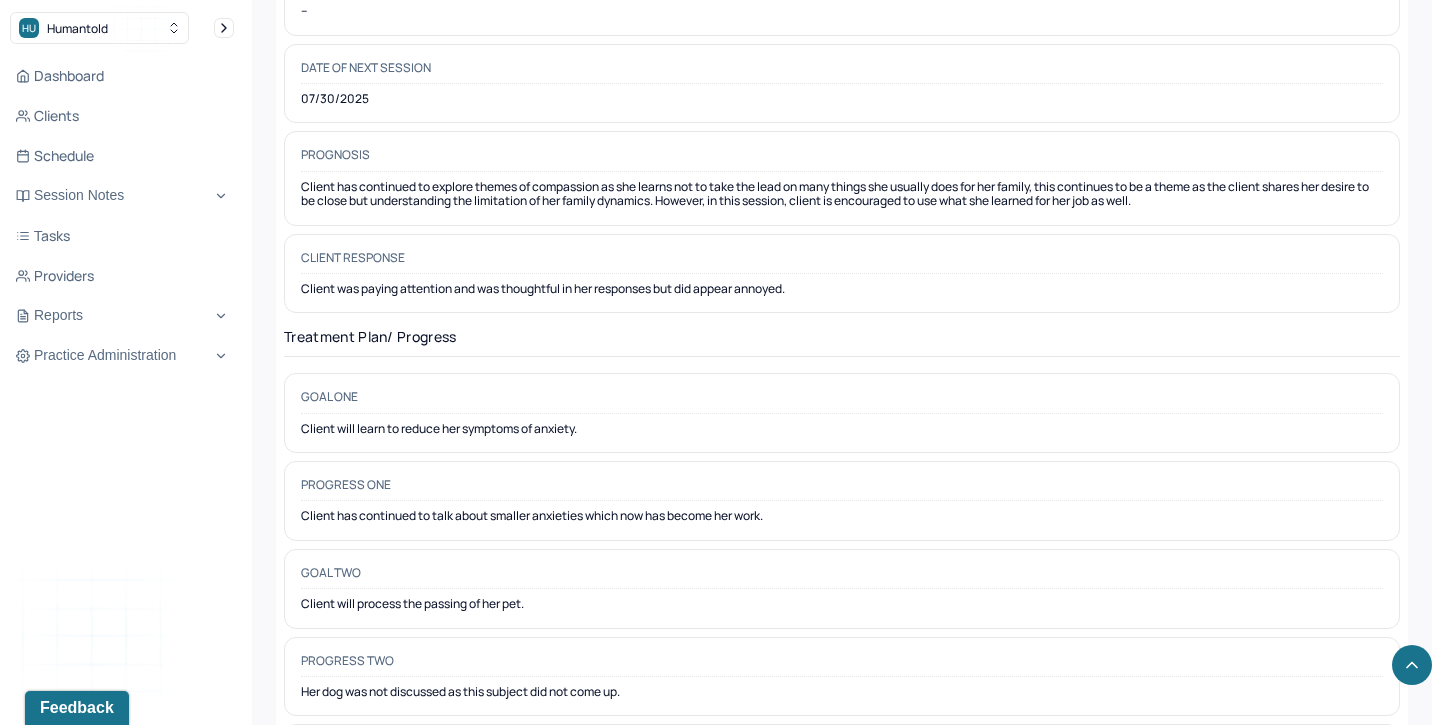 scroll, scrollTop: 2675, scrollLeft: 0, axis: vertical 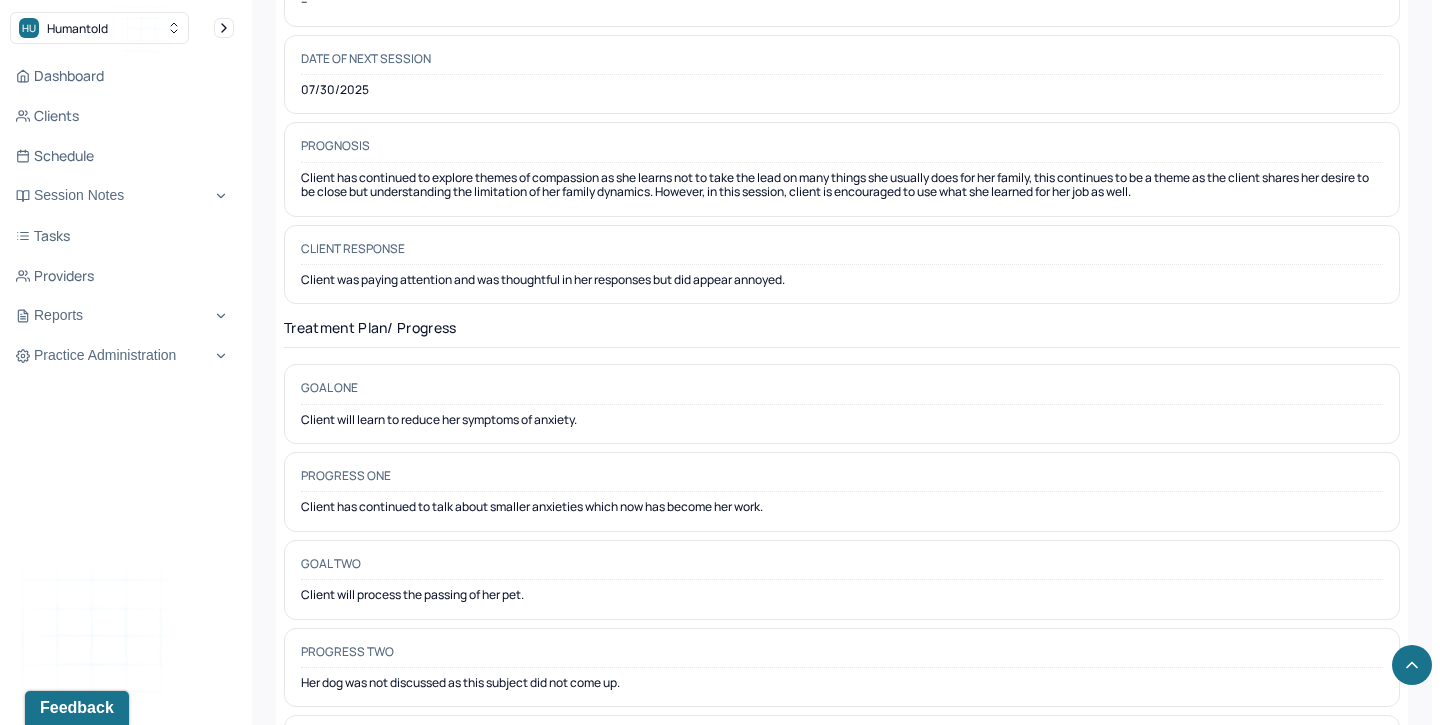 click on "Date of next session [DATE]" at bounding box center [842, 75] 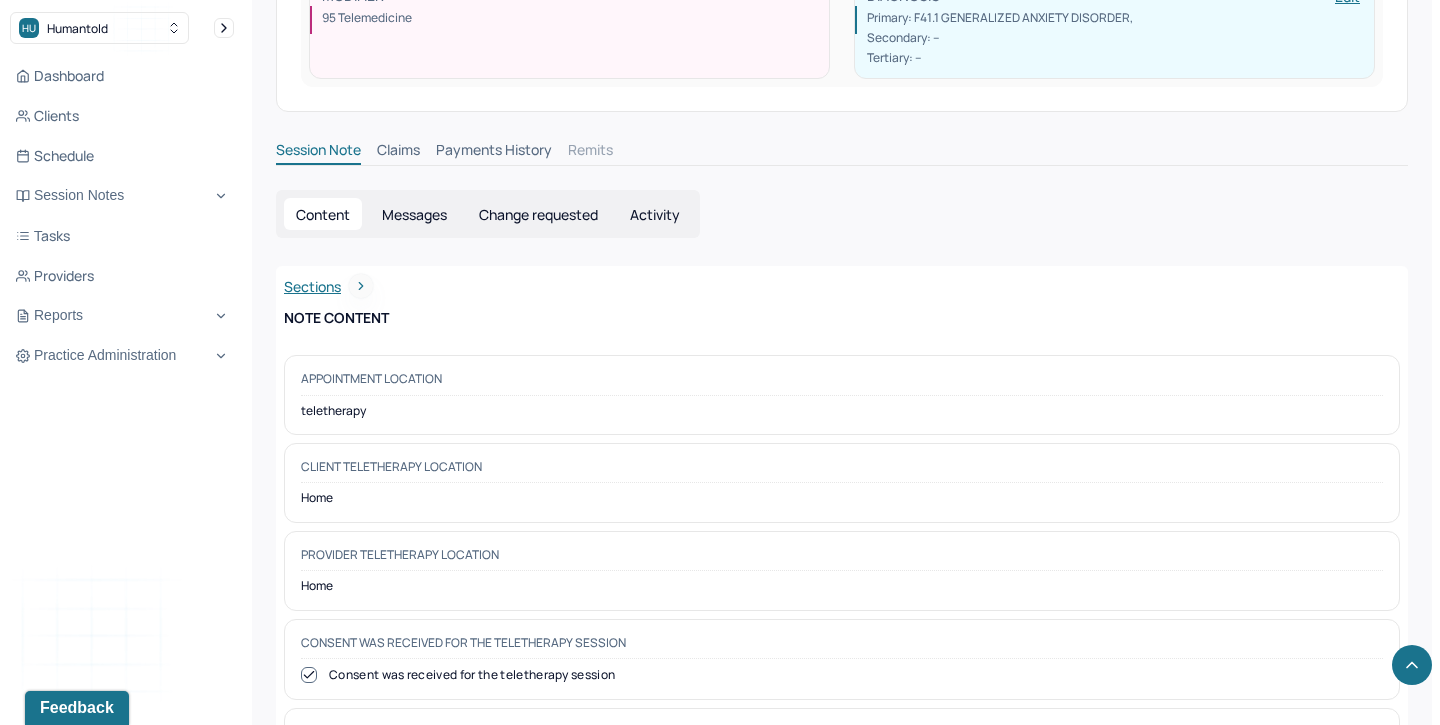 scroll, scrollTop: 0, scrollLeft: 0, axis: both 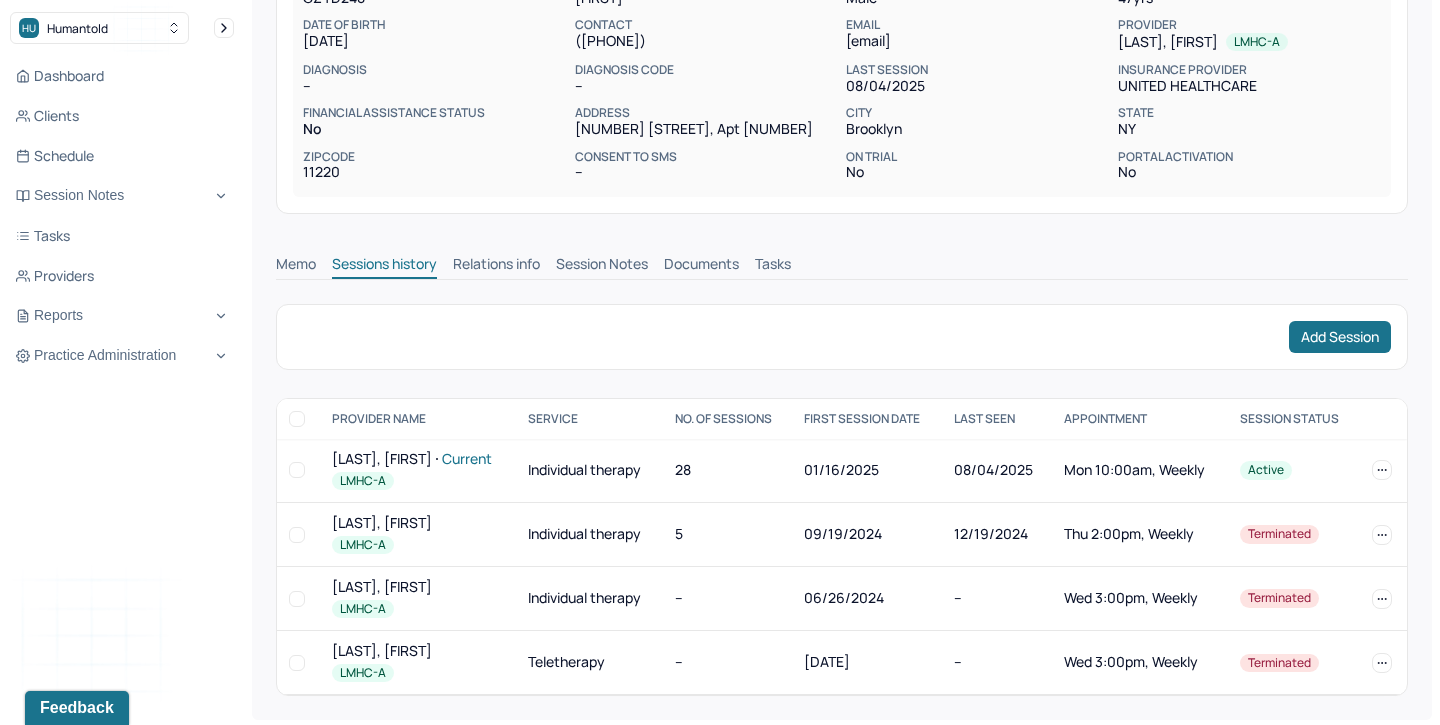 click on "Session Notes" at bounding box center (602, 266) 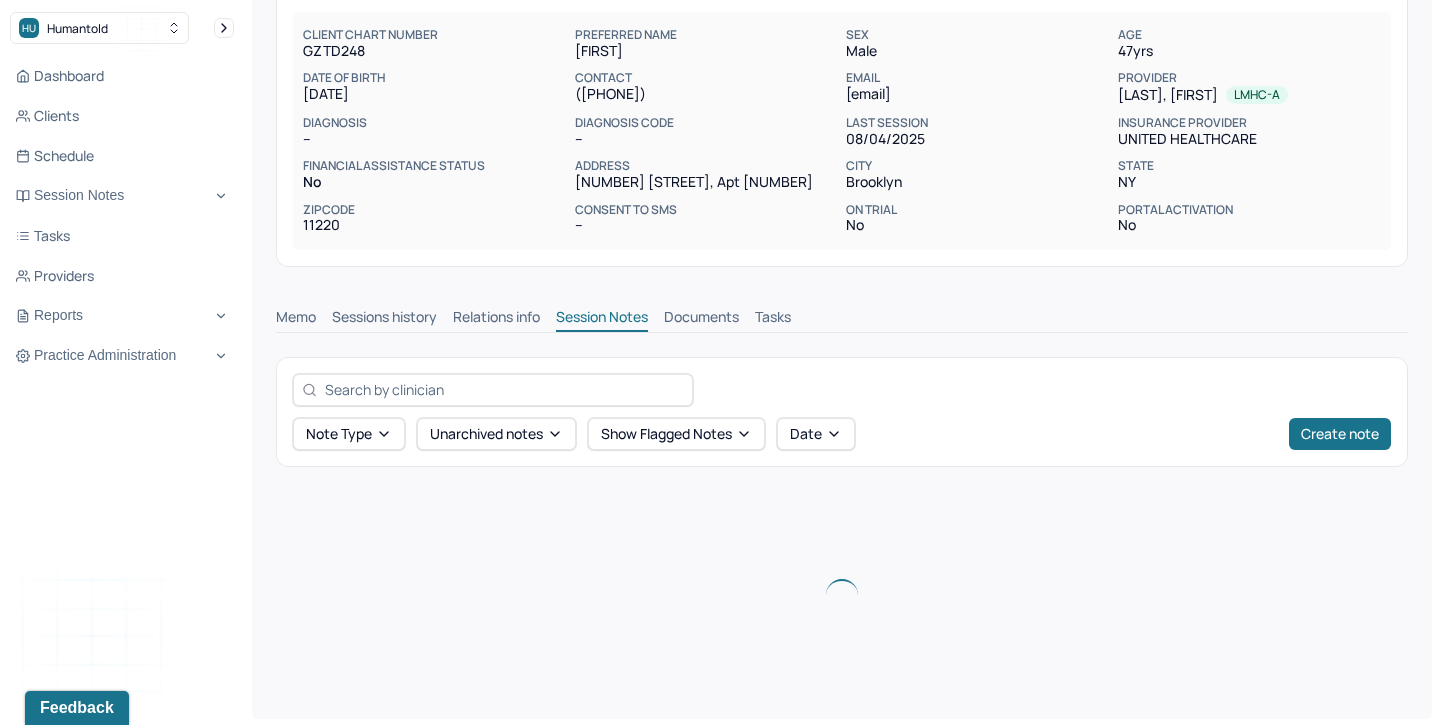 scroll, scrollTop: 241, scrollLeft: 0, axis: vertical 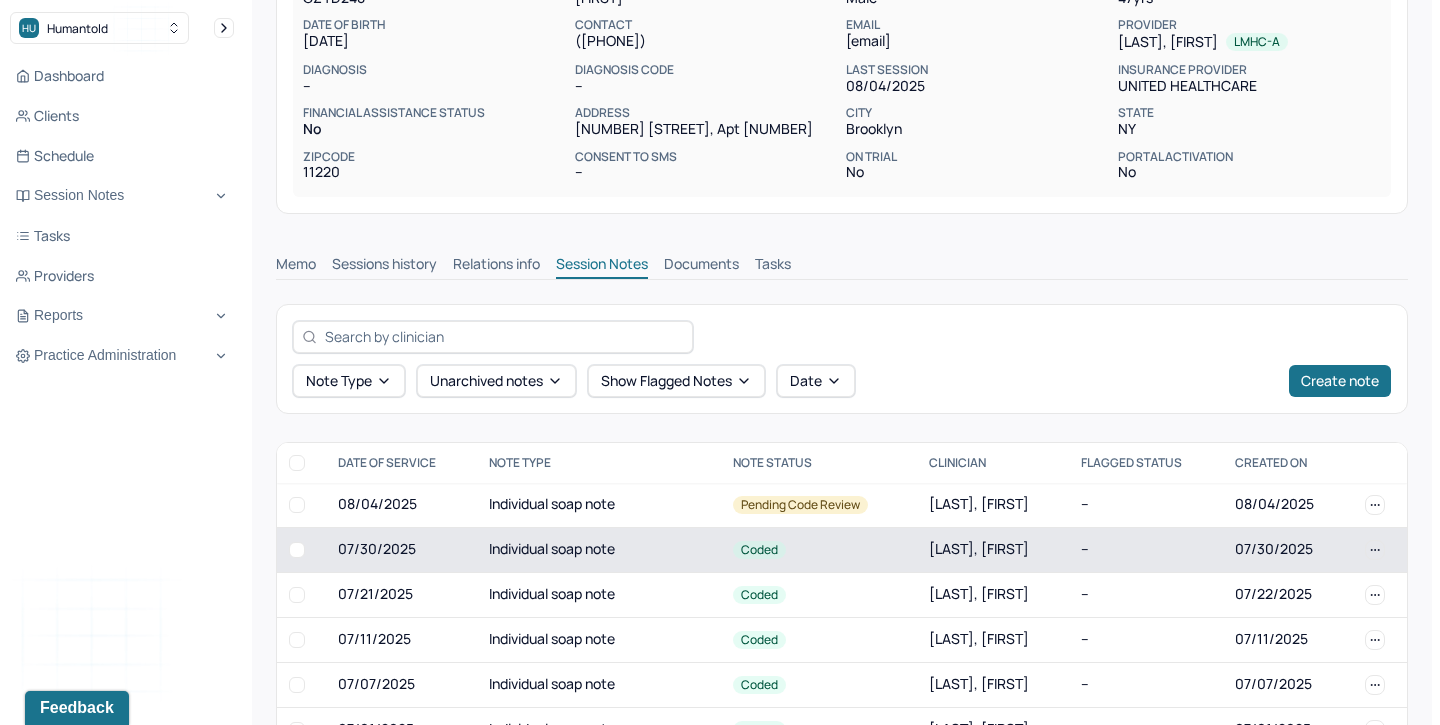 click on "Individual soap note" at bounding box center [599, 549] 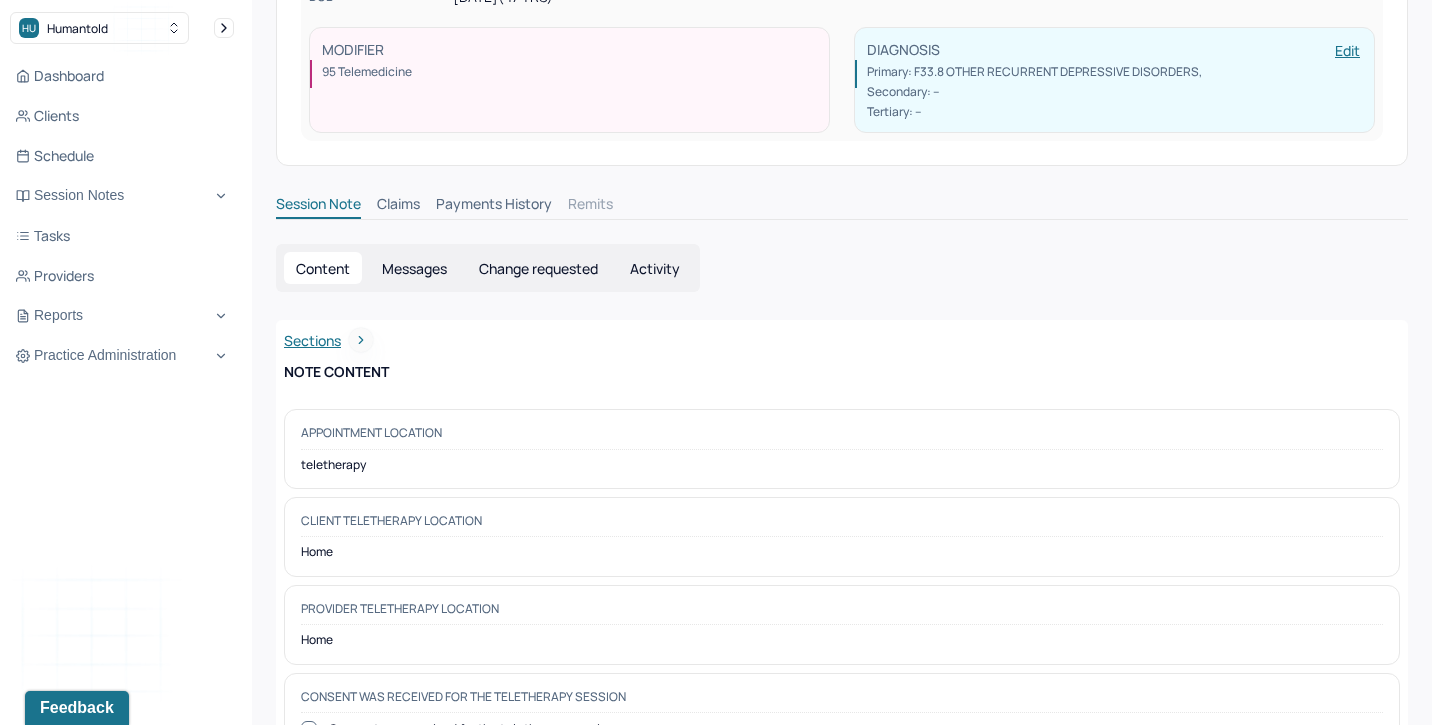 scroll, scrollTop: 0, scrollLeft: 0, axis: both 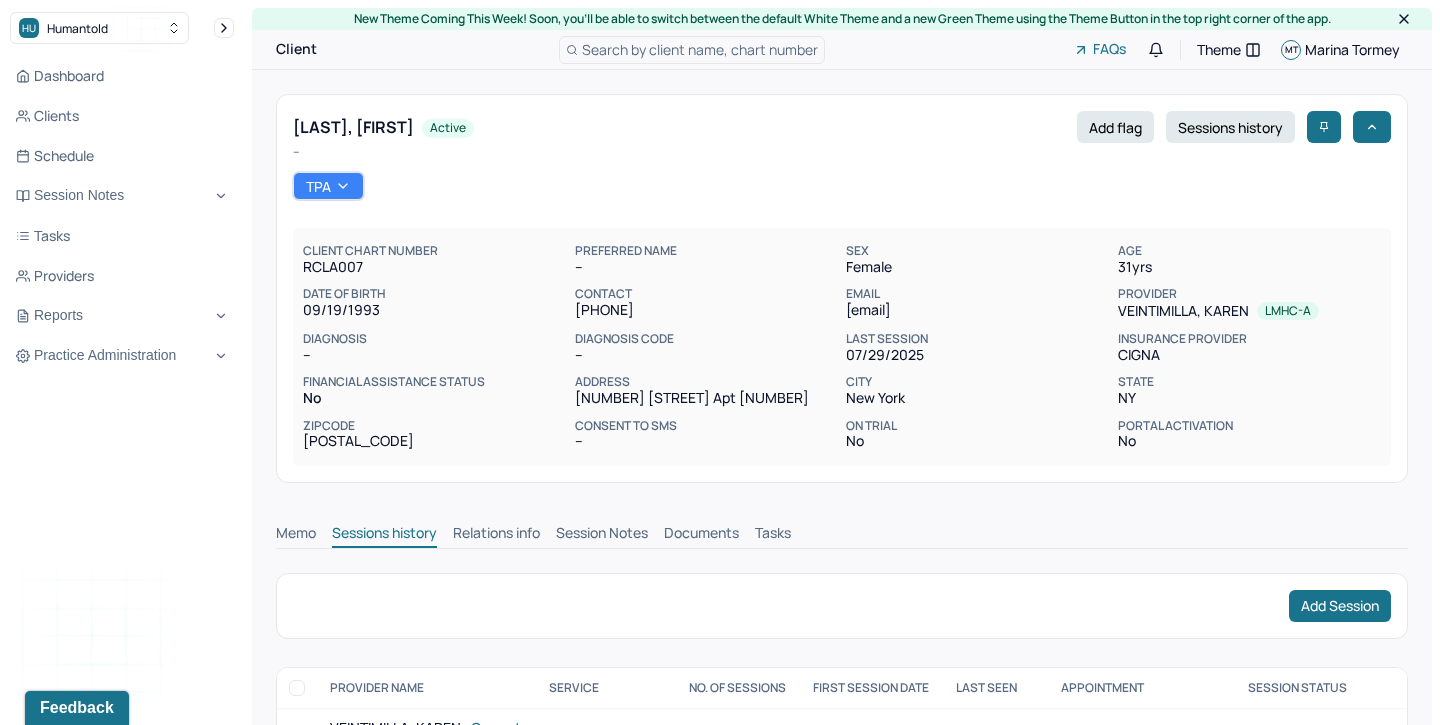 click on "Session Notes" at bounding box center (602, 535) 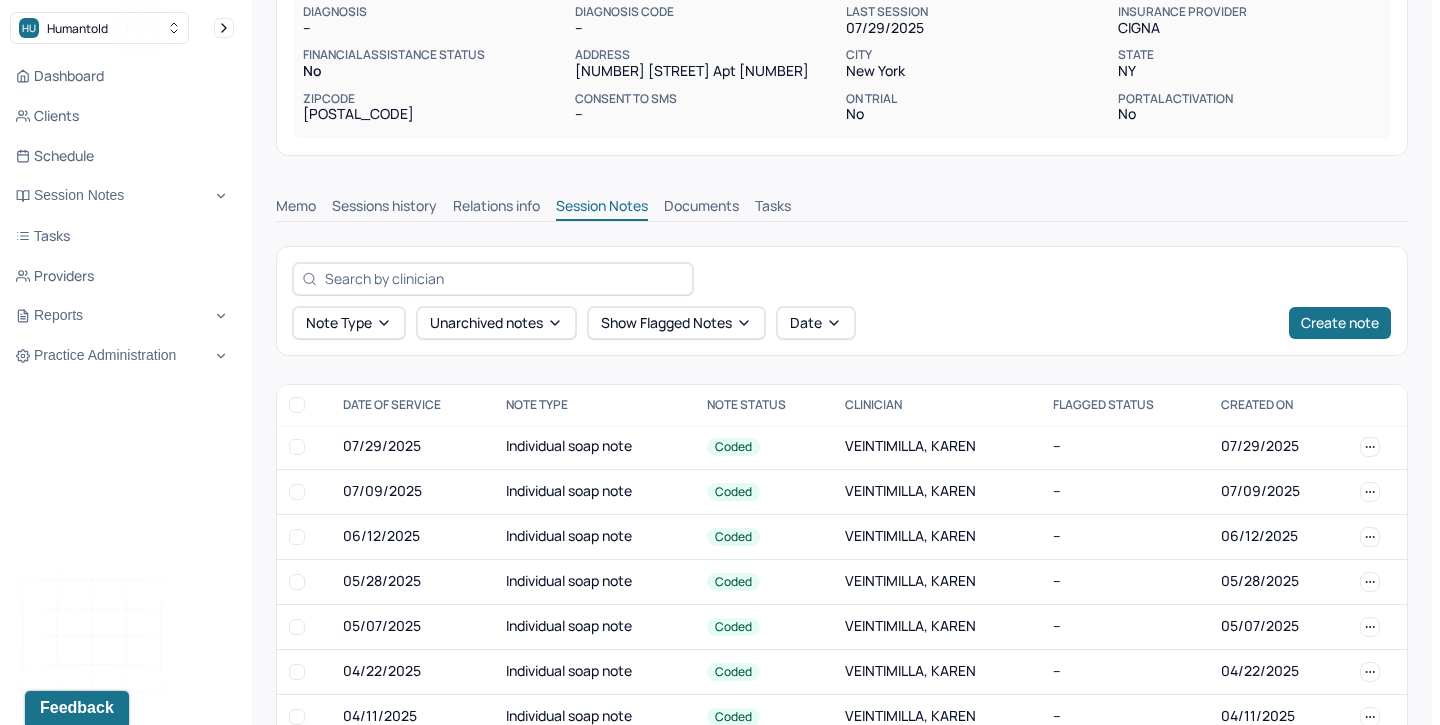 scroll, scrollTop: 328, scrollLeft: 0, axis: vertical 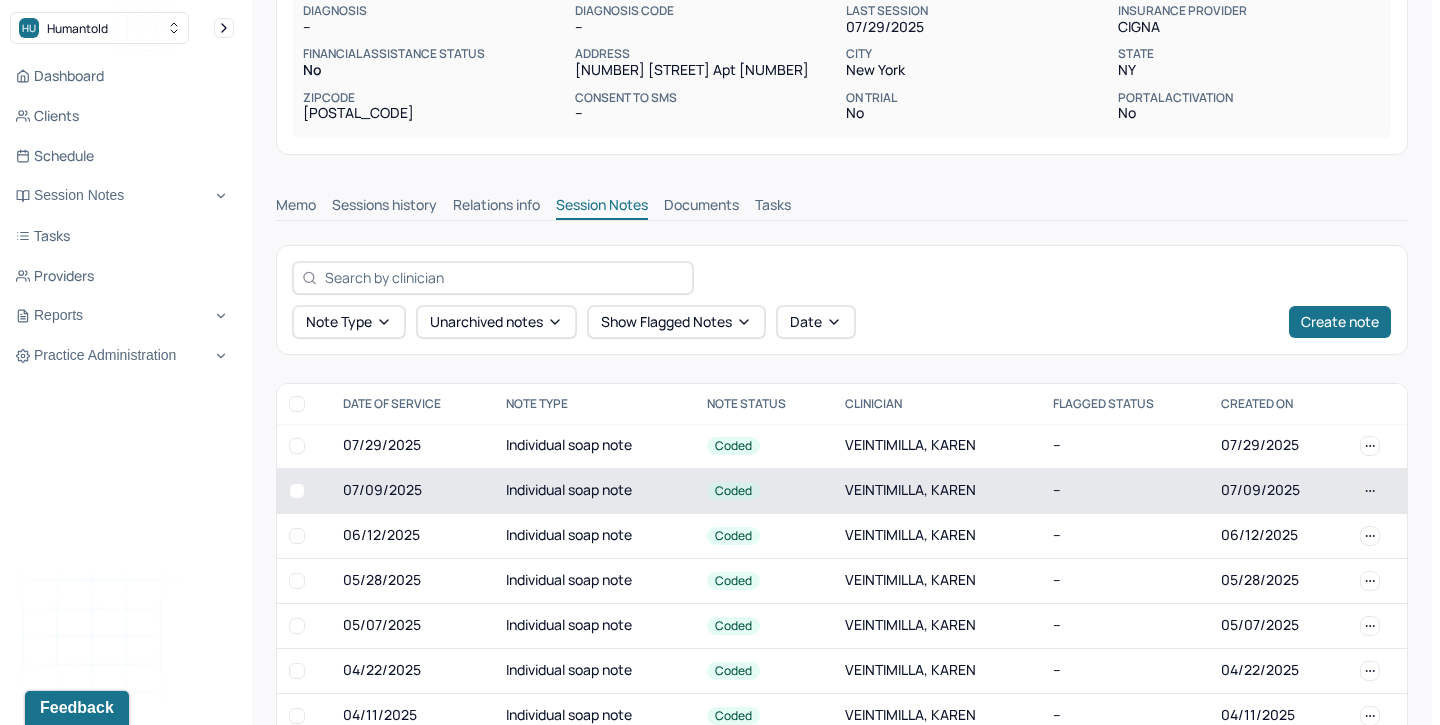 click on "Individual soap note" at bounding box center [594, 490] 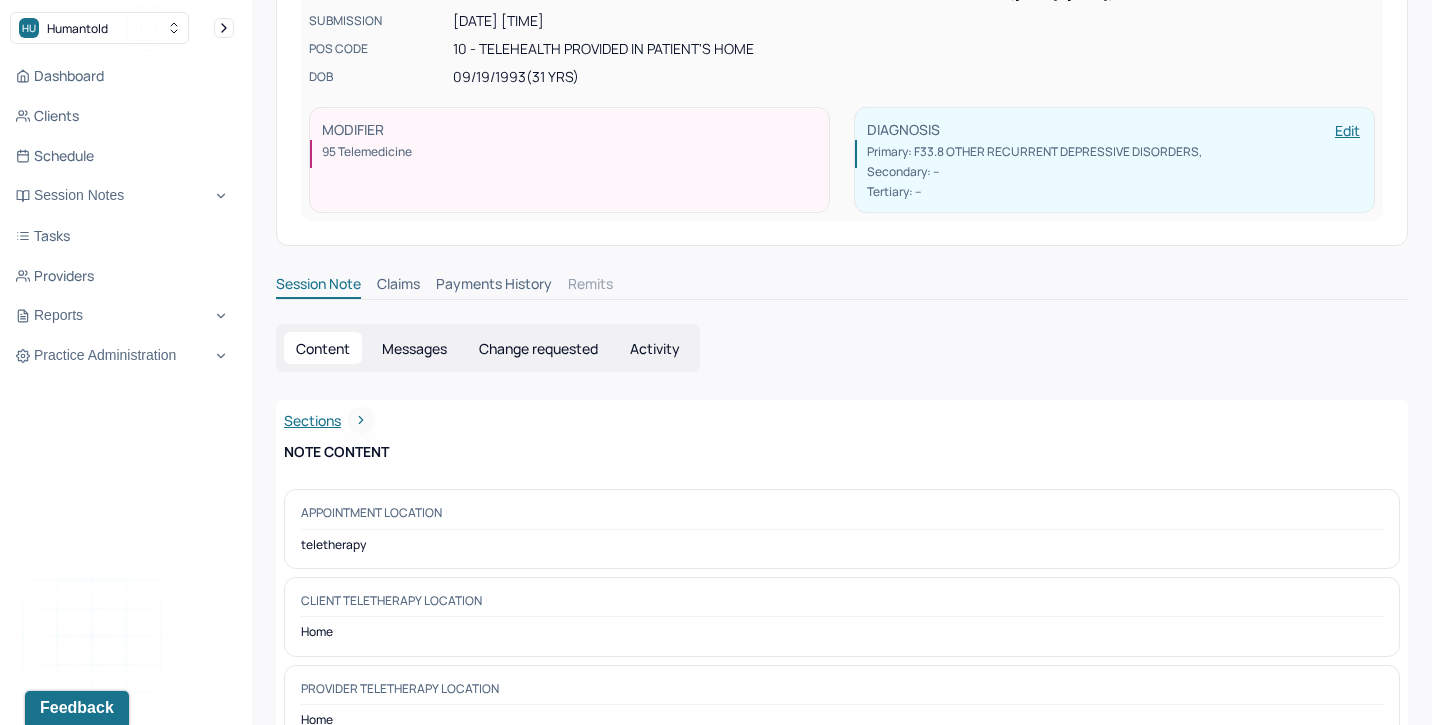 scroll, scrollTop: 0, scrollLeft: 0, axis: both 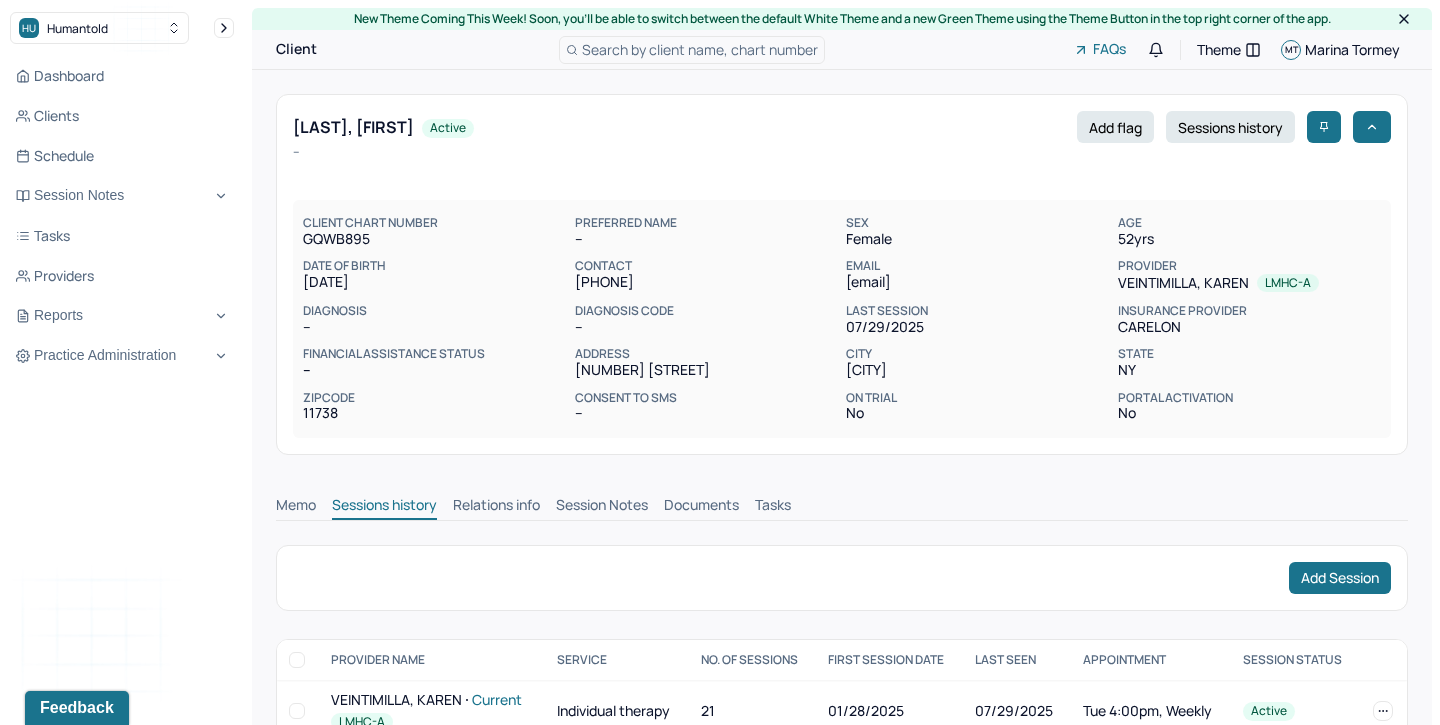click on "Session Notes" at bounding box center [602, 507] 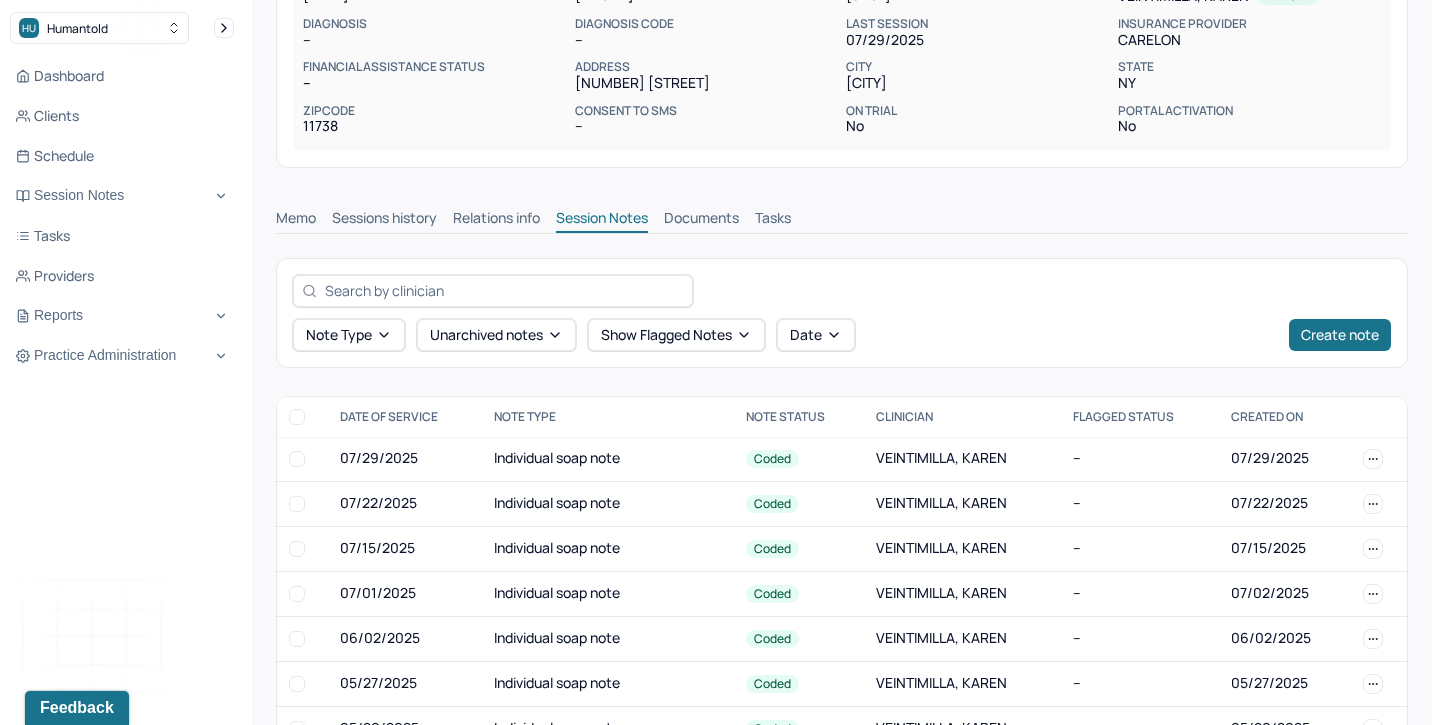 scroll, scrollTop: 293, scrollLeft: 0, axis: vertical 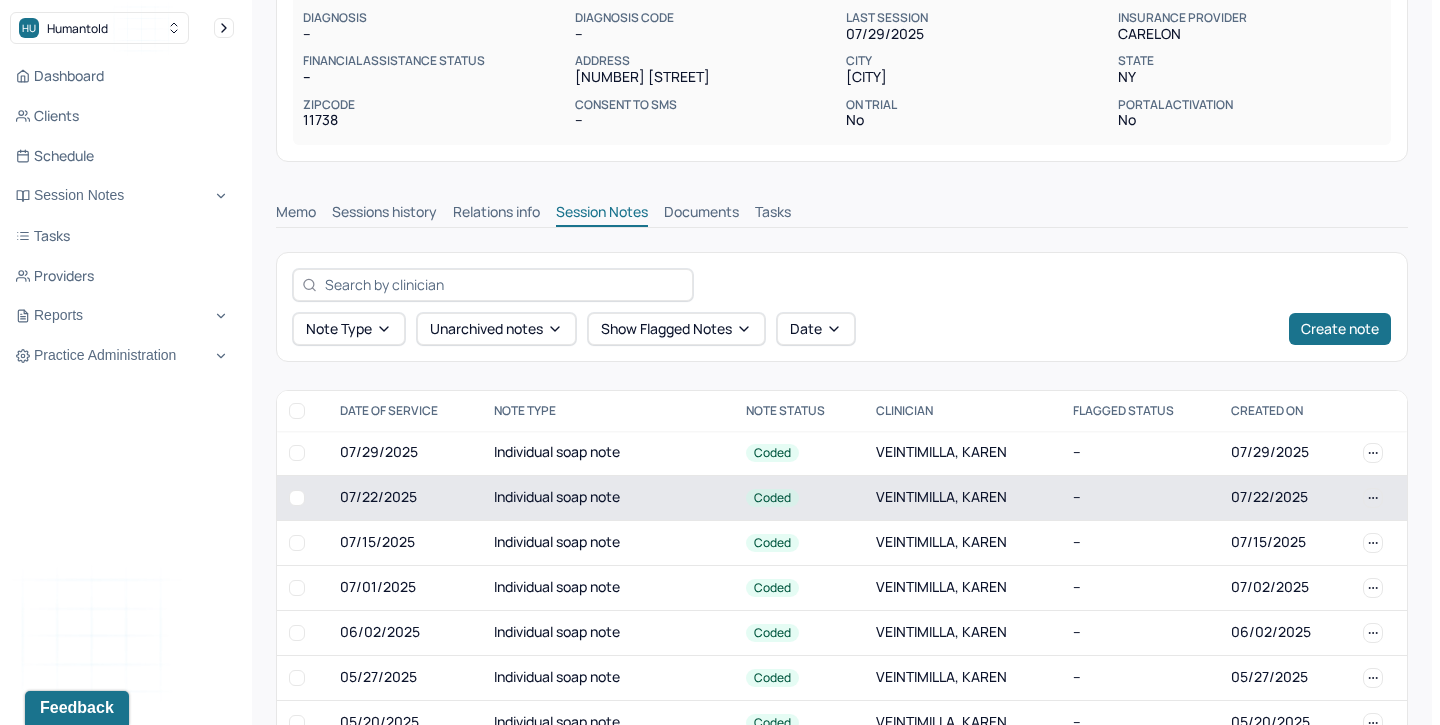 click on "Individual soap note" at bounding box center [607, 497] 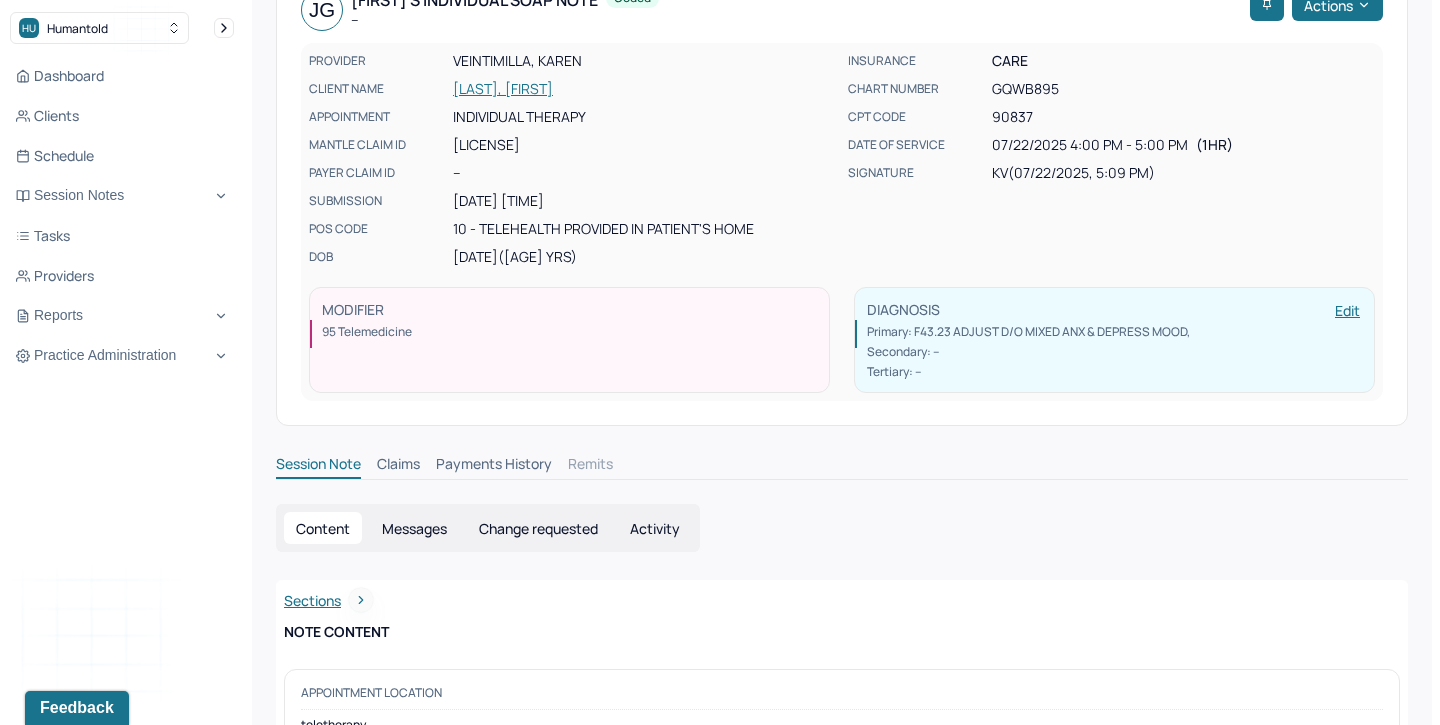 scroll, scrollTop: 0, scrollLeft: 0, axis: both 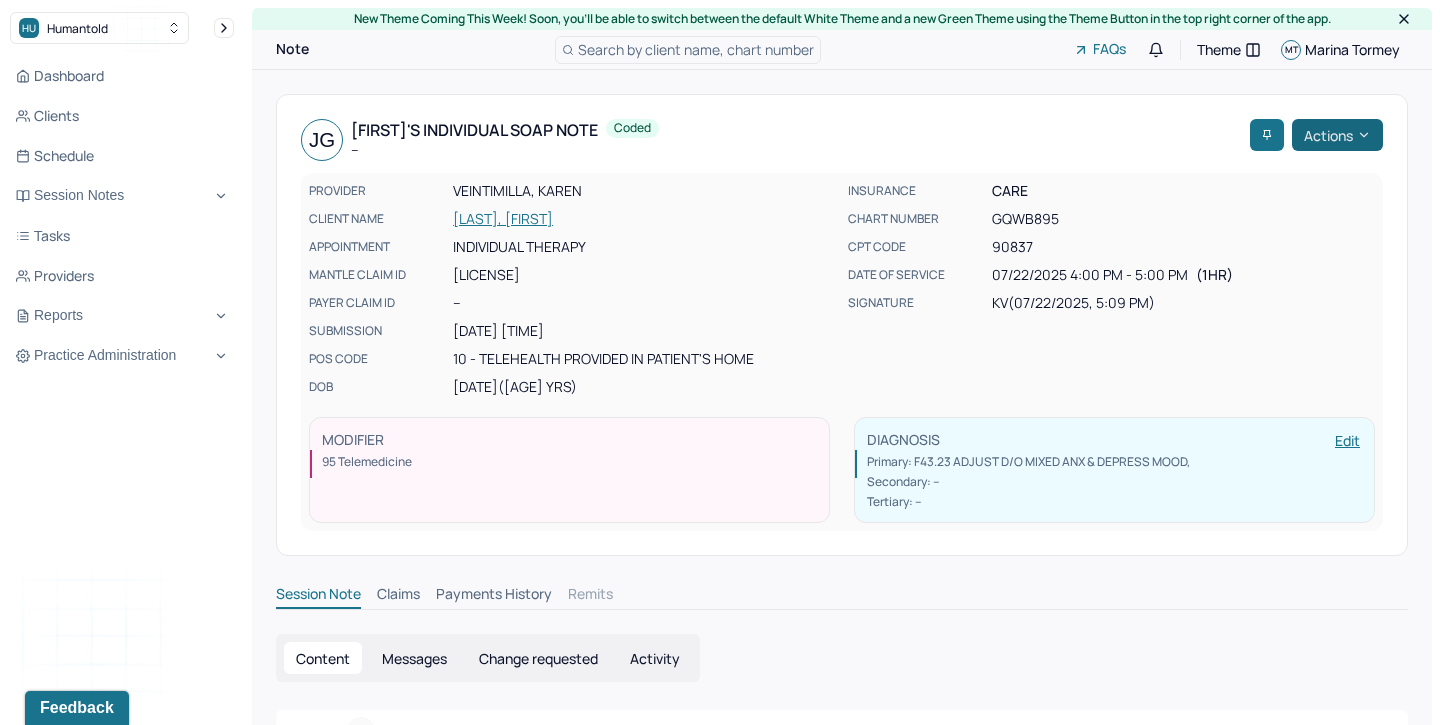 click on "Actions" at bounding box center (1337, 135) 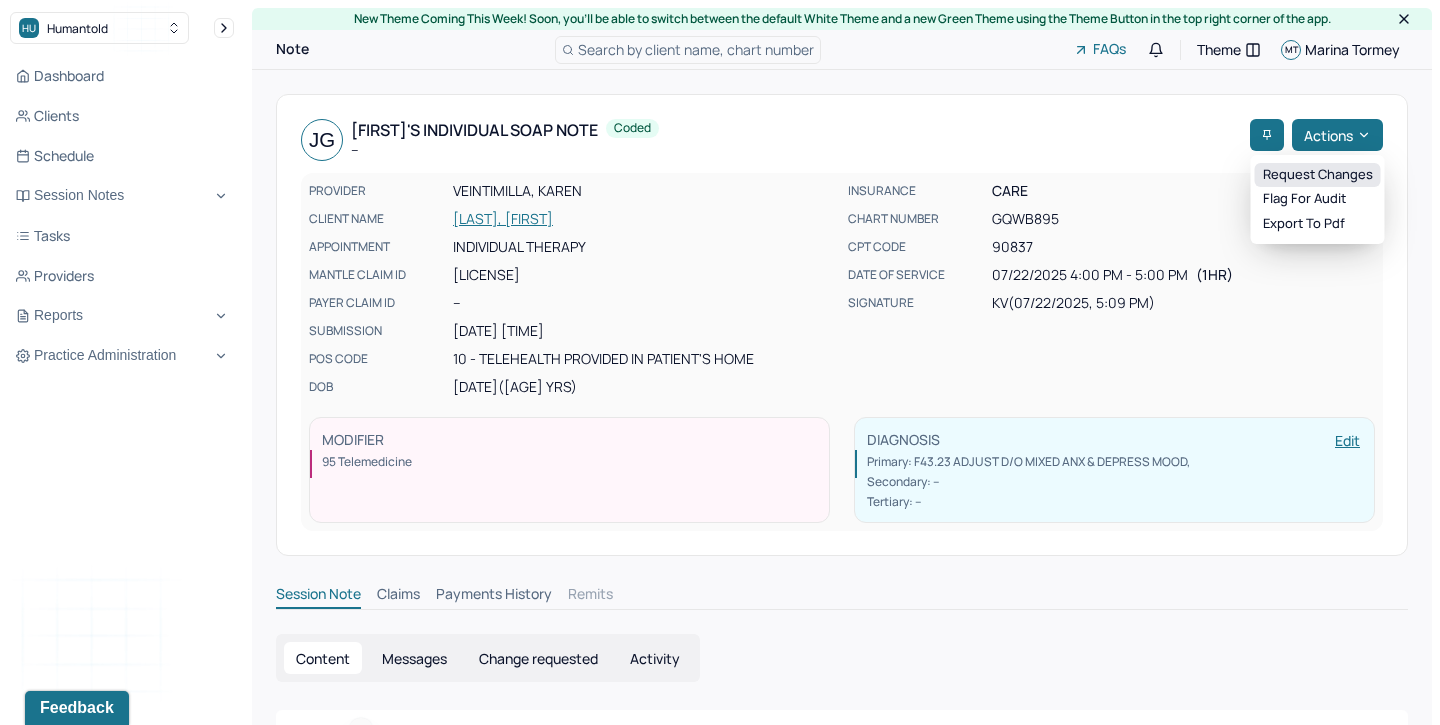 click on "Request changes" at bounding box center [1318, 175] 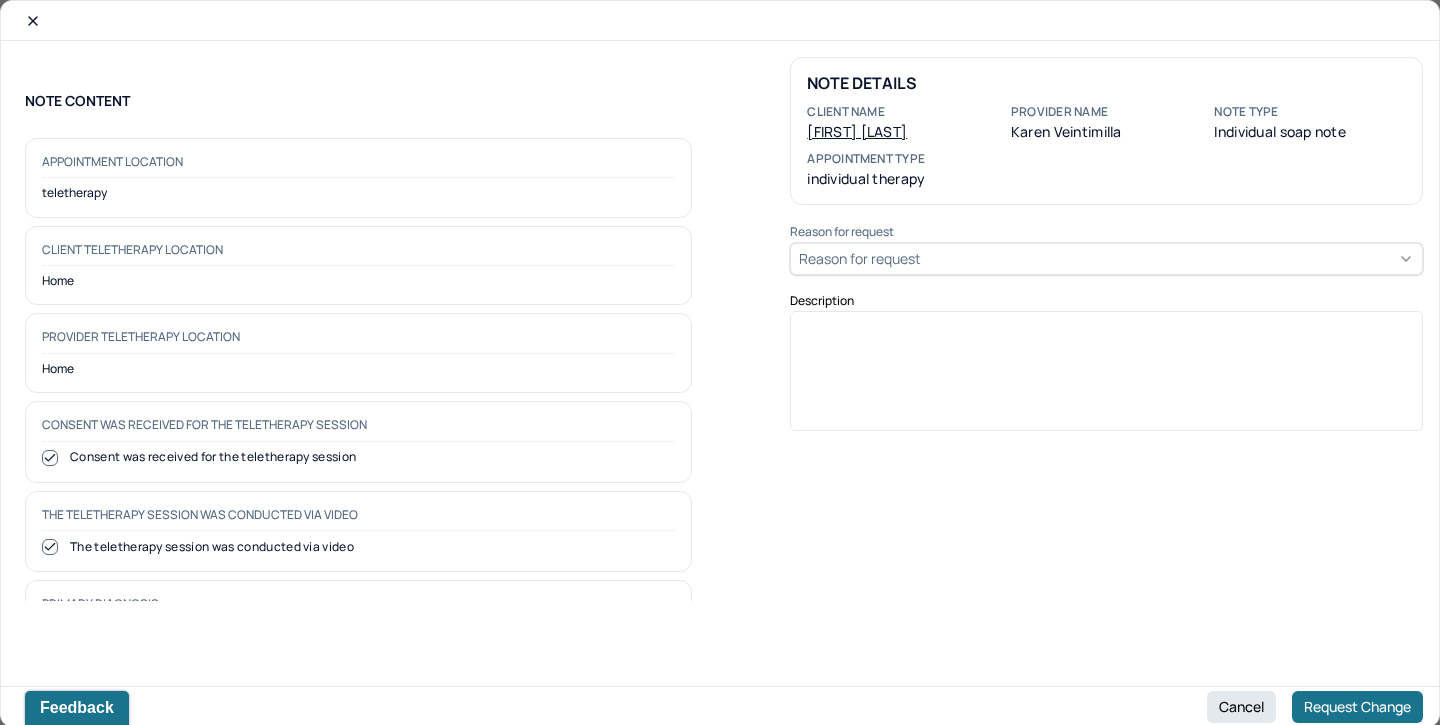 click on "Reason for request" at bounding box center (1106, 259) 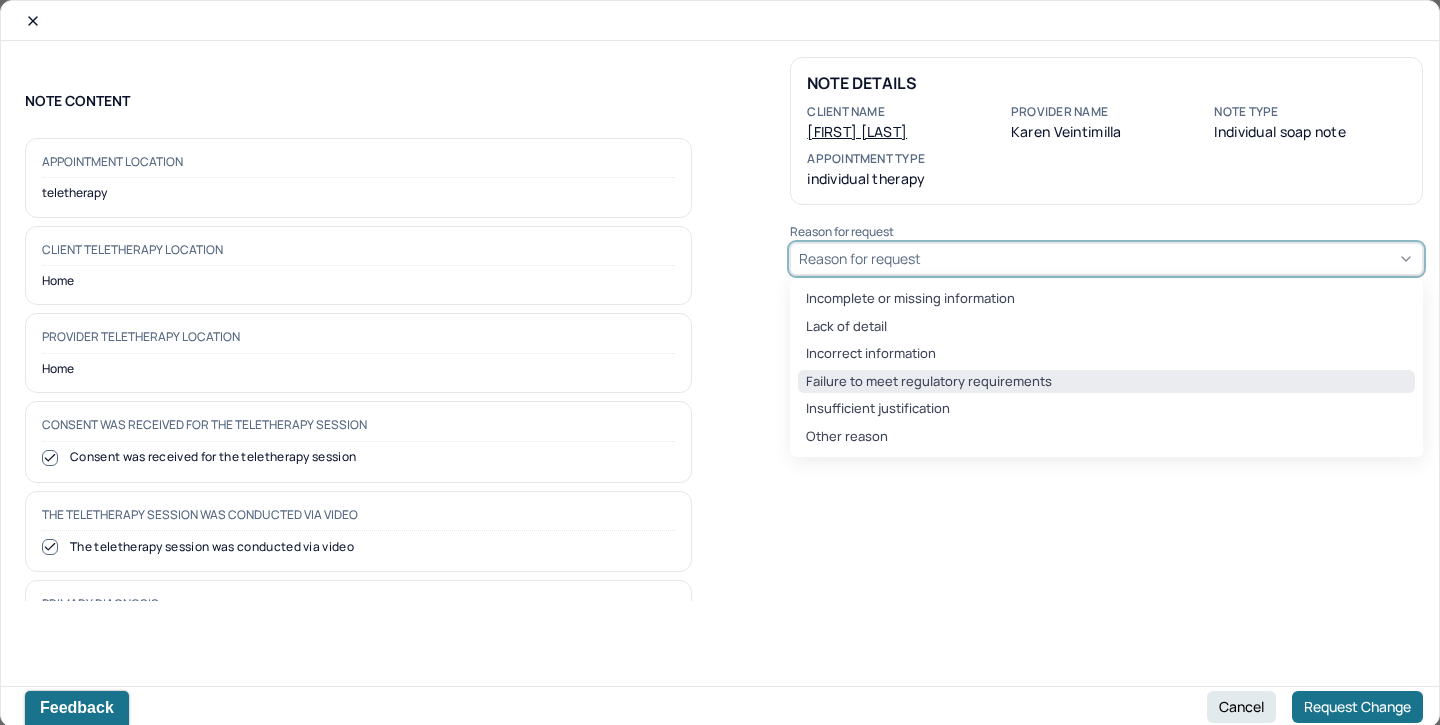 click on "Failure to meet regulatory requirements" at bounding box center (1106, 382) 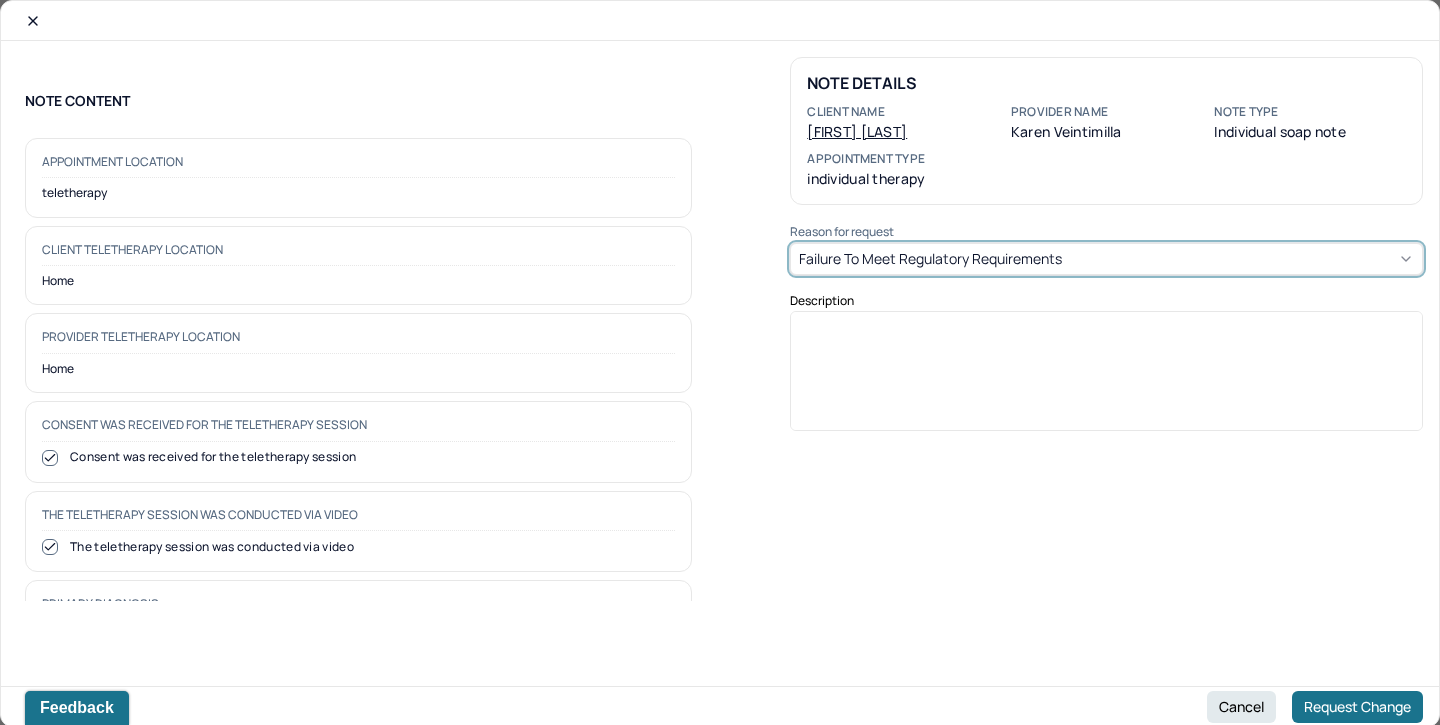 click at bounding box center (1107, 378) 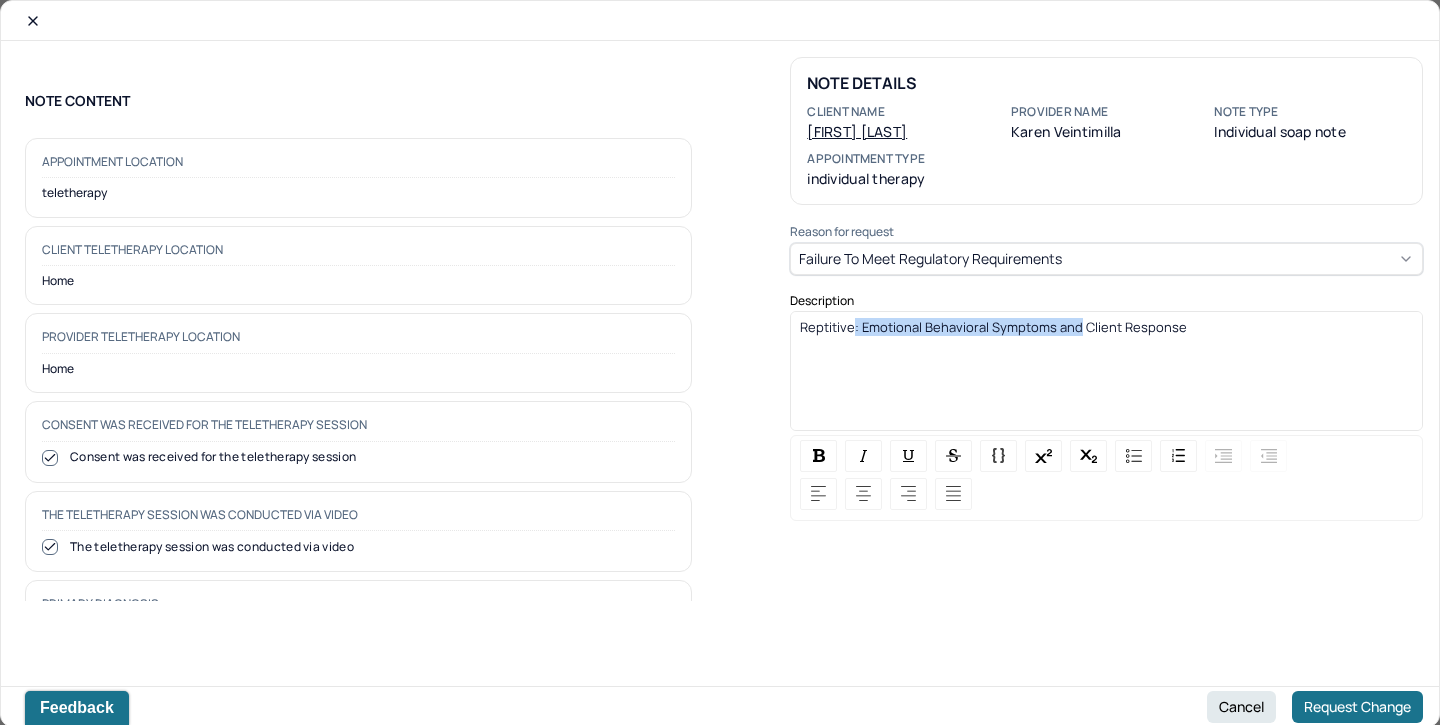 drag, startPoint x: 1076, startPoint y: 327, endPoint x: 851, endPoint y: 329, distance: 225.0089 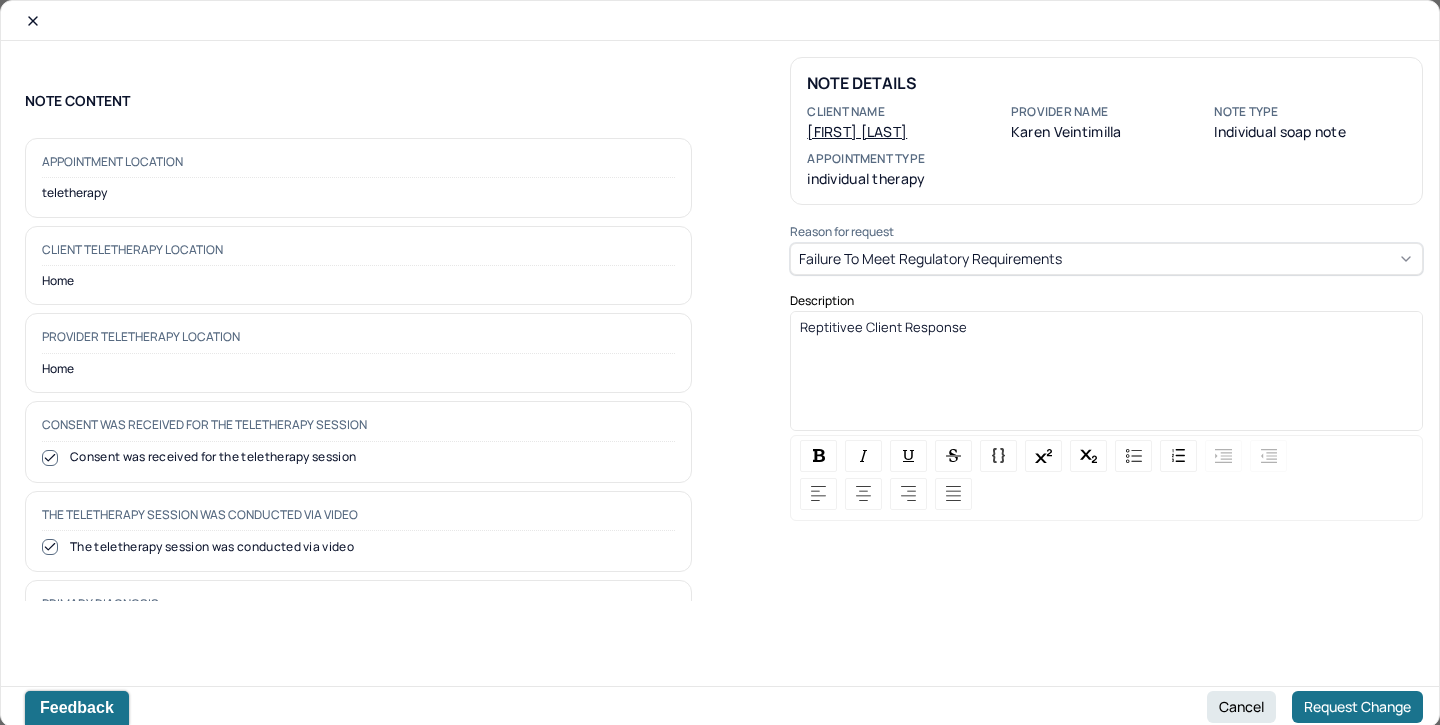 type 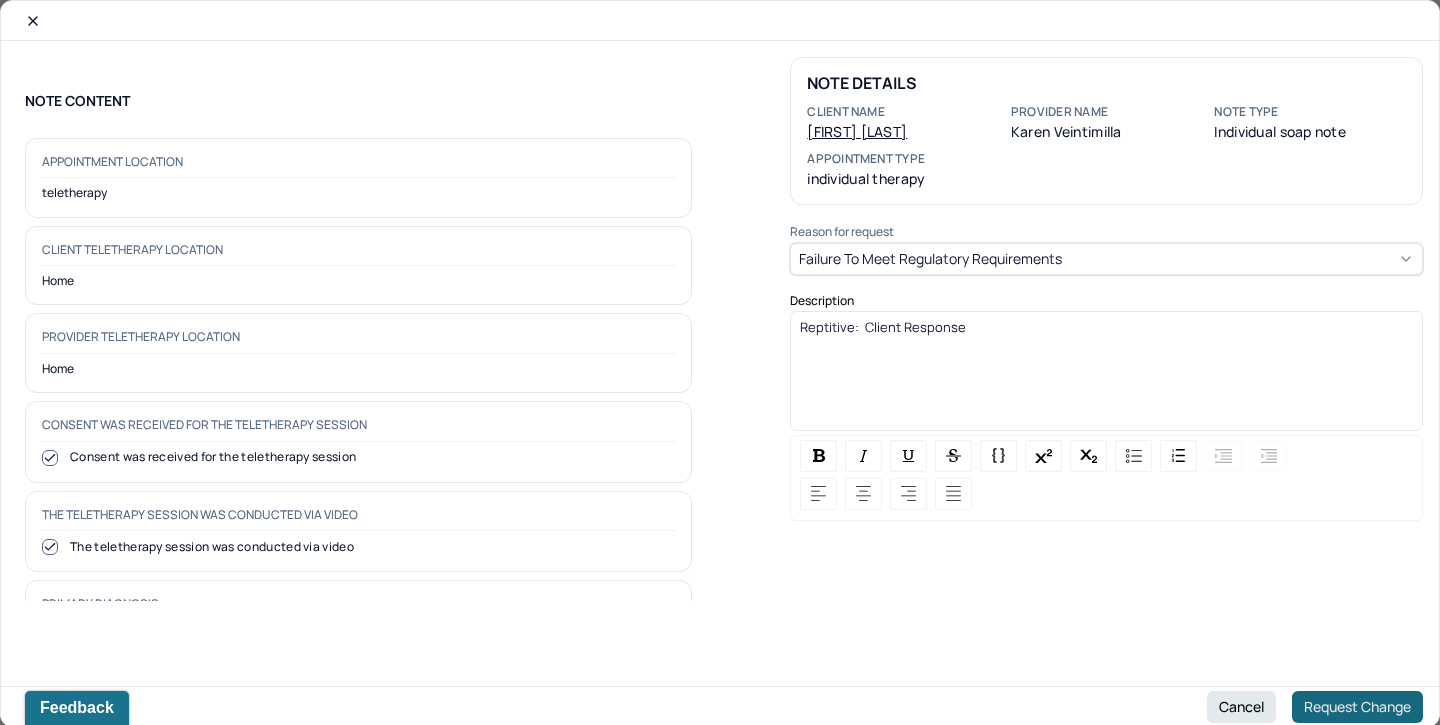 click on "Request Change" at bounding box center (1357, 707) 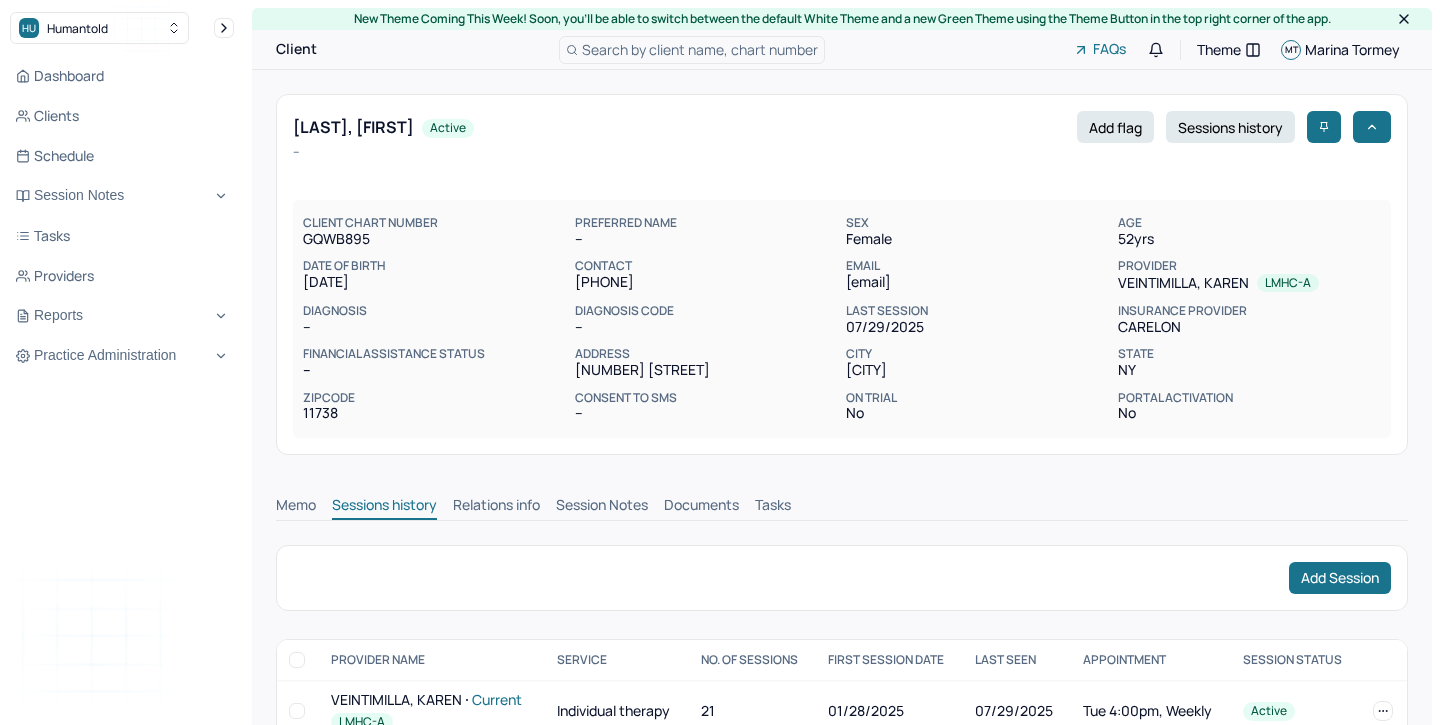 scroll, scrollTop: 0, scrollLeft: 0, axis: both 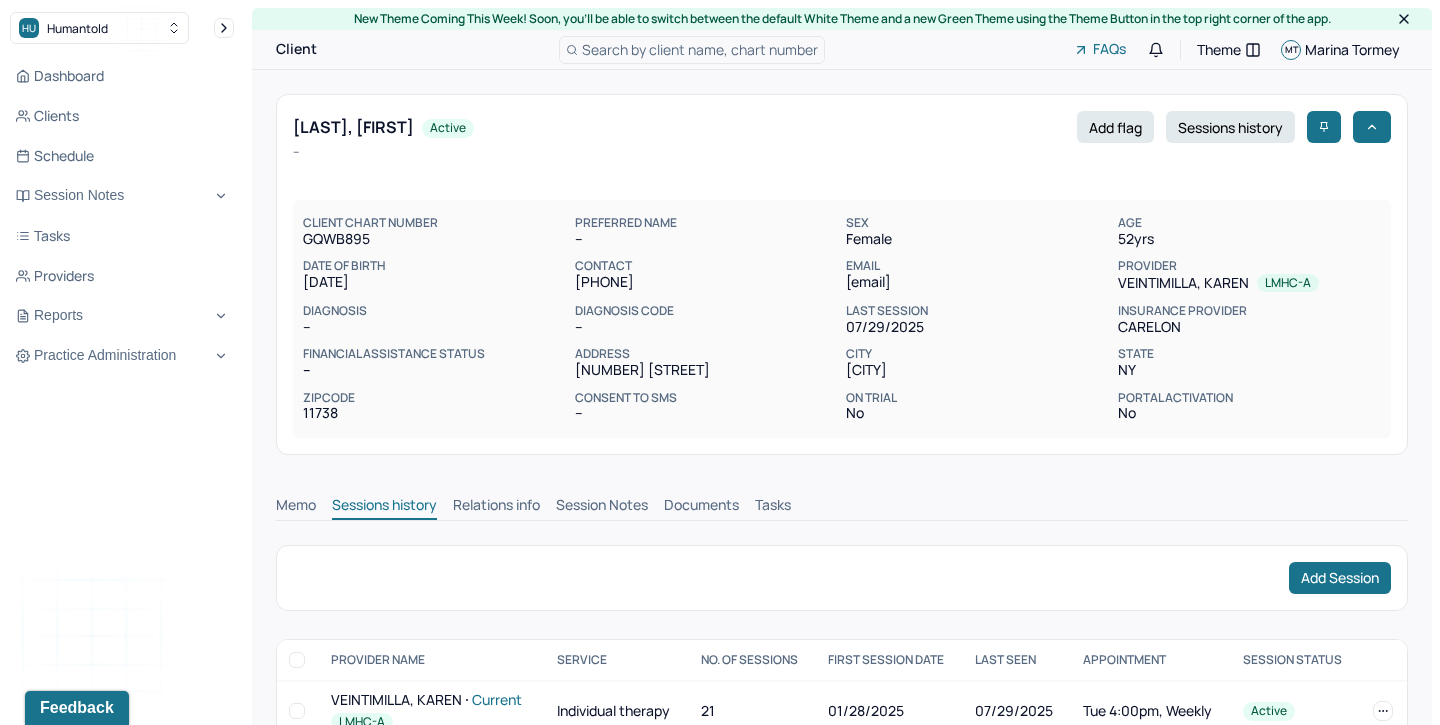 click on "Session Notes" at bounding box center [602, 507] 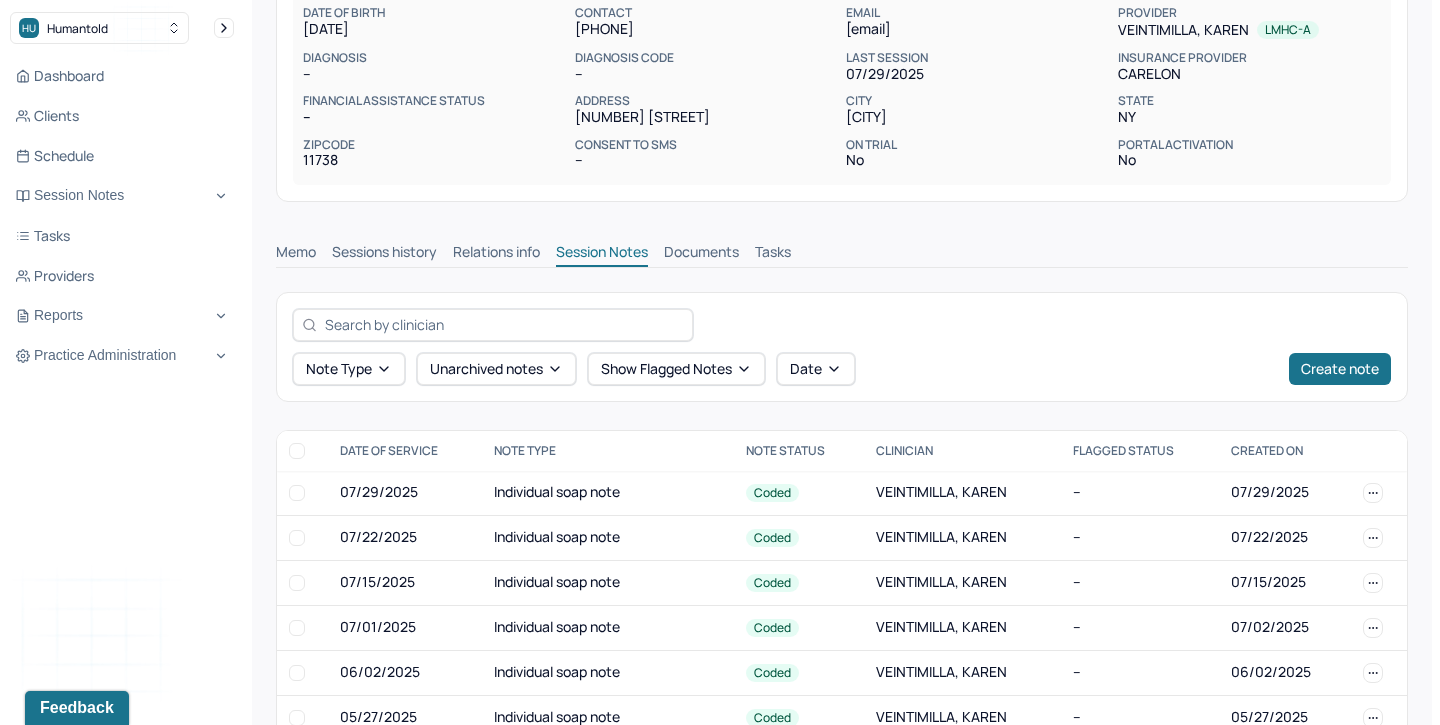 scroll, scrollTop: 255, scrollLeft: 0, axis: vertical 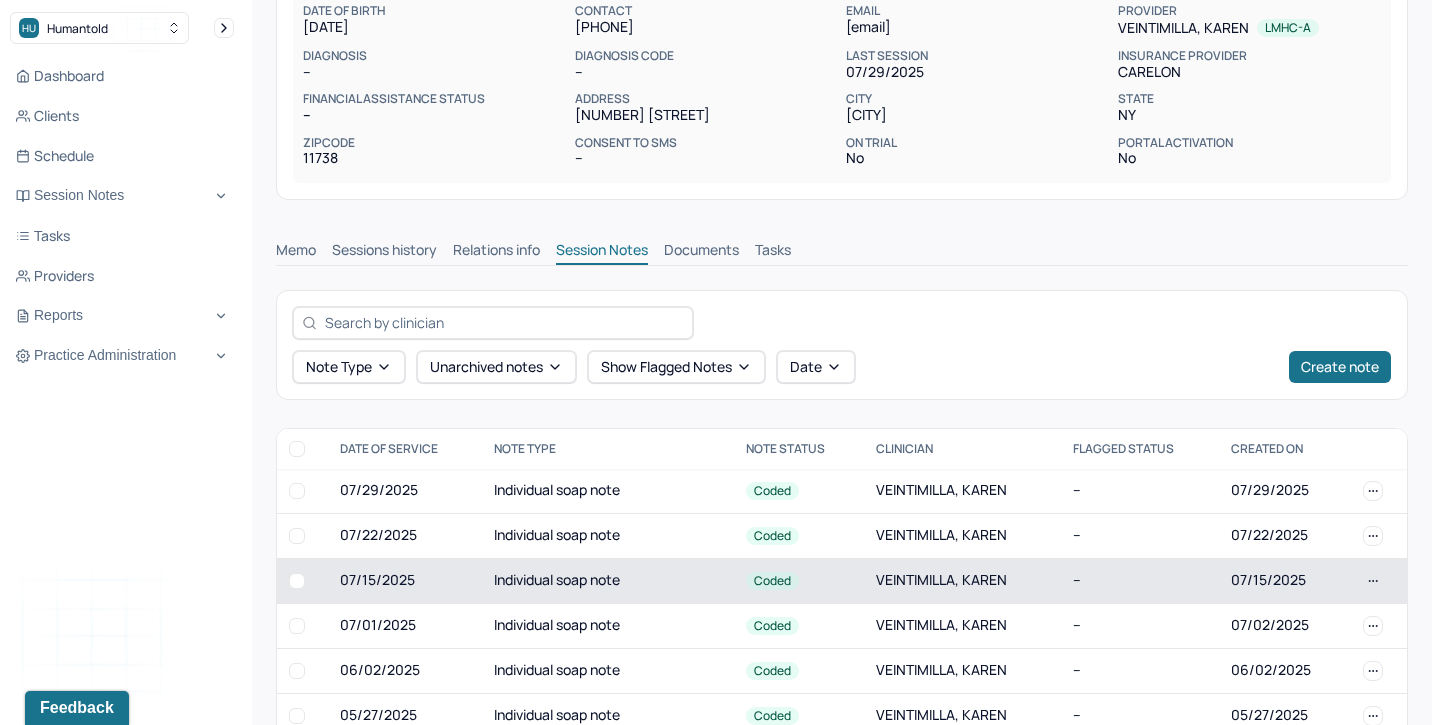 click on "Individual soap note" at bounding box center (607, 580) 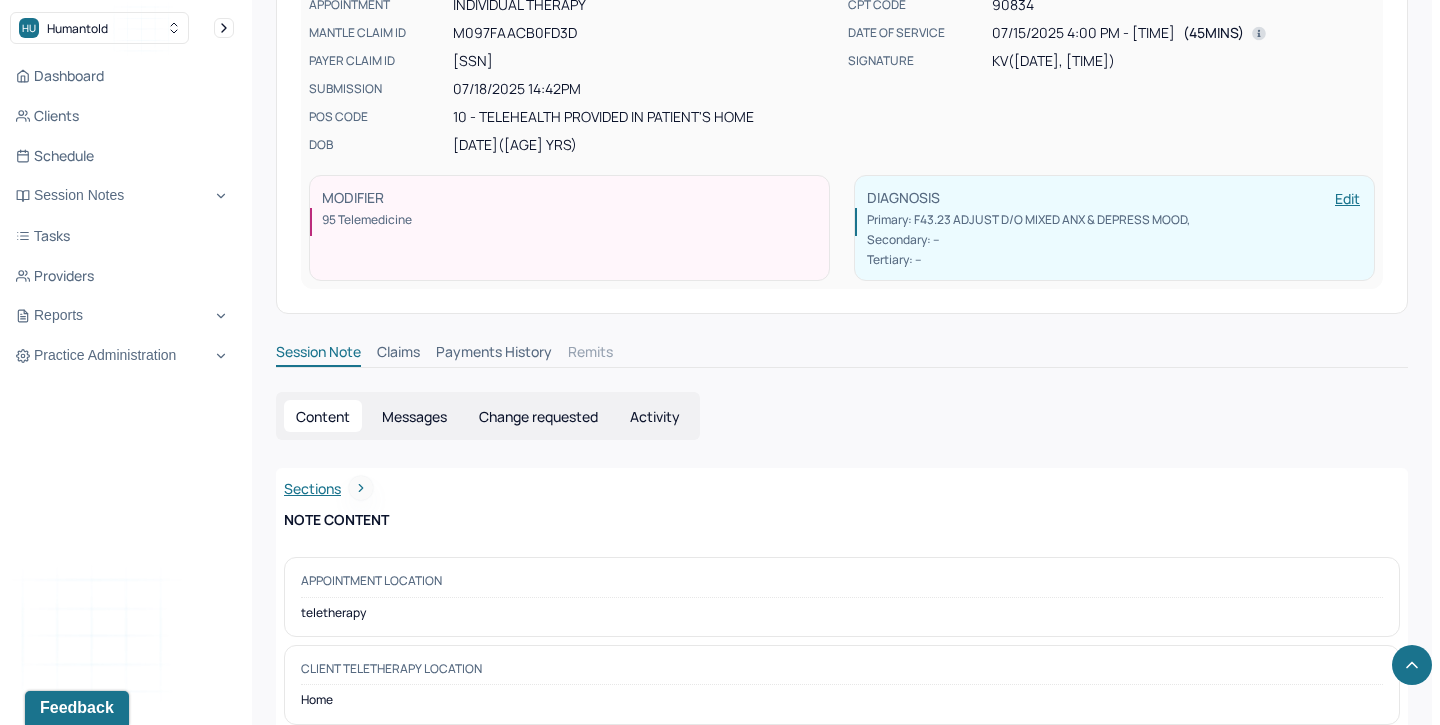 scroll, scrollTop: 0, scrollLeft: 0, axis: both 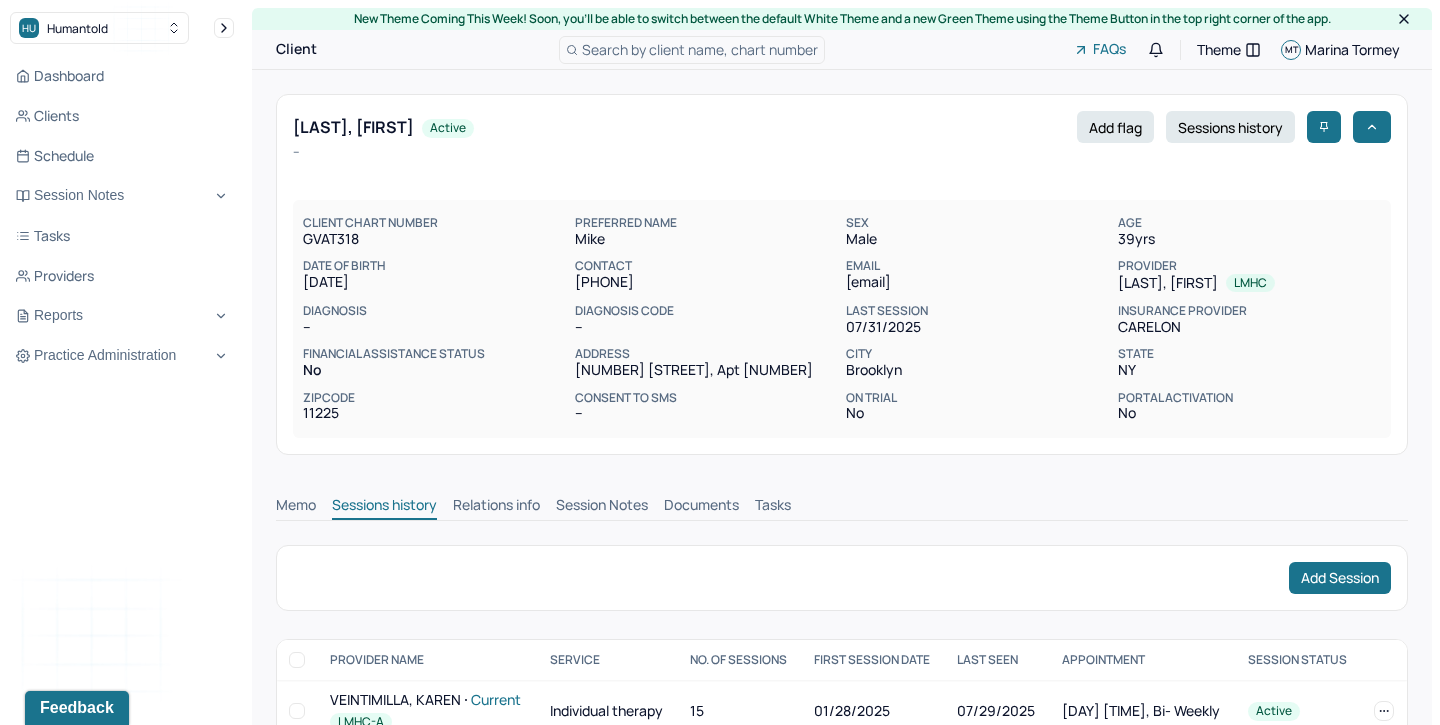 click on "Session Notes" at bounding box center [602, 507] 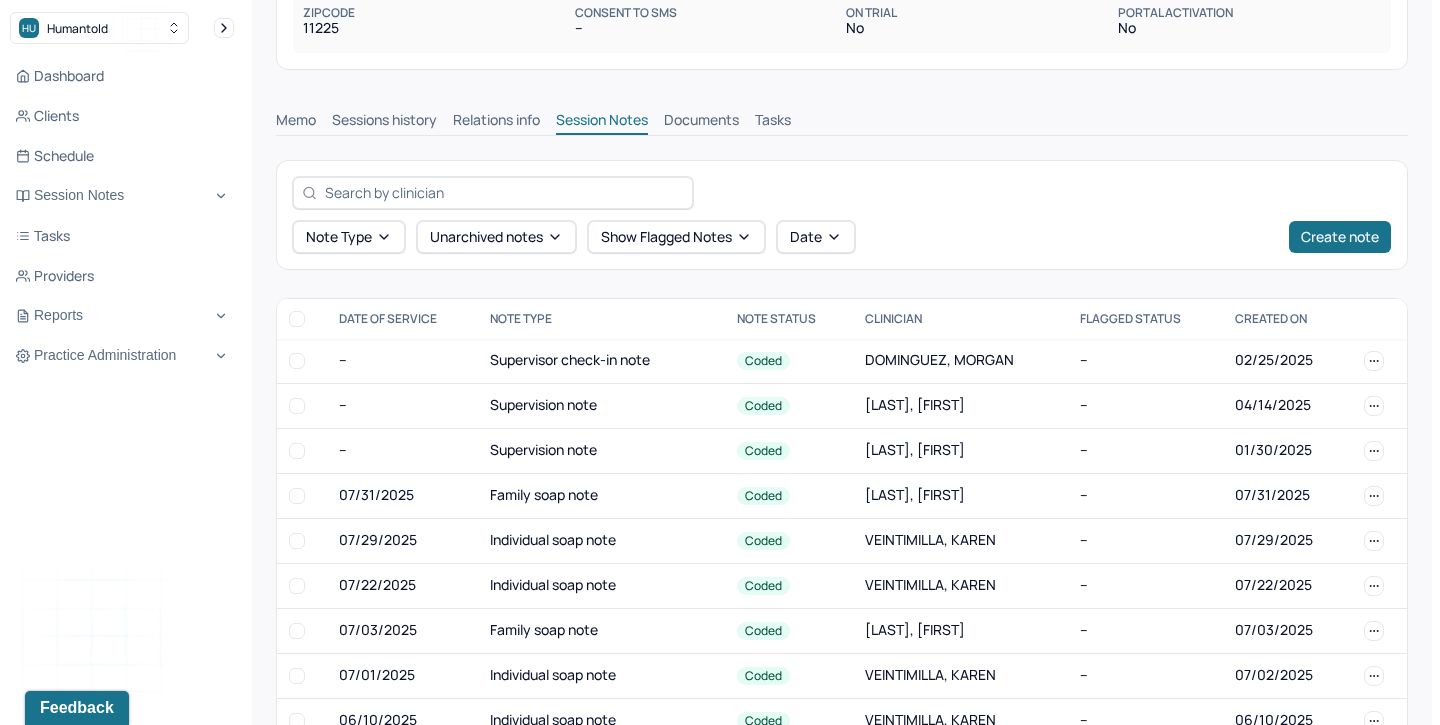 scroll, scrollTop: 387, scrollLeft: 0, axis: vertical 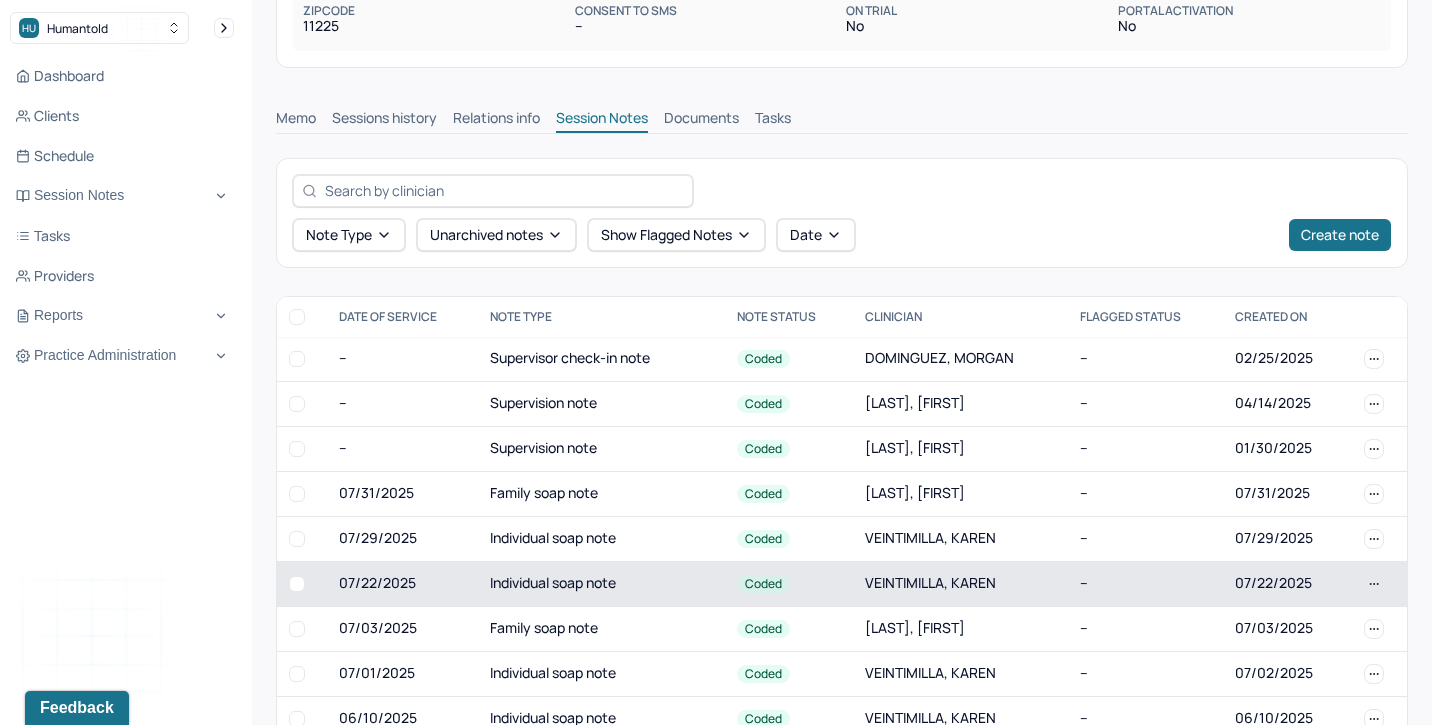click on "Individual soap note" at bounding box center [601, 583] 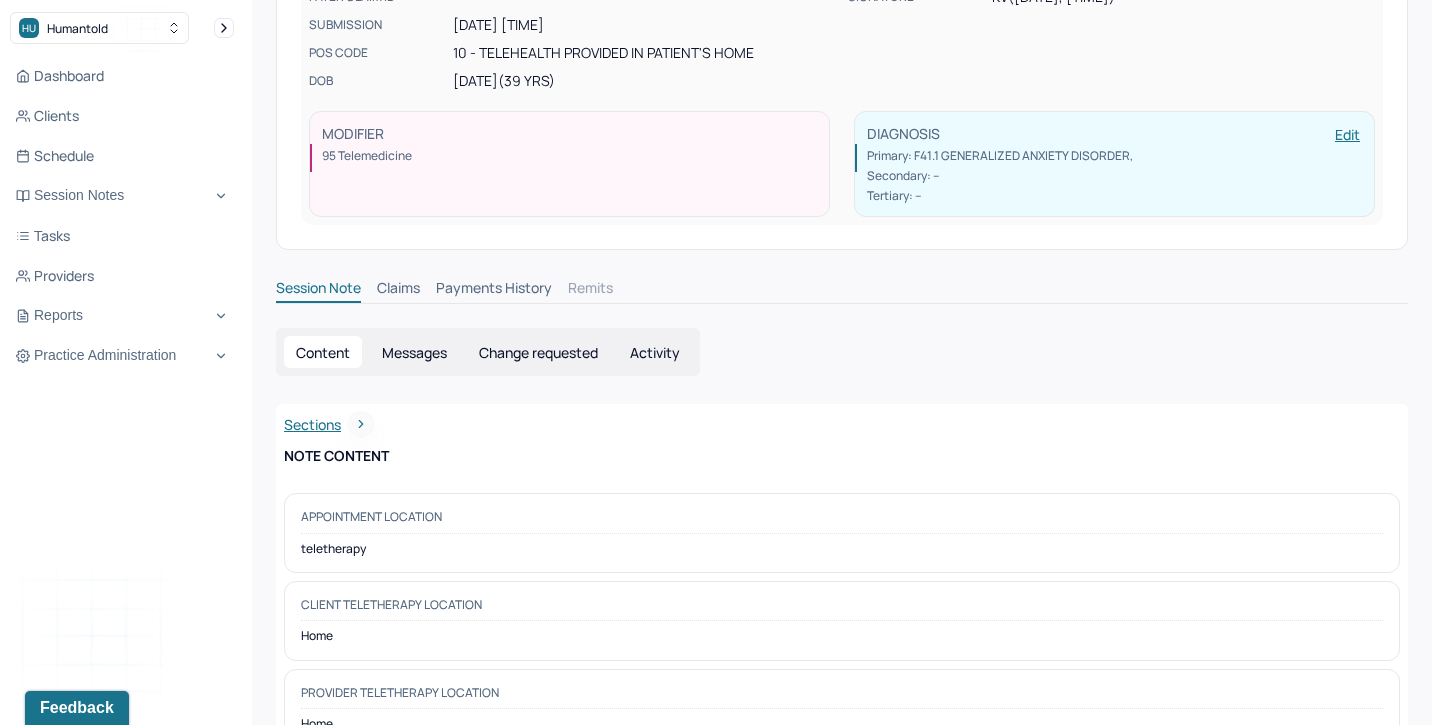 scroll, scrollTop: 0, scrollLeft: 0, axis: both 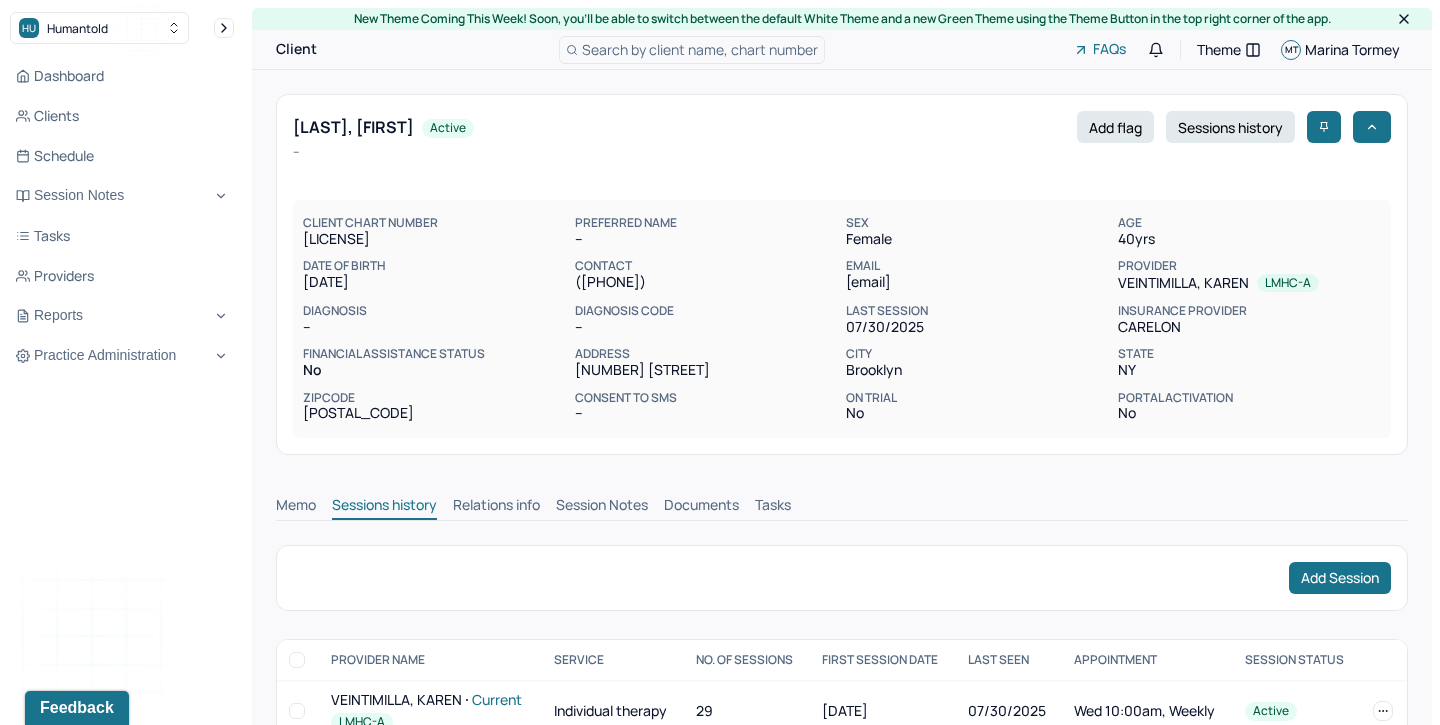 click on "Session Notes" at bounding box center (602, 507) 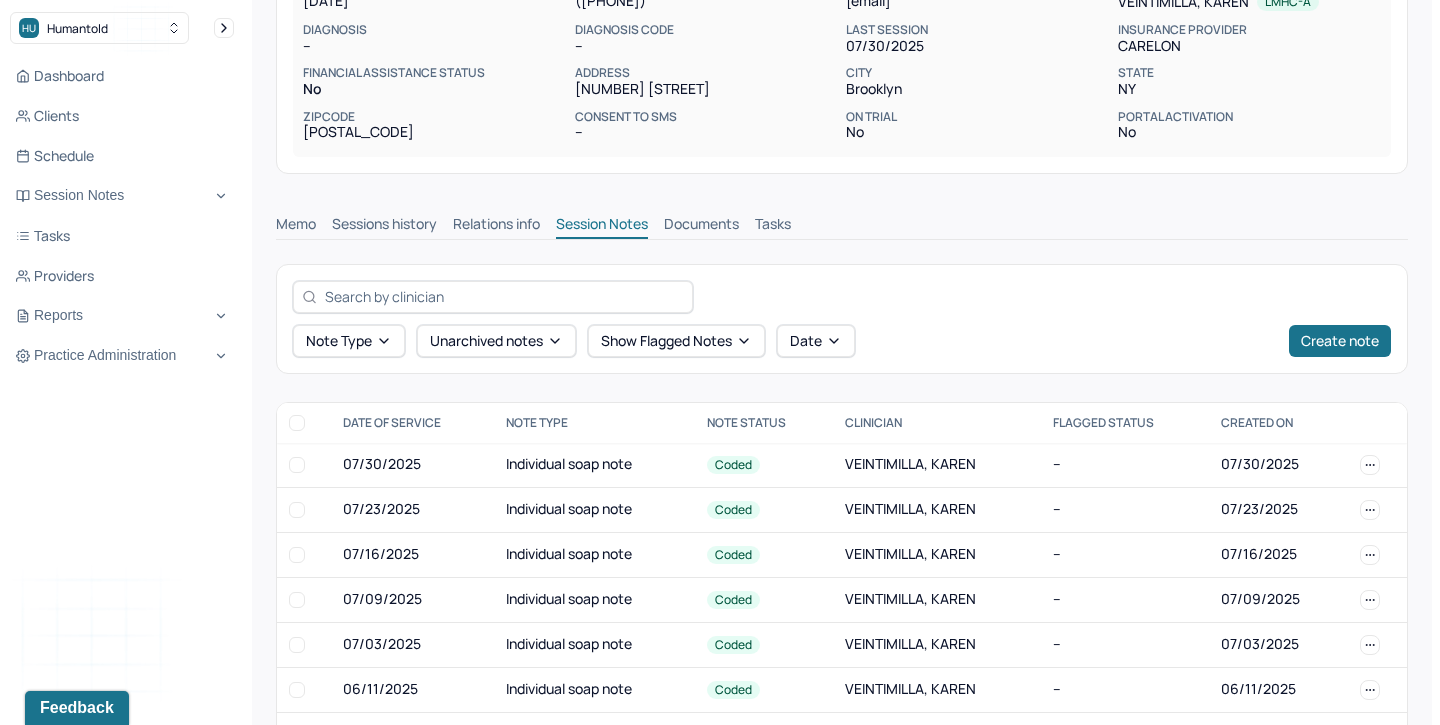 scroll, scrollTop: 283, scrollLeft: 0, axis: vertical 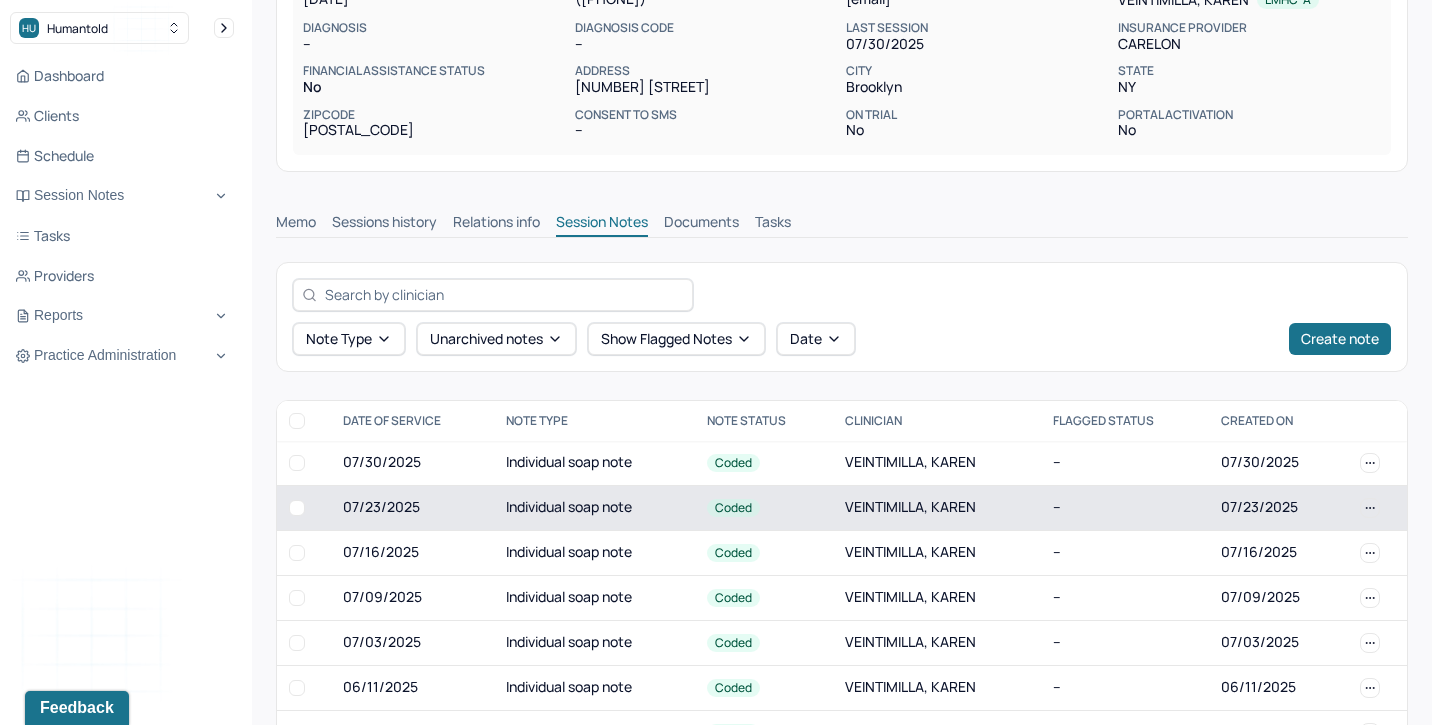click on "Individual soap note" at bounding box center (594, 507) 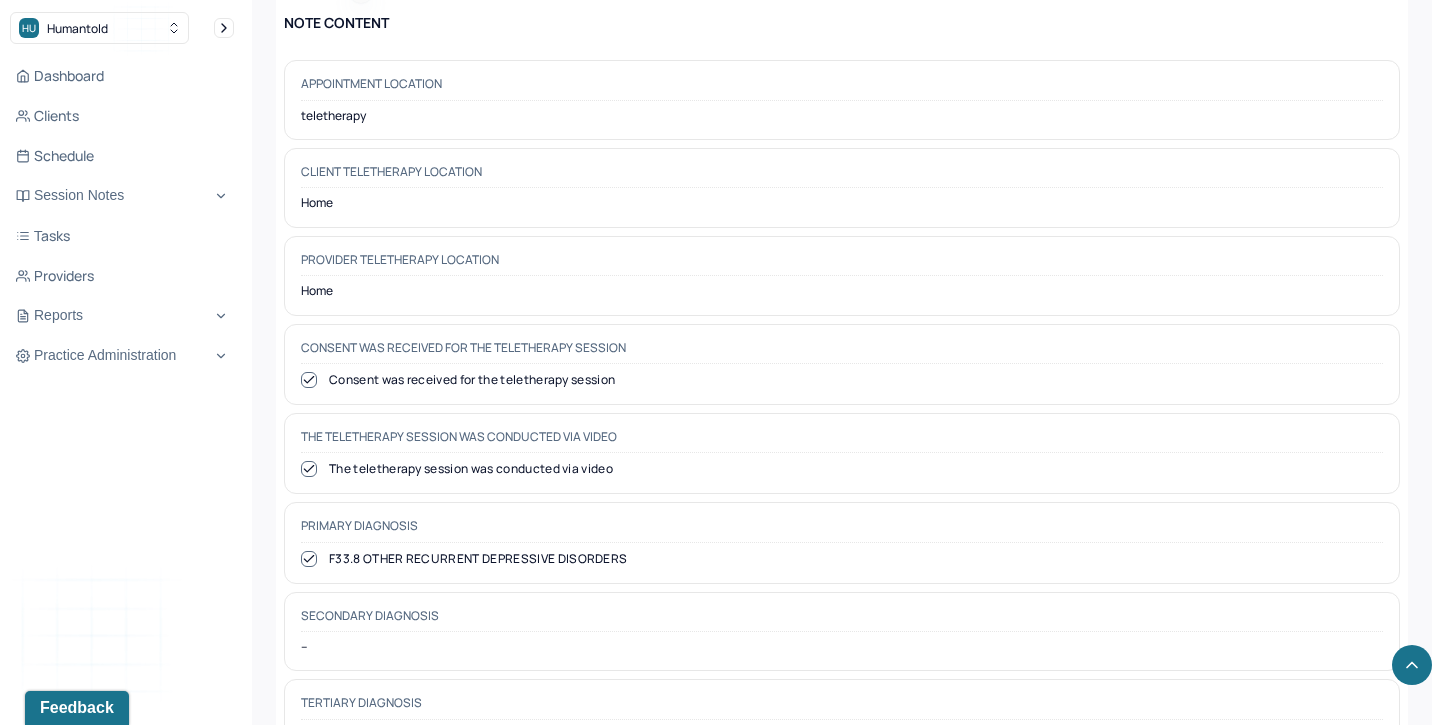 scroll, scrollTop: 0, scrollLeft: 0, axis: both 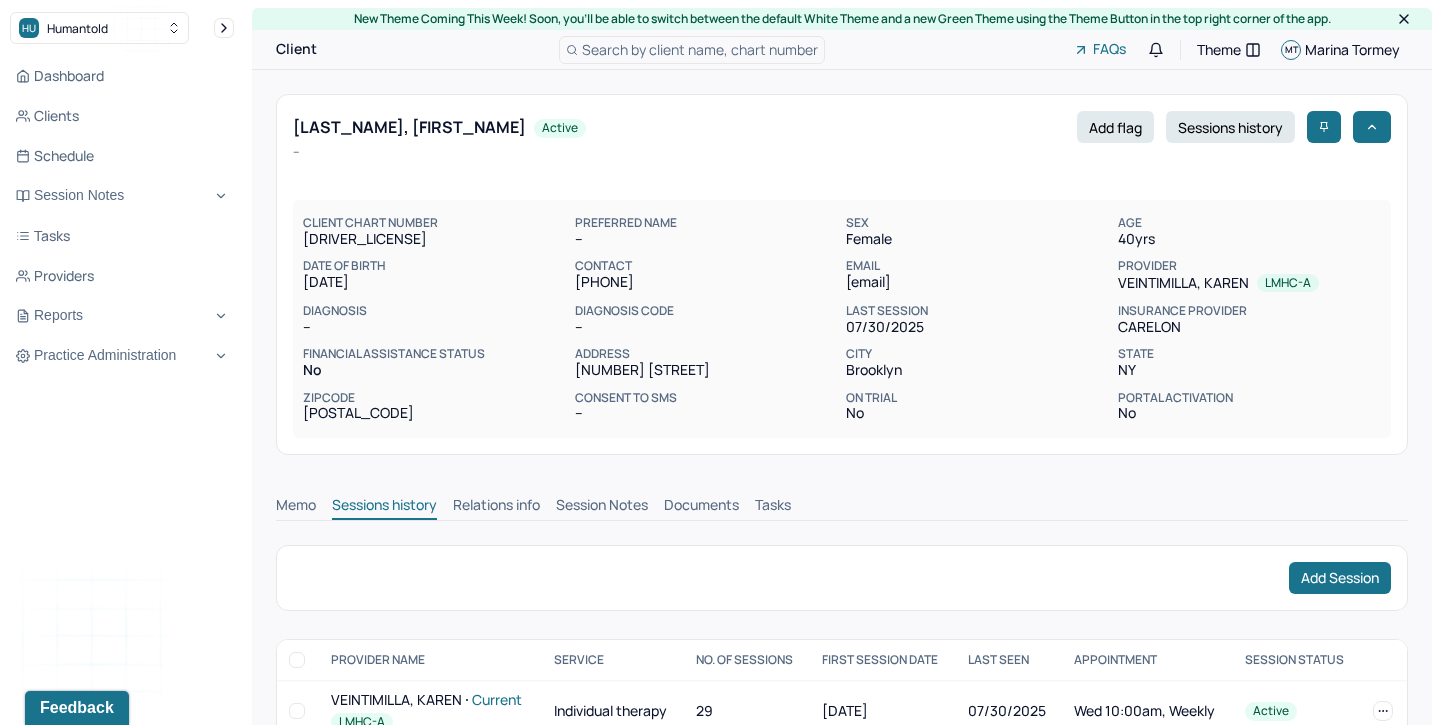 click on "Session Notes" at bounding box center [602, 507] 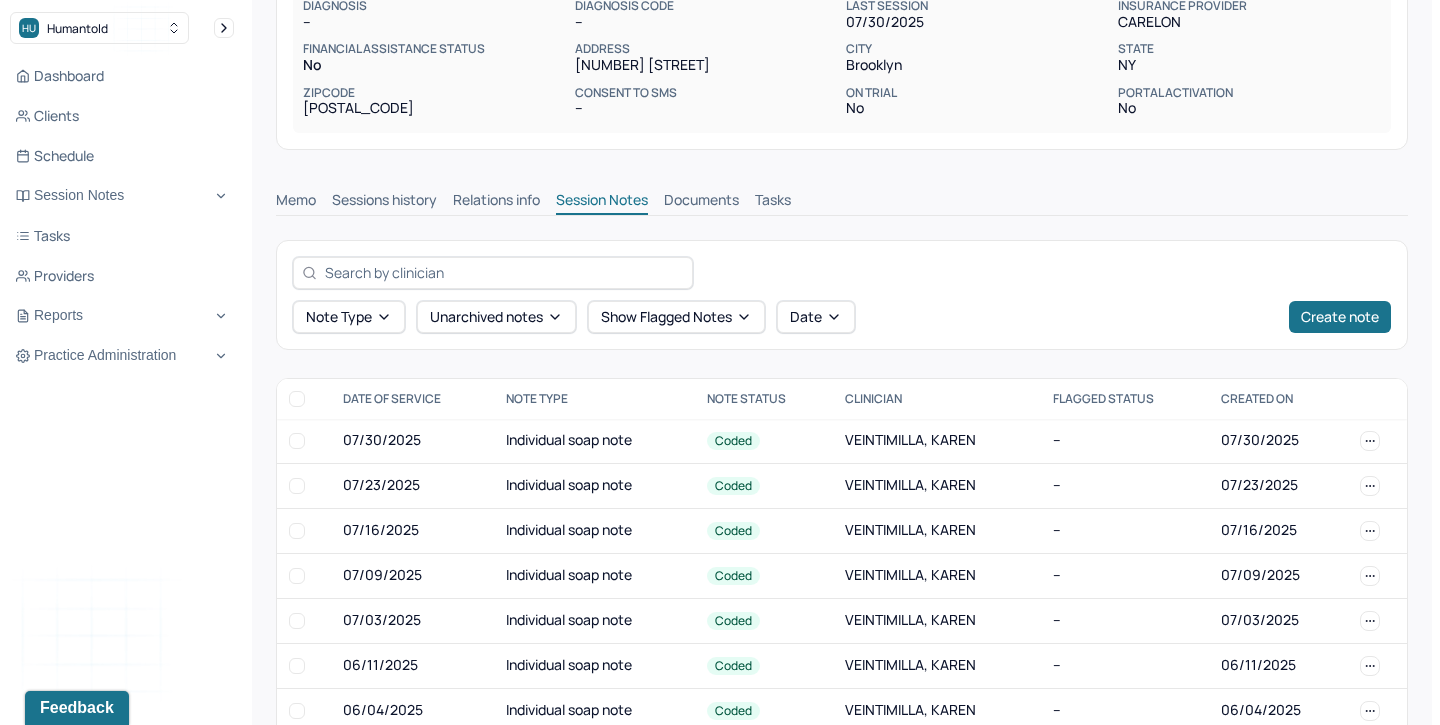 scroll, scrollTop: 309, scrollLeft: 0, axis: vertical 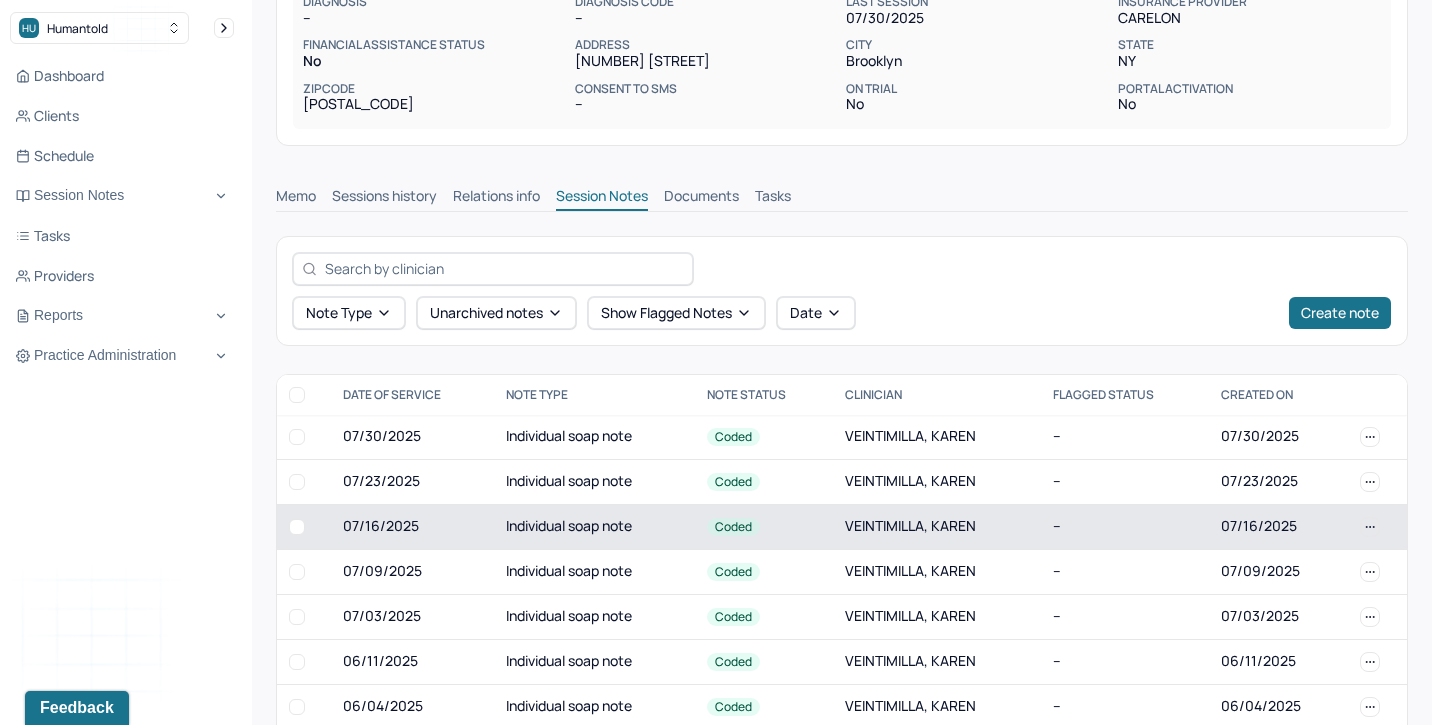 click on "Individual soap note" at bounding box center [594, 526] 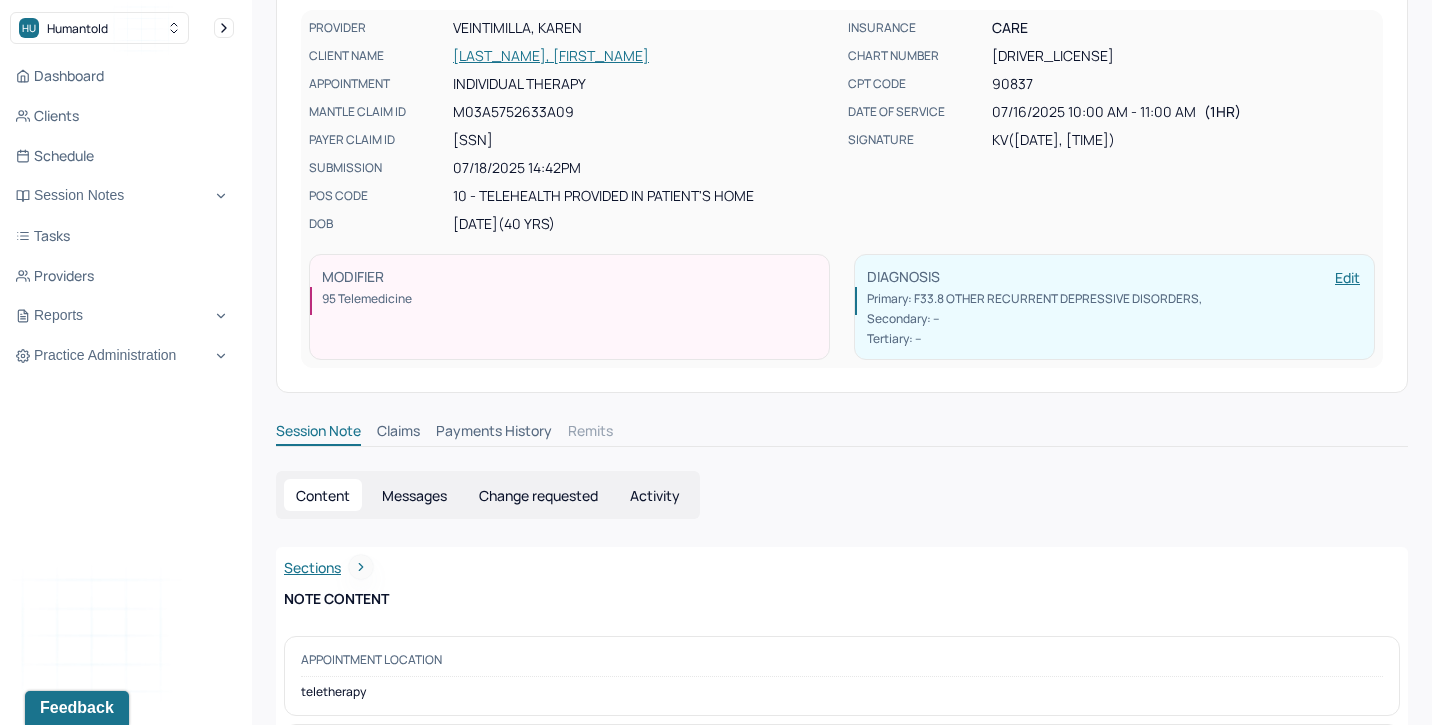 scroll, scrollTop: 0, scrollLeft: 0, axis: both 